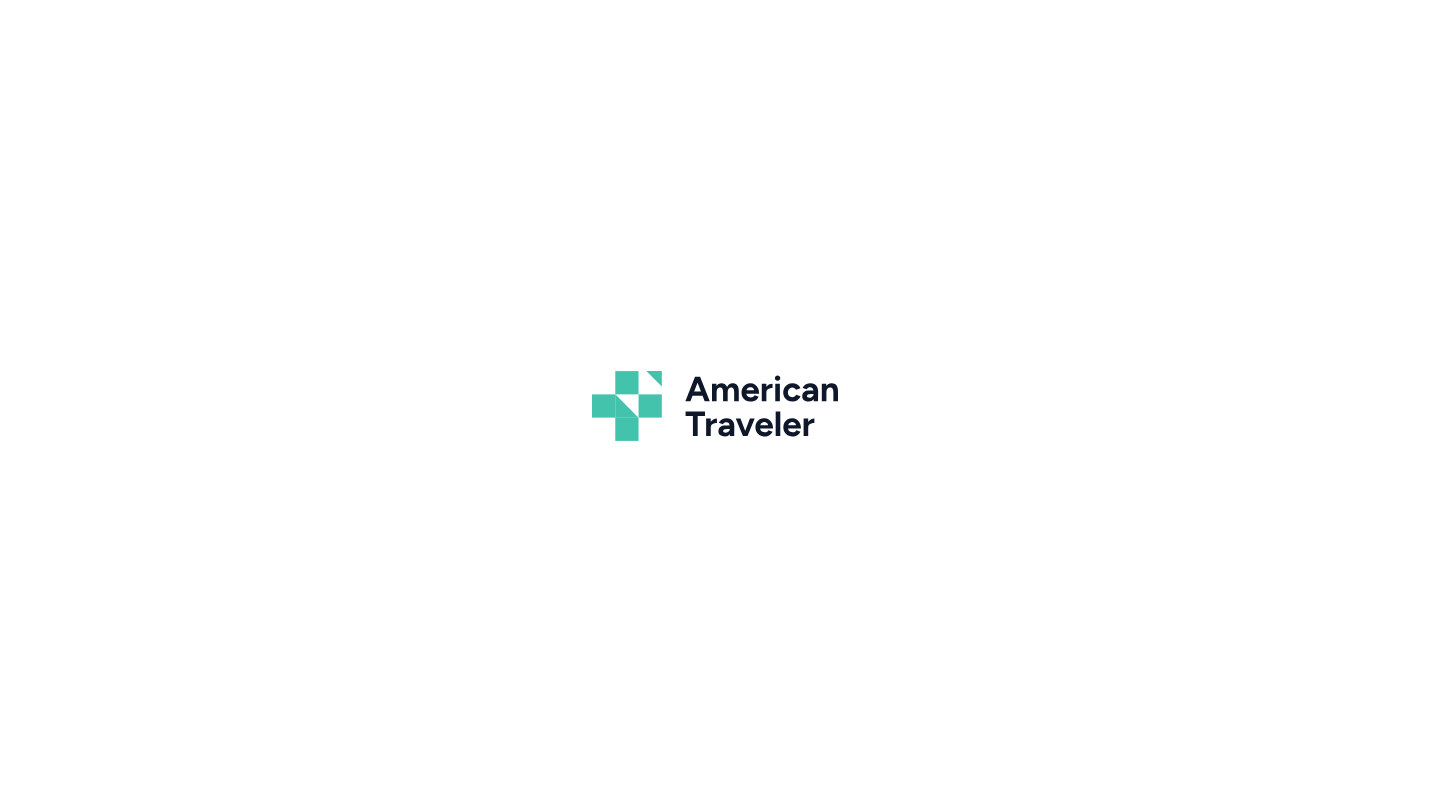 scroll, scrollTop: 0, scrollLeft: 0, axis: both 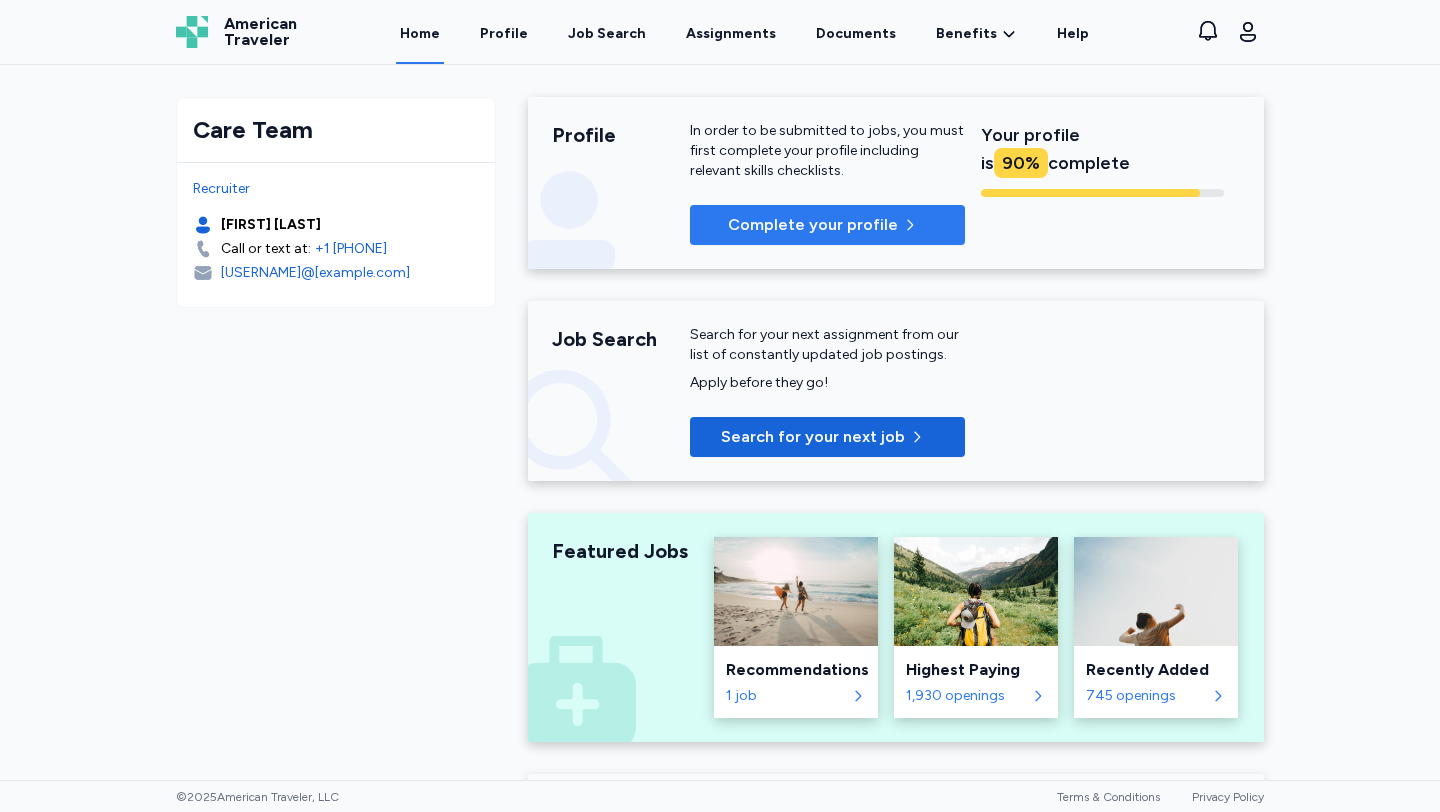 click on "Complete your profile" at bounding box center (813, 225) 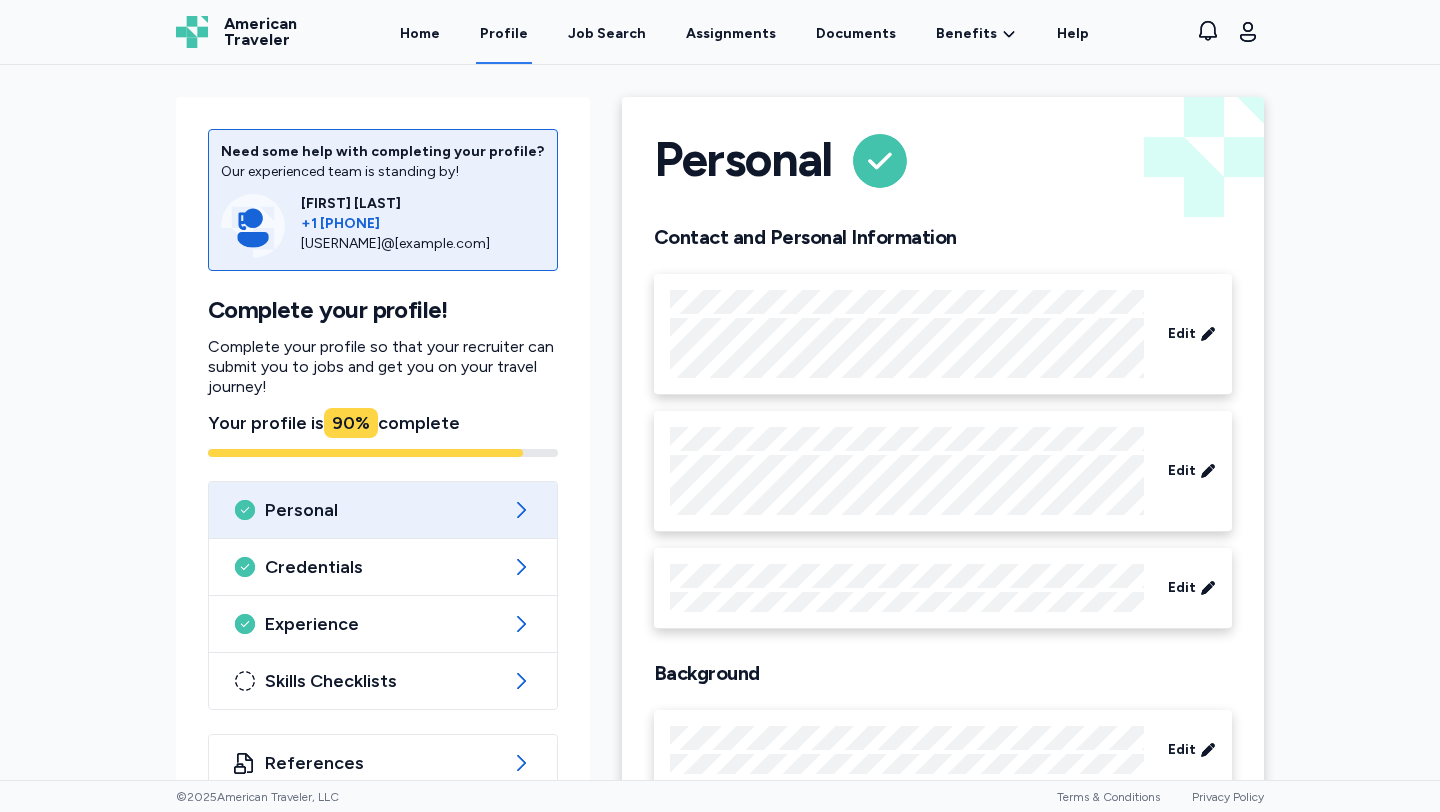 scroll, scrollTop: 59, scrollLeft: 0, axis: vertical 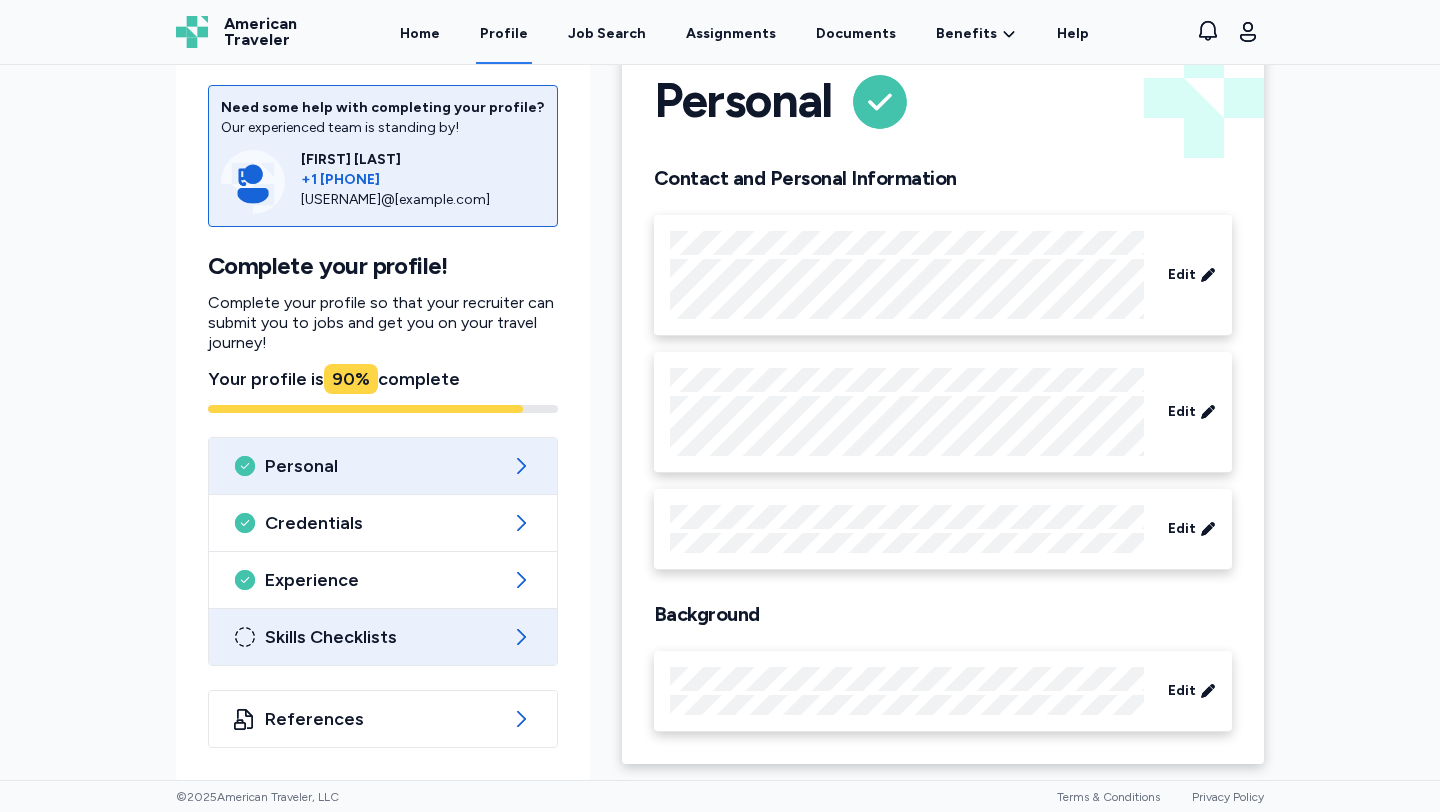 click on "Skills Checklists" at bounding box center (383, 637) 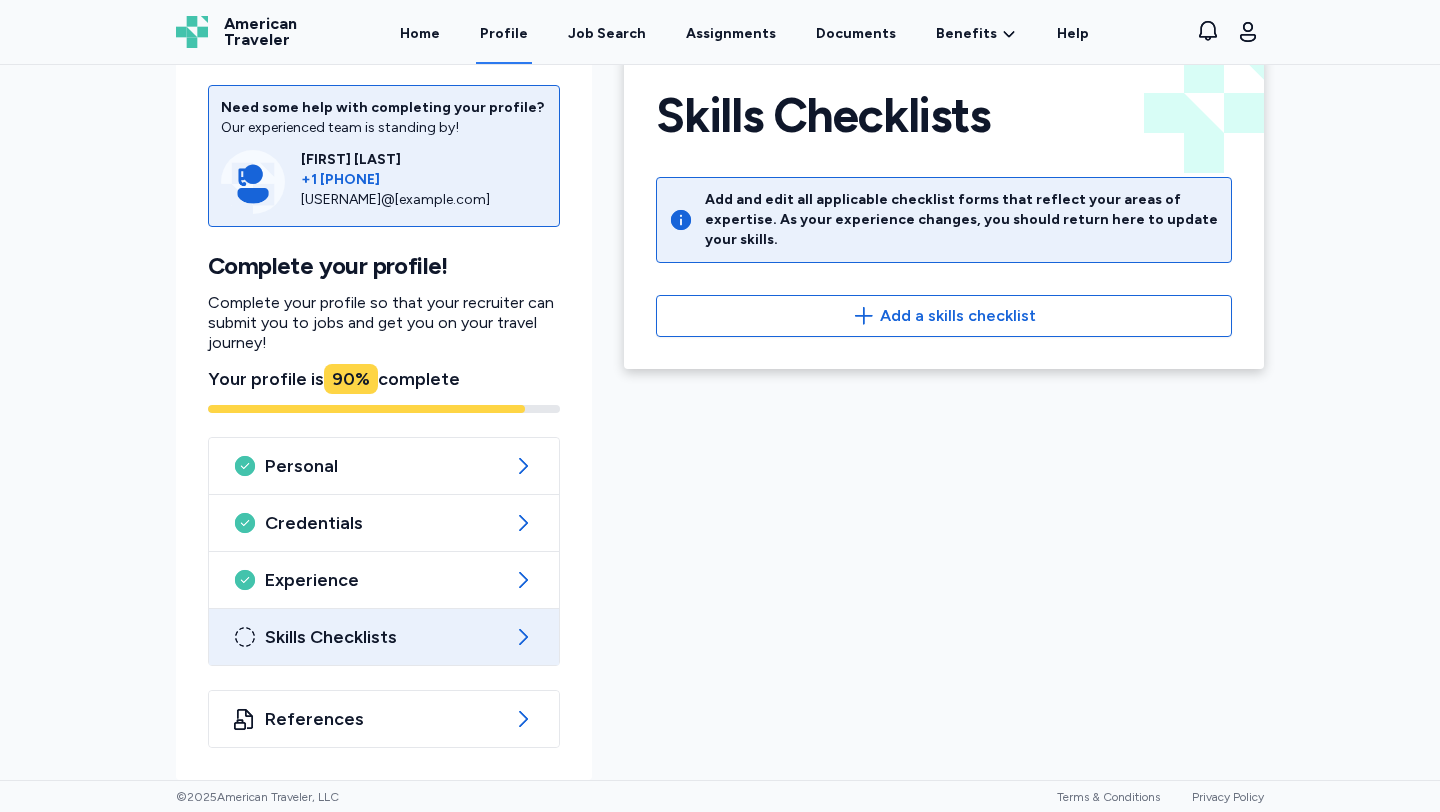 scroll, scrollTop: 44, scrollLeft: 0, axis: vertical 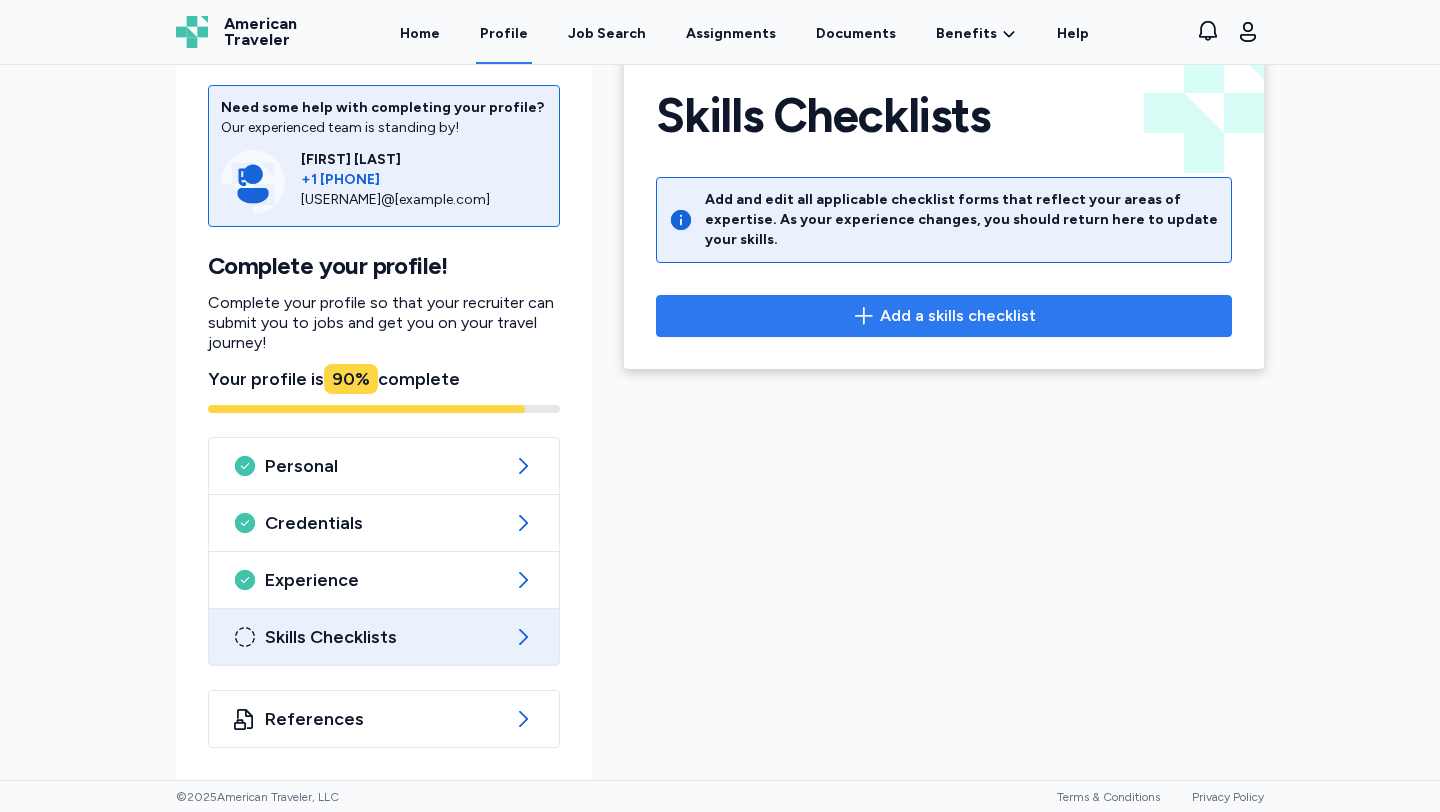 click on "Add a skills checklist" at bounding box center [958, 316] 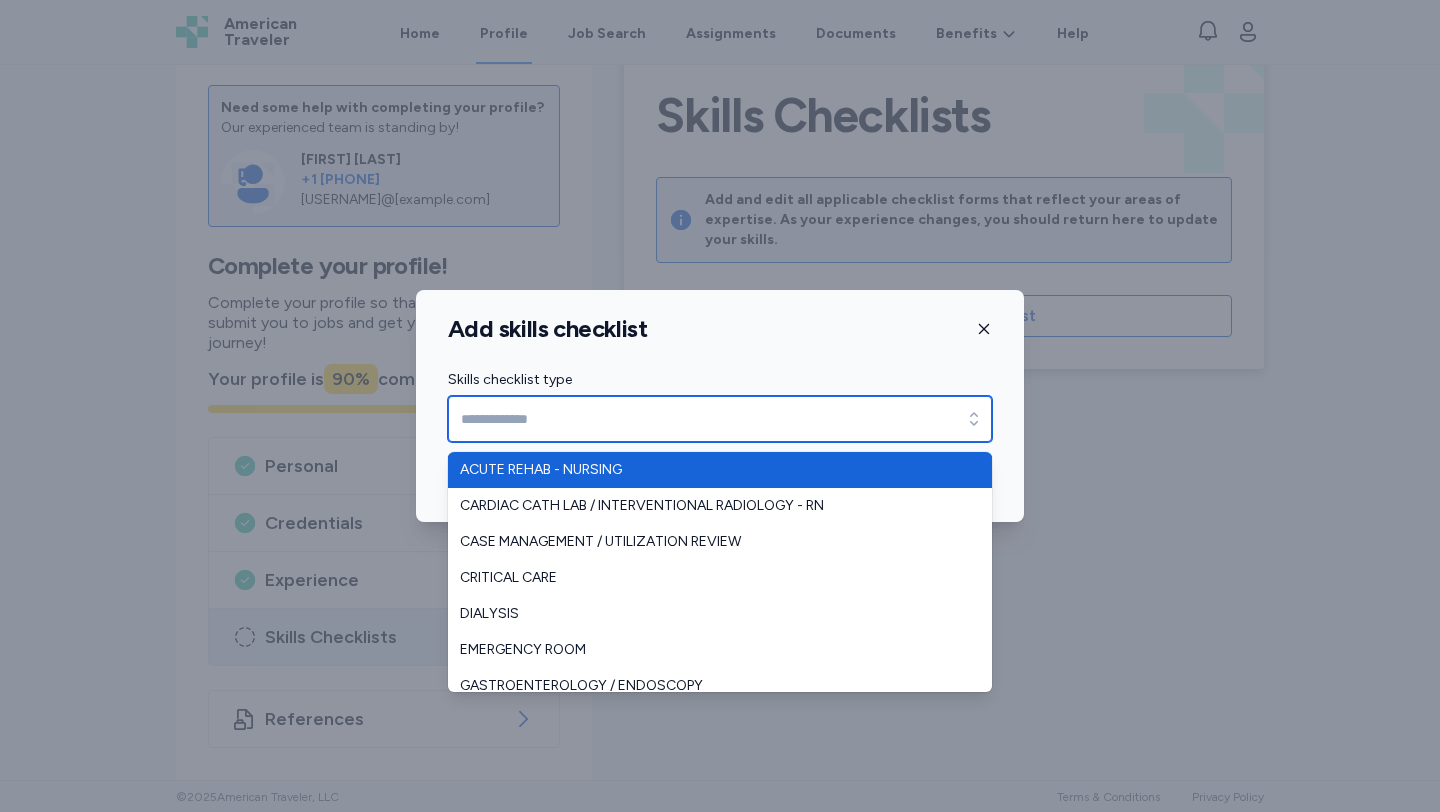click at bounding box center [974, 419] 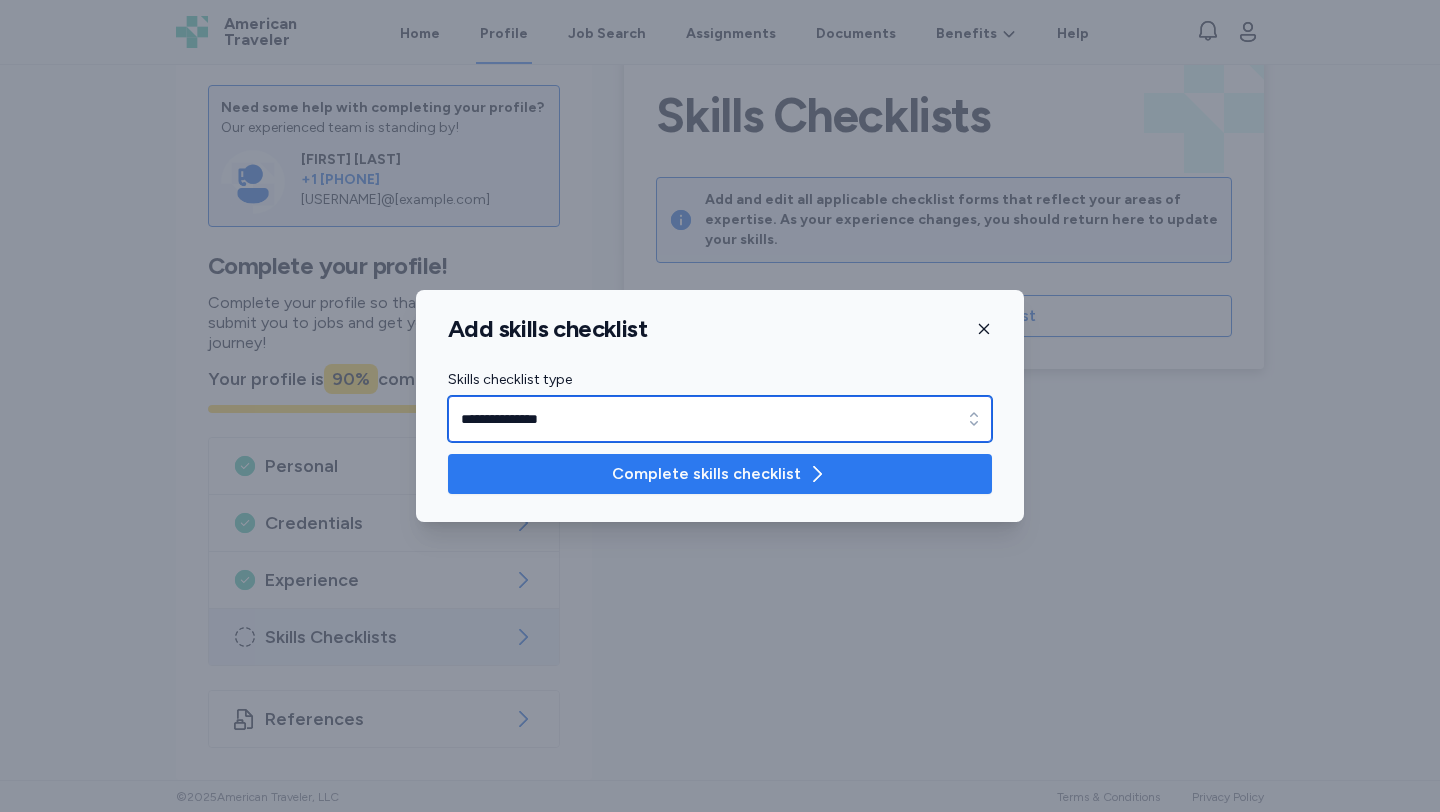 type on "**********" 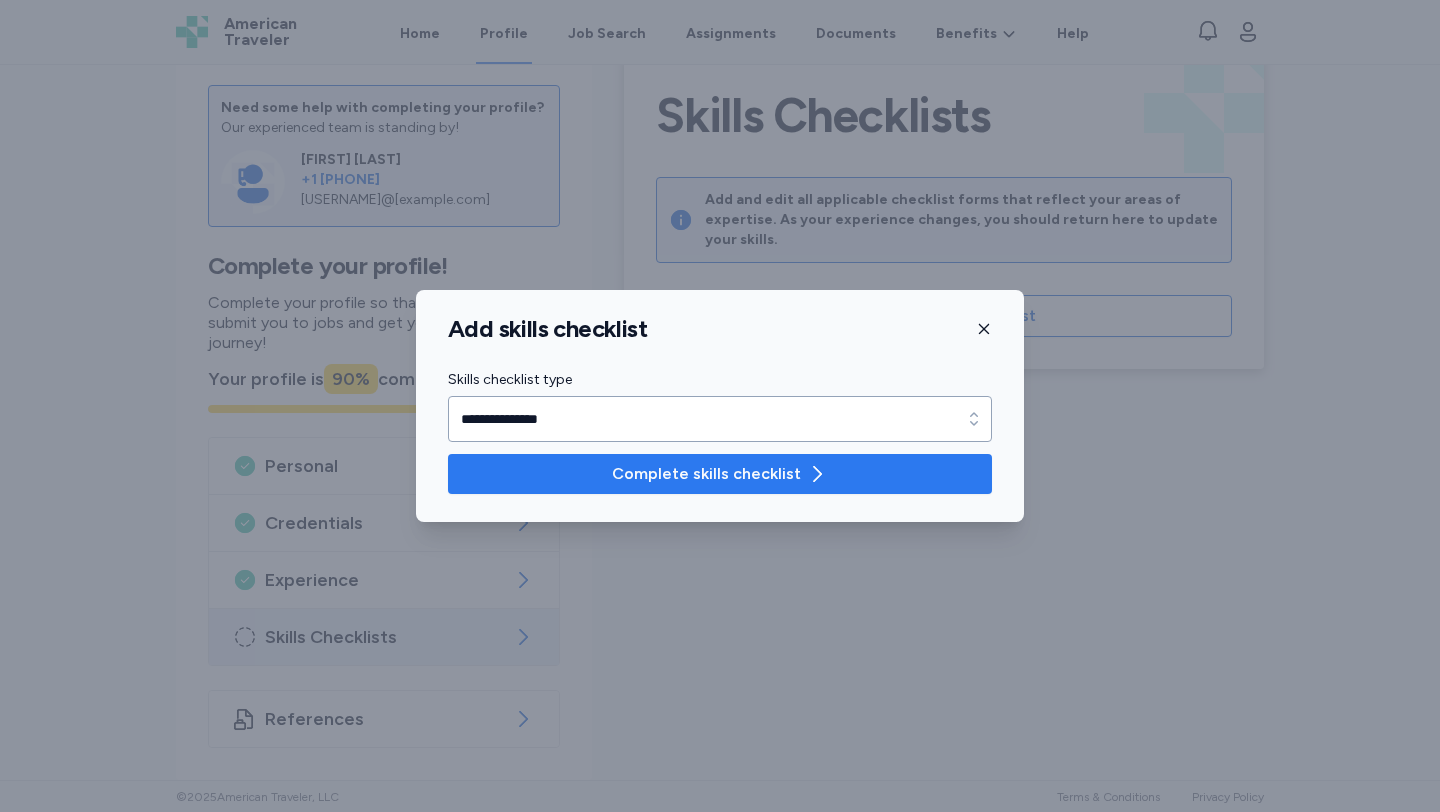 click 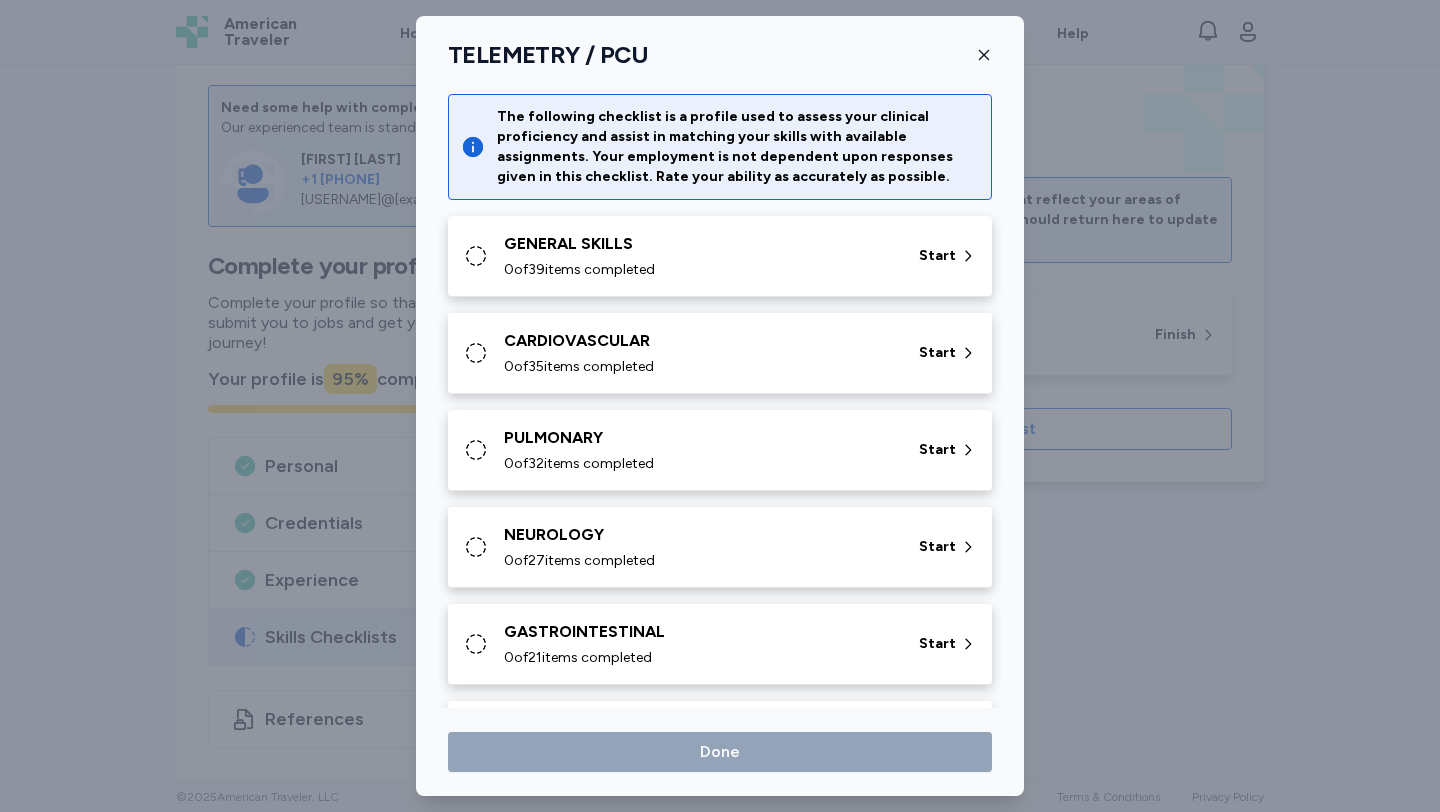 click on "GENERAL SKILLS" at bounding box center [699, 244] 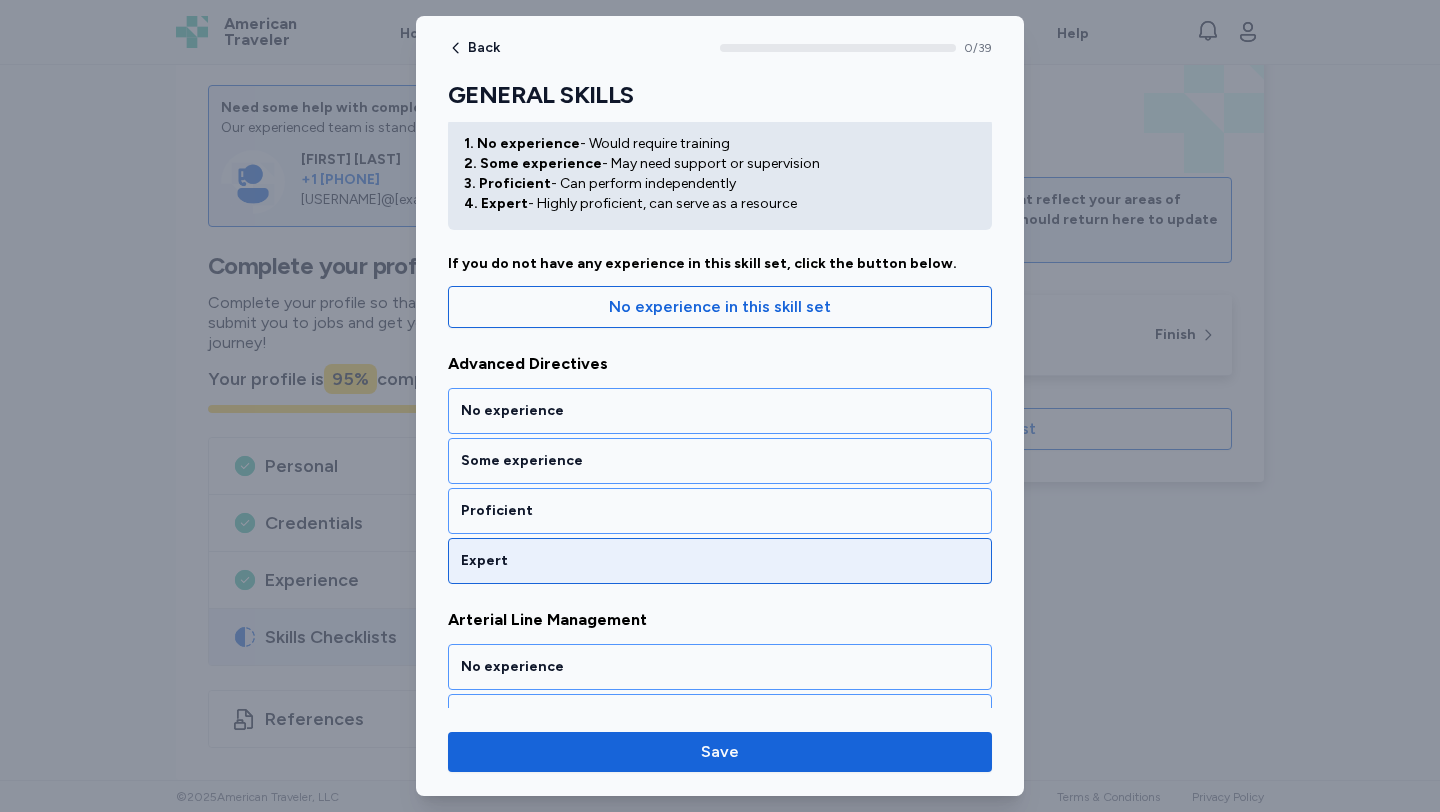 scroll, scrollTop: 71, scrollLeft: 0, axis: vertical 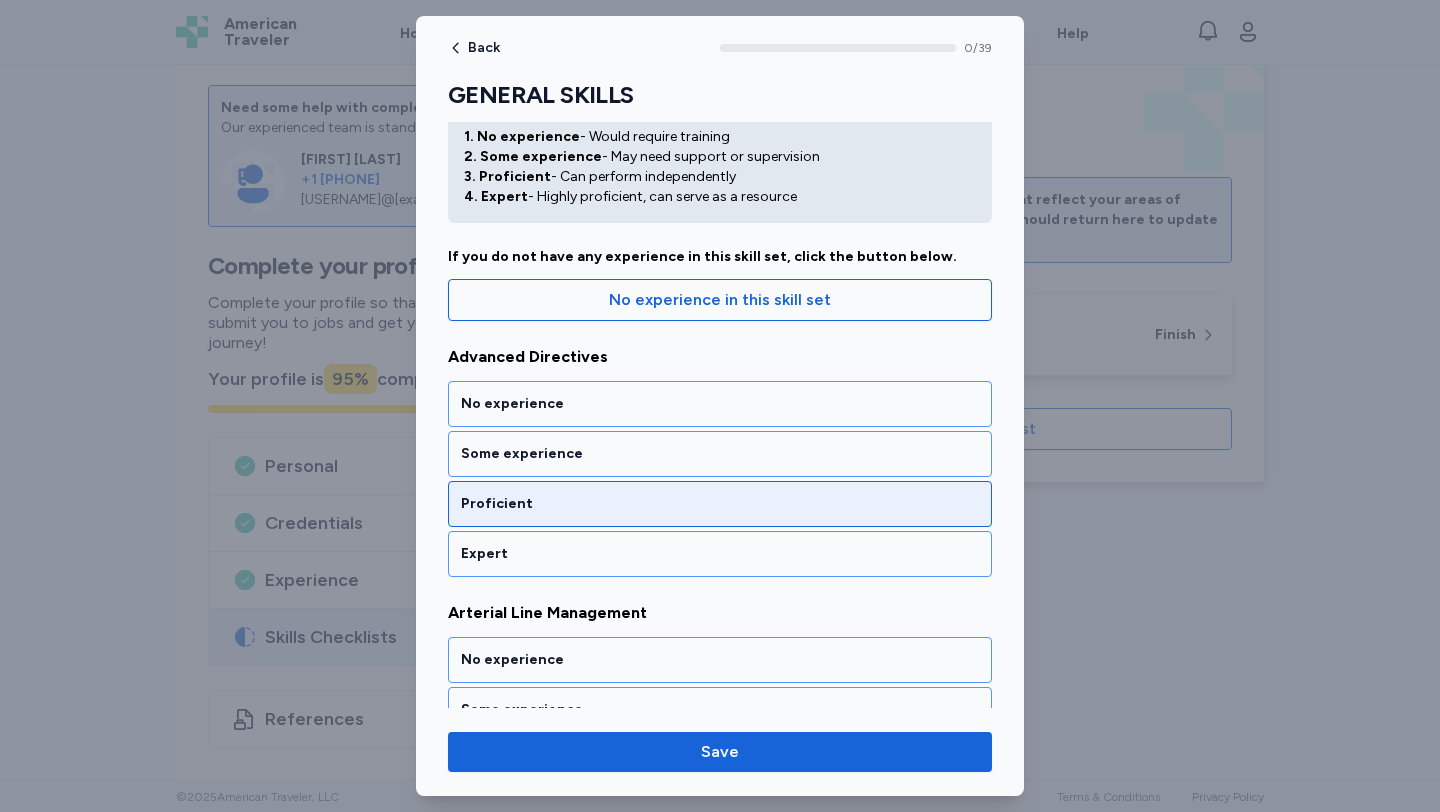 click on "Proficient" at bounding box center (720, 504) 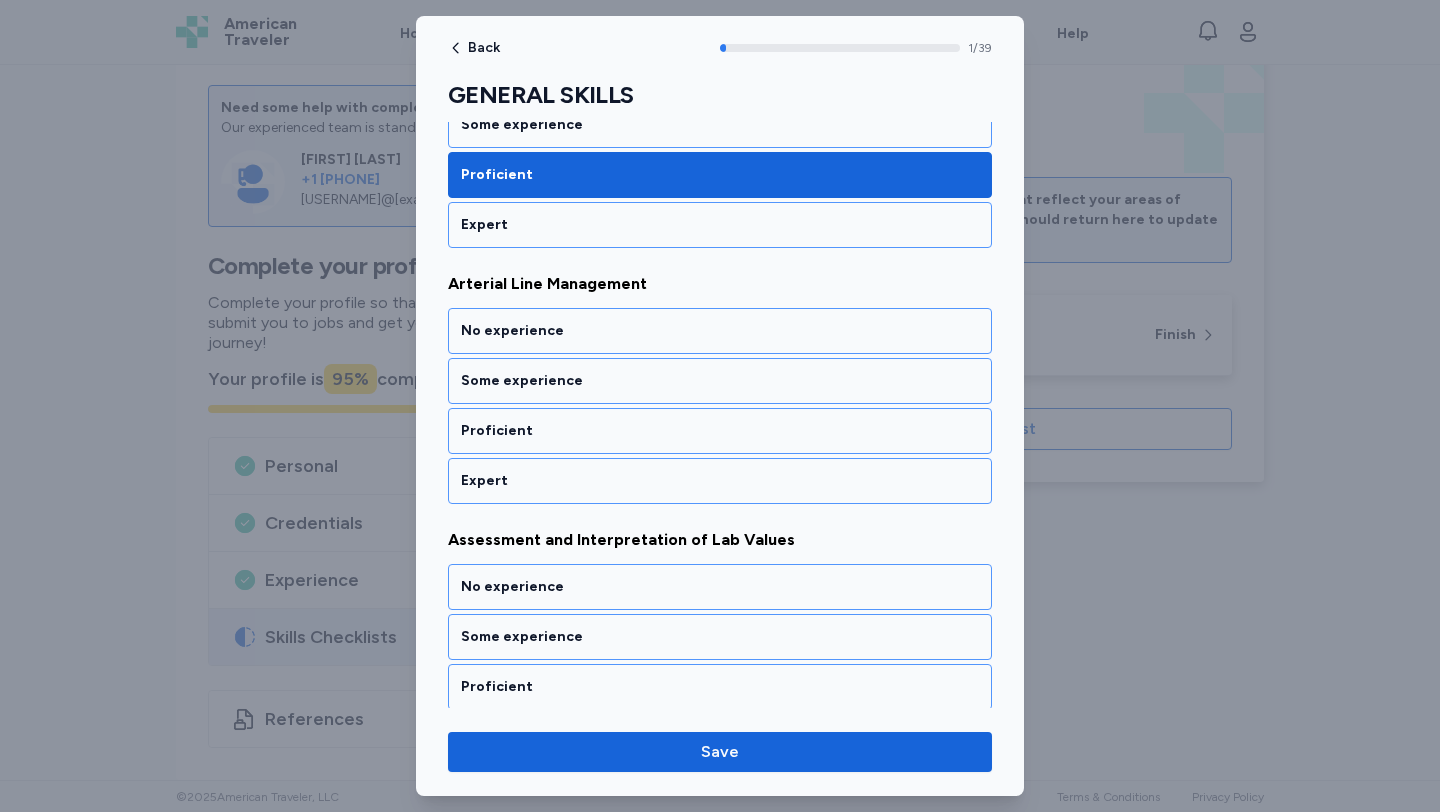 scroll, scrollTop: 401, scrollLeft: 0, axis: vertical 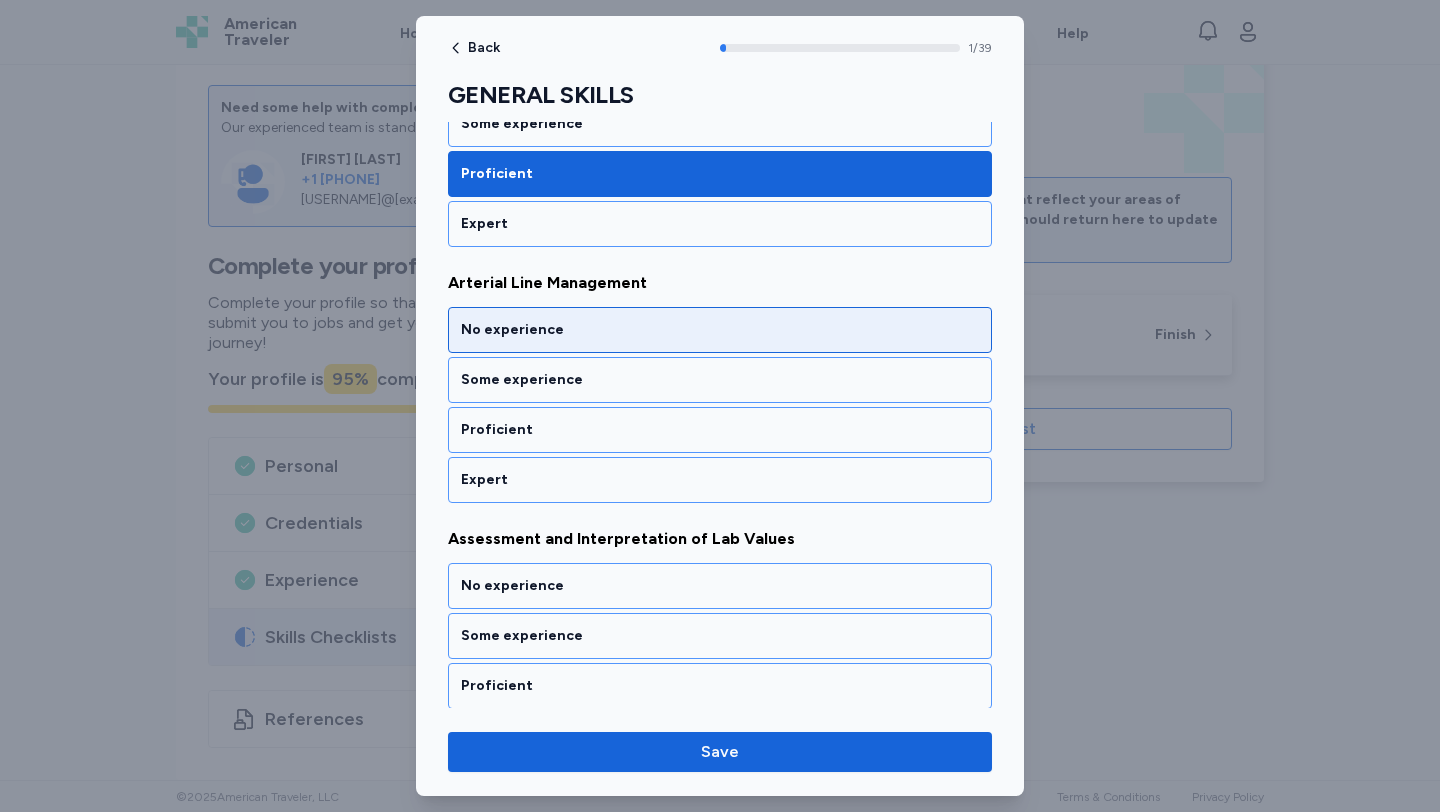click on "No experience" at bounding box center (720, 330) 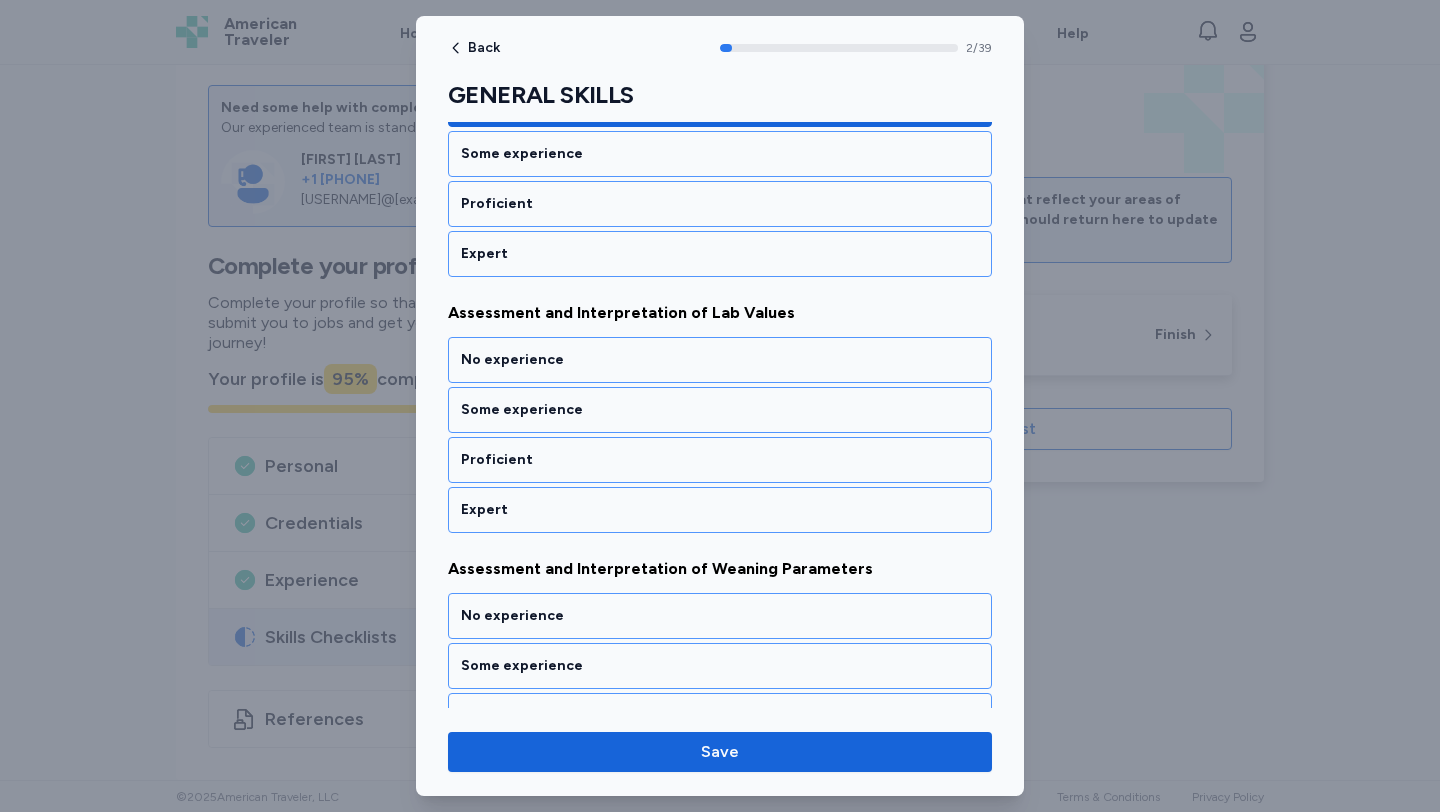 scroll, scrollTop: 629, scrollLeft: 0, axis: vertical 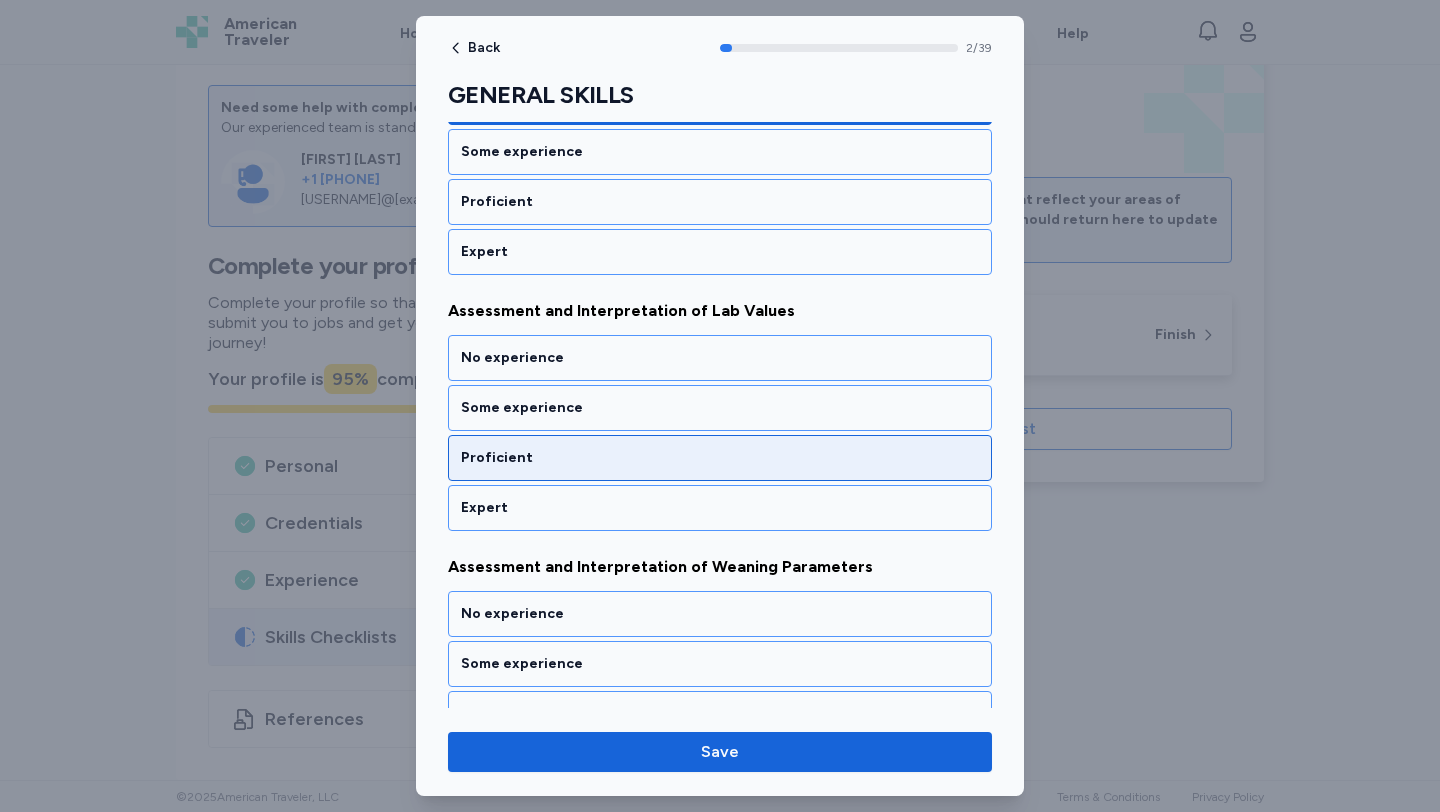 click on "Proficient" at bounding box center [720, 458] 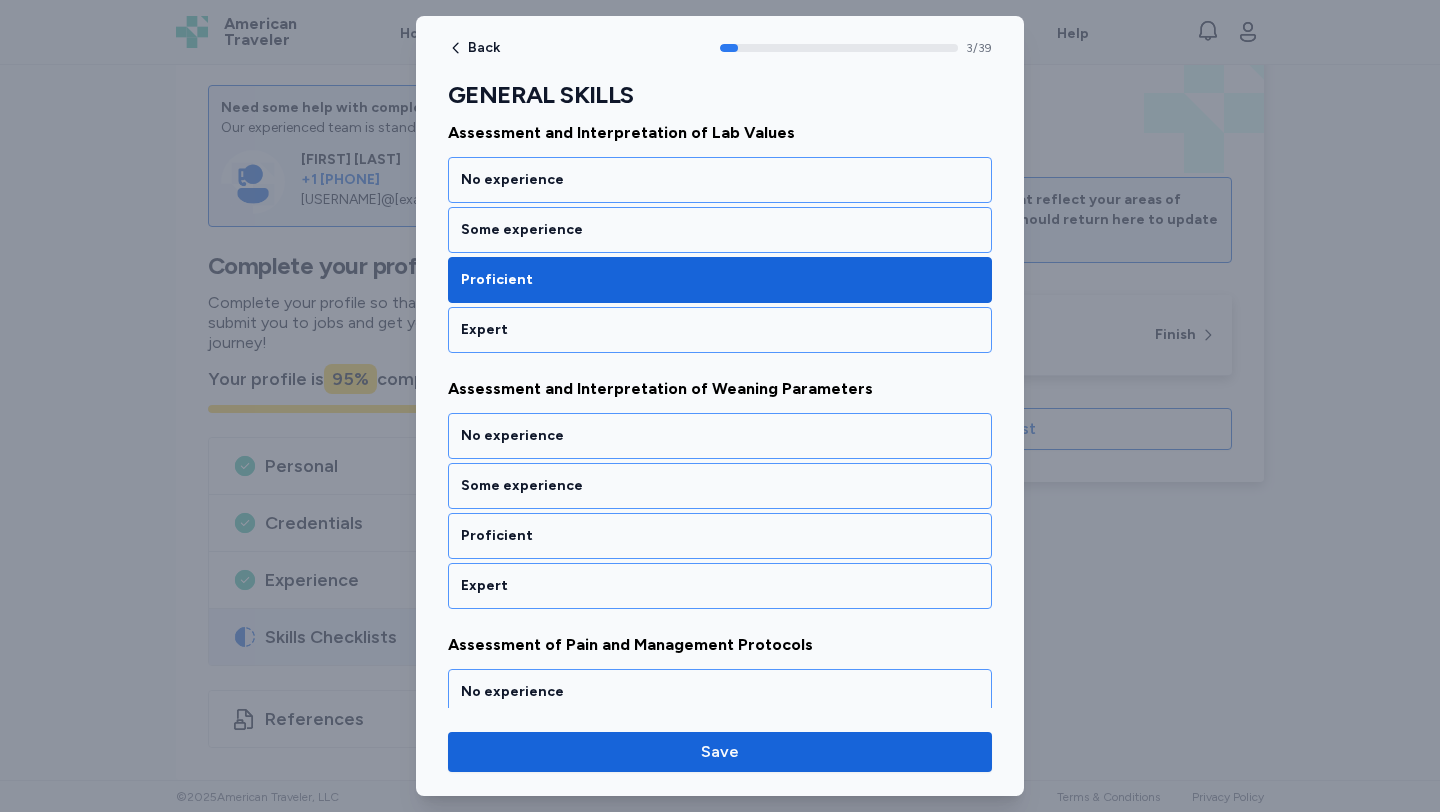 scroll, scrollTop: 885, scrollLeft: 0, axis: vertical 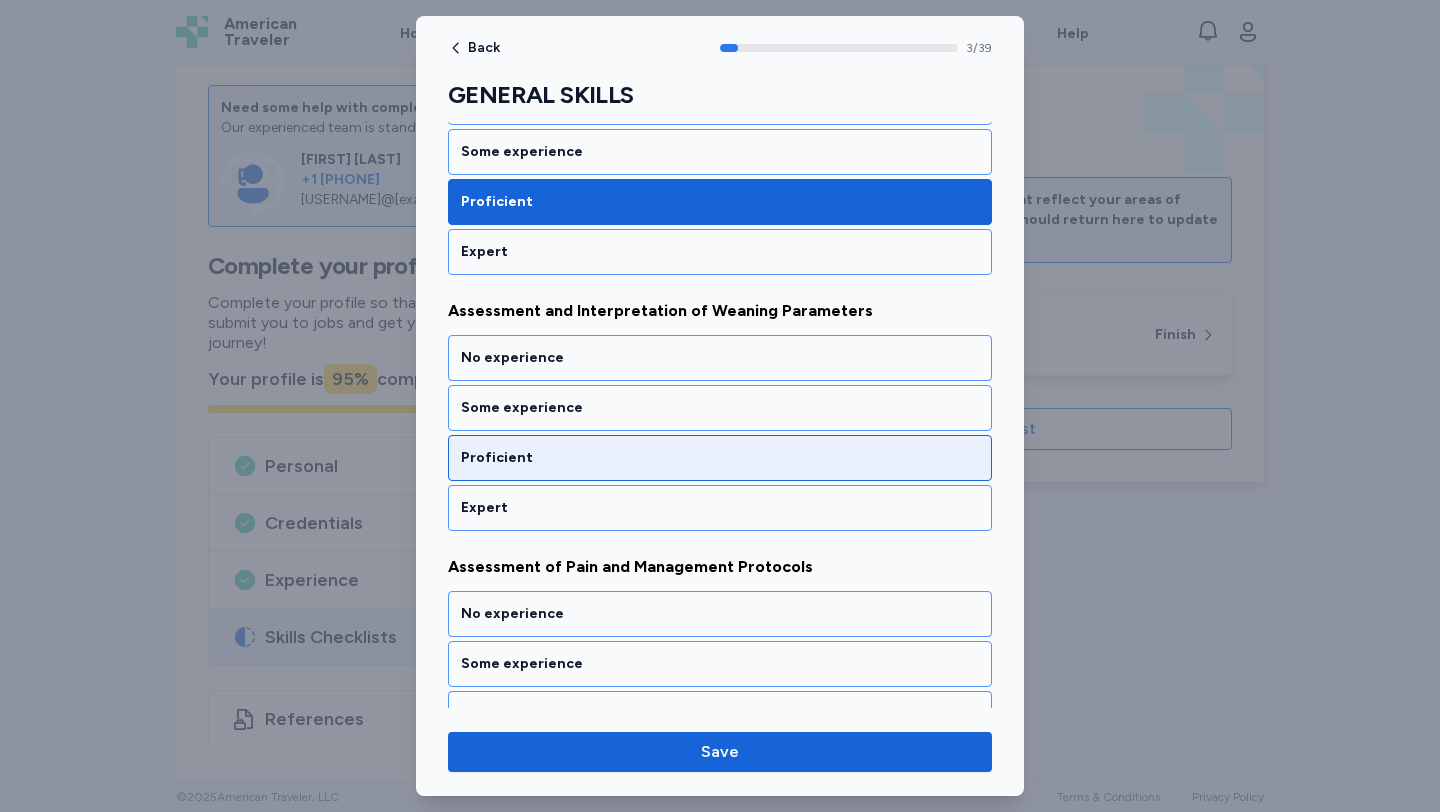 click on "Proficient" at bounding box center [720, 458] 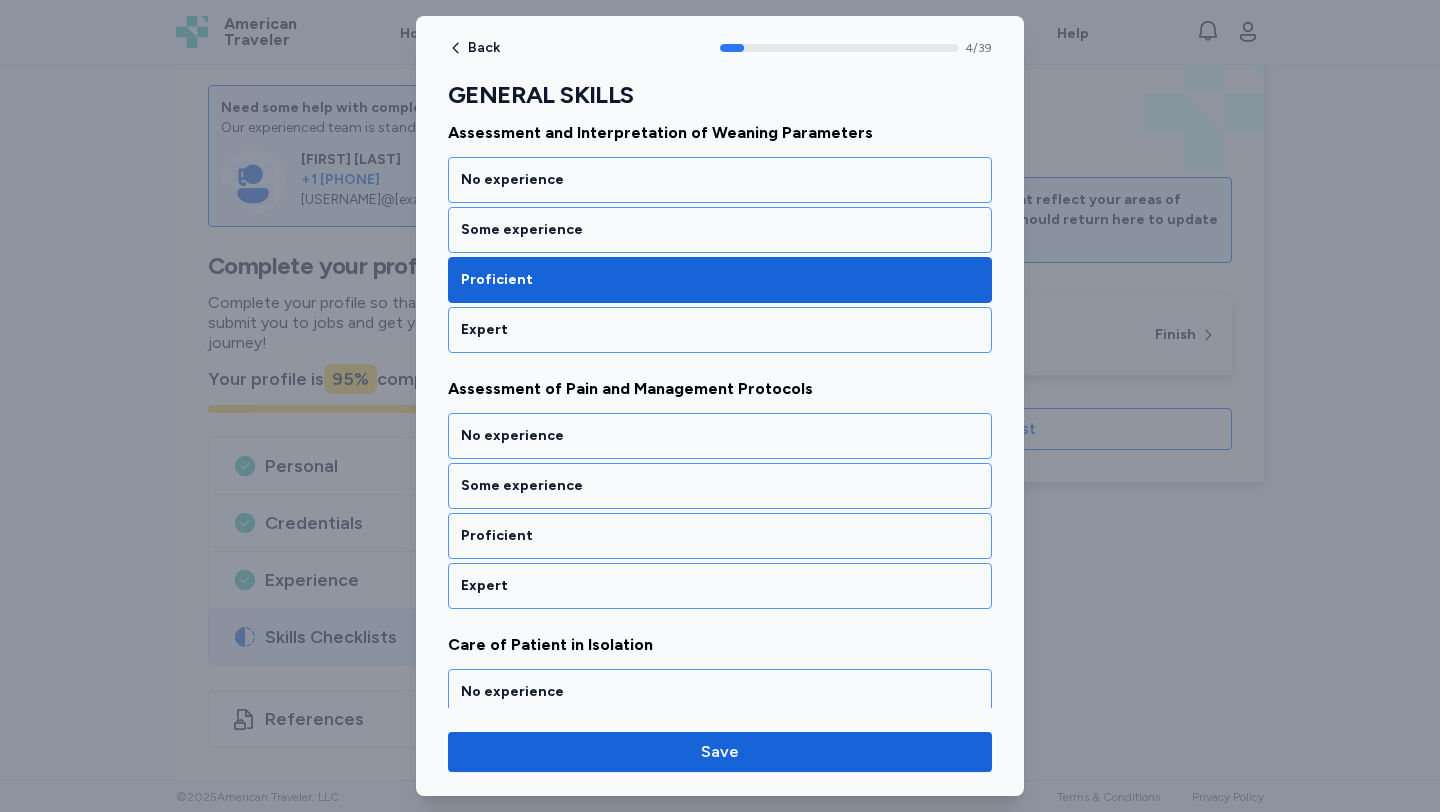 scroll, scrollTop: 1141, scrollLeft: 0, axis: vertical 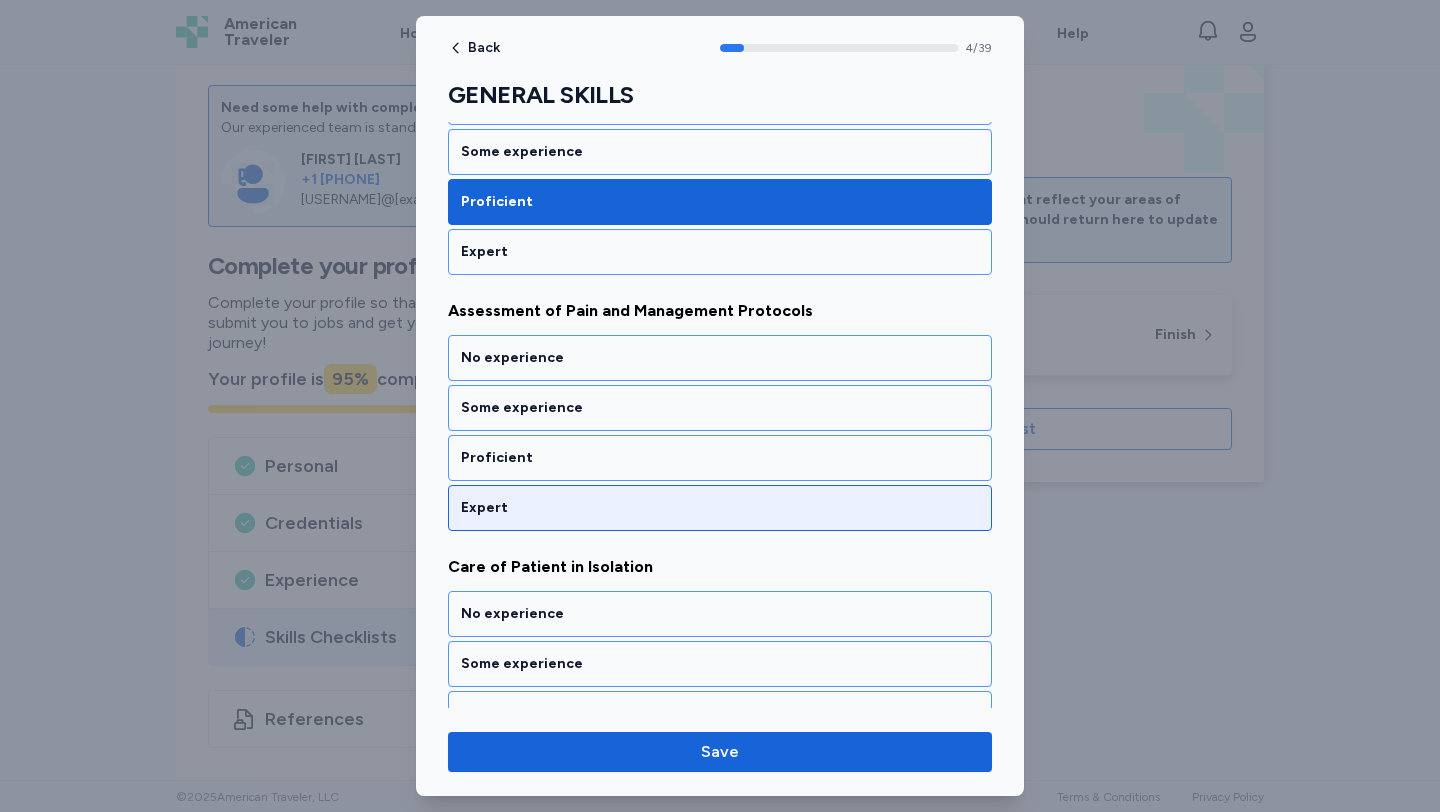 click on "Expert" at bounding box center (720, 508) 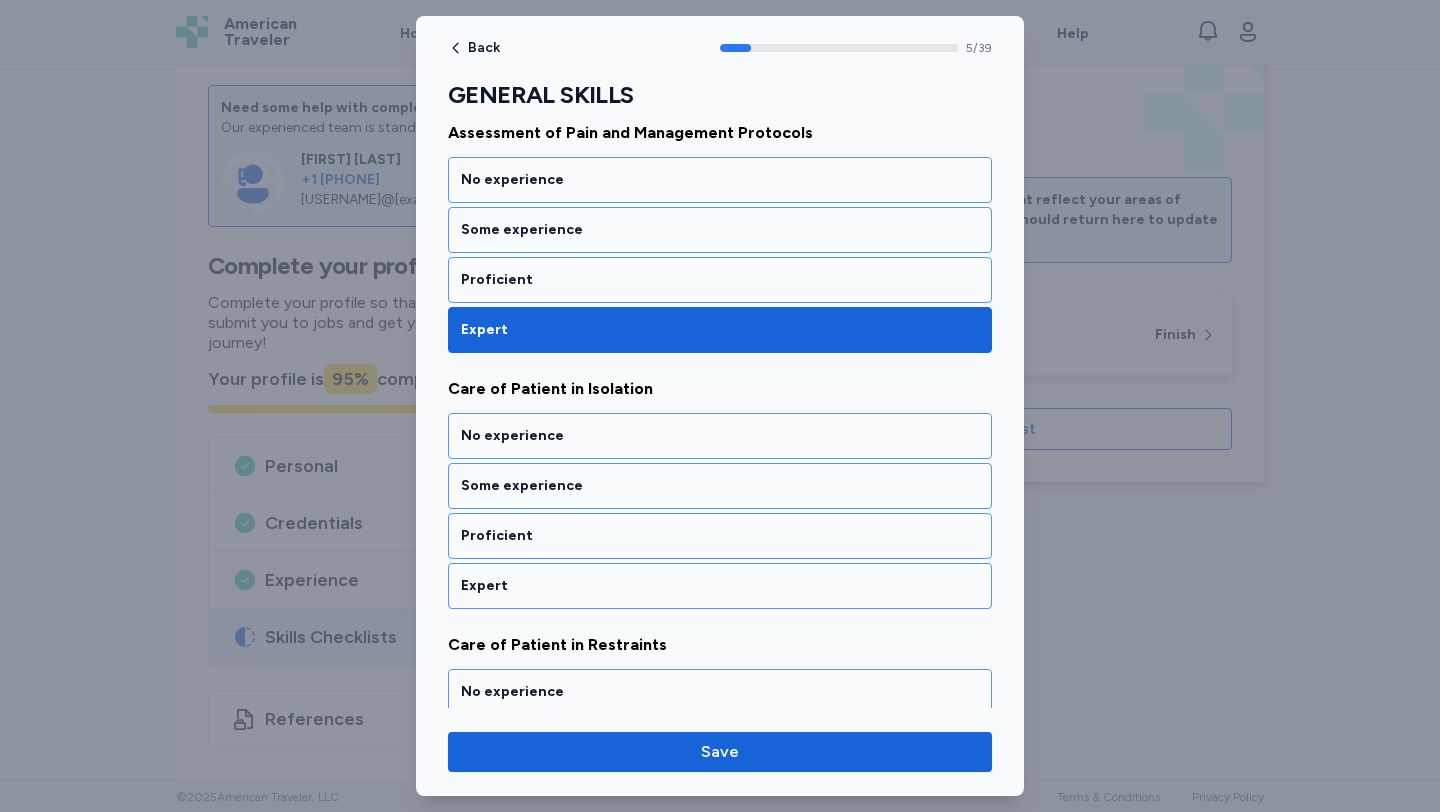 scroll, scrollTop: 1397, scrollLeft: 0, axis: vertical 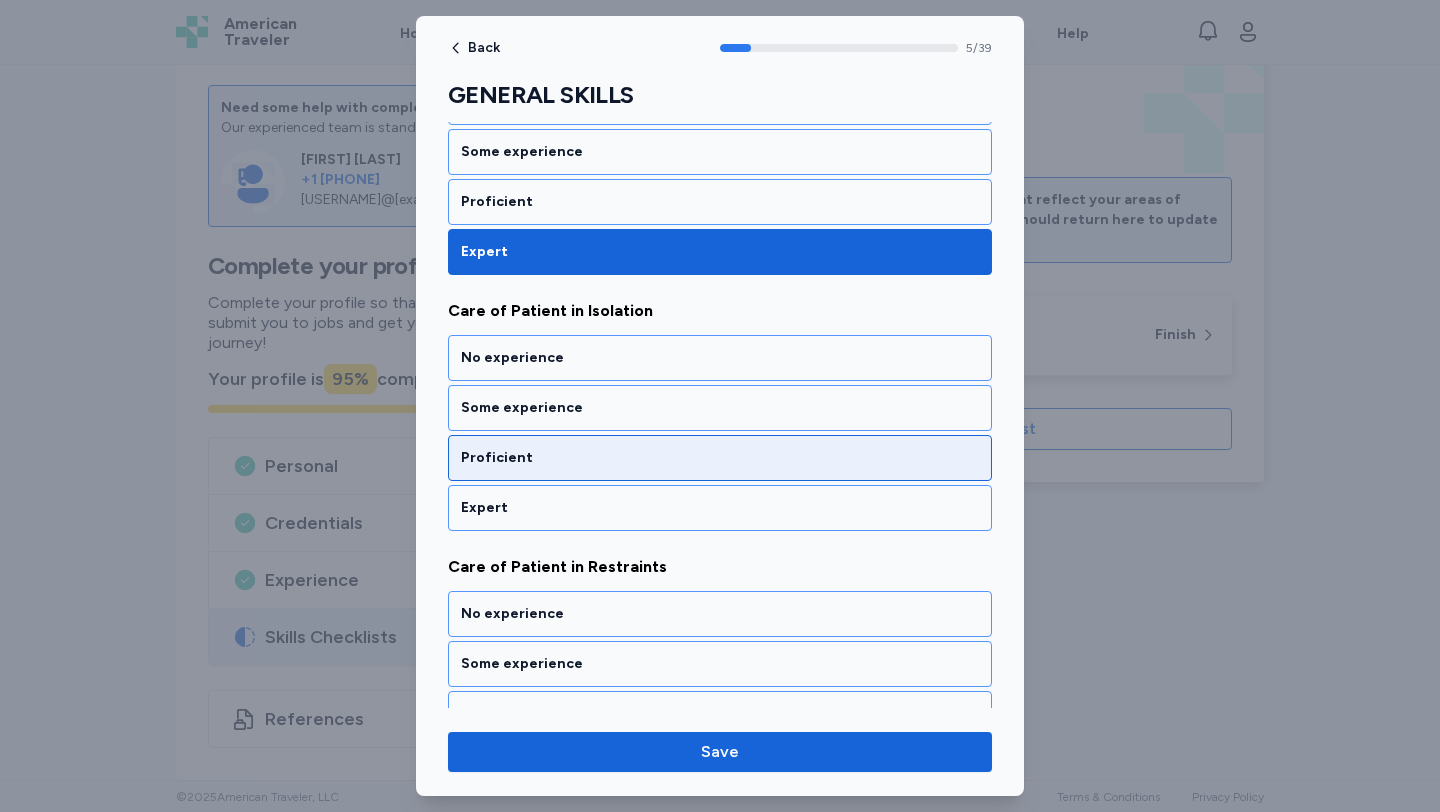 click on "Proficient" at bounding box center [720, 458] 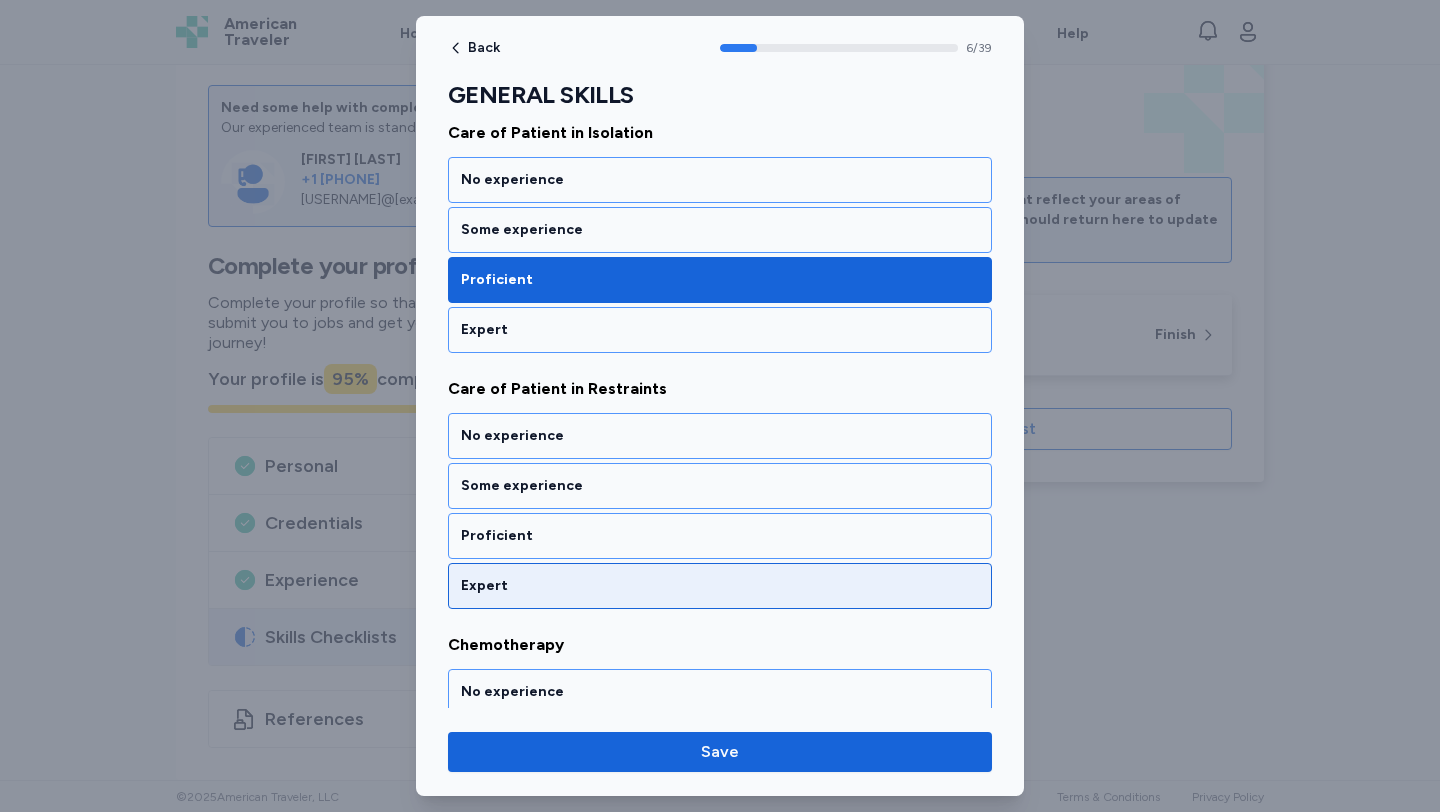 scroll, scrollTop: 1653, scrollLeft: 0, axis: vertical 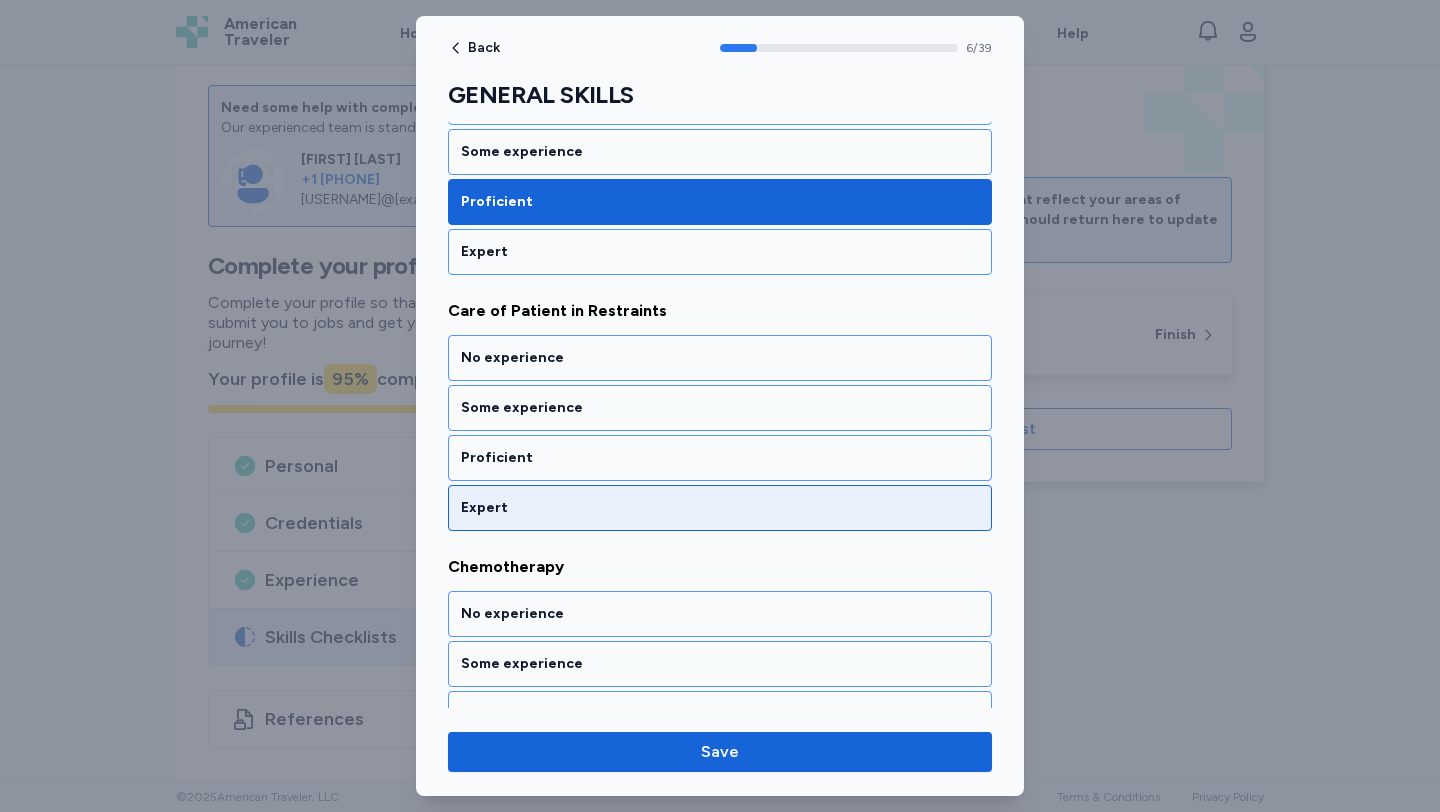 click on "Expert" at bounding box center [720, 508] 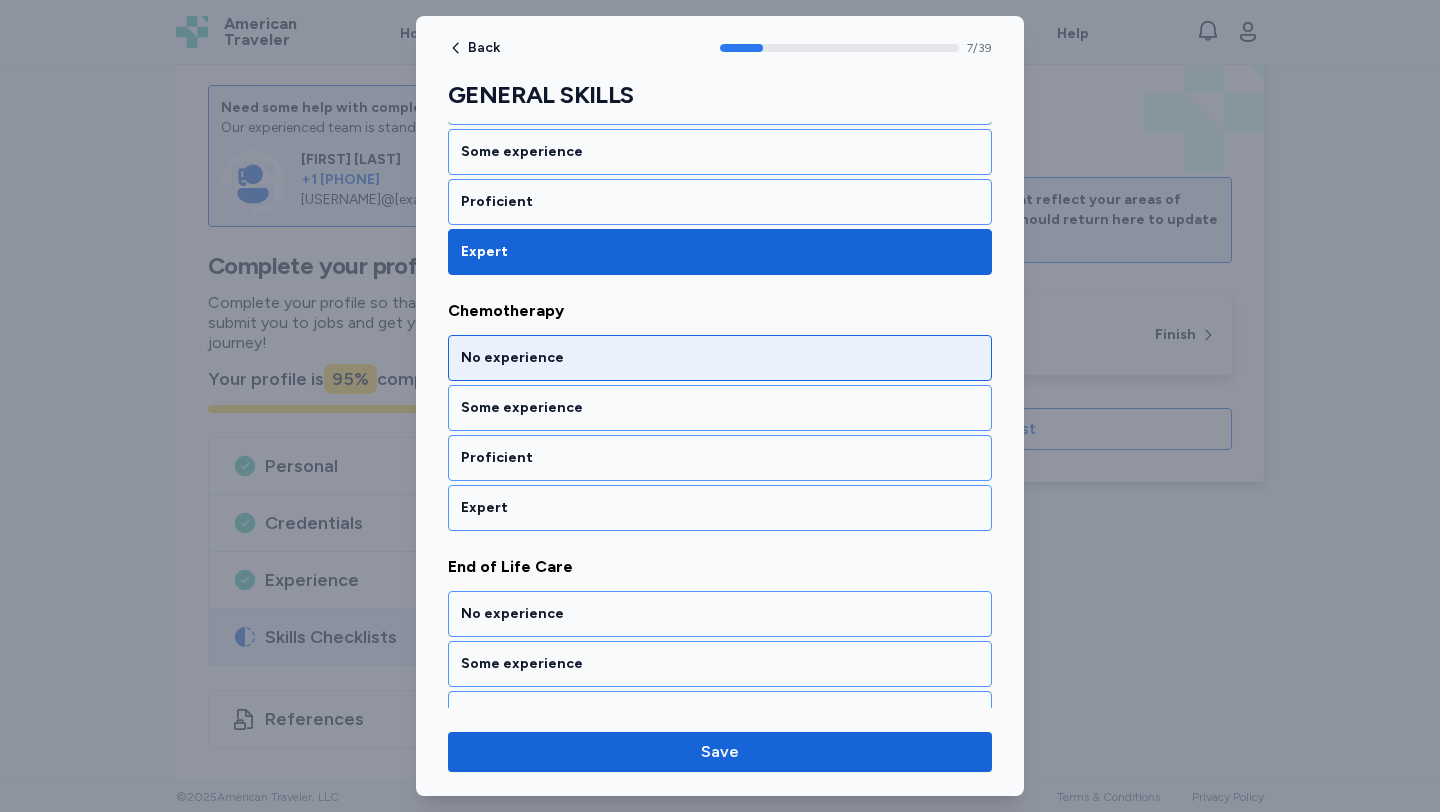 click on "No experience" at bounding box center (720, 358) 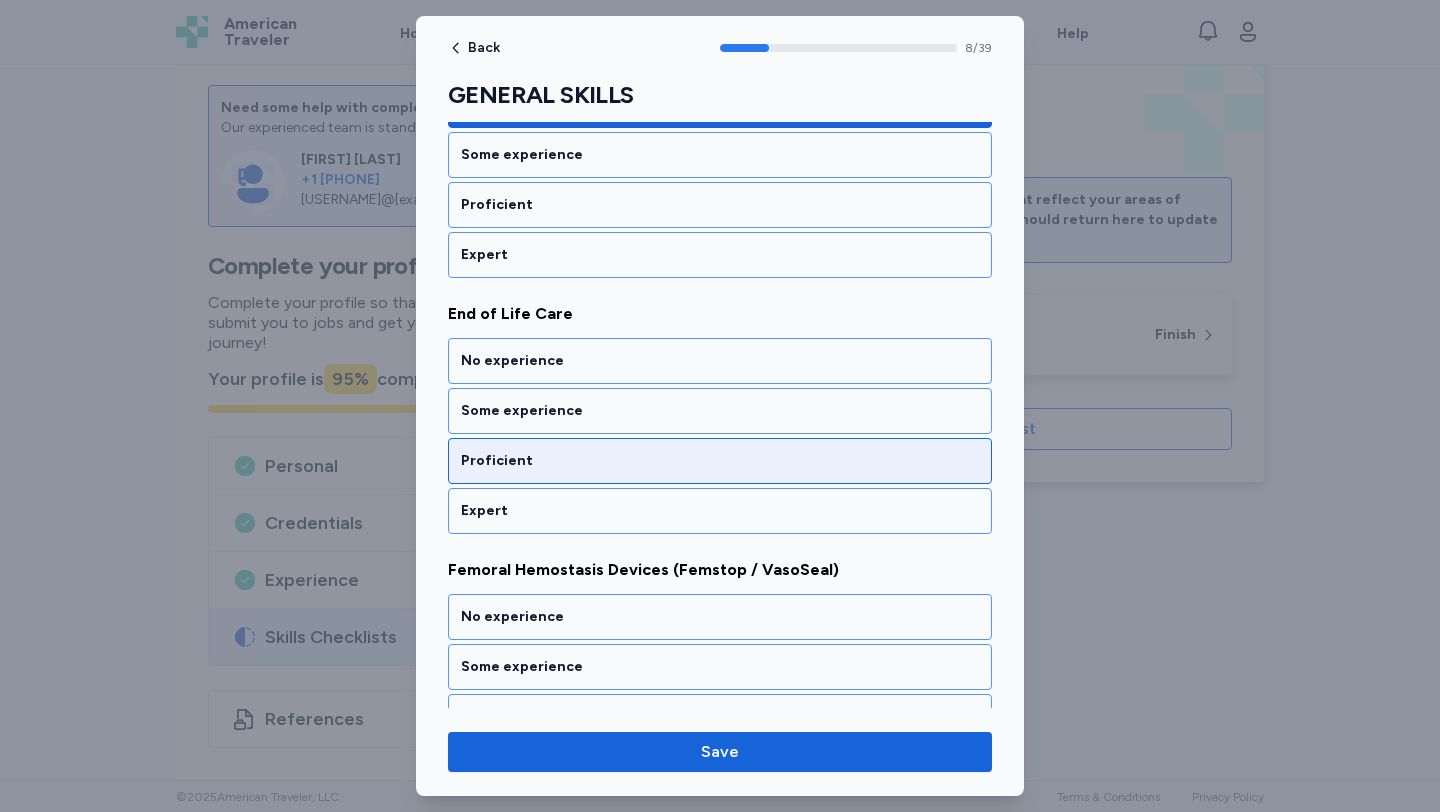 scroll, scrollTop: 2165, scrollLeft: 0, axis: vertical 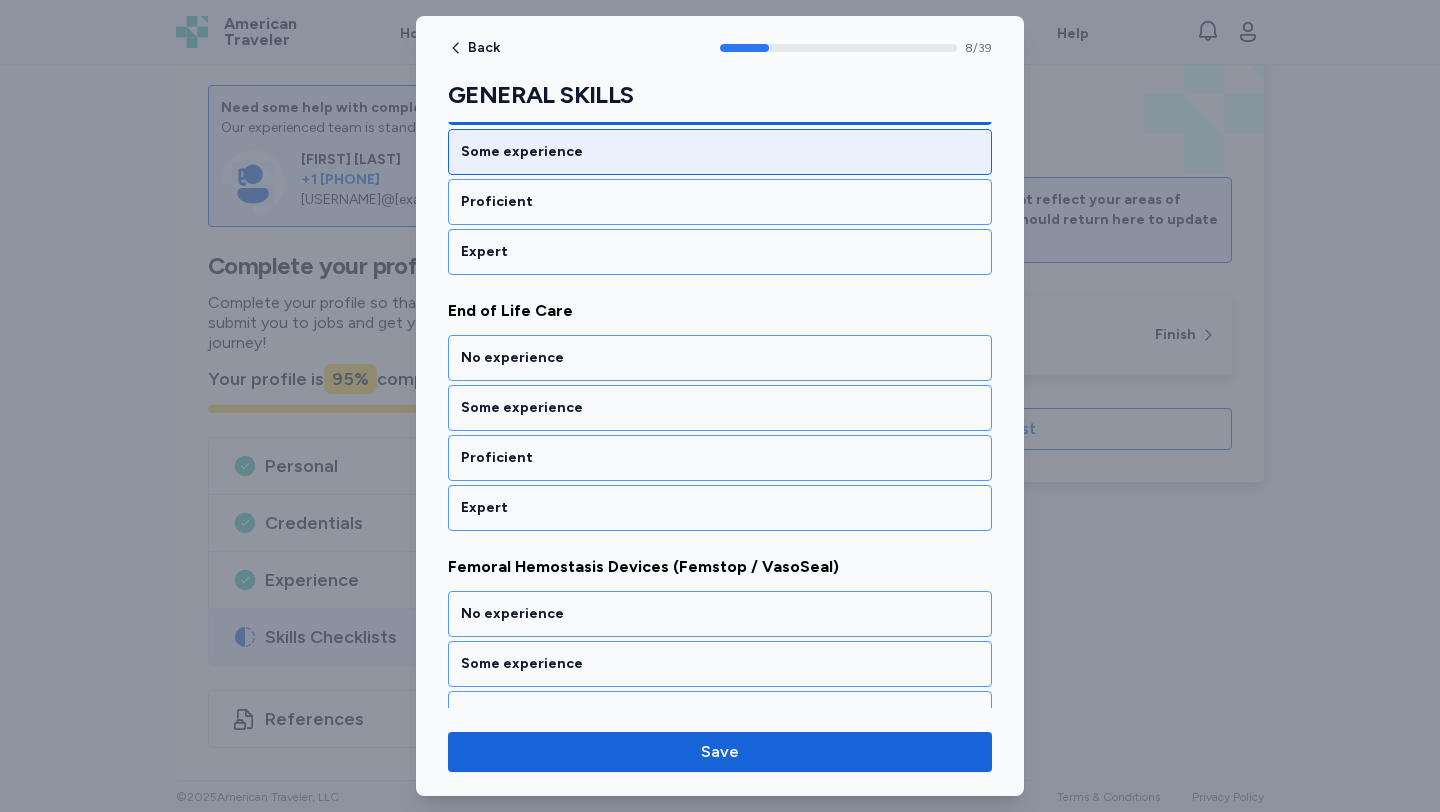 click on "Some experience" at bounding box center (720, 152) 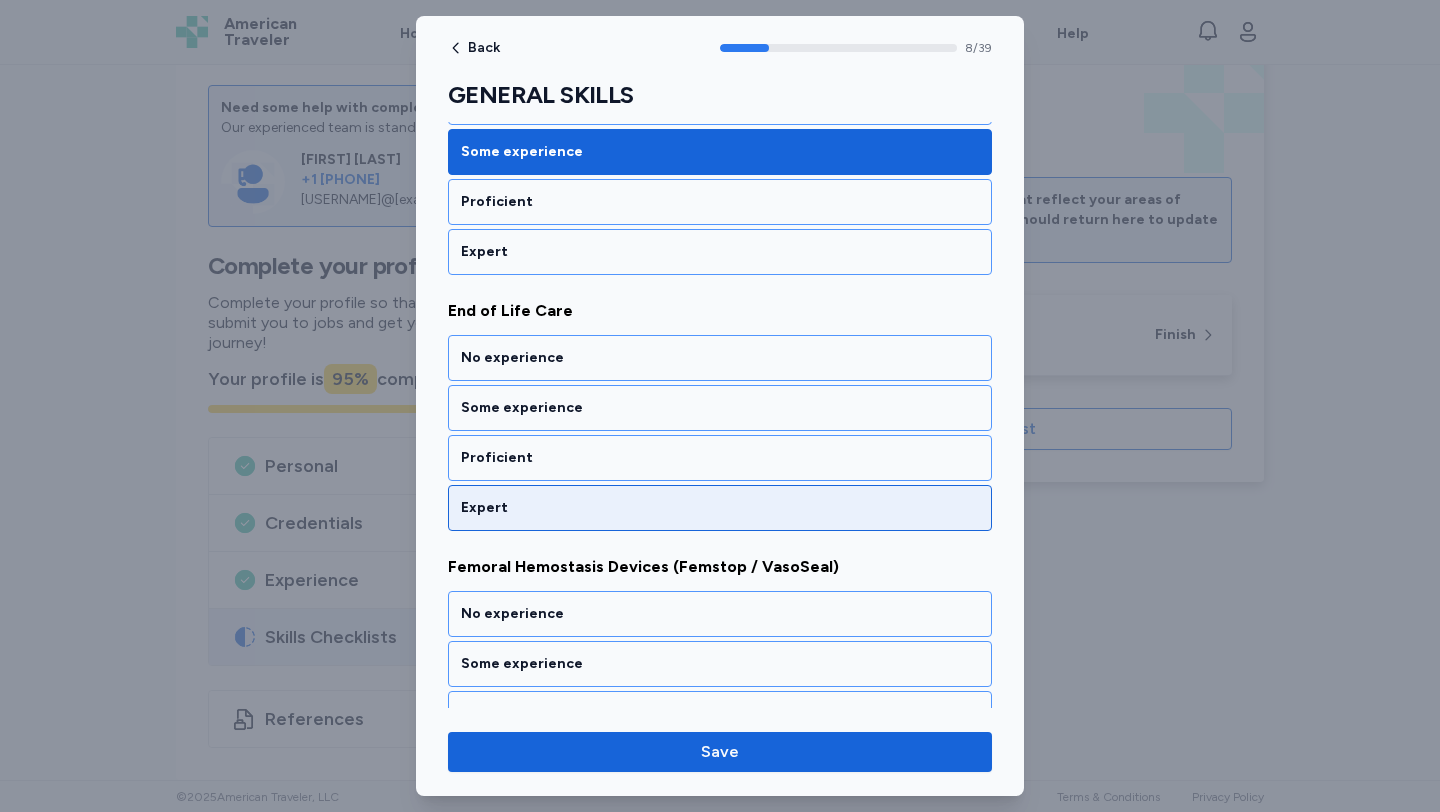 click on "Expert" at bounding box center [720, 508] 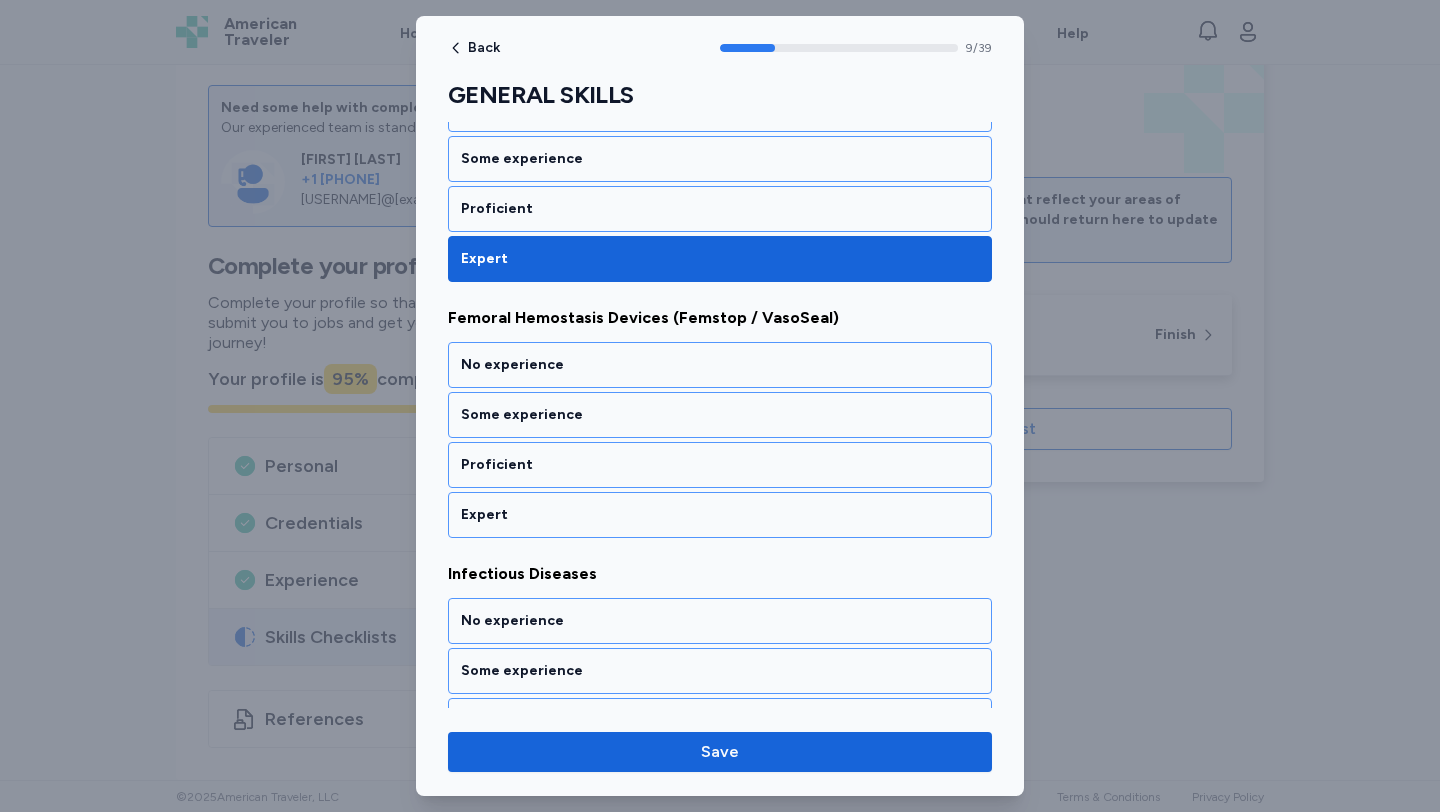 scroll, scrollTop: 2421, scrollLeft: 0, axis: vertical 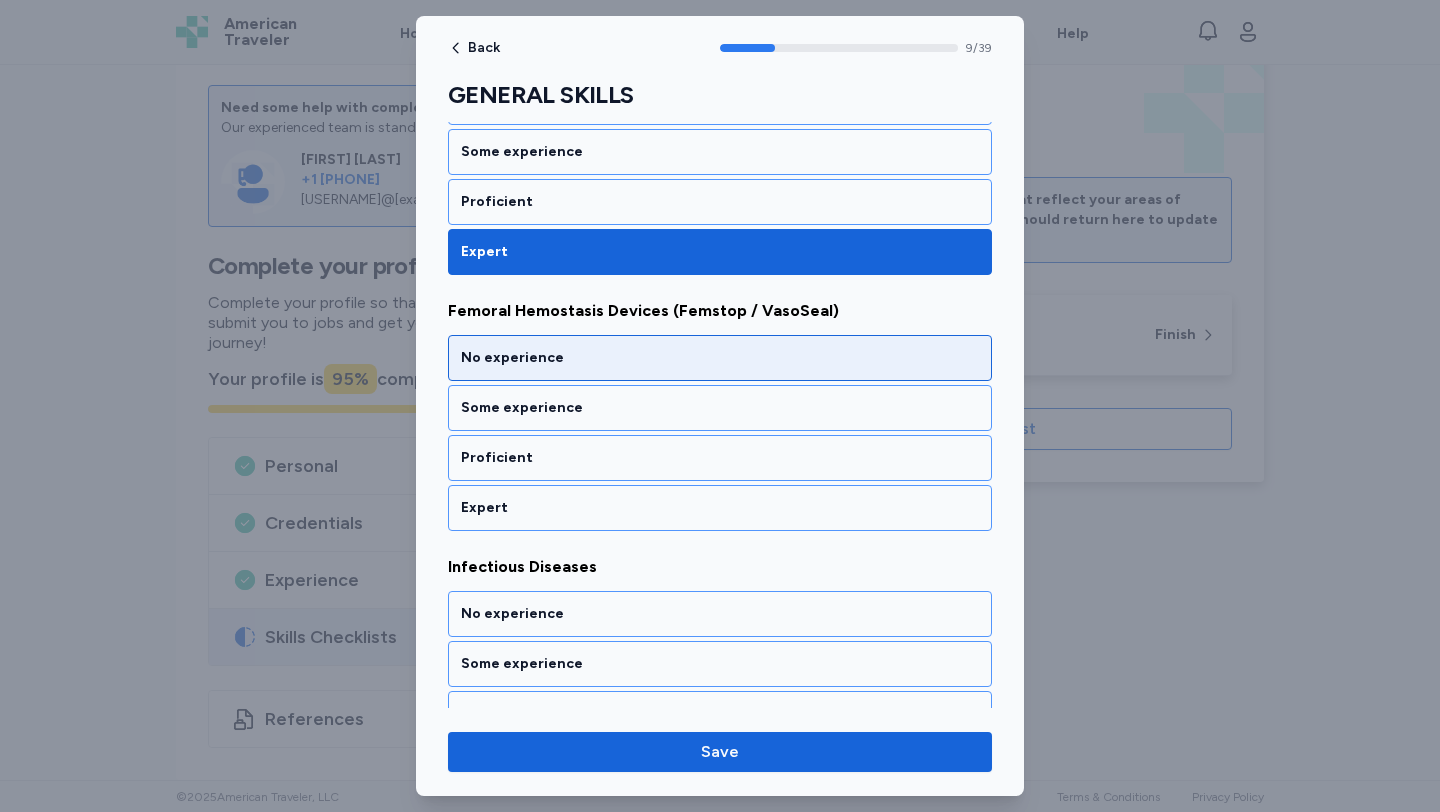 click on "No experience" at bounding box center (720, 358) 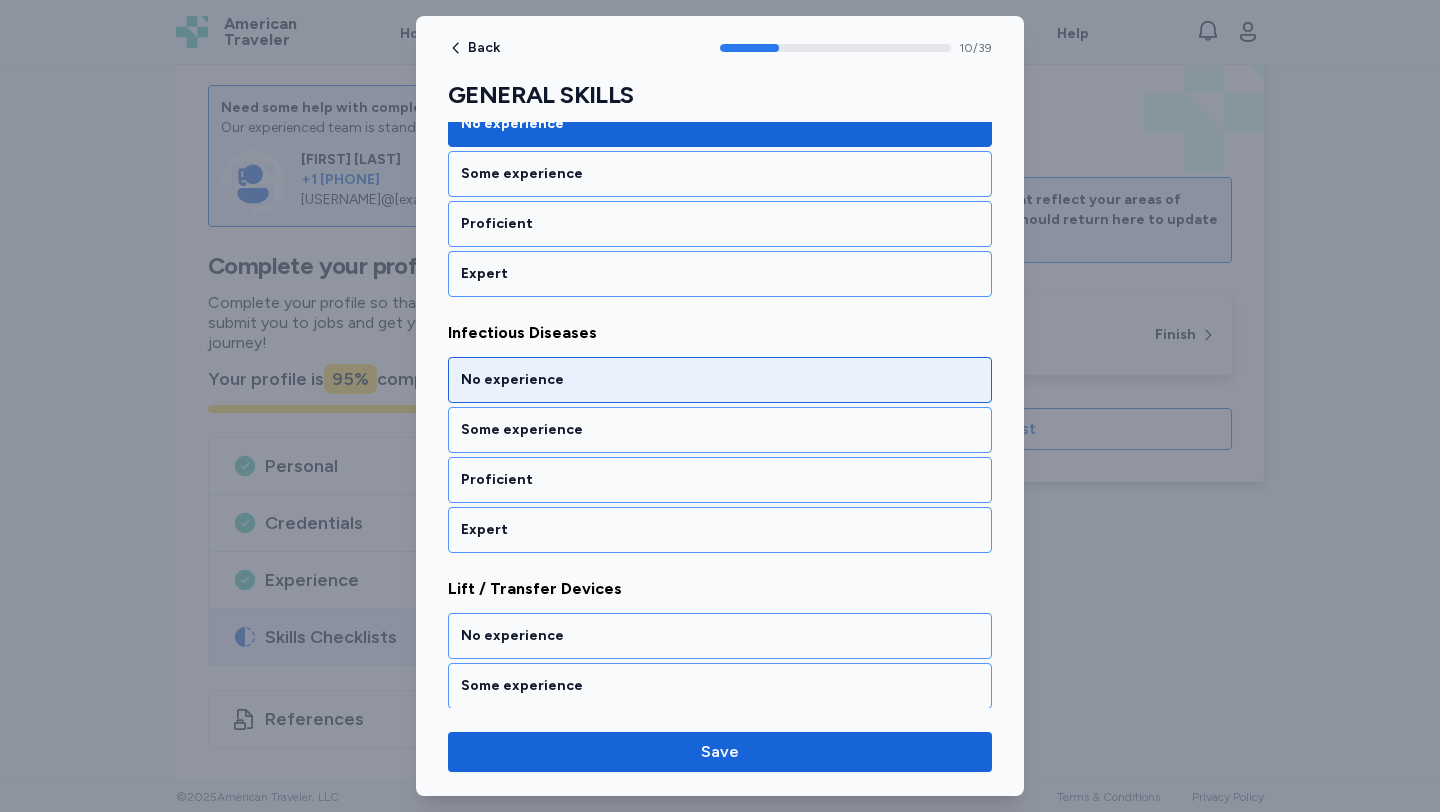 scroll, scrollTop: 2677, scrollLeft: 0, axis: vertical 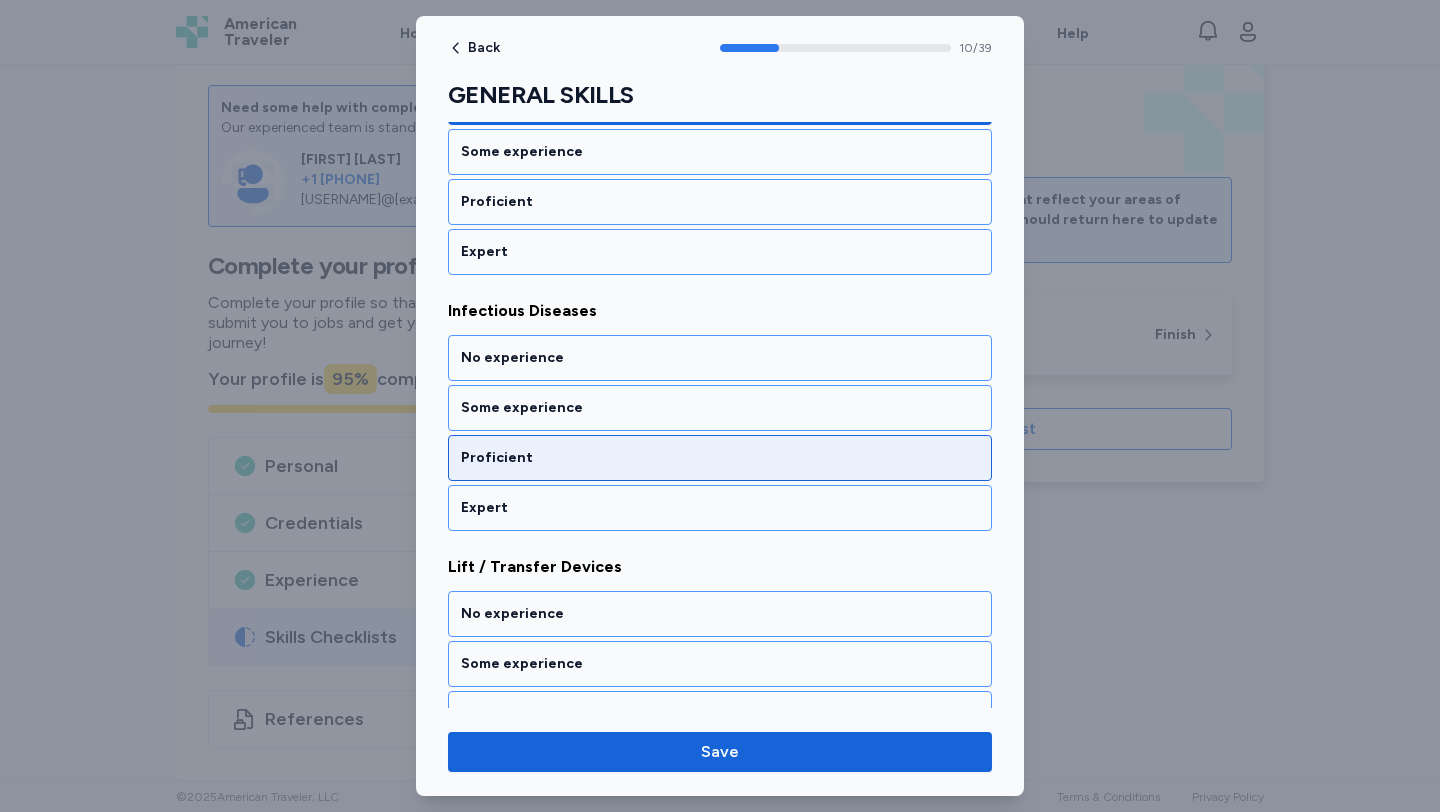 click on "Proficient" at bounding box center [720, 458] 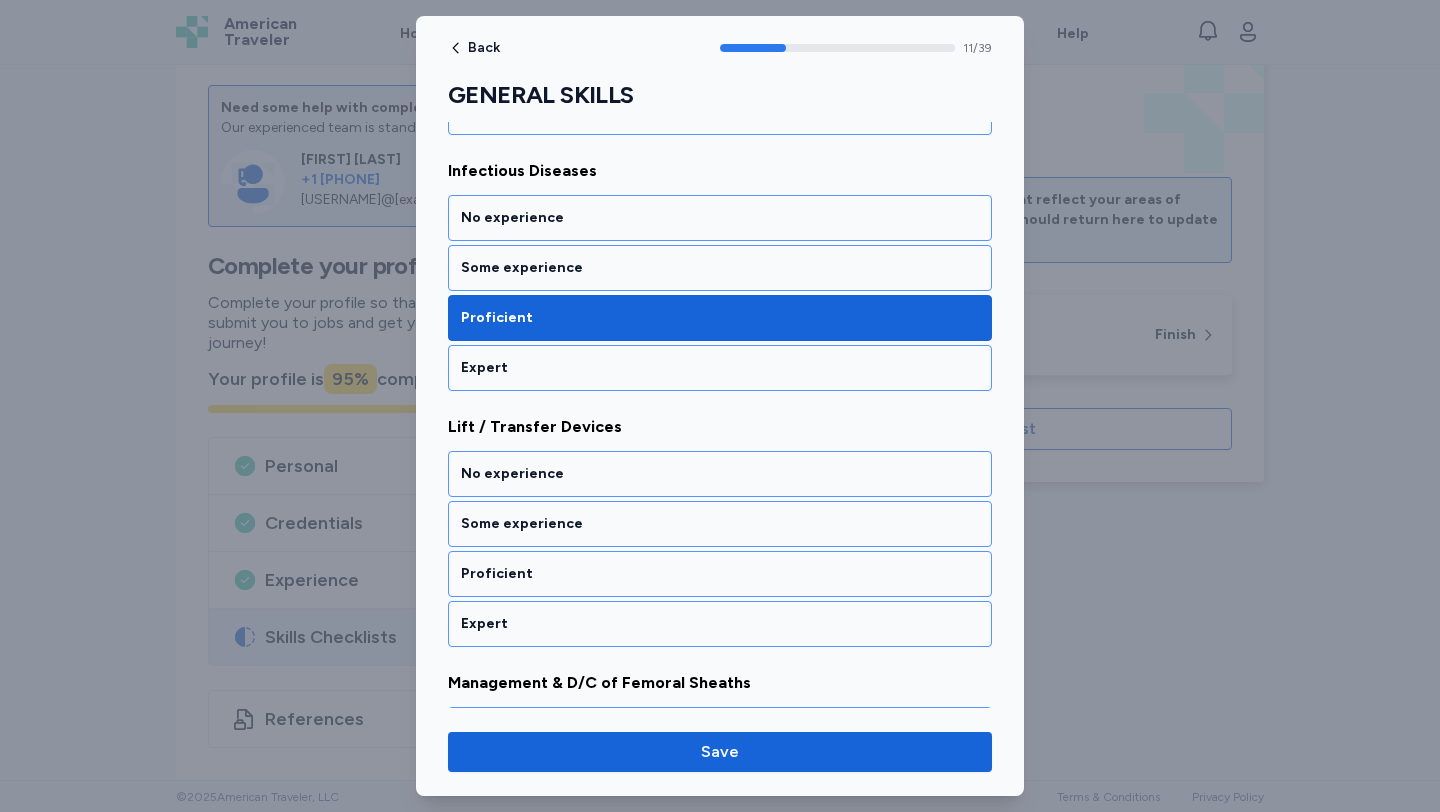 scroll, scrollTop: 2933, scrollLeft: 0, axis: vertical 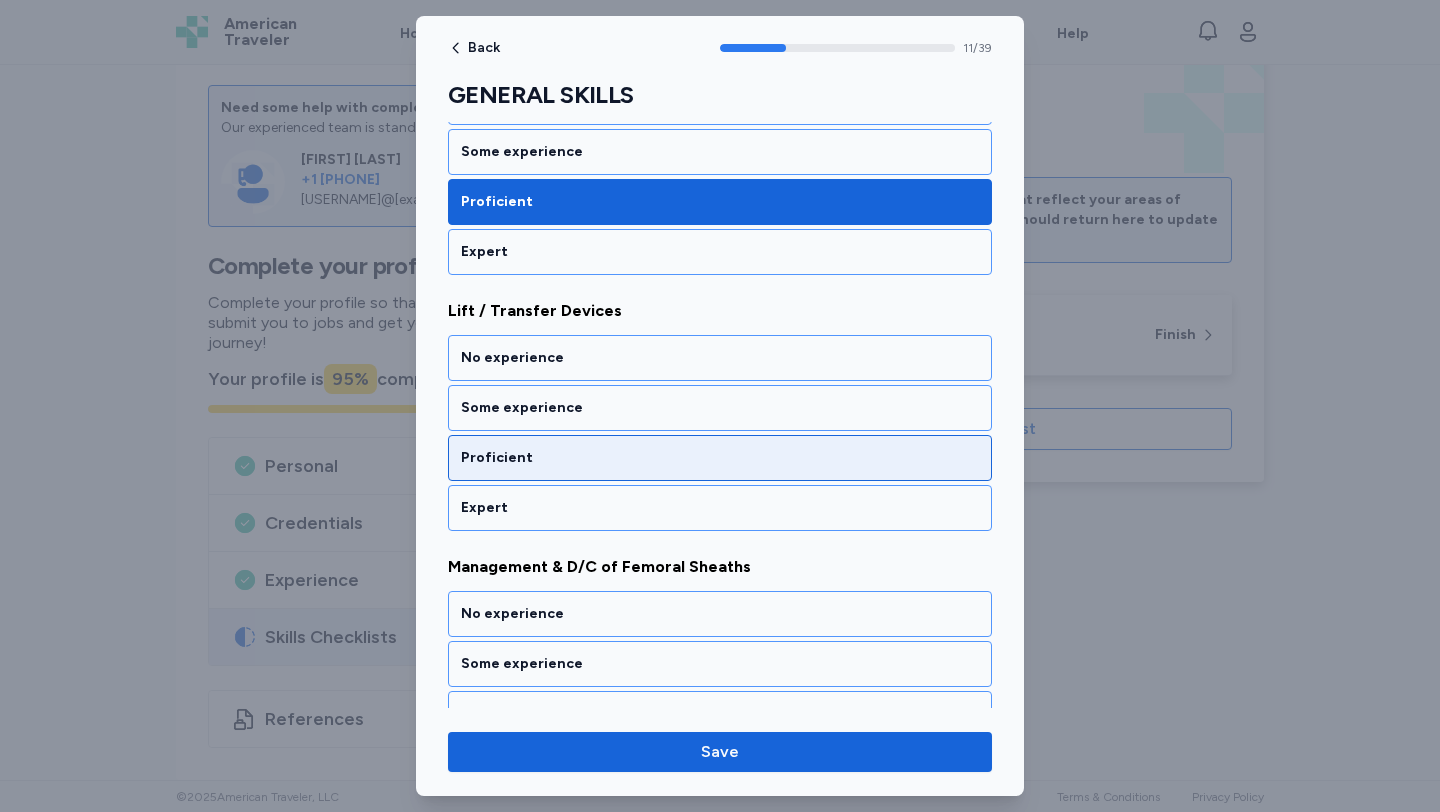 click on "Proficient" at bounding box center [720, 458] 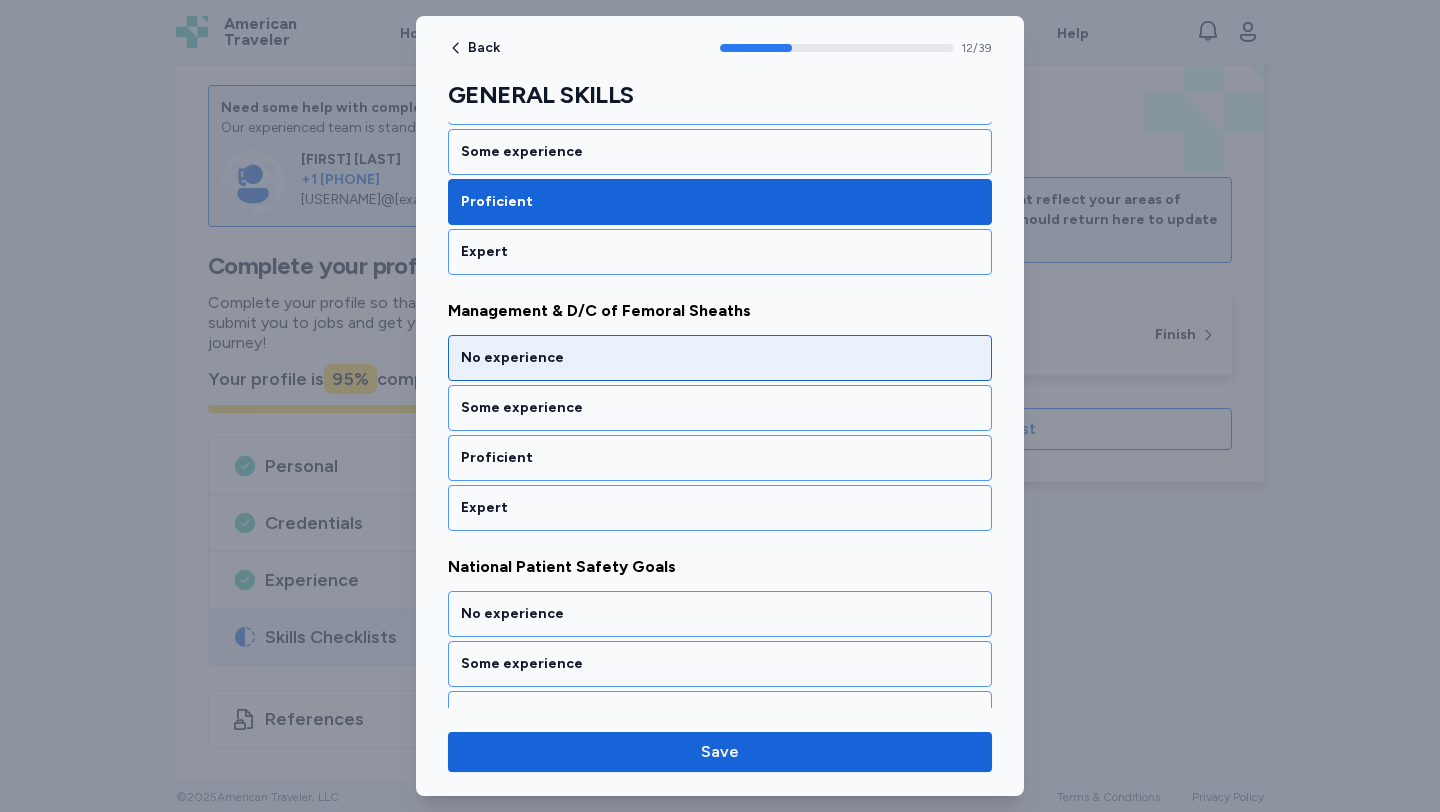 click on "No experience" at bounding box center [720, 358] 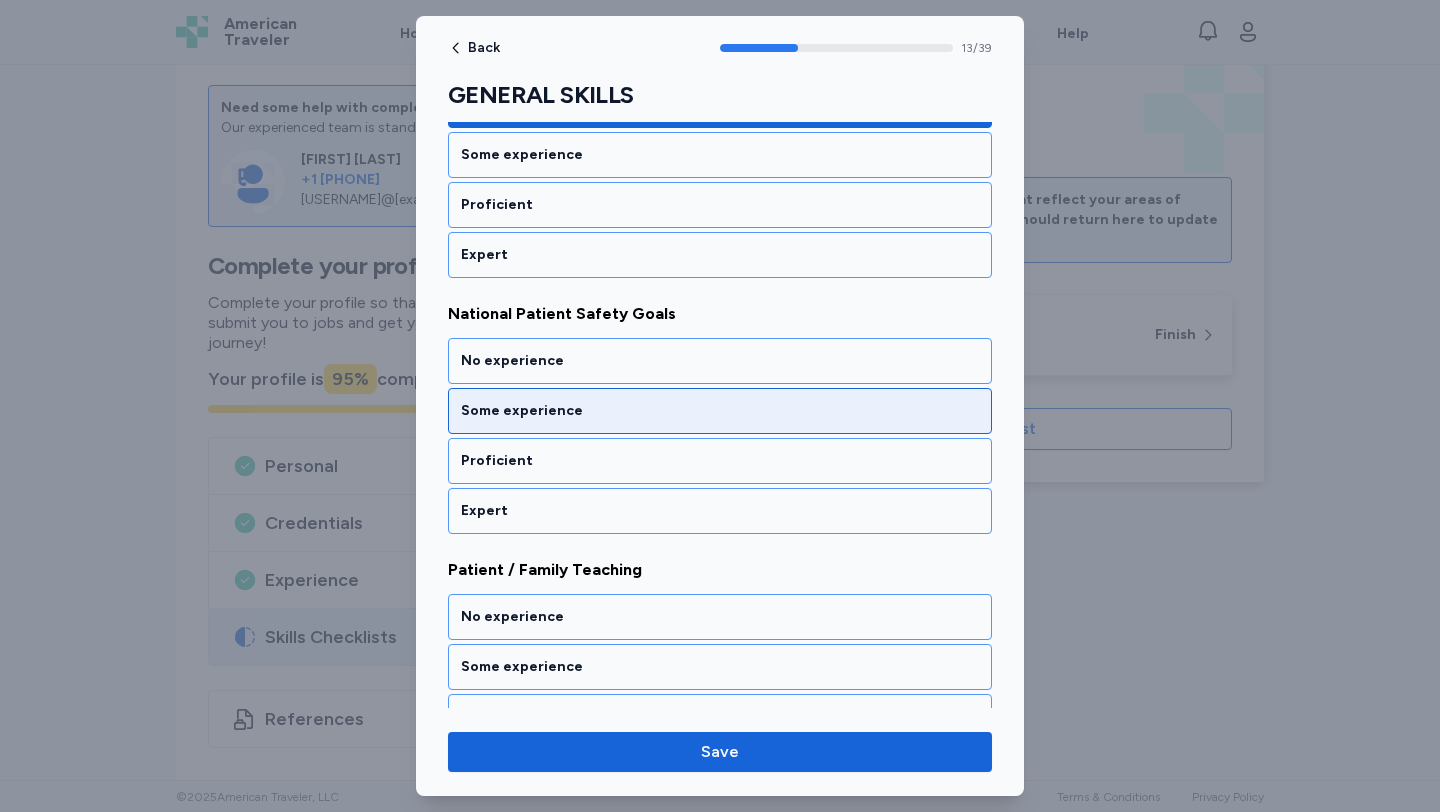 scroll, scrollTop: 3445, scrollLeft: 0, axis: vertical 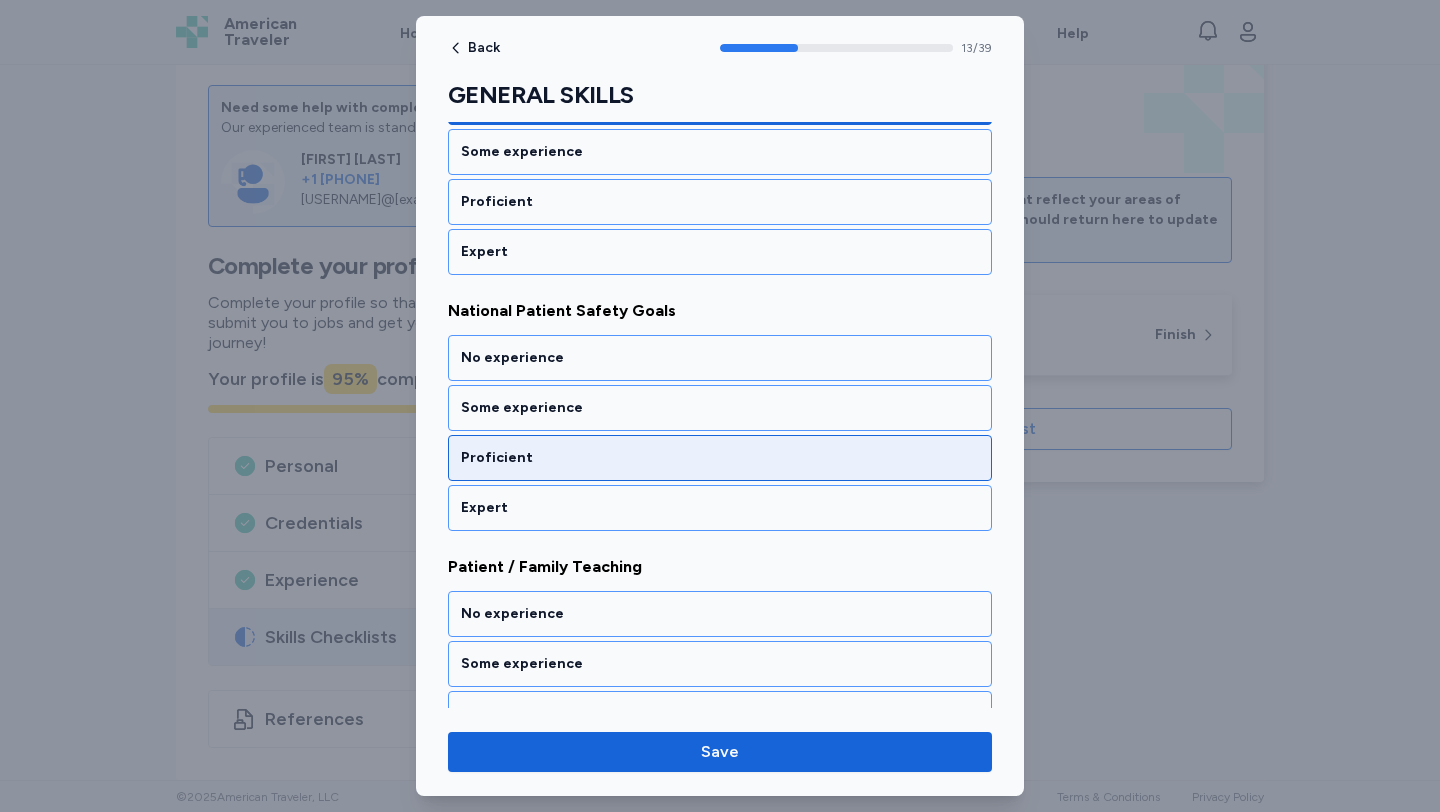 click on "Proficient" at bounding box center [720, 458] 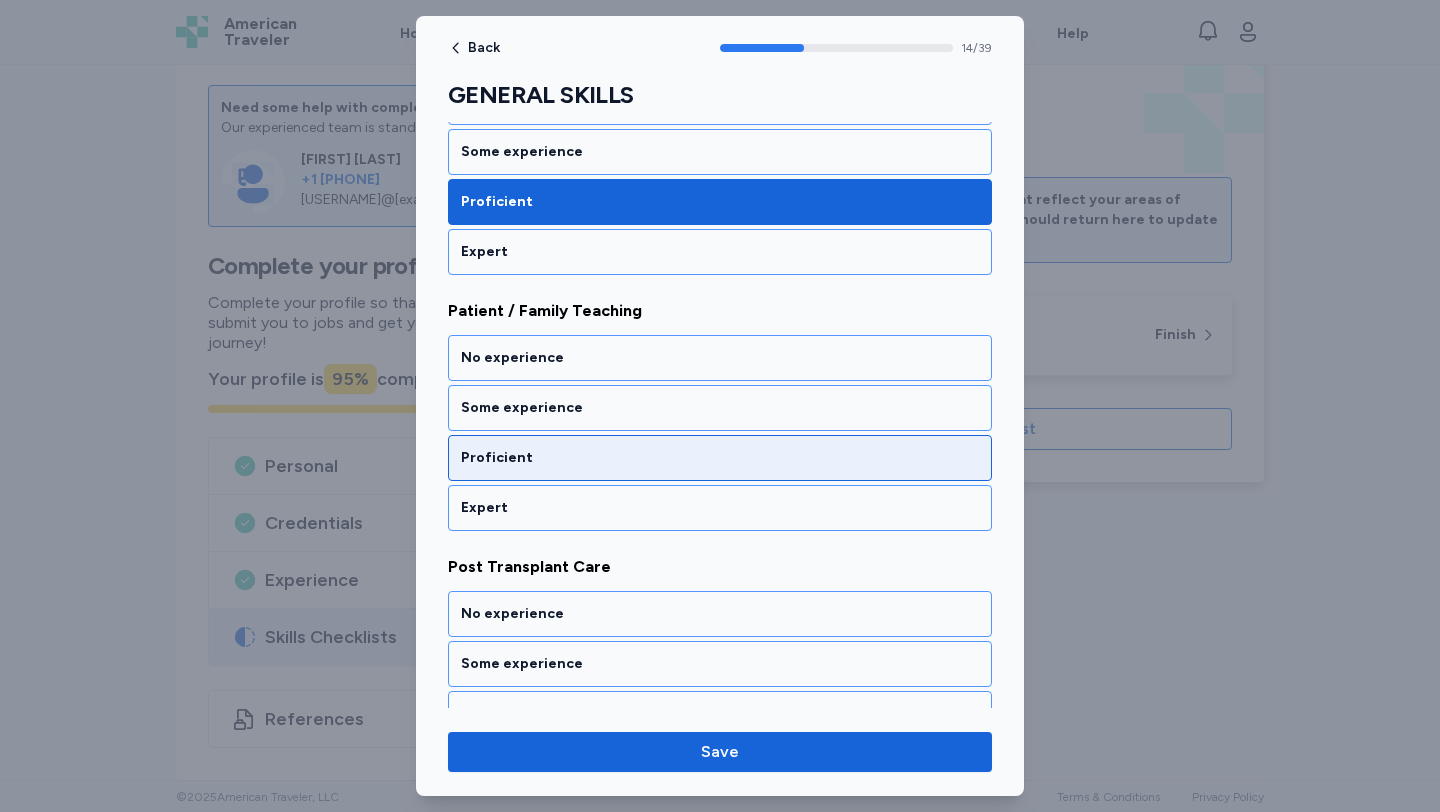click on "Proficient" at bounding box center [720, 458] 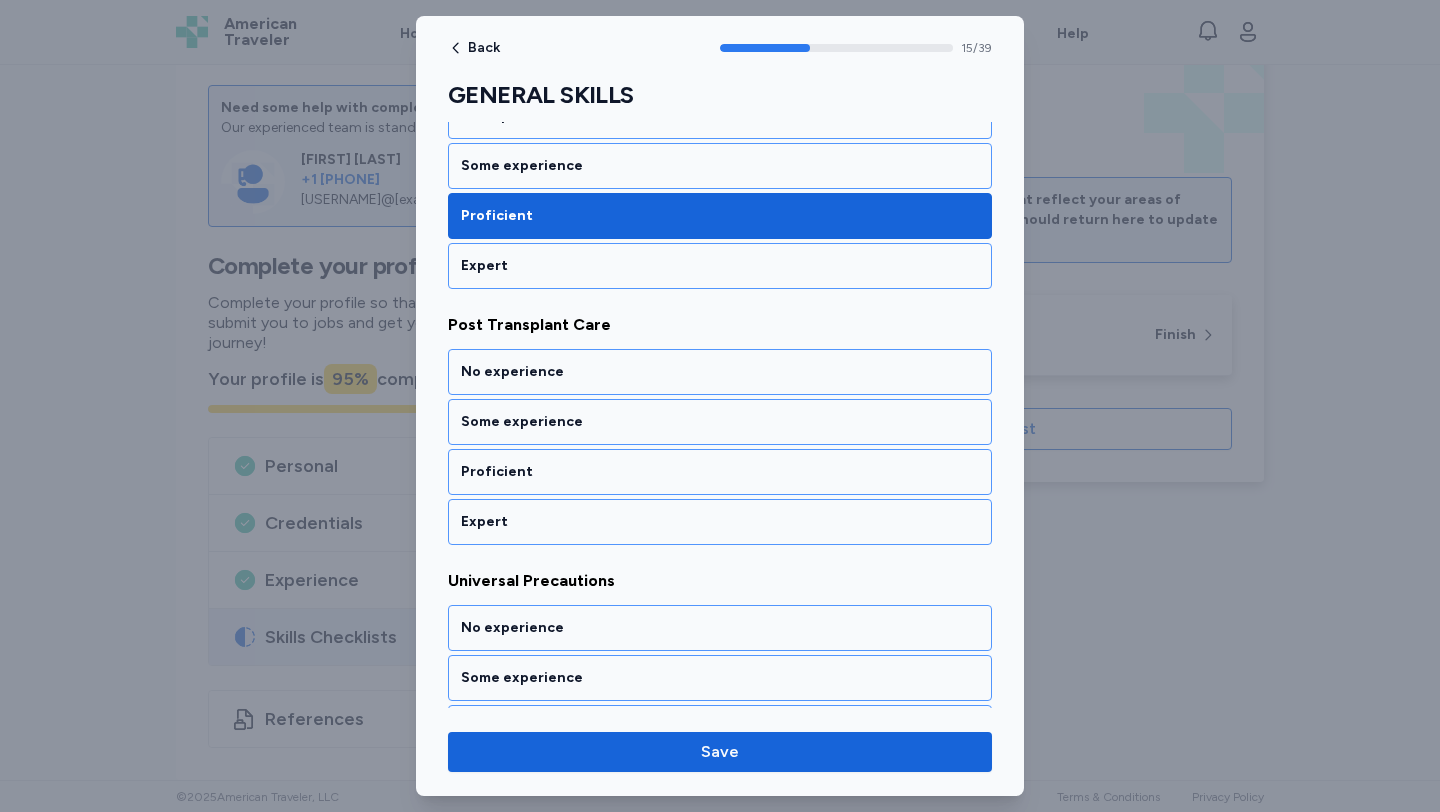 scroll, scrollTop: 3957, scrollLeft: 0, axis: vertical 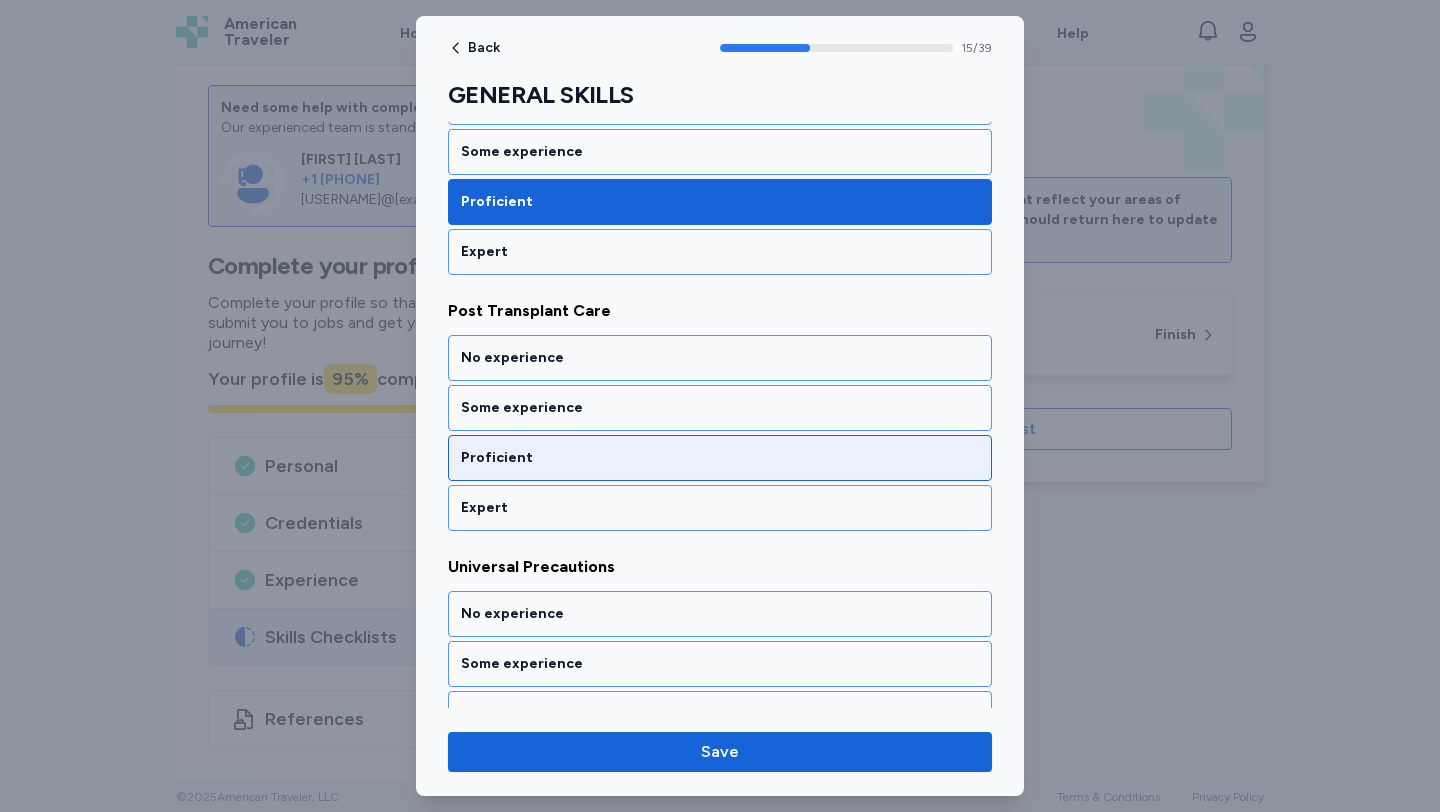 click on "Proficient" at bounding box center (720, 458) 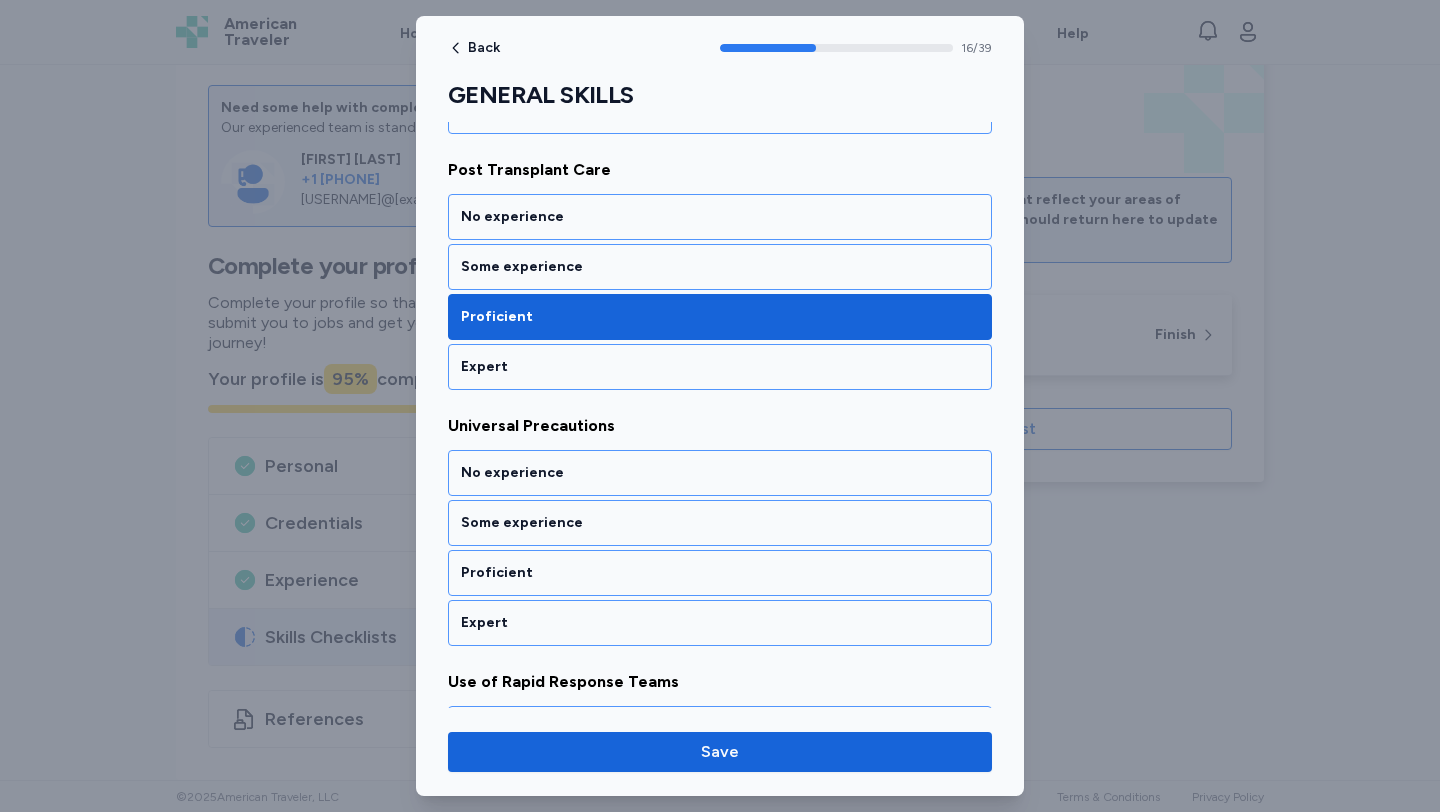 scroll, scrollTop: 4213, scrollLeft: 0, axis: vertical 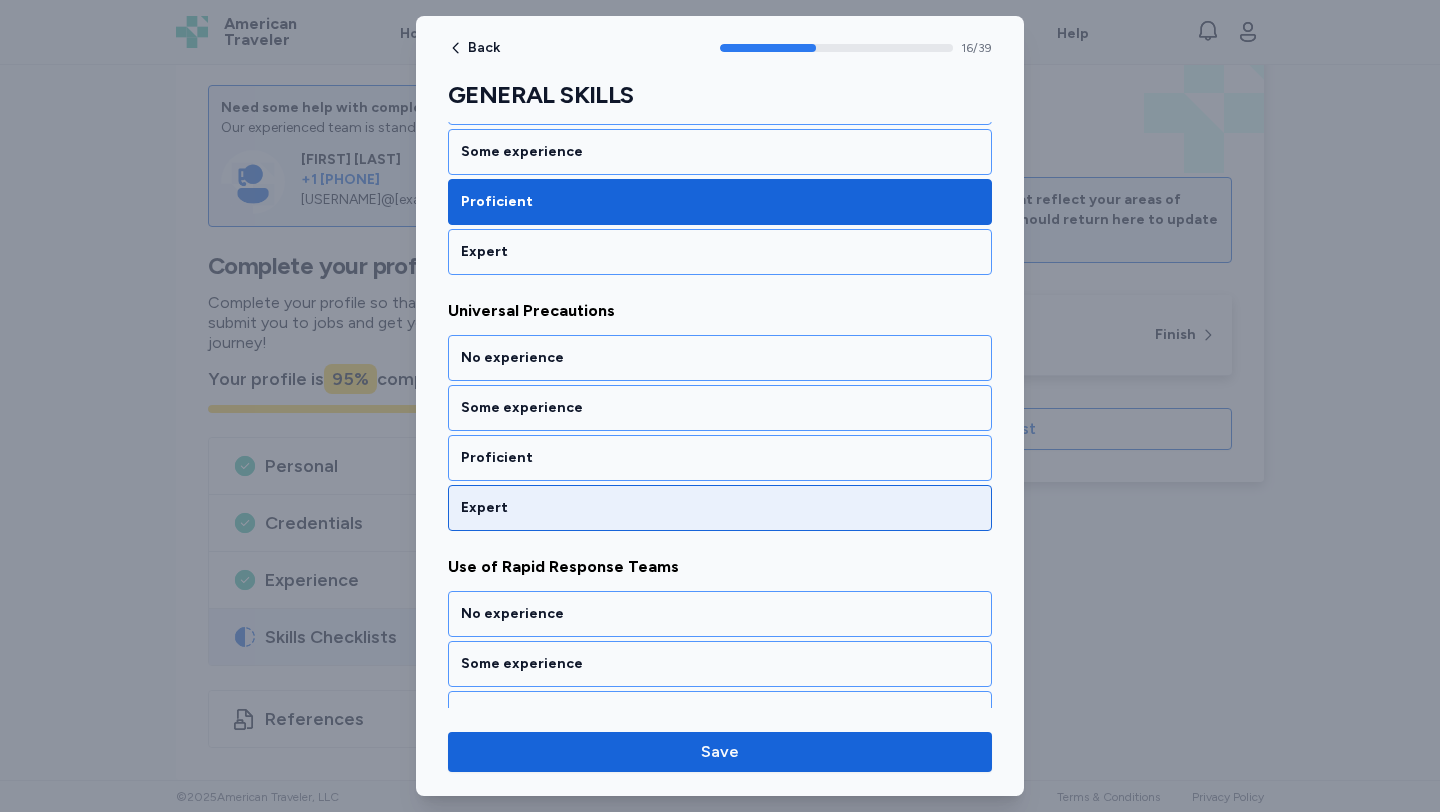 click on "Expert" at bounding box center [720, 508] 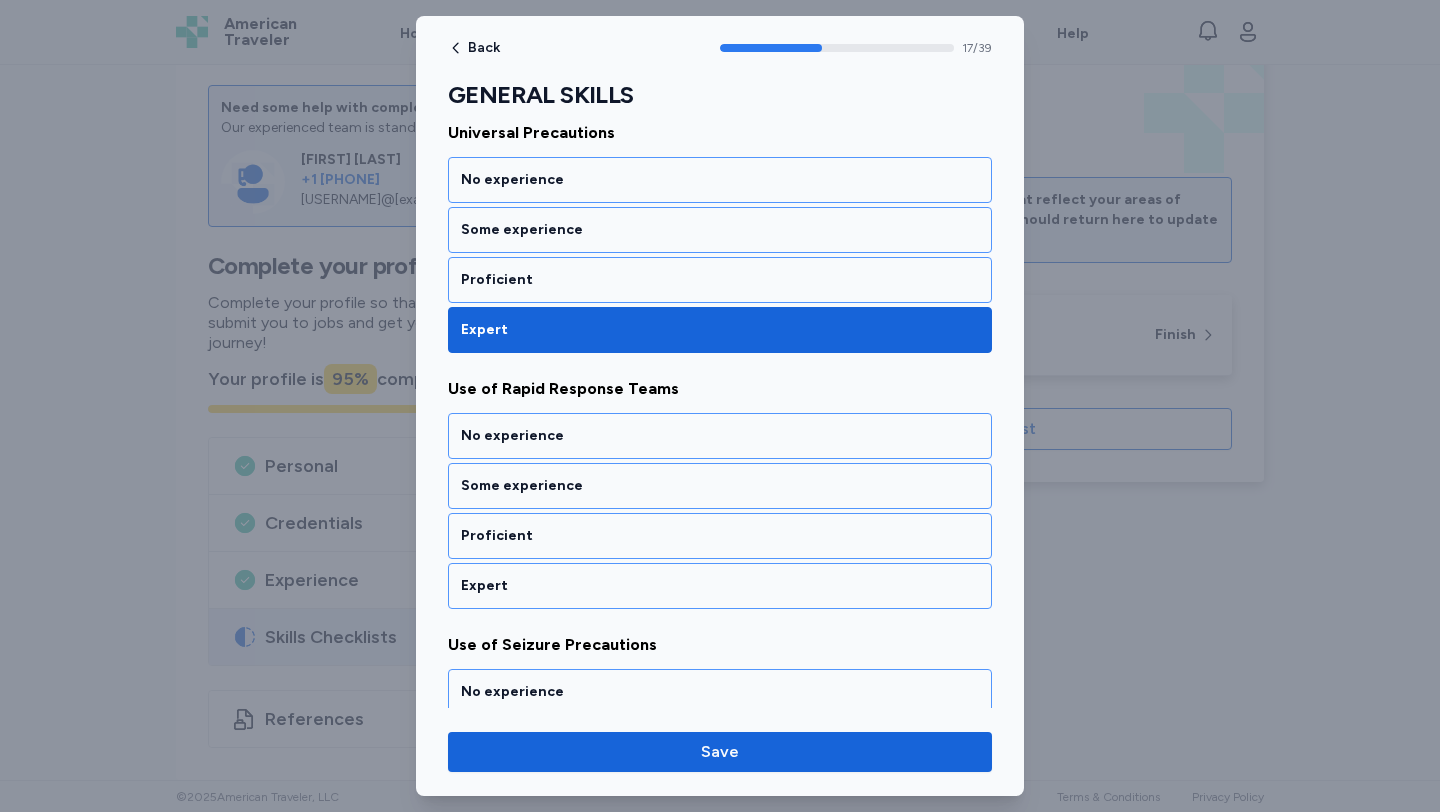 scroll, scrollTop: 4469, scrollLeft: 0, axis: vertical 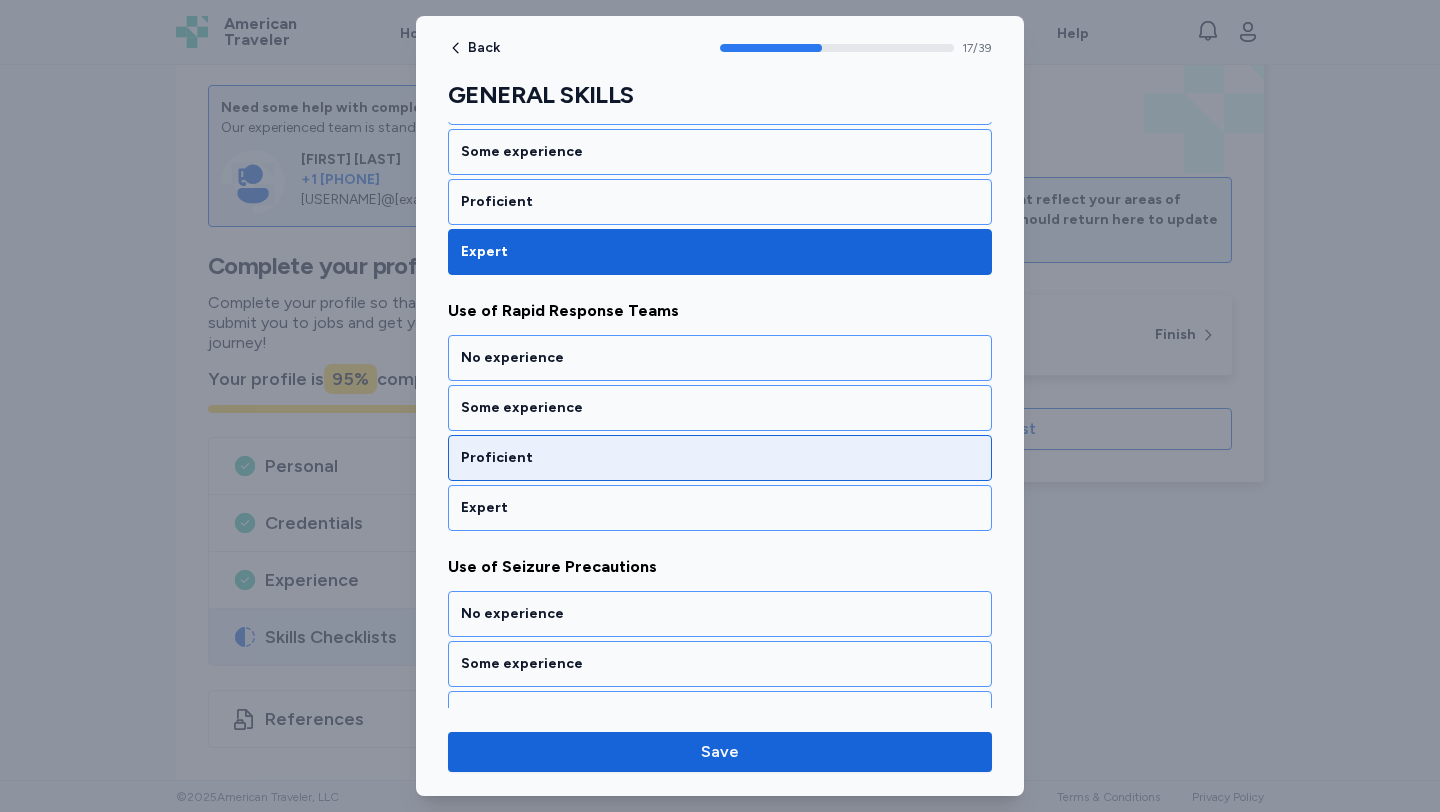 click on "Proficient" at bounding box center [720, 458] 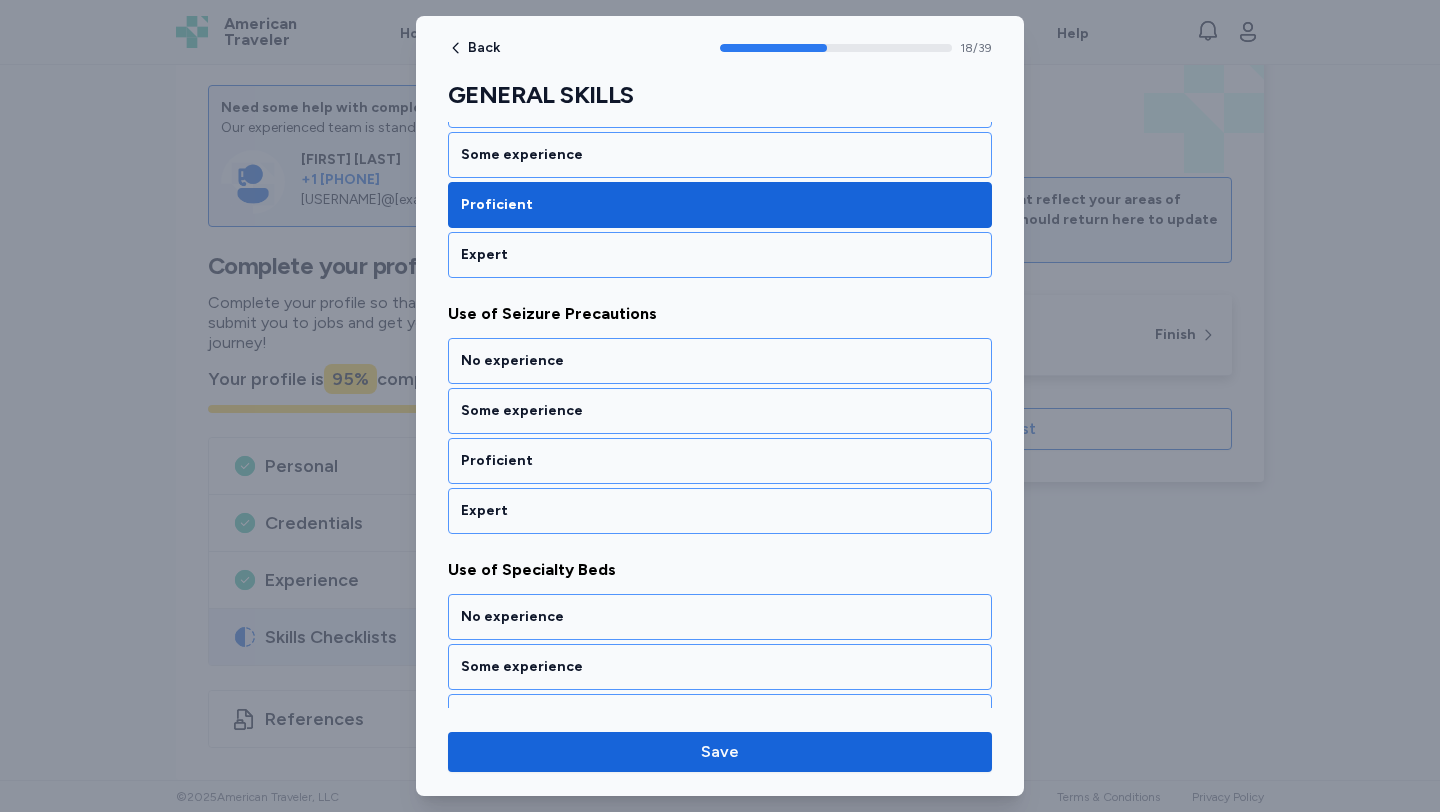scroll, scrollTop: 4725, scrollLeft: 0, axis: vertical 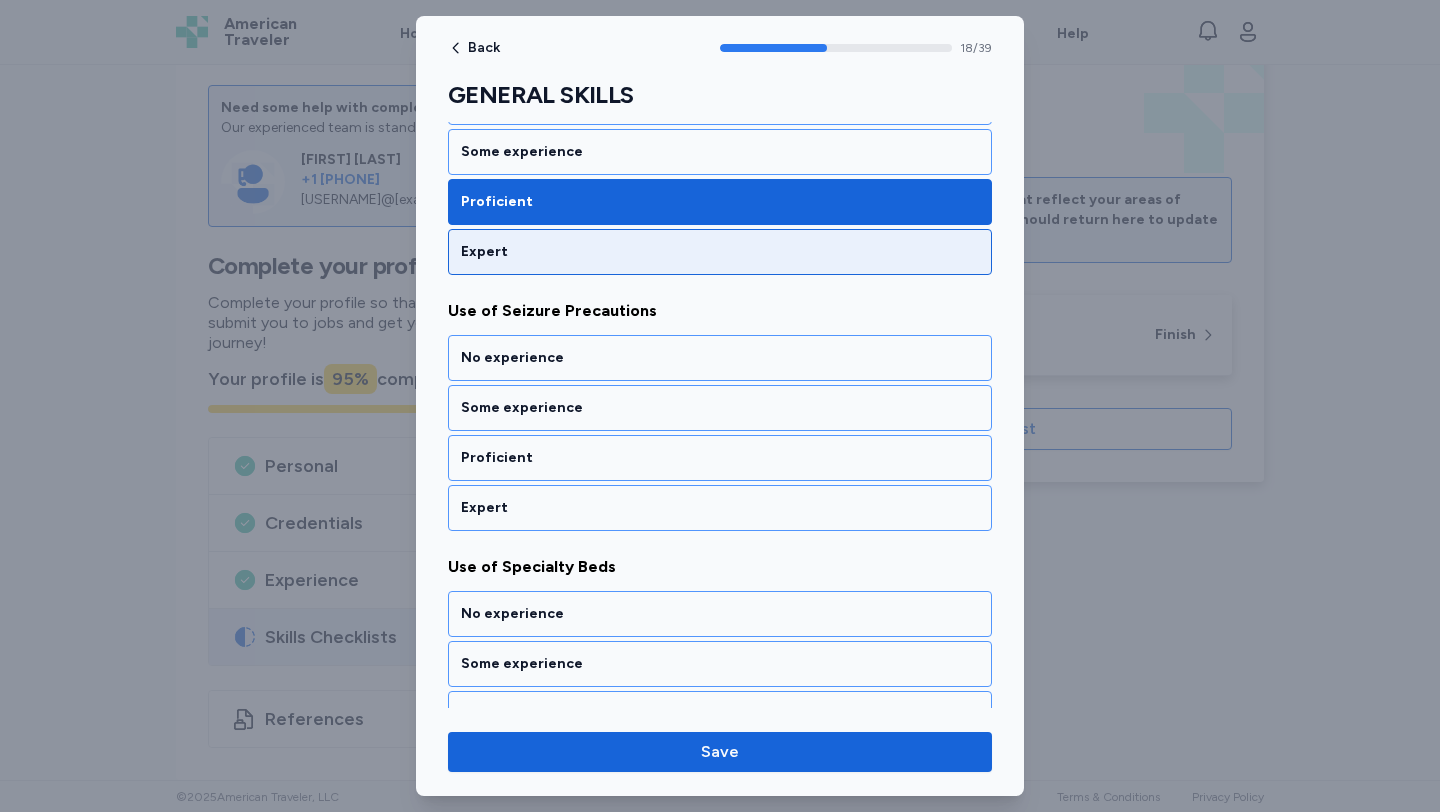 click on "Expert" at bounding box center [720, 252] 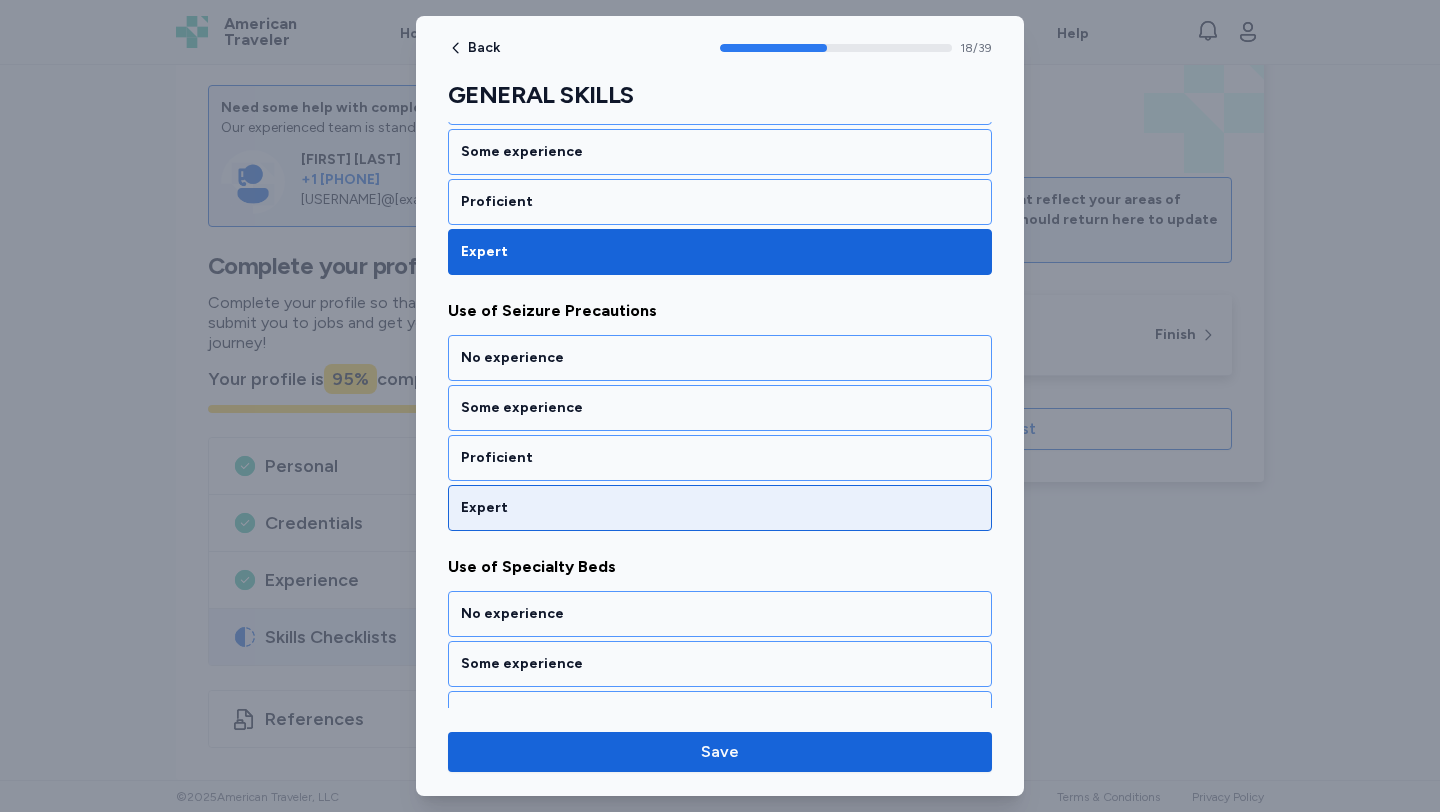 click on "Expert" at bounding box center [720, 508] 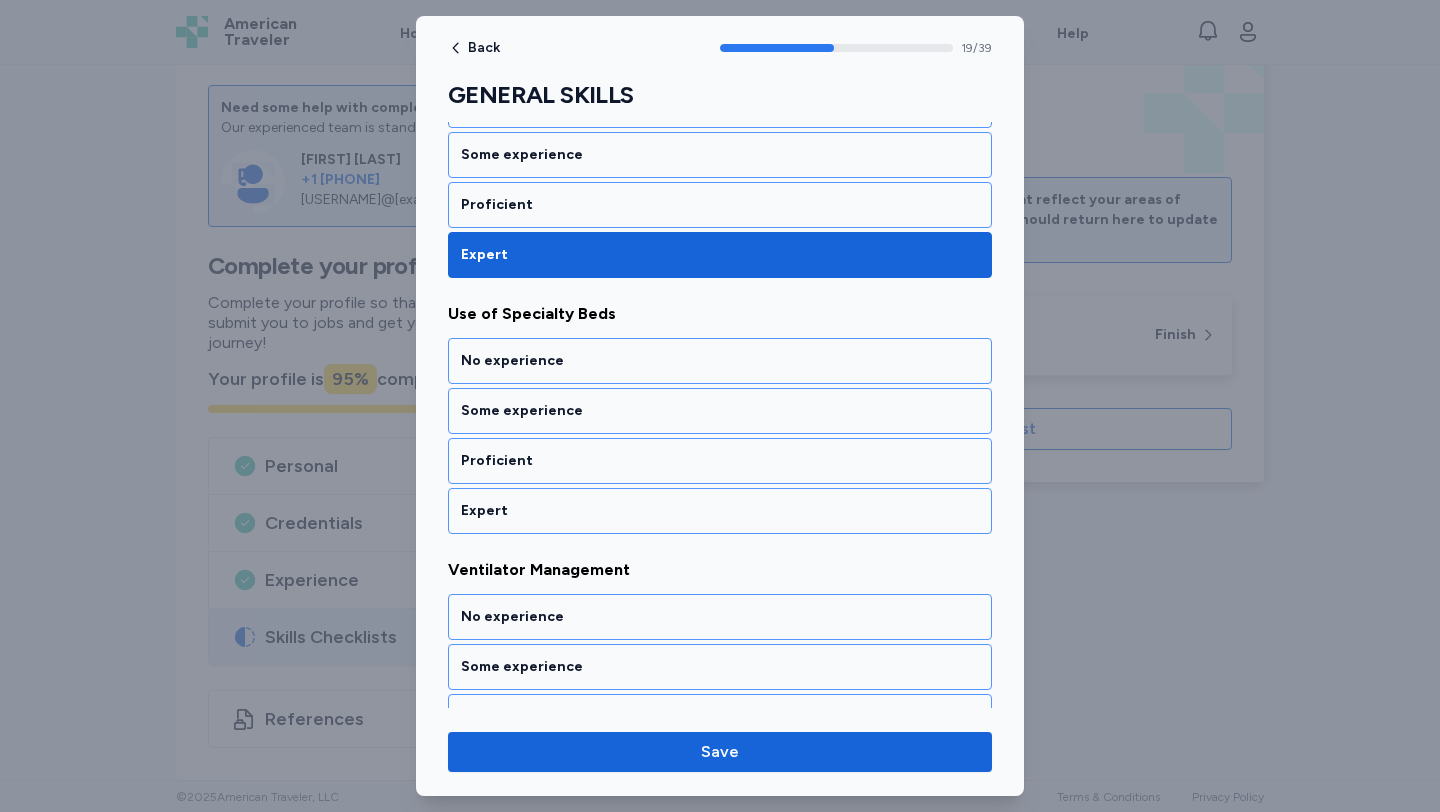 scroll, scrollTop: 4981, scrollLeft: 0, axis: vertical 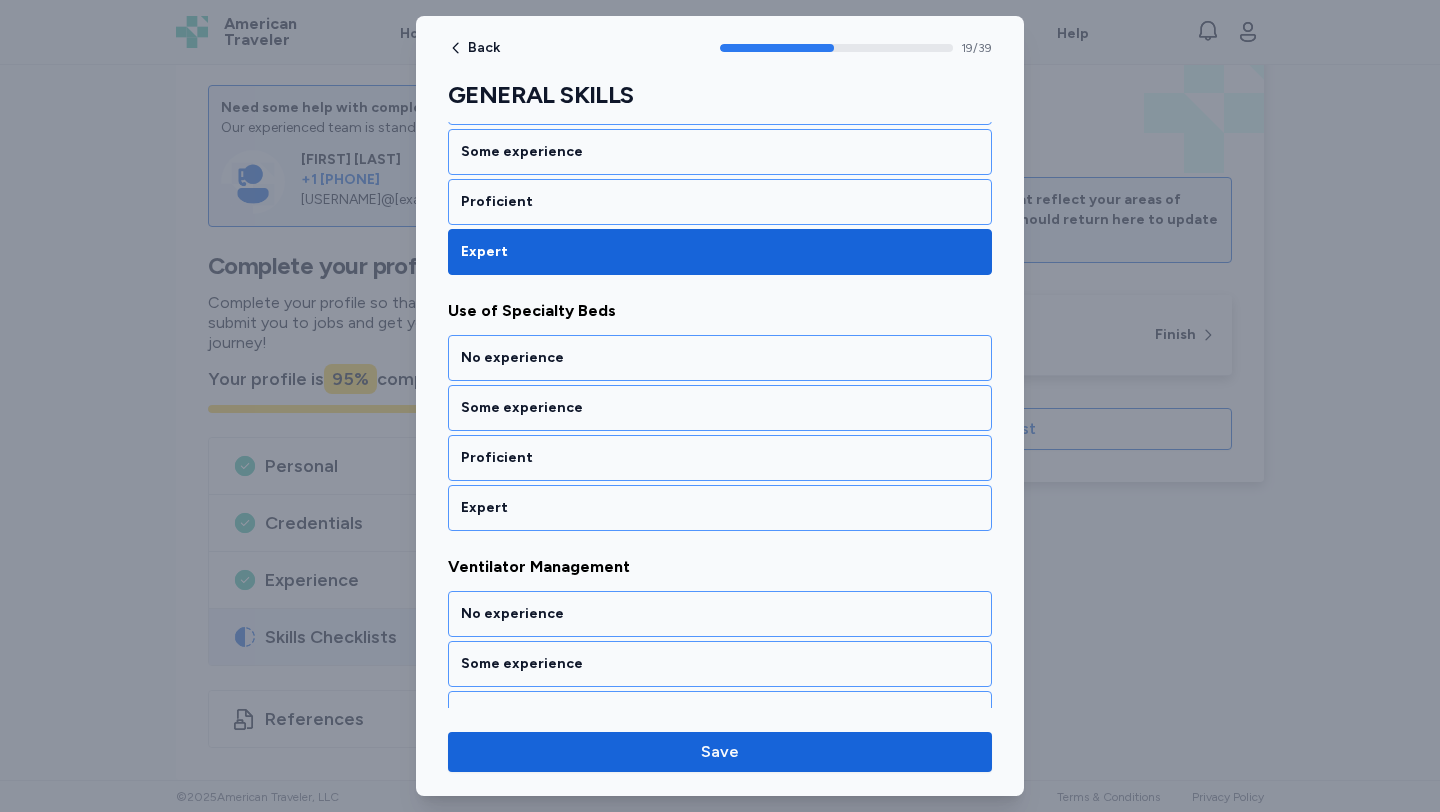 click on "No experience Some experience Proficient Expert" at bounding box center [720, 433] 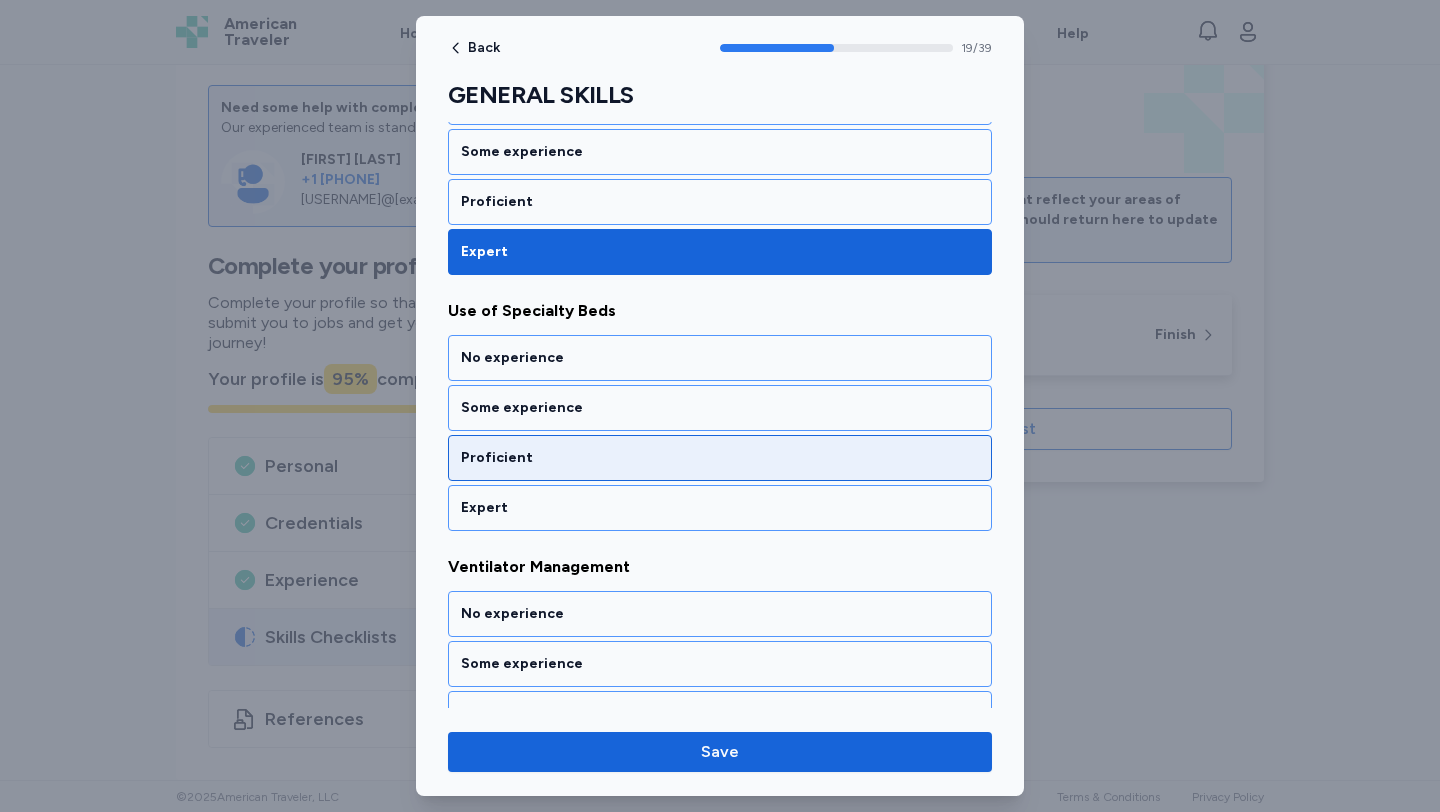 click on "Proficient" at bounding box center [720, 458] 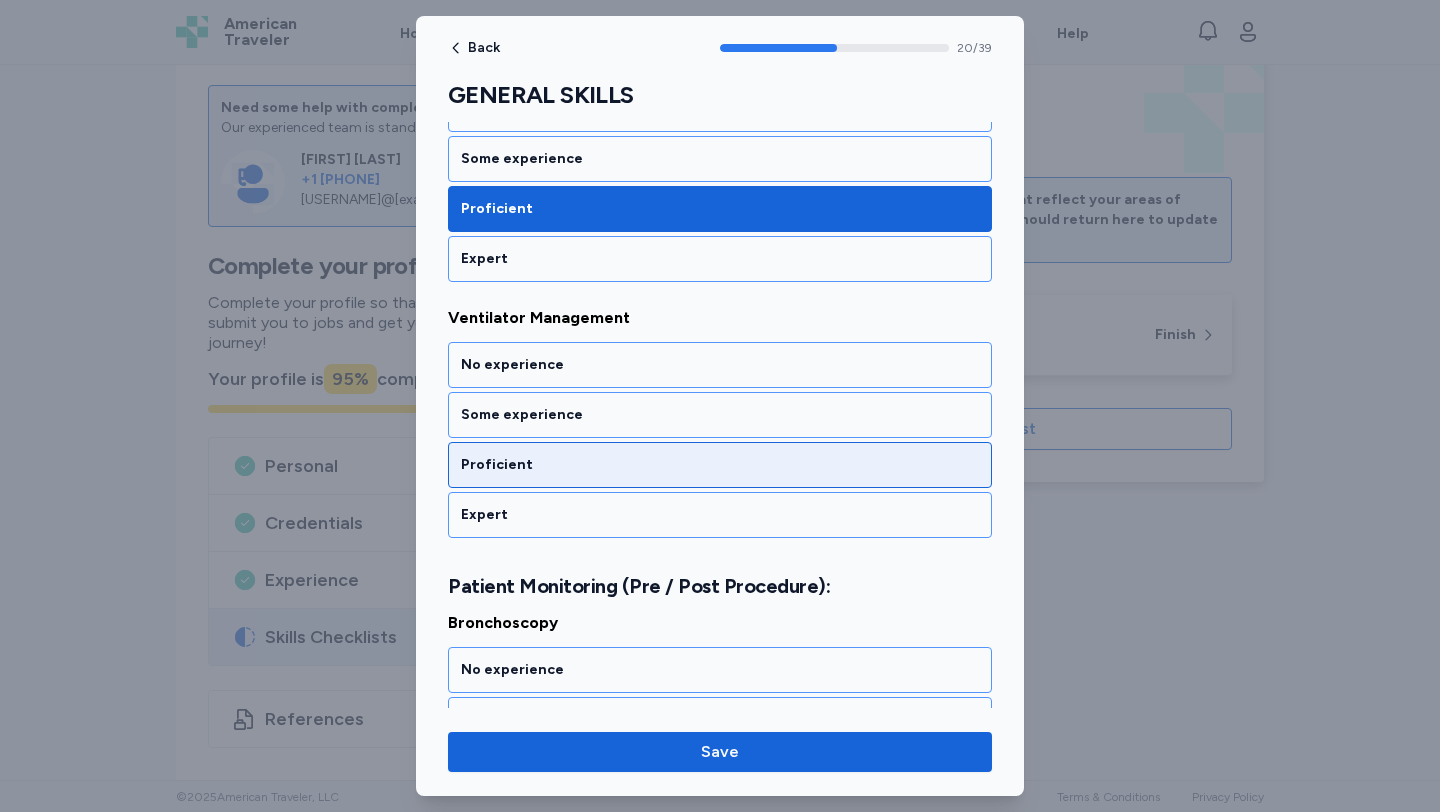 scroll, scrollTop: 5237, scrollLeft: 0, axis: vertical 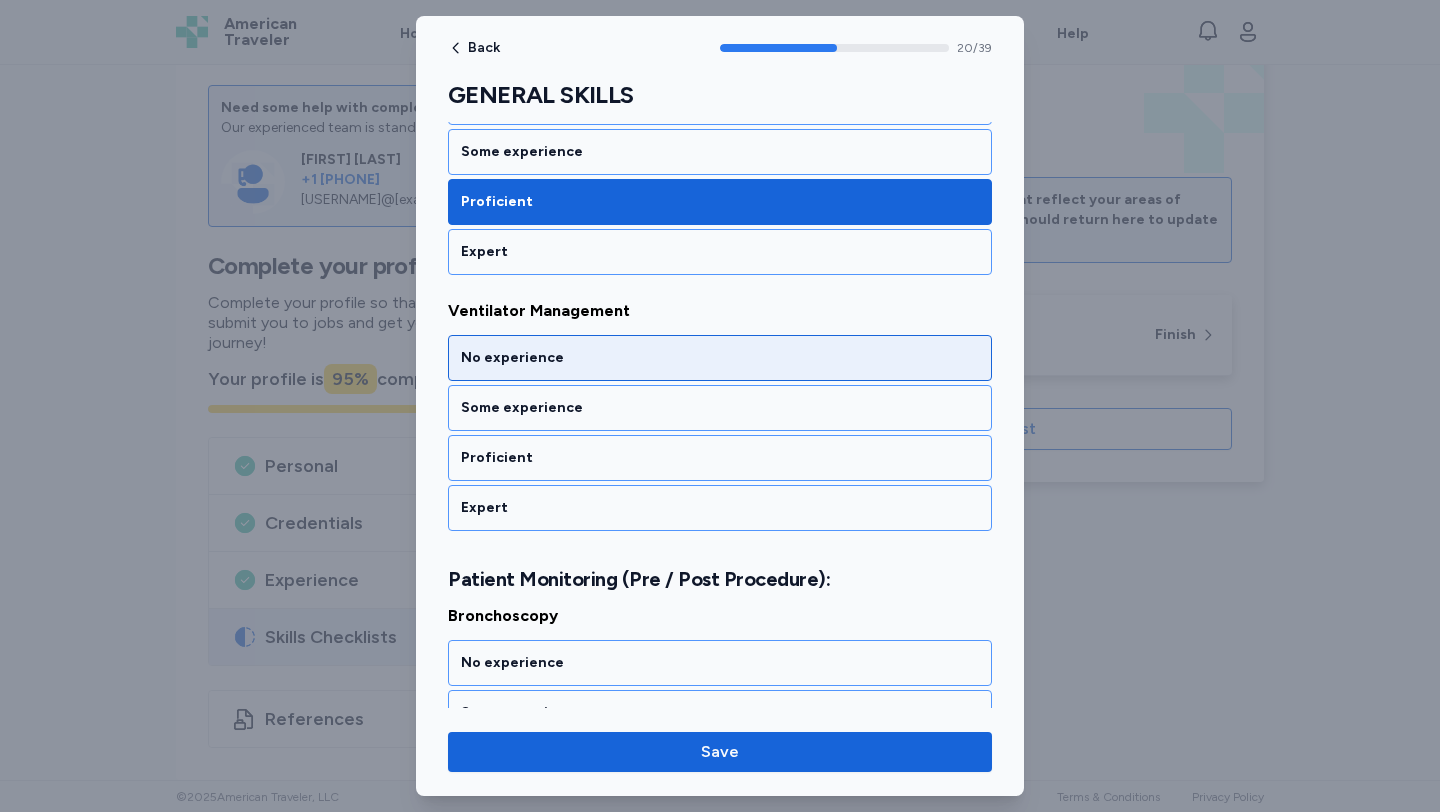click on "No experience" at bounding box center (720, 358) 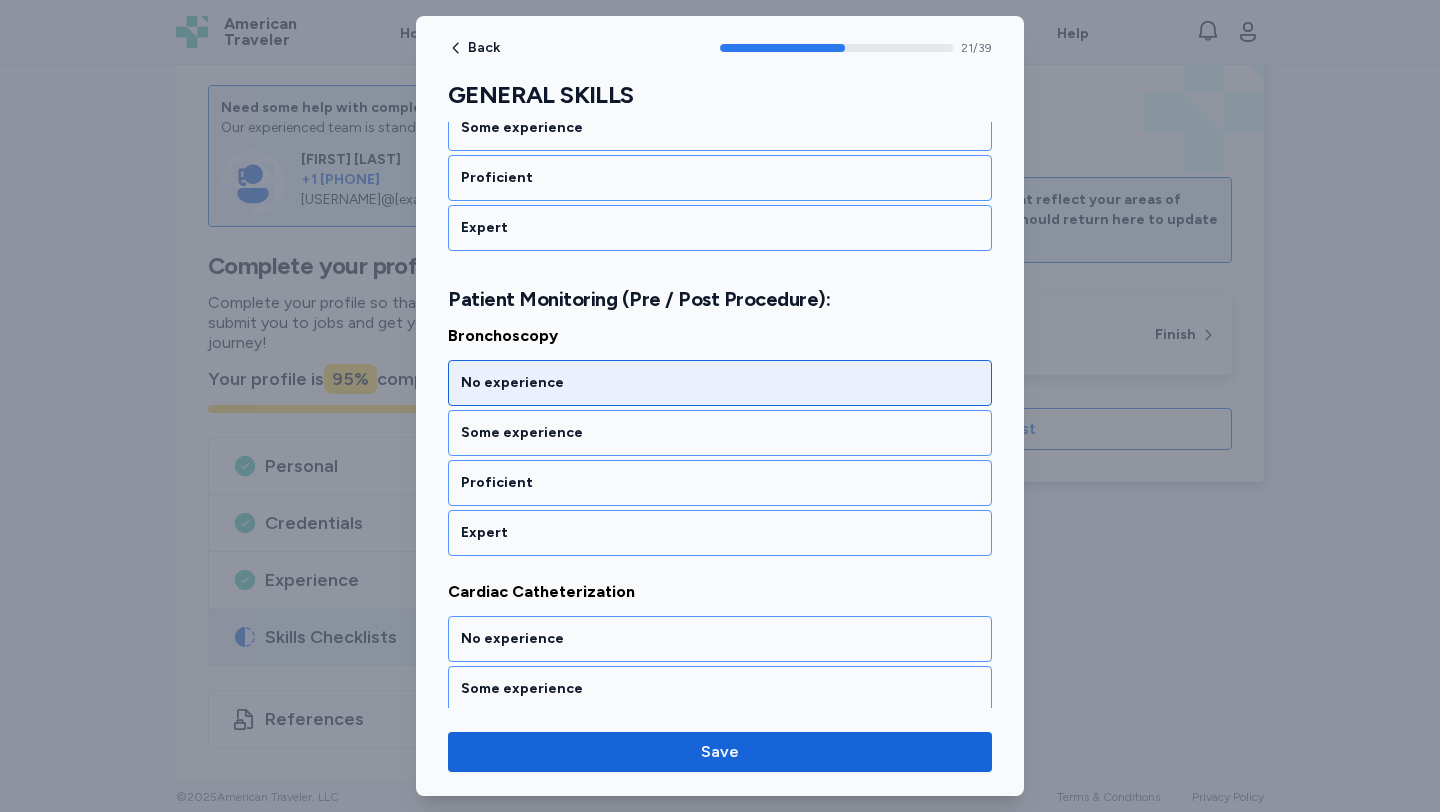 scroll, scrollTop: 5559, scrollLeft: 0, axis: vertical 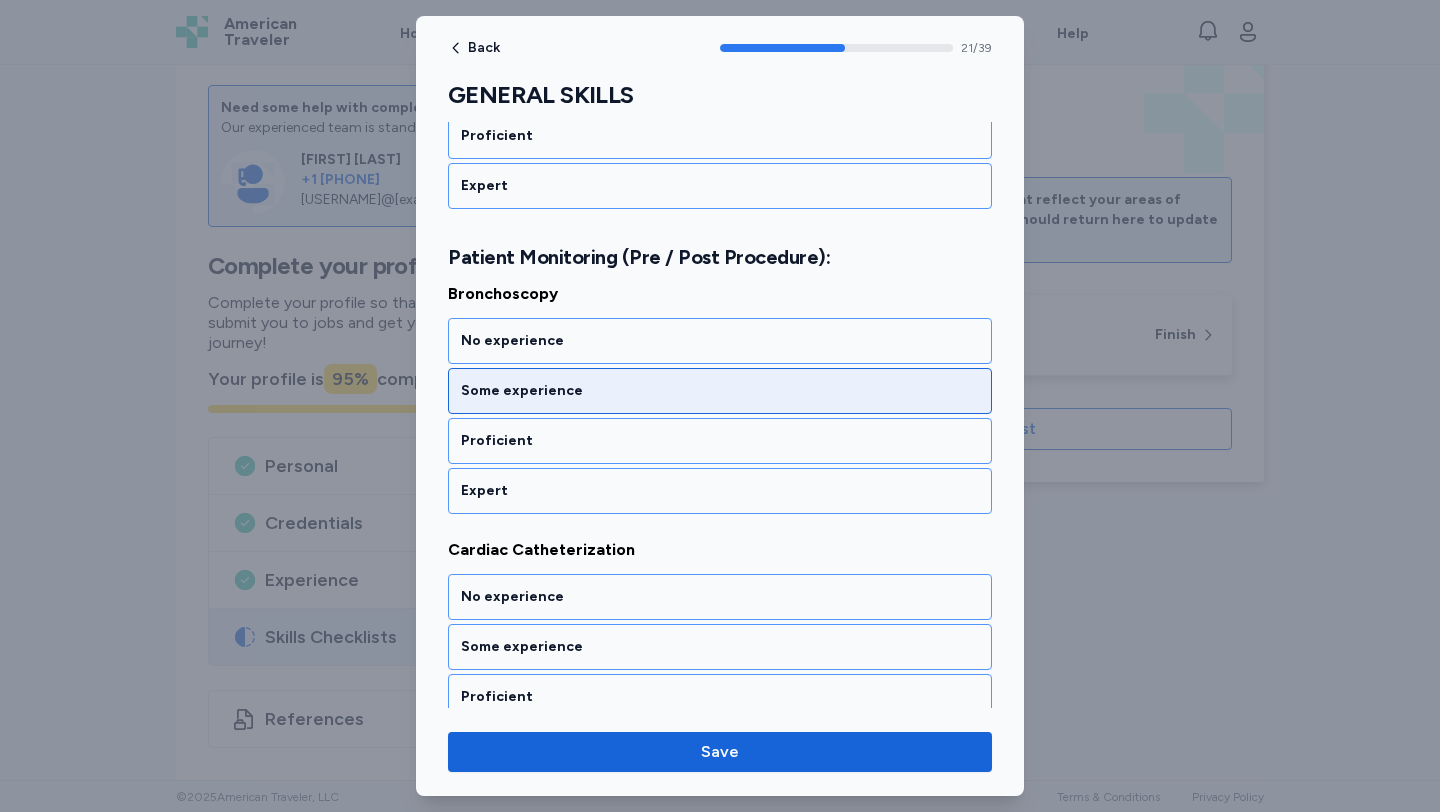 click on "Some experience" at bounding box center (720, 391) 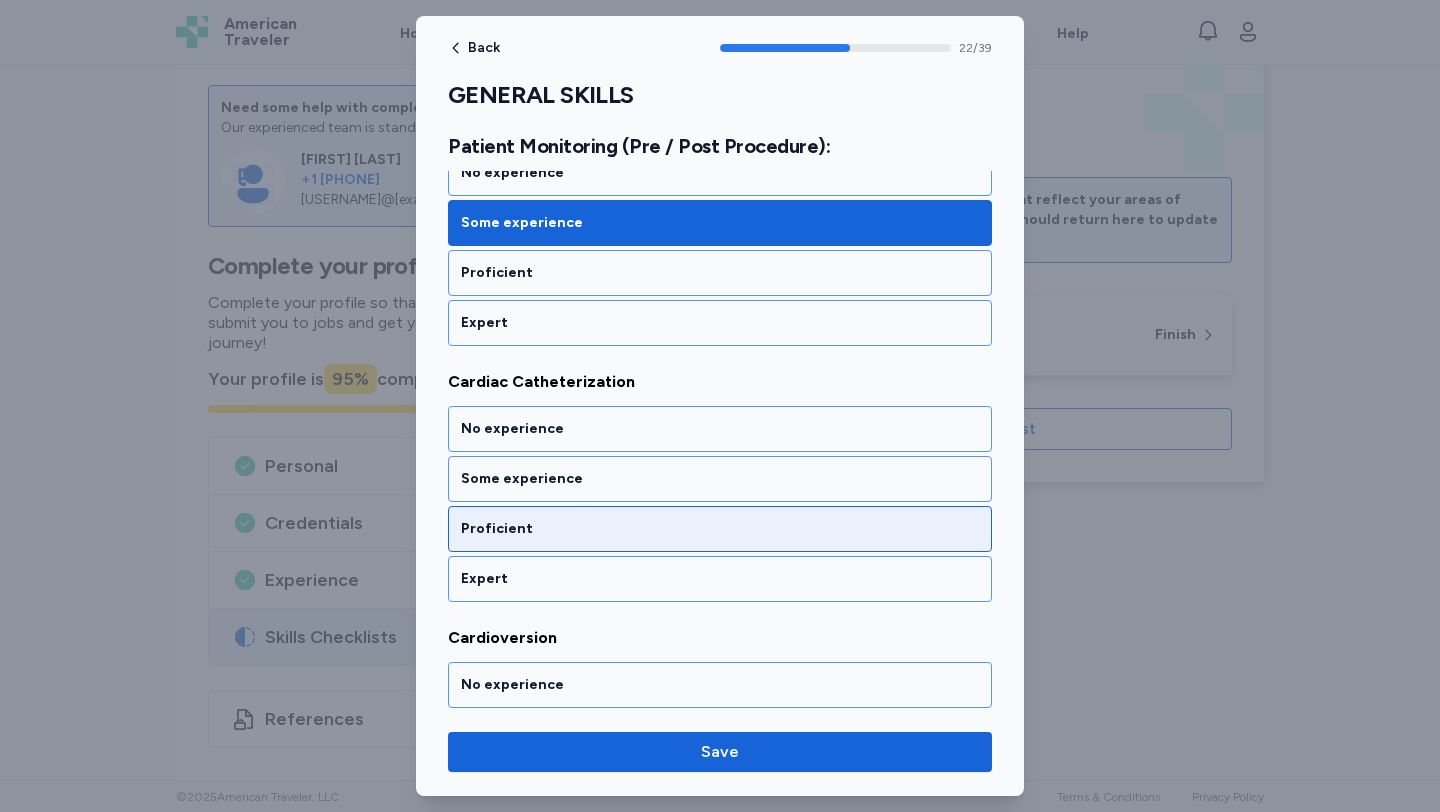 scroll, scrollTop: 5773, scrollLeft: 0, axis: vertical 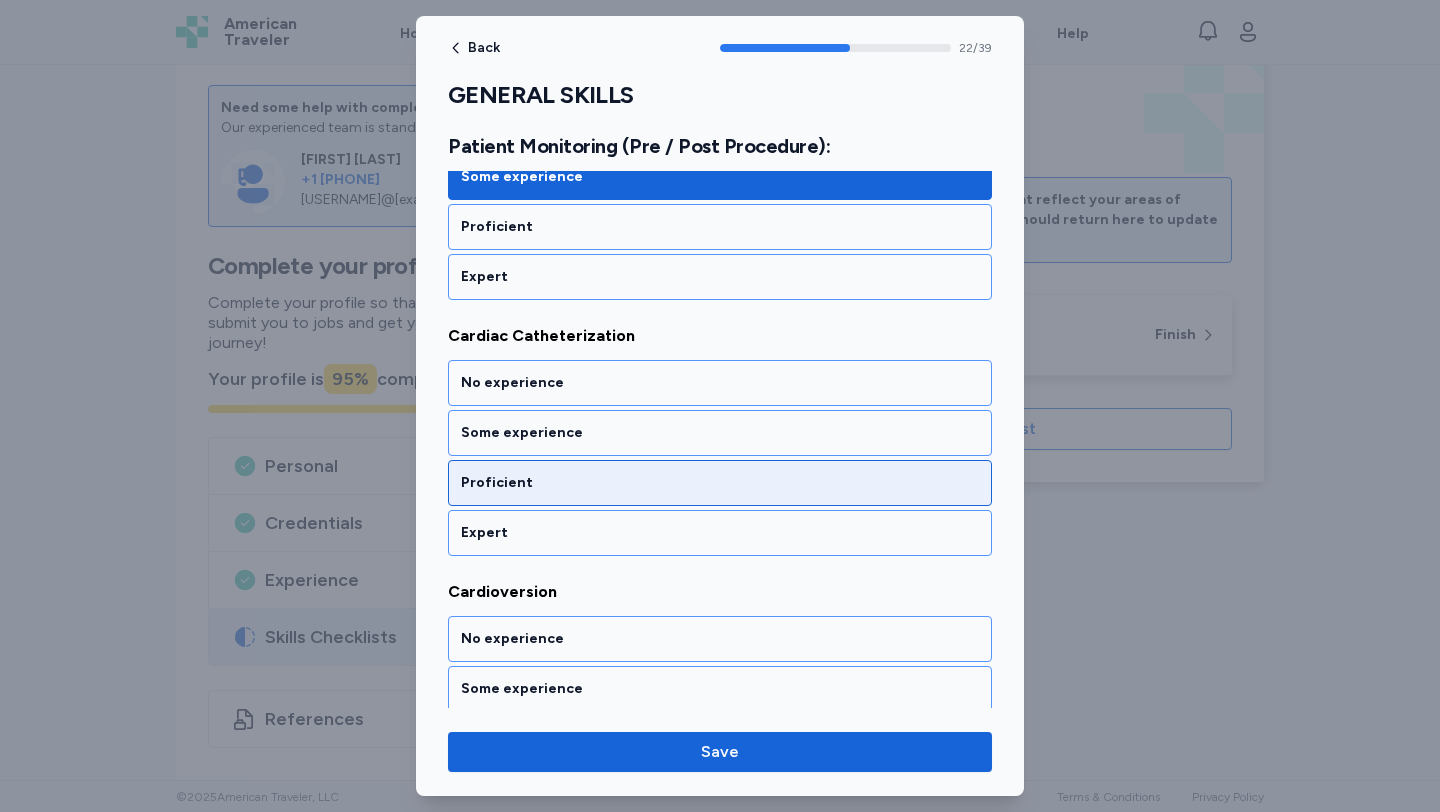 click on "Proficient" at bounding box center [720, 483] 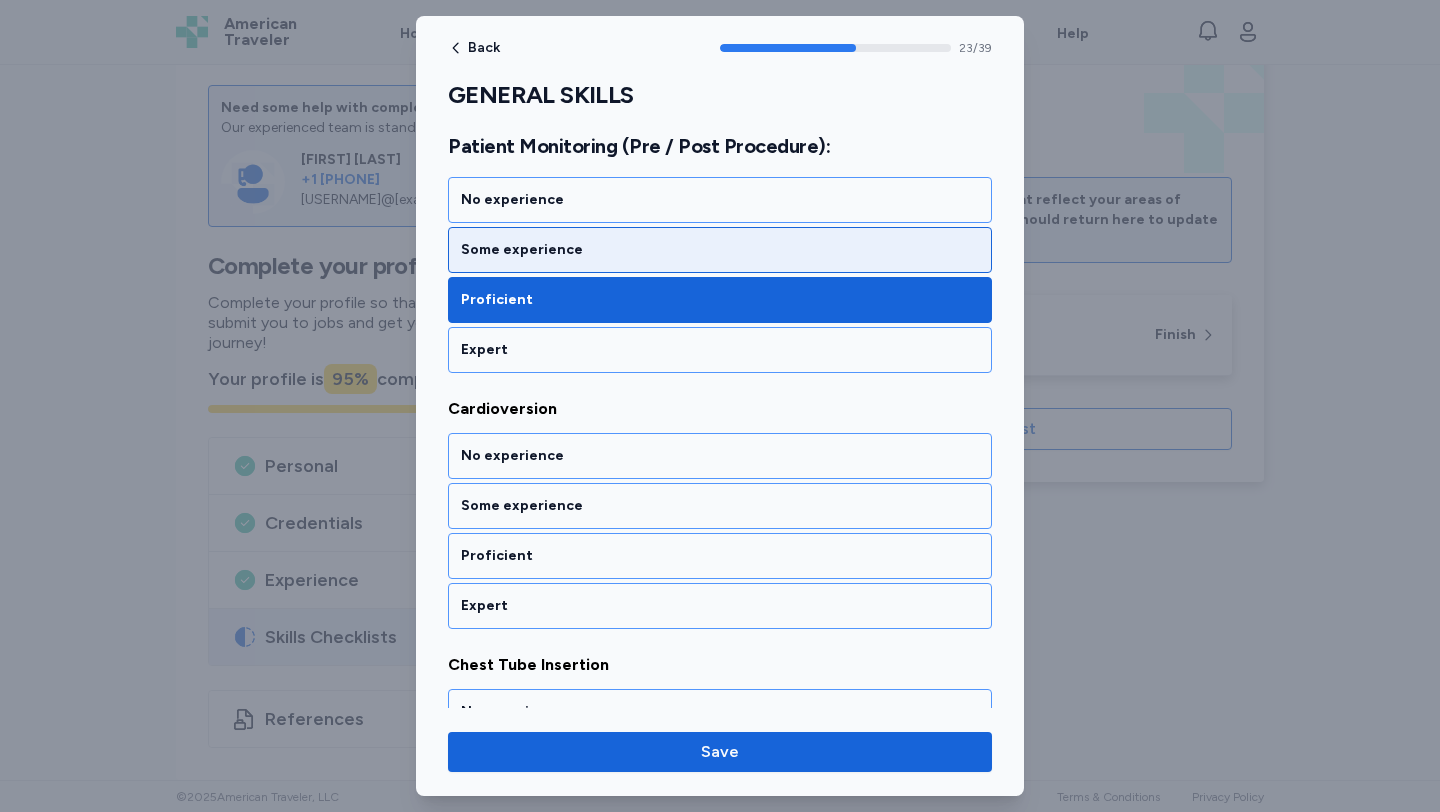 click on "Some experience" at bounding box center (720, 250) 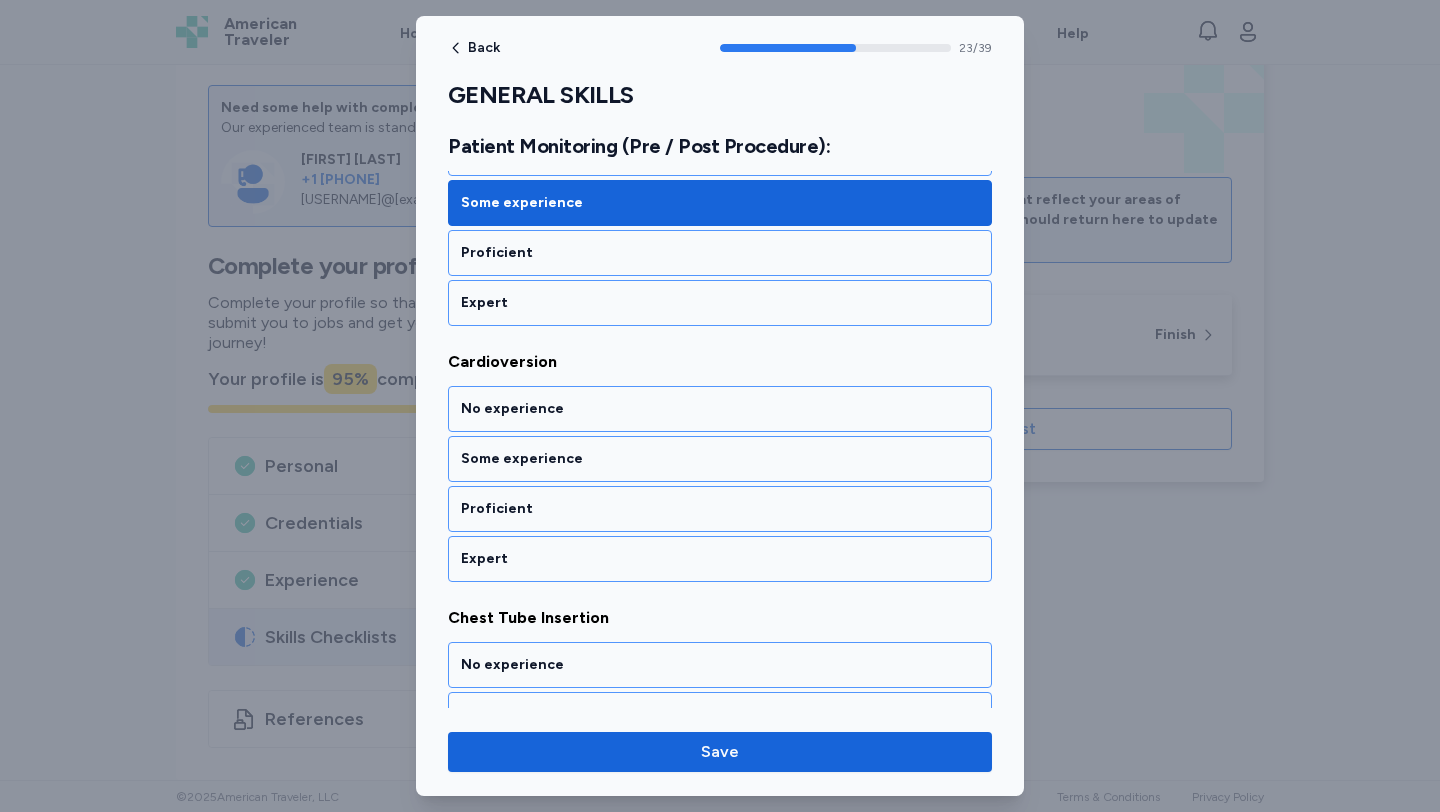 scroll, scrollTop: 6029, scrollLeft: 0, axis: vertical 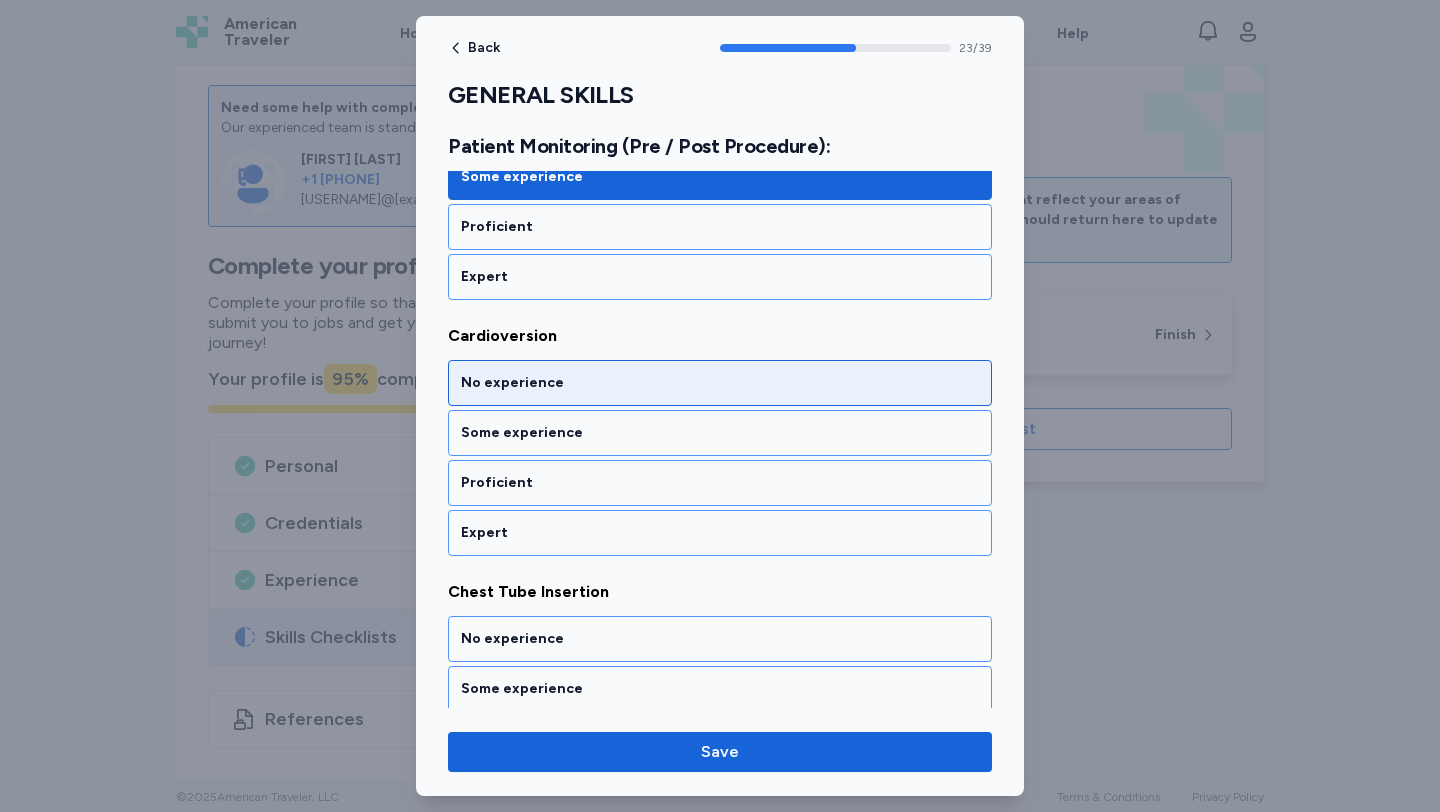 click on "No experience" at bounding box center (720, 383) 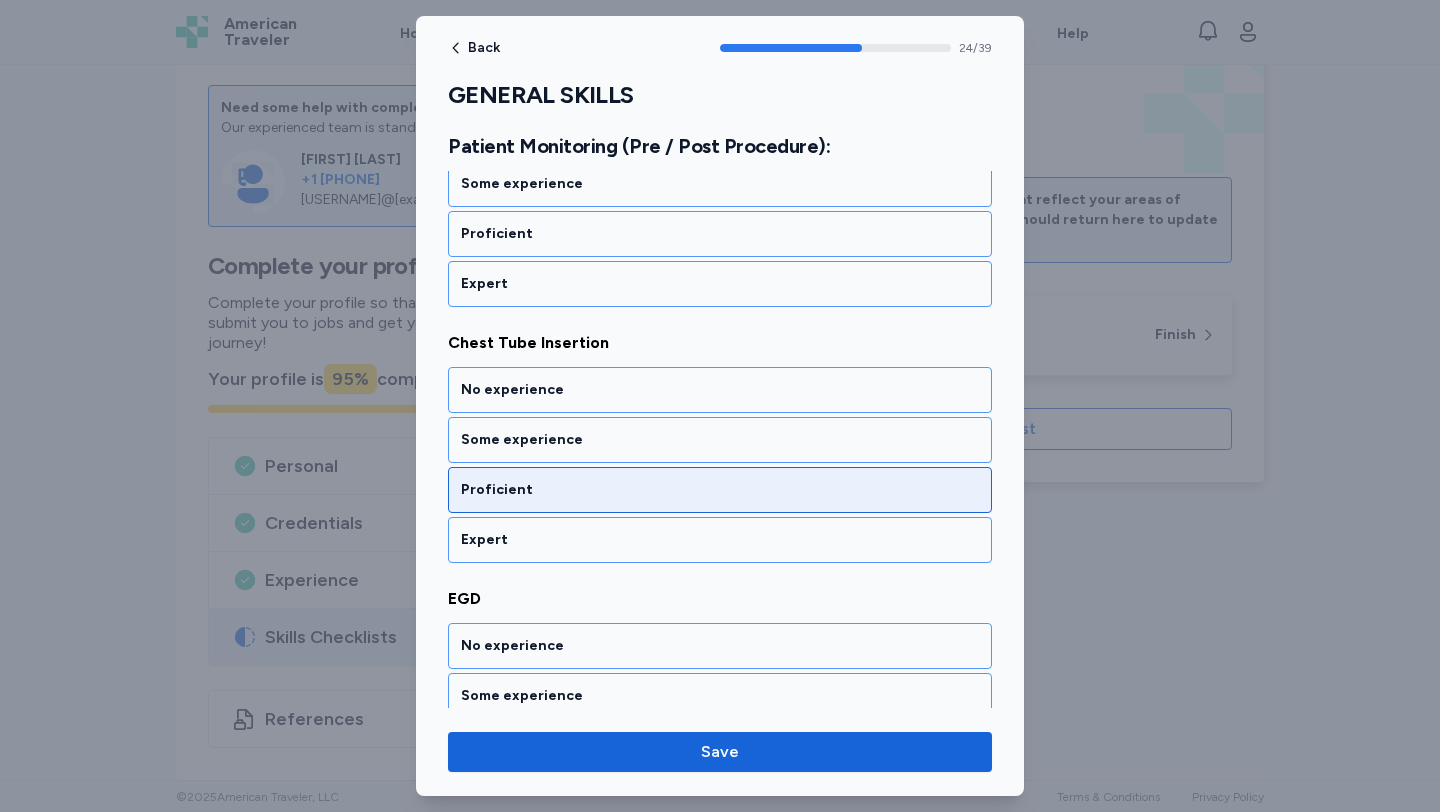 scroll, scrollTop: 6285, scrollLeft: 0, axis: vertical 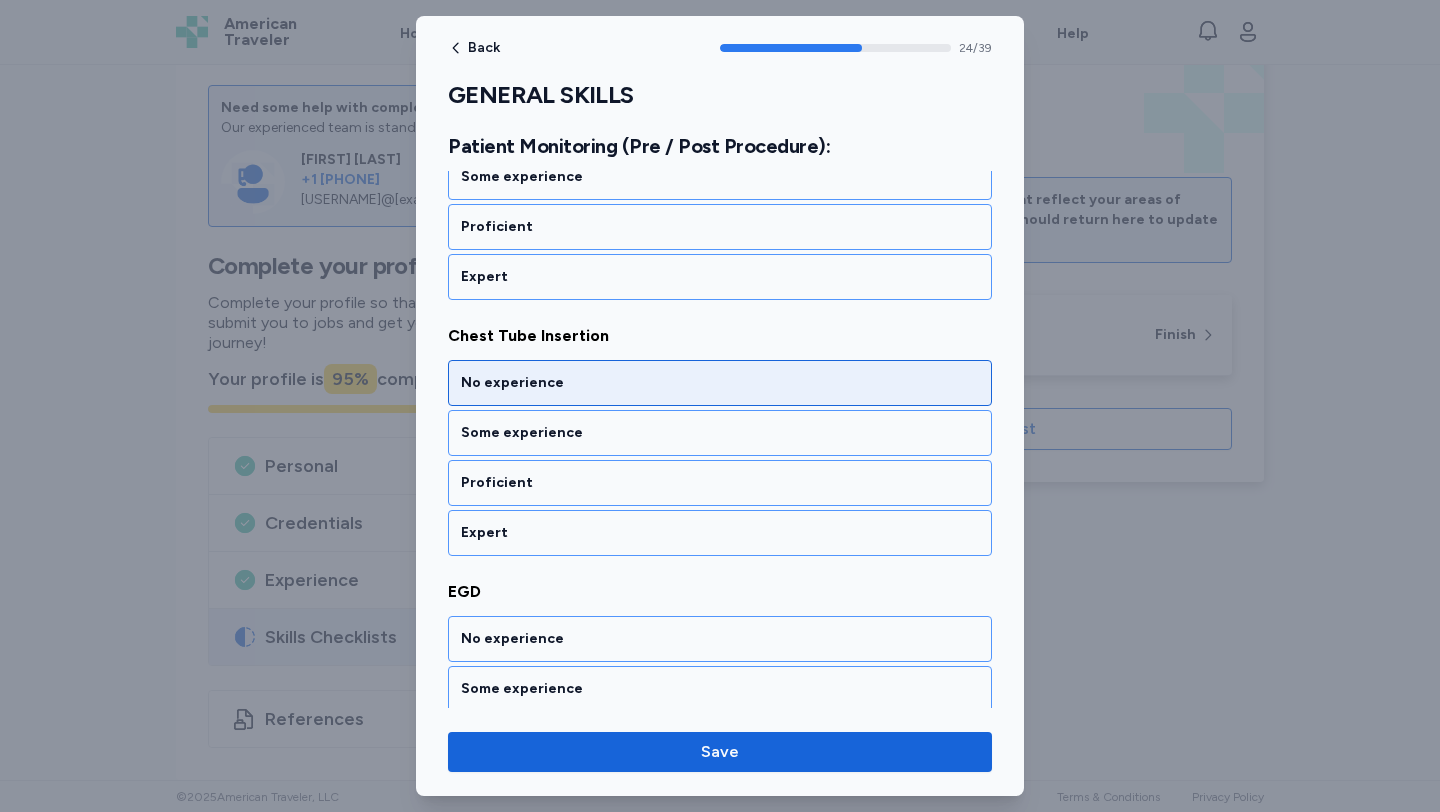 click on "No experience" at bounding box center (720, 383) 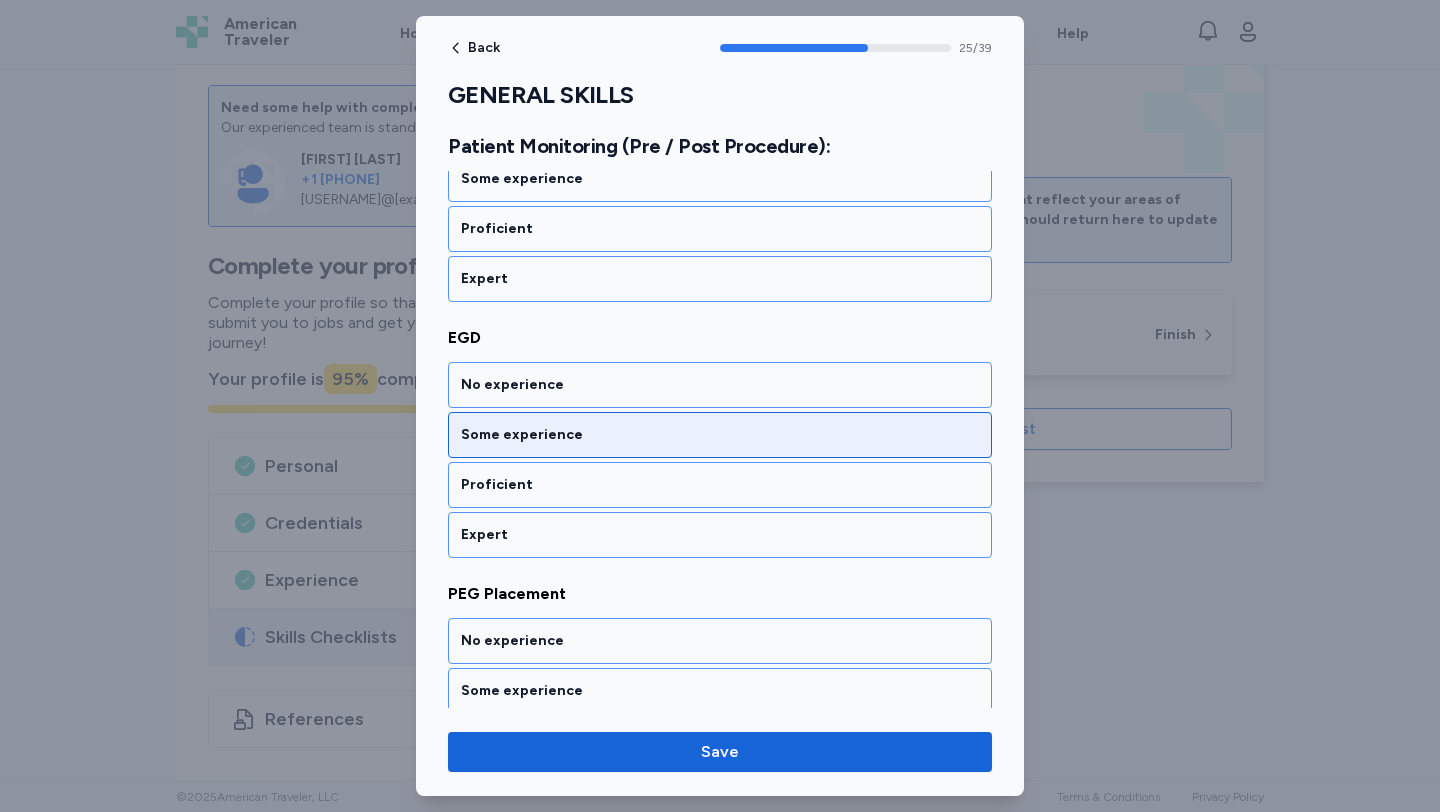 scroll, scrollTop: 6541, scrollLeft: 0, axis: vertical 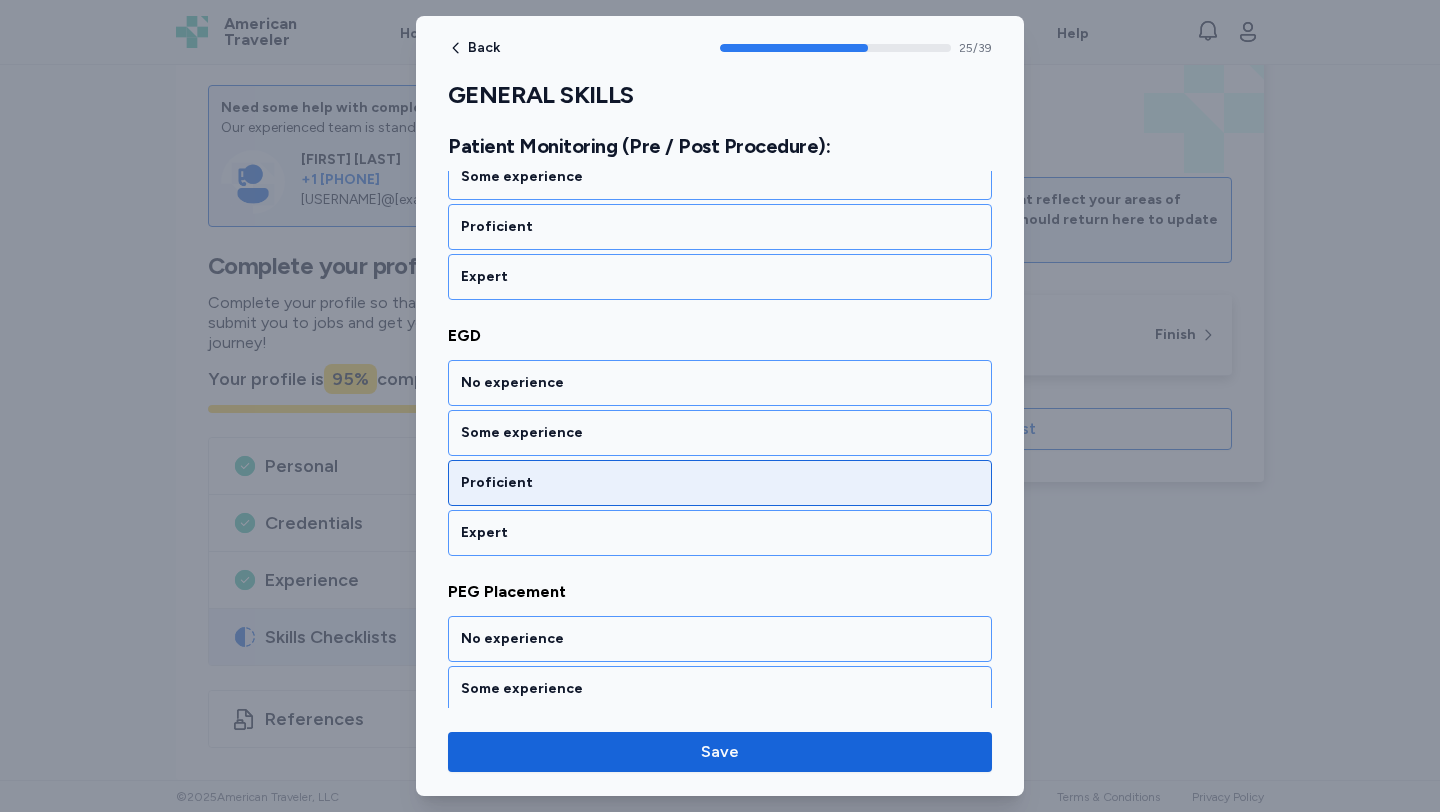 click on "Proficient" at bounding box center [720, 483] 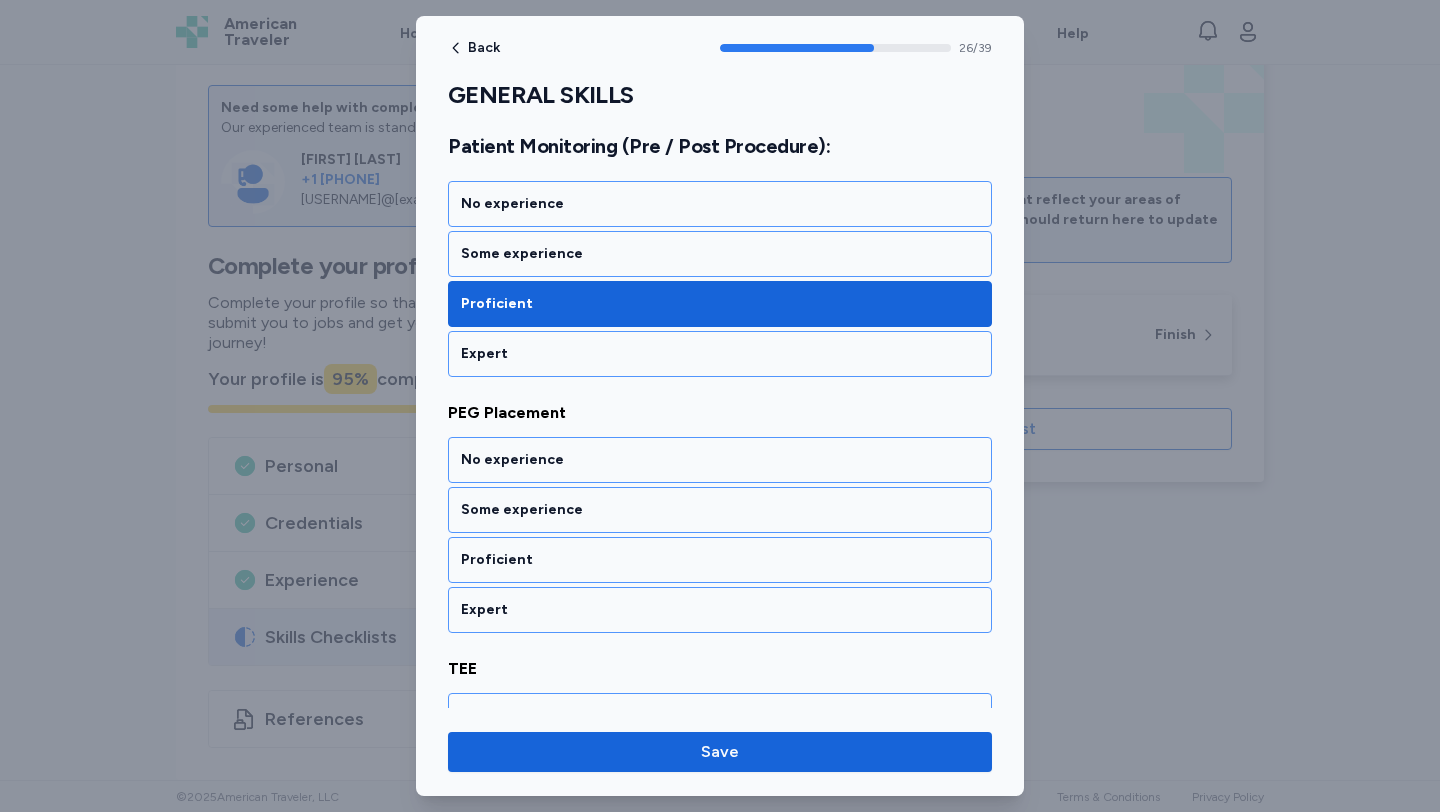 scroll, scrollTop: 6797, scrollLeft: 0, axis: vertical 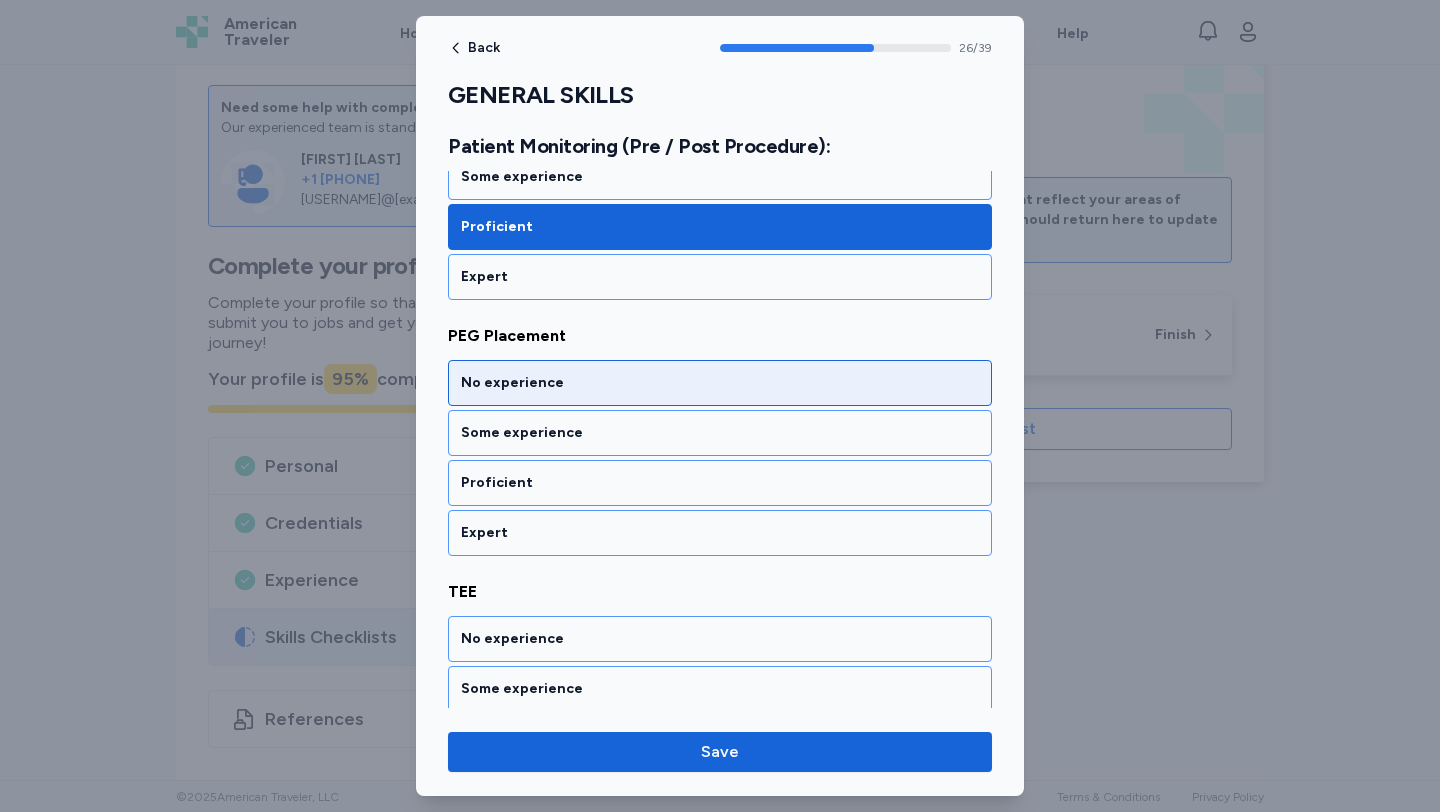 click on "No experience" at bounding box center [720, 383] 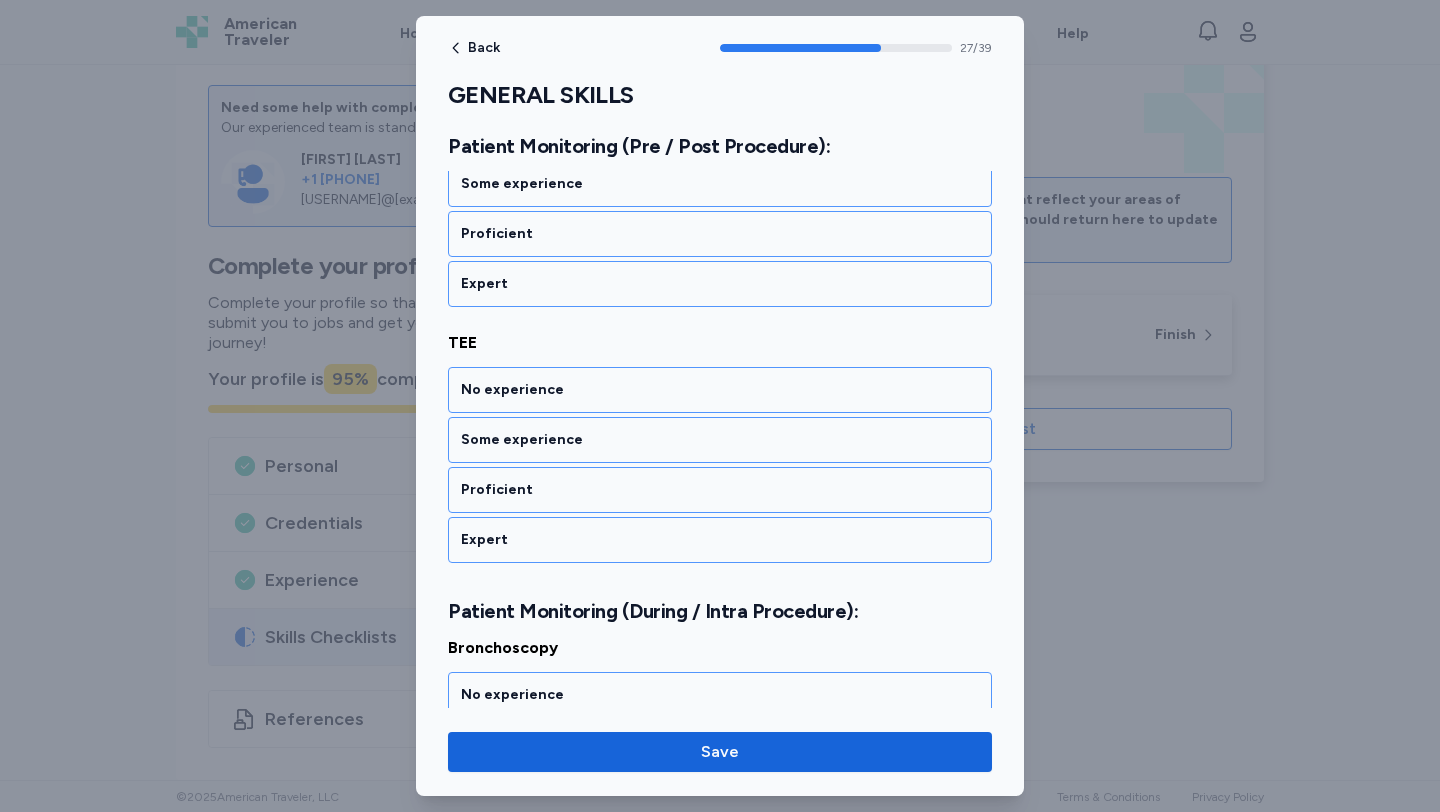 scroll, scrollTop: 7053, scrollLeft: 0, axis: vertical 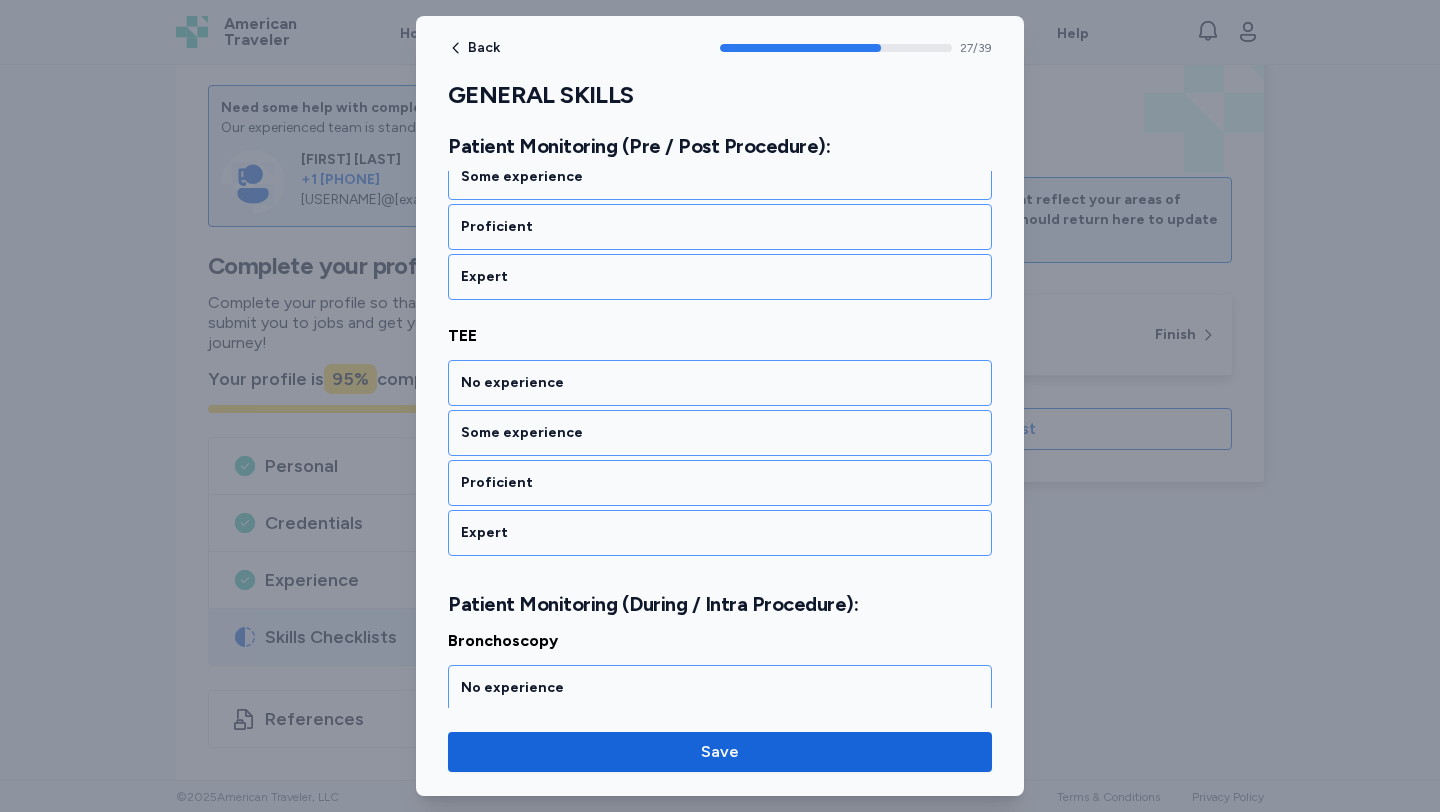 click on "No experience" at bounding box center (720, 383) 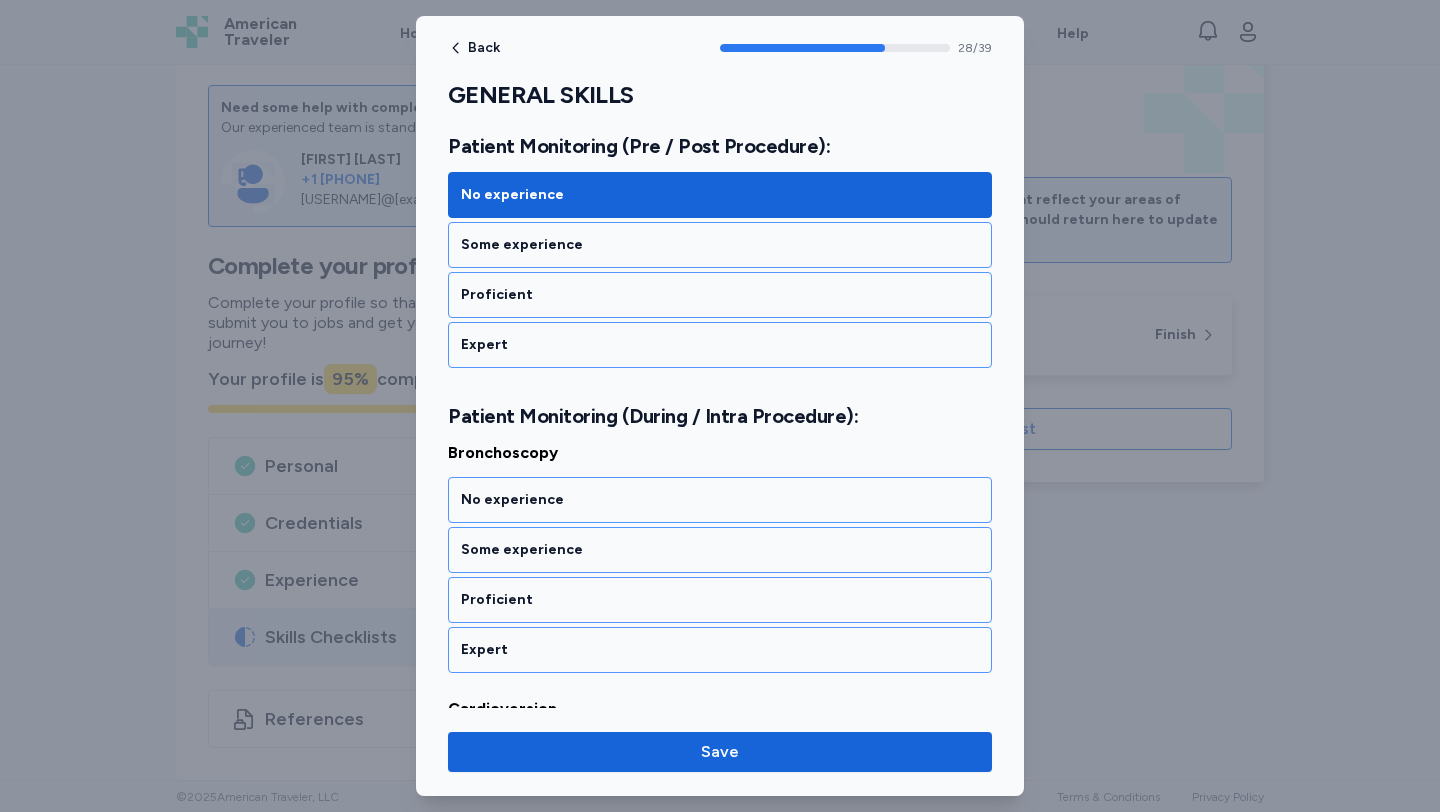 scroll, scrollTop: 7358, scrollLeft: 0, axis: vertical 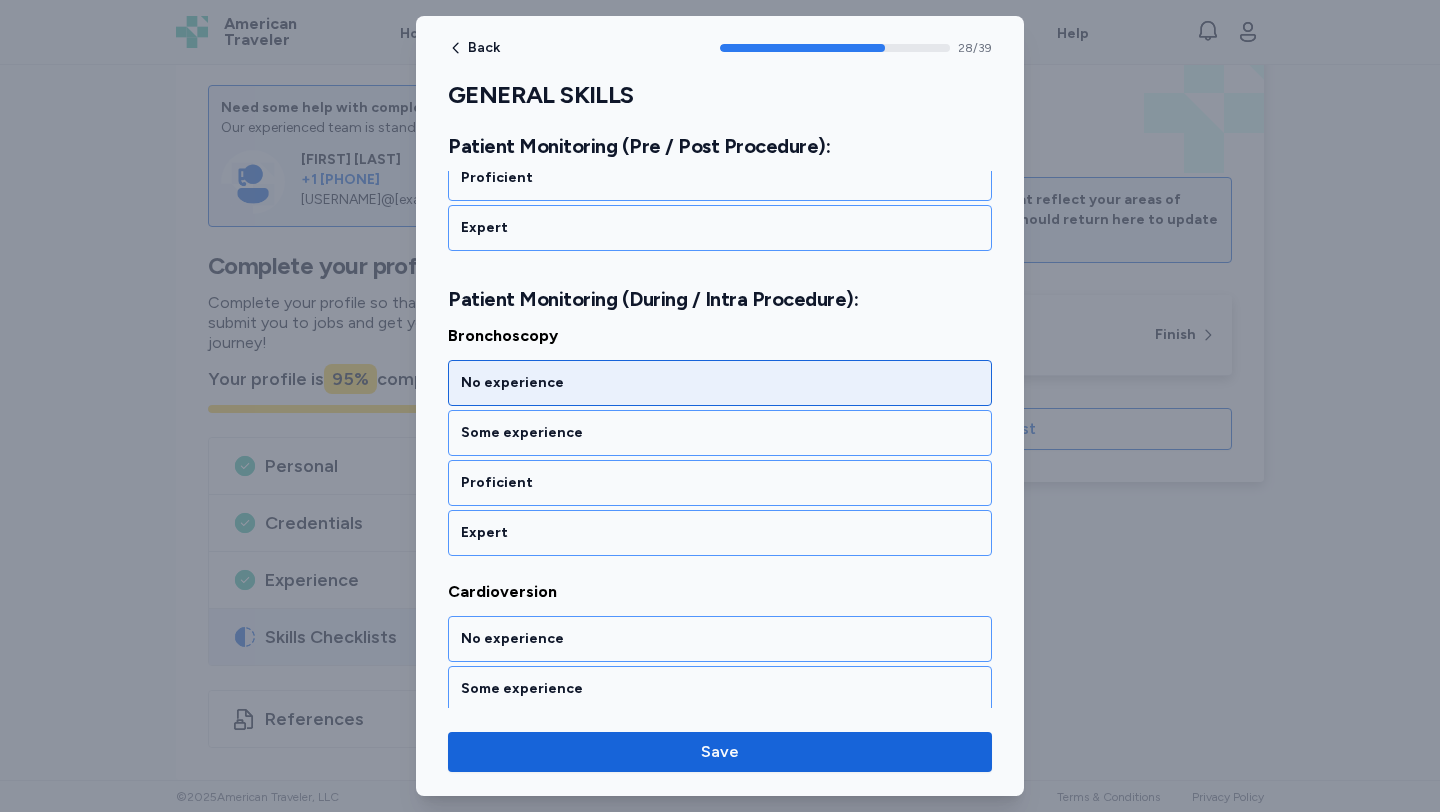 click on "No experience" at bounding box center (720, 383) 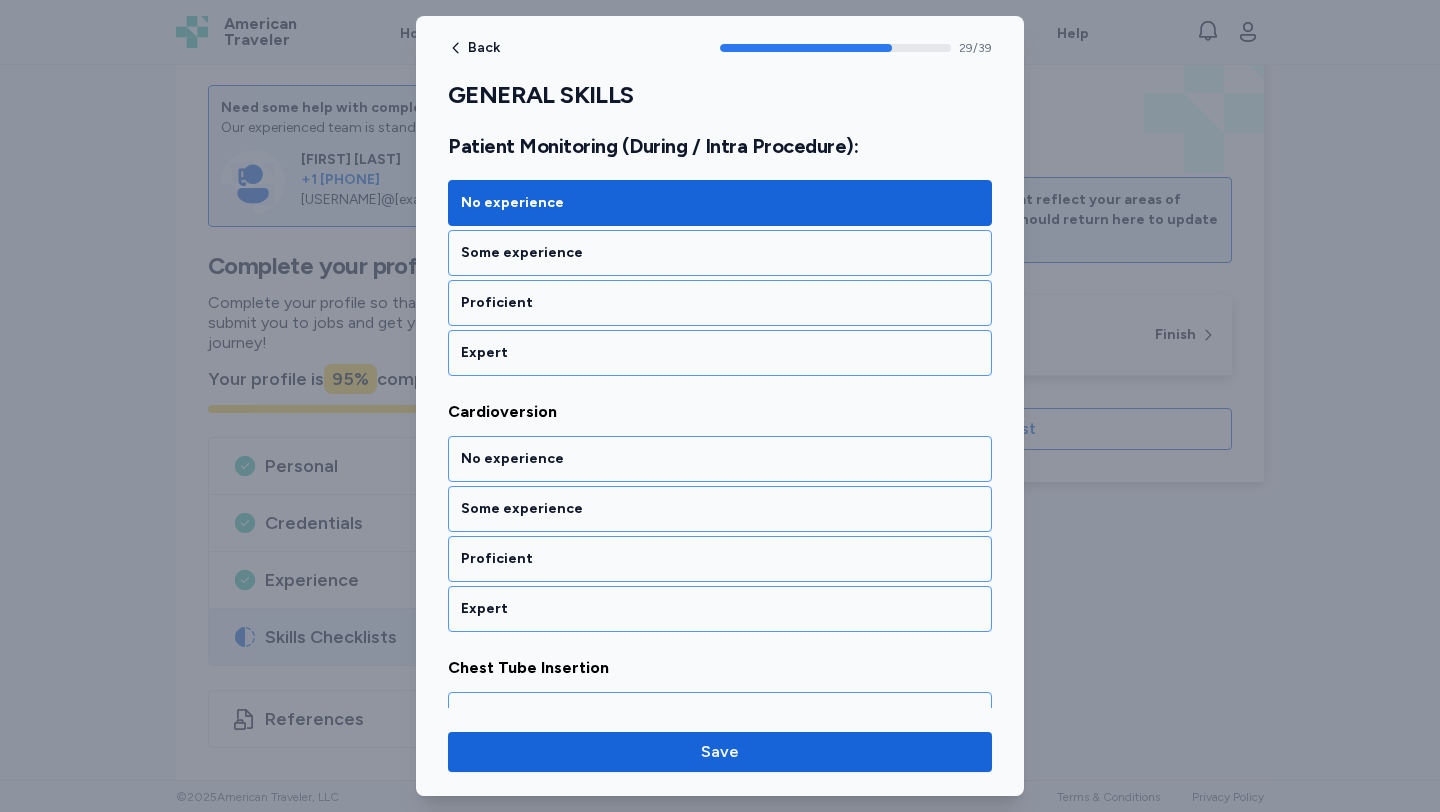 scroll, scrollTop: 7614, scrollLeft: 0, axis: vertical 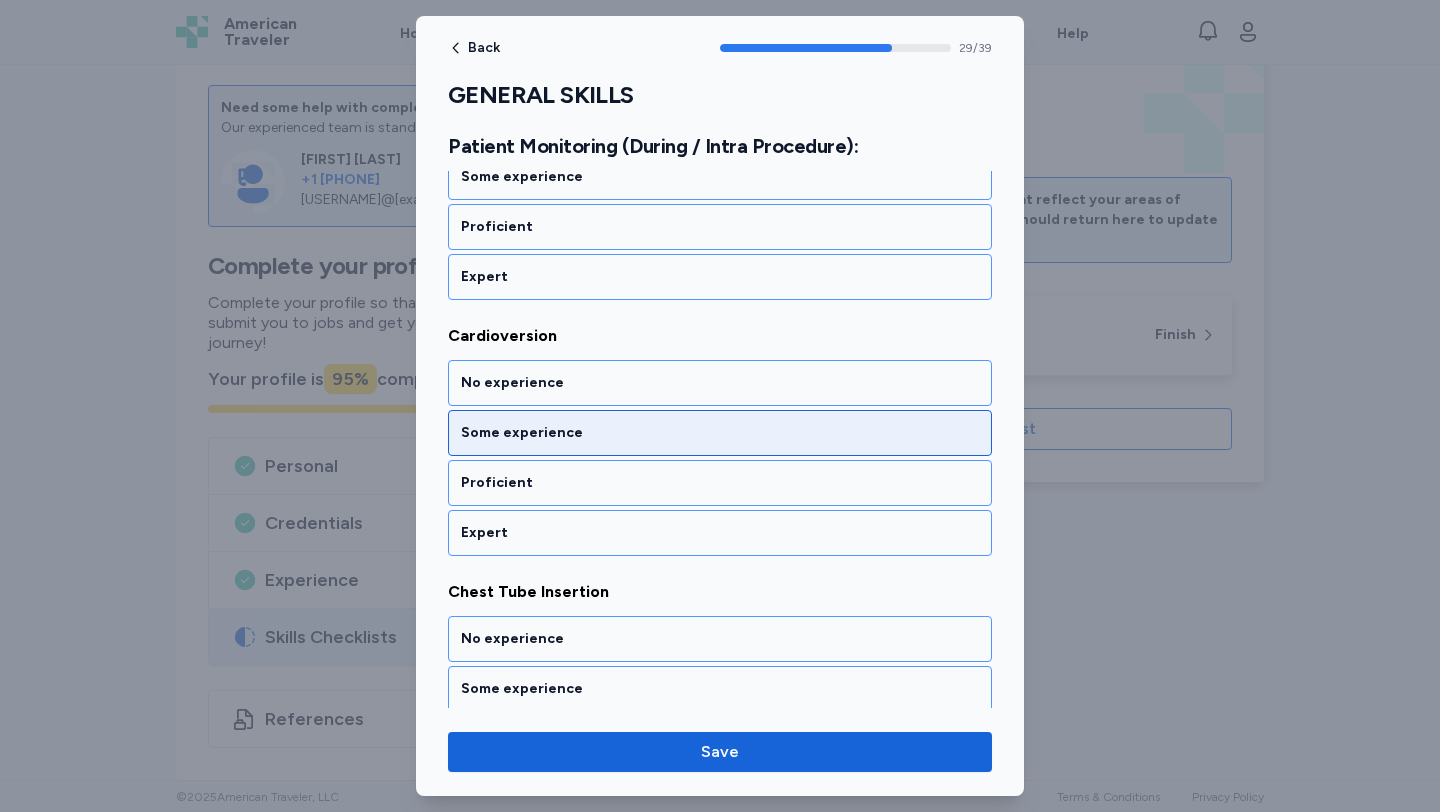 click on "Some experience" at bounding box center [720, 433] 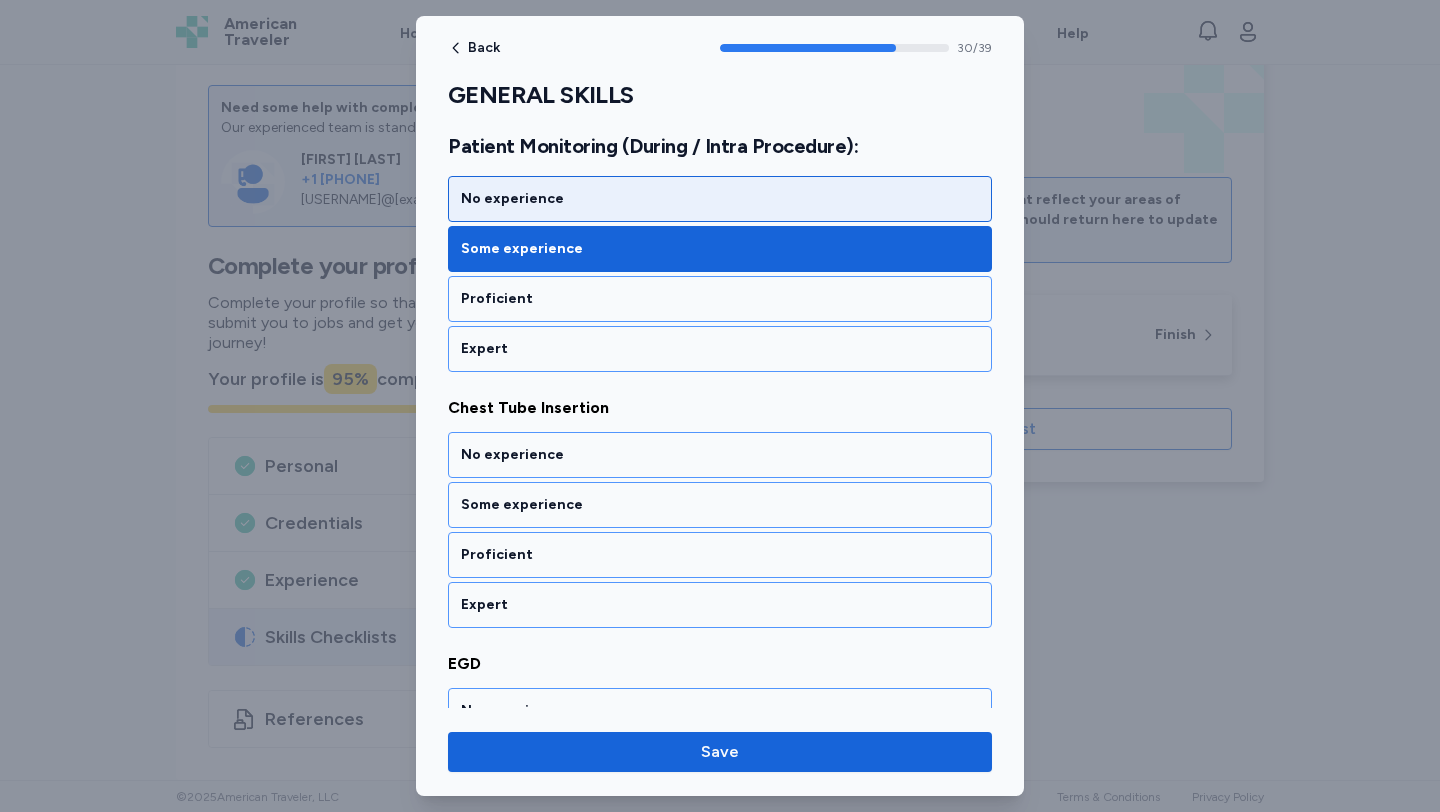 click on "No experience" at bounding box center [720, 199] 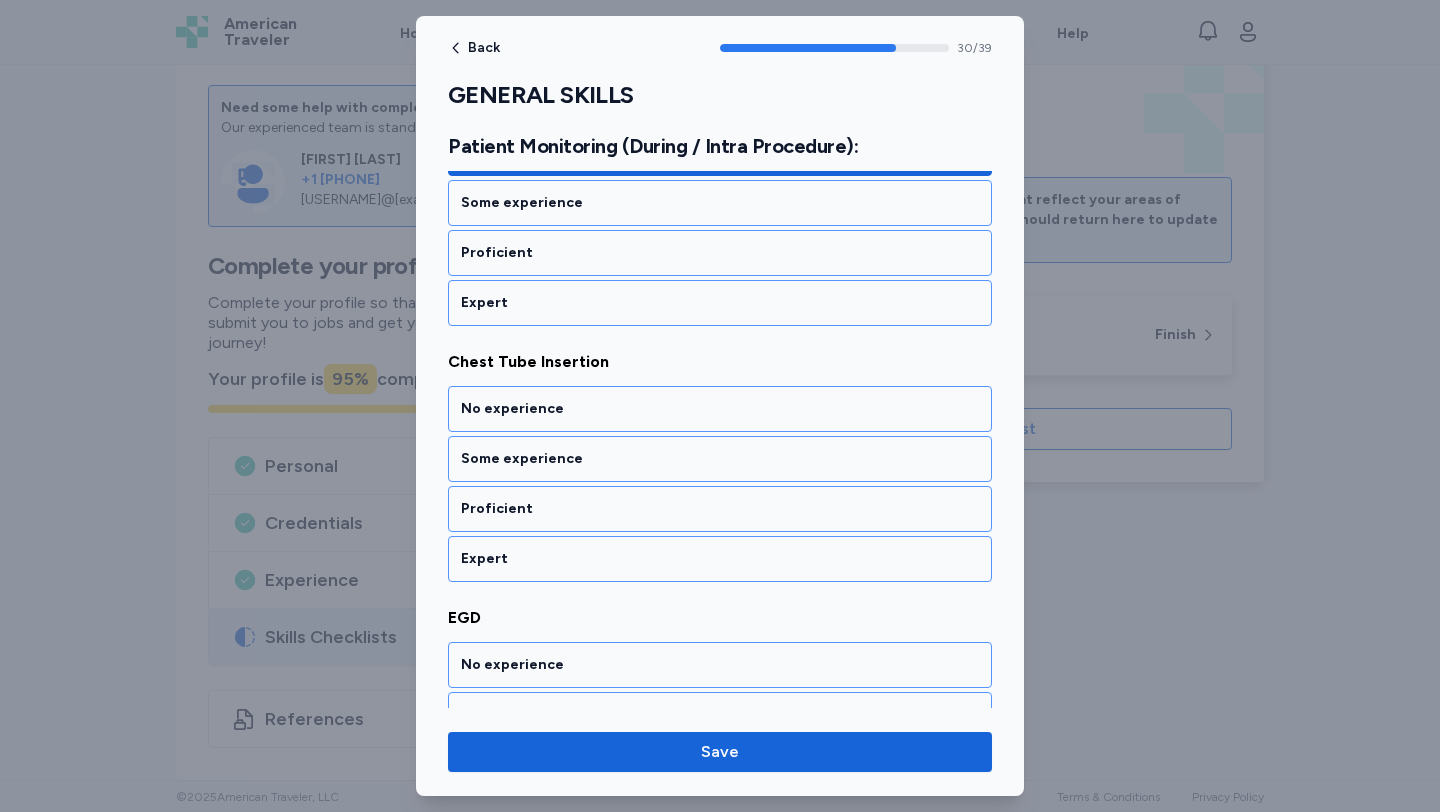 scroll, scrollTop: 7870, scrollLeft: 0, axis: vertical 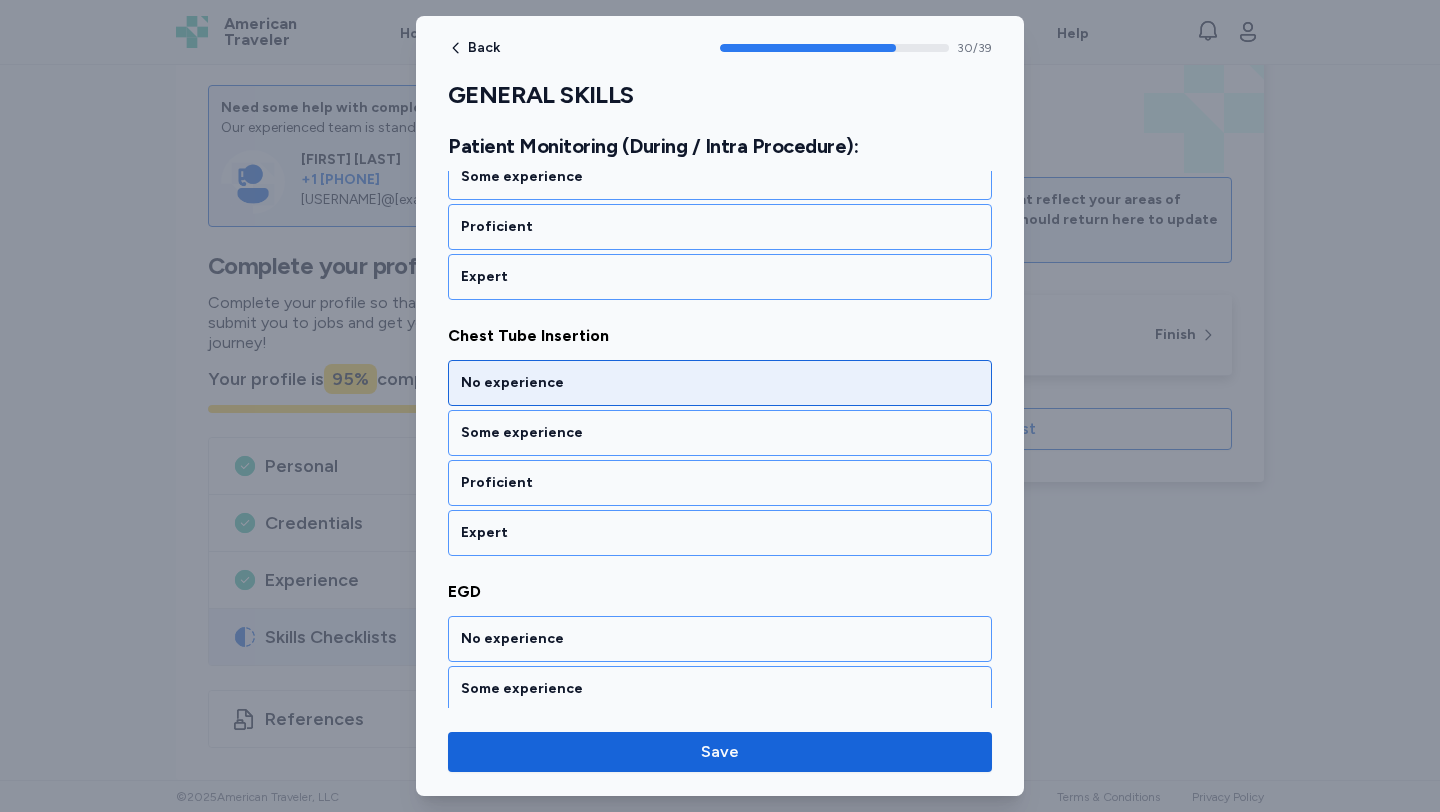click on "No experience" at bounding box center (720, 383) 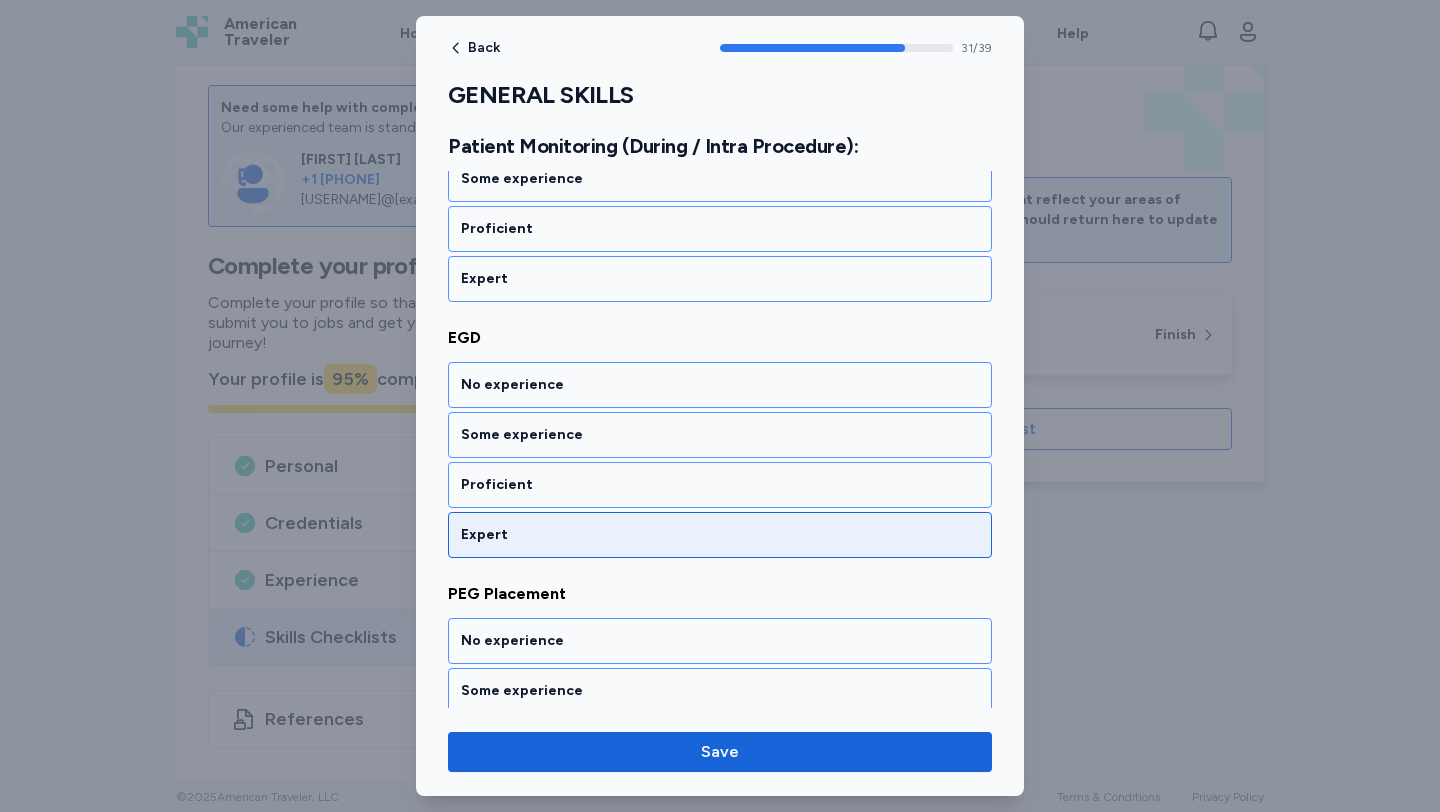 scroll, scrollTop: 8126, scrollLeft: 0, axis: vertical 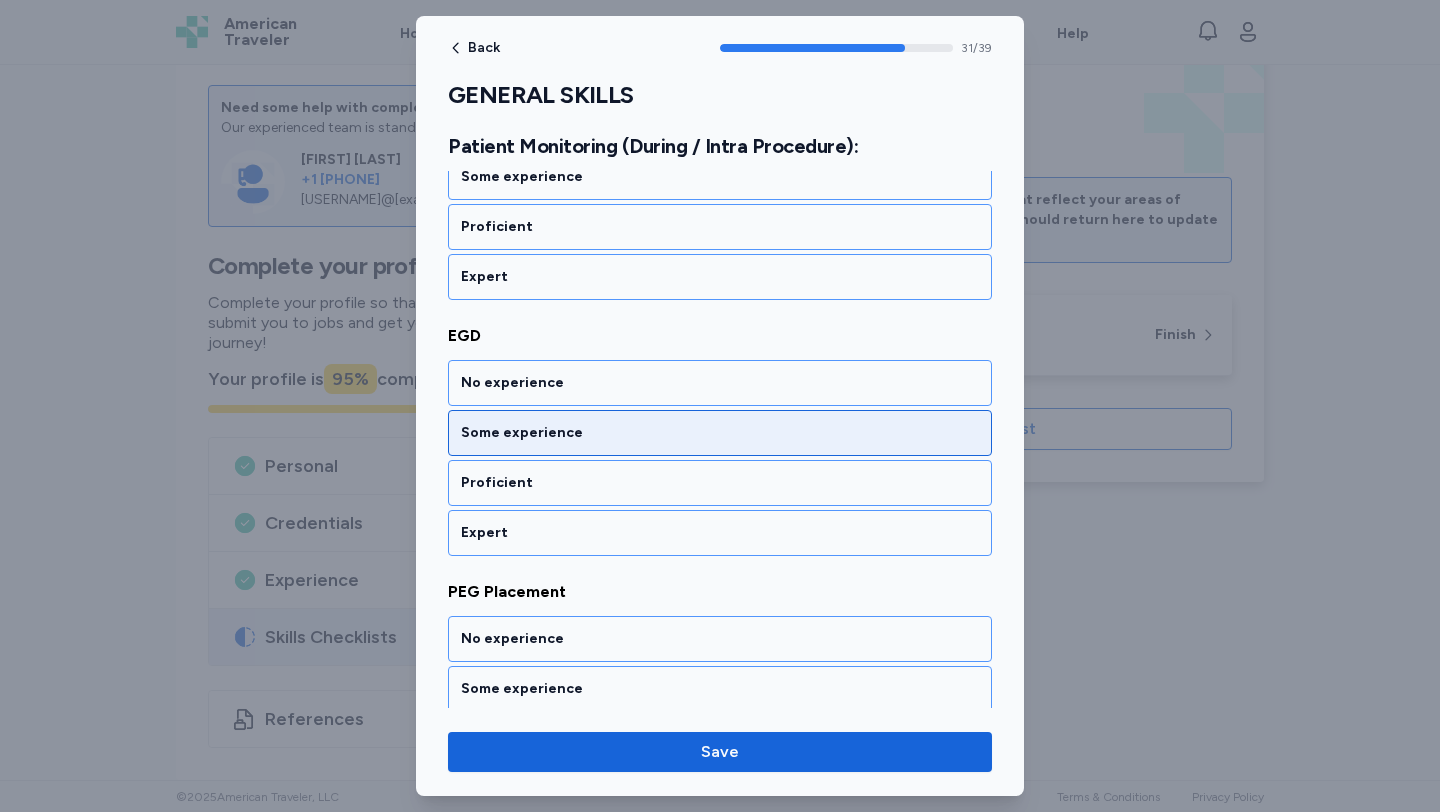 click on "Some experience" at bounding box center (720, 433) 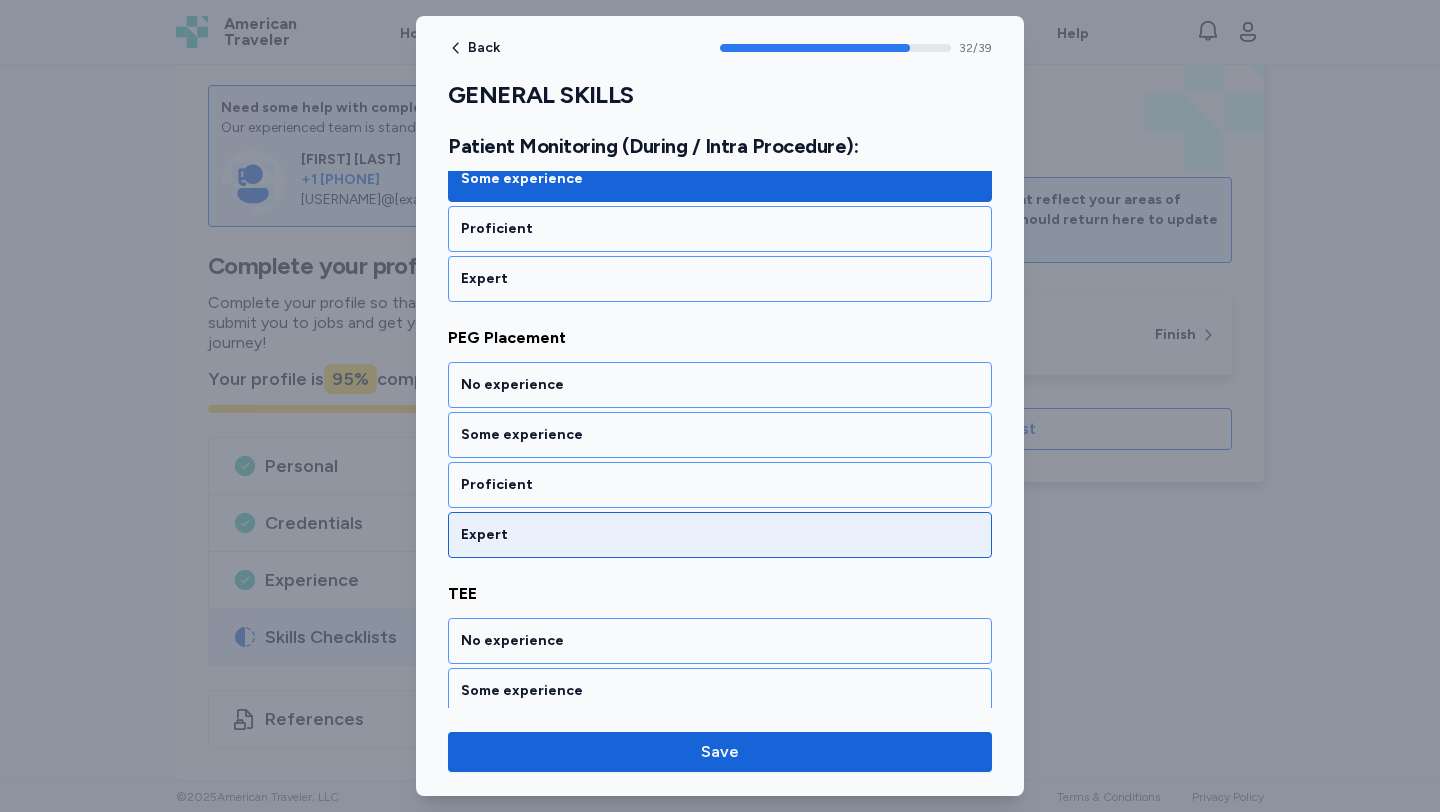 scroll, scrollTop: 8382, scrollLeft: 0, axis: vertical 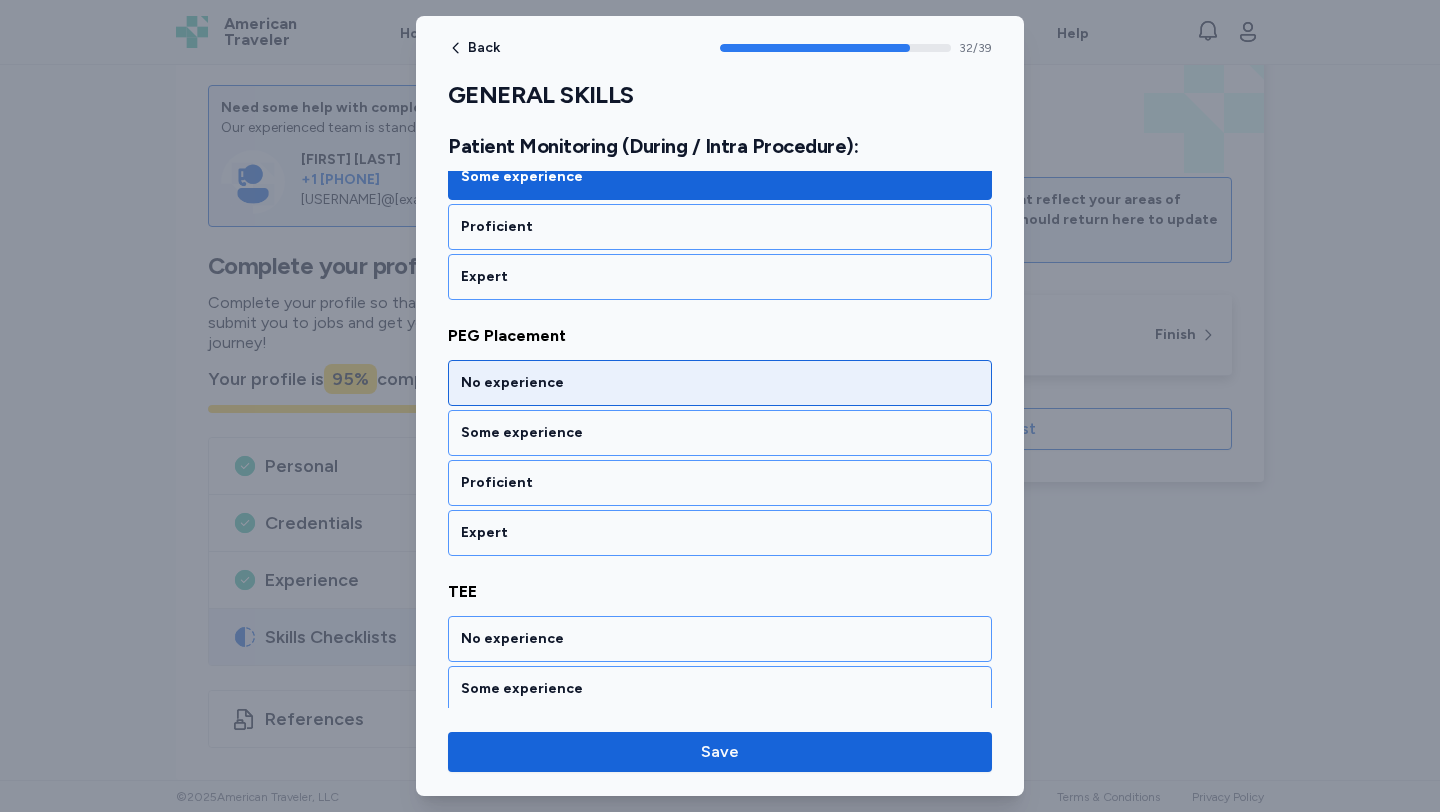 click on "No experience" at bounding box center (720, 383) 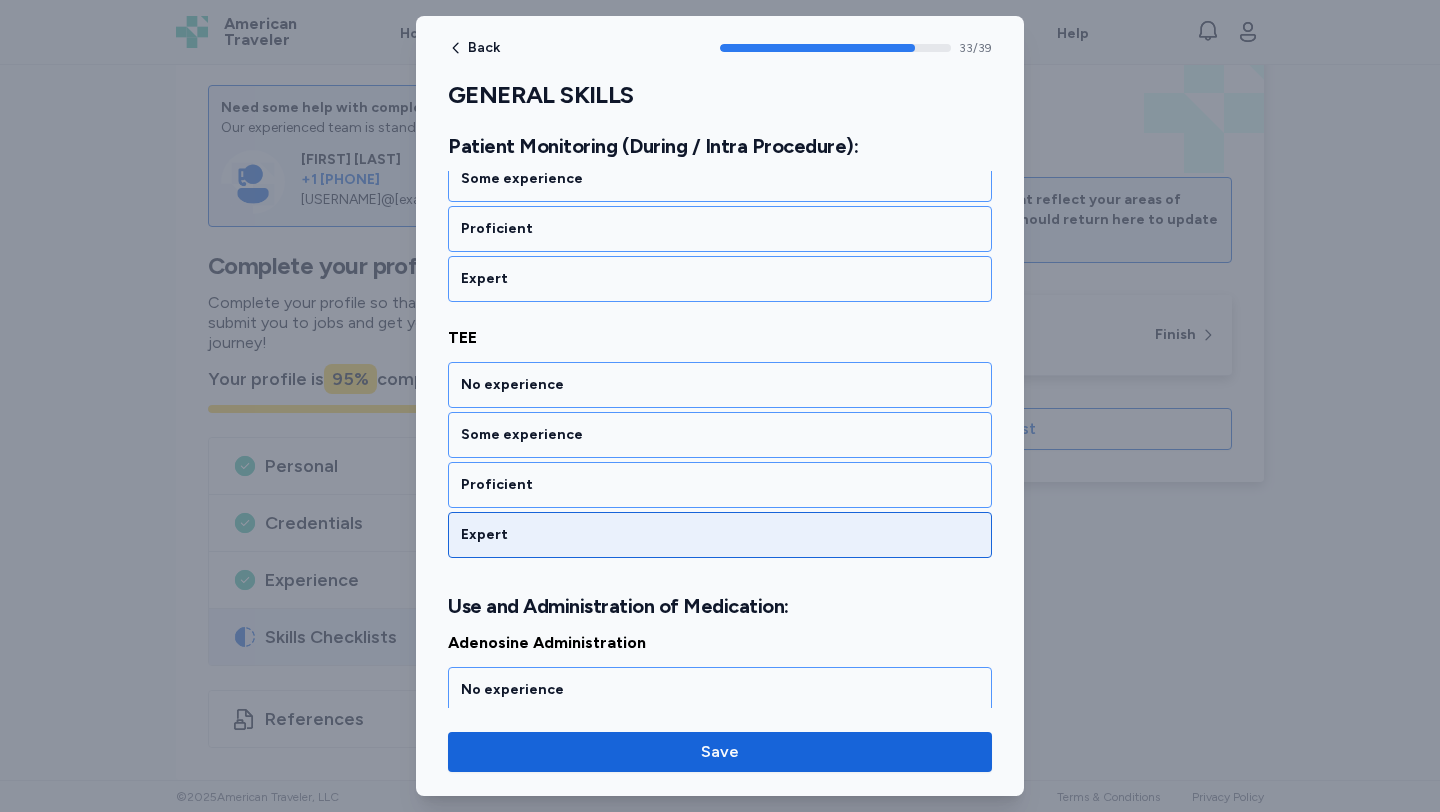 scroll, scrollTop: 8638, scrollLeft: 0, axis: vertical 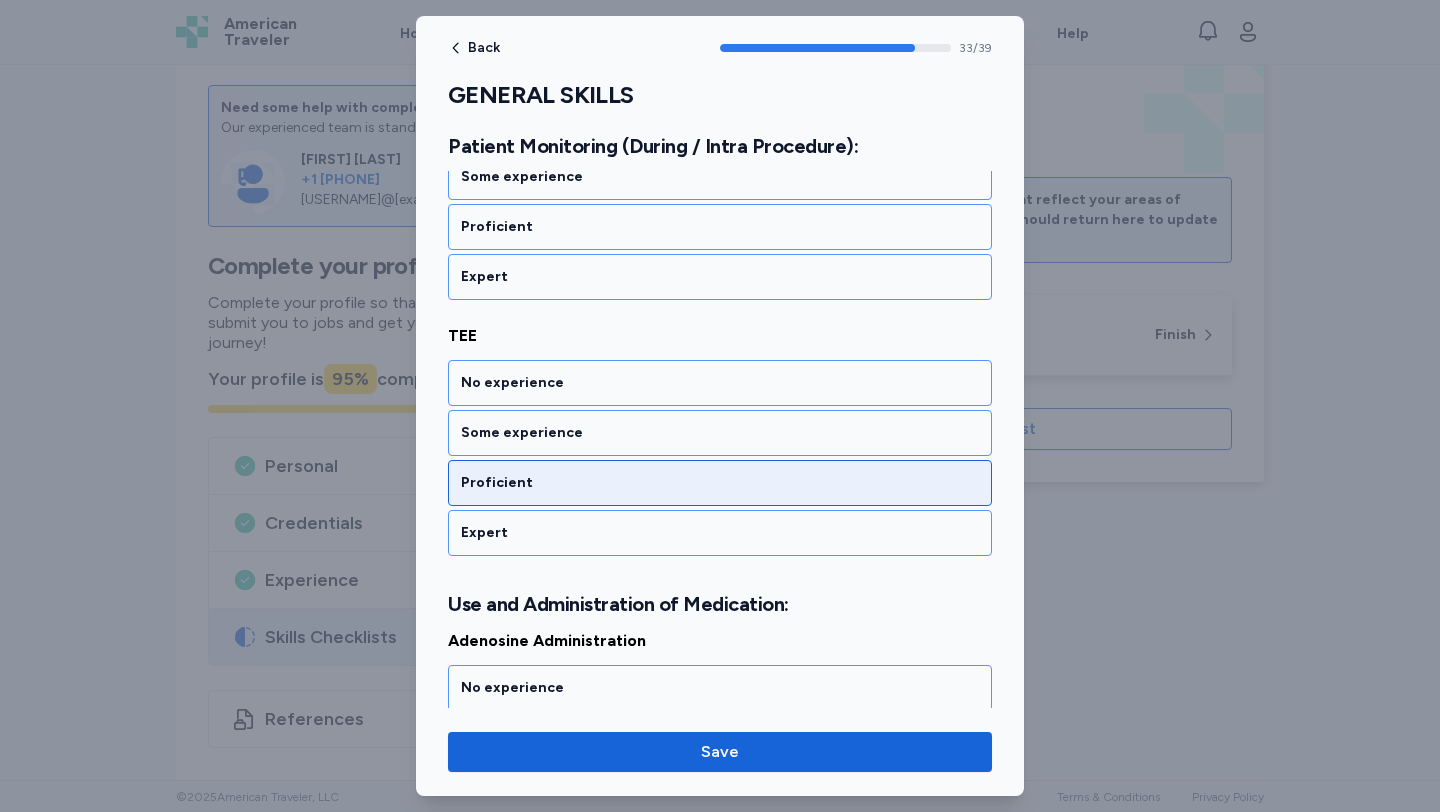 click on "Proficient" at bounding box center [720, 483] 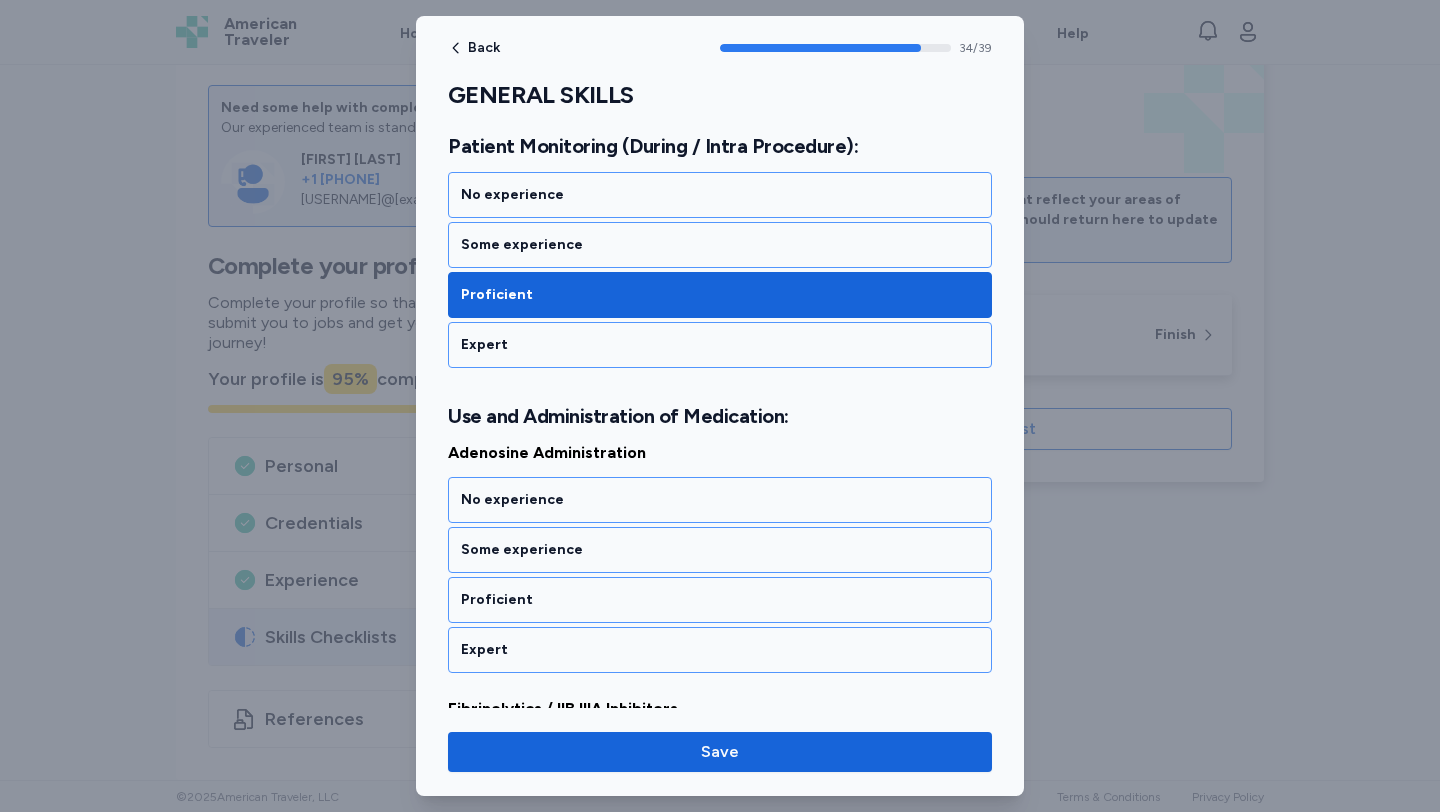 scroll, scrollTop: 8943, scrollLeft: 0, axis: vertical 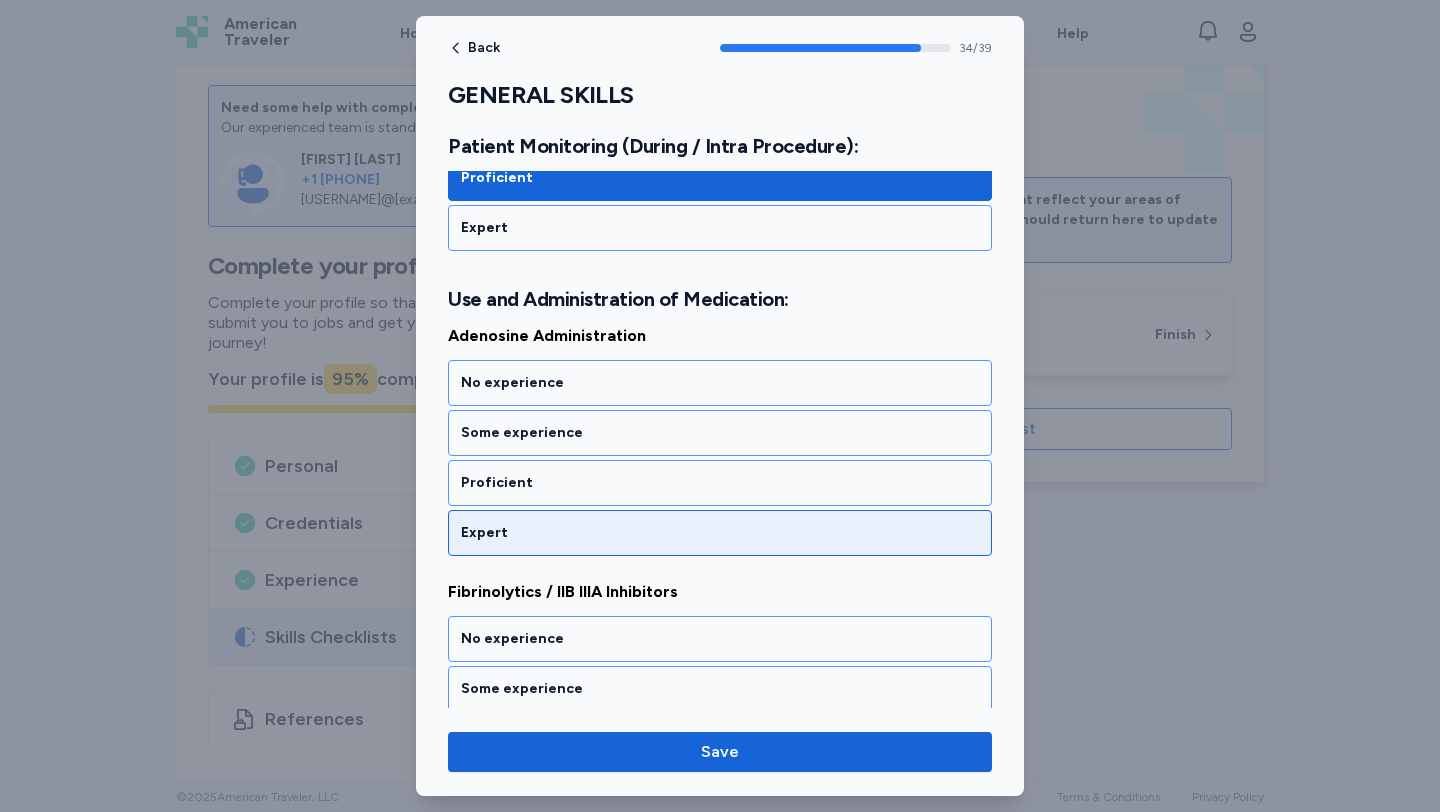 click on "Expert" at bounding box center [720, 533] 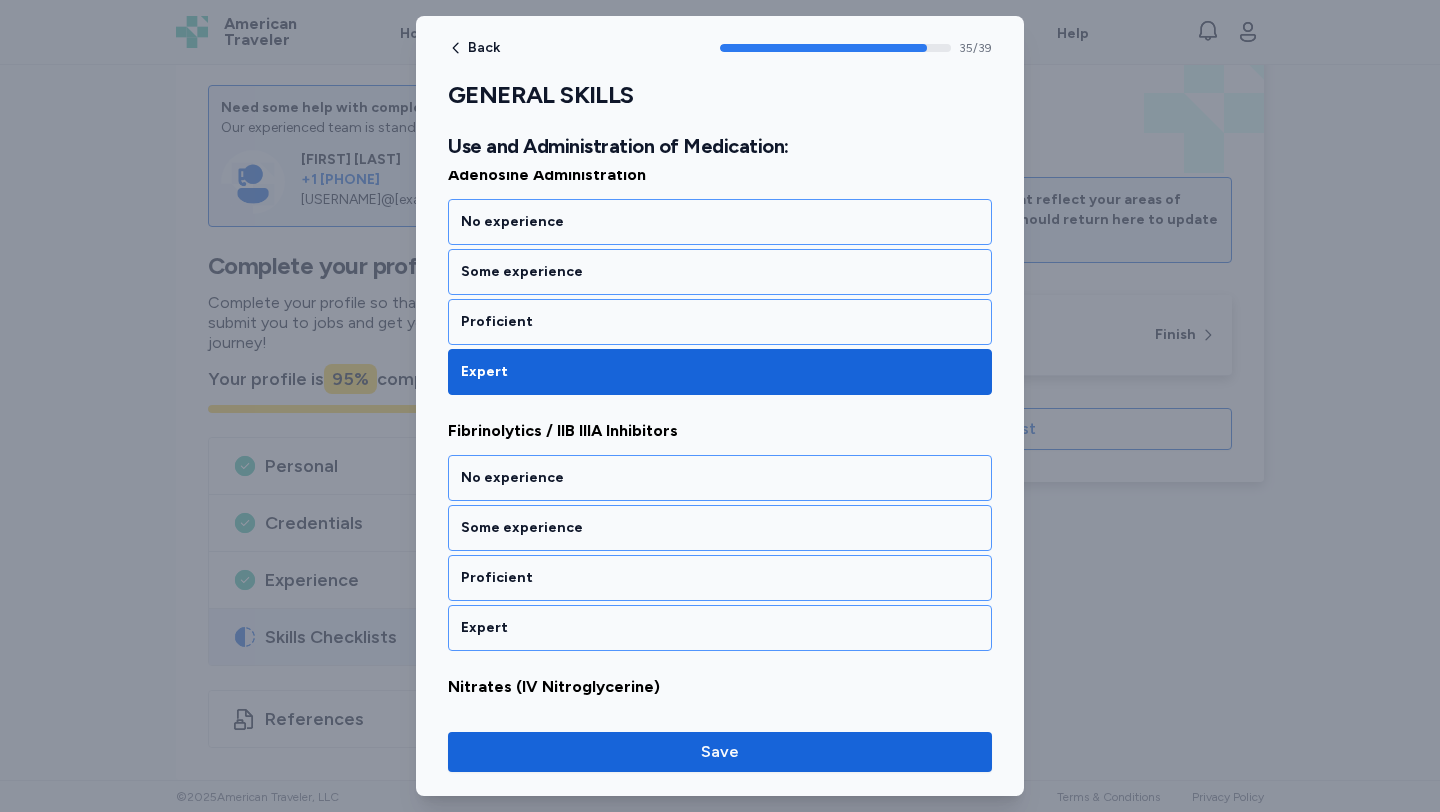 scroll, scrollTop: 9199, scrollLeft: 0, axis: vertical 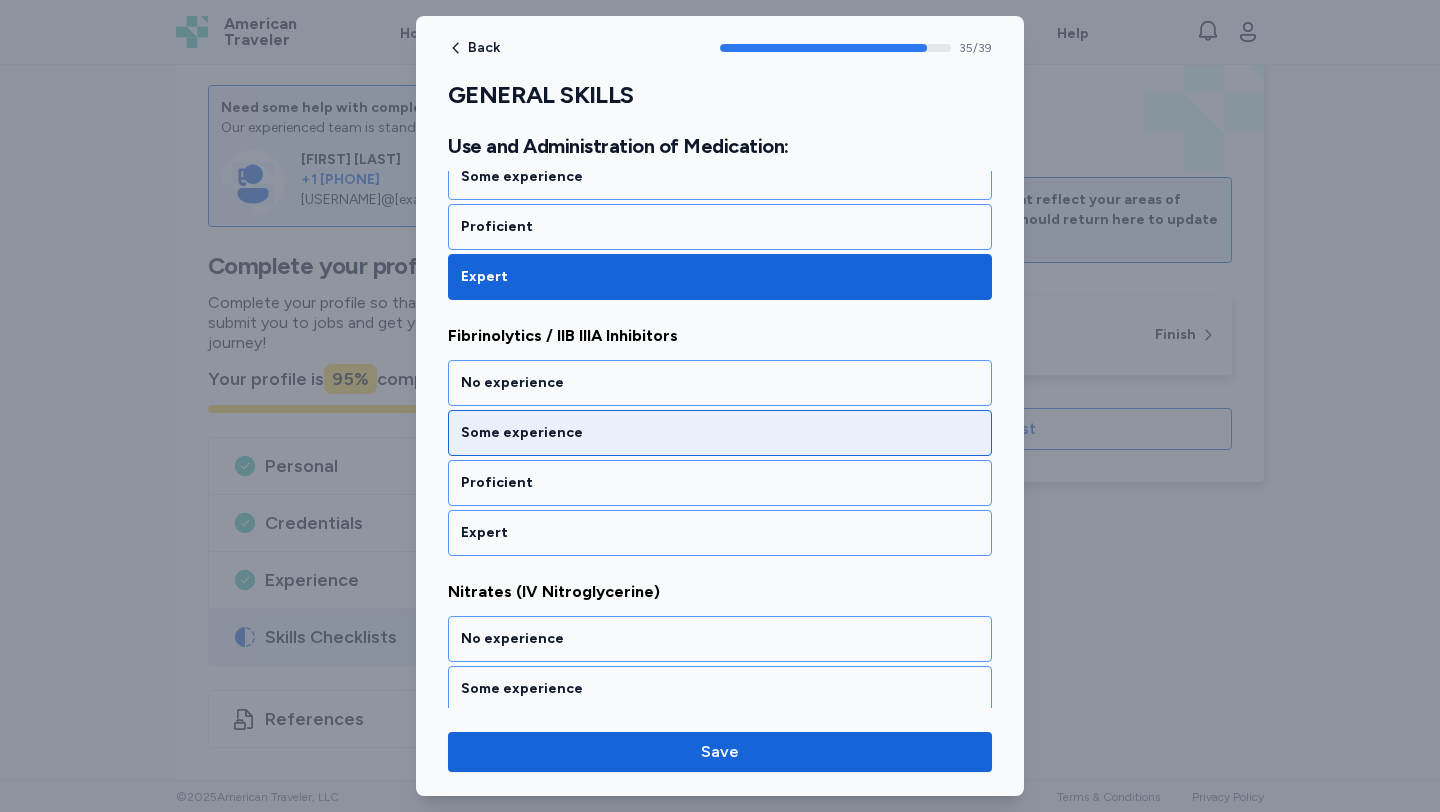 click on "Some experience" at bounding box center [720, 433] 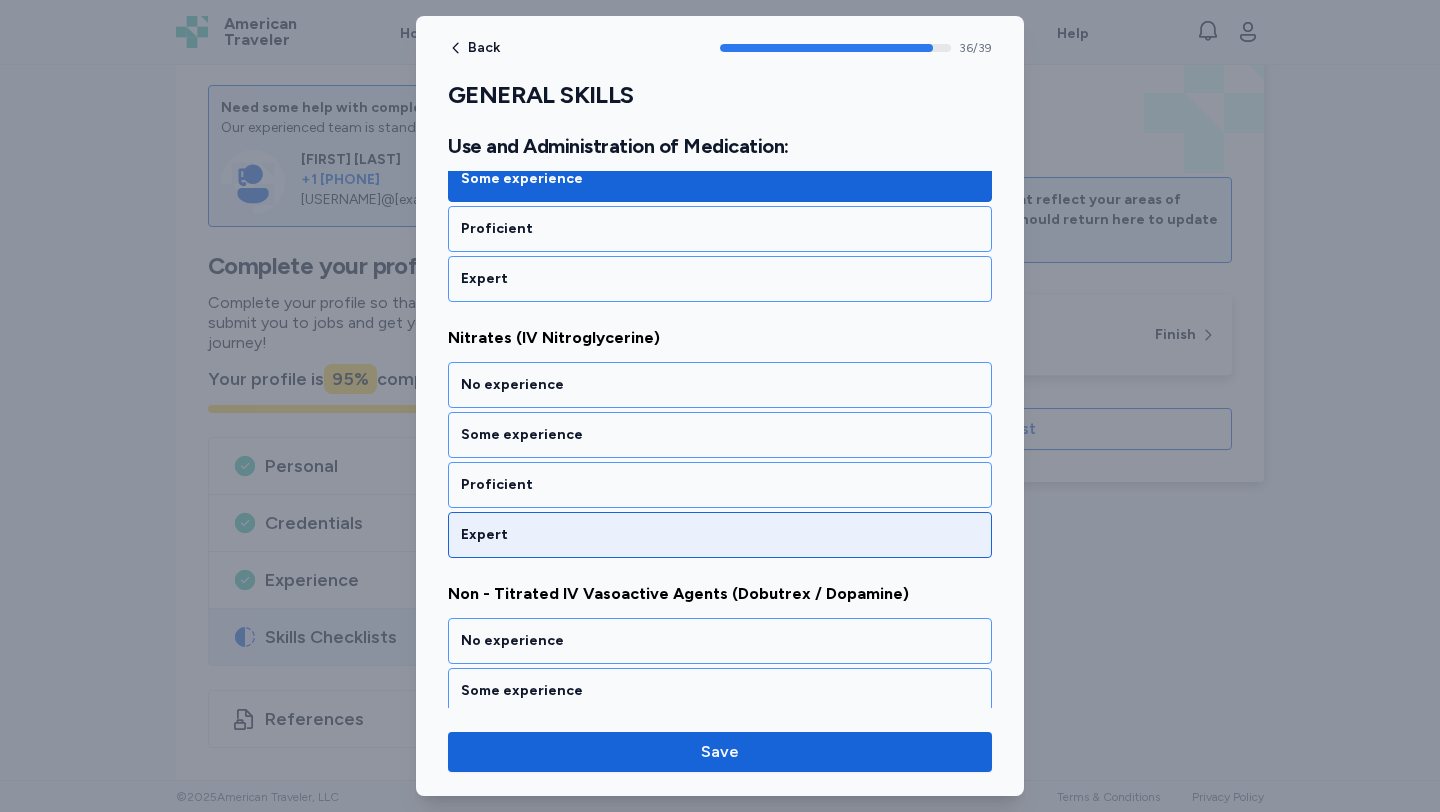 scroll, scrollTop: 9455, scrollLeft: 0, axis: vertical 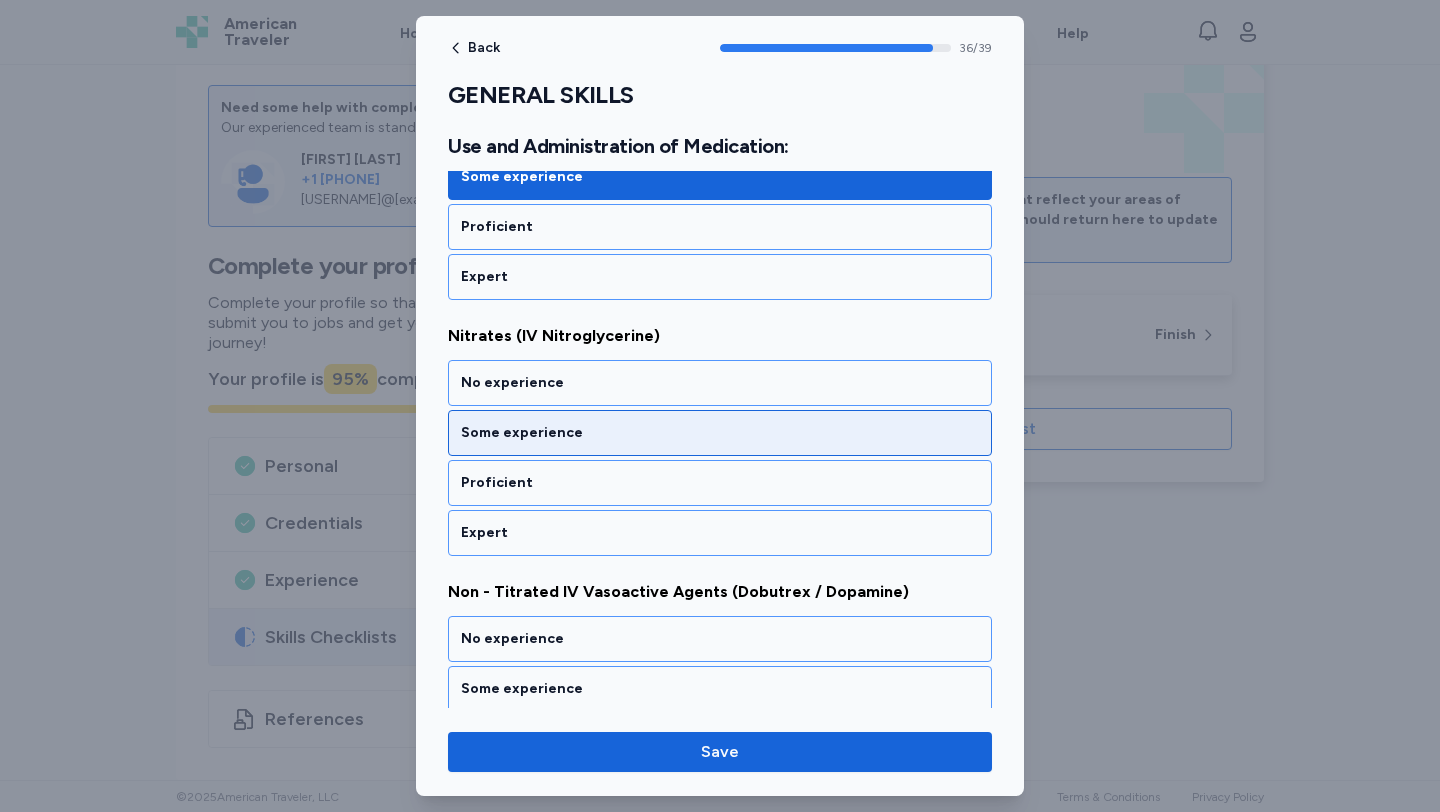 click on "Some experience" at bounding box center [720, 433] 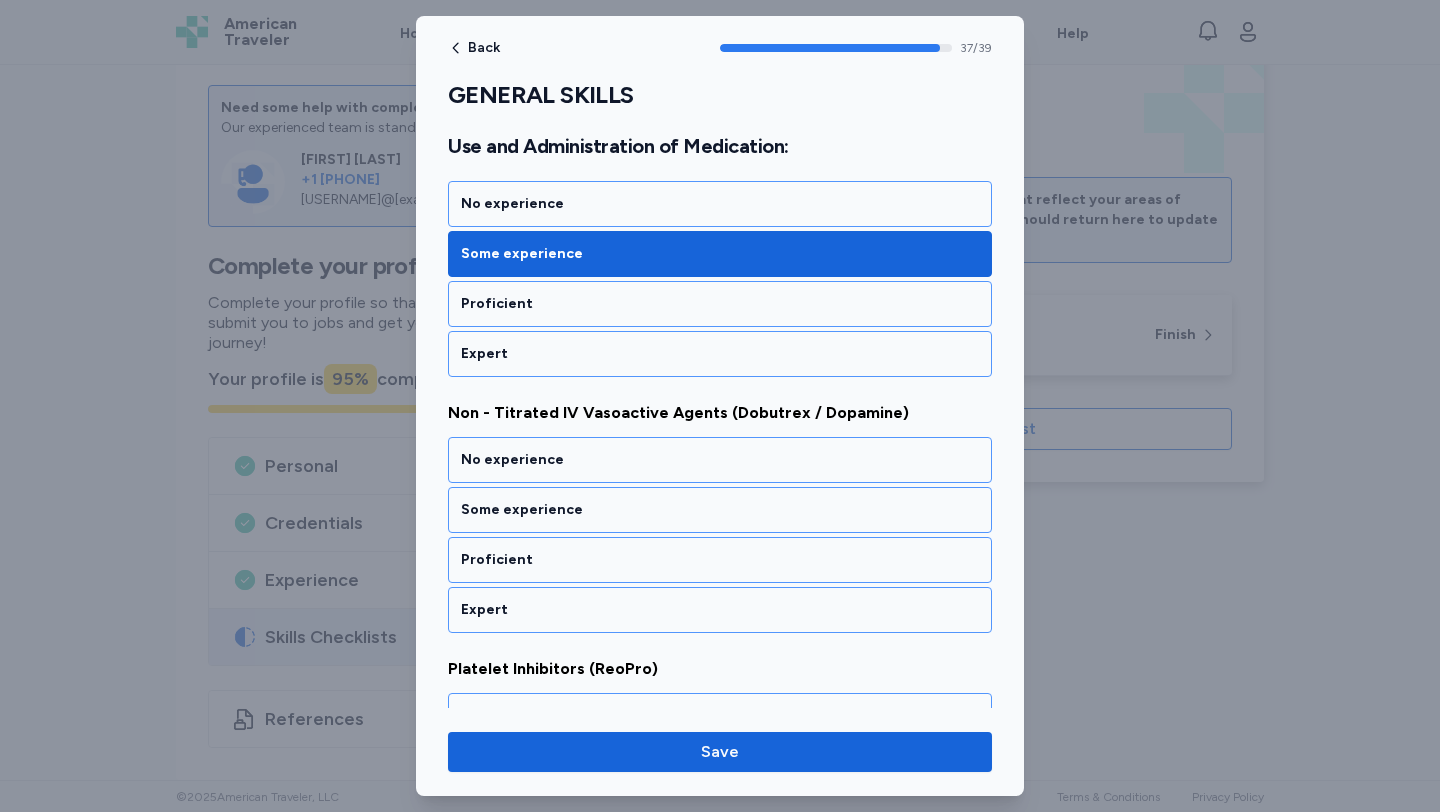 scroll, scrollTop: 9711, scrollLeft: 0, axis: vertical 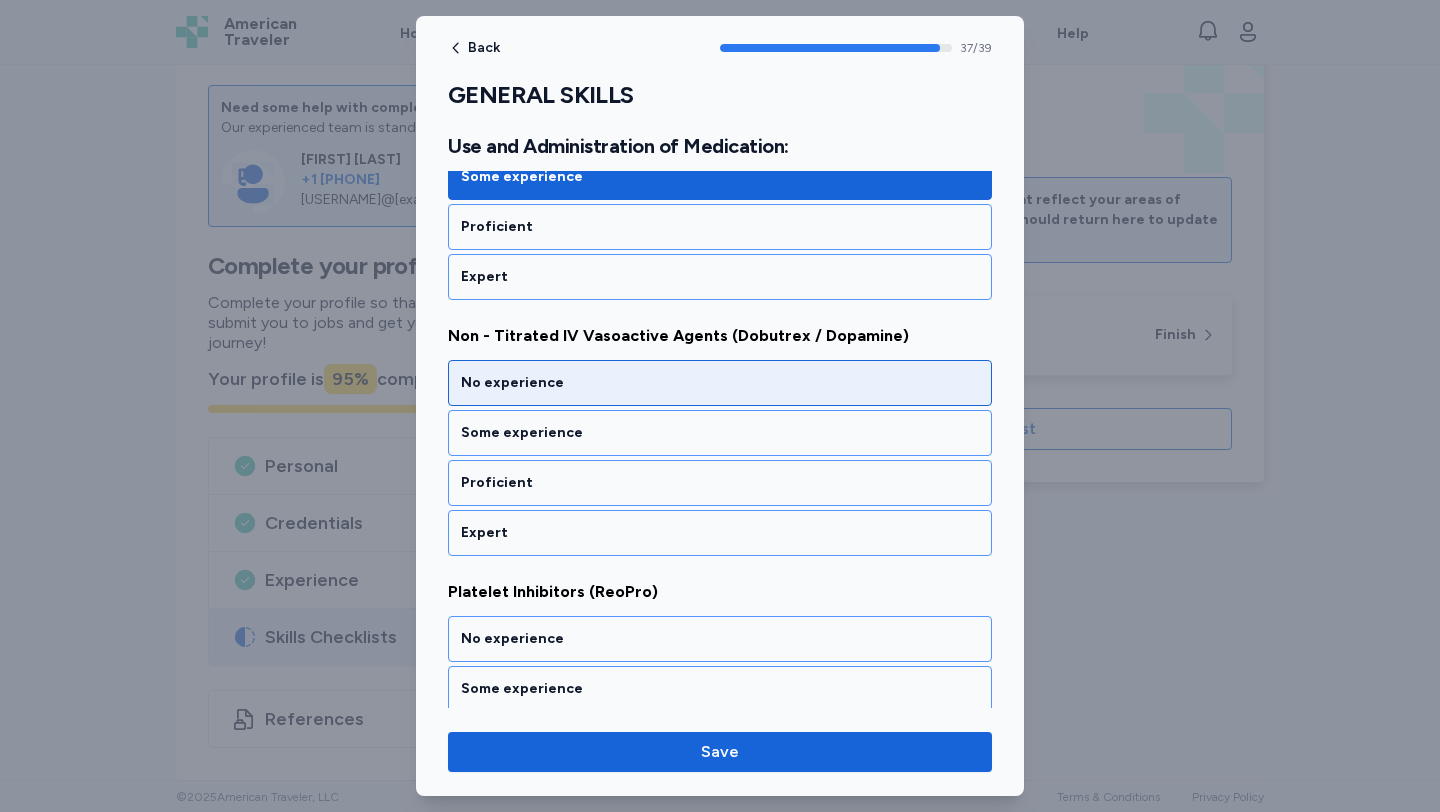 click on "No experience" at bounding box center (720, 383) 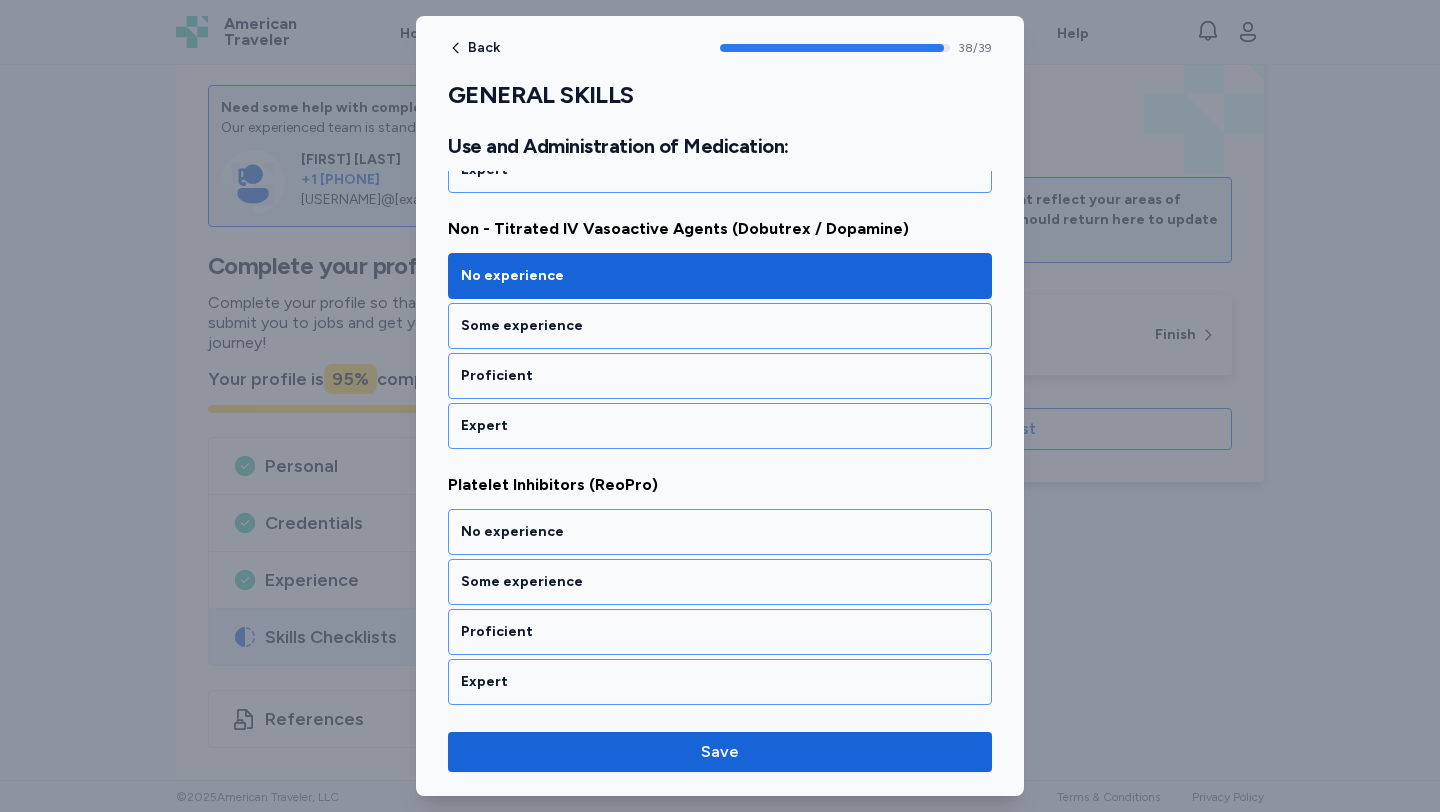 scroll, scrollTop: 9819, scrollLeft: 0, axis: vertical 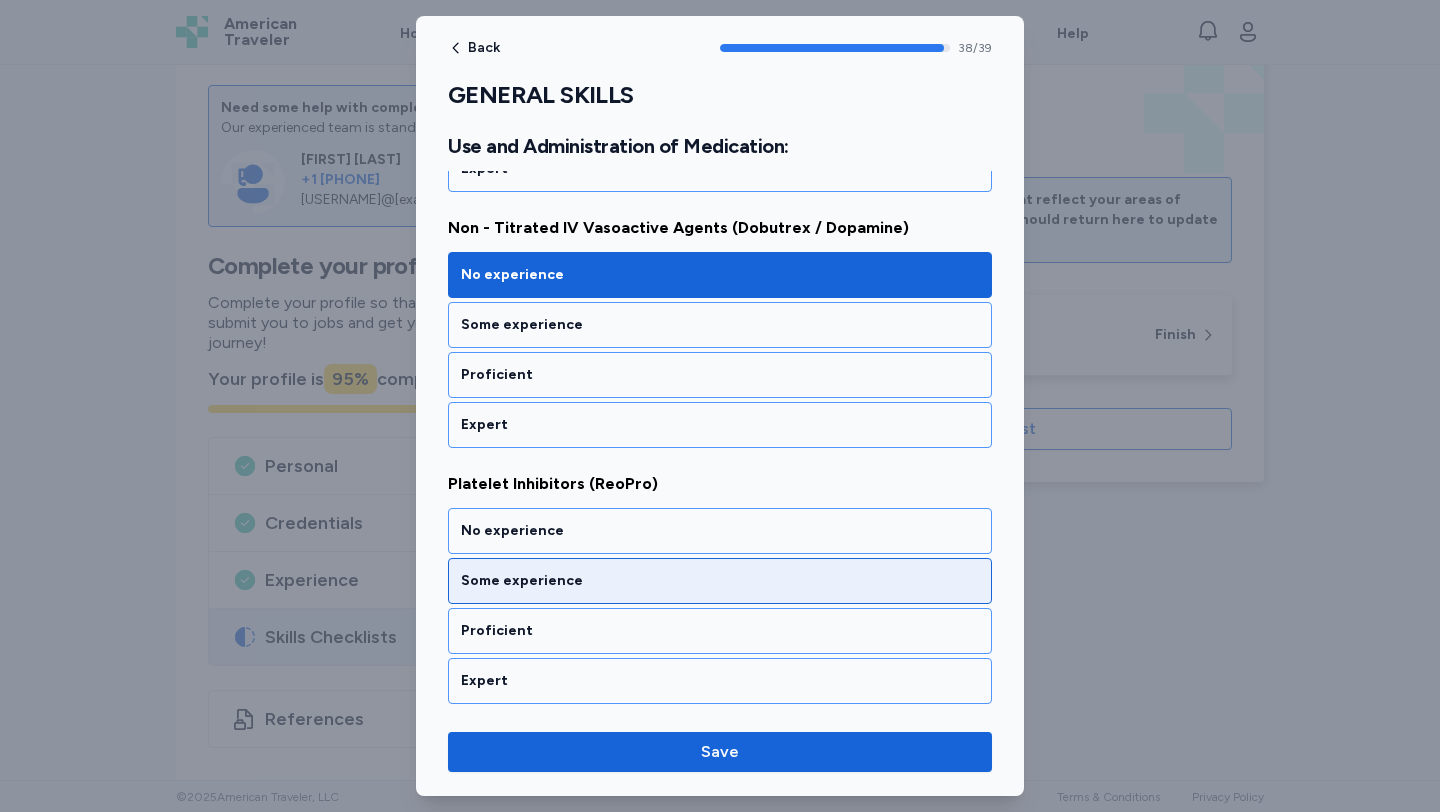 click on "Some experience" at bounding box center [720, 581] 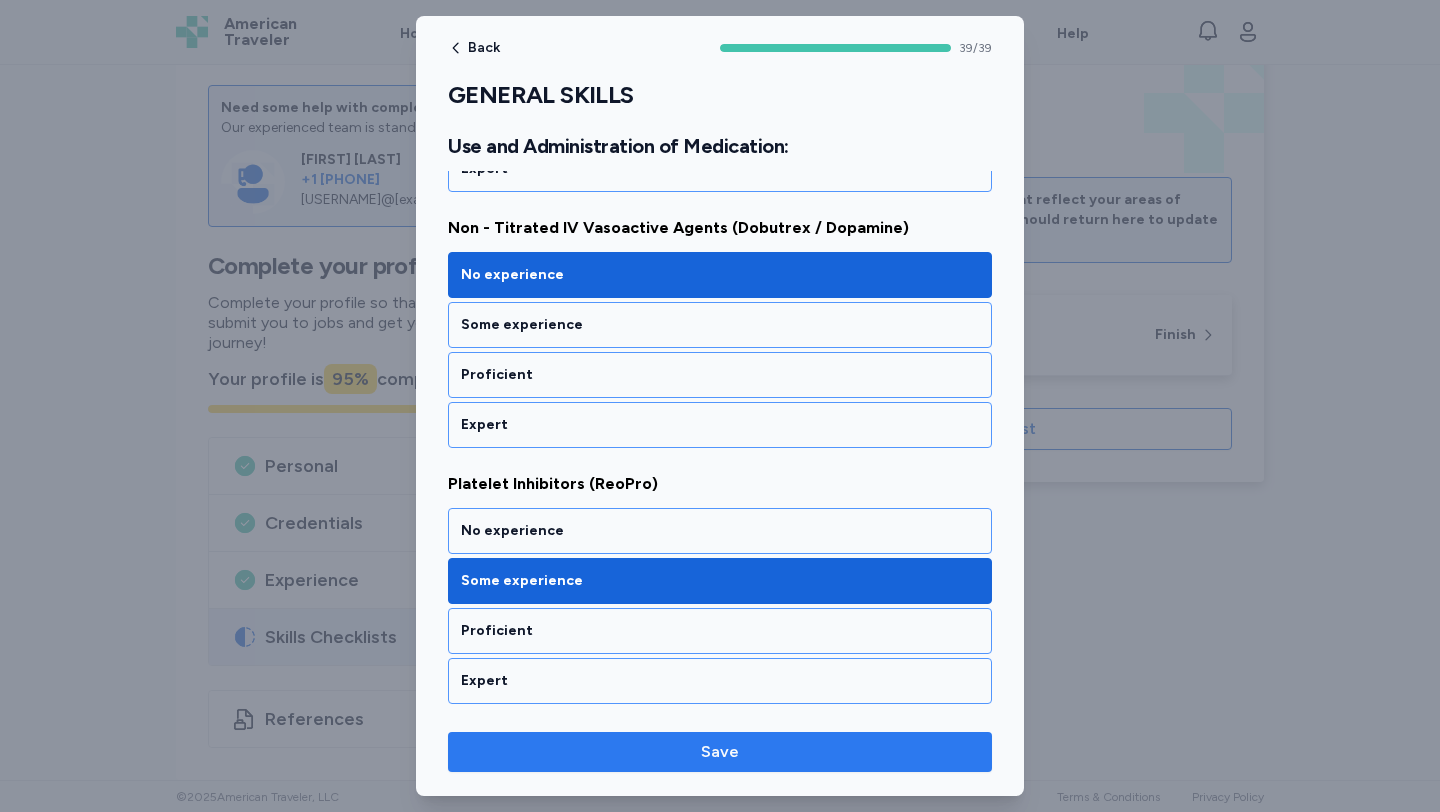 click on "Save" at bounding box center [720, 752] 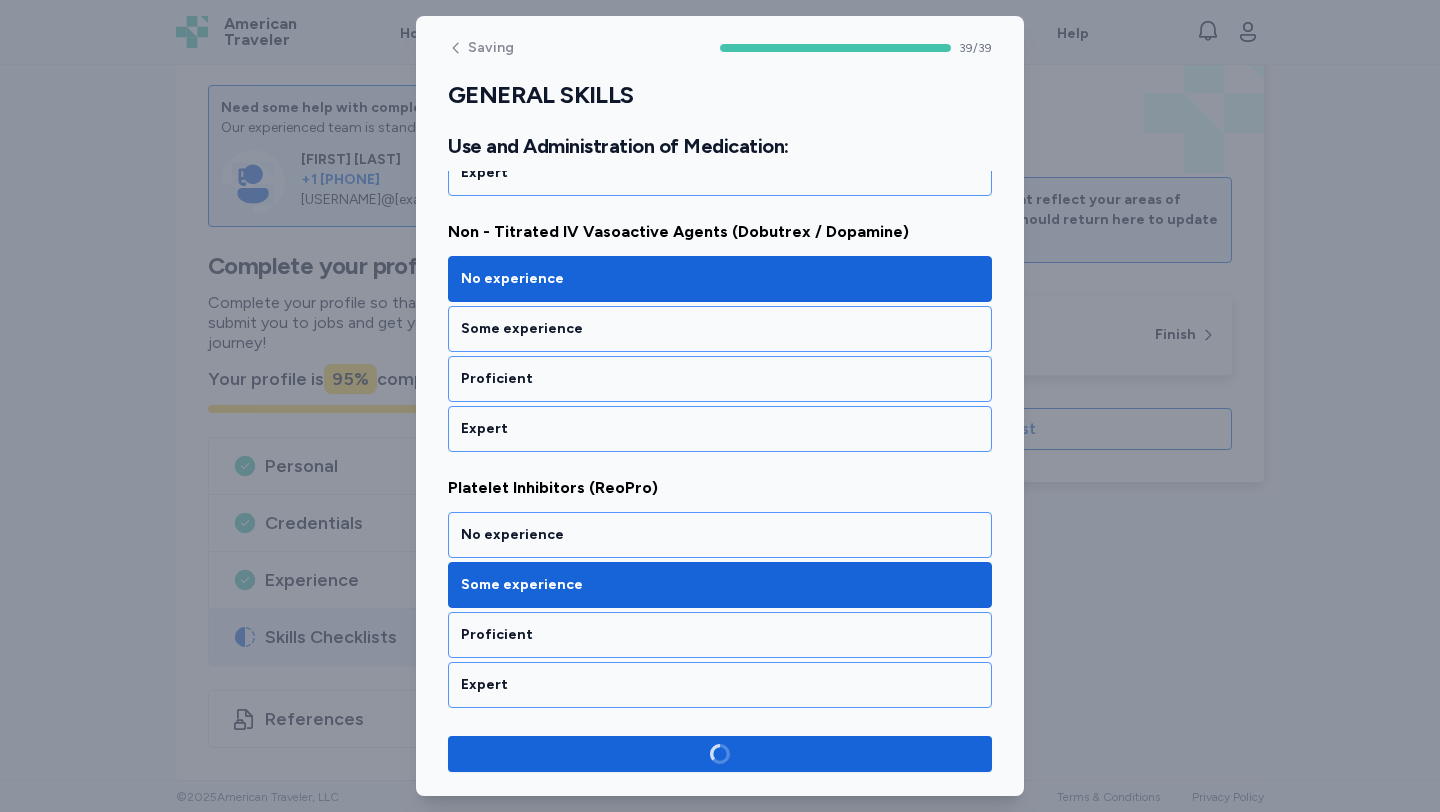 scroll, scrollTop: 9815, scrollLeft: 0, axis: vertical 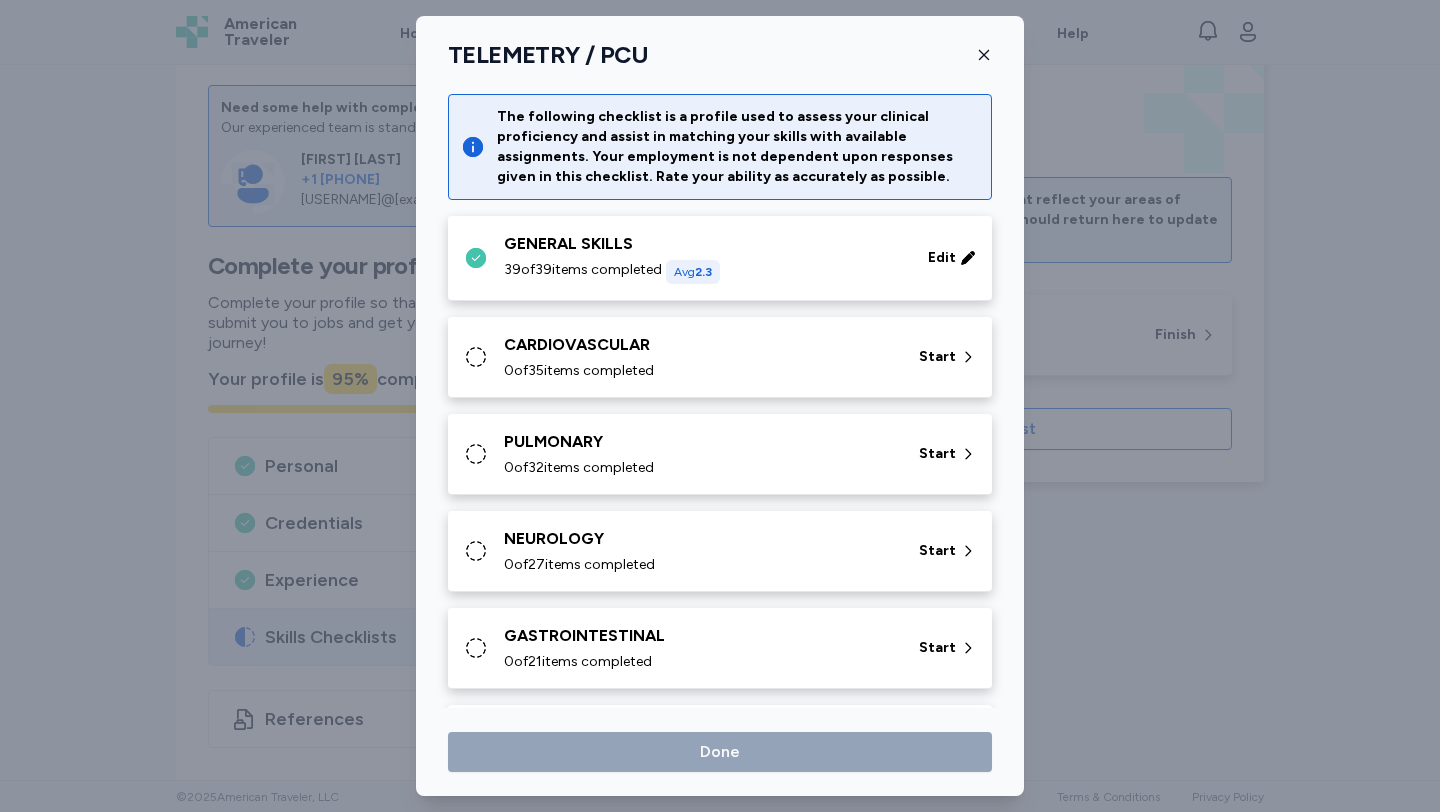 click on "0  of  35  items completed" at bounding box center [699, 371] 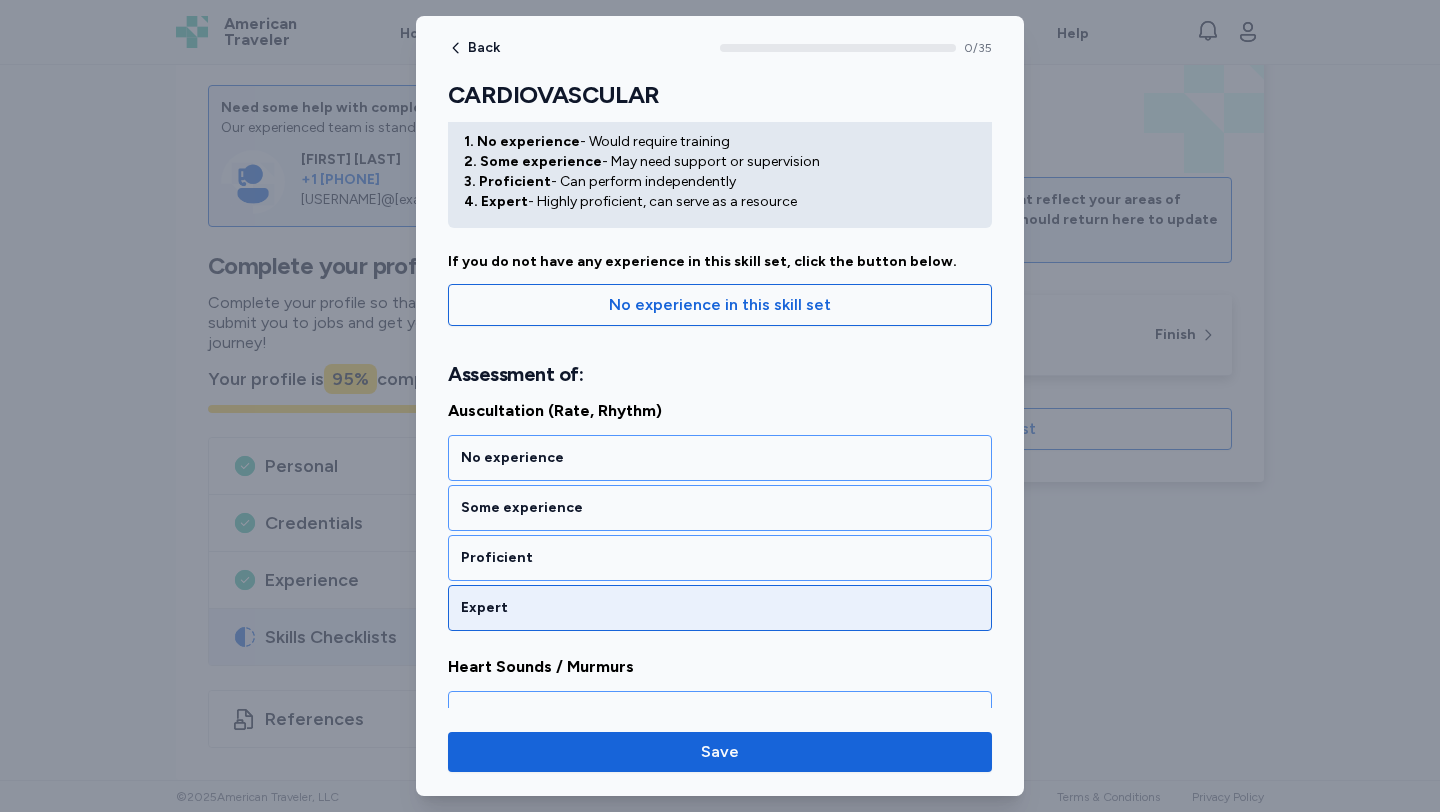 click on "Expert" at bounding box center [720, 608] 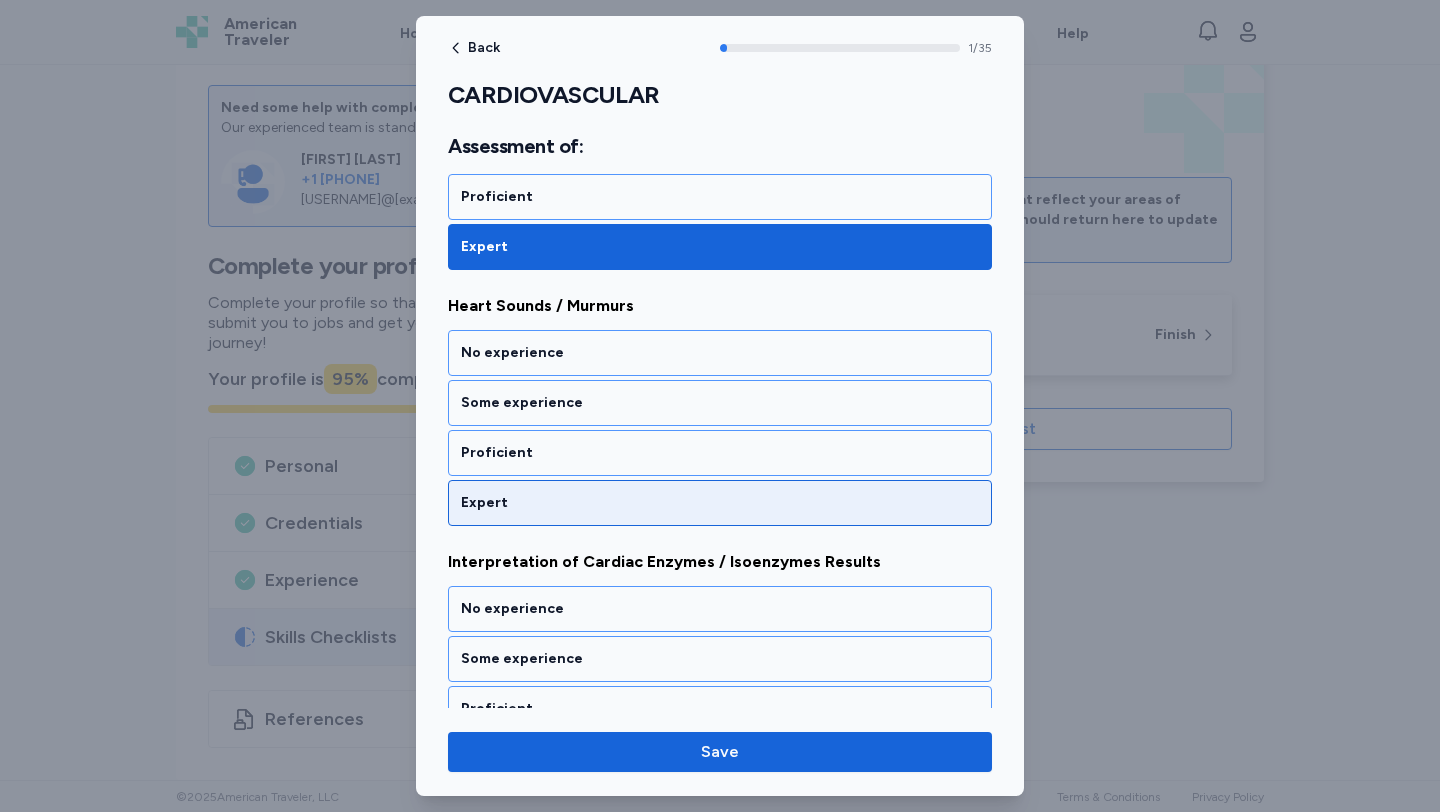 click on "Expert" at bounding box center [720, 503] 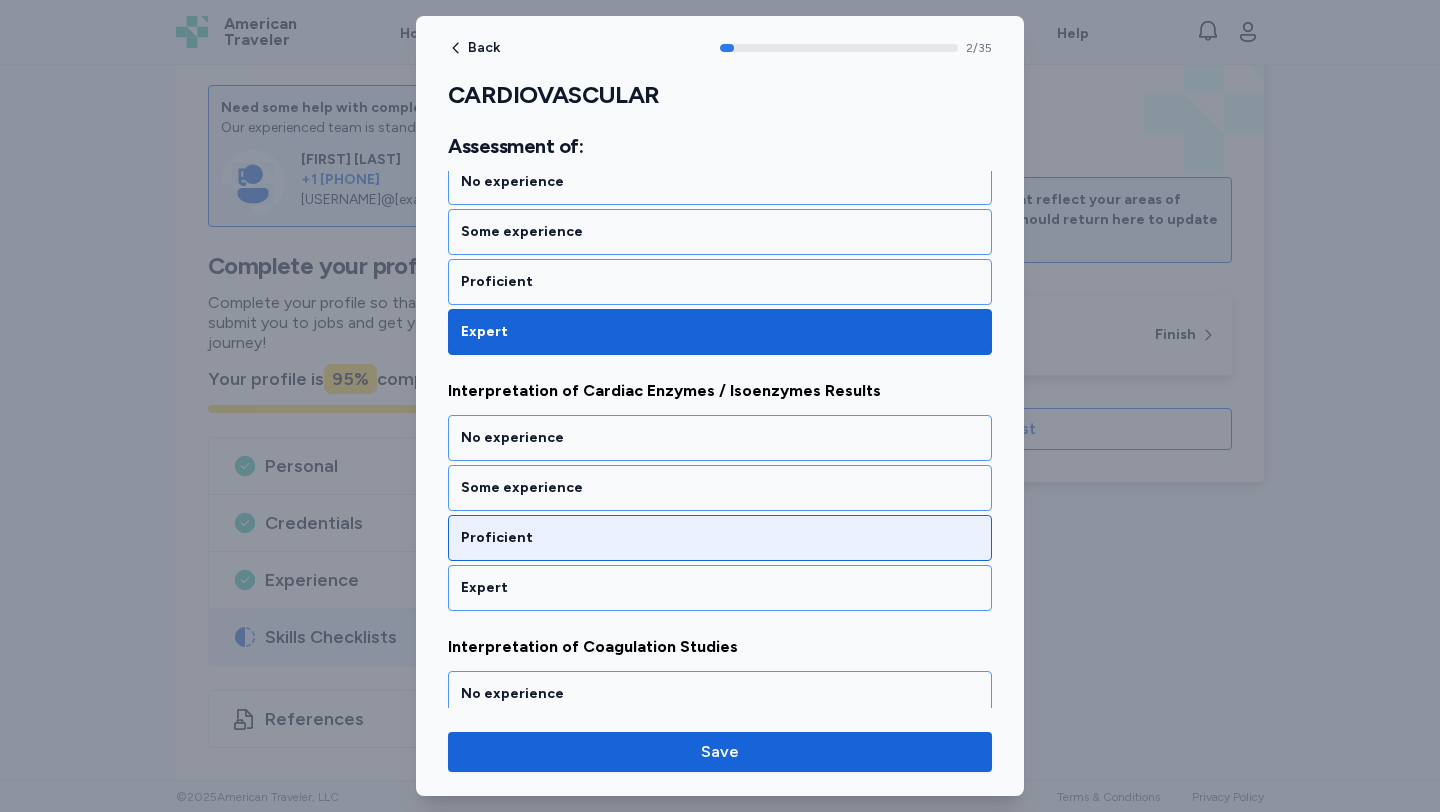 scroll, scrollTop: 653, scrollLeft: 0, axis: vertical 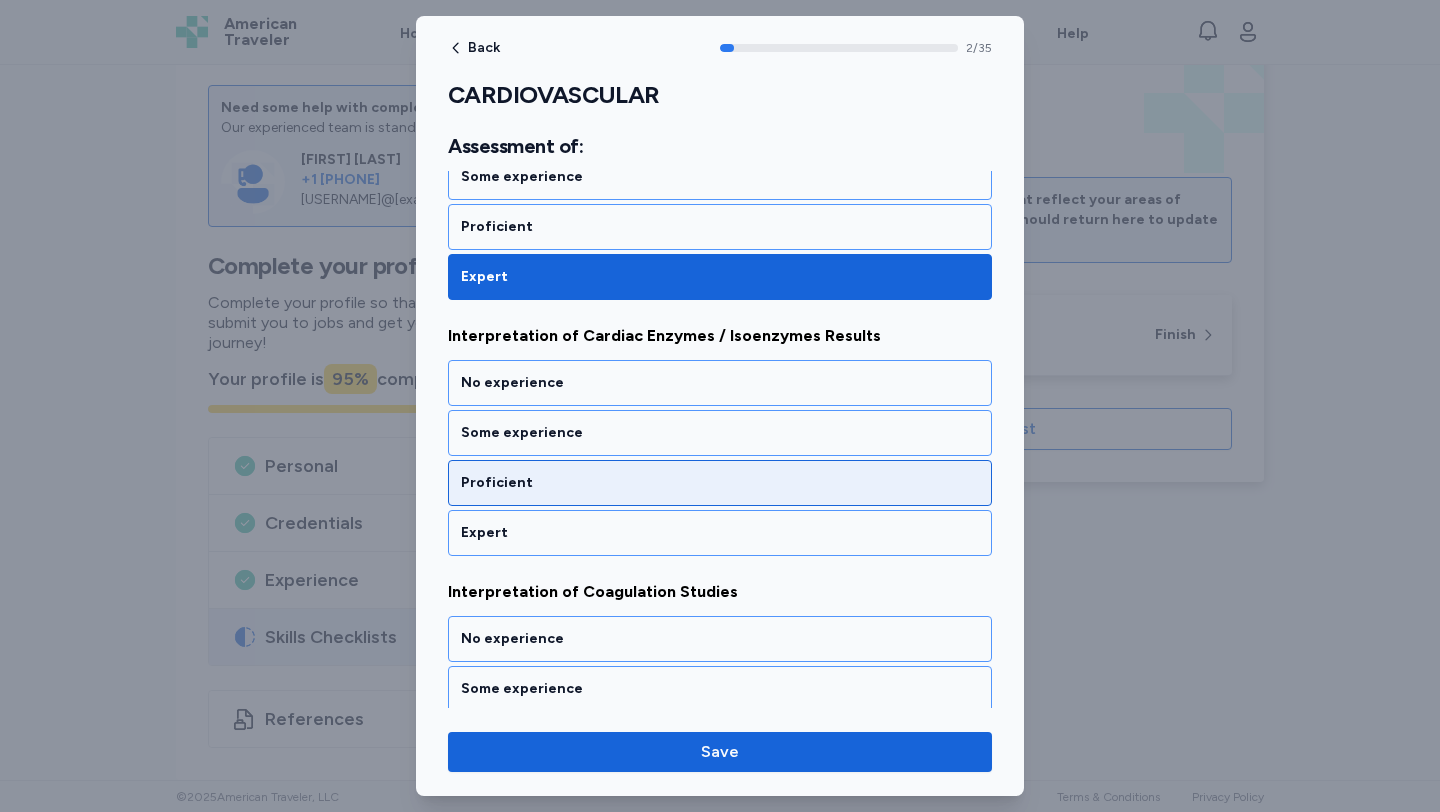 click on "Proficient" at bounding box center (720, 483) 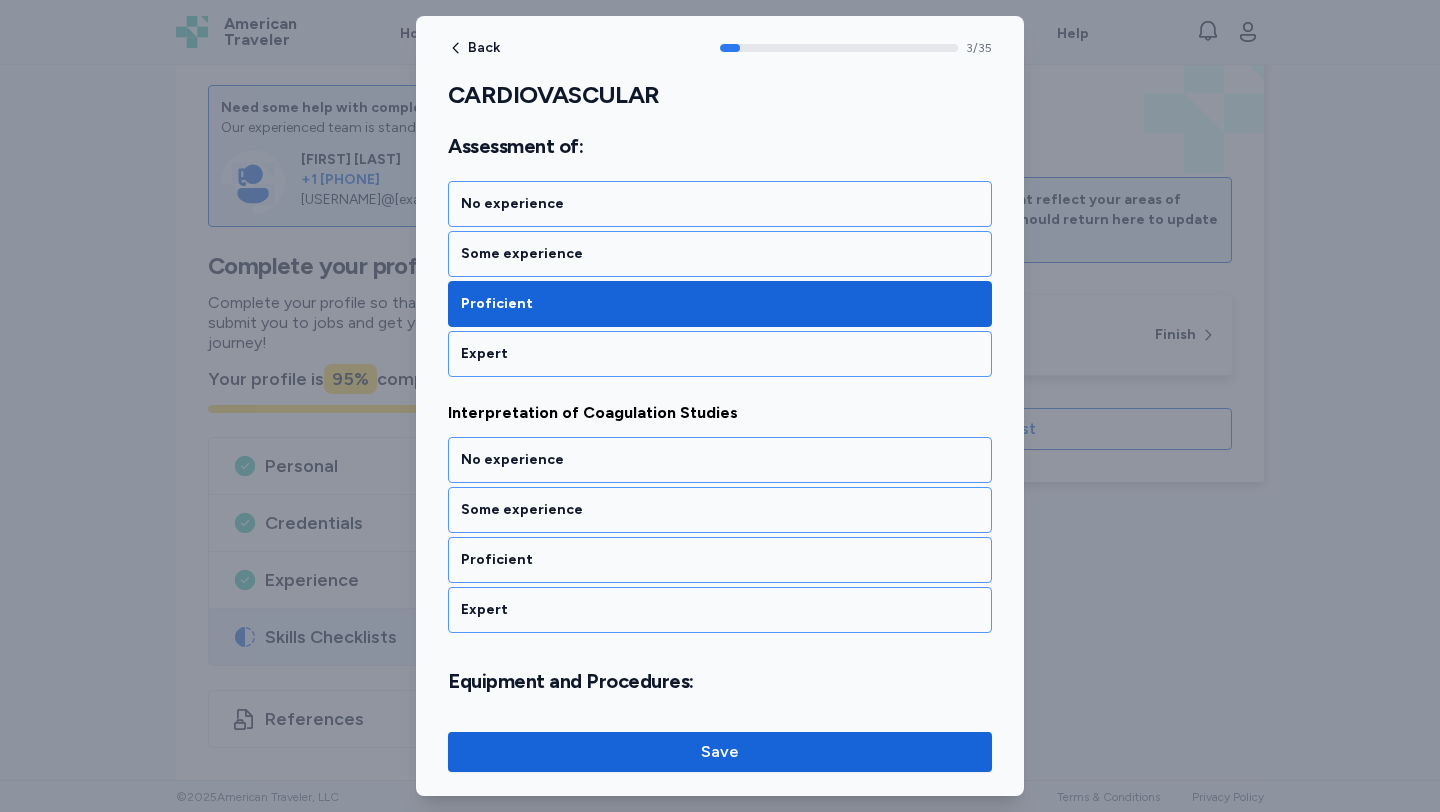 scroll, scrollTop: 909, scrollLeft: 0, axis: vertical 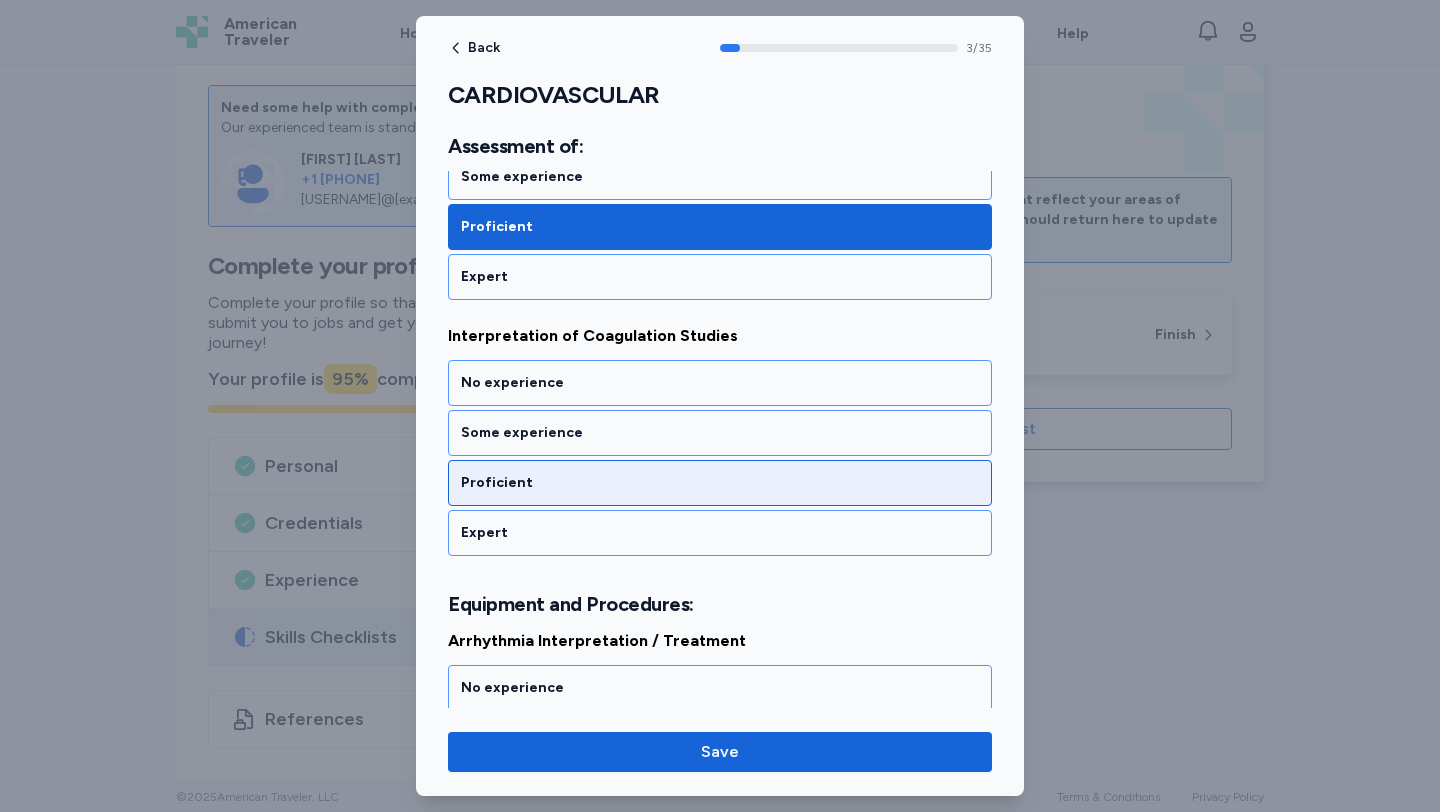 click on "Proficient" at bounding box center (720, 483) 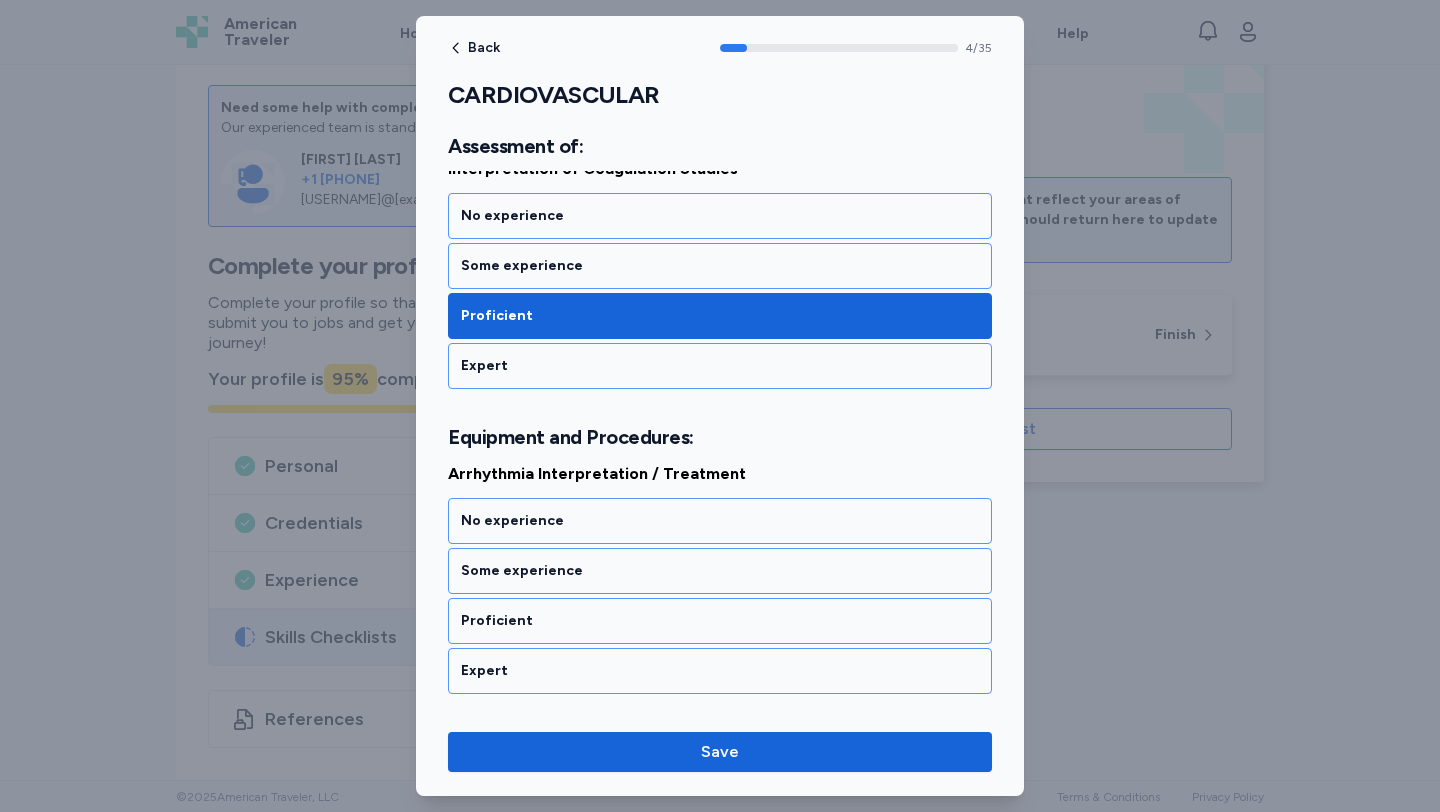 scroll, scrollTop: 1214, scrollLeft: 0, axis: vertical 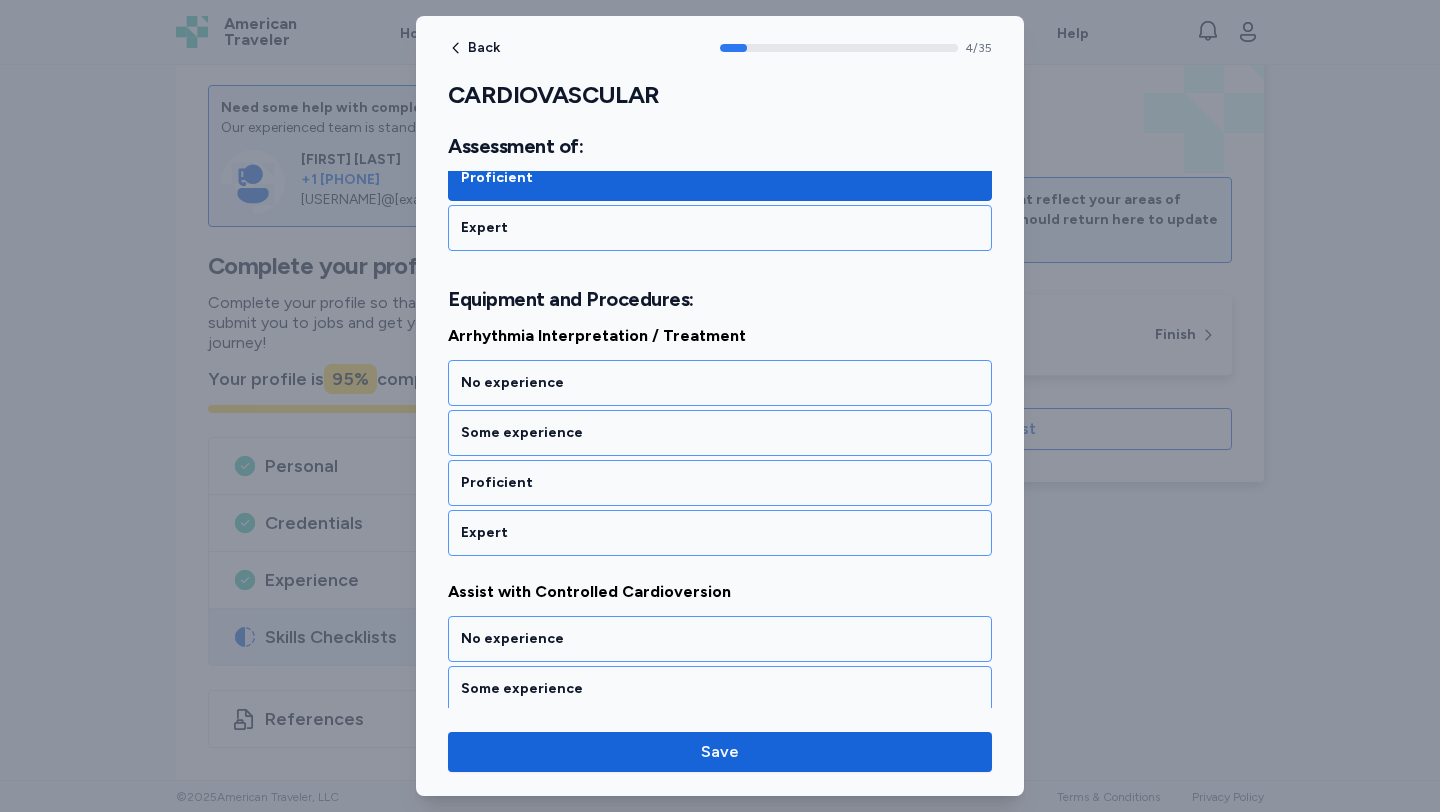 click on "Proficient" at bounding box center [720, 483] 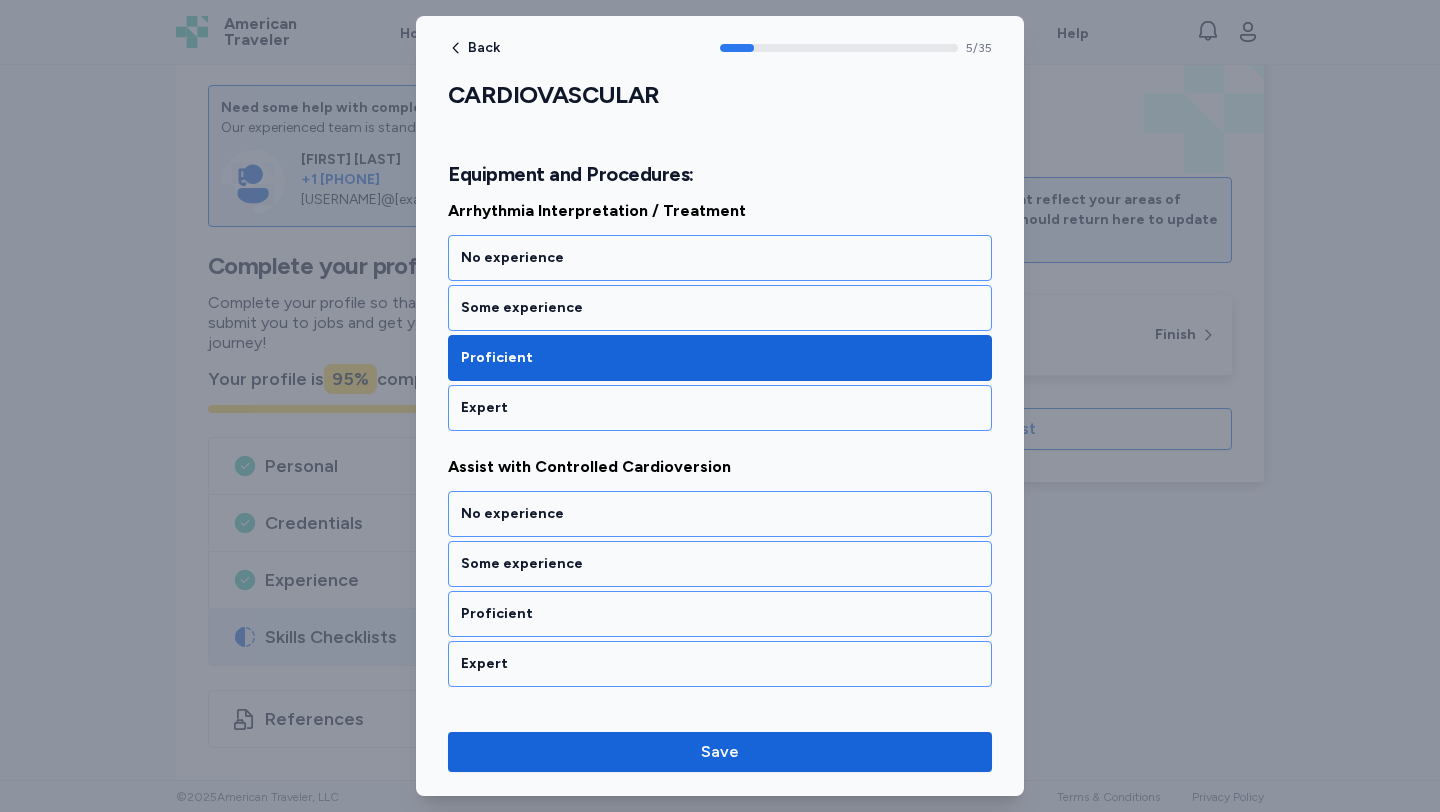 scroll, scrollTop: 1456, scrollLeft: 0, axis: vertical 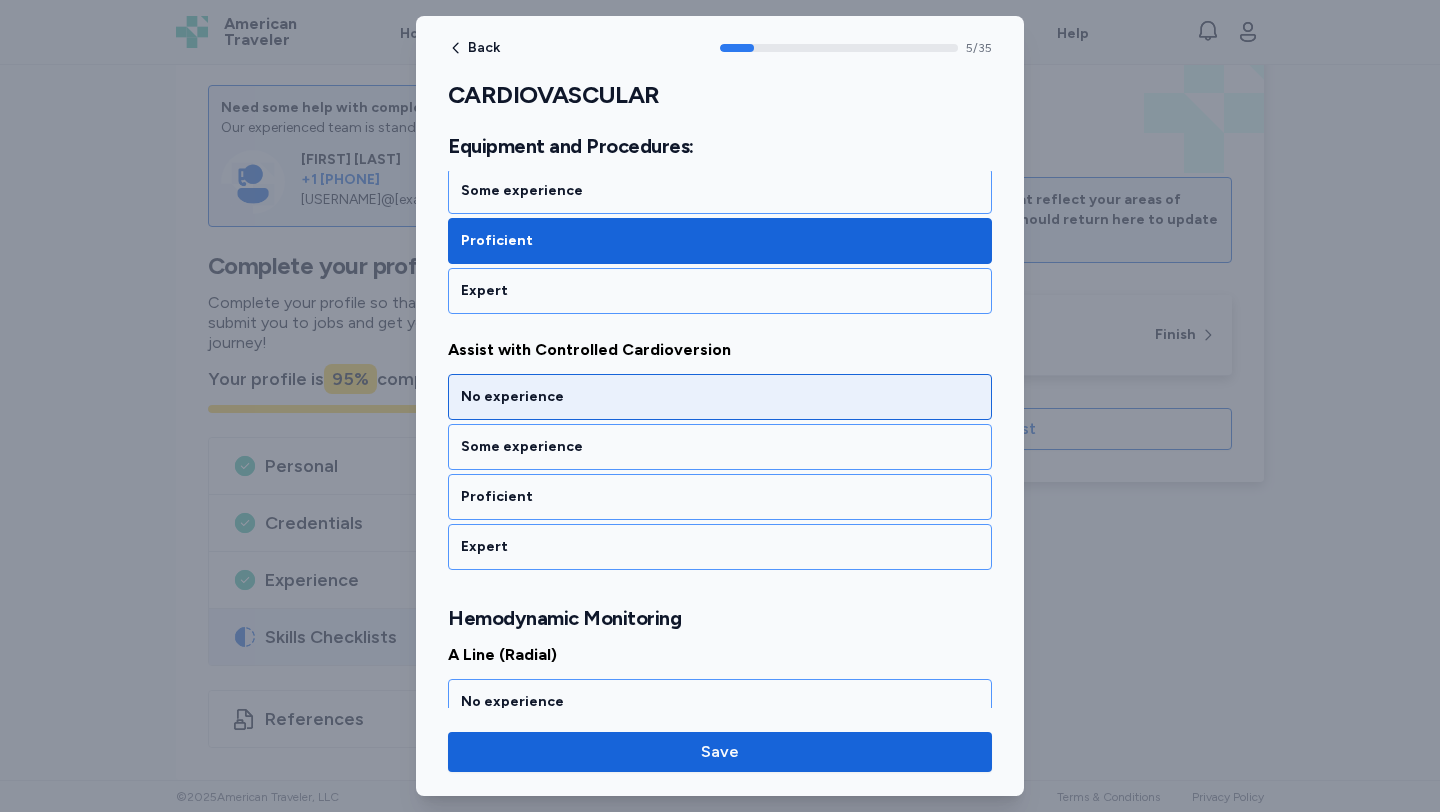 click on "No experience" at bounding box center (720, 397) 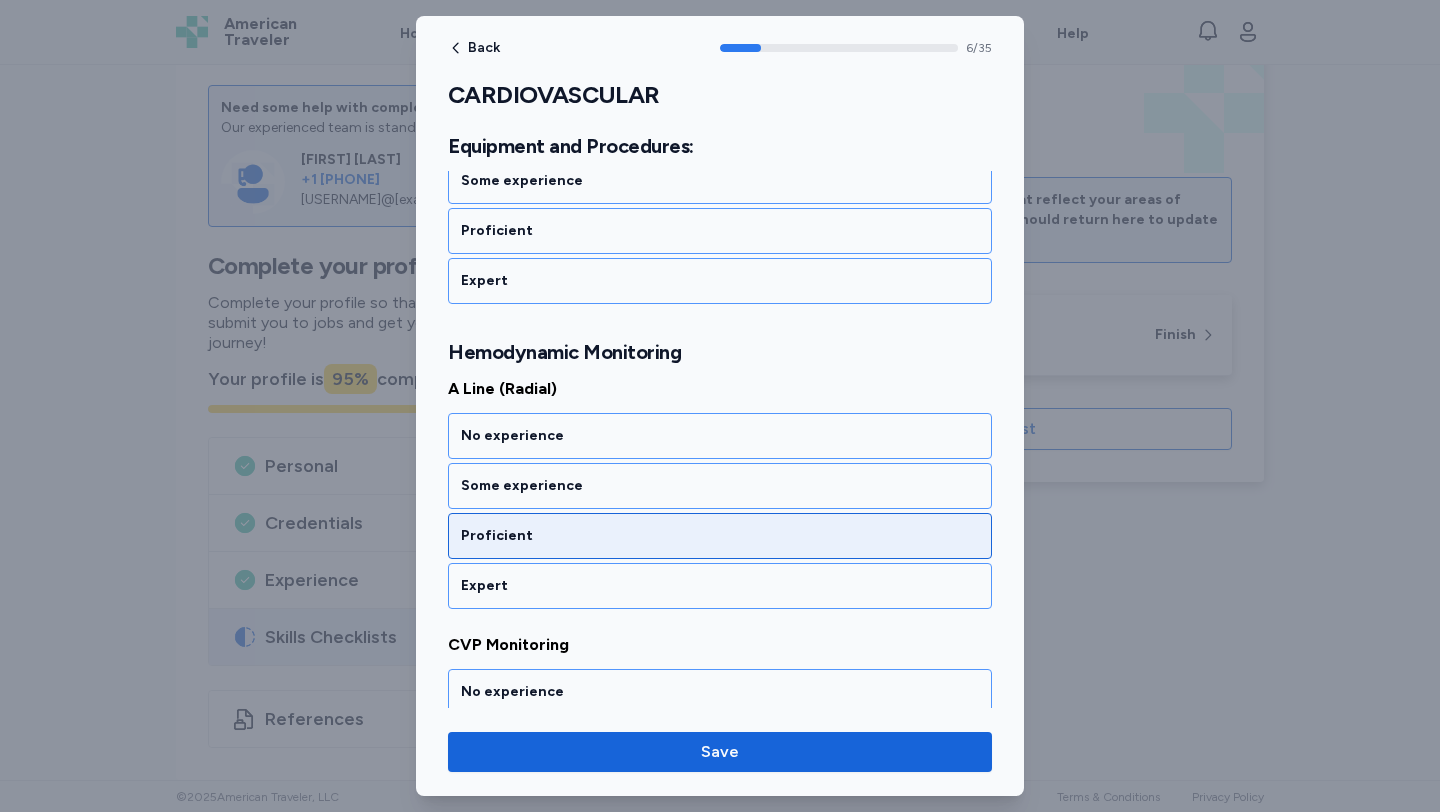 scroll, scrollTop: 1751, scrollLeft: 0, axis: vertical 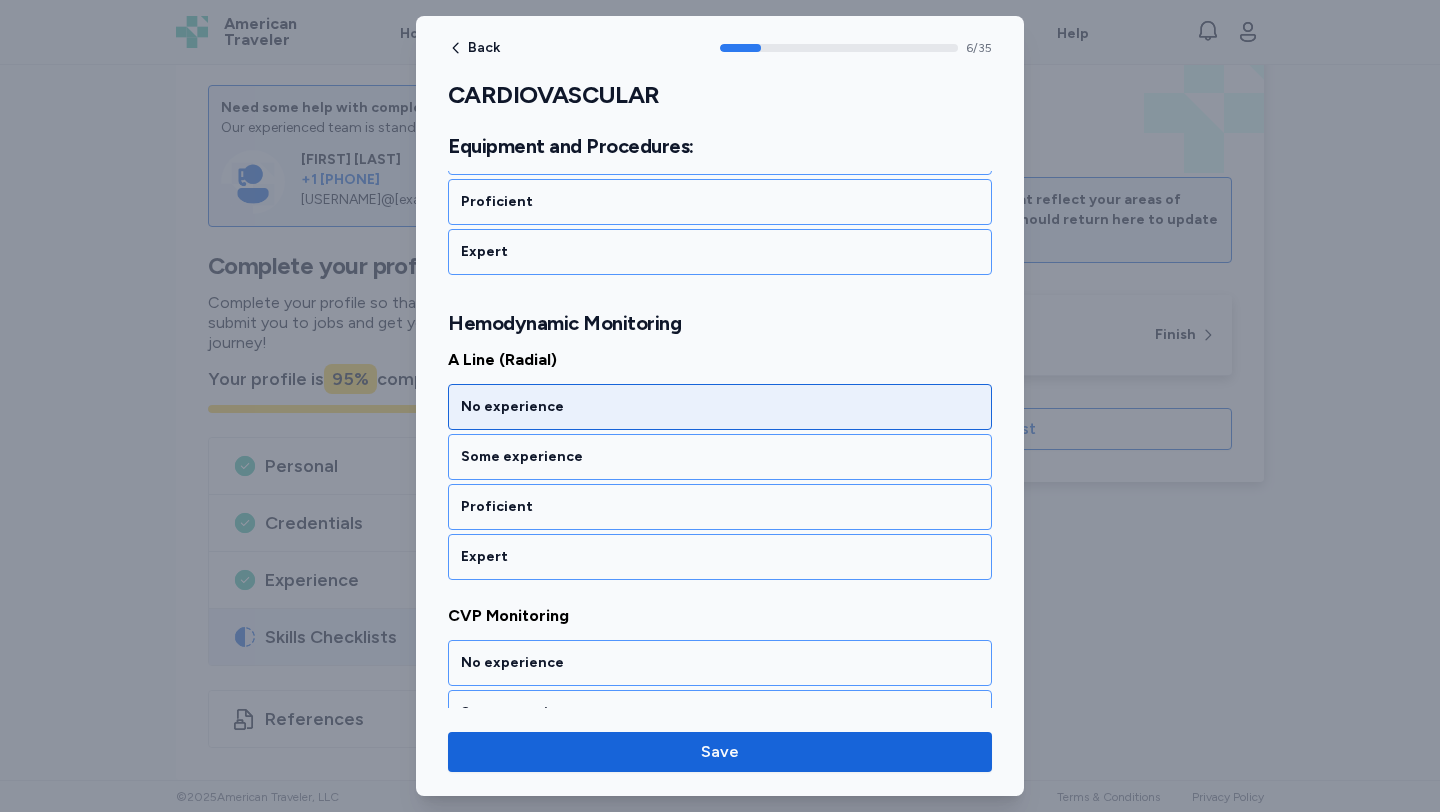 click on "No experience" at bounding box center (720, 407) 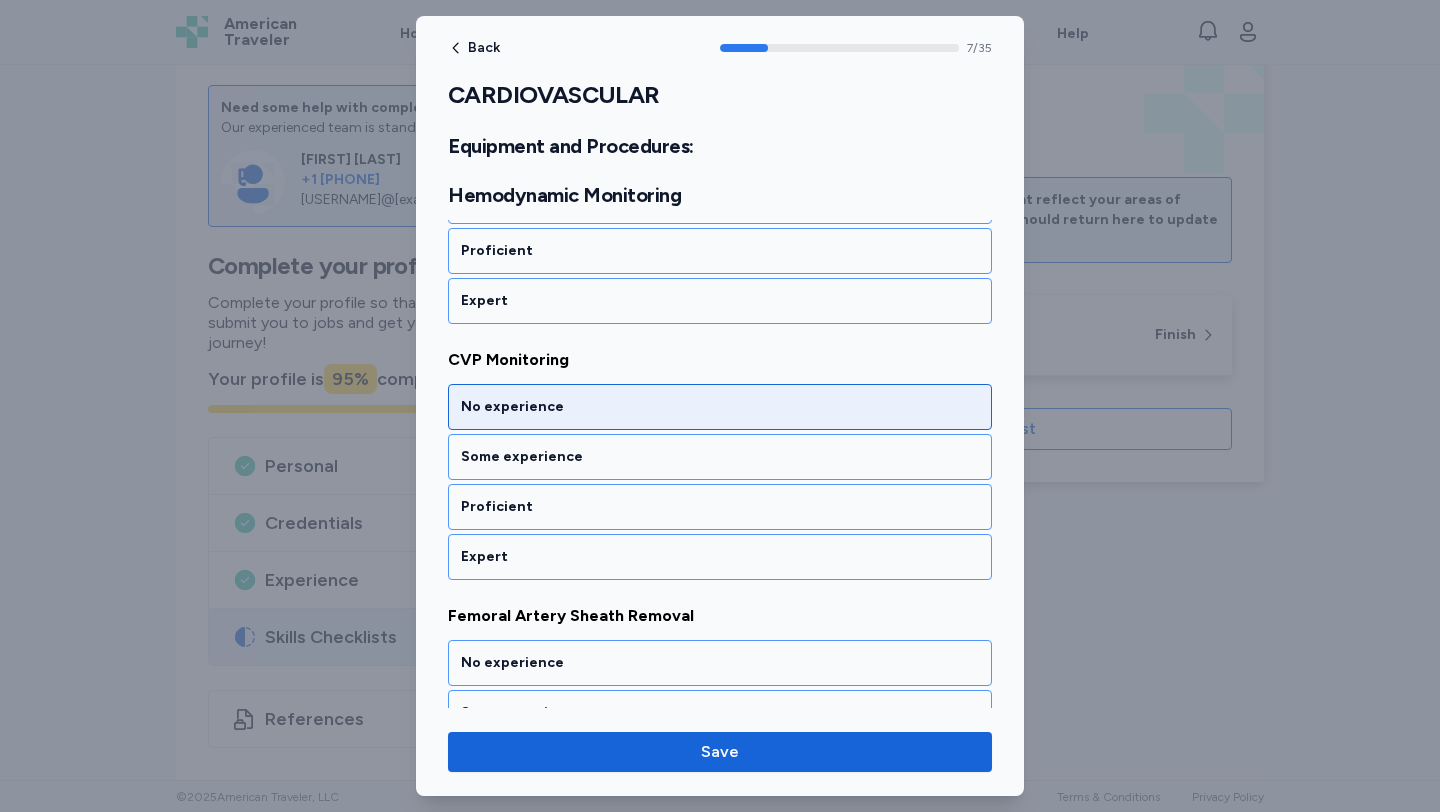 click on "No experience" at bounding box center [720, 407] 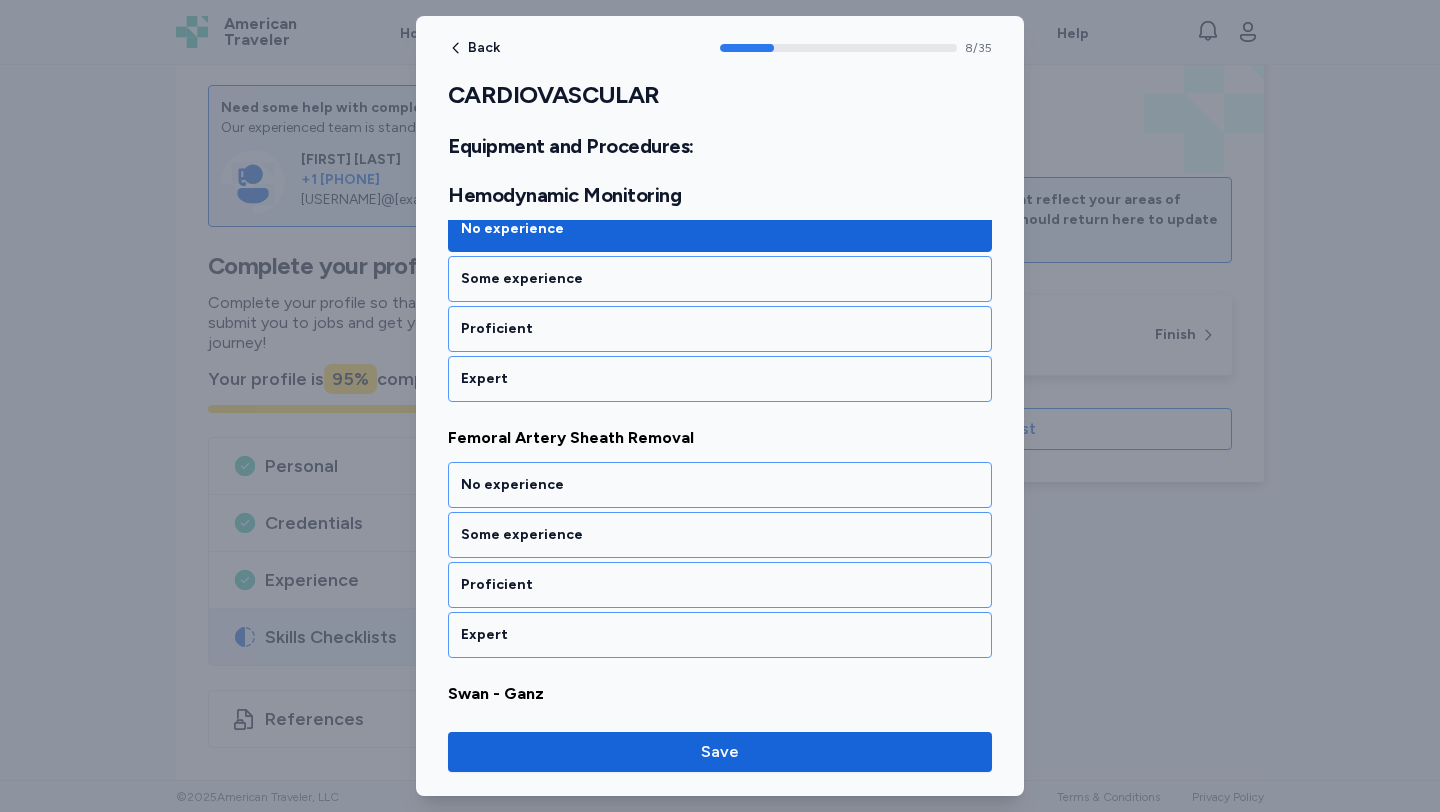 scroll, scrollTop: 2263, scrollLeft: 0, axis: vertical 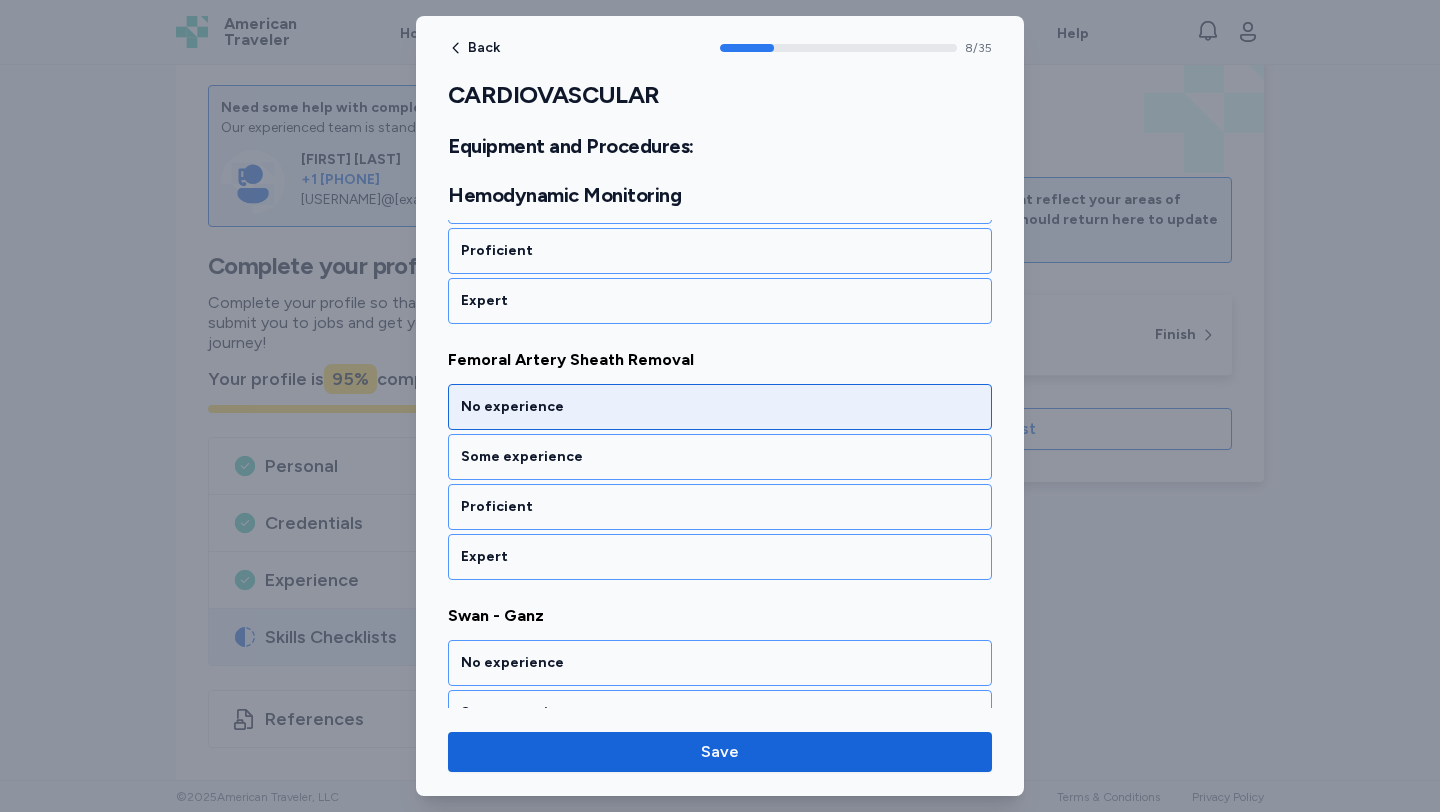 click on "No experience" at bounding box center [720, 407] 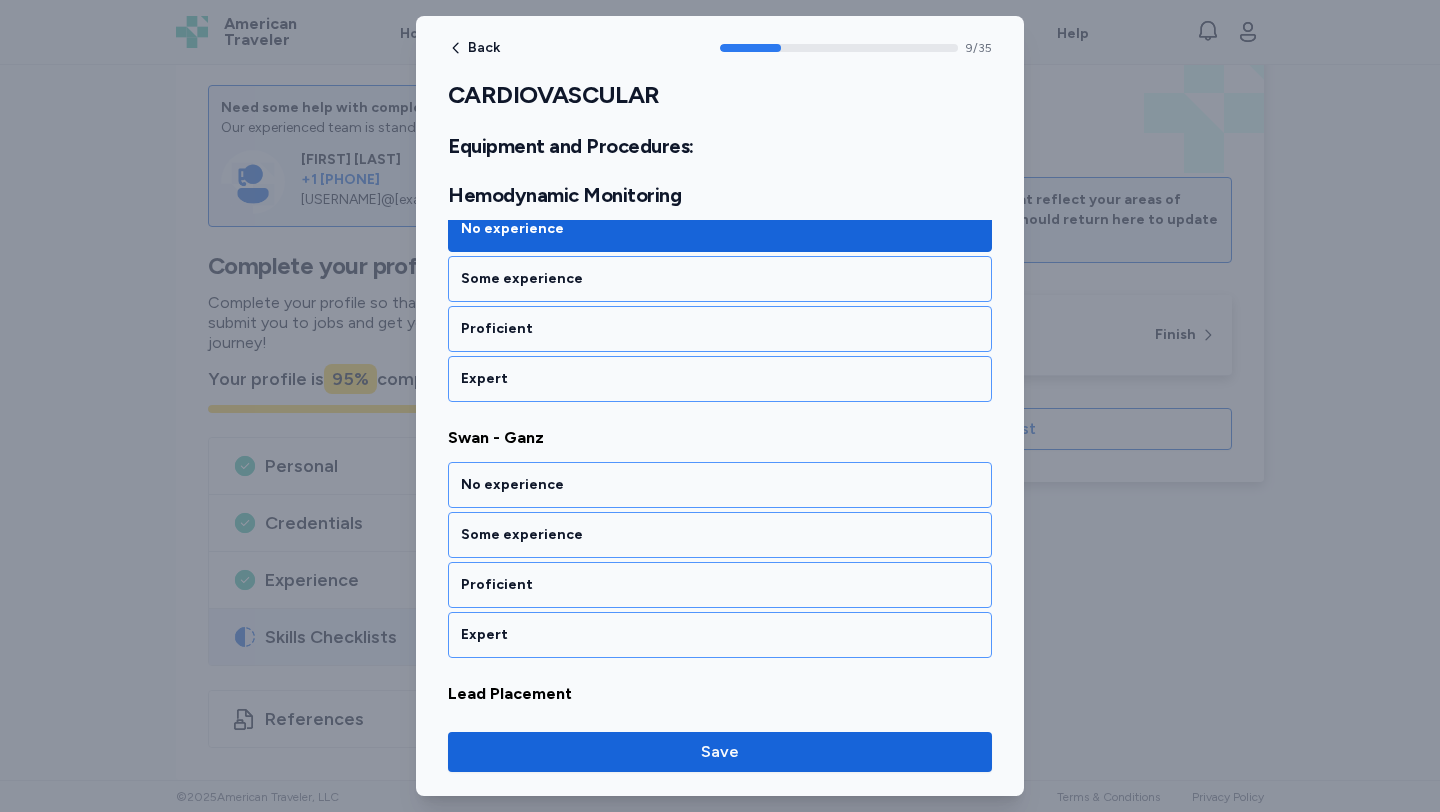 scroll, scrollTop: 2519, scrollLeft: 0, axis: vertical 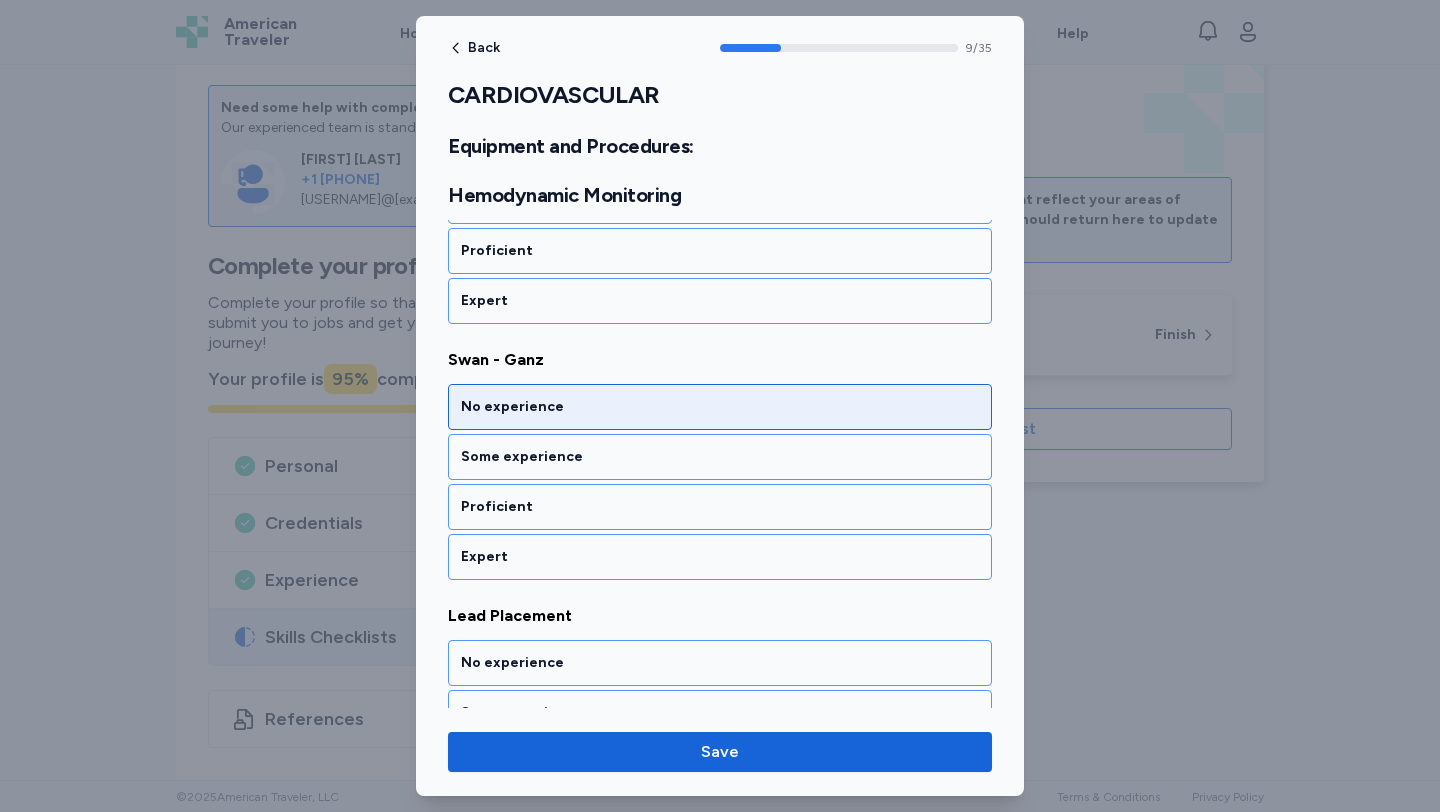click on "No experience" at bounding box center (720, 407) 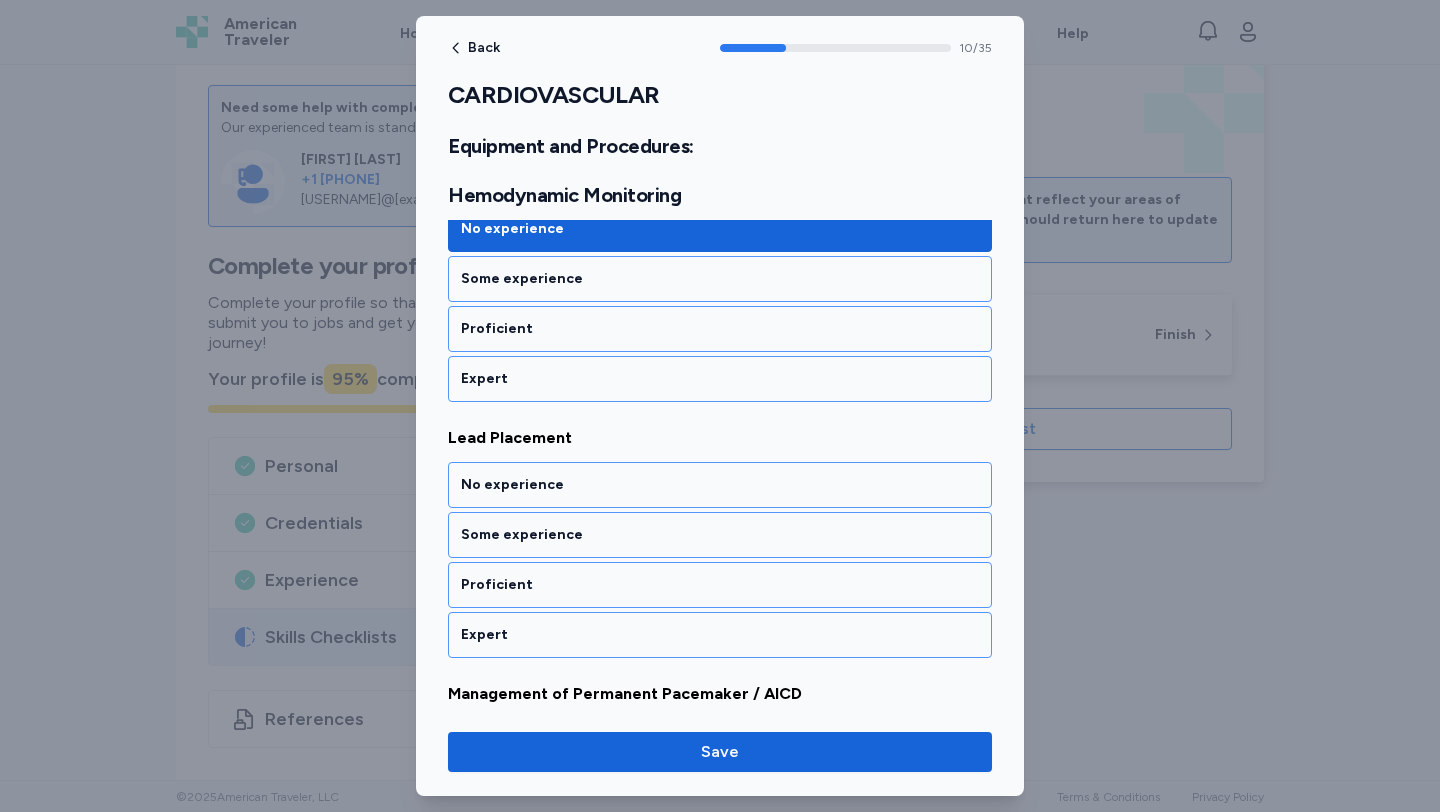 scroll, scrollTop: 2775, scrollLeft: 0, axis: vertical 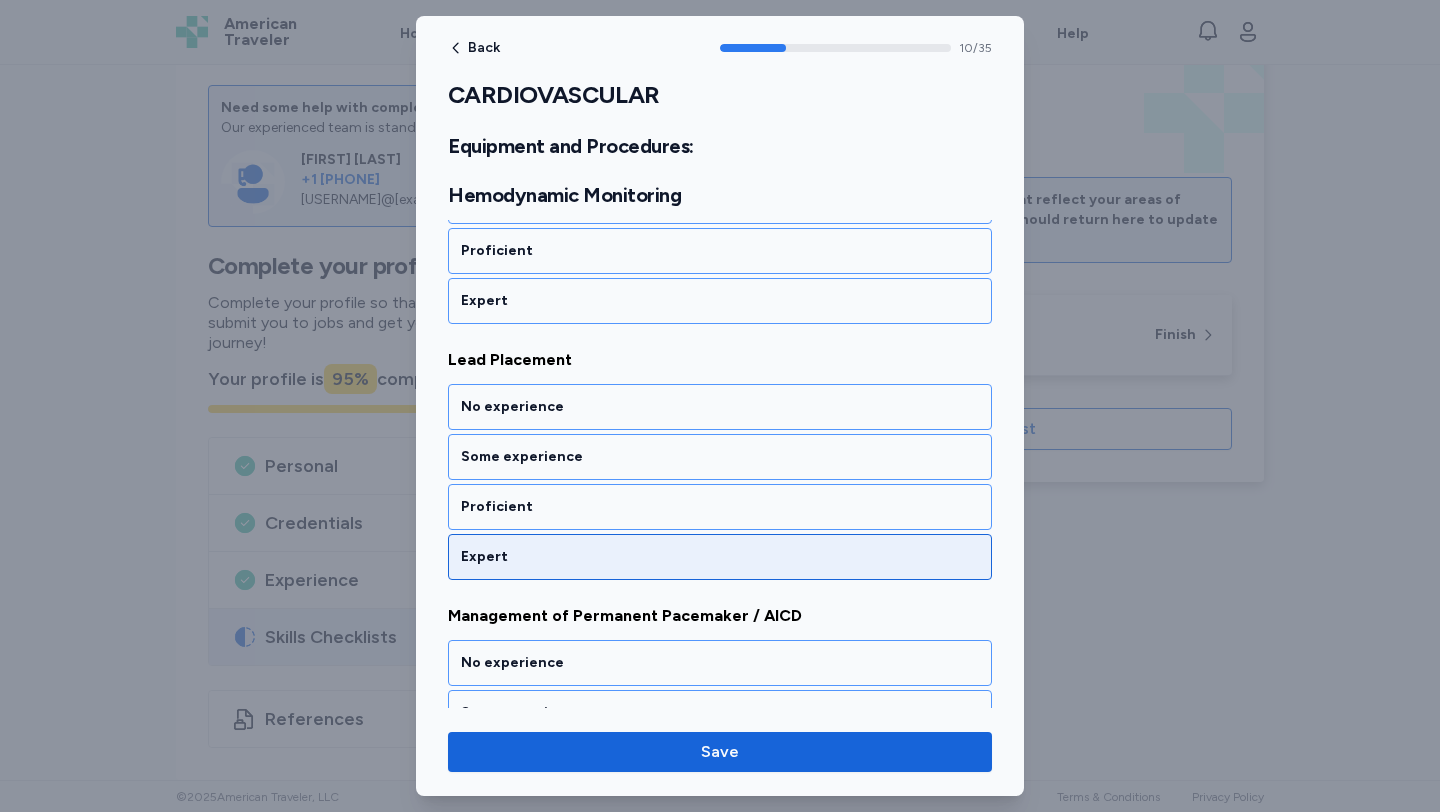 click on "Expert" at bounding box center [720, 557] 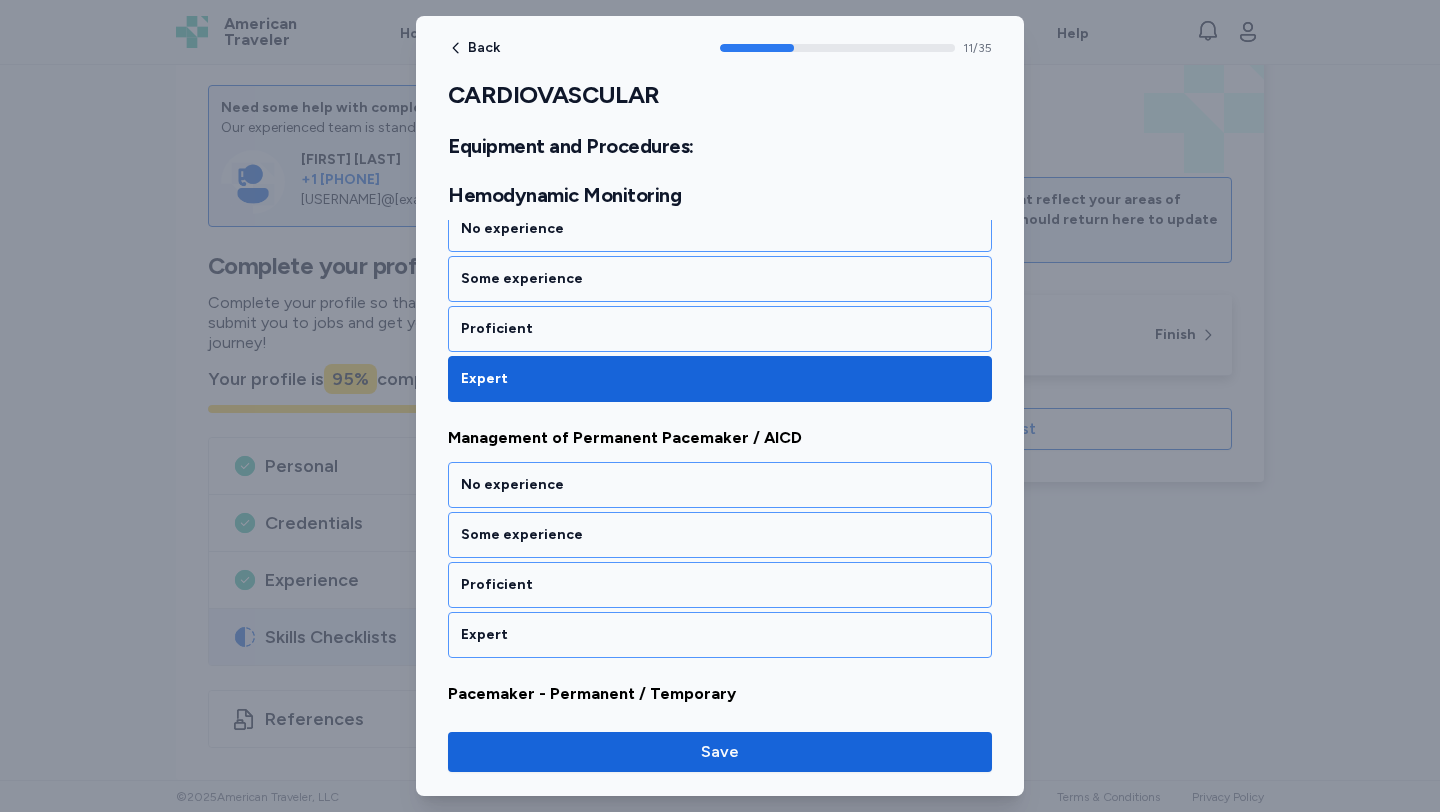scroll, scrollTop: 3031, scrollLeft: 0, axis: vertical 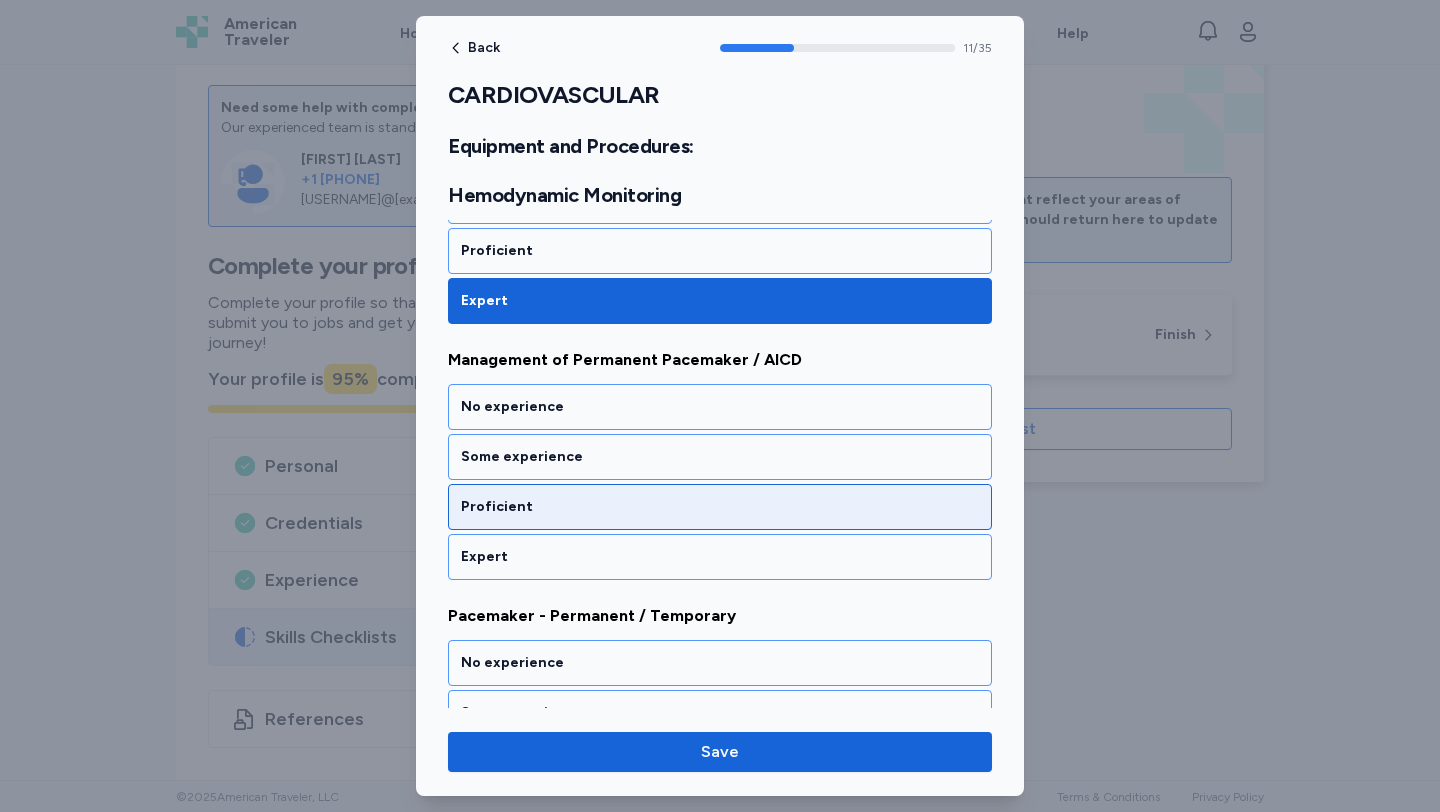 click on "Proficient" at bounding box center (720, 507) 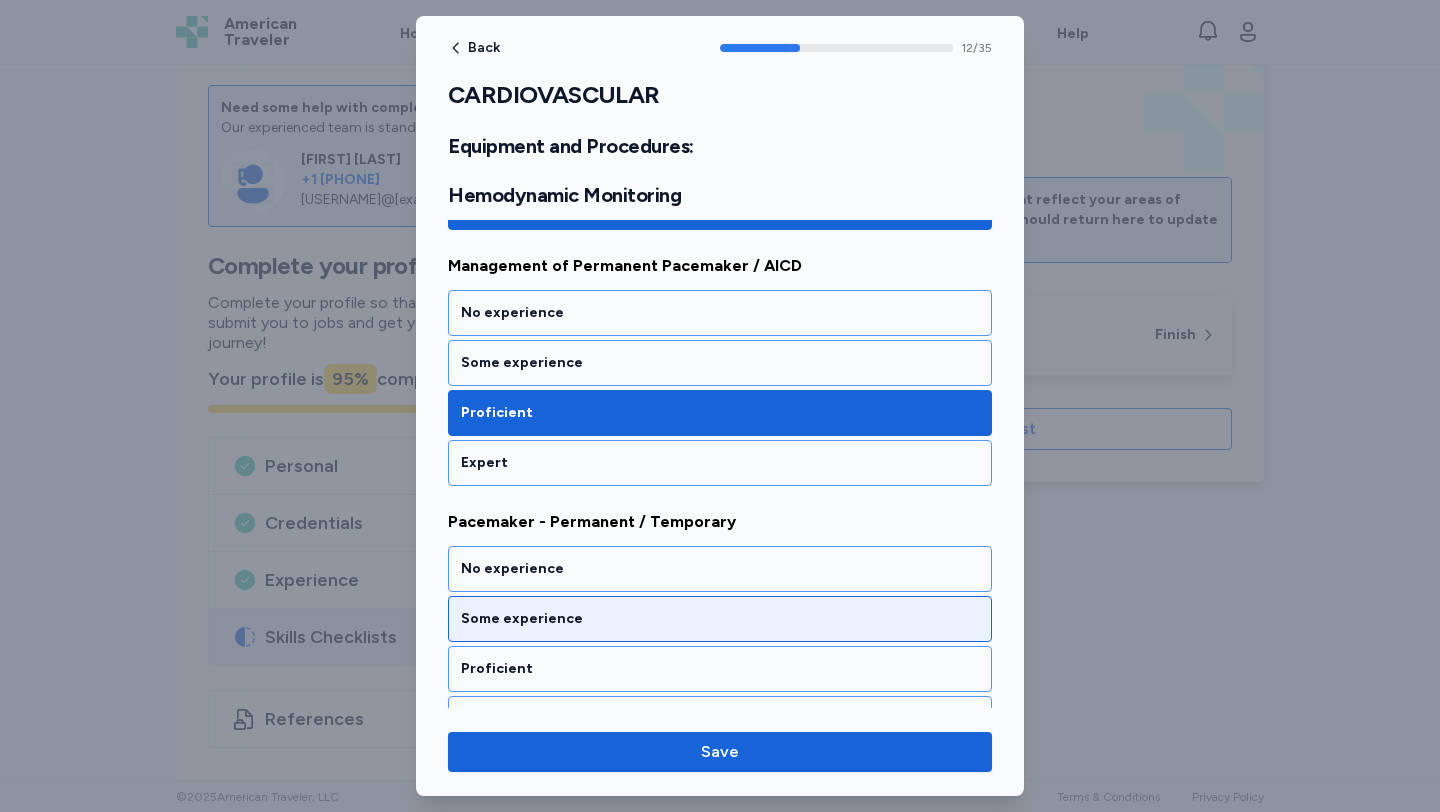 scroll, scrollTop: 3123, scrollLeft: 0, axis: vertical 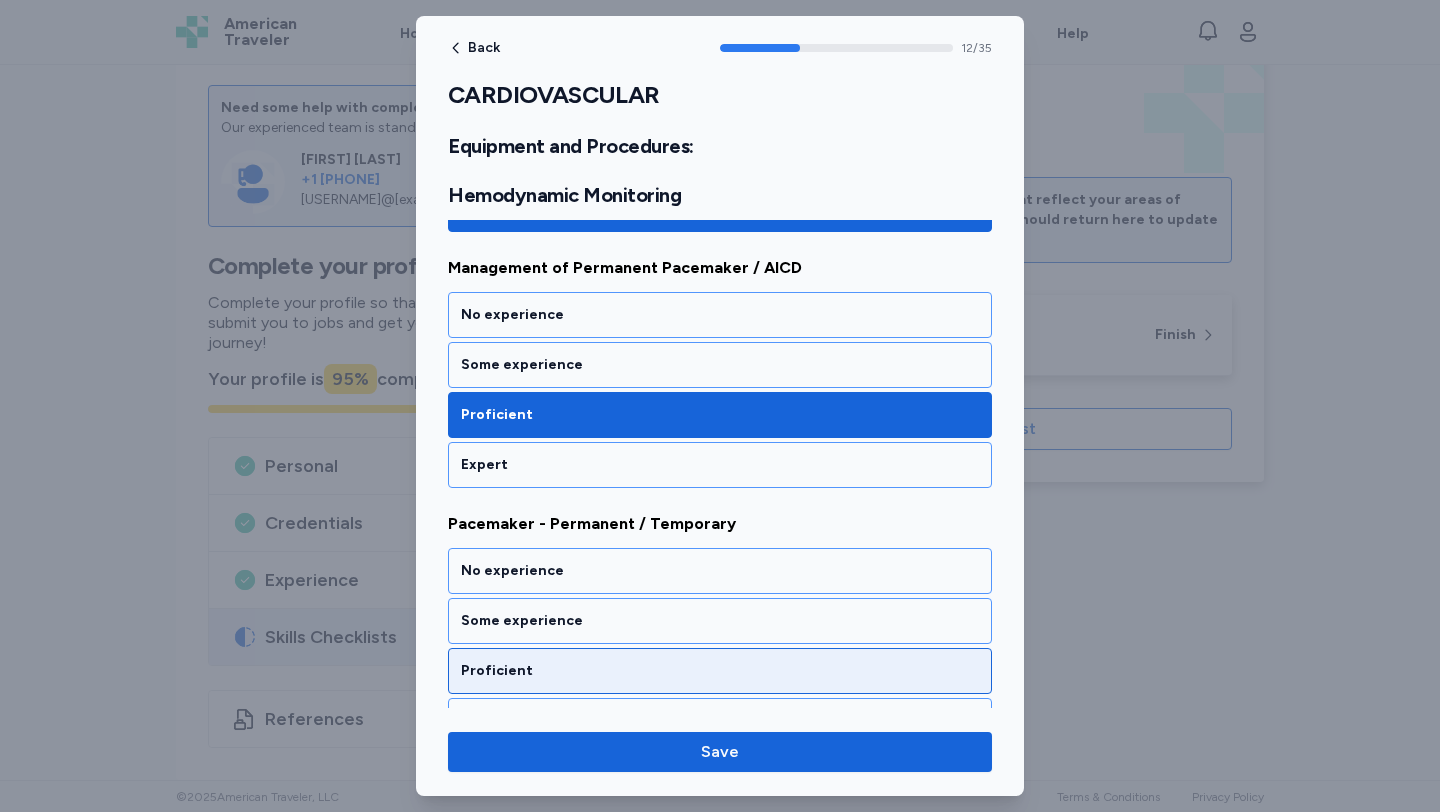 click on "Proficient" at bounding box center (720, 671) 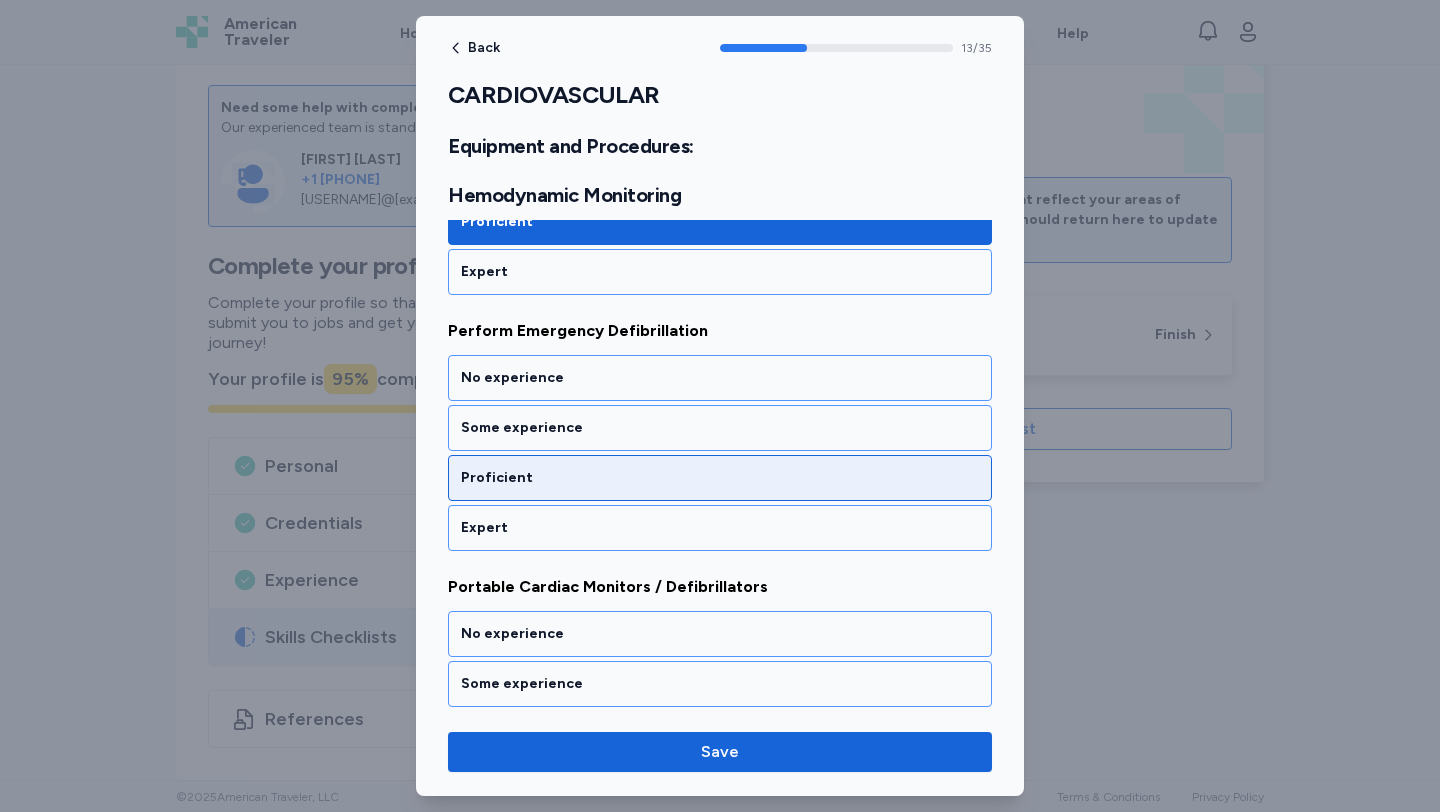 scroll, scrollTop: 3576, scrollLeft: 0, axis: vertical 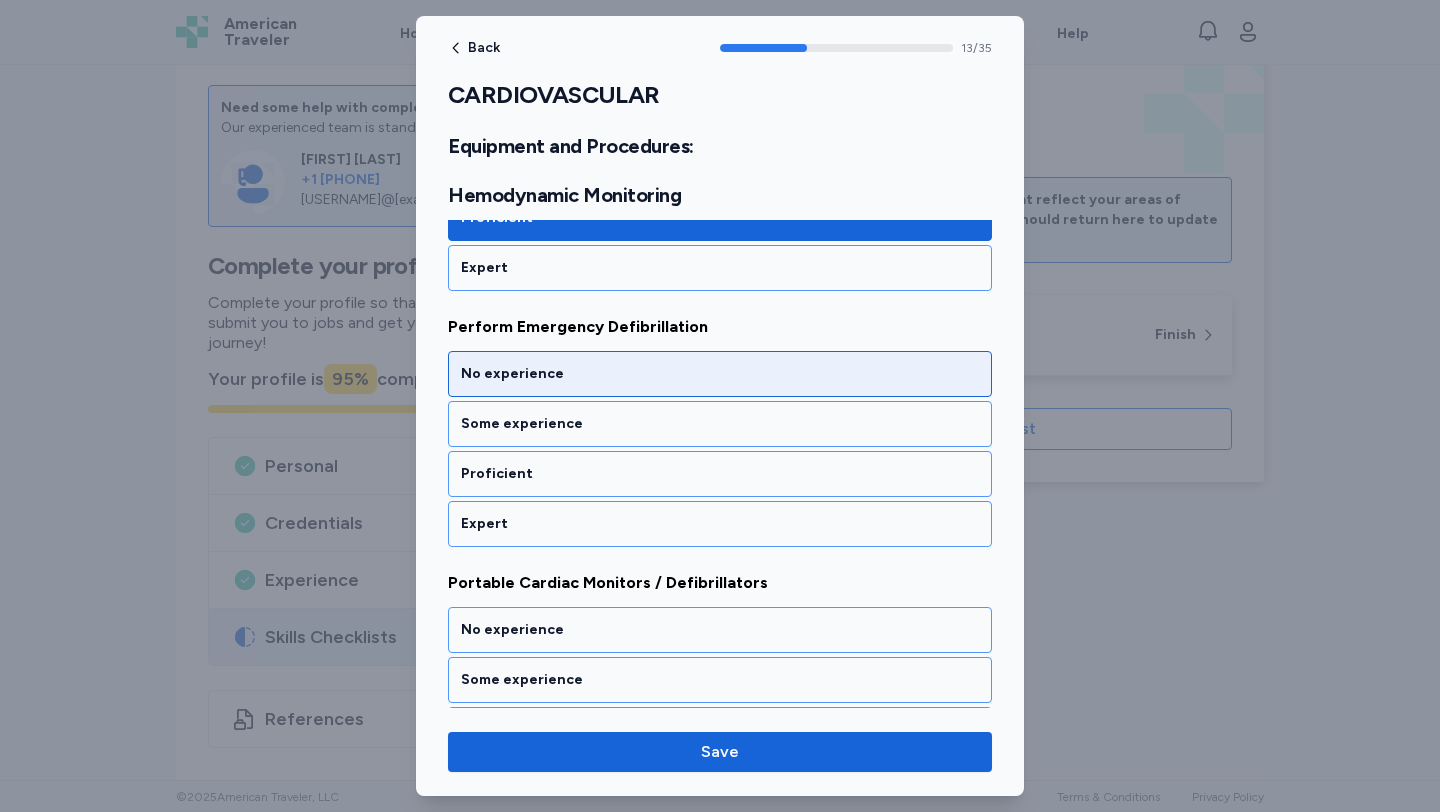 click on "No experience" at bounding box center (720, 374) 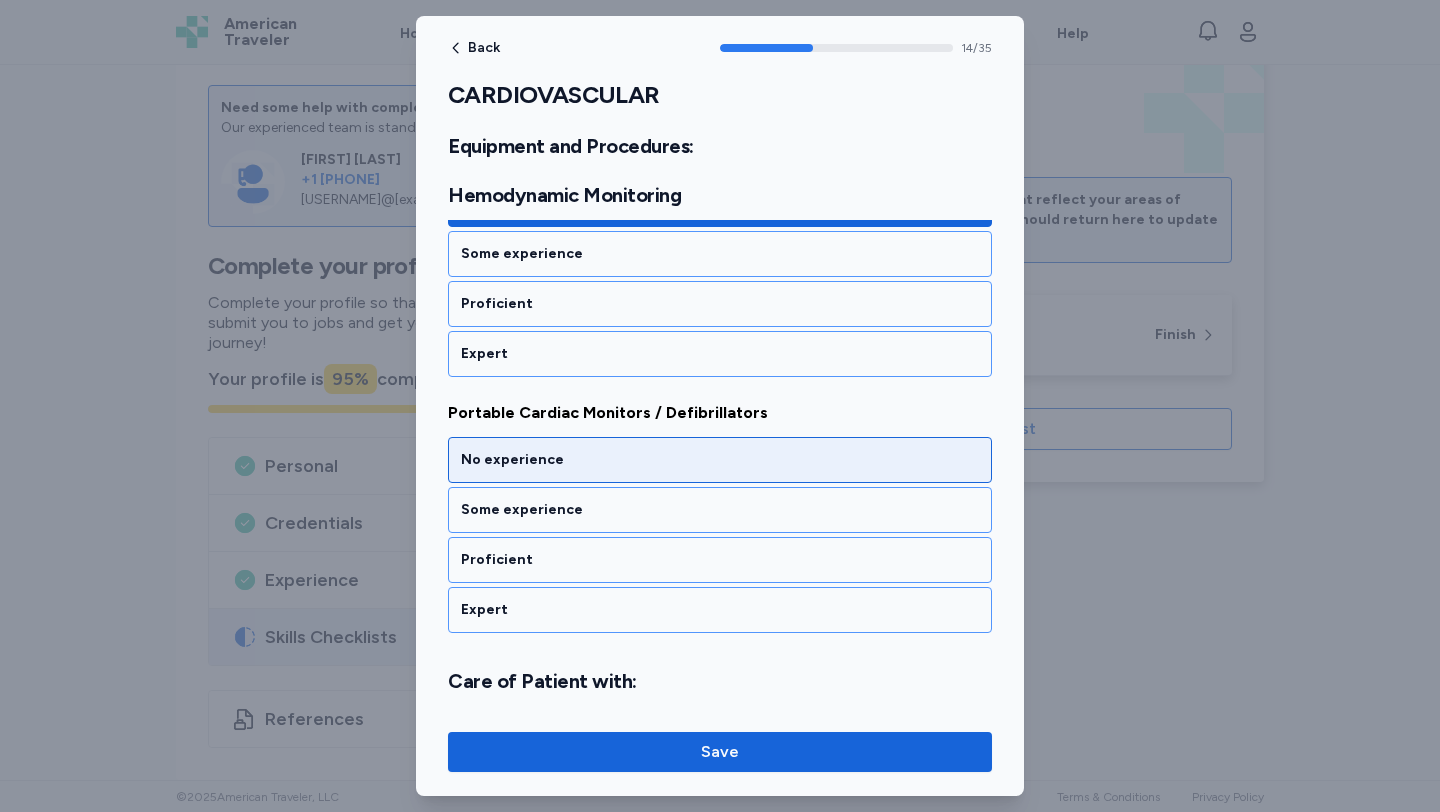 scroll, scrollTop: 3799, scrollLeft: 0, axis: vertical 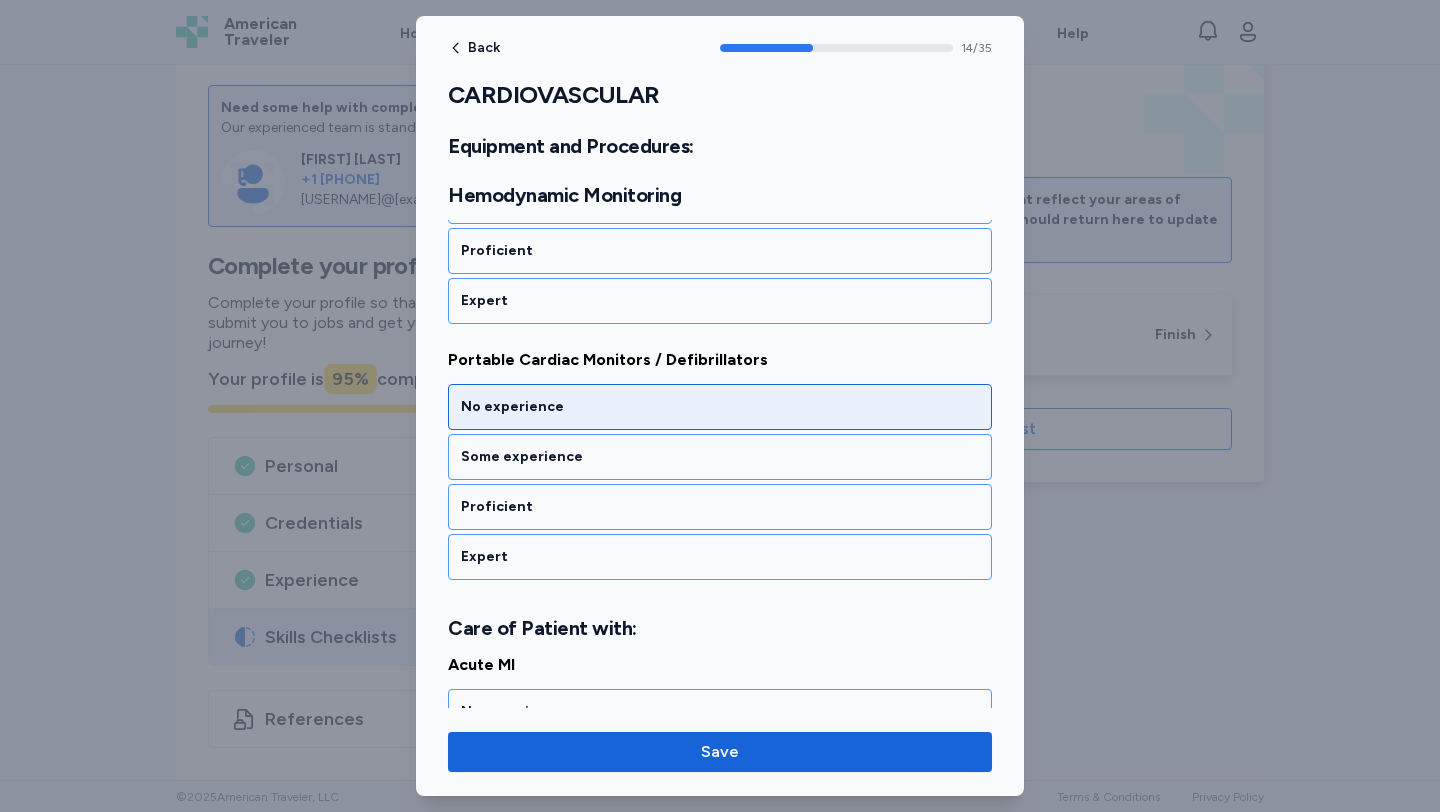 click on "No experience" at bounding box center [720, 407] 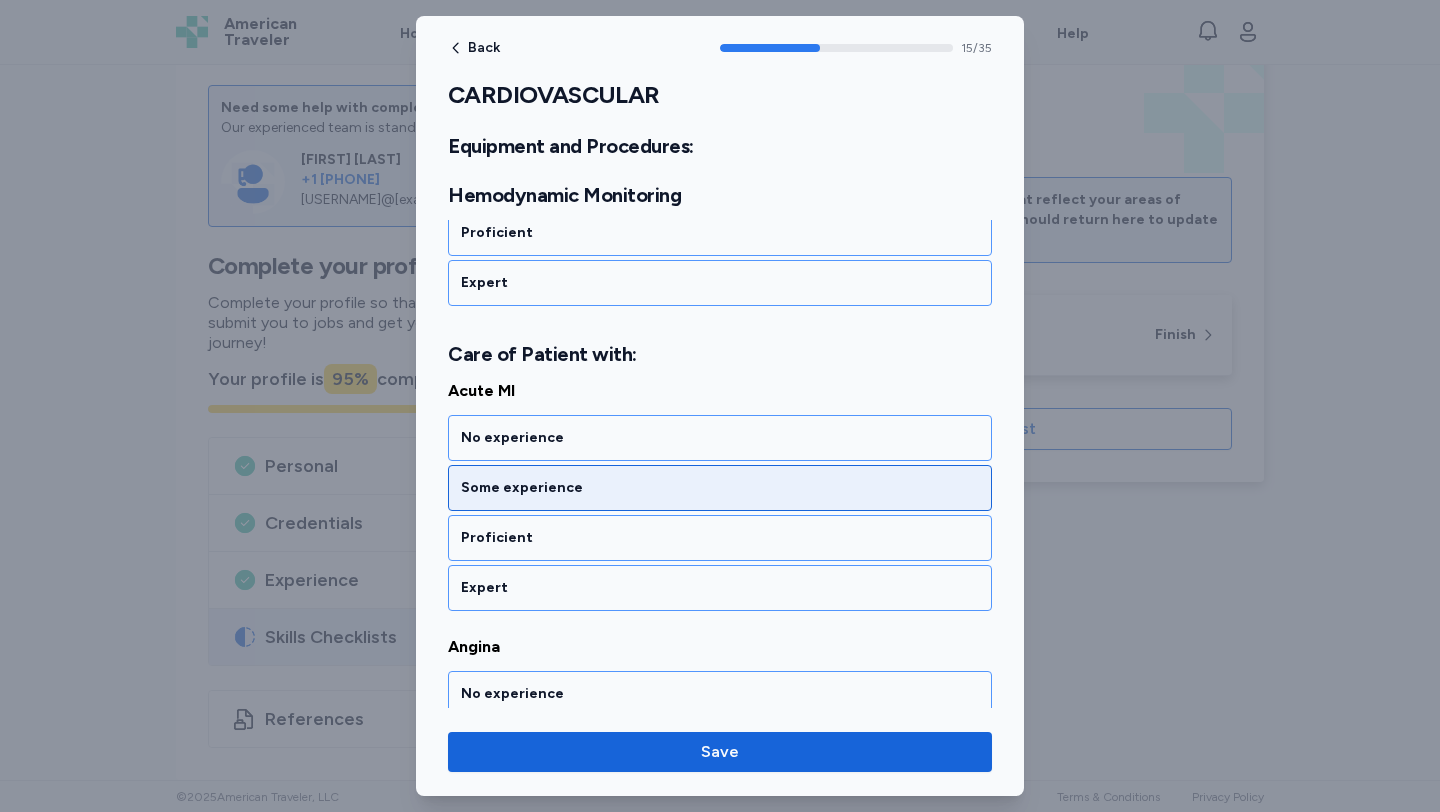 scroll, scrollTop: 4071, scrollLeft: 0, axis: vertical 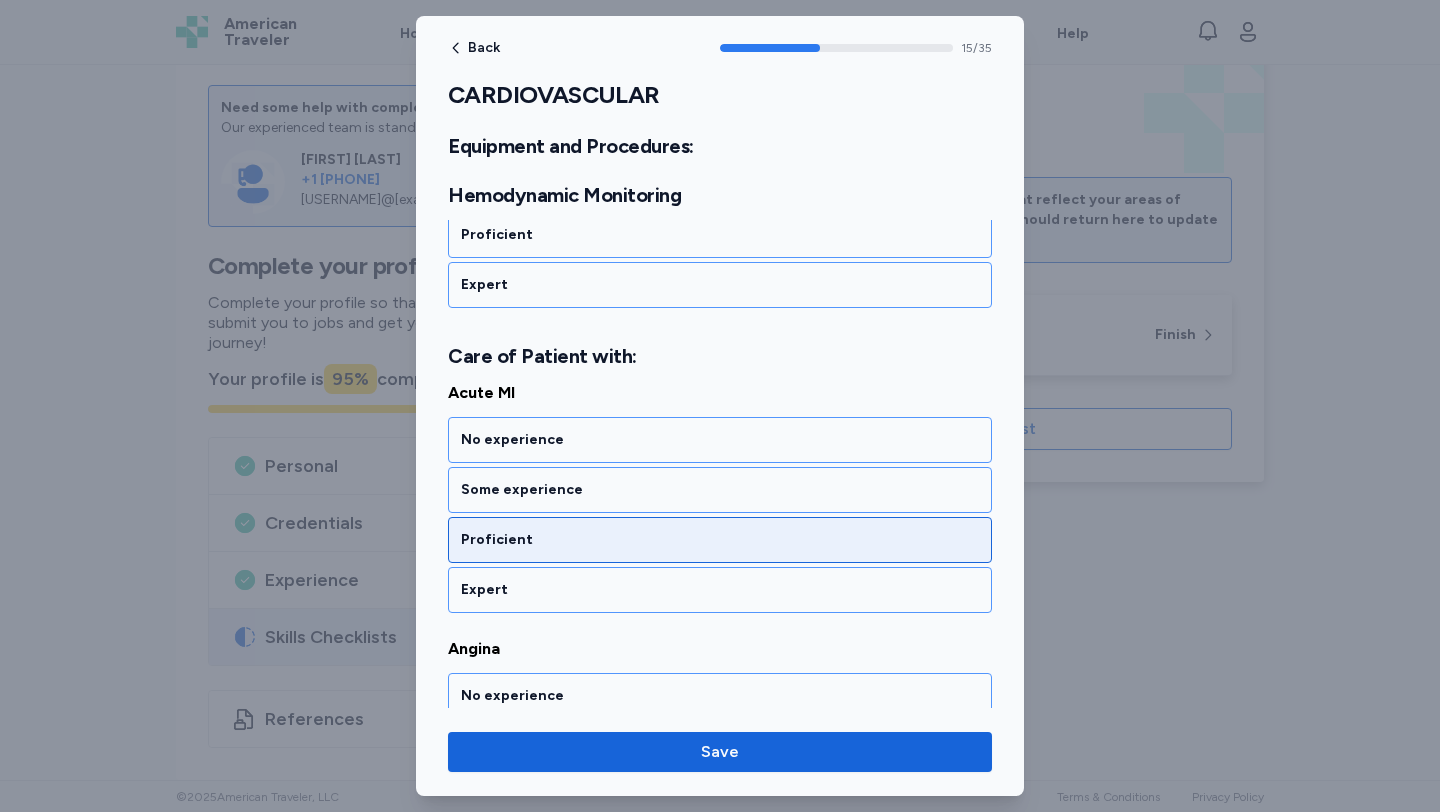click on "Proficient" at bounding box center (720, 540) 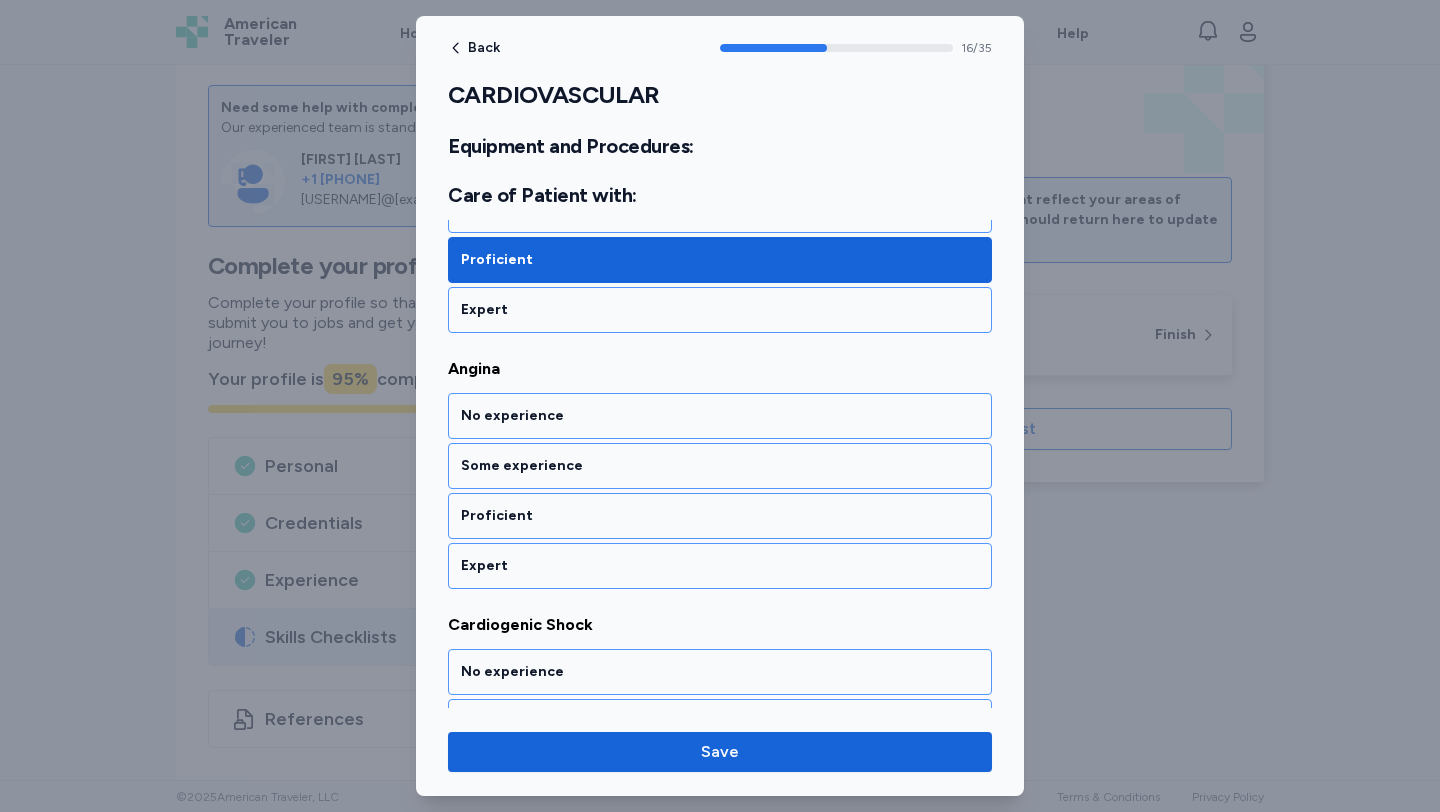 scroll, scrollTop: 4360, scrollLeft: 0, axis: vertical 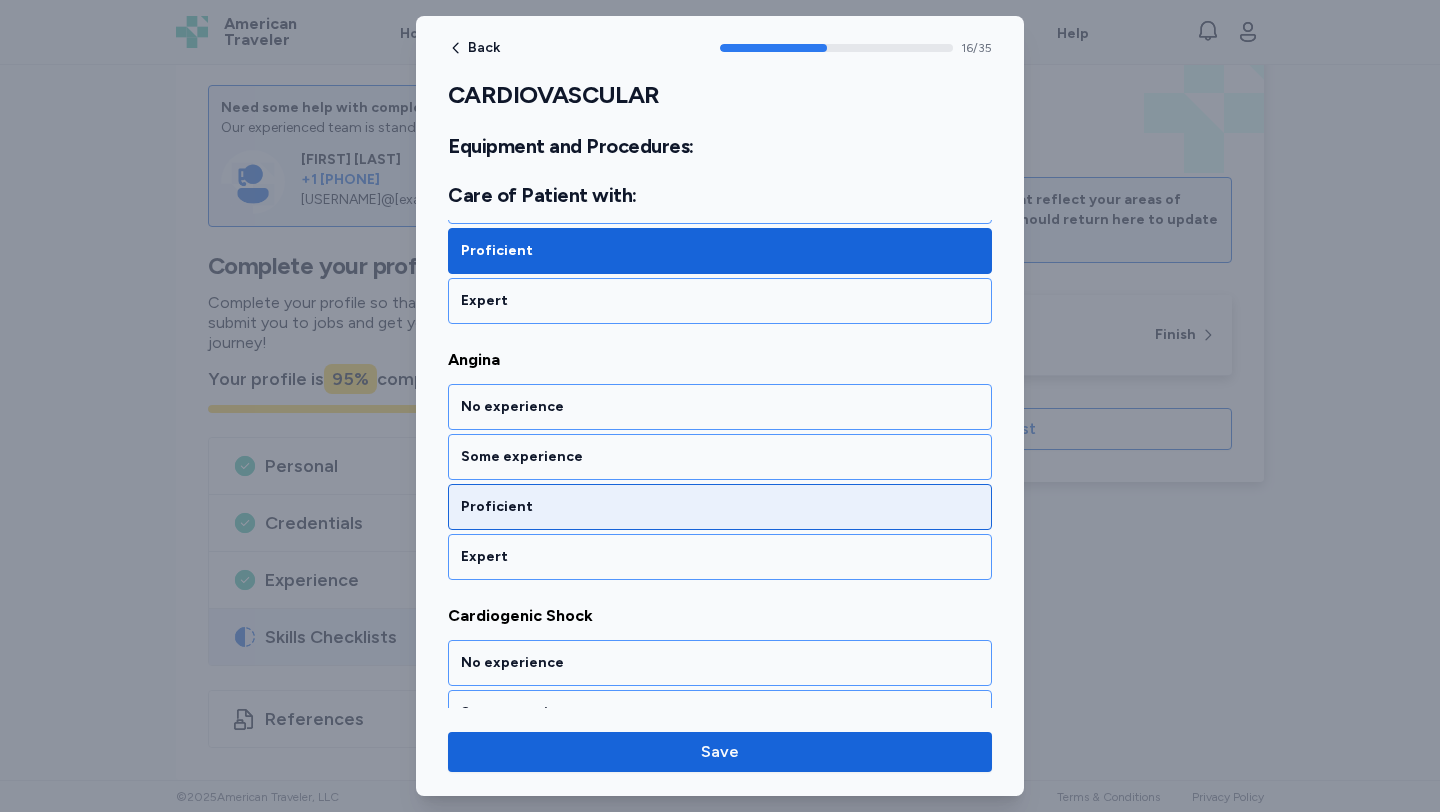click on "Proficient" at bounding box center [720, 507] 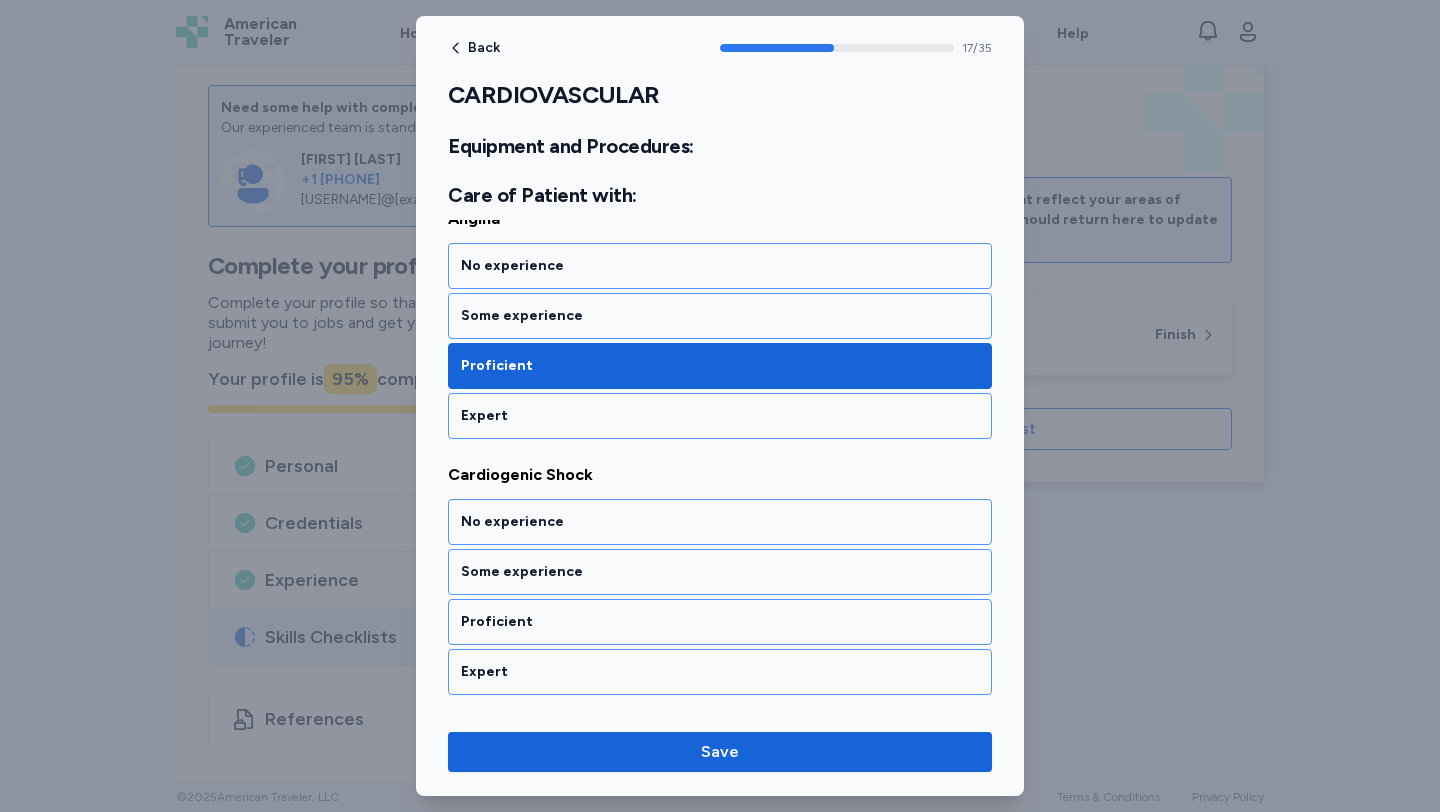 scroll, scrollTop: 4616, scrollLeft: 0, axis: vertical 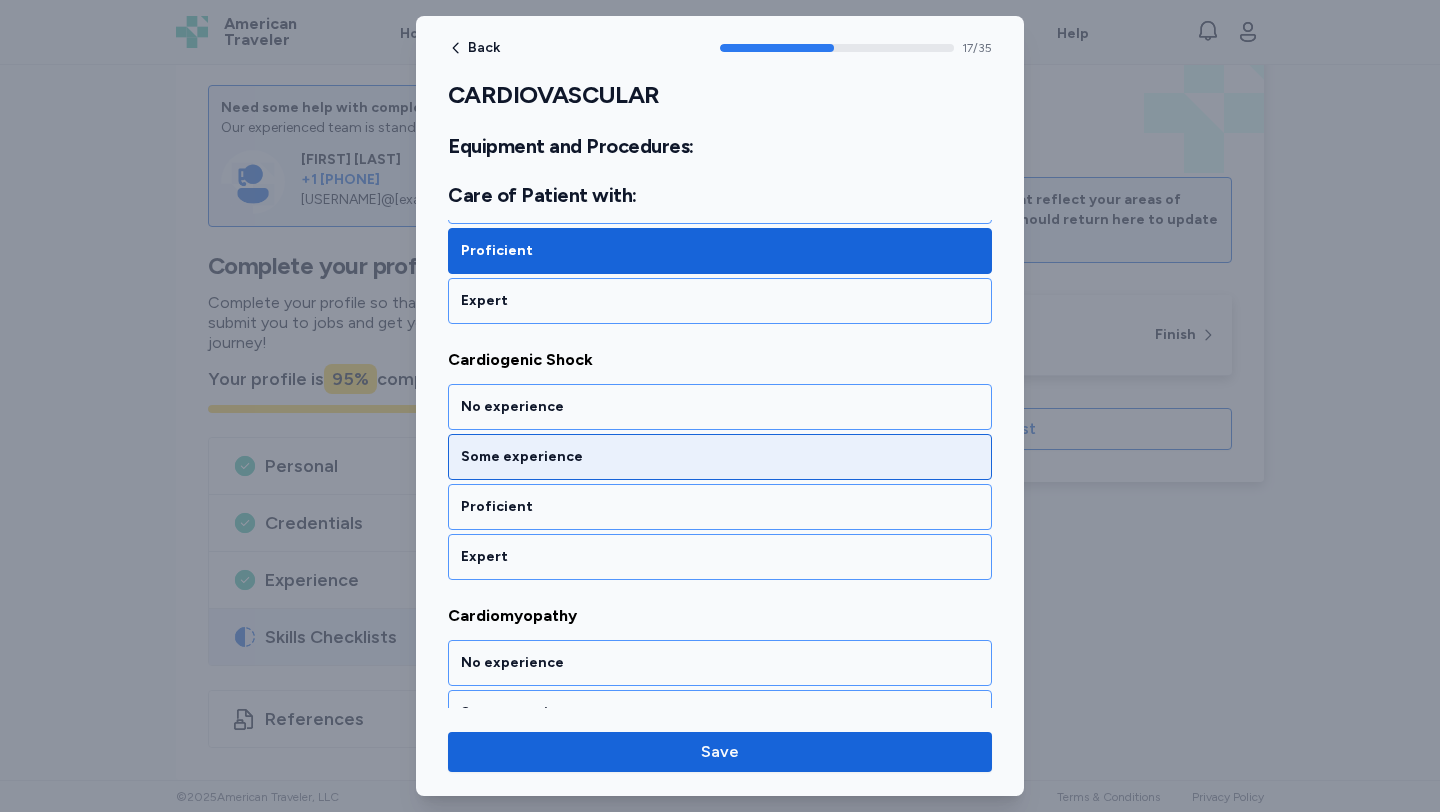 click on "Some experience" at bounding box center (720, 457) 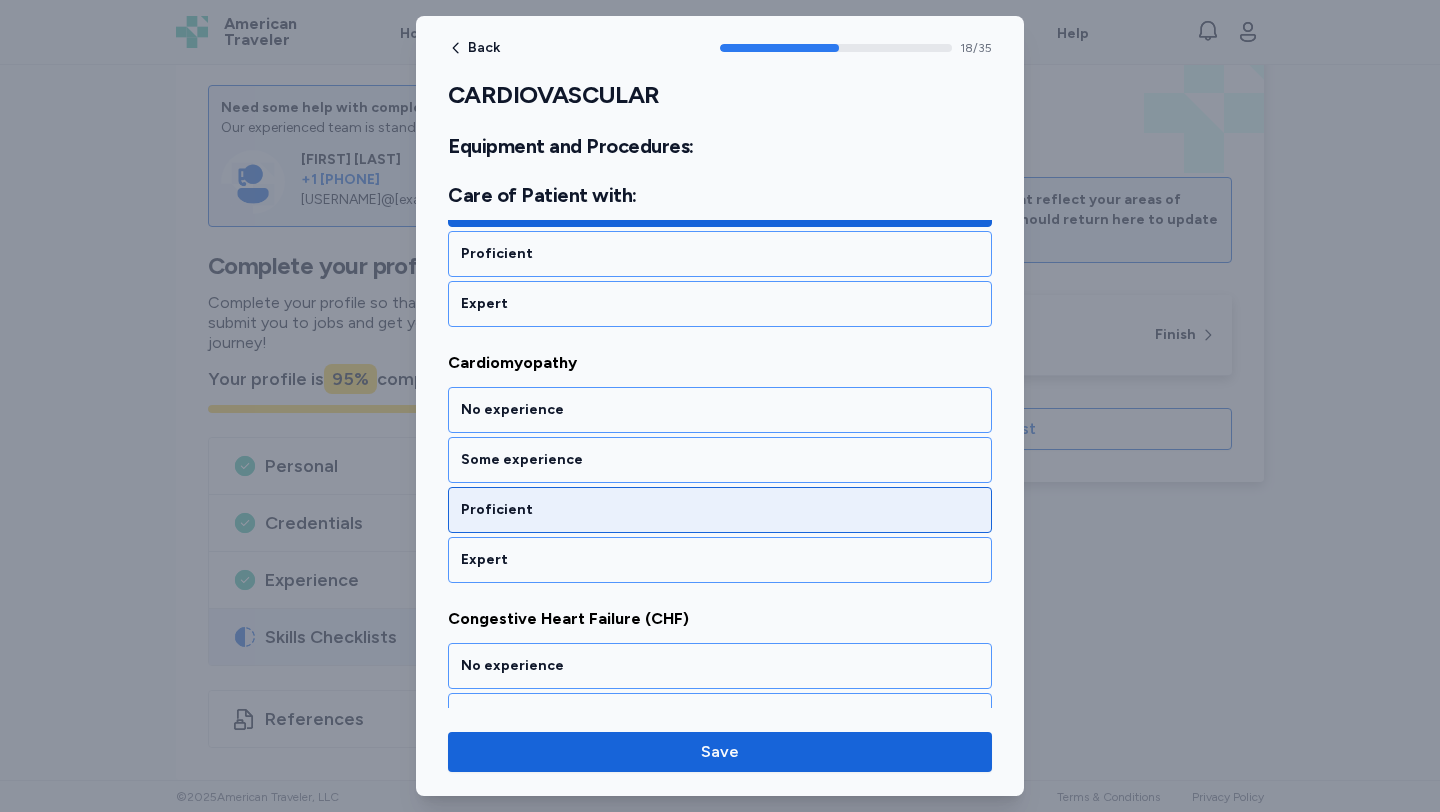 scroll, scrollTop: 4872, scrollLeft: 0, axis: vertical 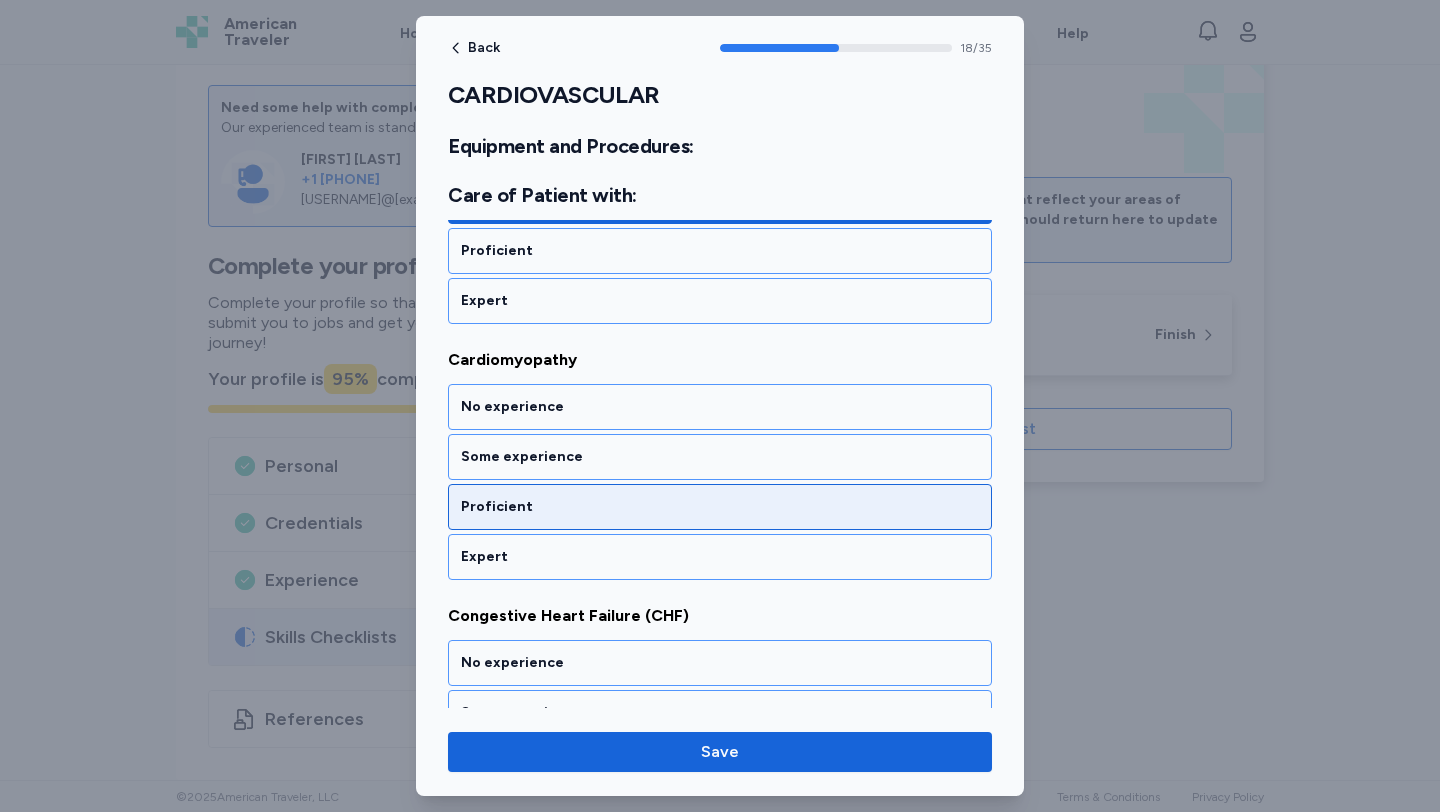 click on "Proficient" at bounding box center [720, 507] 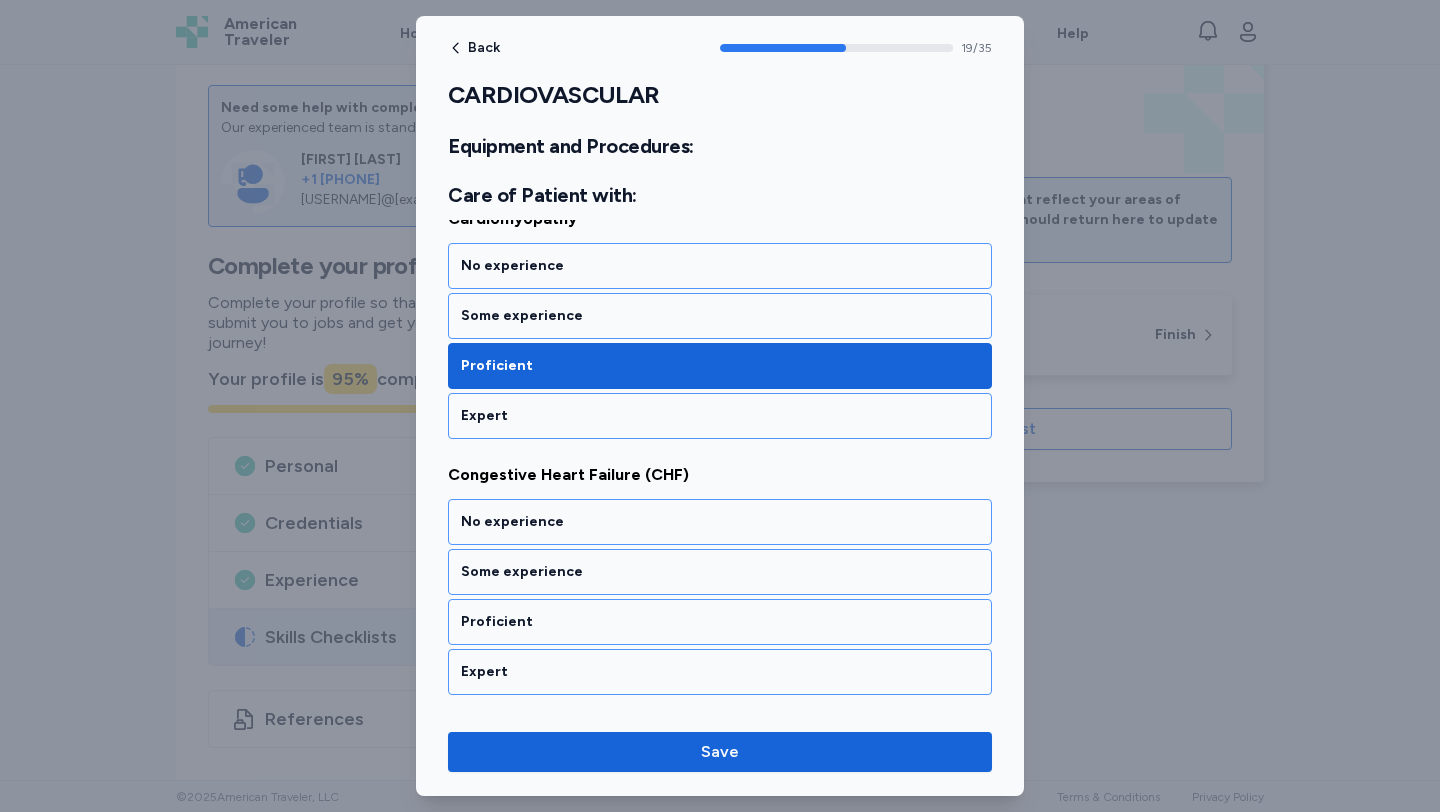 scroll, scrollTop: 5128, scrollLeft: 0, axis: vertical 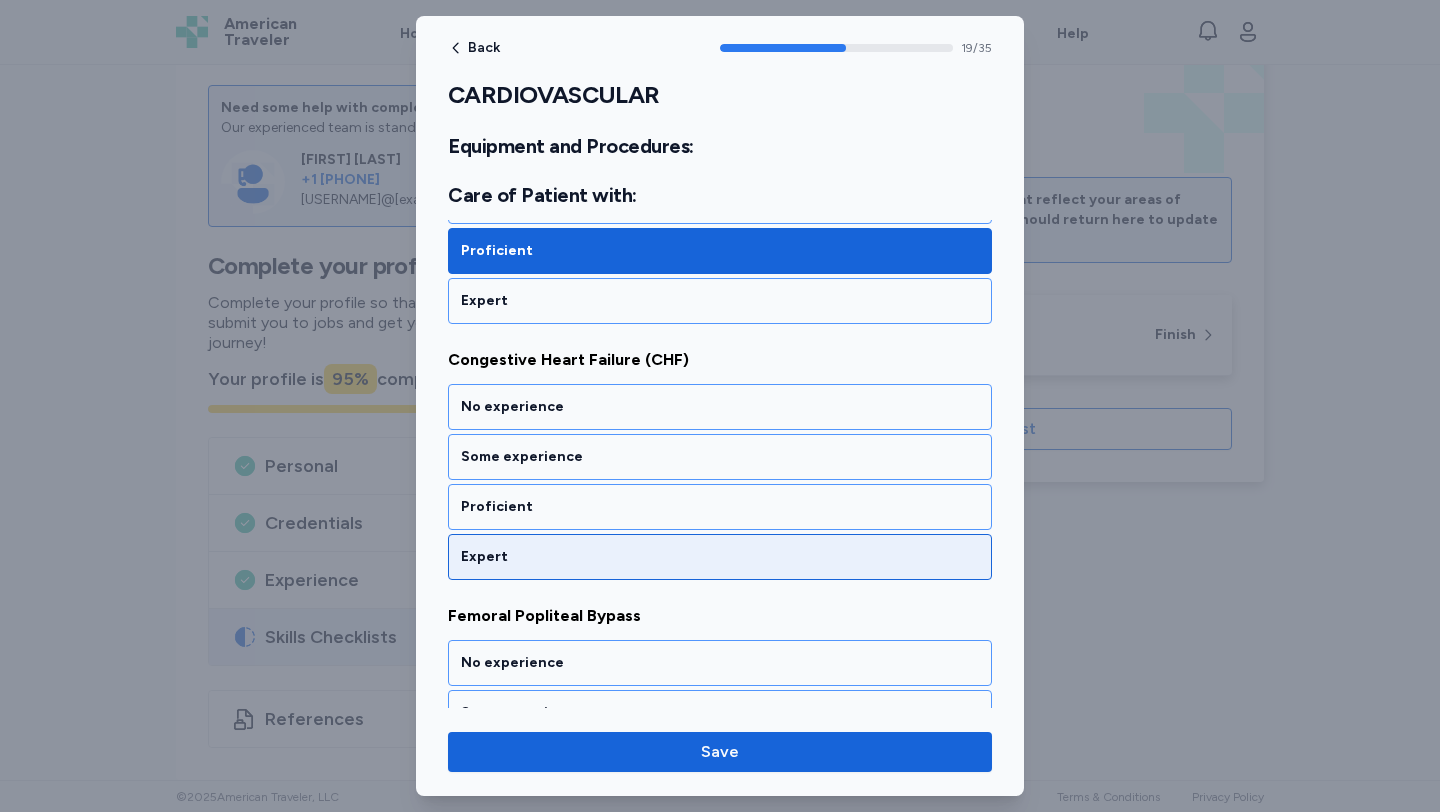 click on "Expert" at bounding box center [720, 557] 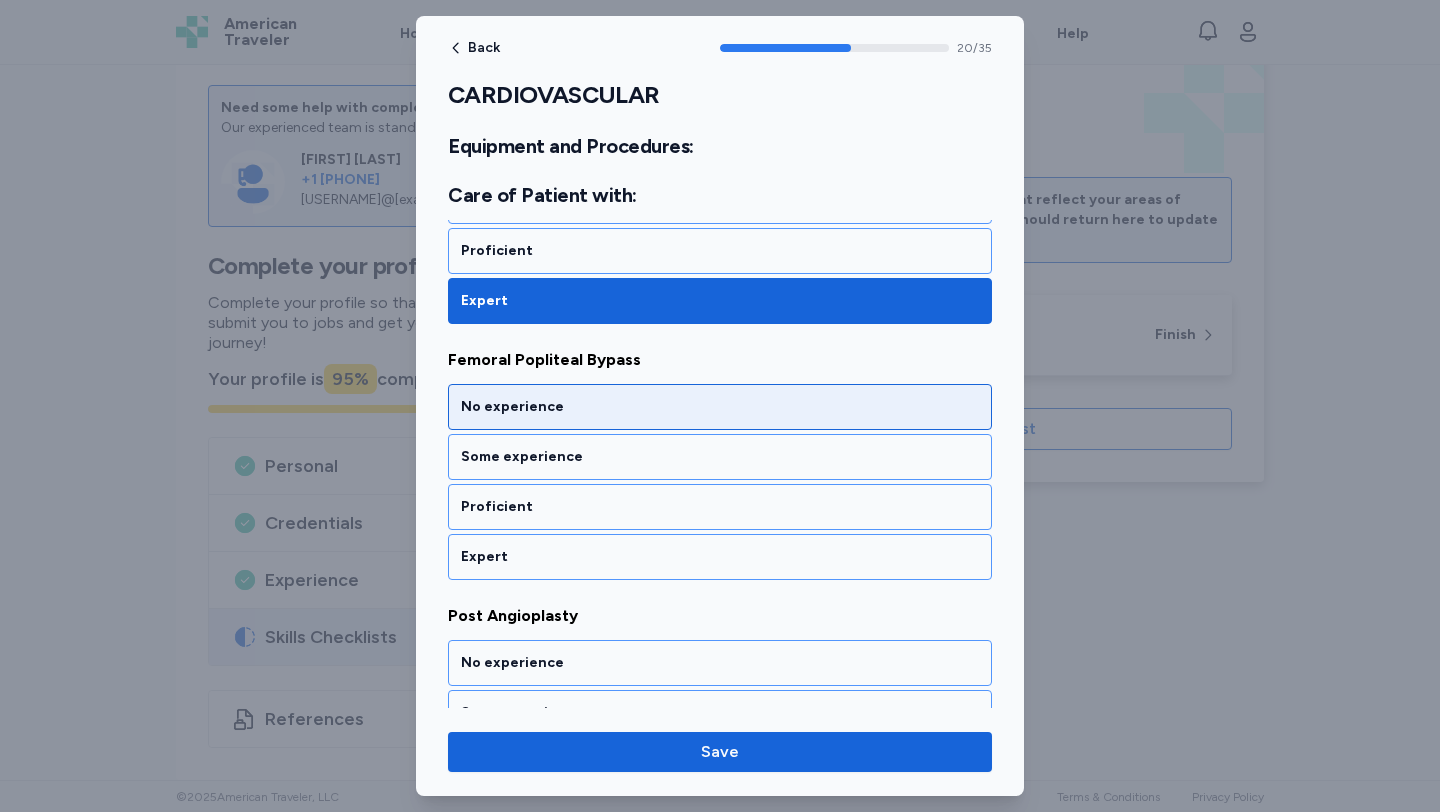 click on "No experience" at bounding box center (720, 407) 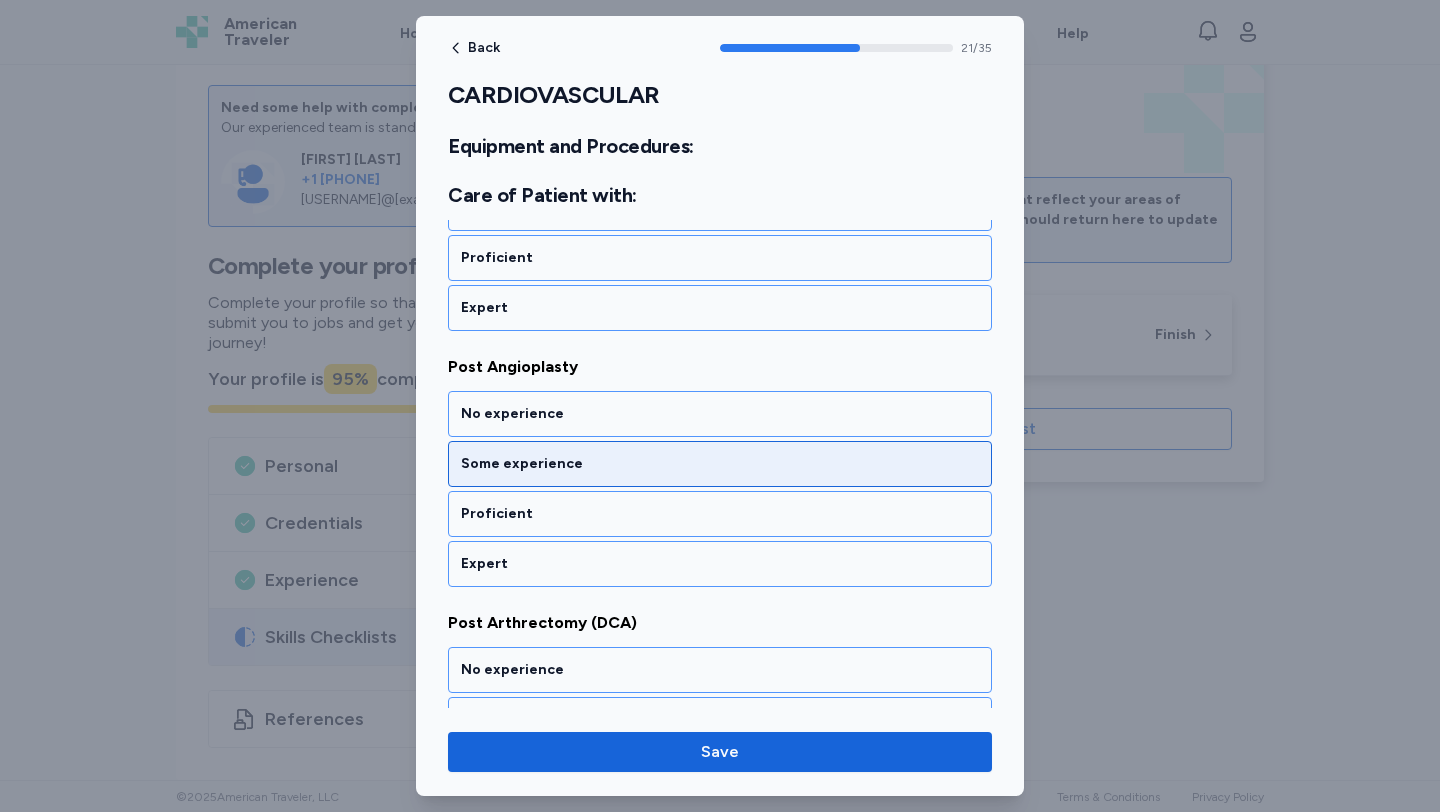 scroll, scrollTop: 5640, scrollLeft: 0, axis: vertical 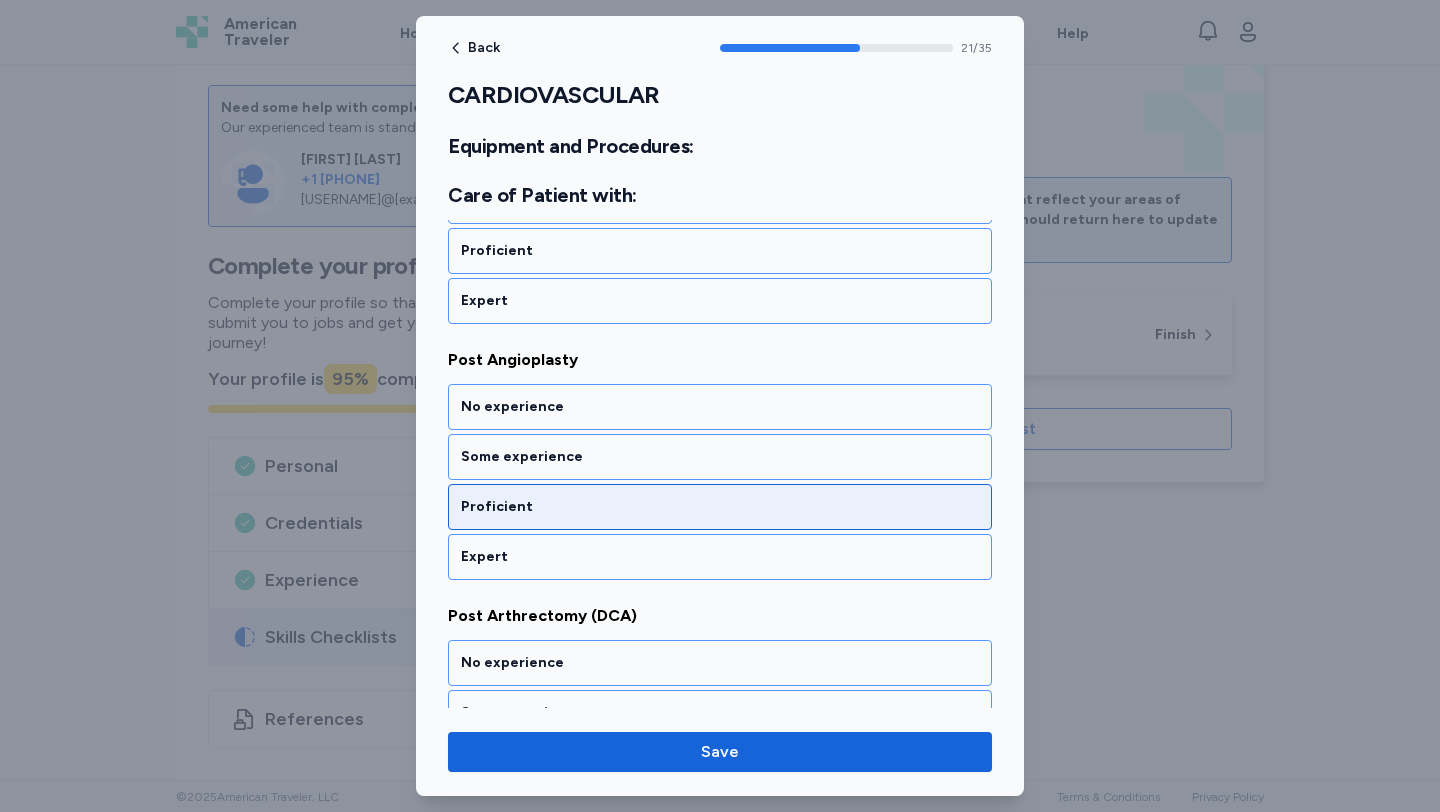click on "Proficient" at bounding box center [720, 507] 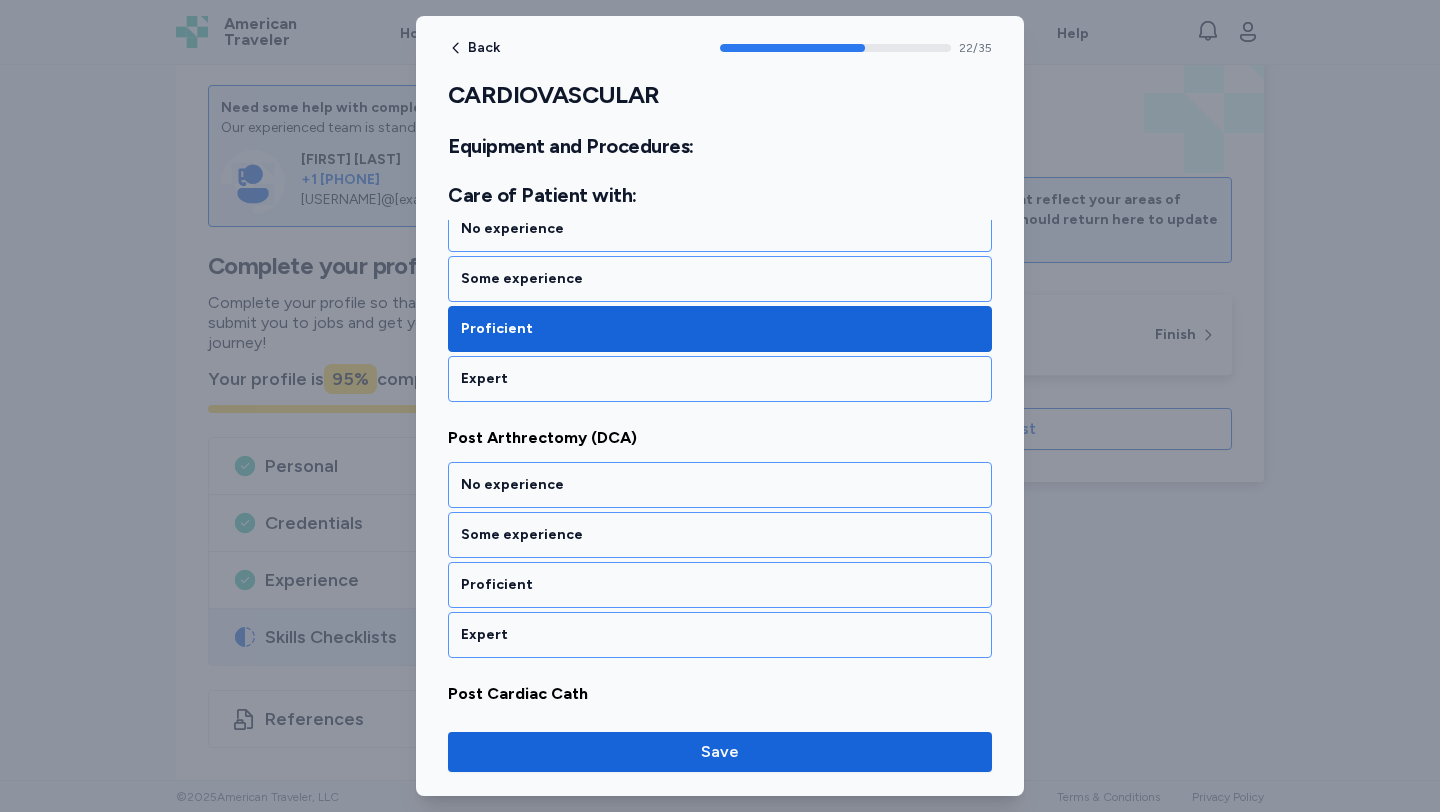 scroll, scrollTop: 5896, scrollLeft: 0, axis: vertical 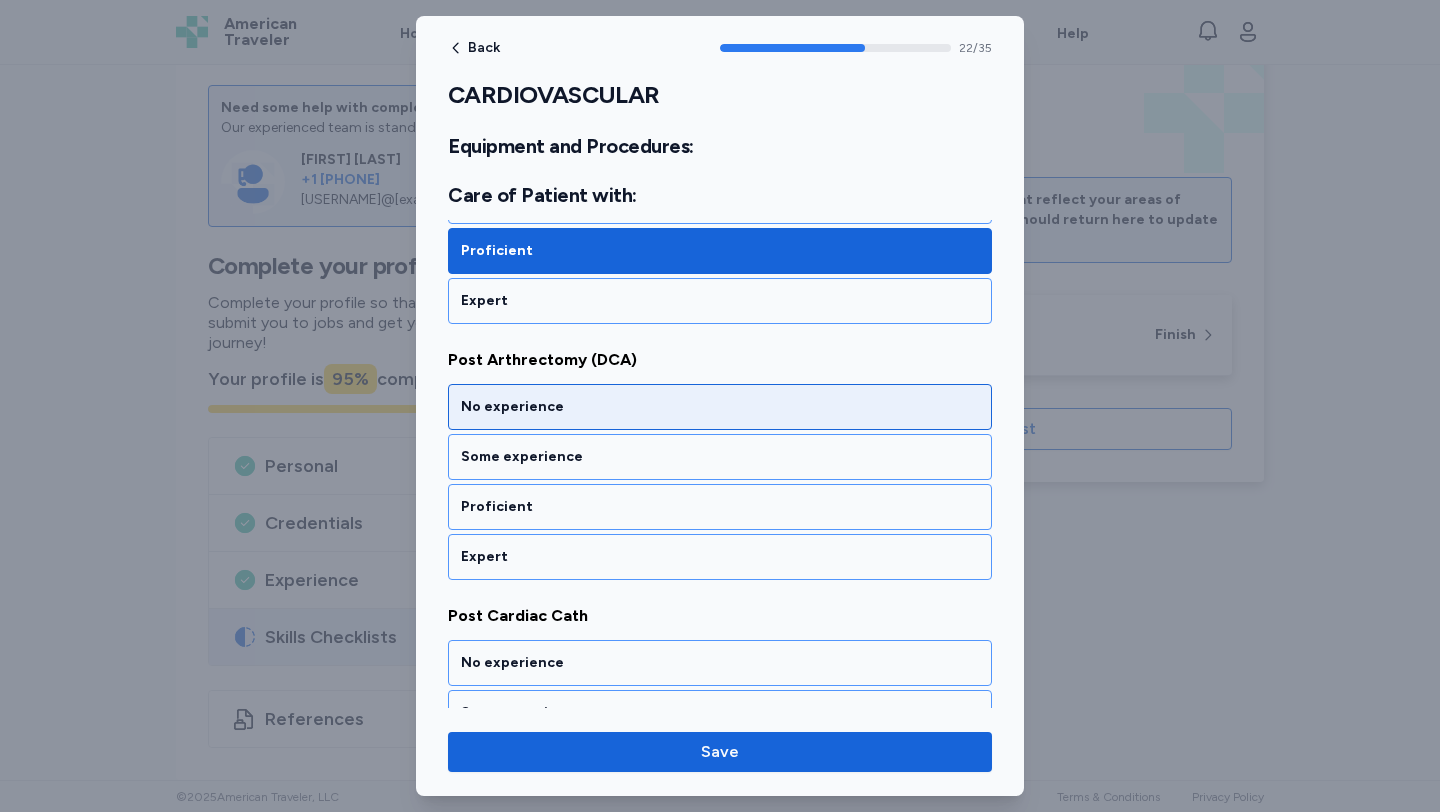 click on "No experience" at bounding box center (720, 407) 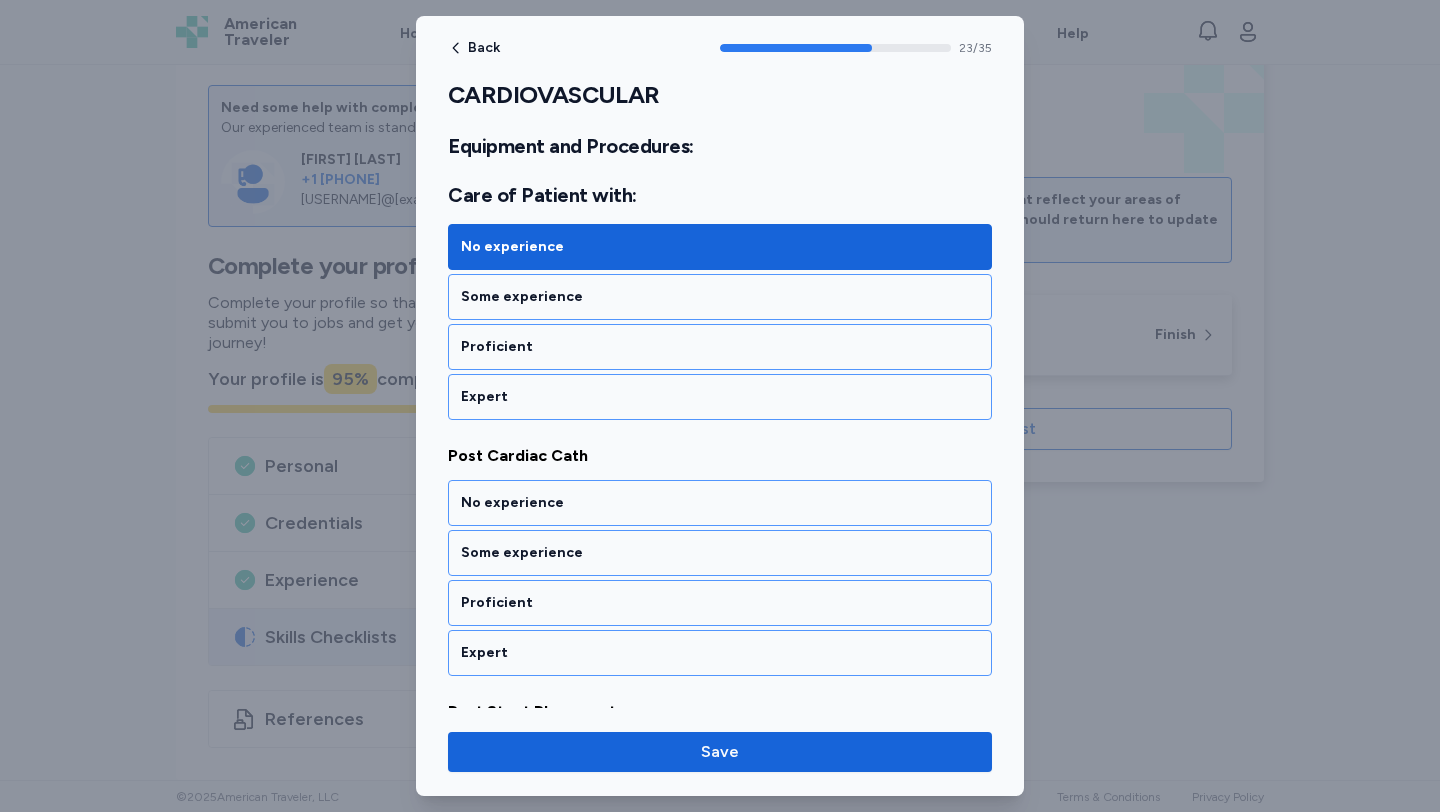 scroll, scrollTop: 6152, scrollLeft: 0, axis: vertical 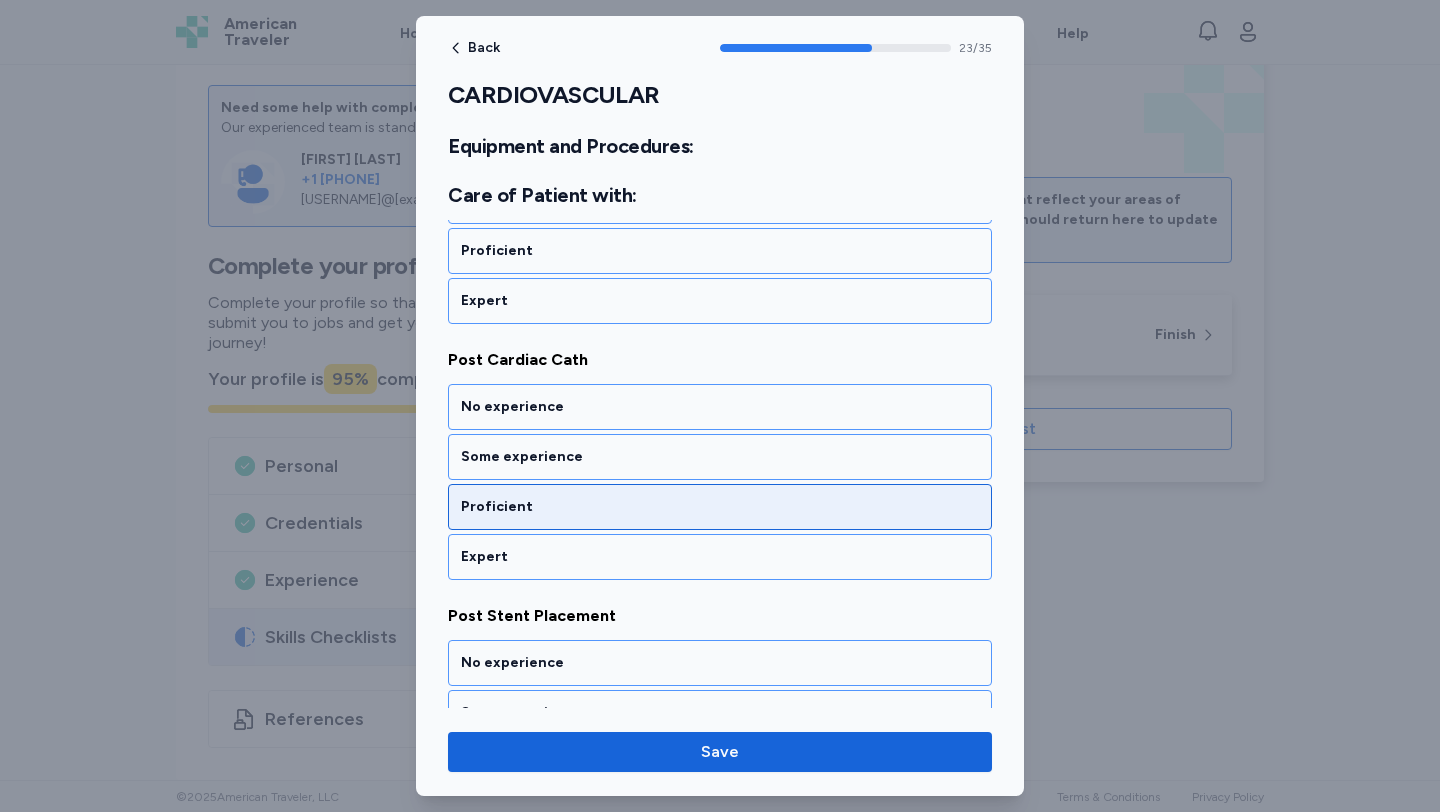 click on "Proficient" at bounding box center (720, 507) 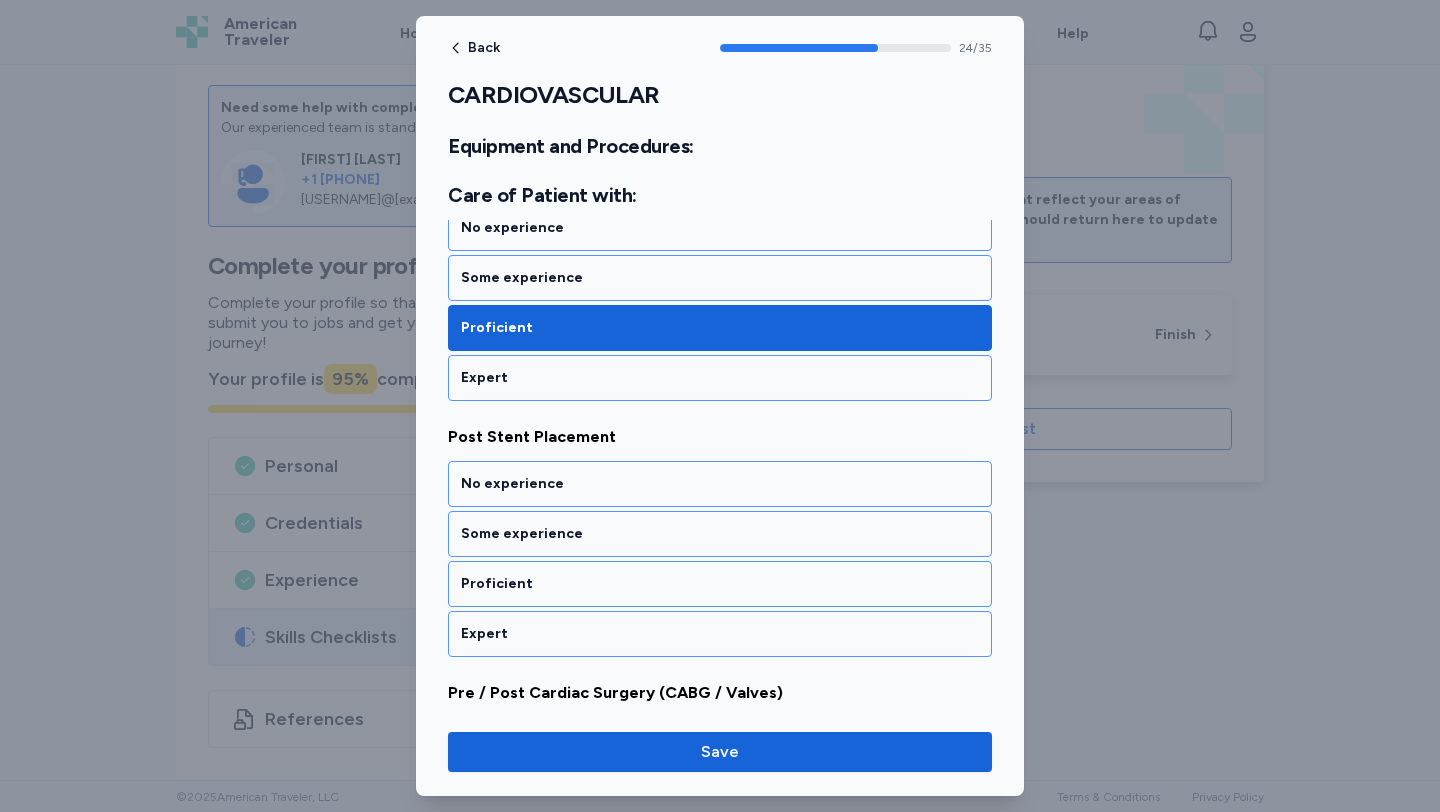 scroll, scrollTop: 6408, scrollLeft: 0, axis: vertical 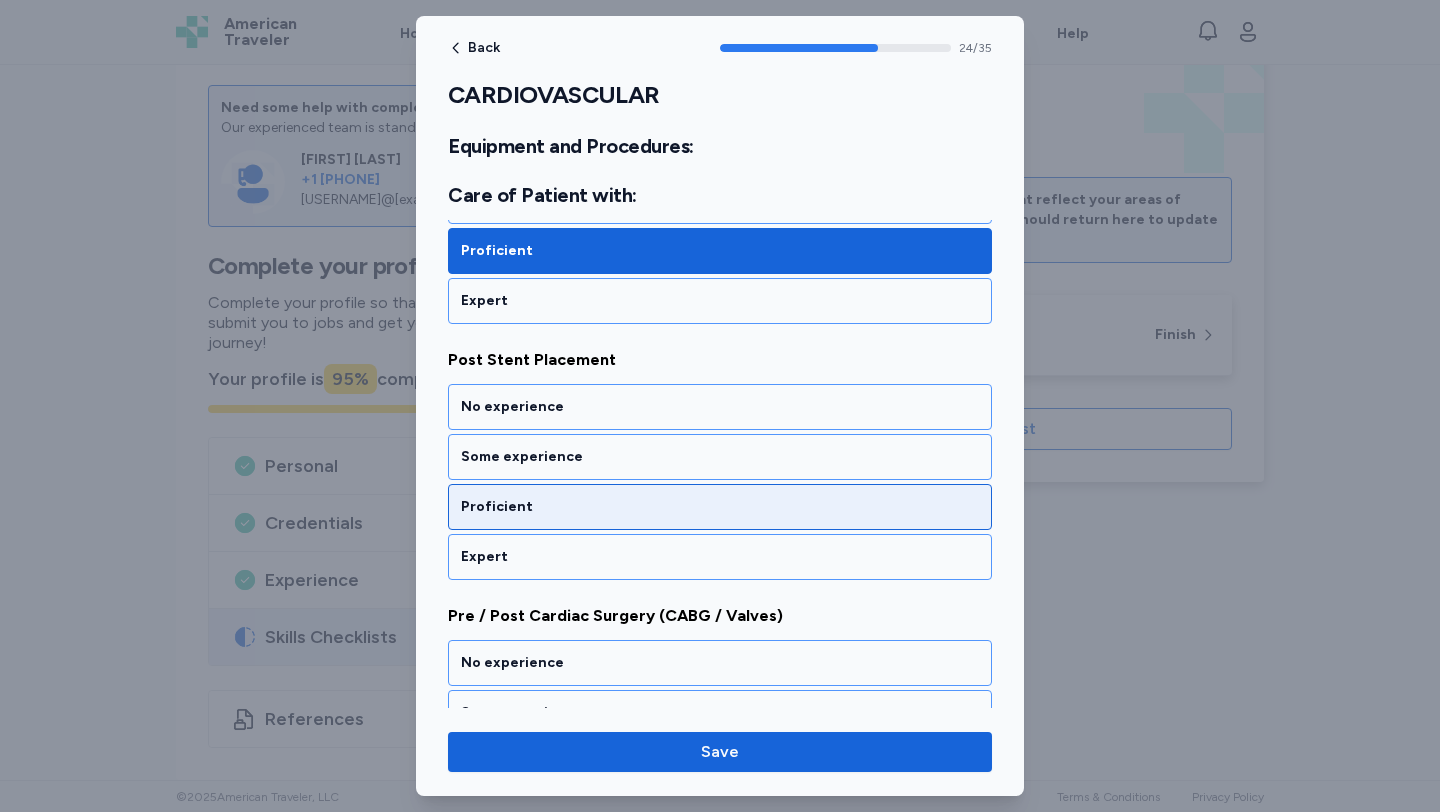 click on "Proficient" at bounding box center [720, 507] 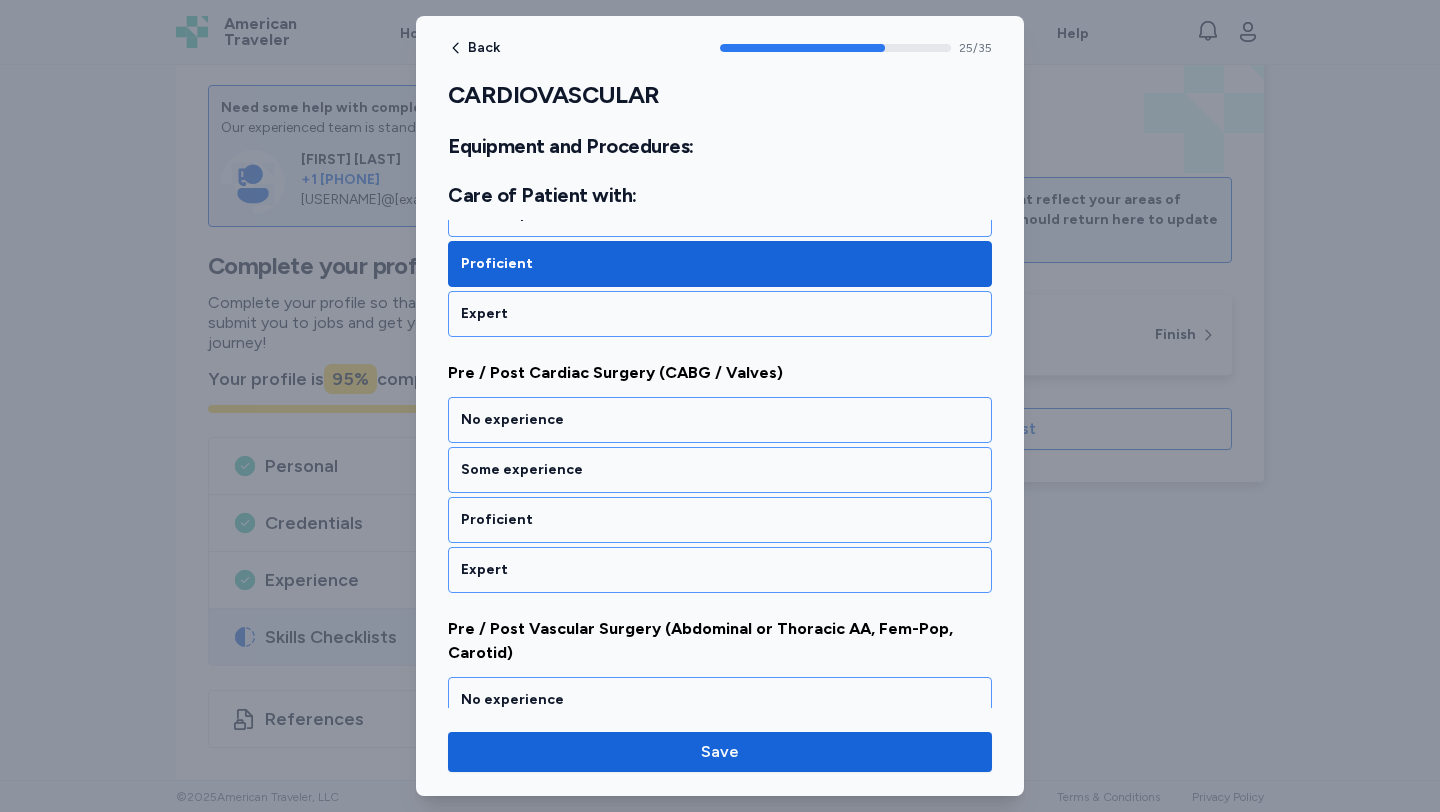 scroll, scrollTop: 6664, scrollLeft: 0, axis: vertical 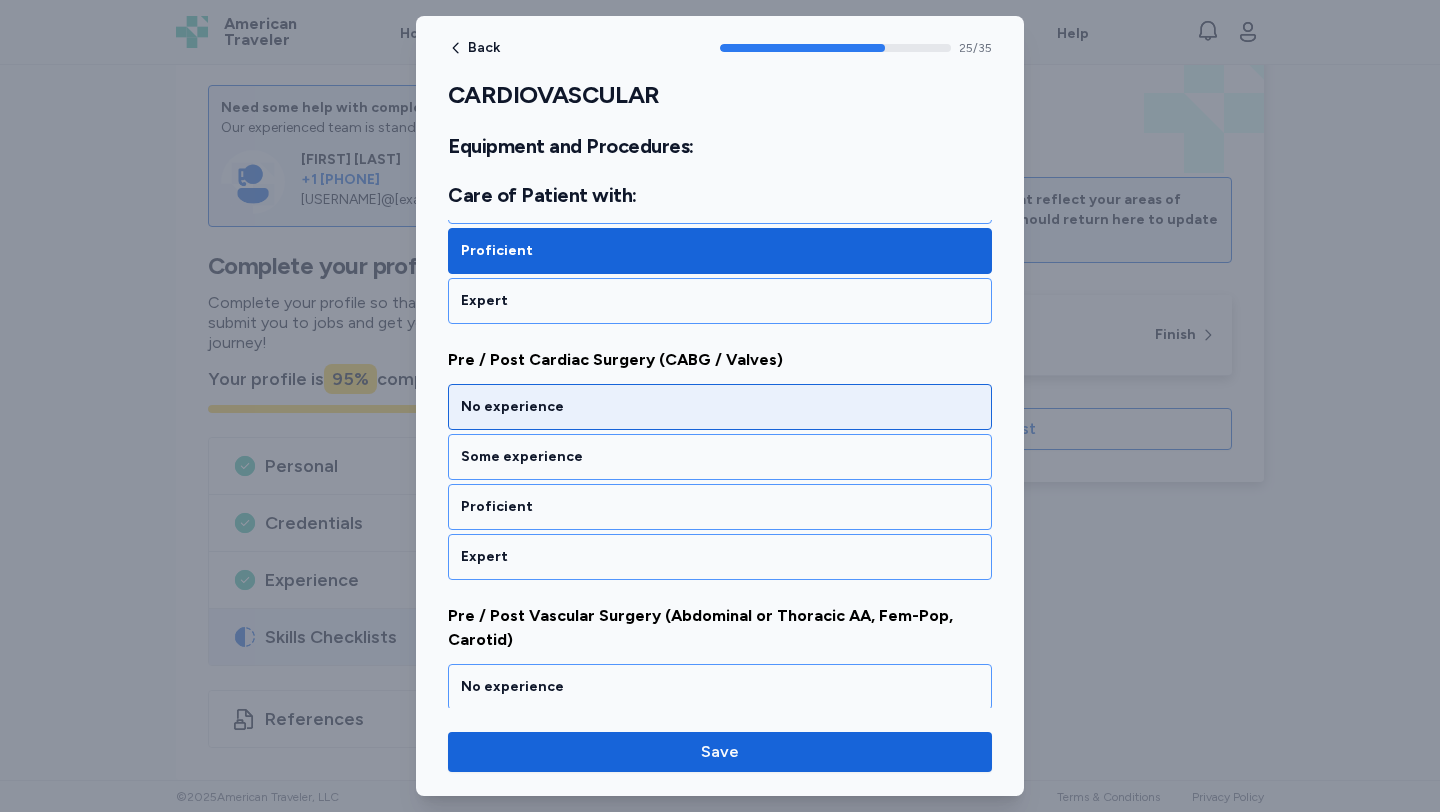 click on "No experience" at bounding box center [720, 407] 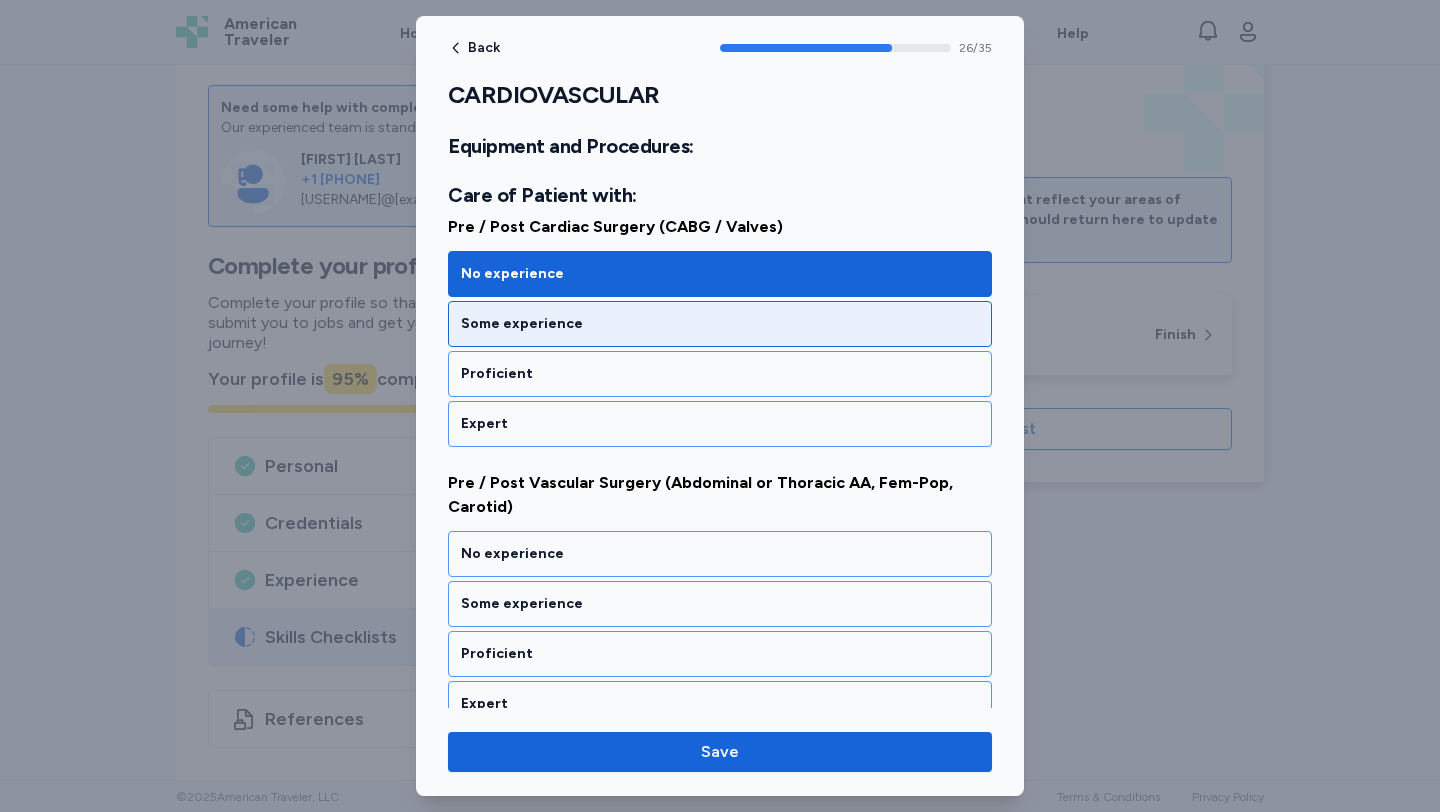 click on "Some experience" at bounding box center [720, 324] 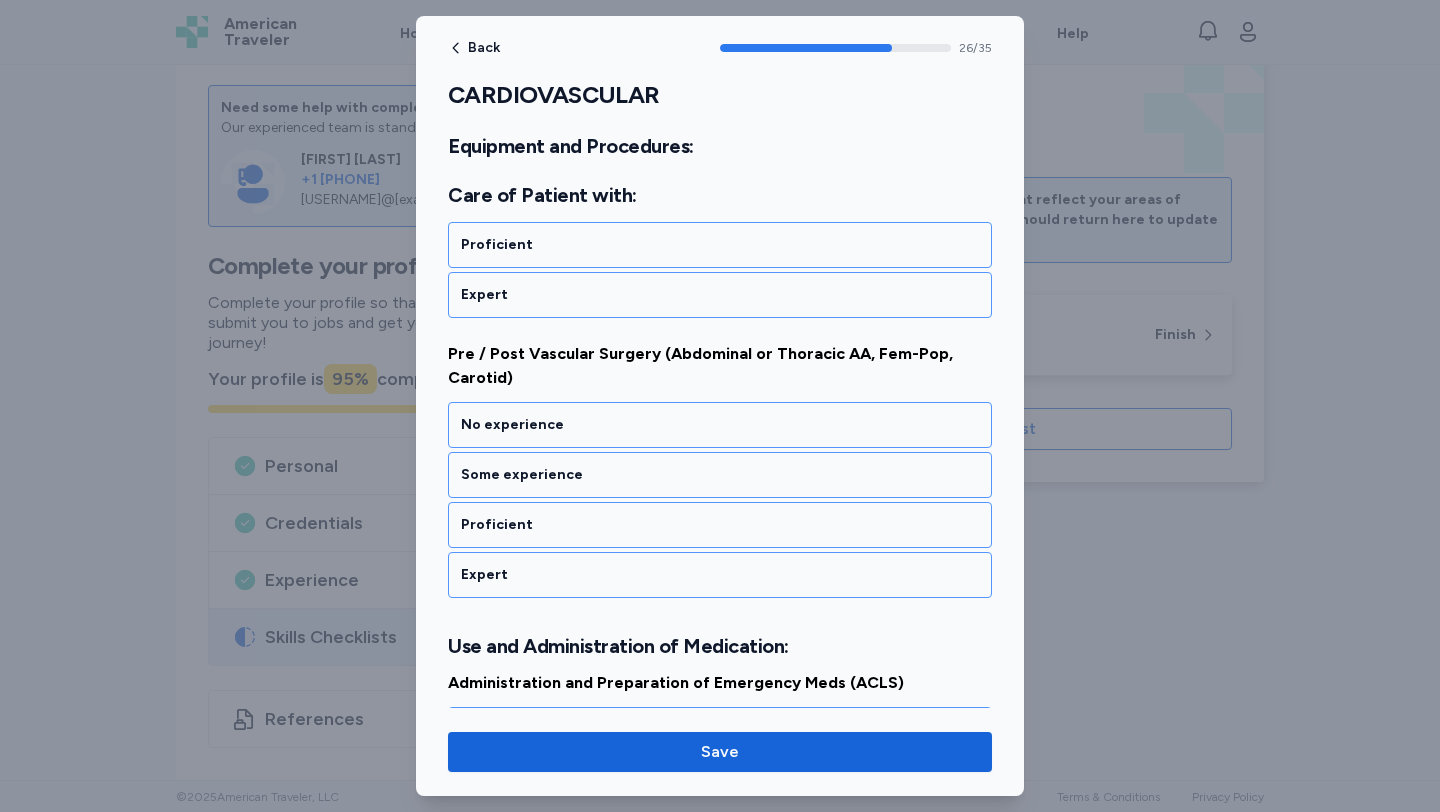 scroll, scrollTop: 6932, scrollLeft: 0, axis: vertical 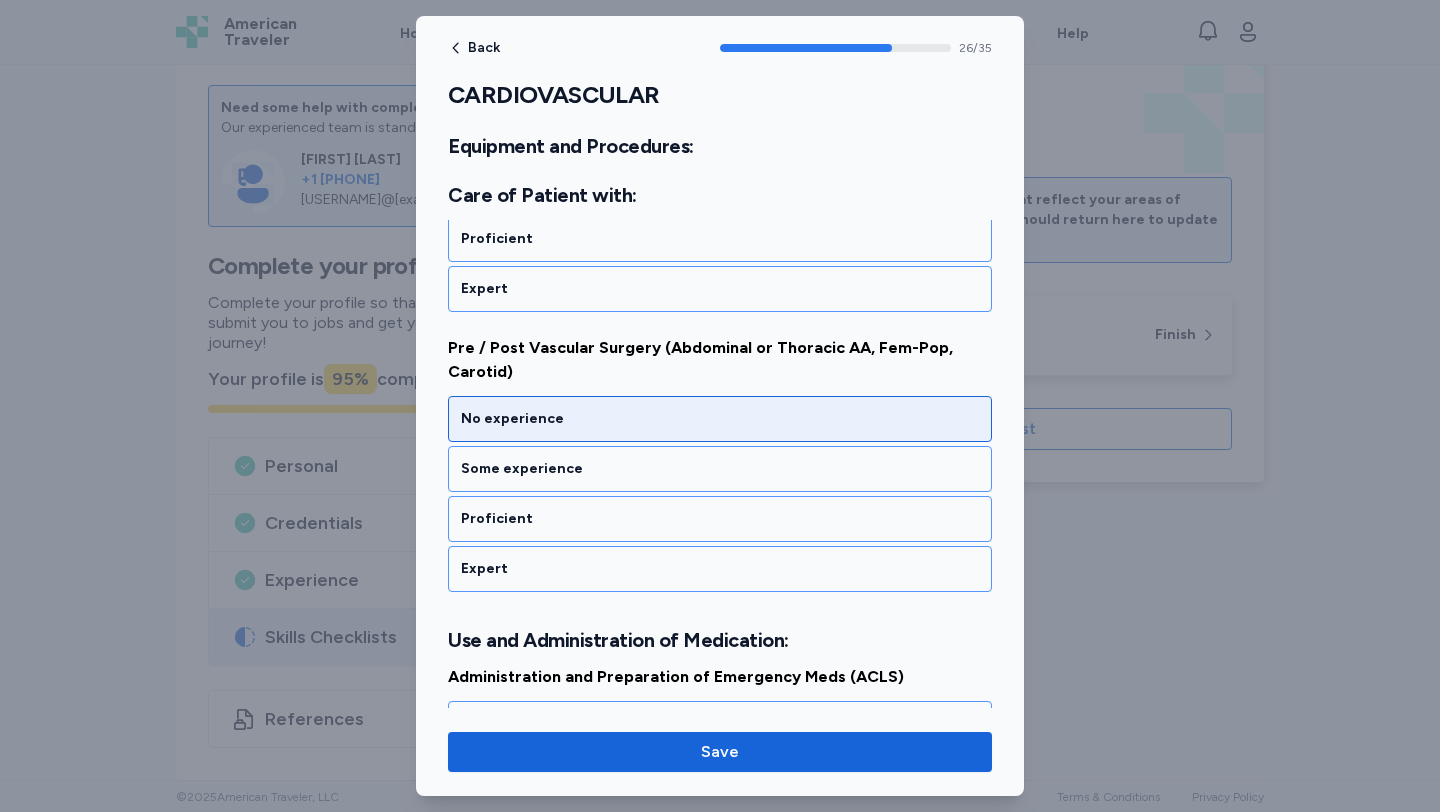 click on "No experience" at bounding box center (720, 419) 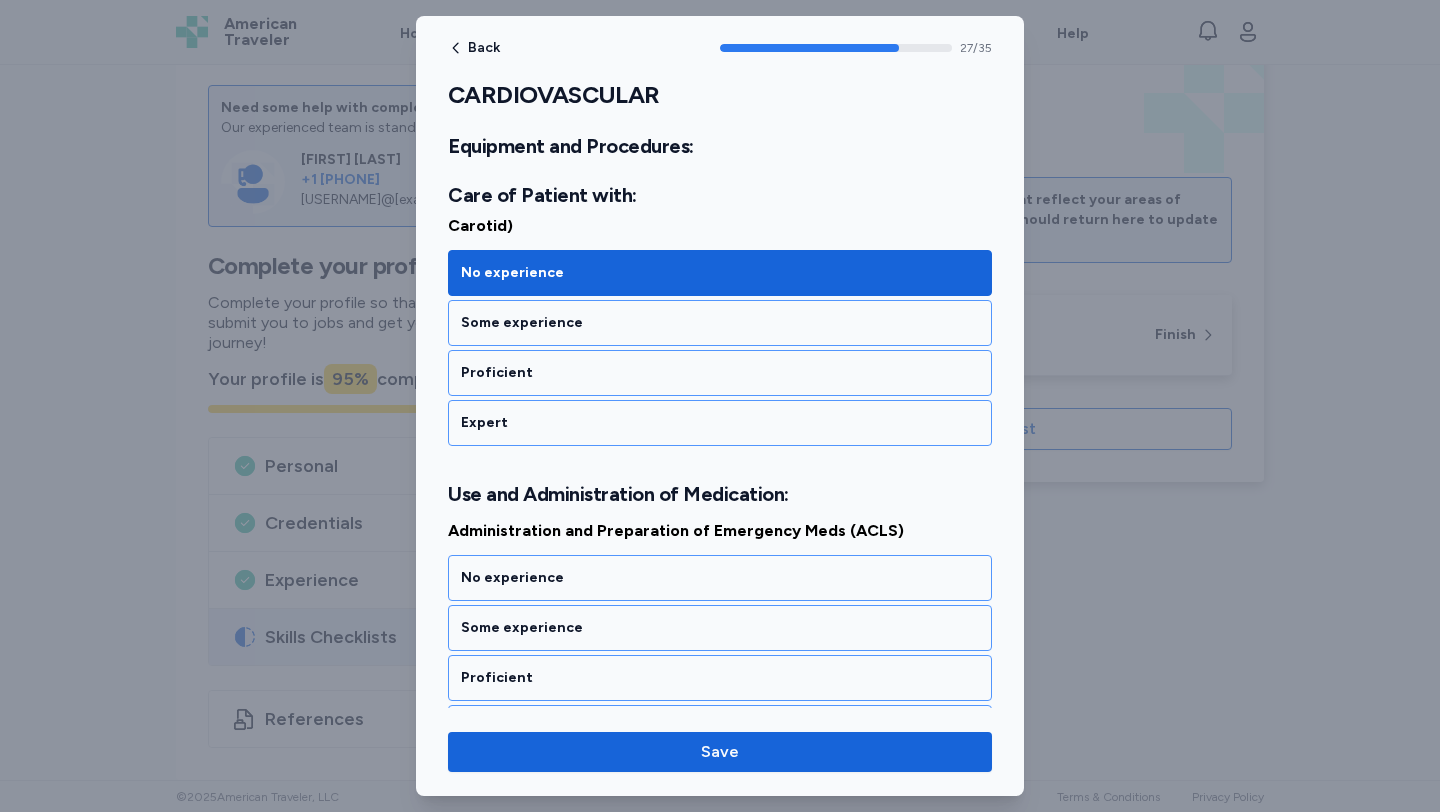 scroll, scrollTop: 7249, scrollLeft: 0, axis: vertical 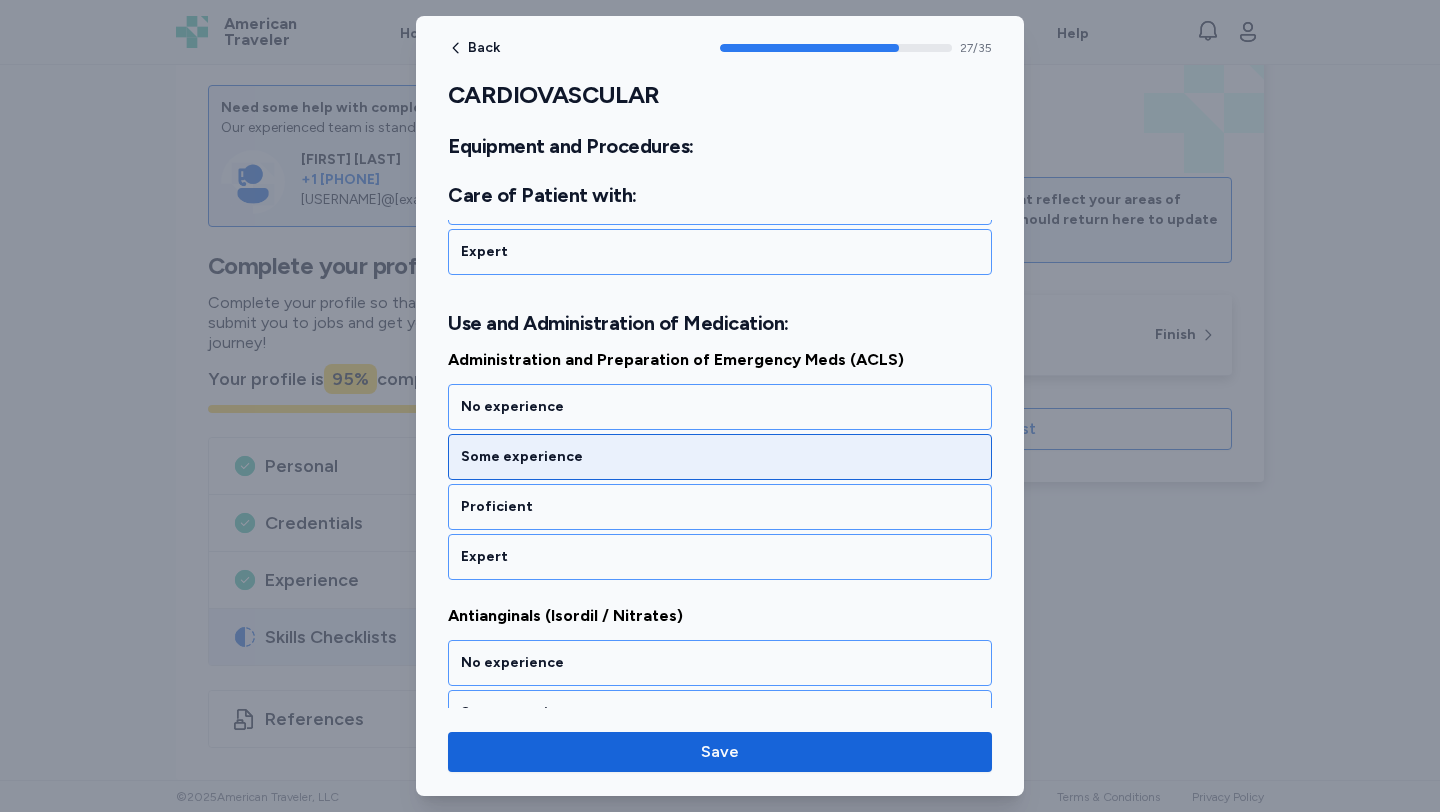 click on "Some experience" at bounding box center [720, 457] 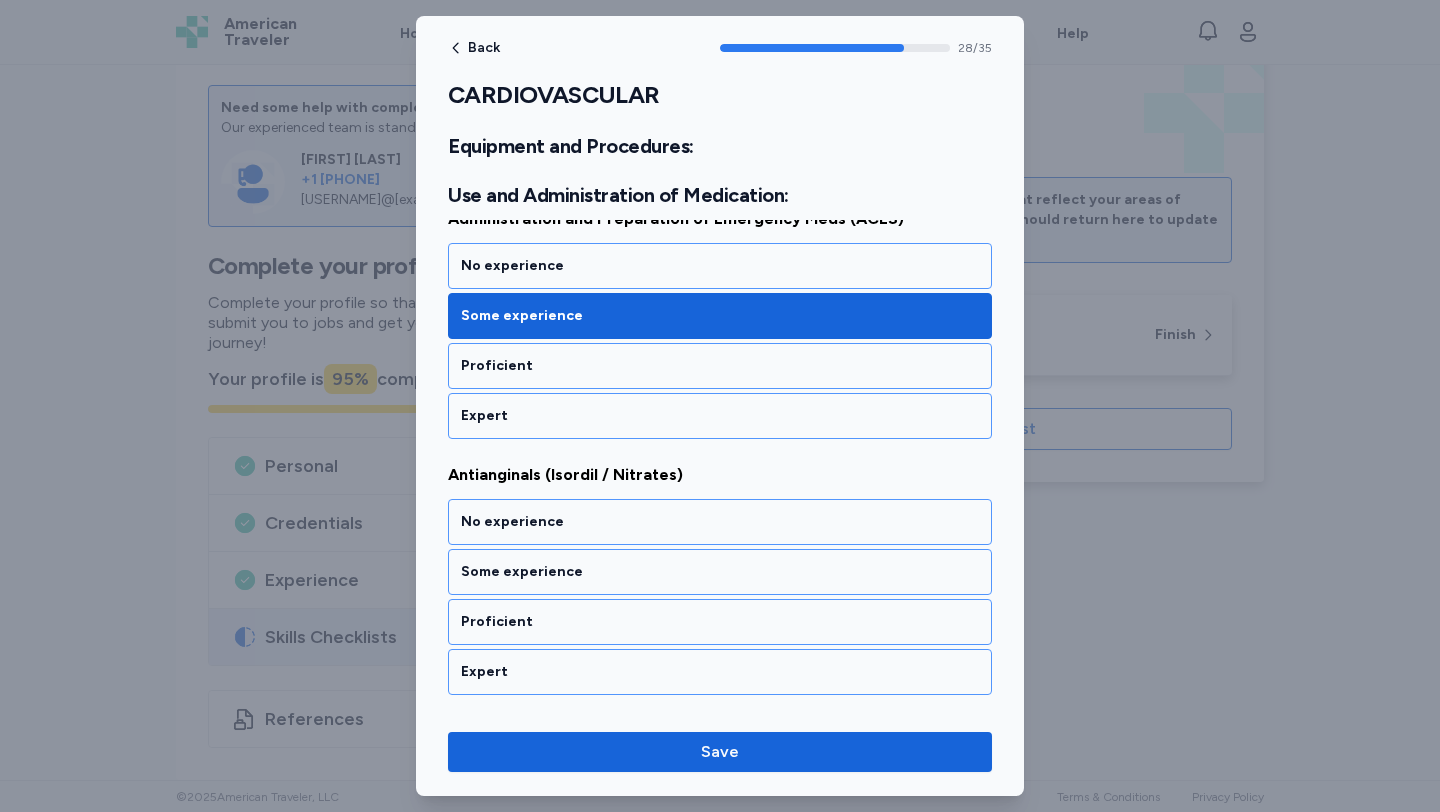 scroll, scrollTop: 7372, scrollLeft: 0, axis: vertical 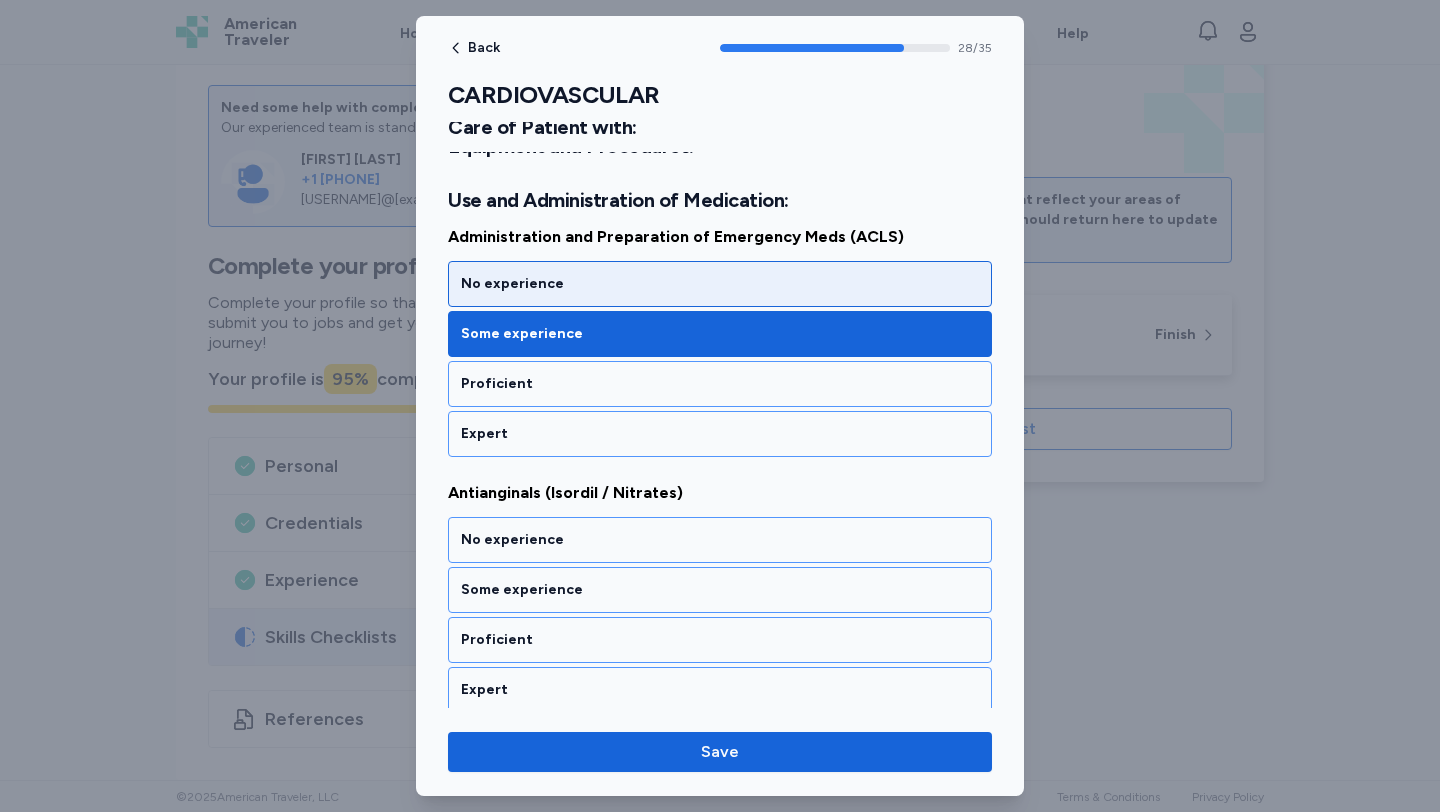 click on "No experience" at bounding box center [720, 284] 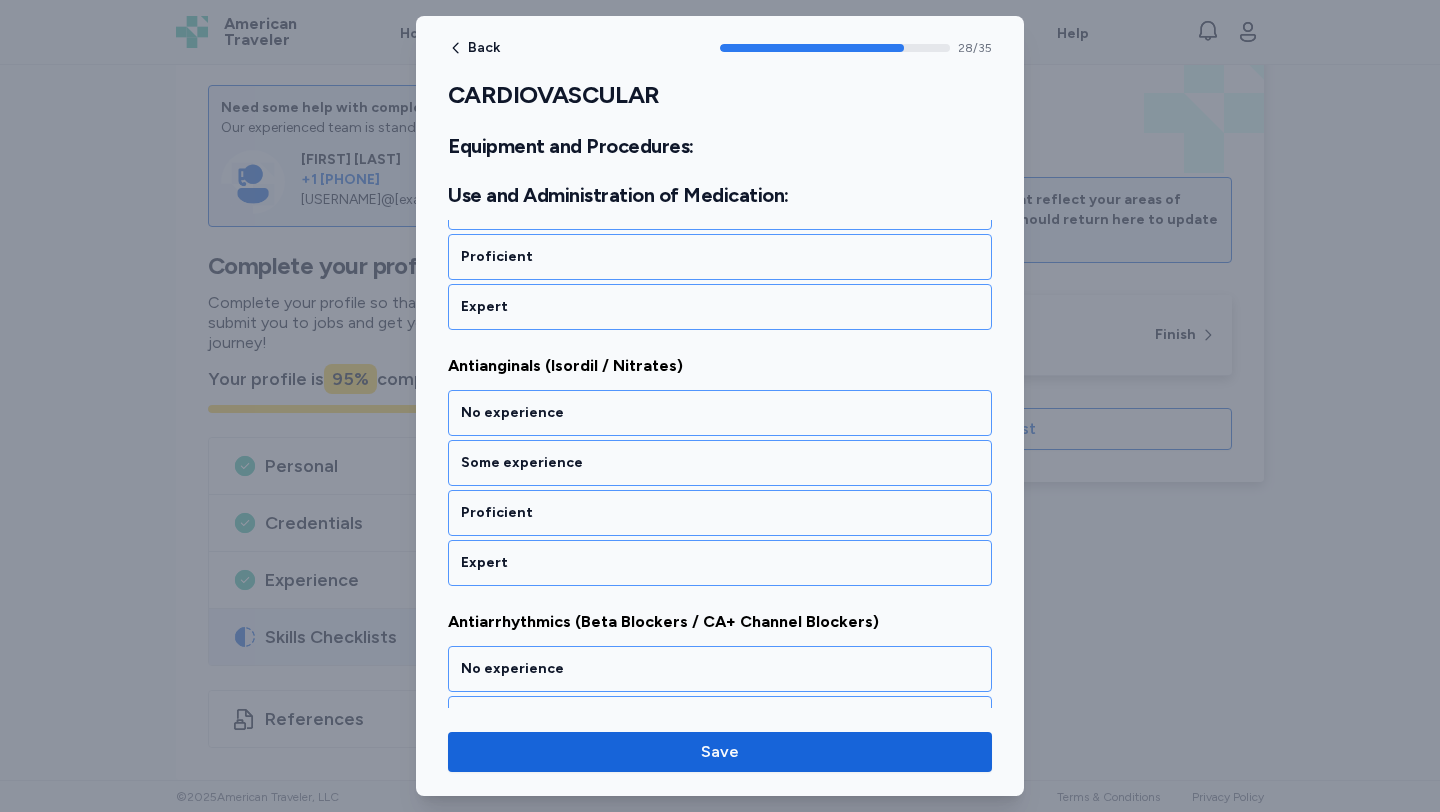 scroll, scrollTop: 7505, scrollLeft: 0, axis: vertical 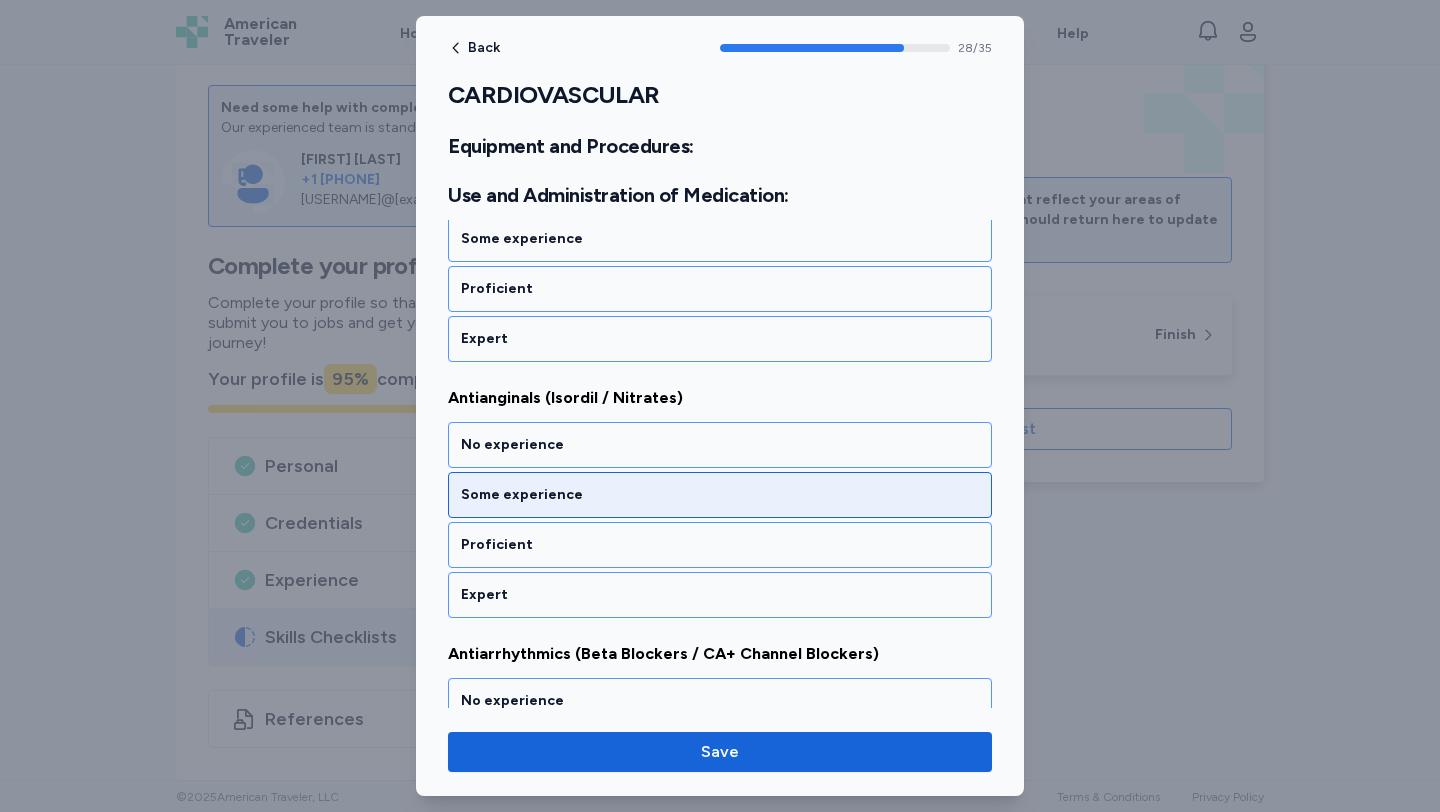 click on "No experience" at bounding box center (720, 445) 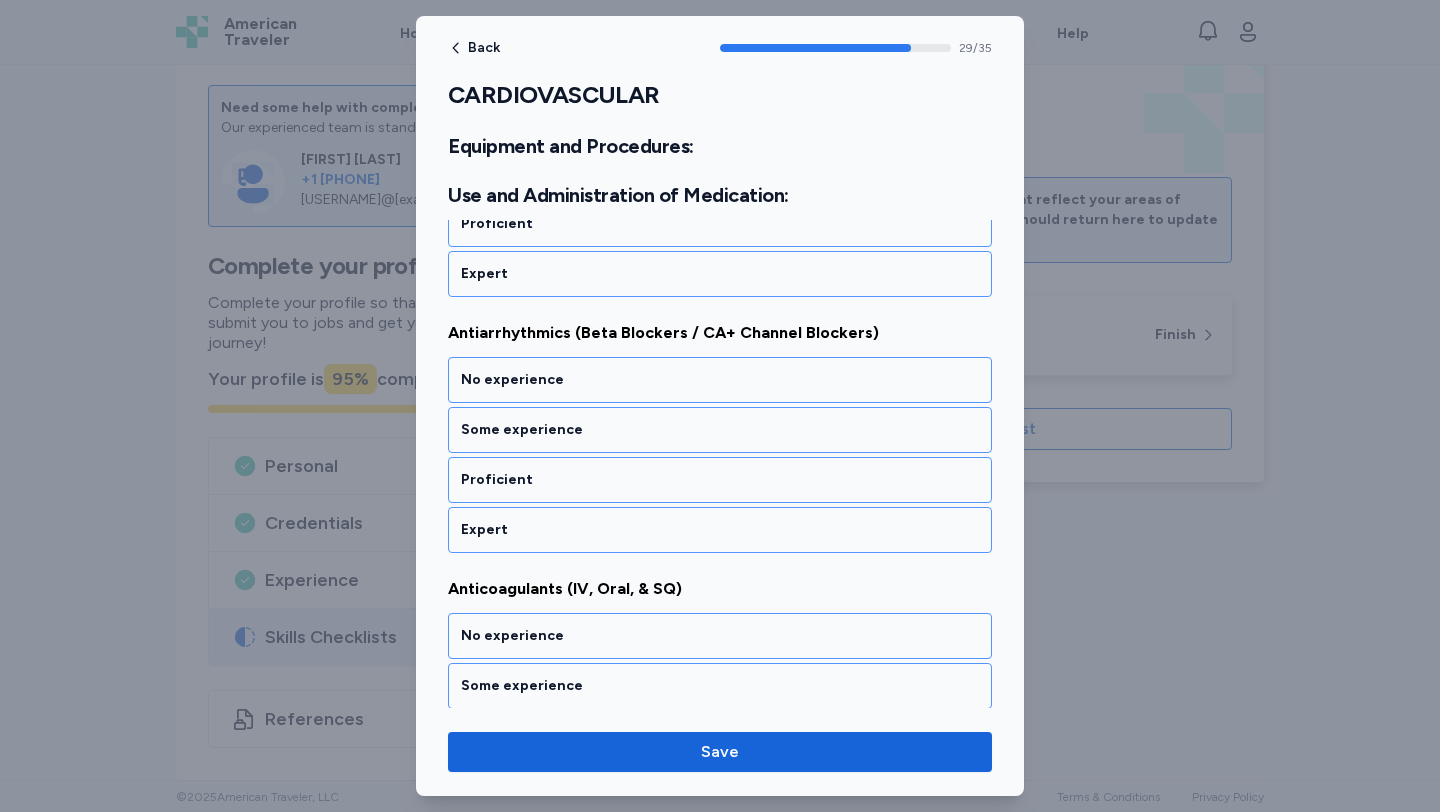 scroll, scrollTop: 7796, scrollLeft: 0, axis: vertical 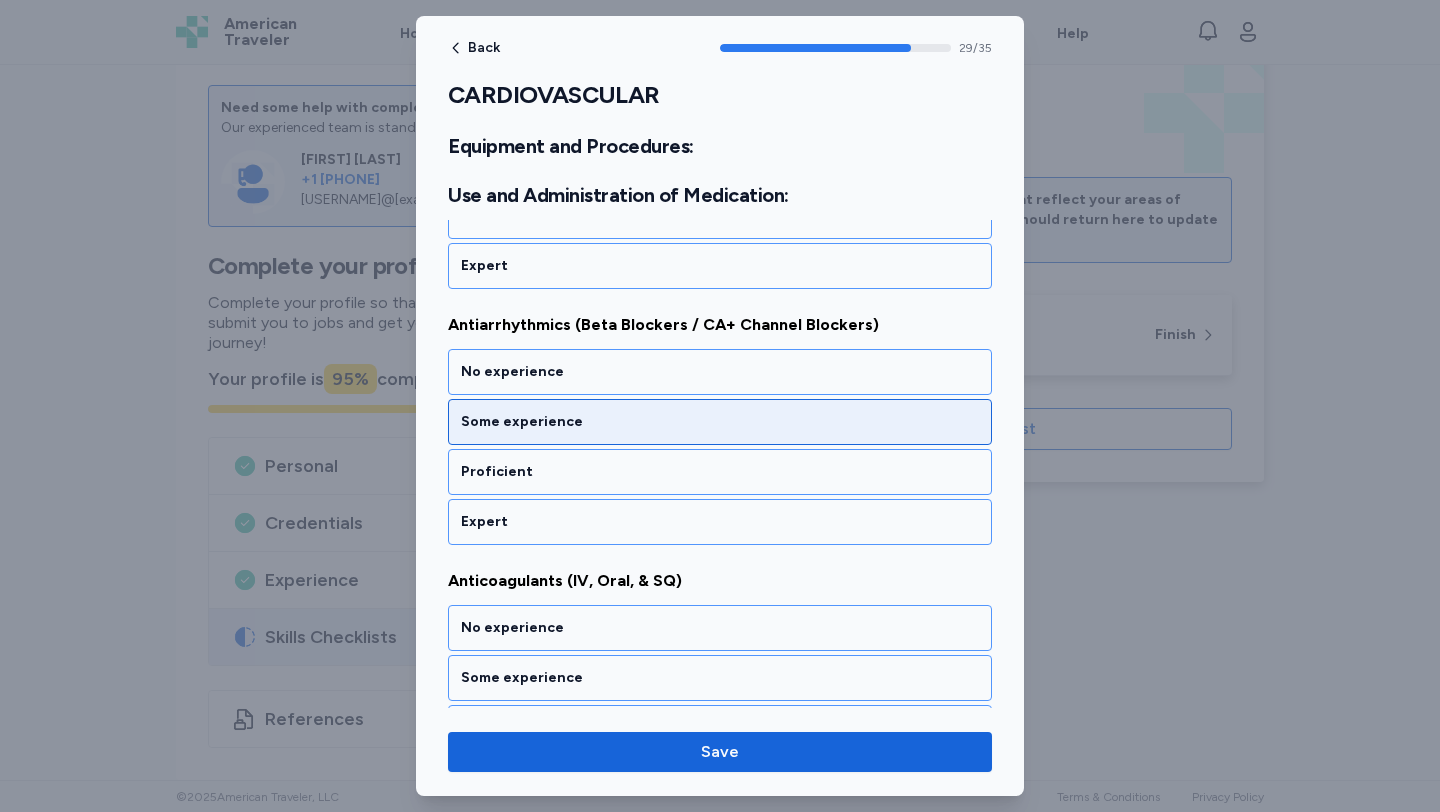 click on "Some experience" at bounding box center [720, 422] 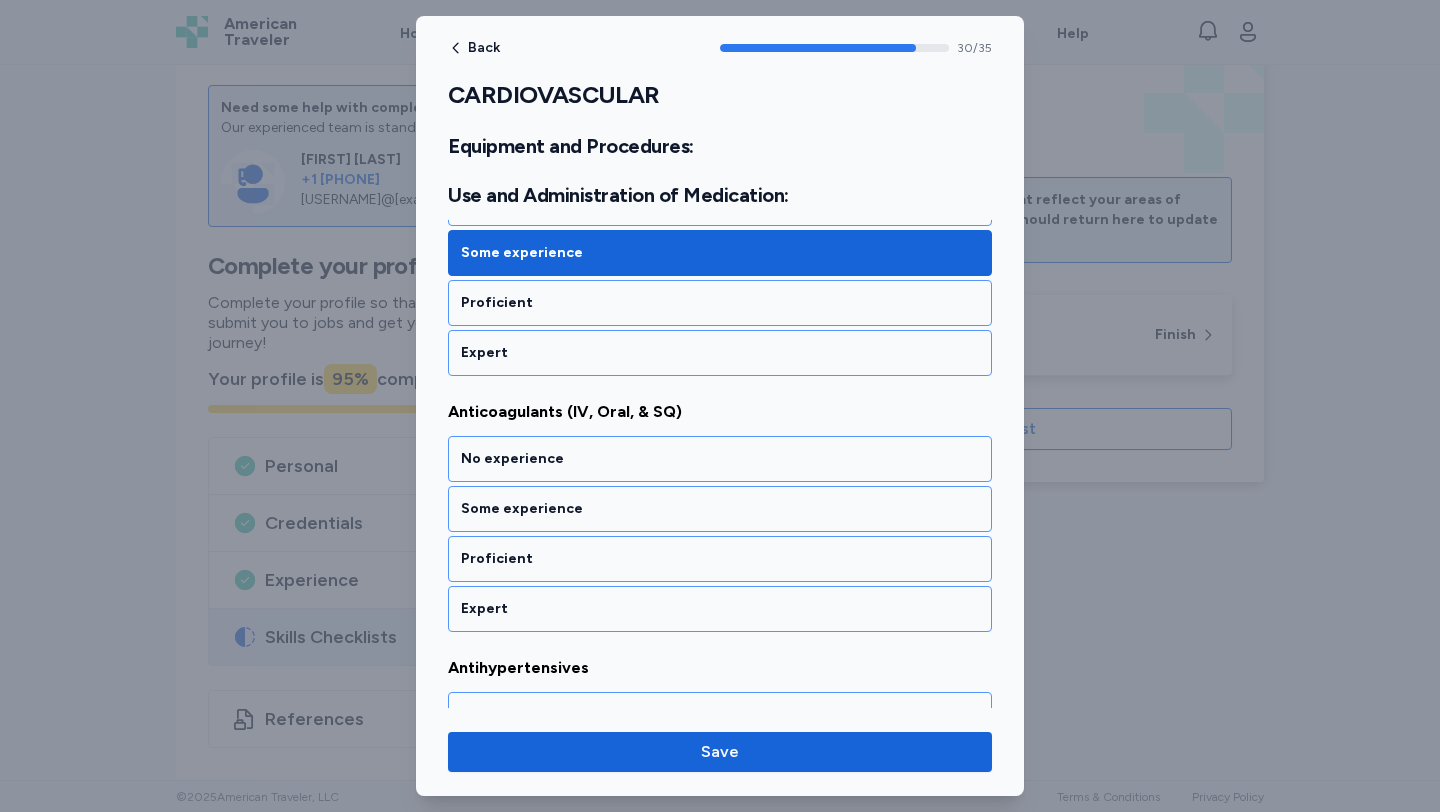scroll, scrollTop: 8017, scrollLeft: 0, axis: vertical 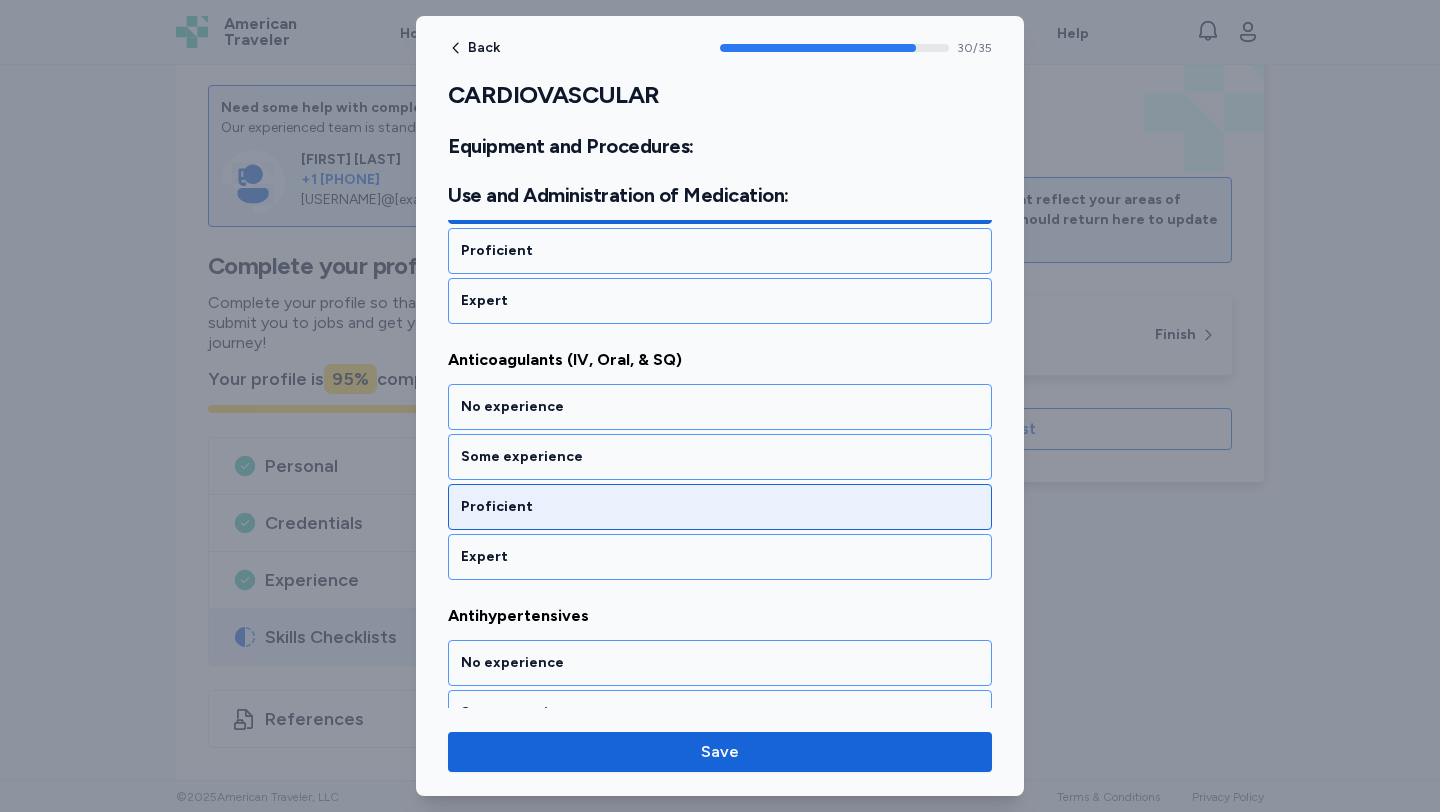 click on "Proficient" at bounding box center (720, 507) 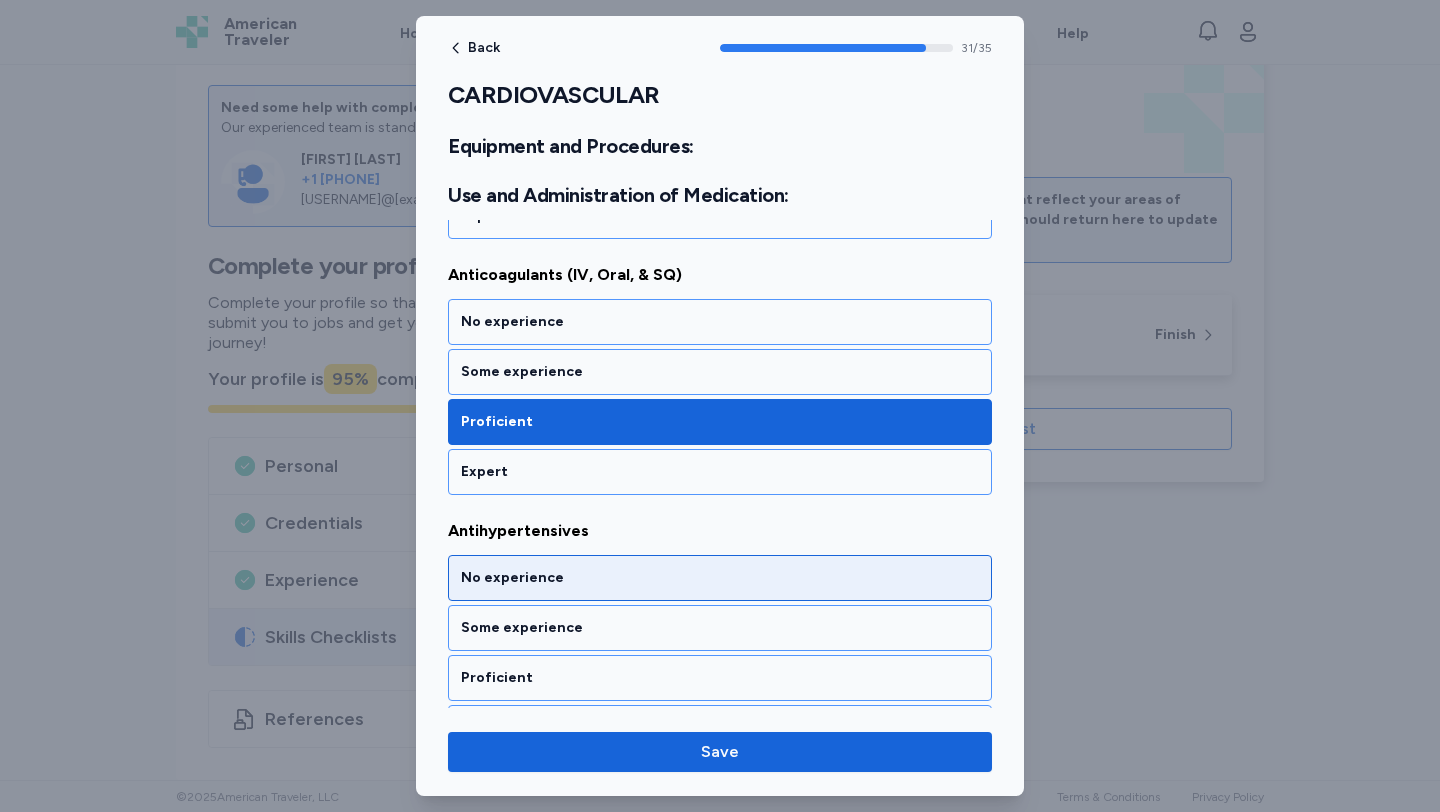 scroll, scrollTop: 8092, scrollLeft: 0, axis: vertical 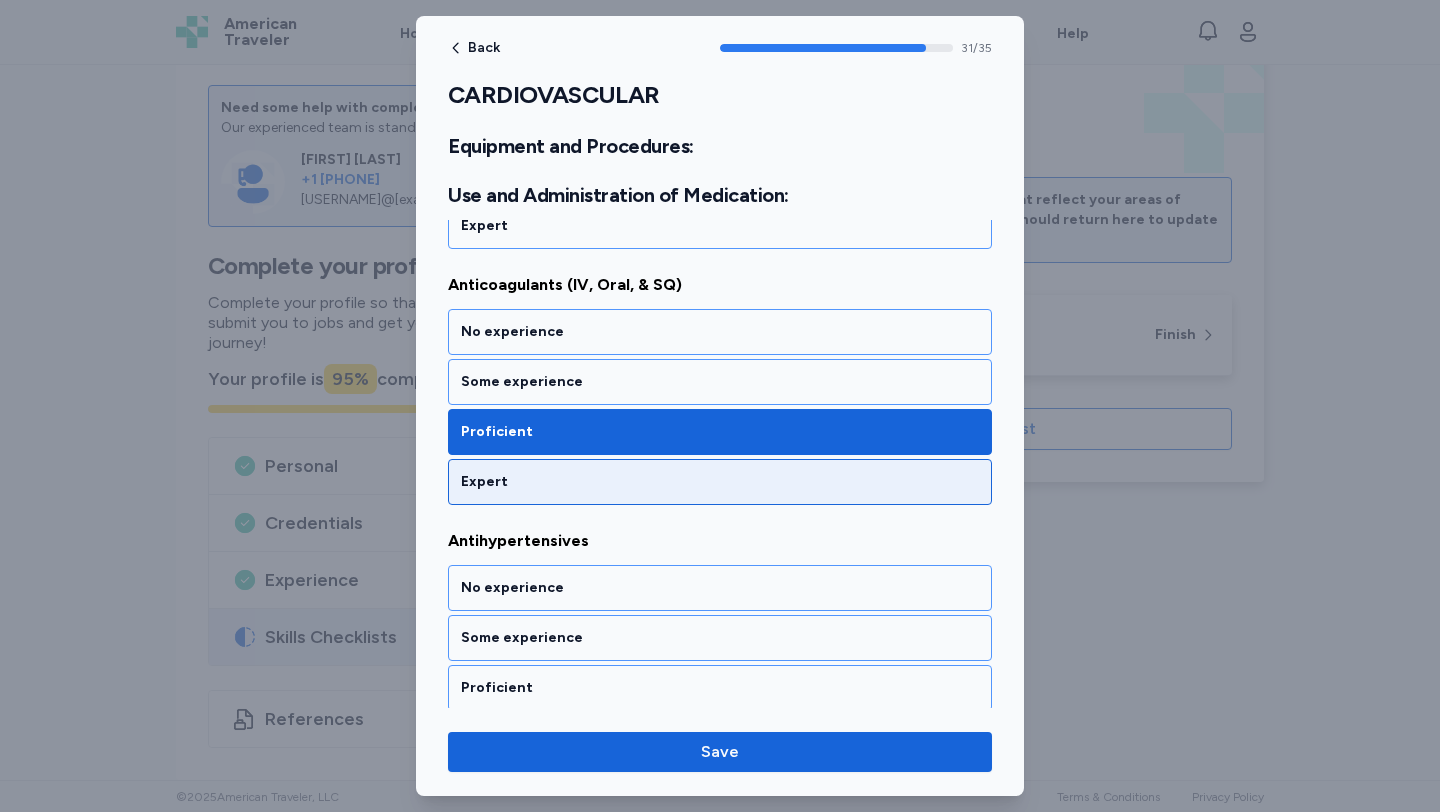 click on "Expert" at bounding box center [720, 482] 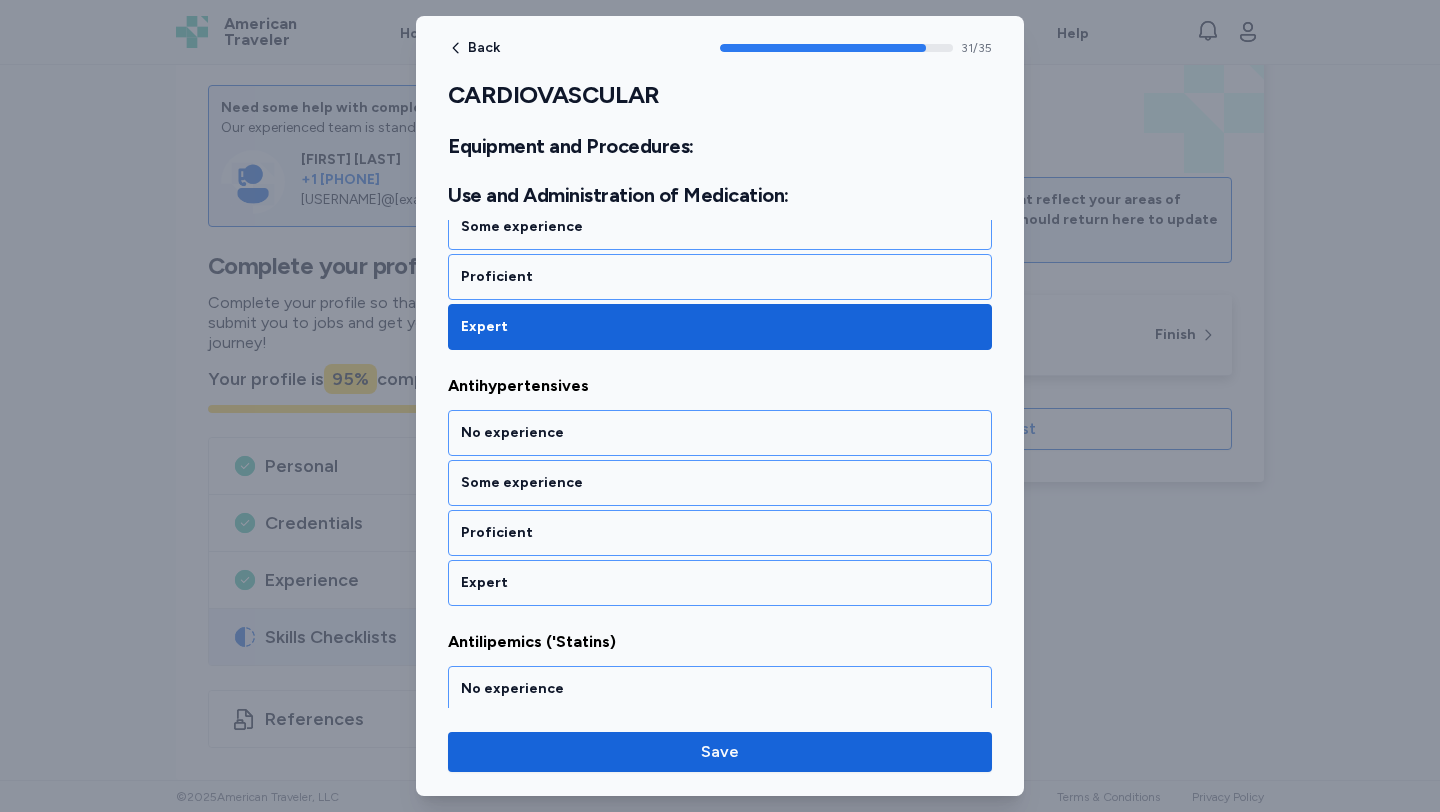 scroll, scrollTop: 8273, scrollLeft: 0, axis: vertical 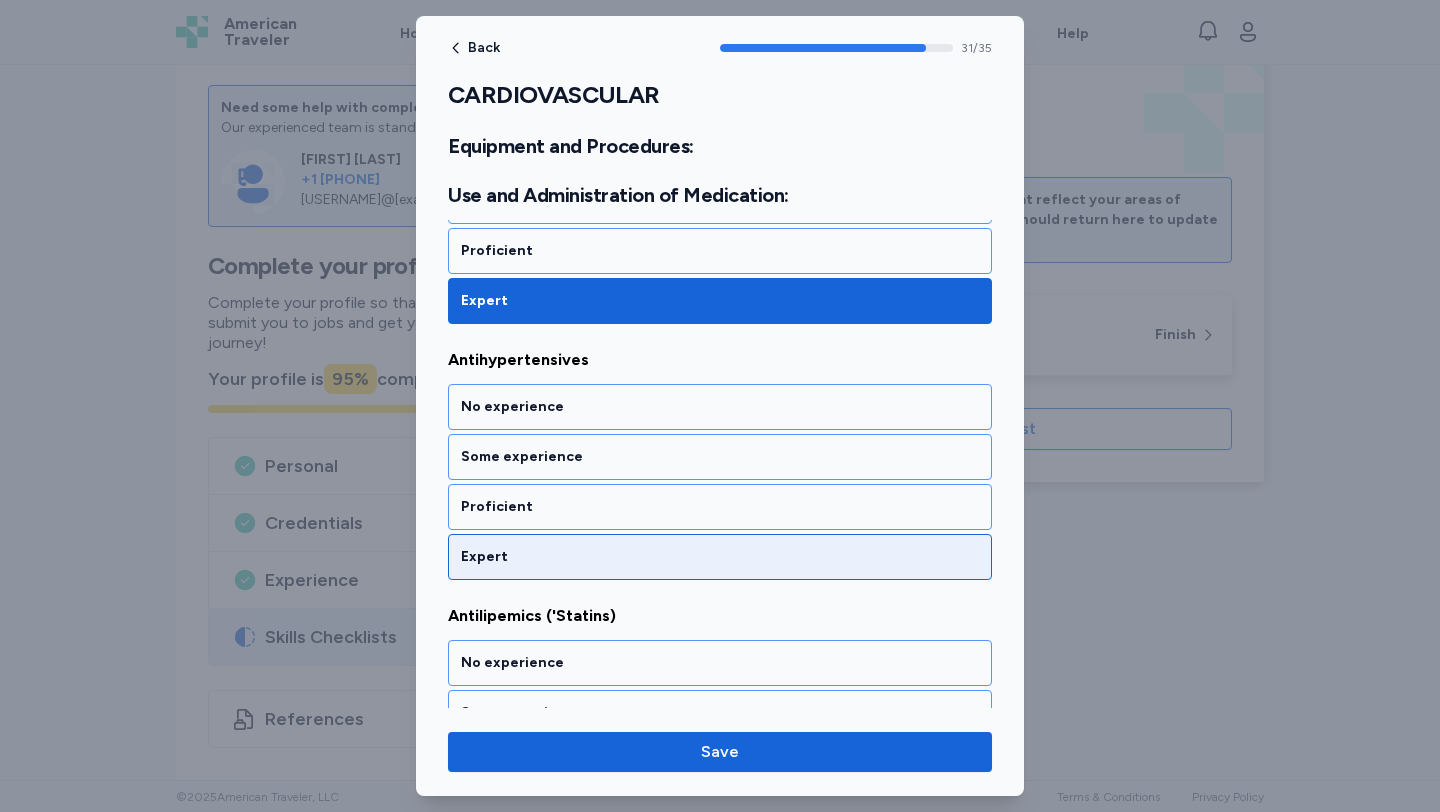 click on "Expert" at bounding box center (720, 557) 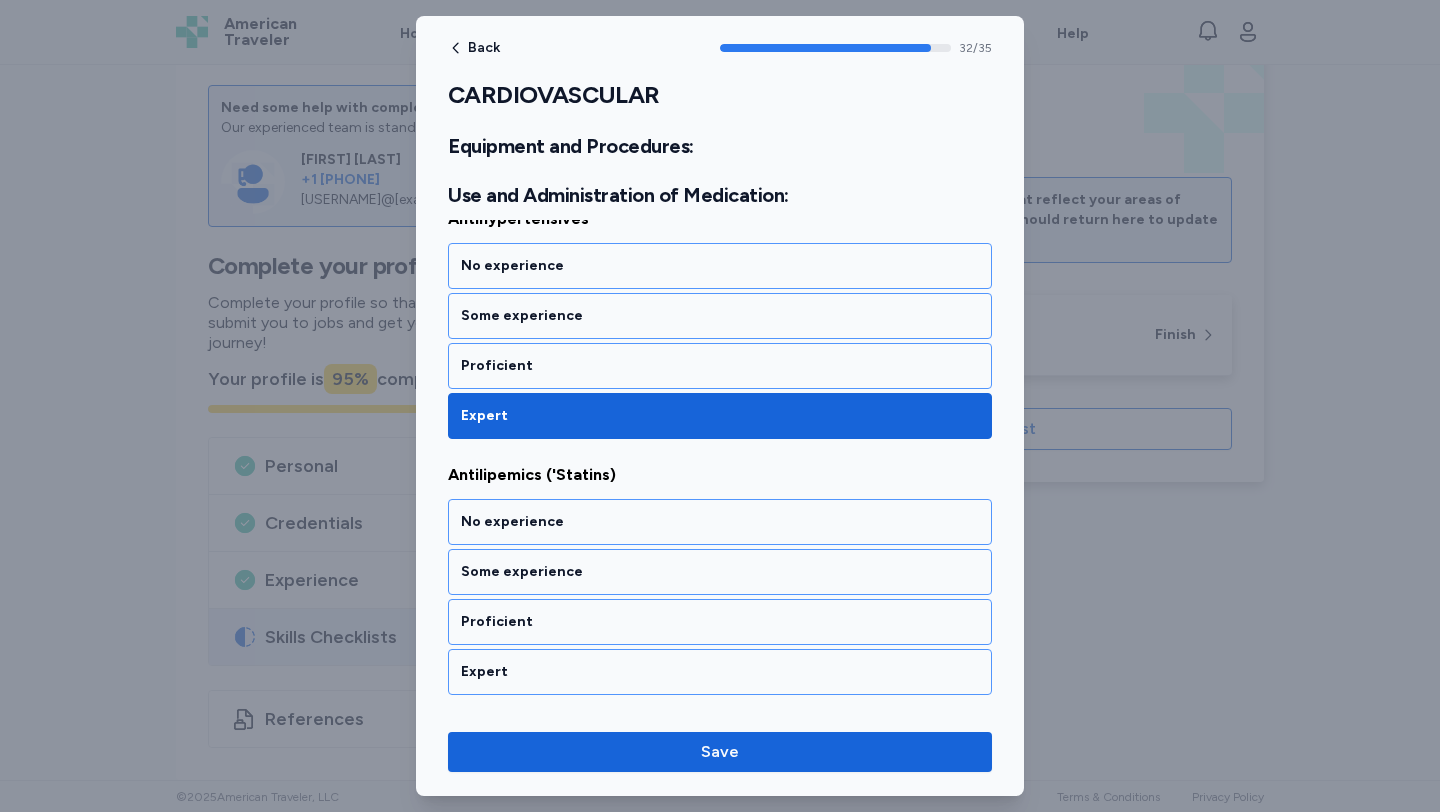scroll, scrollTop: 8529, scrollLeft: 0, axis: vertical 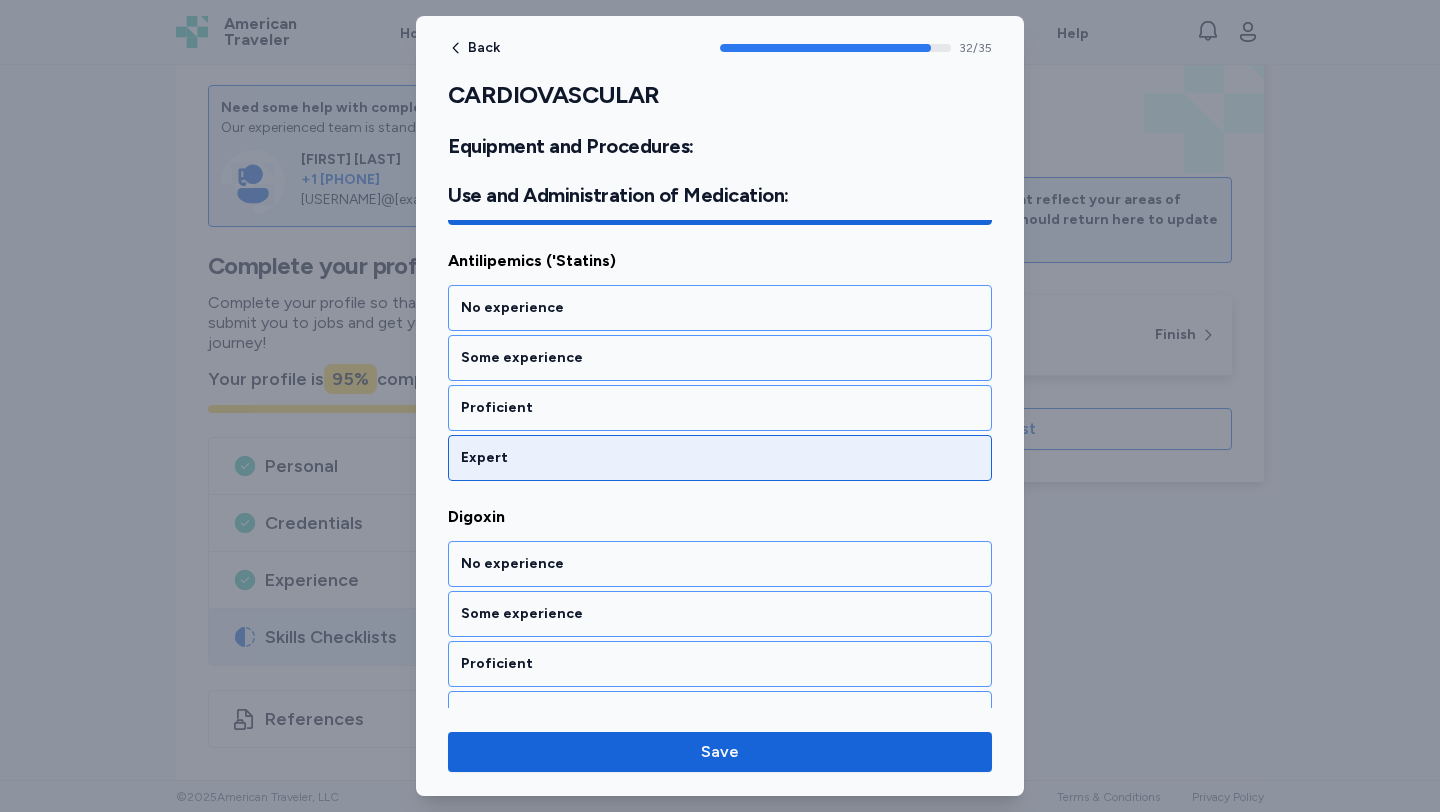click on "Expert" at bounding box center [720, 458] 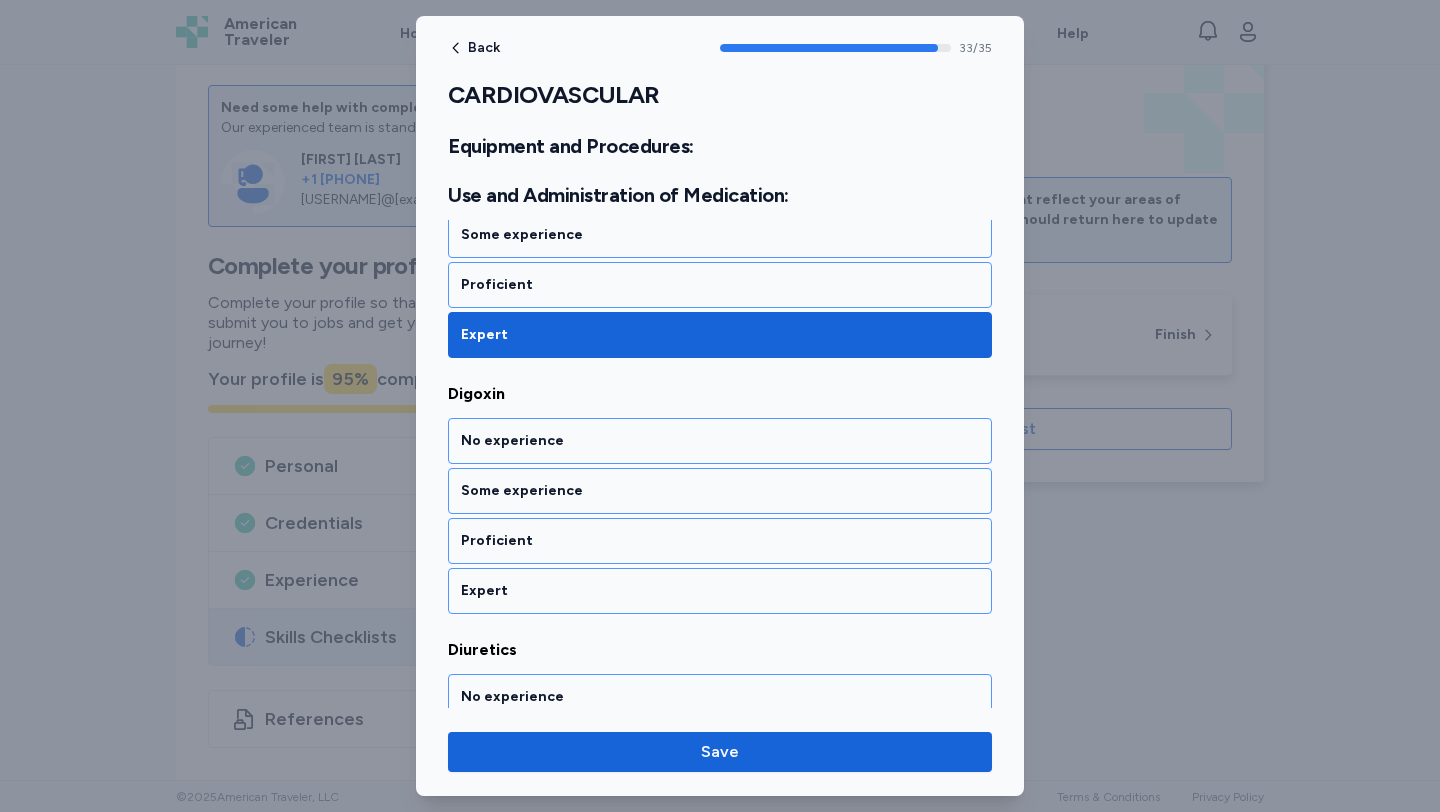 scroll, scrollTop: 8785, scrollLeft: 0, axis: vertical 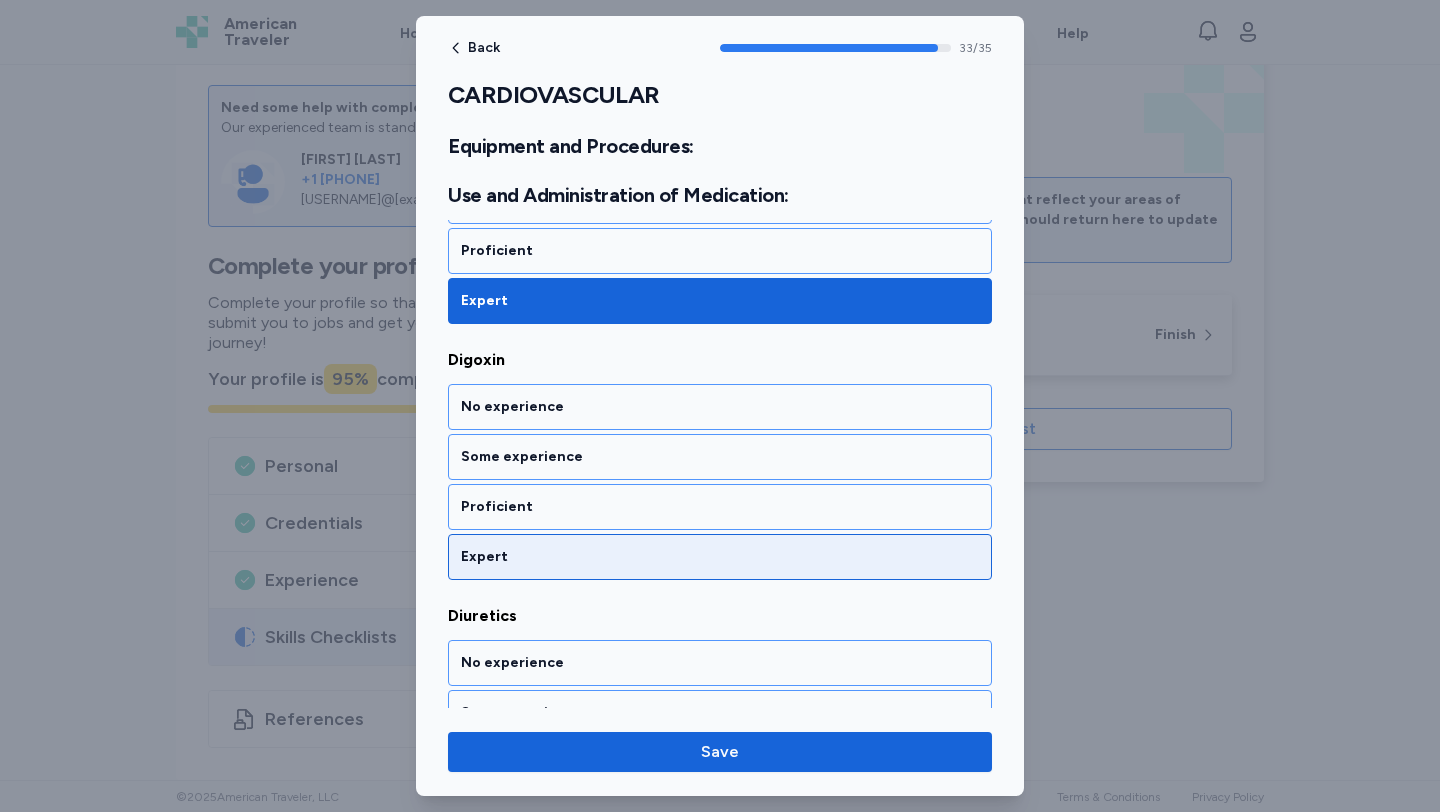 click on "Expert" at bounding box center [720, 557] 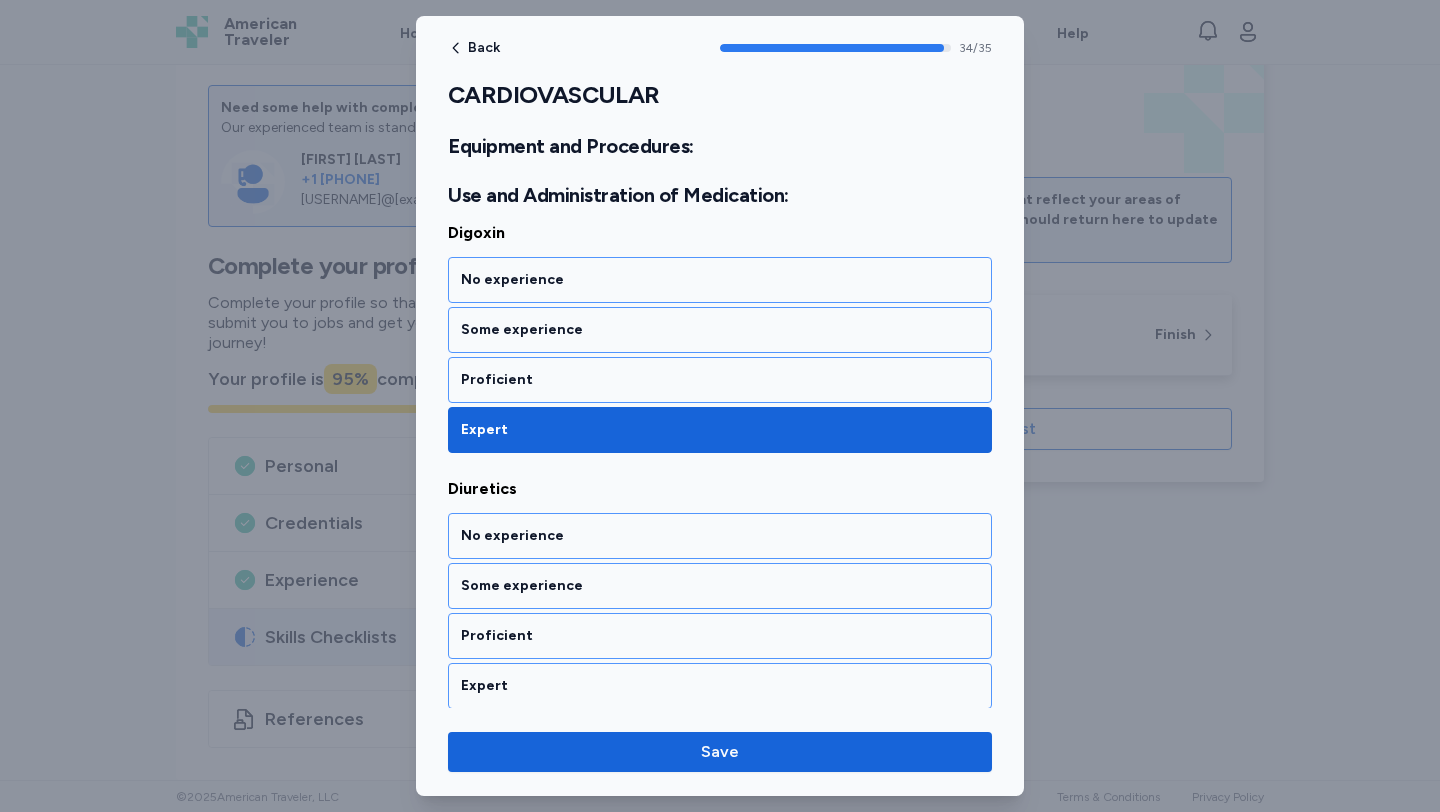 scroll, scrollTop: 8917, scrollLeft: 0, axis: vertical 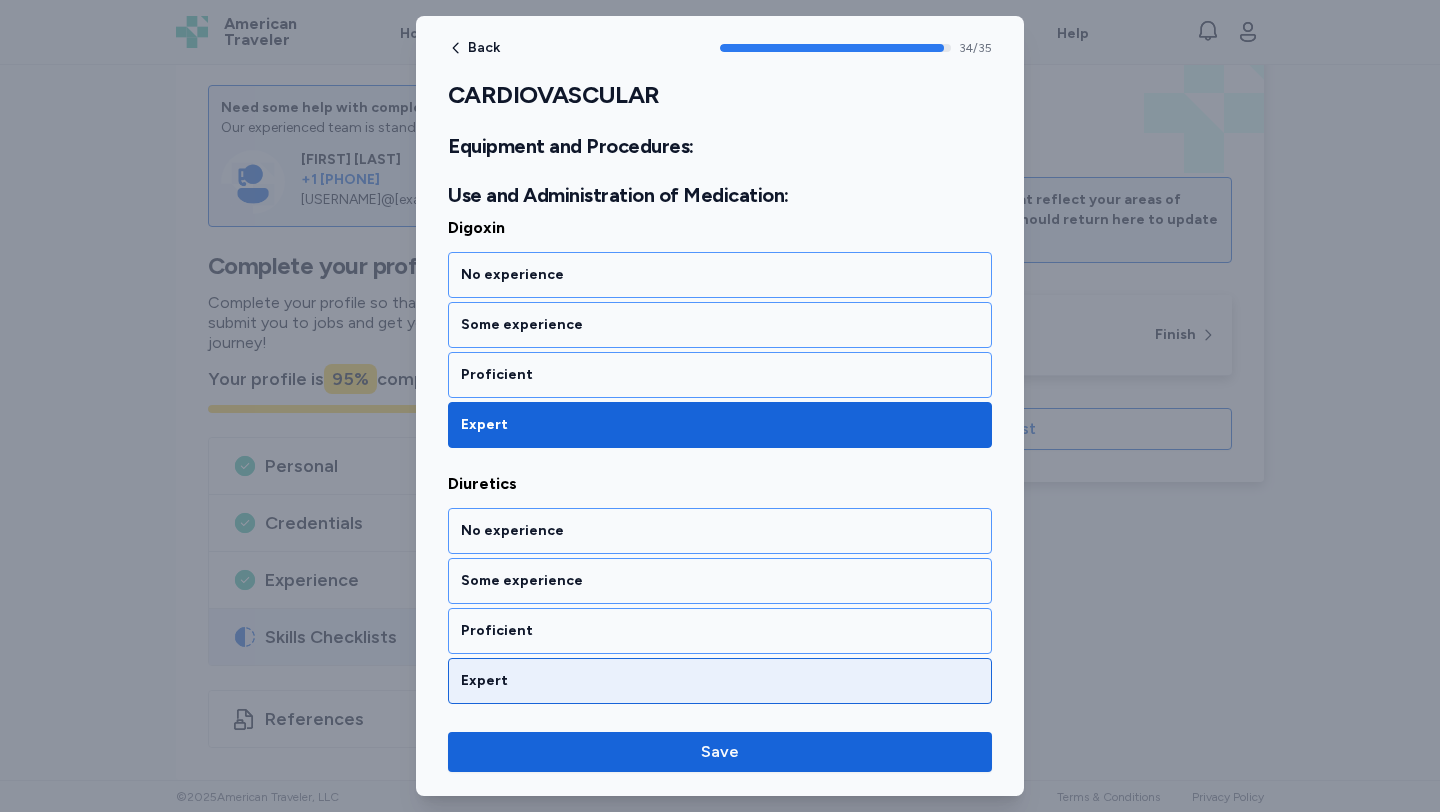 click on "Expert" at bounding box center [720, 681] 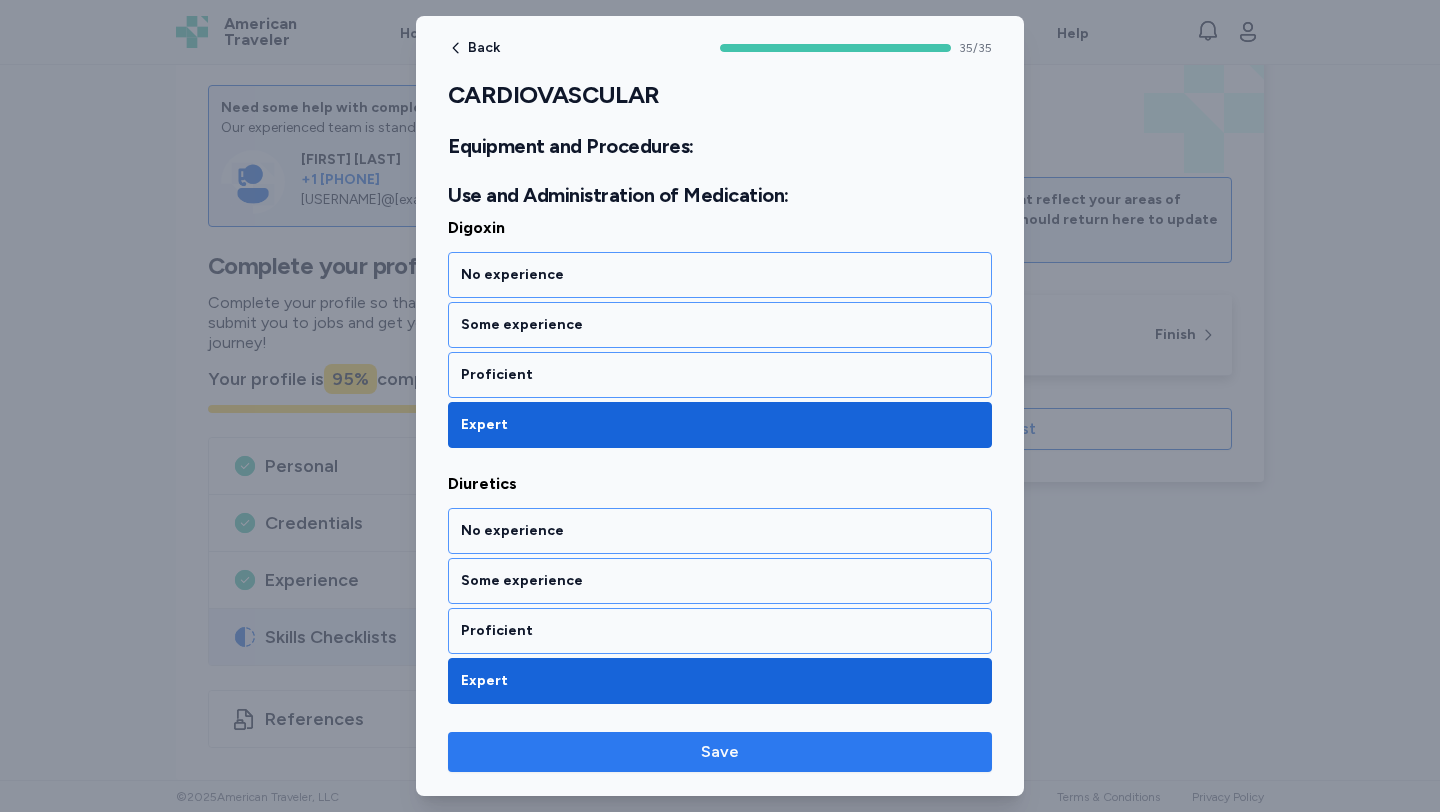 click on "Save" at bounding box center [720, 752] 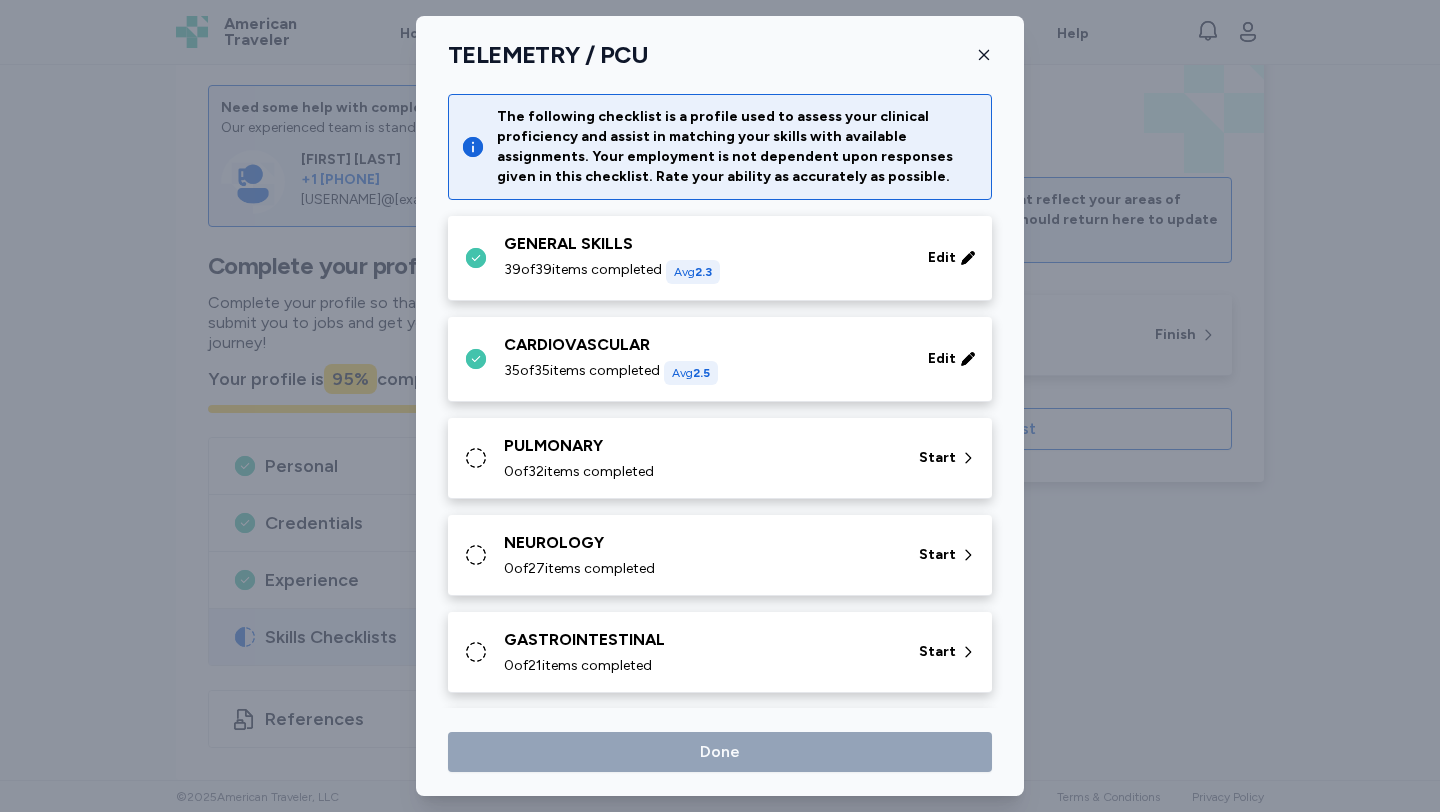 click on "PULMONARY" at bounding box center [699, 446] 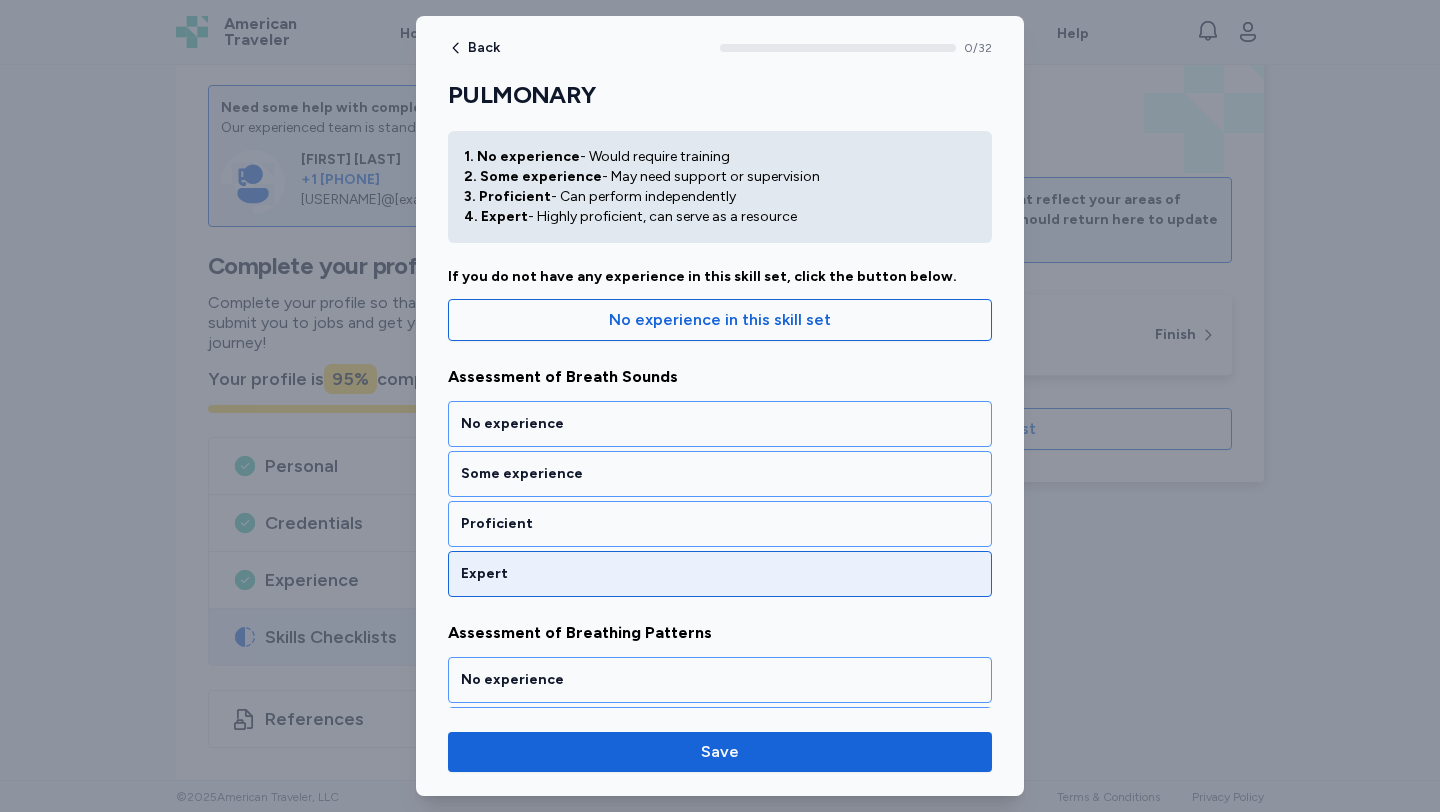 click on "Expert" at bounding box center [720, 574] 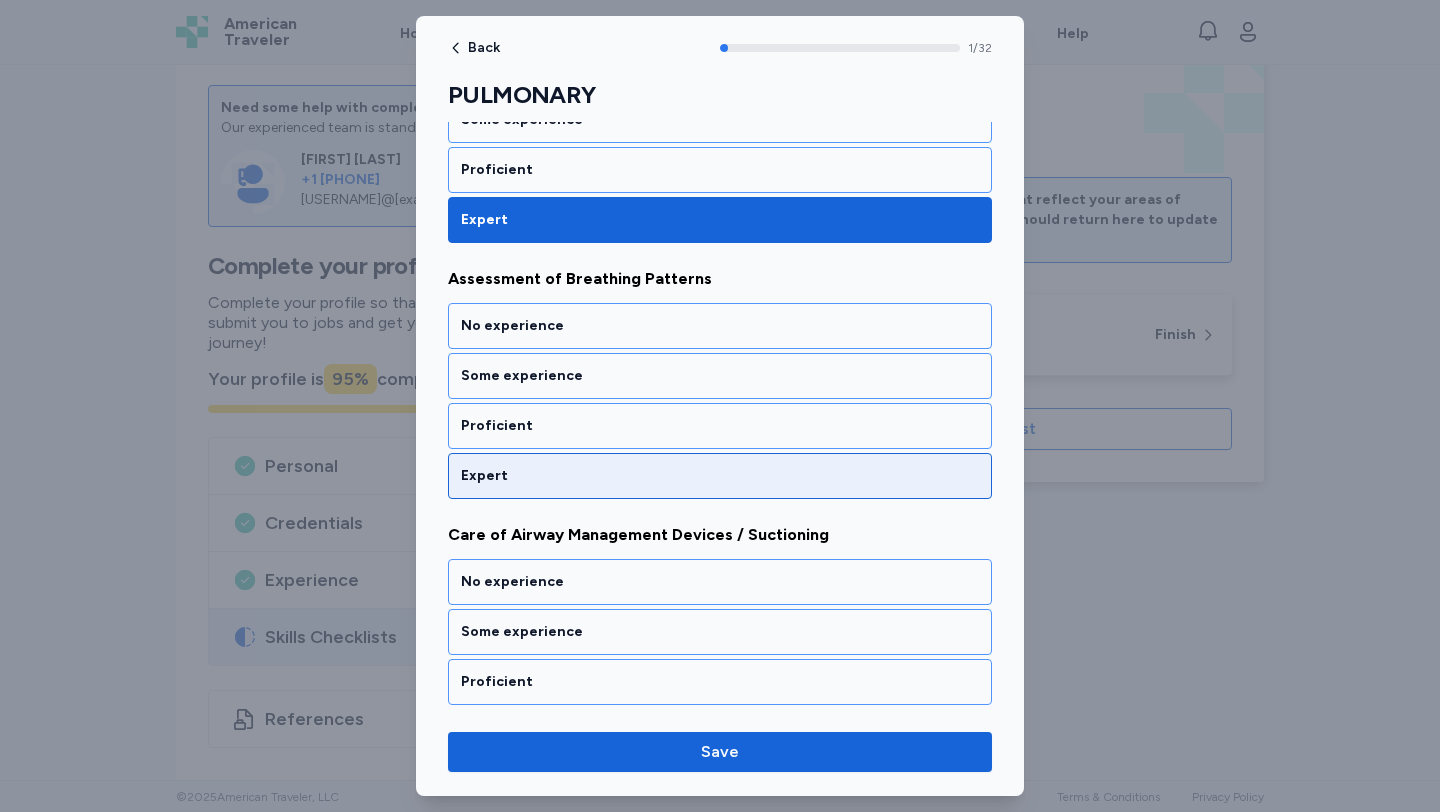 click on "Expert" at bounding box center (720, 476) 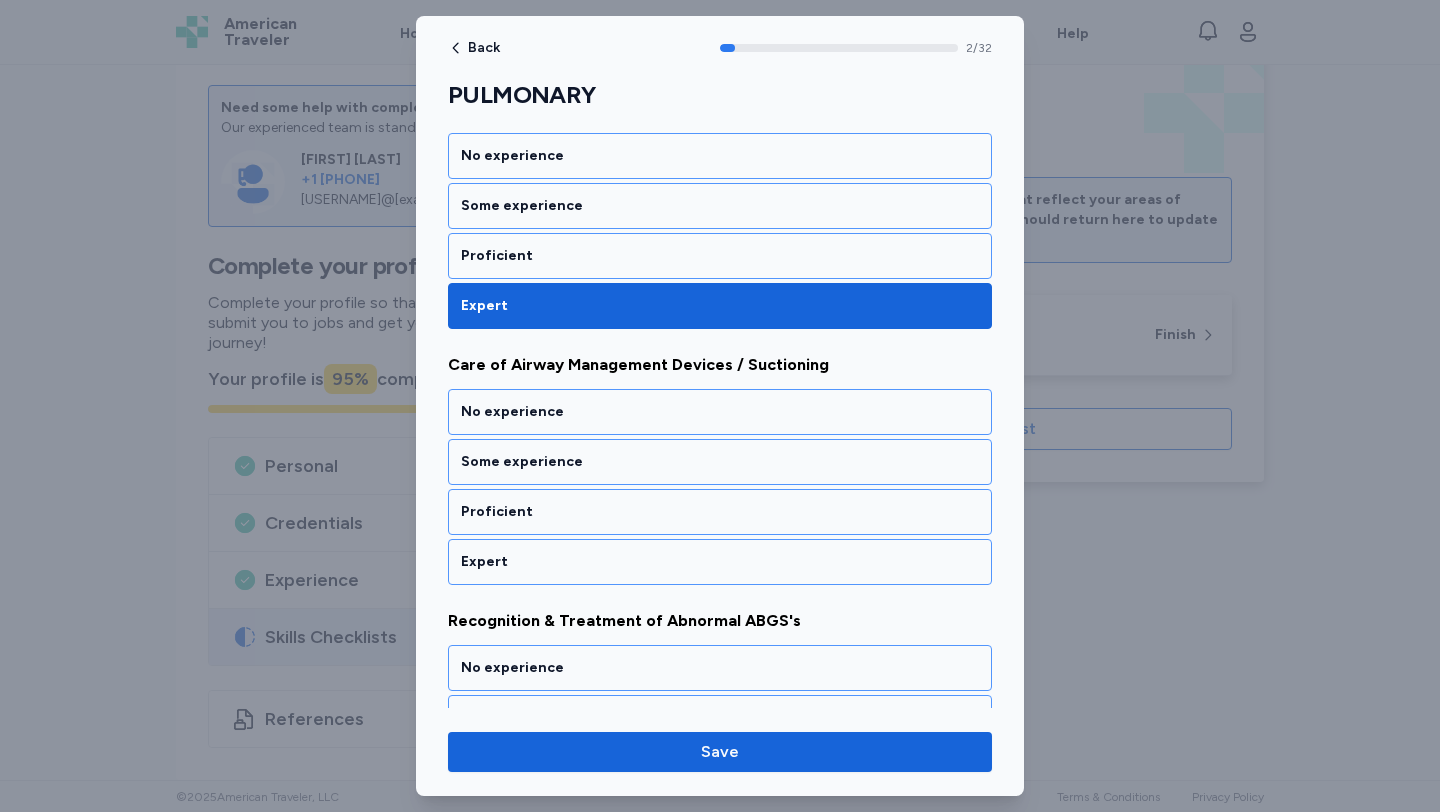 scroll, scrollTop: 629, scrollLeft: 0, axis: vertical 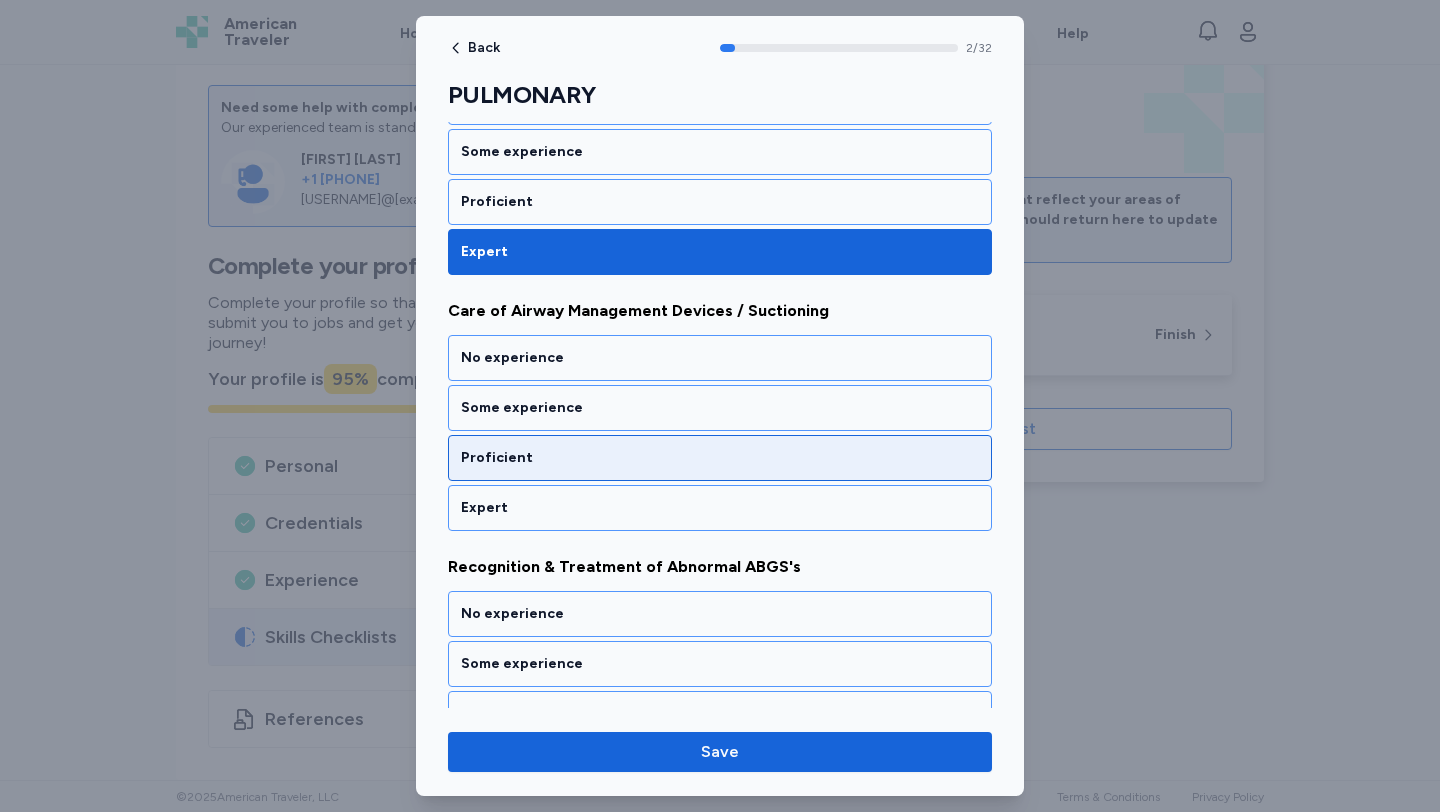 click on "Proficient" at bounding box center [720, 458] 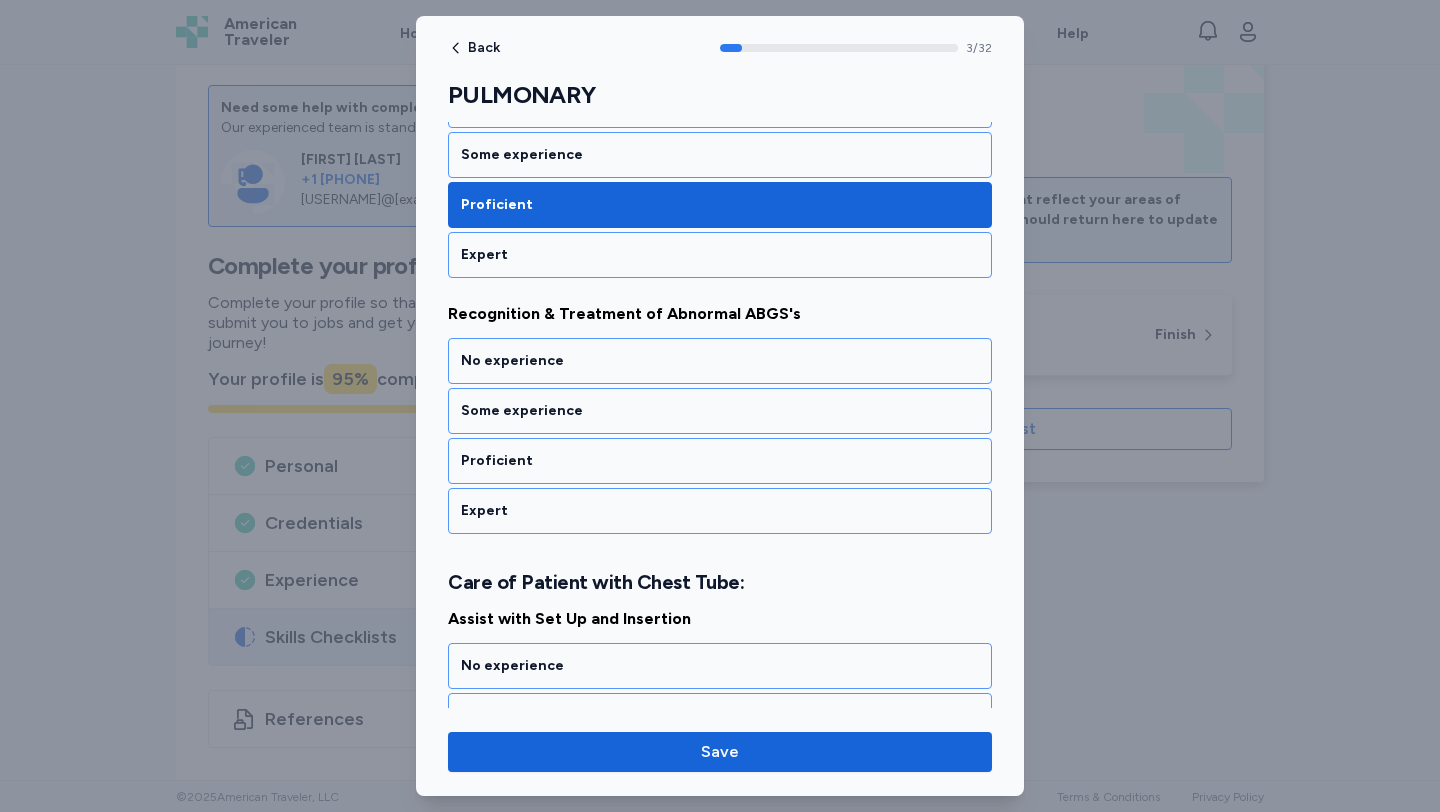 scroll, scrollTop: 885, scrollLeft: 0, axis: vertical 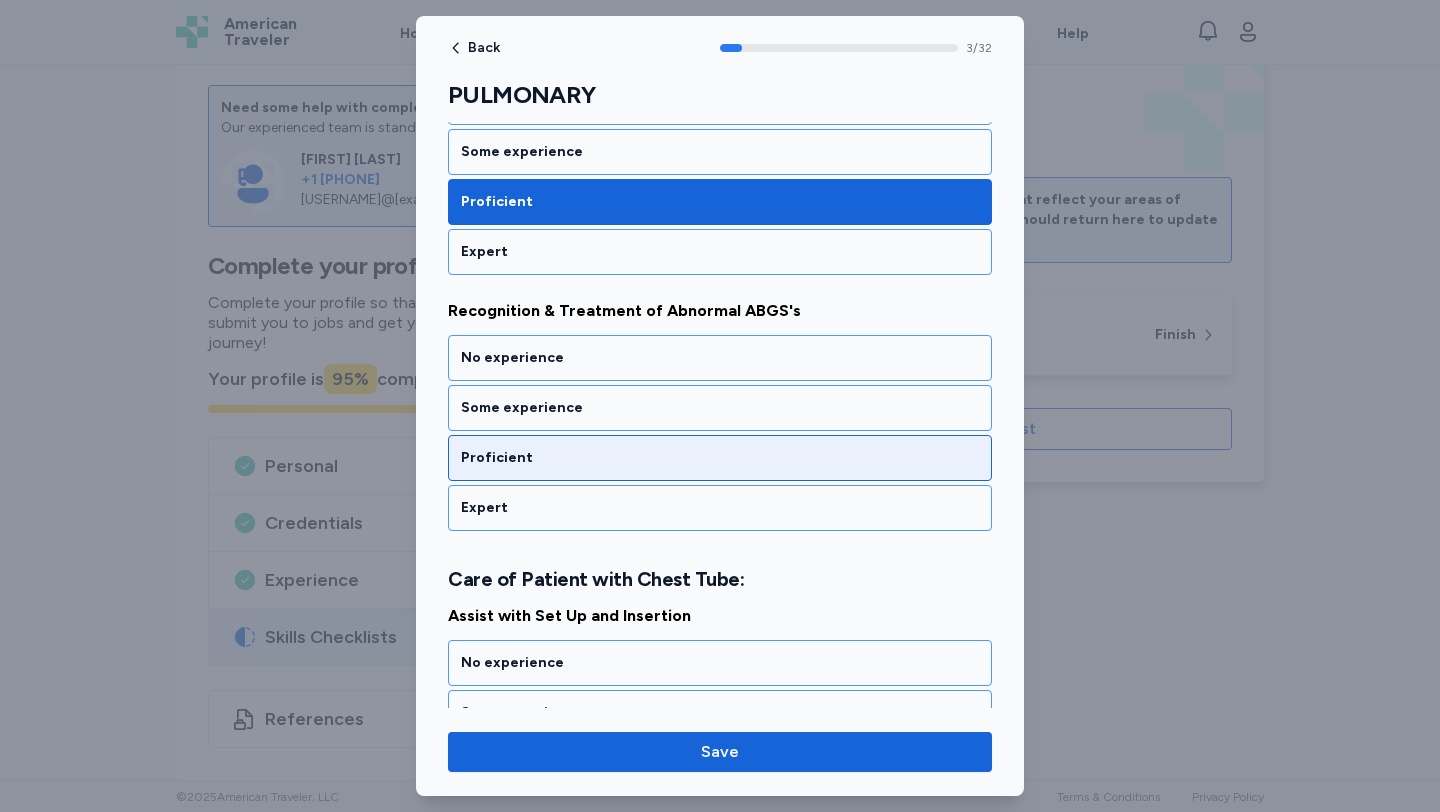 click on "Proficient" at bounding box center [720, 458] 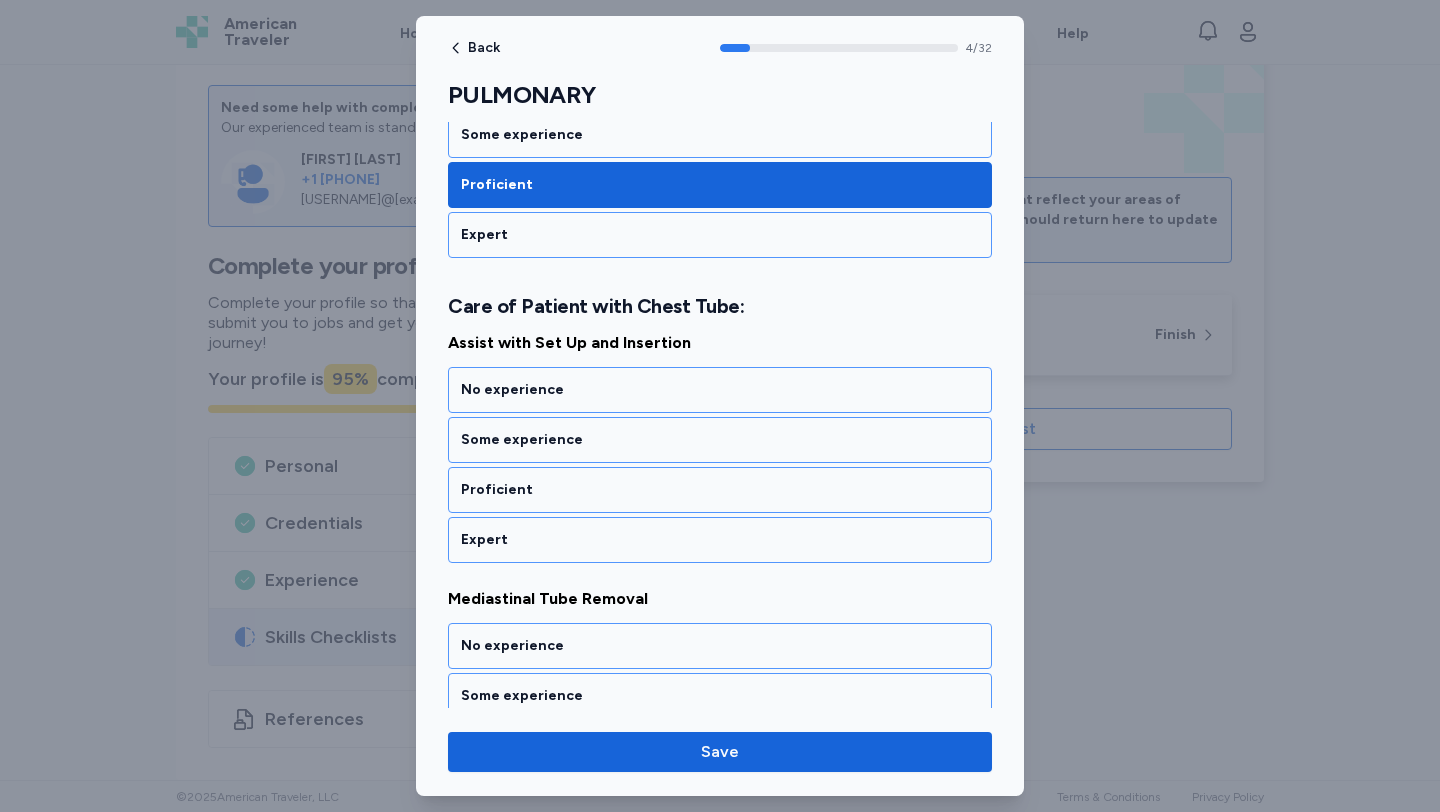 scroll, scrollTop: 1165, scrollLeft: 0, axis: vertical 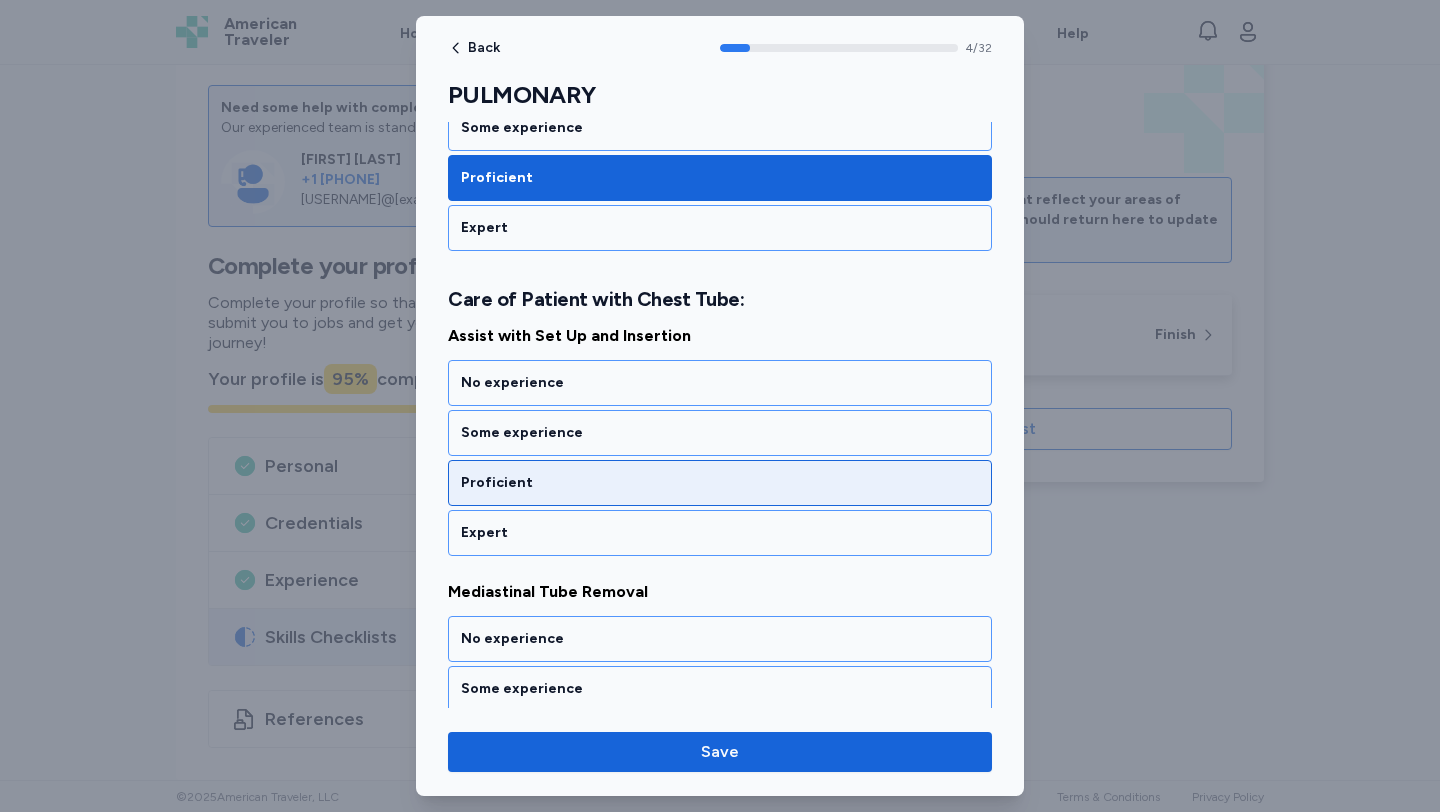 click on "Proficient" at bounding box center (720, 483) 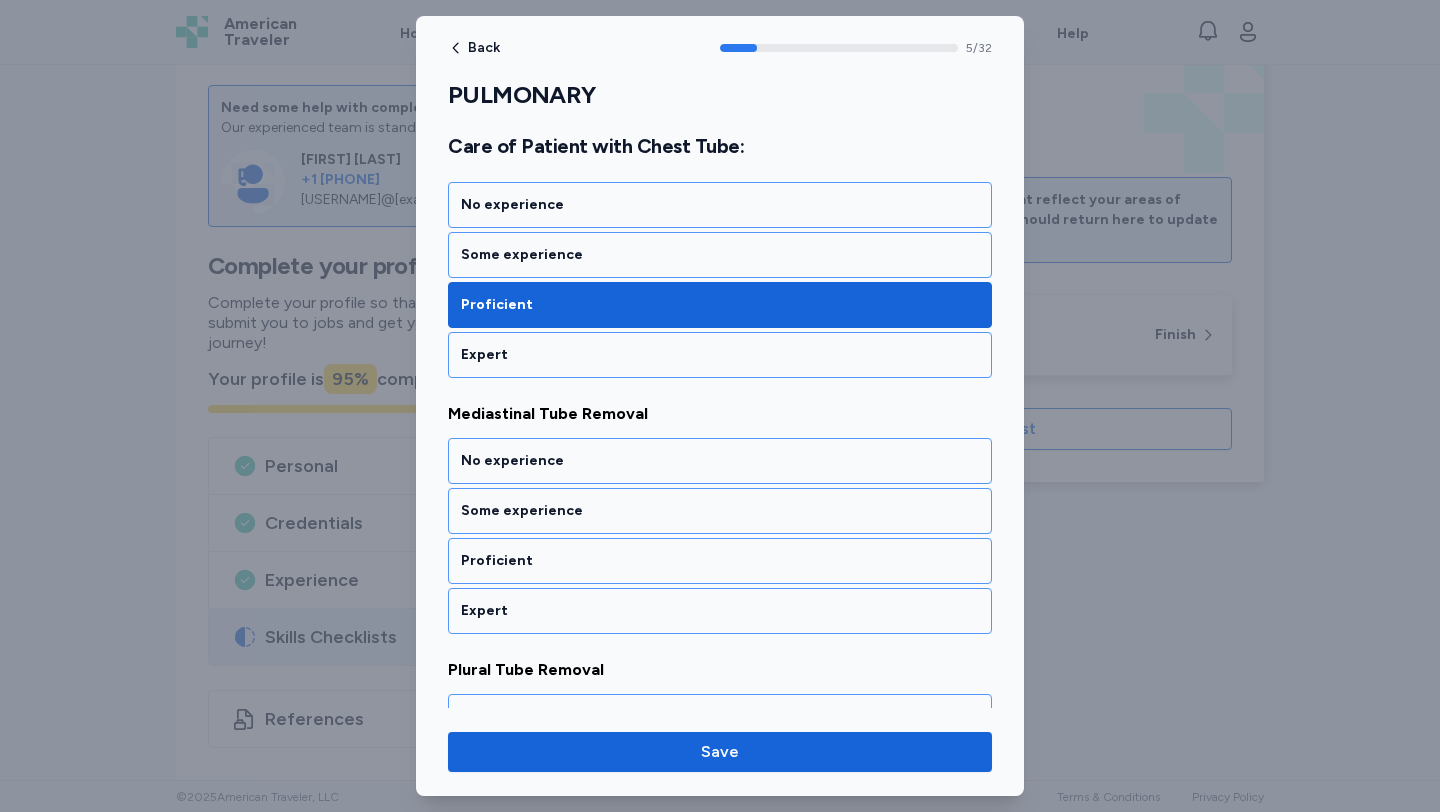 scroll, scrollTop: 1421, scrollLeft: 0, axis: vertical 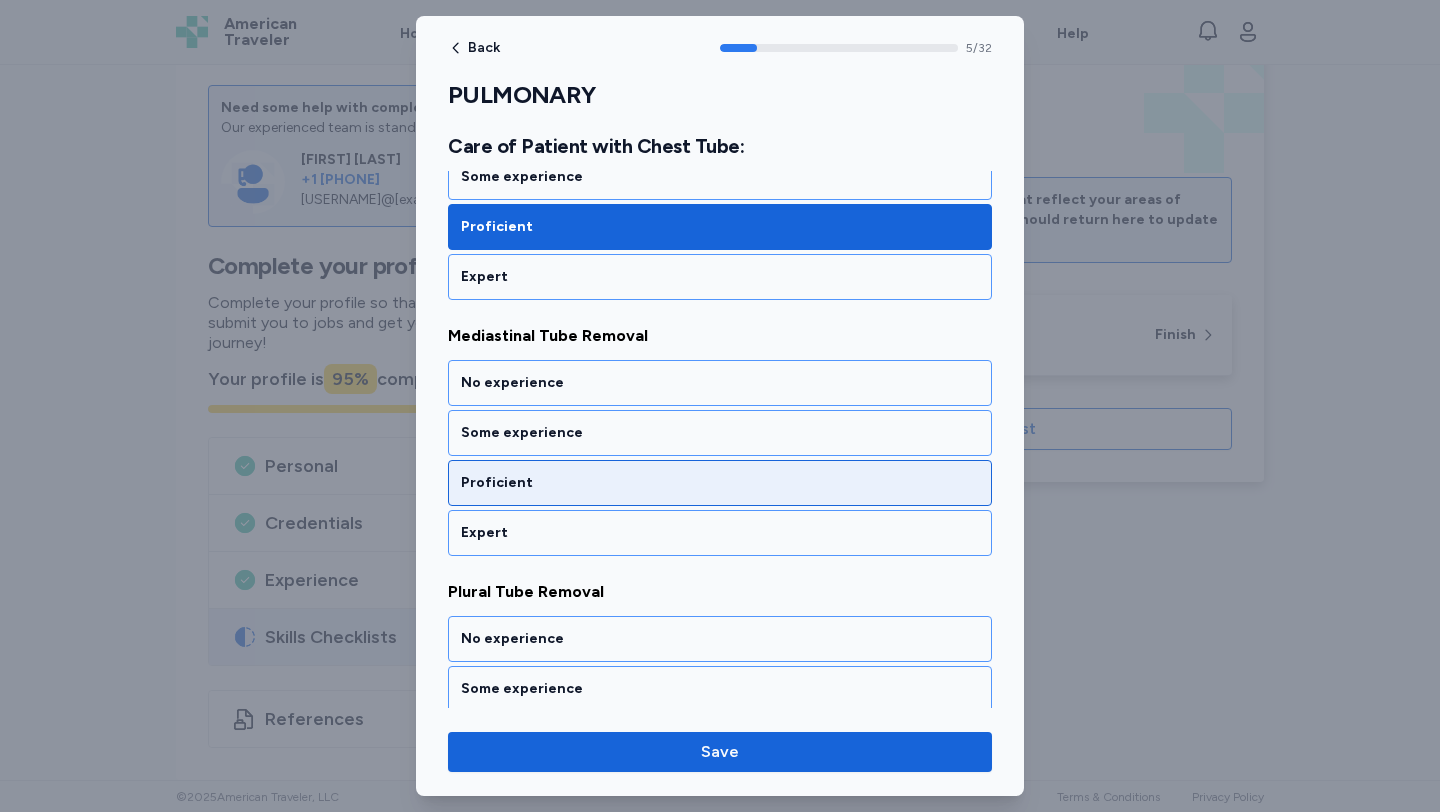 click on "Proficient" at bounding box center (720, 483) 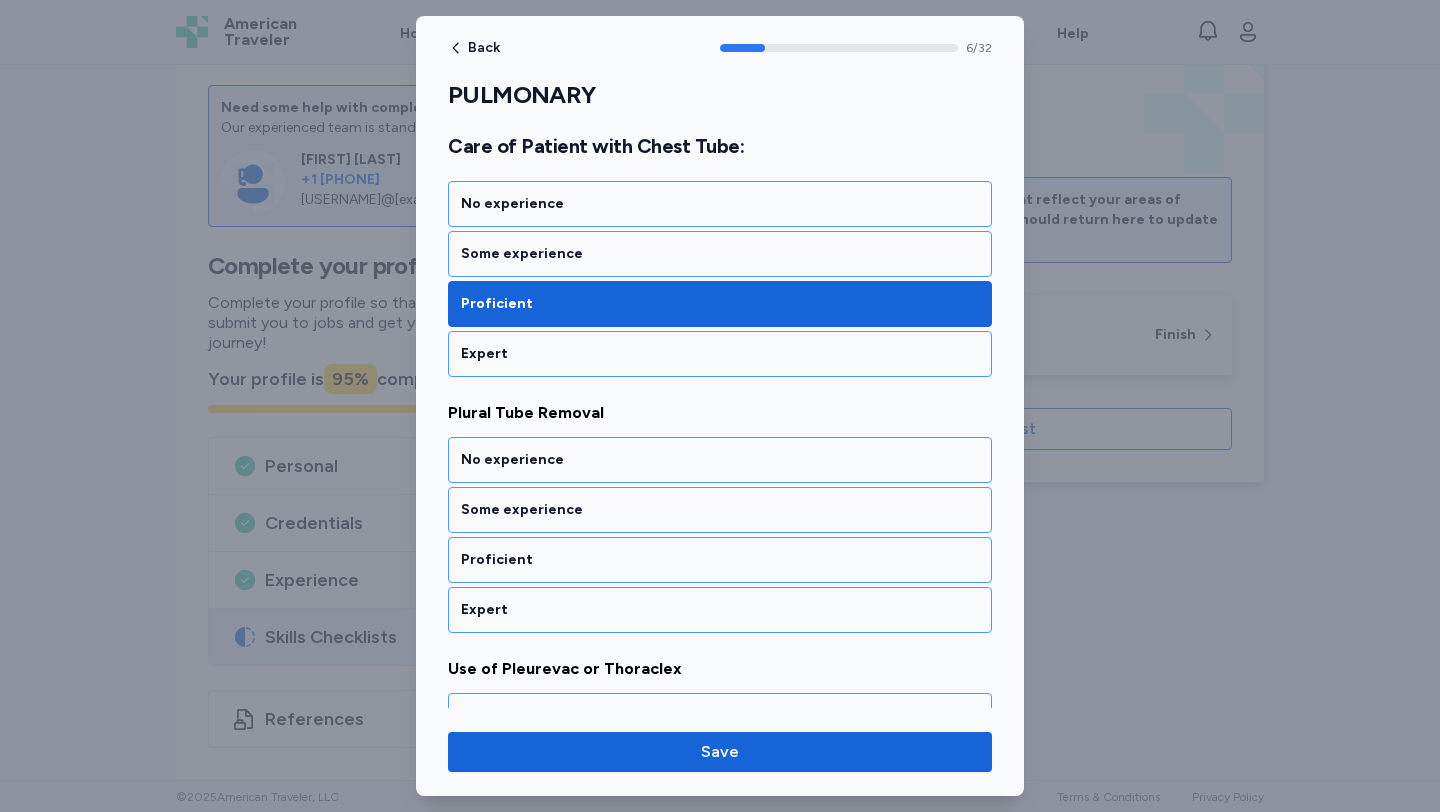 scroll, scrollTop: 1677, scrollLeft: 0, axis: vertical 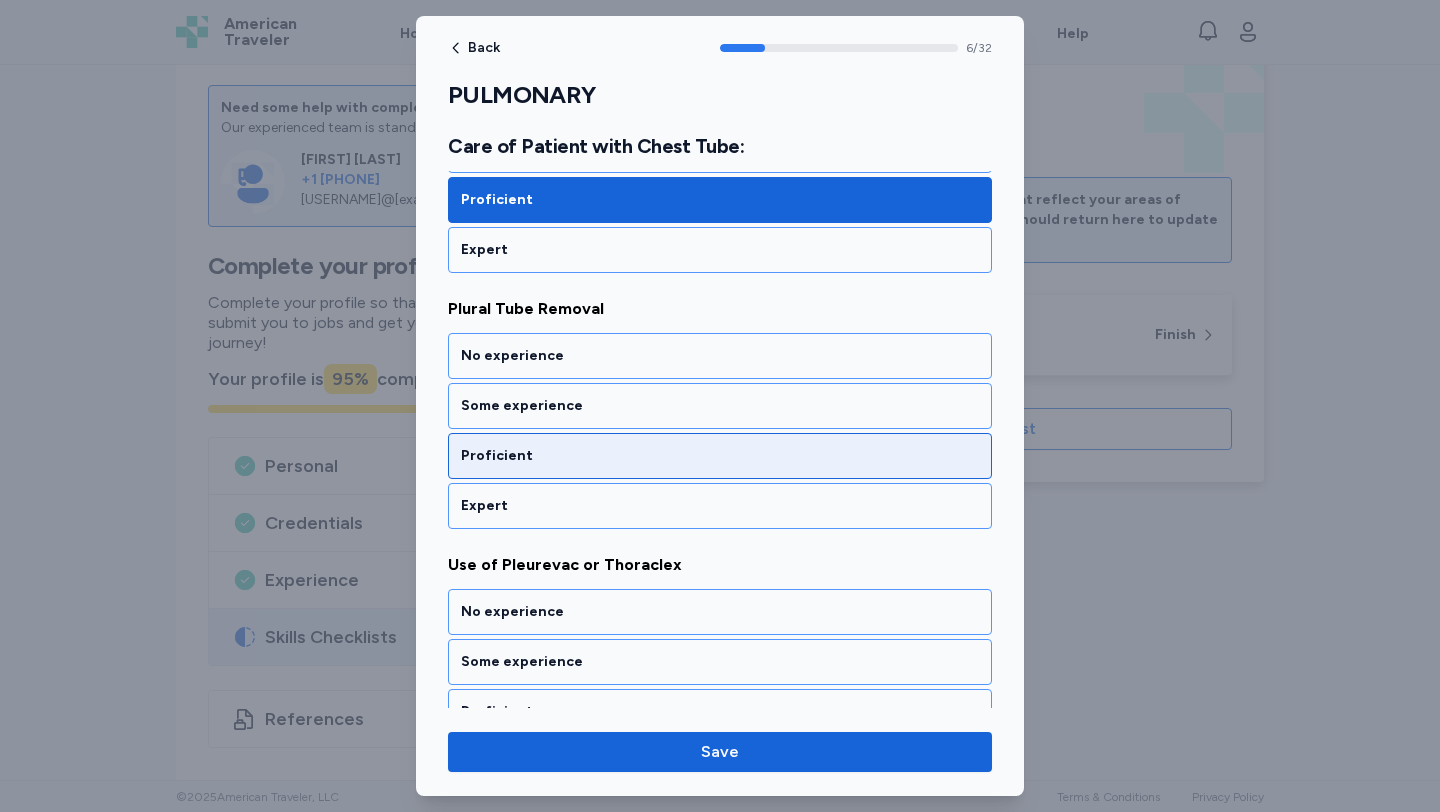 click on "Proficient" at bounding box center [720, 456] 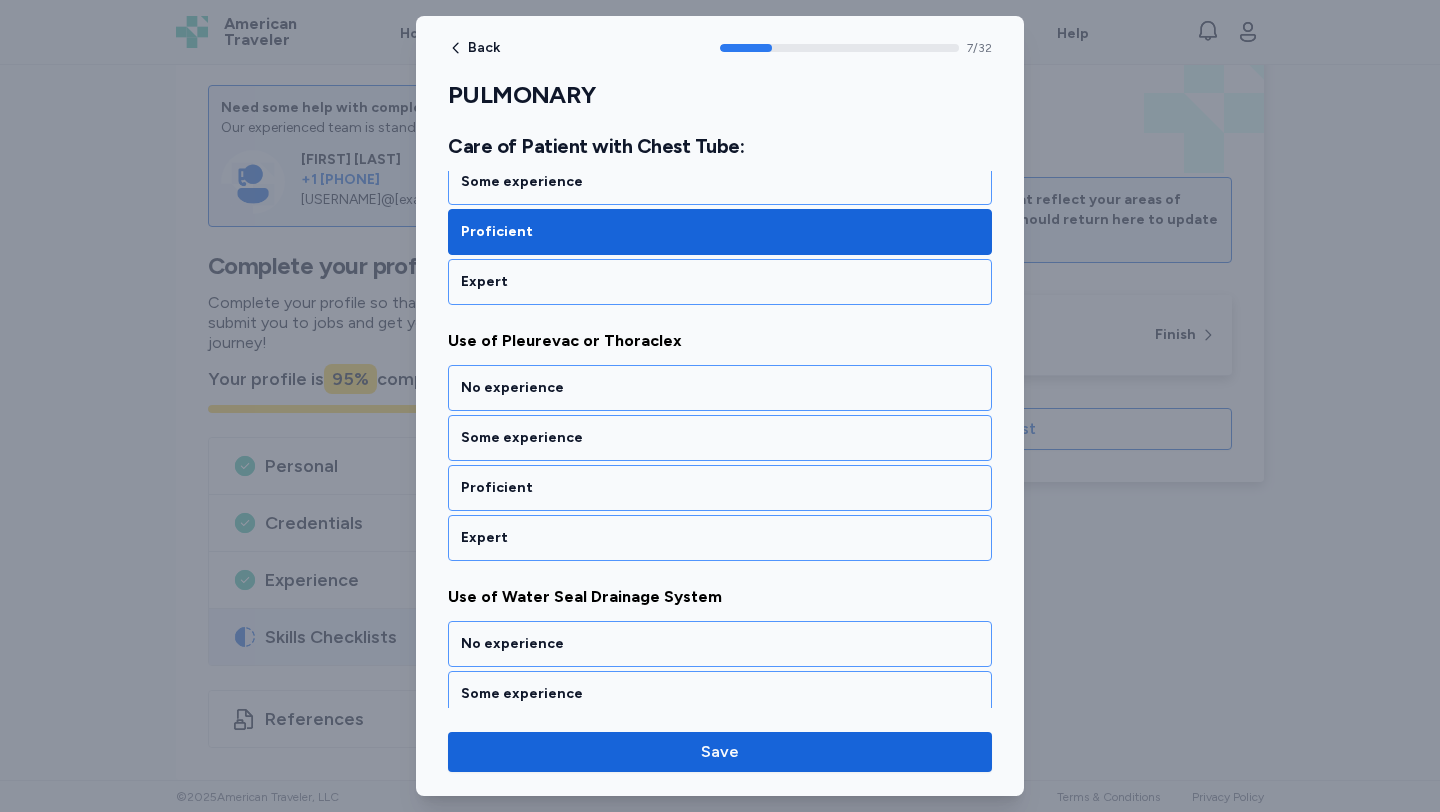 scroll, scrollTop: 1933, scrollLeft: 0, axis: vertical 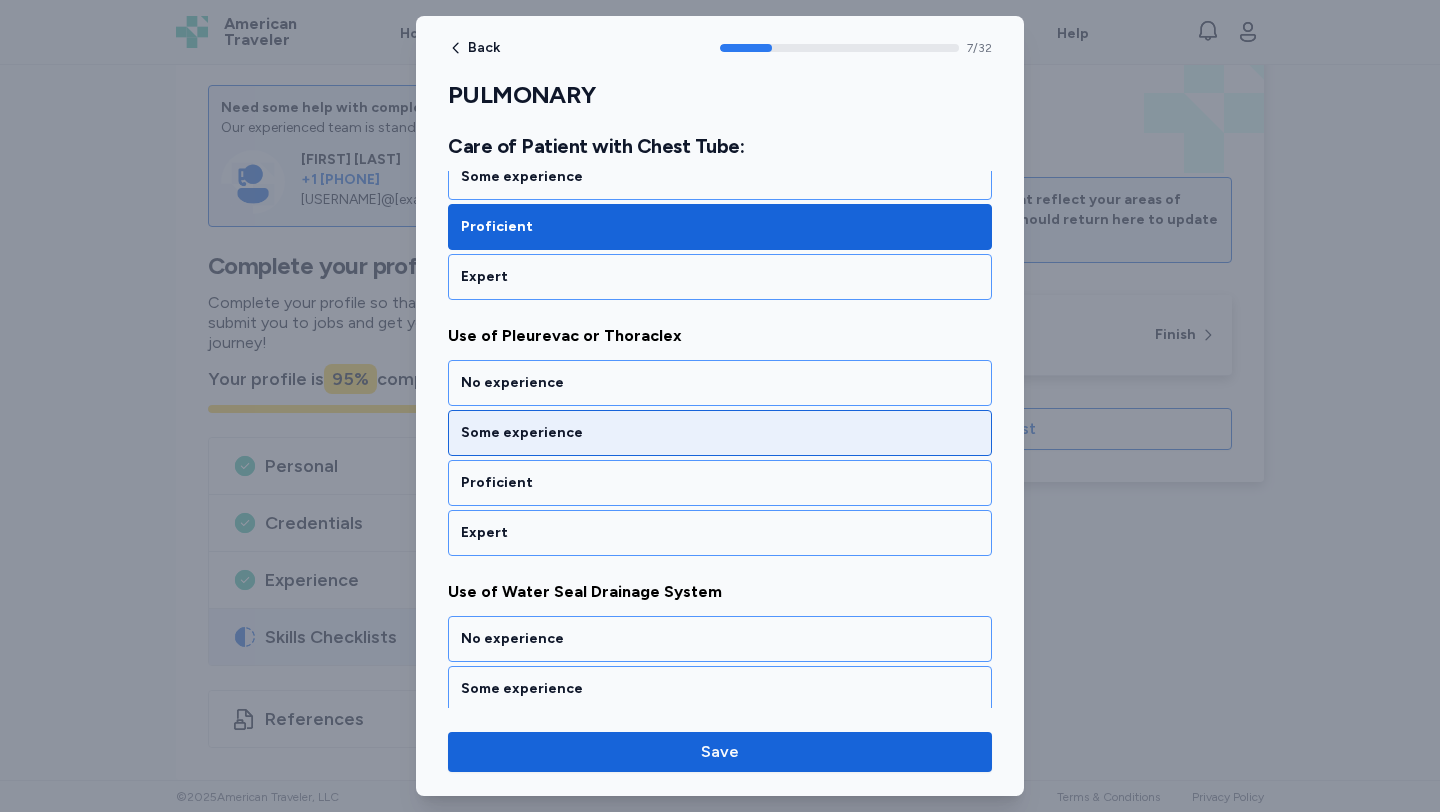 click on "Some experience" at bounding box center [720, 433] 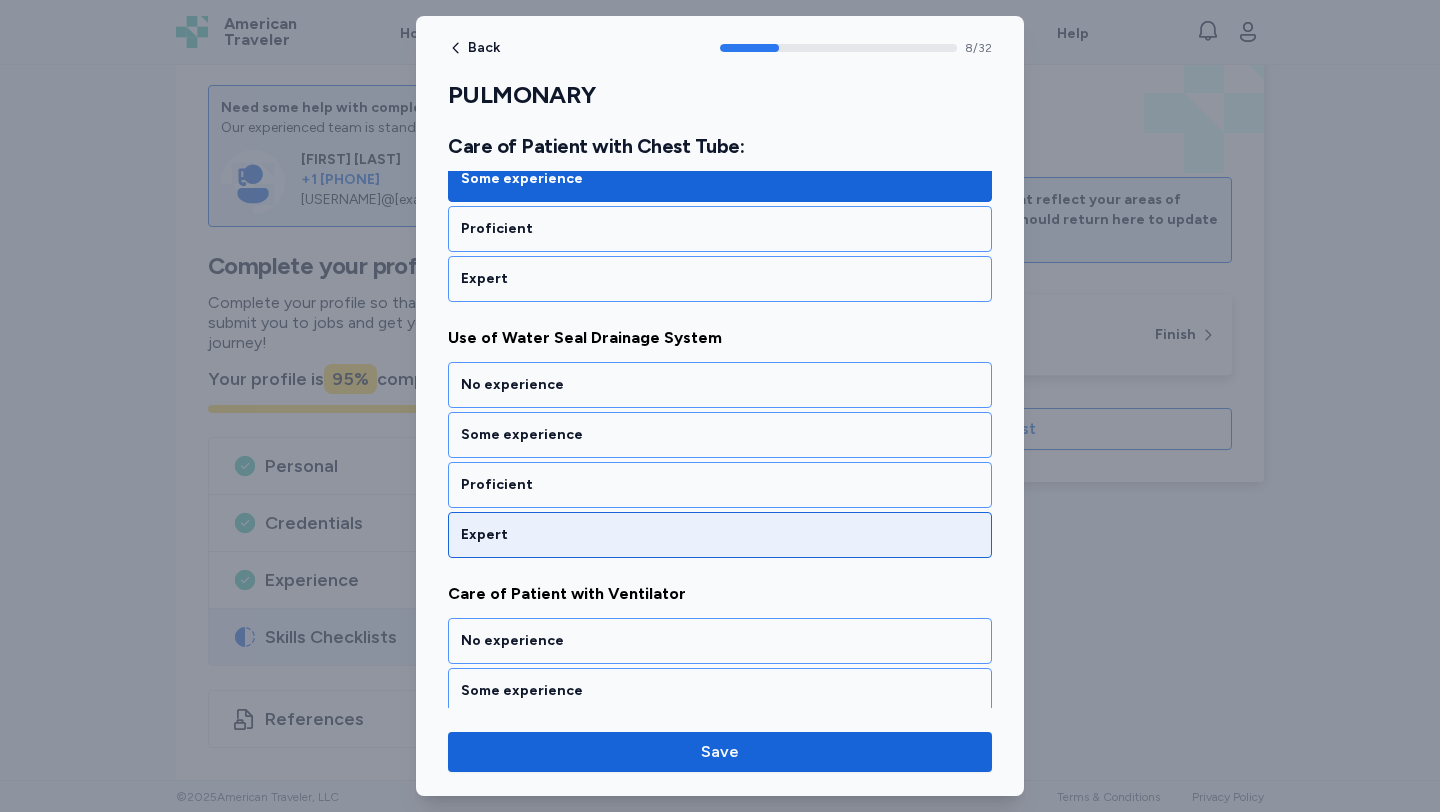 scroll, scrollTop: 2189, scrollLeft: 0, axis: vertical 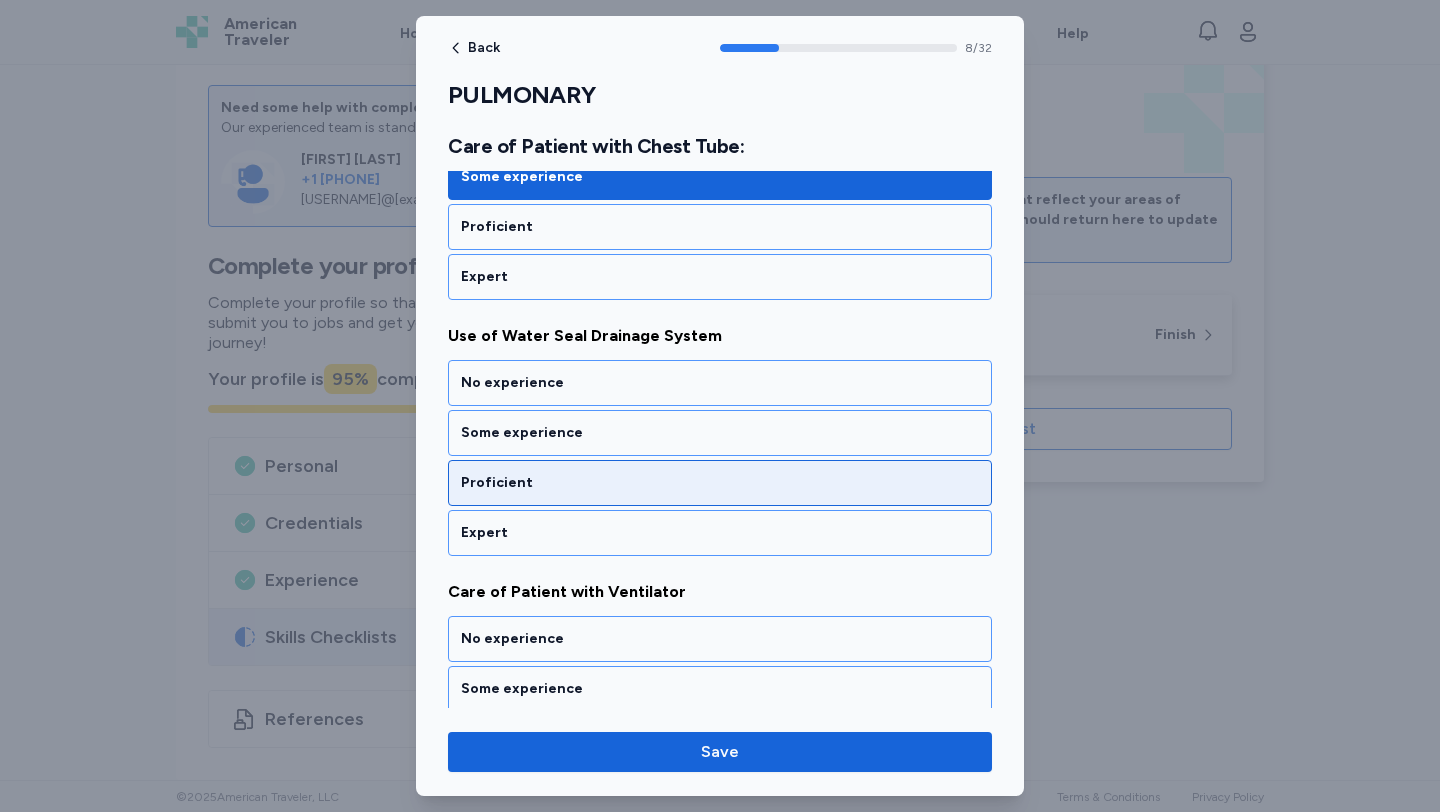 click on "Proficient" at bounding box center [720, 483] 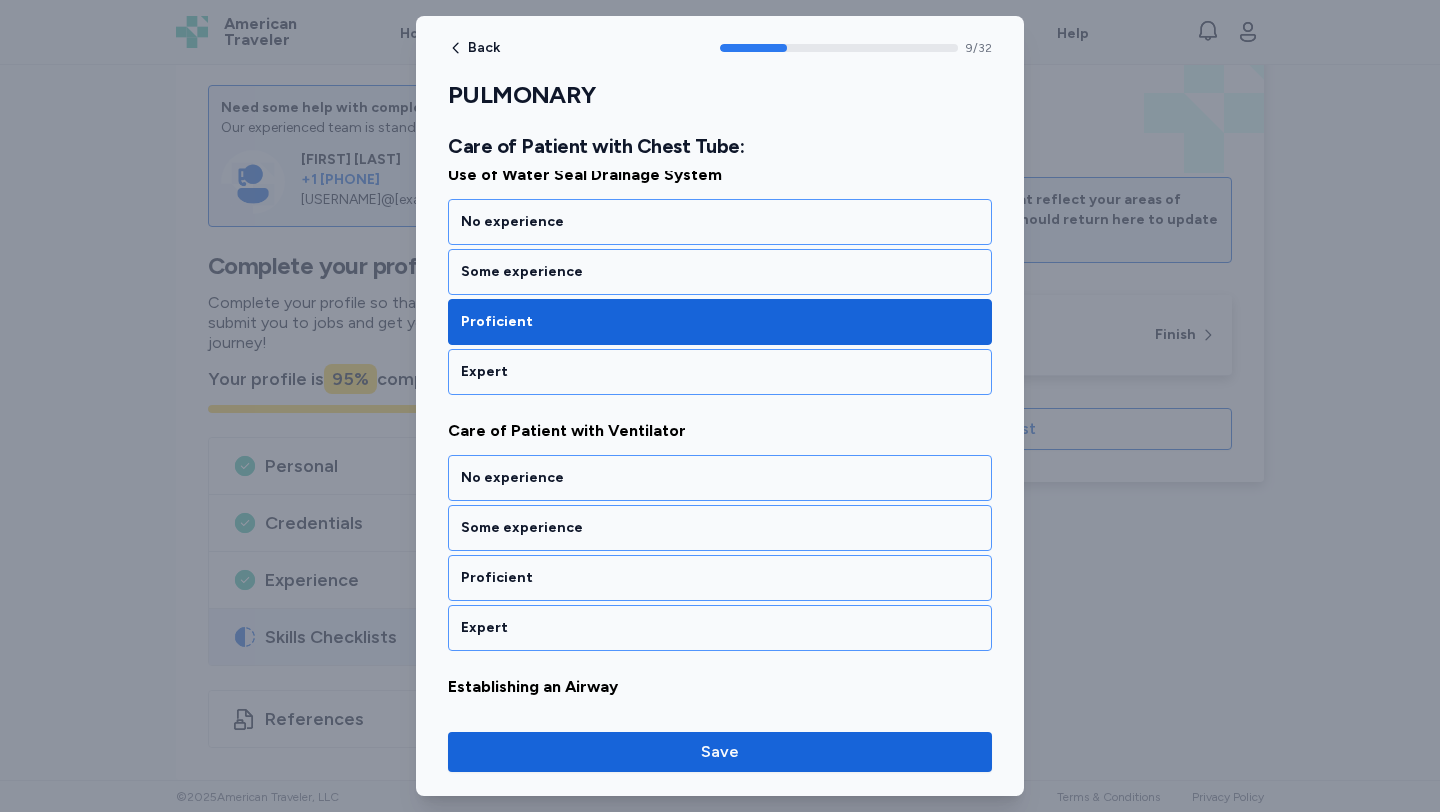 scroll, scrollTop: 2445, scrollLeft: 0, axis: vertical 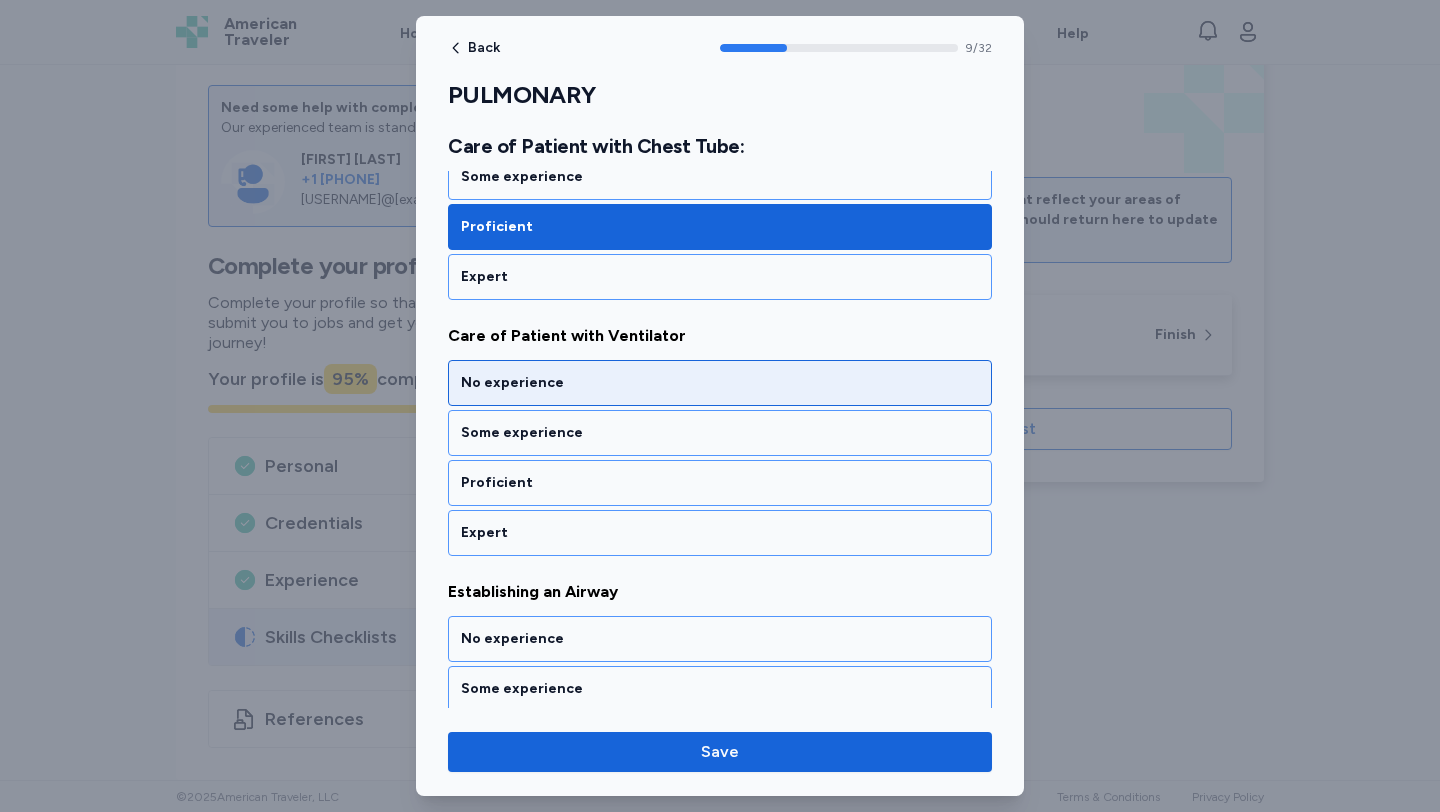 click on "No experience" at bounding box center (720, 383) 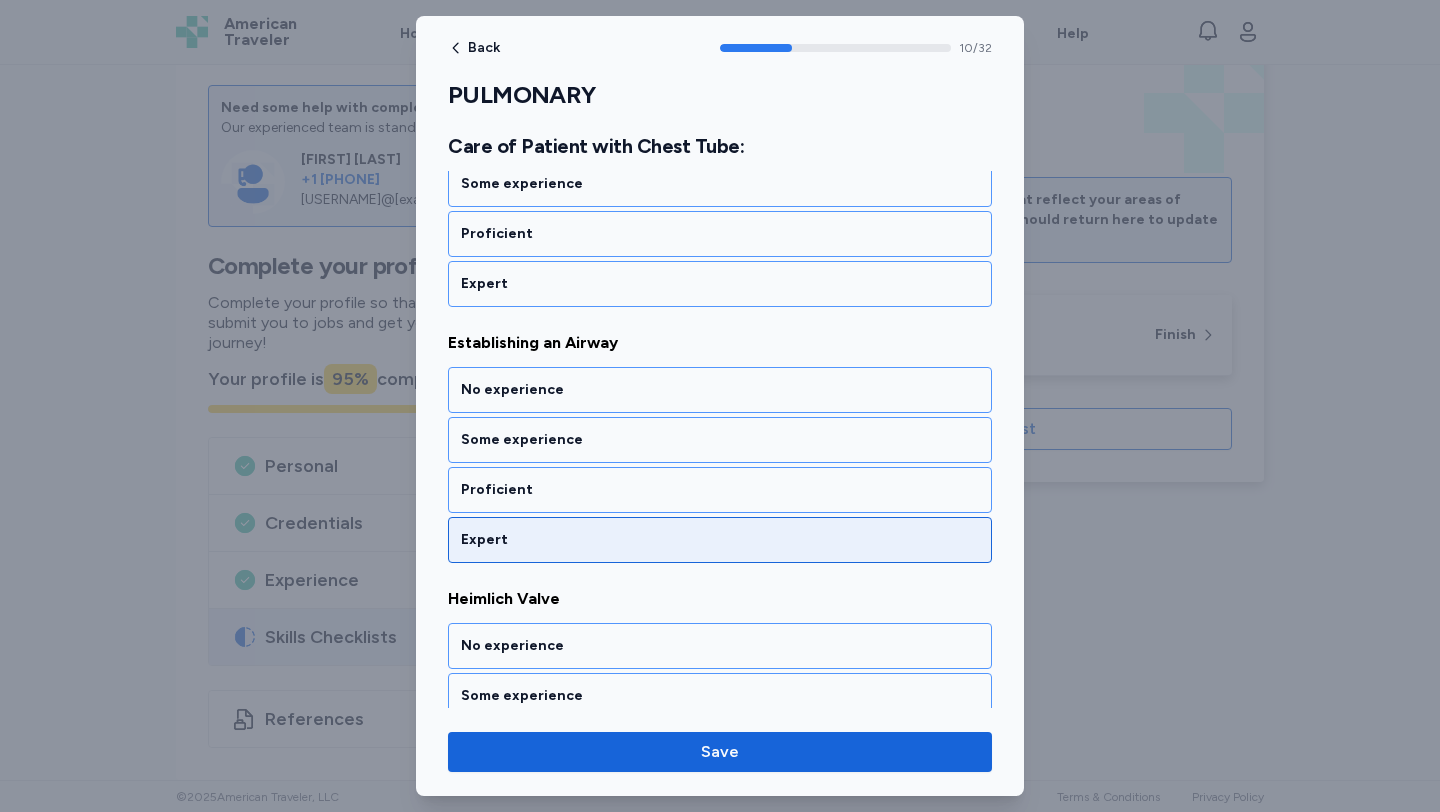 scroll, scrollTop: 2701, scrollLeft: 0, axis: vertical 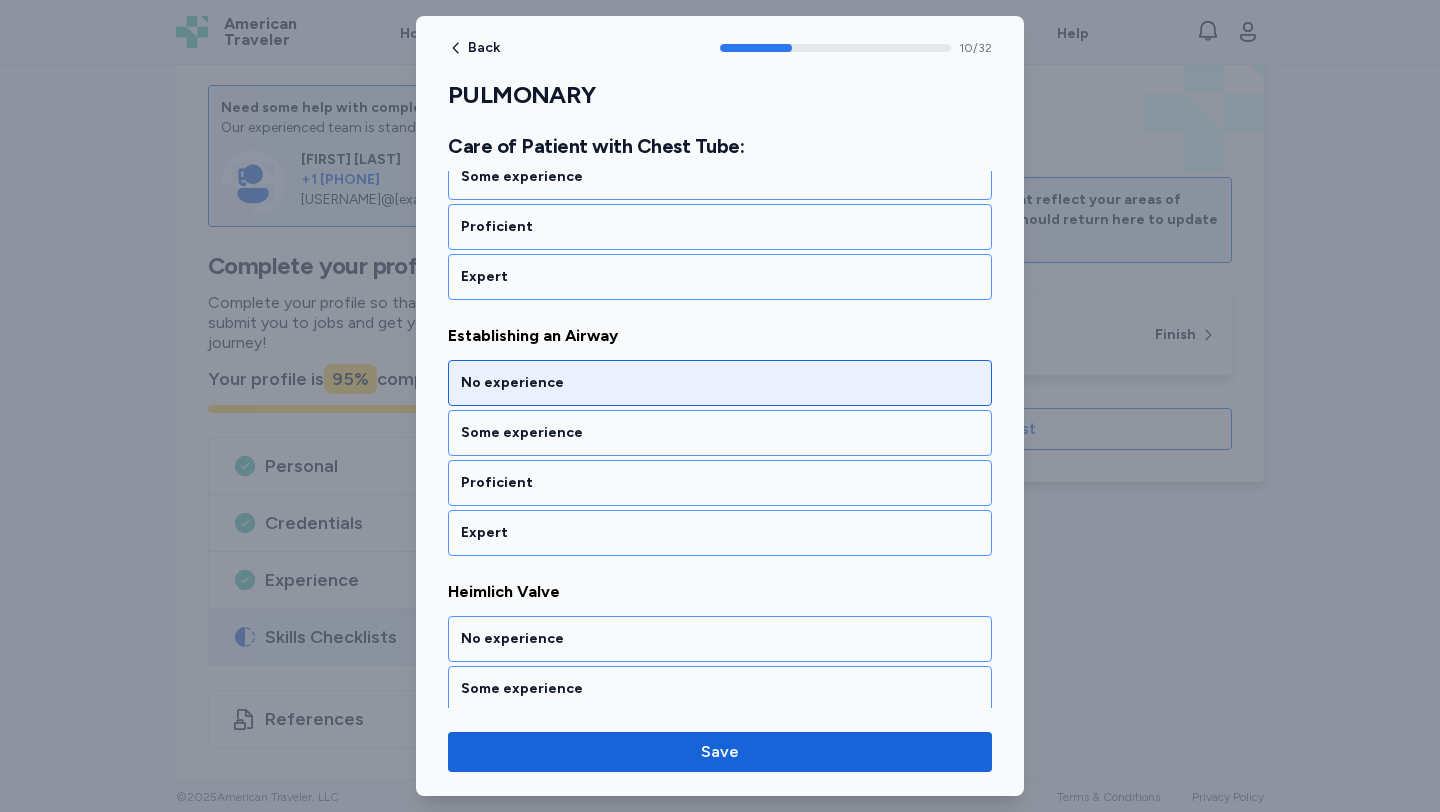 click on "No experience" at bounding box center [720, 383] 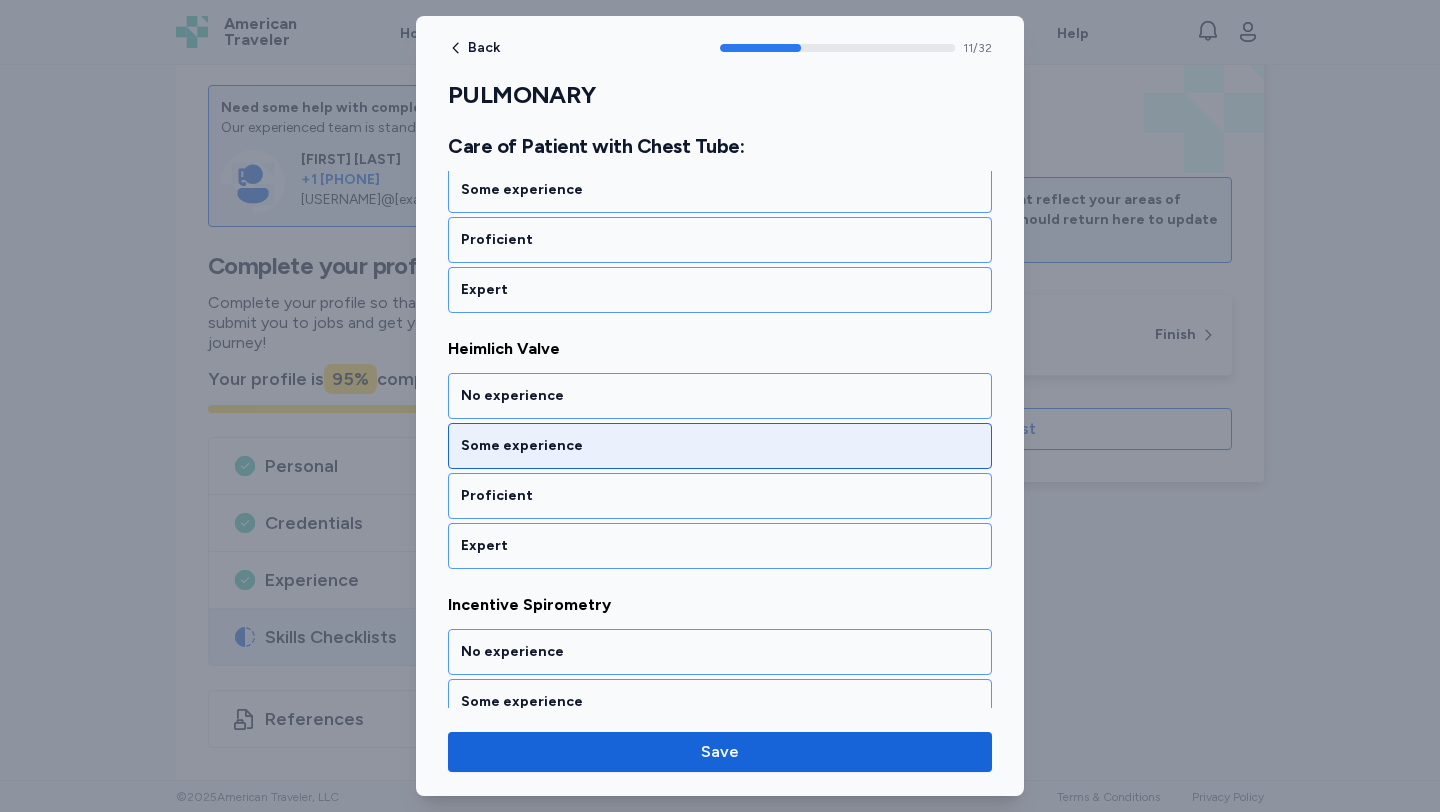 scroll, scrollTop: 2957, scrollLeft: 0, axis: vertical 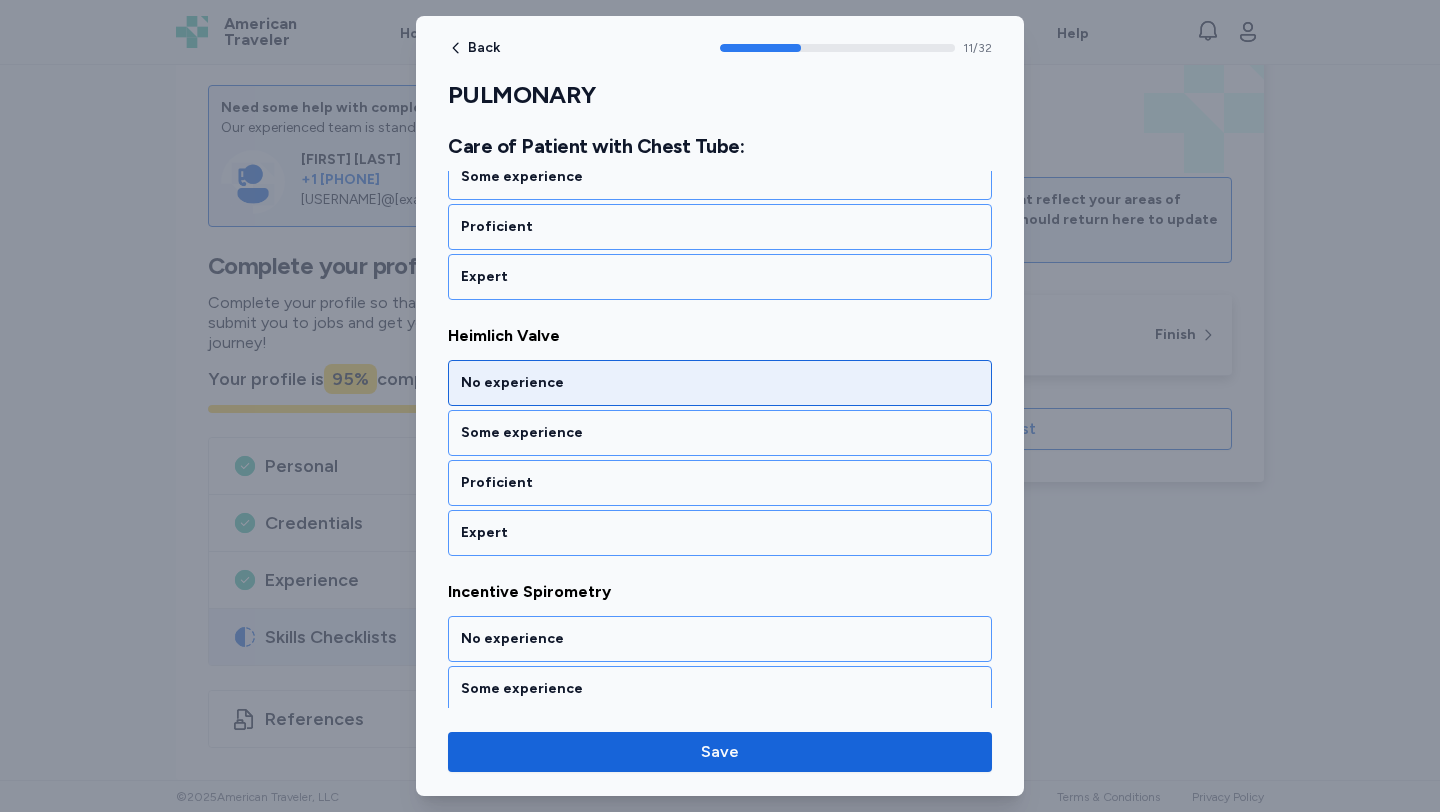 click on "No experience" at bounding box center [720, 383] 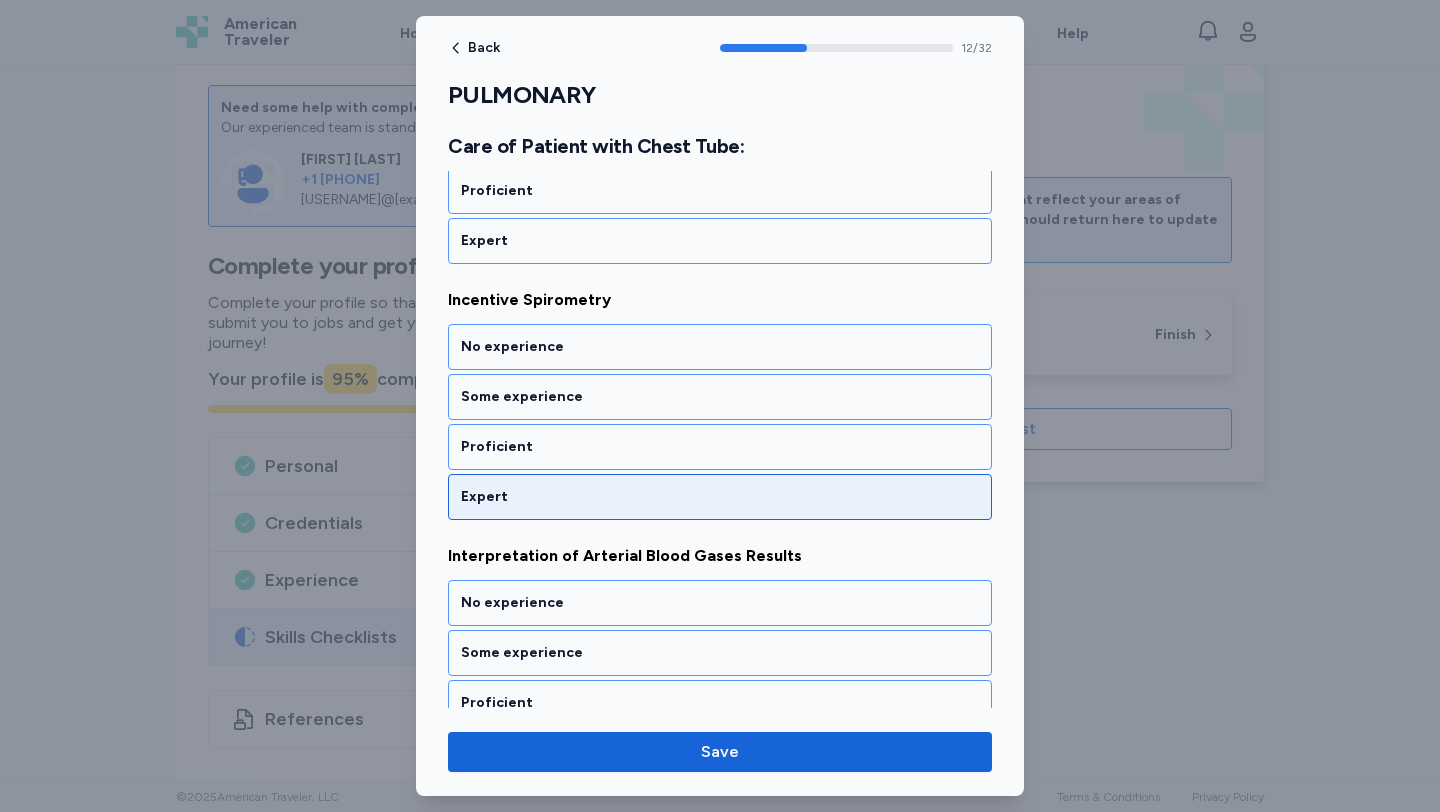 click on "Expert" at bounding box center (720, 497) 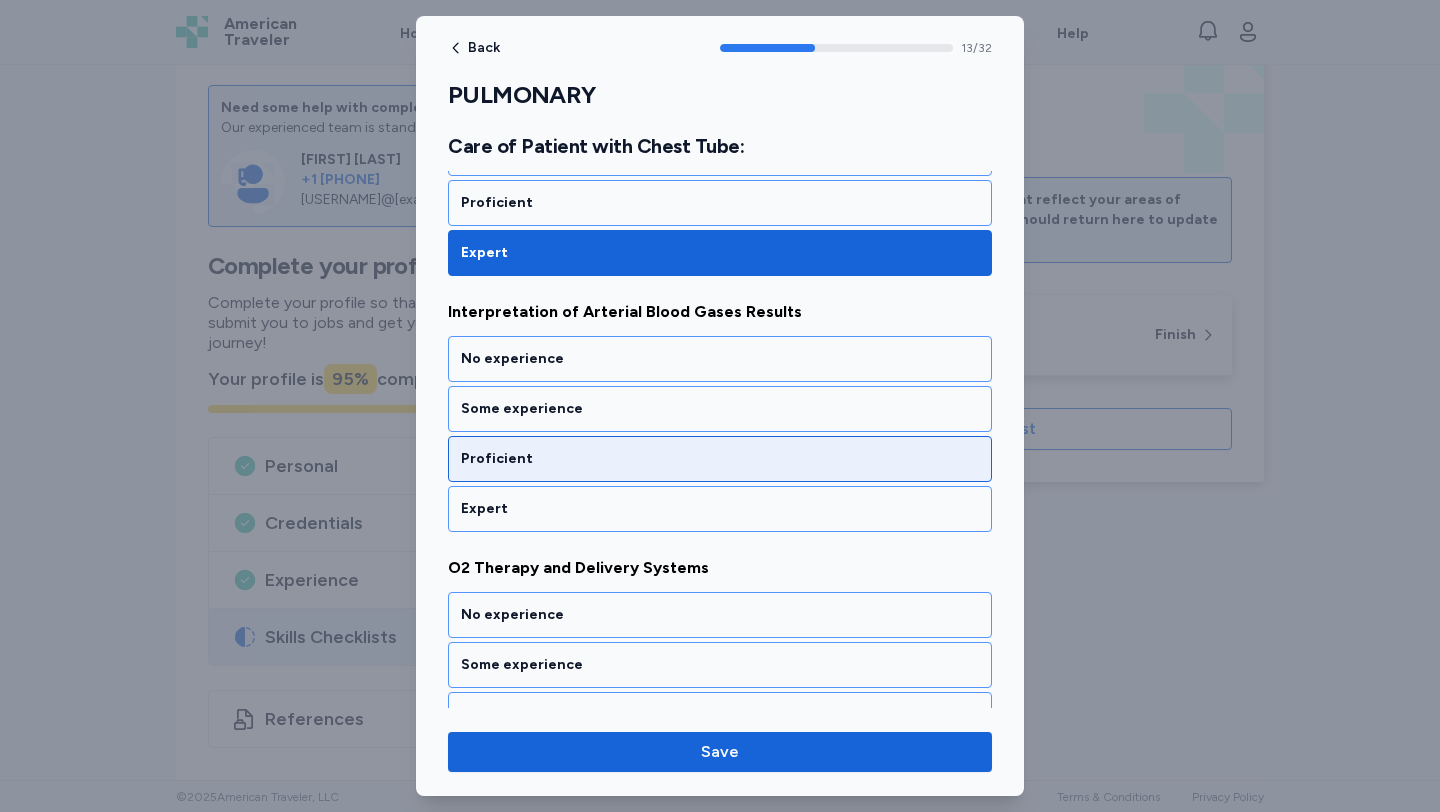 click on "Proficient" at bounding box center [720, 459] 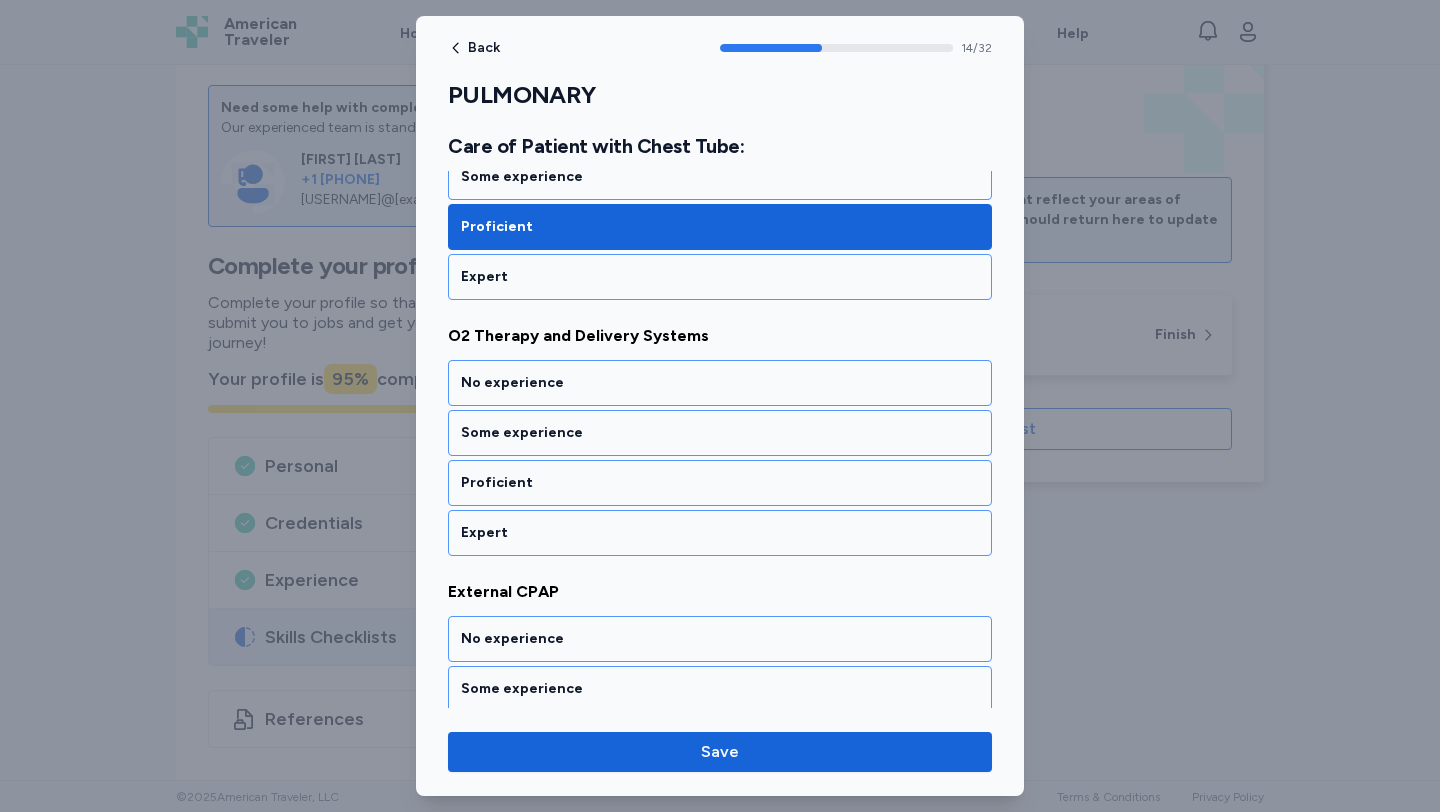 scroll, scrollTop: 3725, scrollLeft: 0, axis: vertical 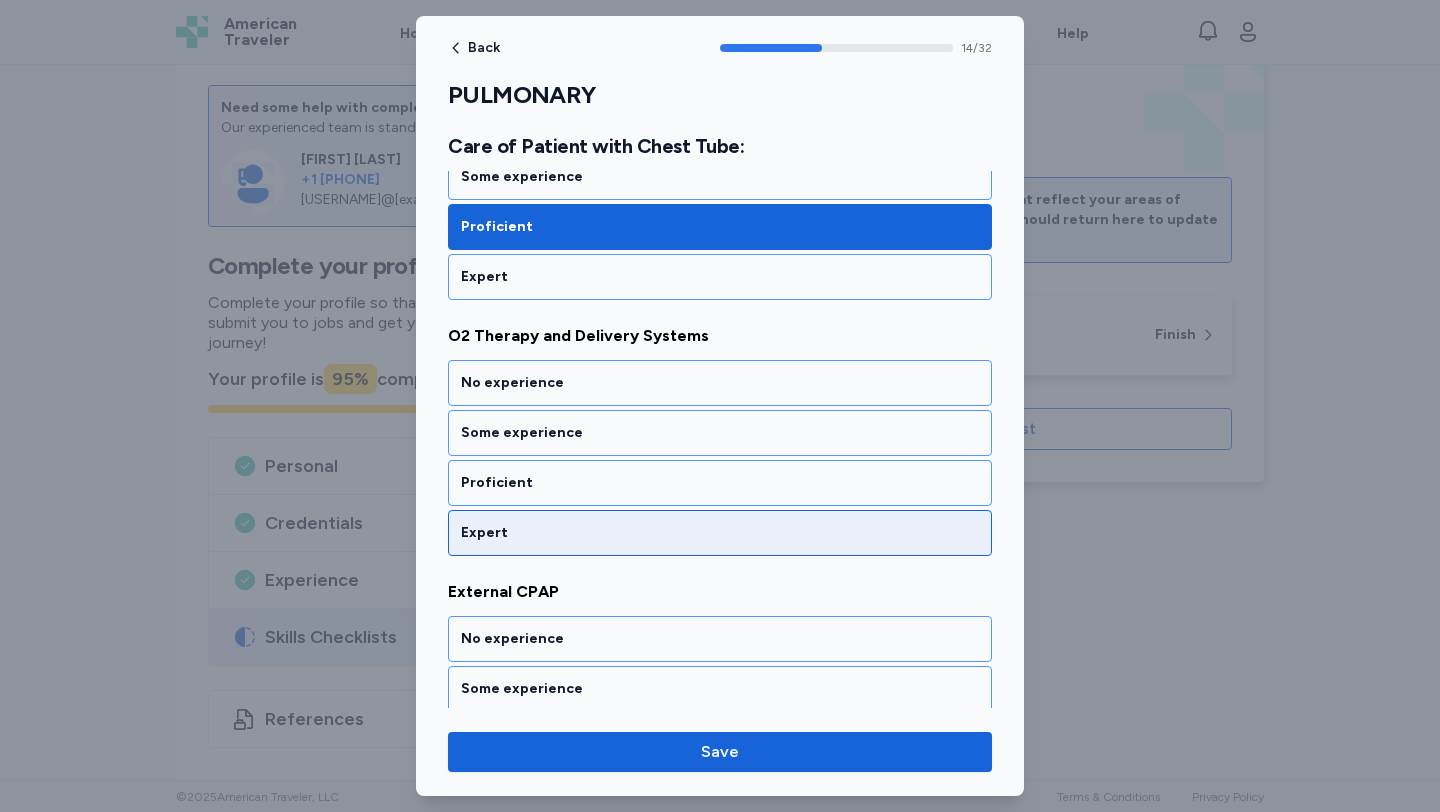 click on "Expert" at bounding box center (720, 533) 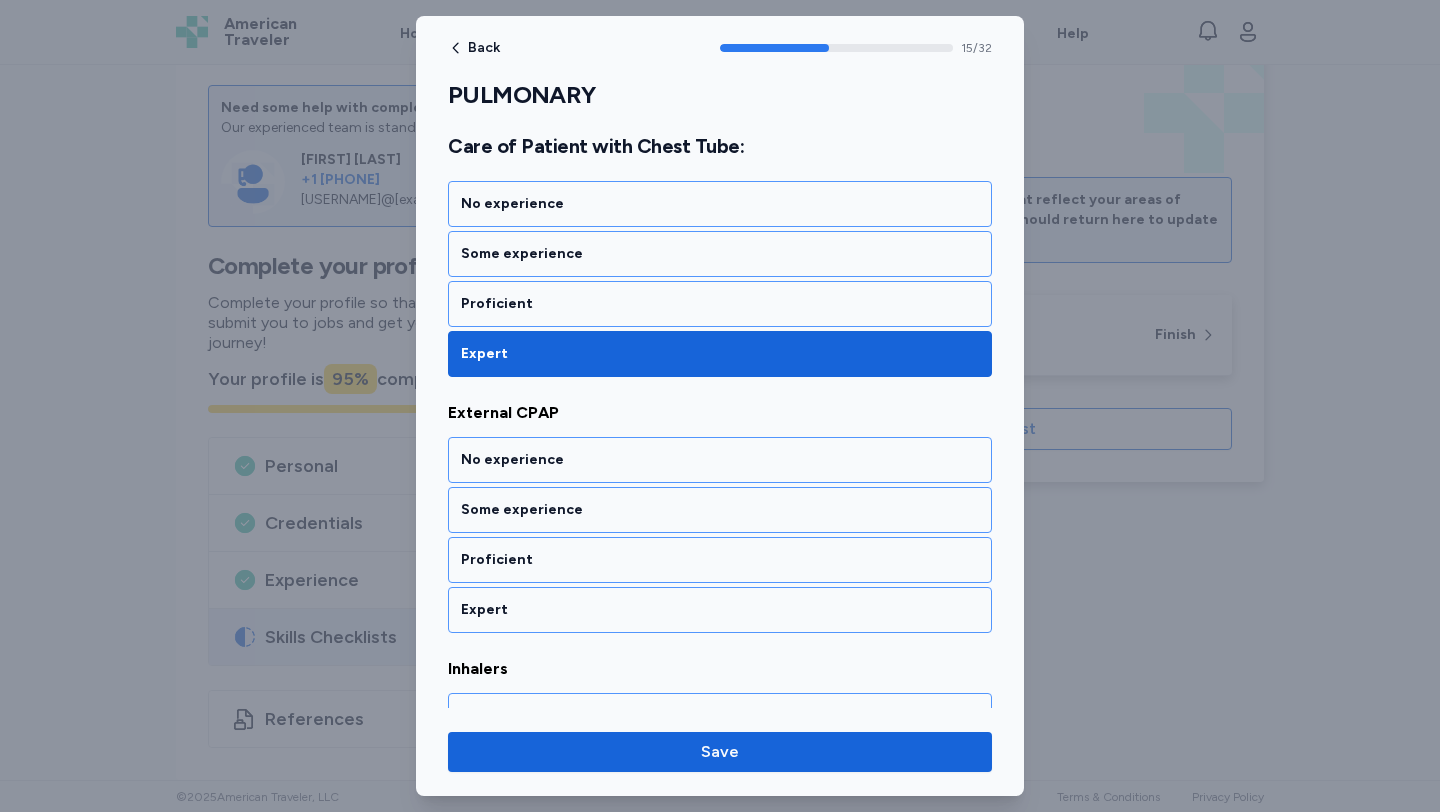 scroll, scrollTop: 3981, scrollLeft: 0, axis: vertical 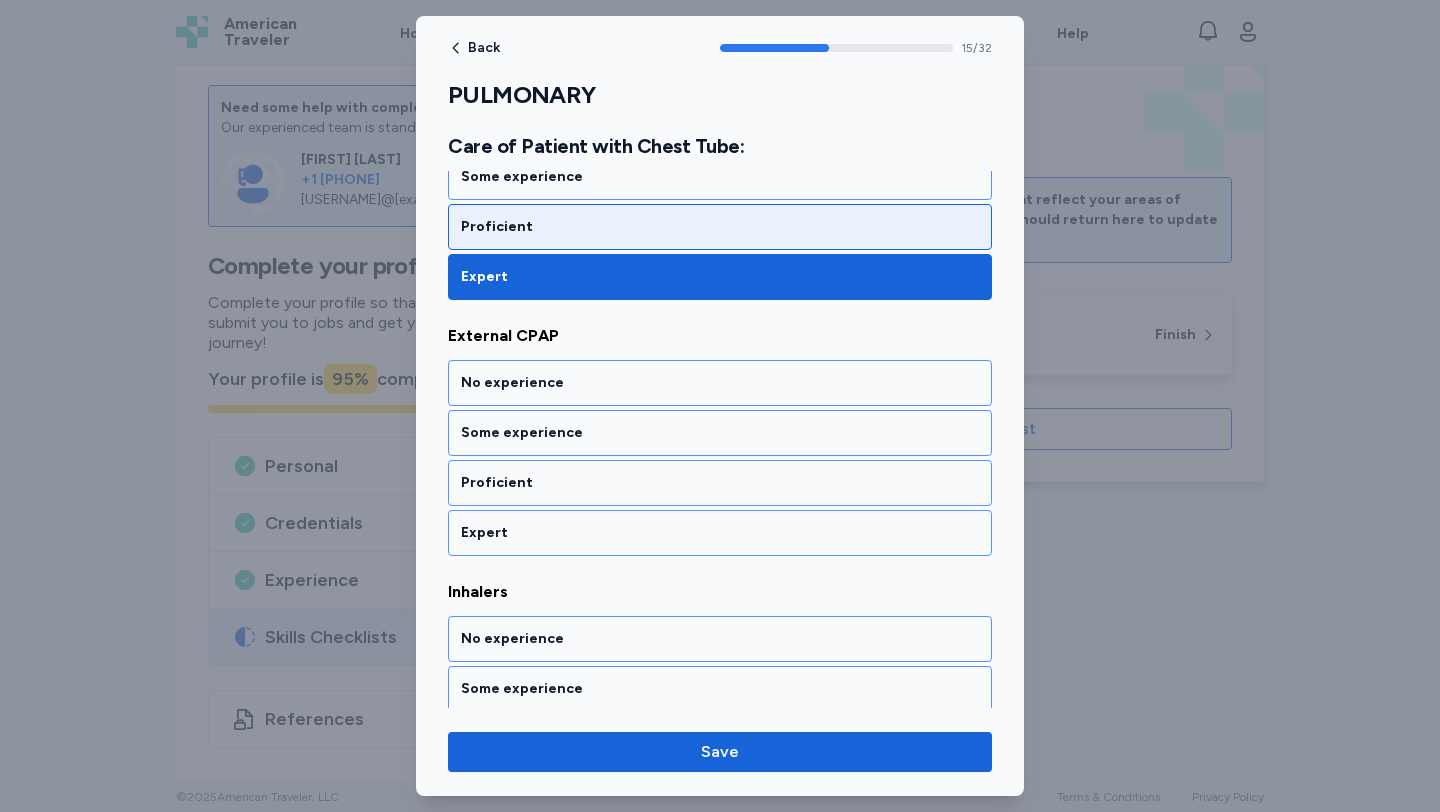 click on "Proficient" at bounding box center (720, 227) 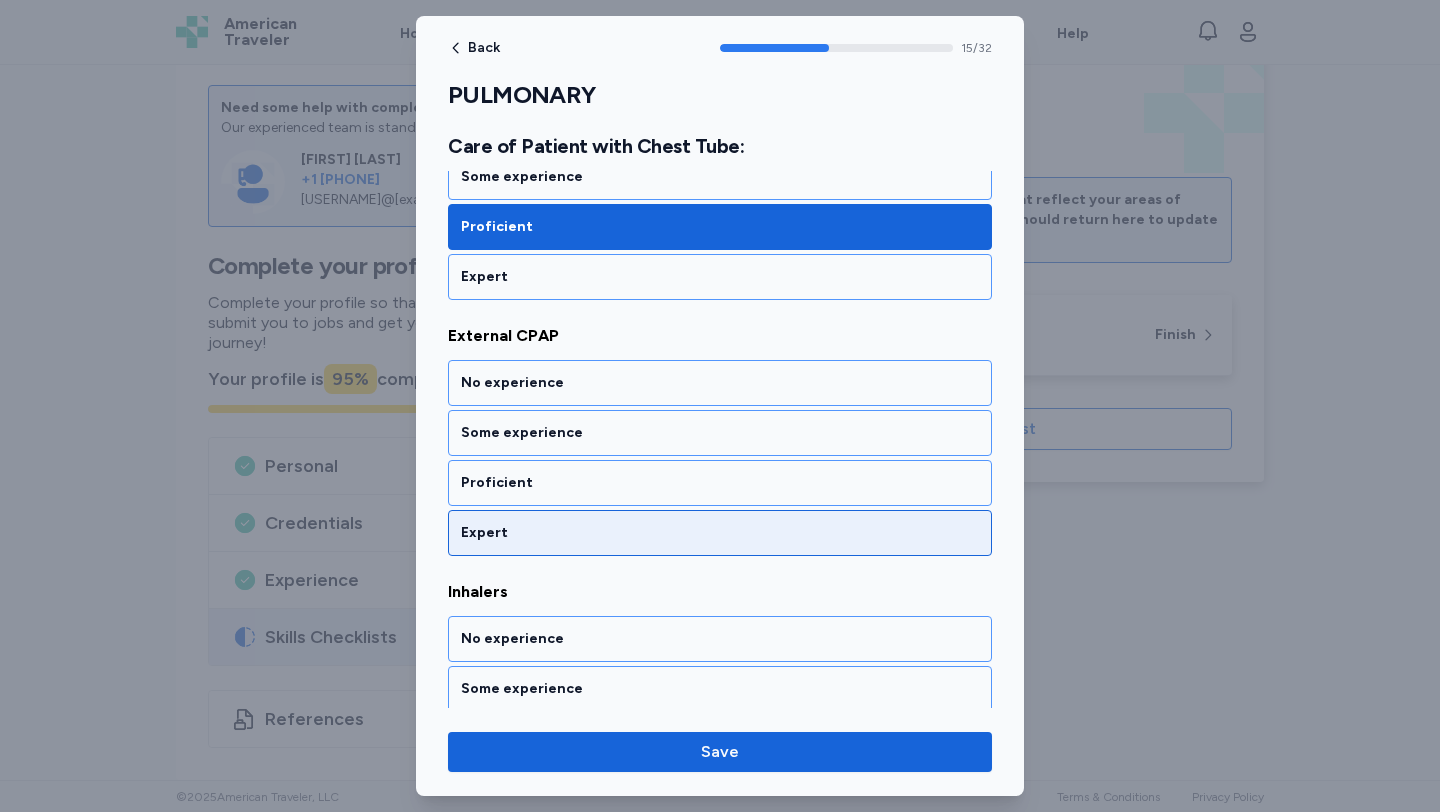 click on "Expert" at bounding box center (720, 533) 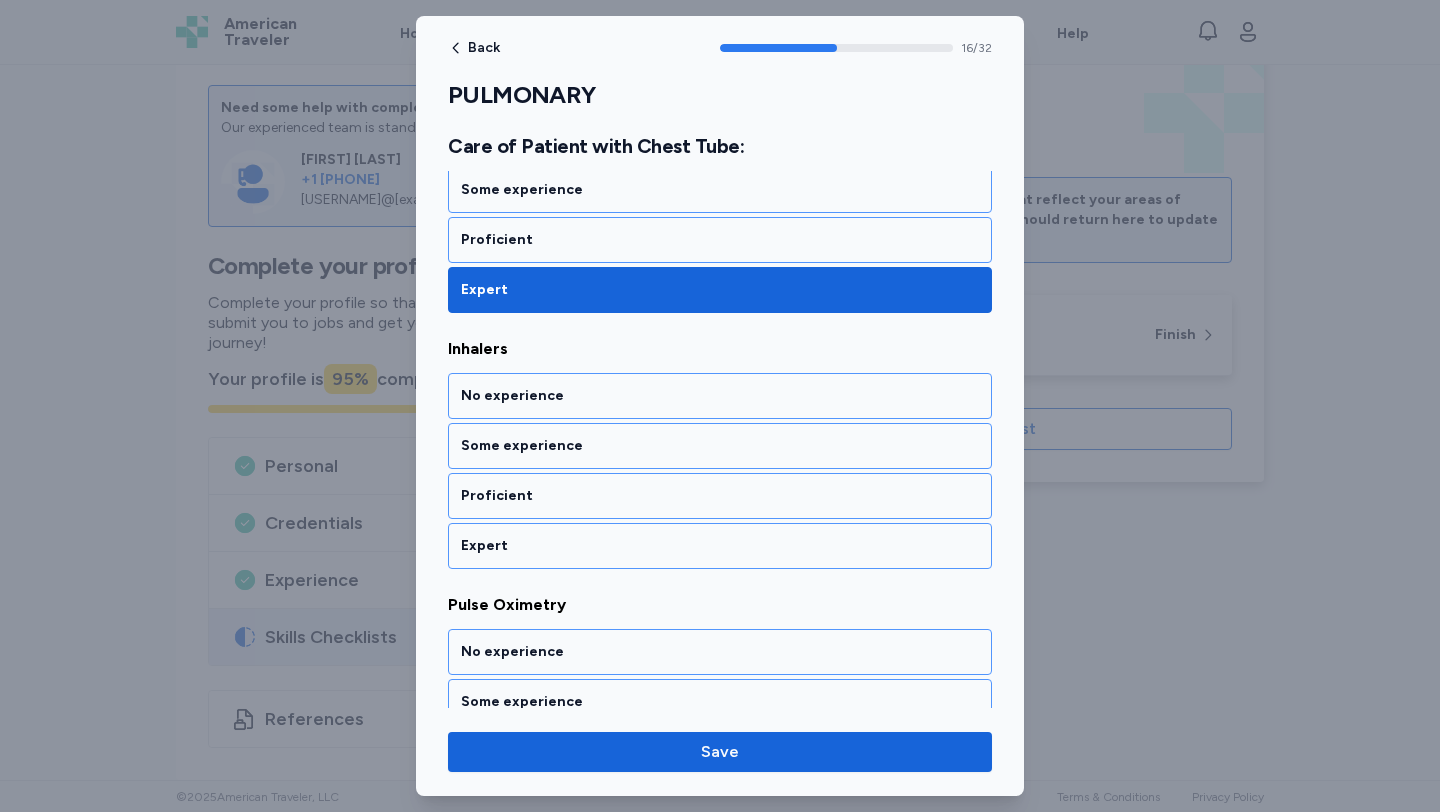 scroll, scrollTop: 4237, scrollLeft: 0, axis: vertical 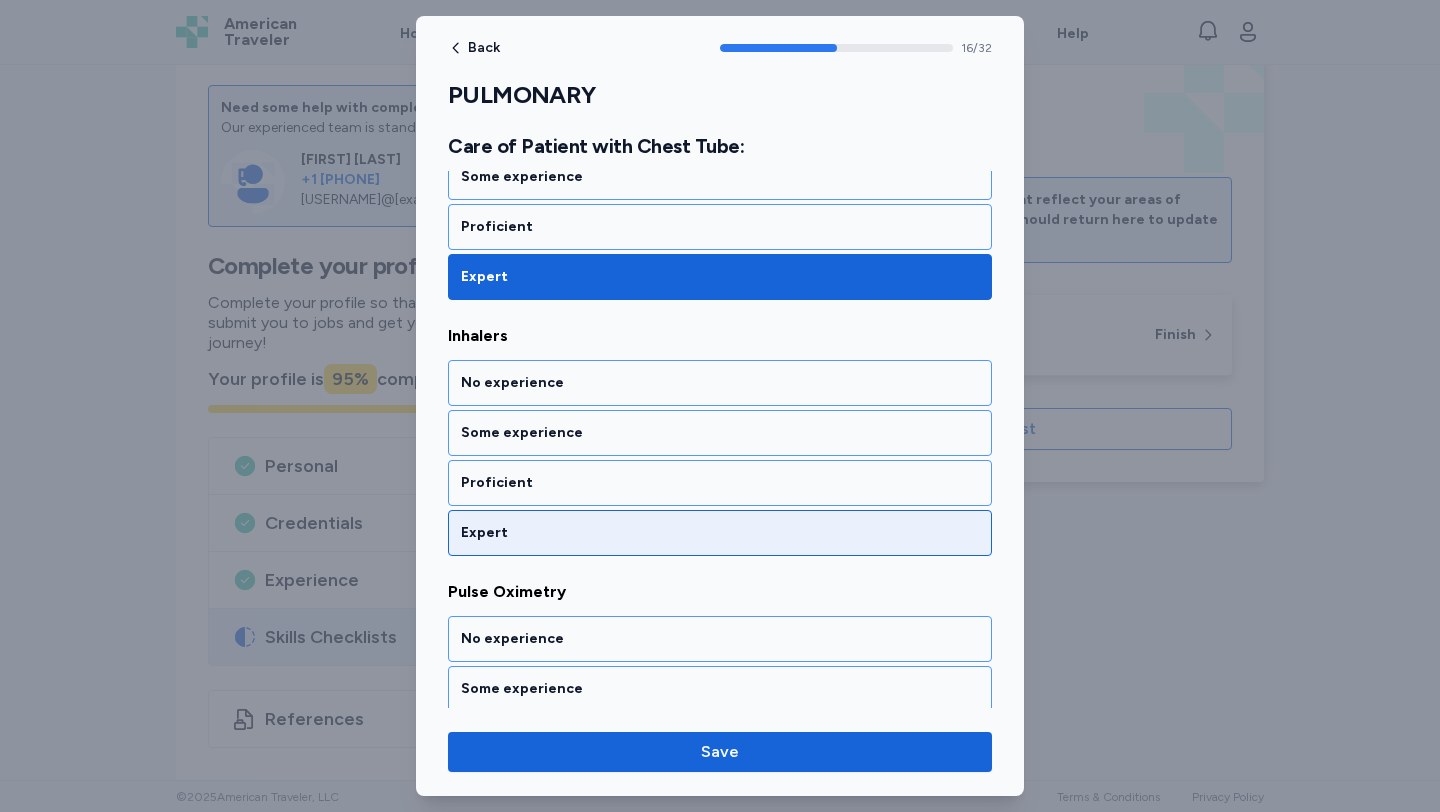 click on "Expert" at bounding box center (720, 533) 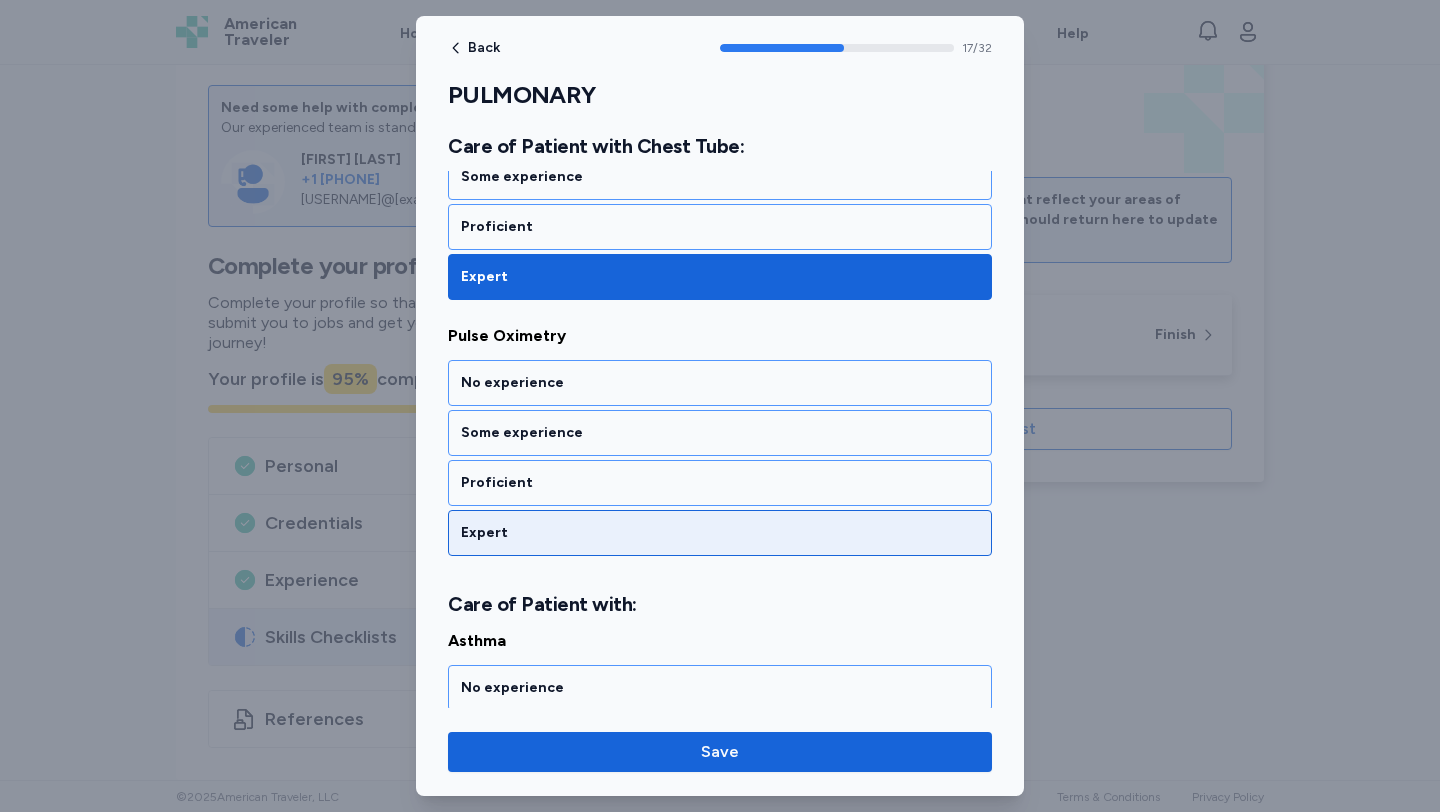 click on "Expert" at bounding box center (720, 533) 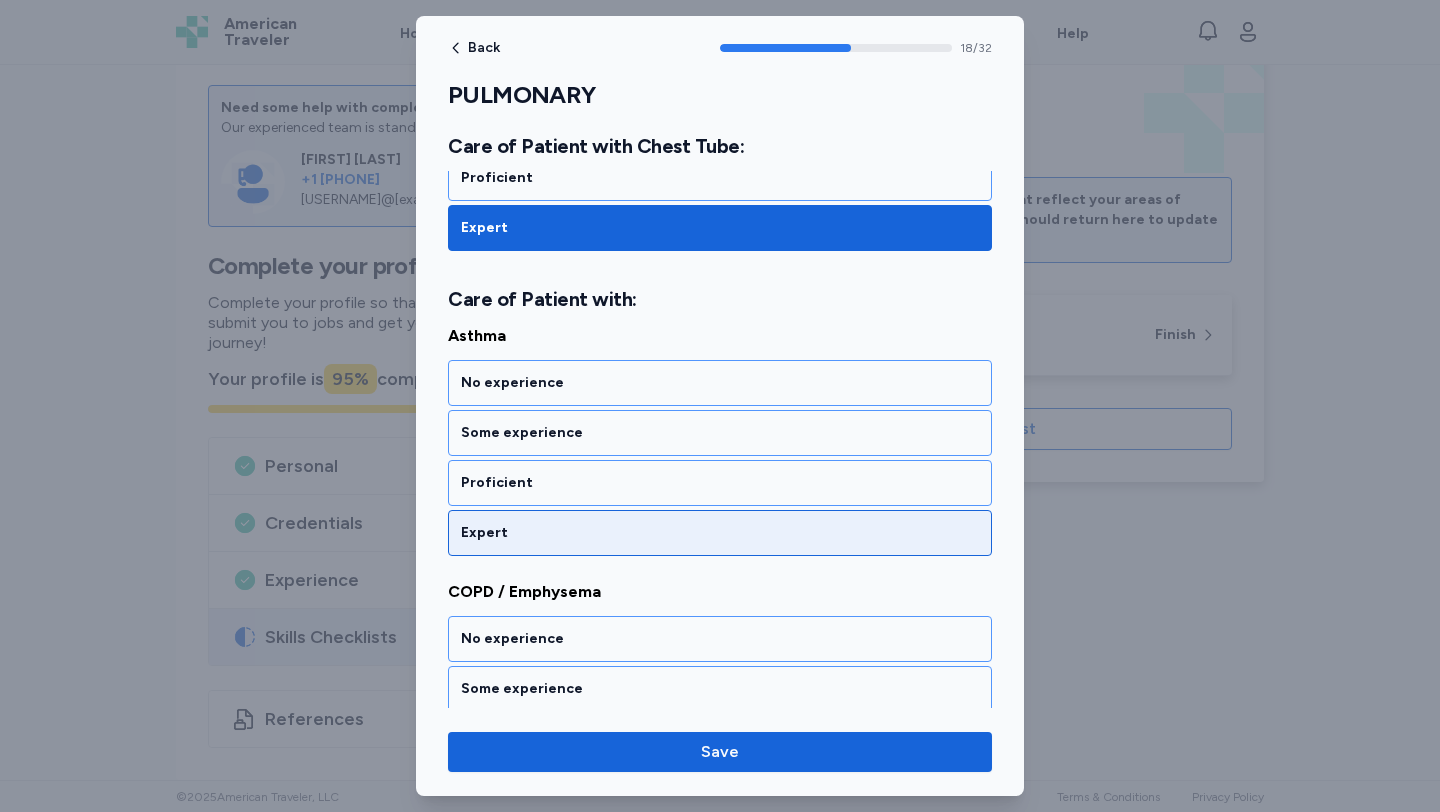 click on "Expert" at bounding box center [720, 533] 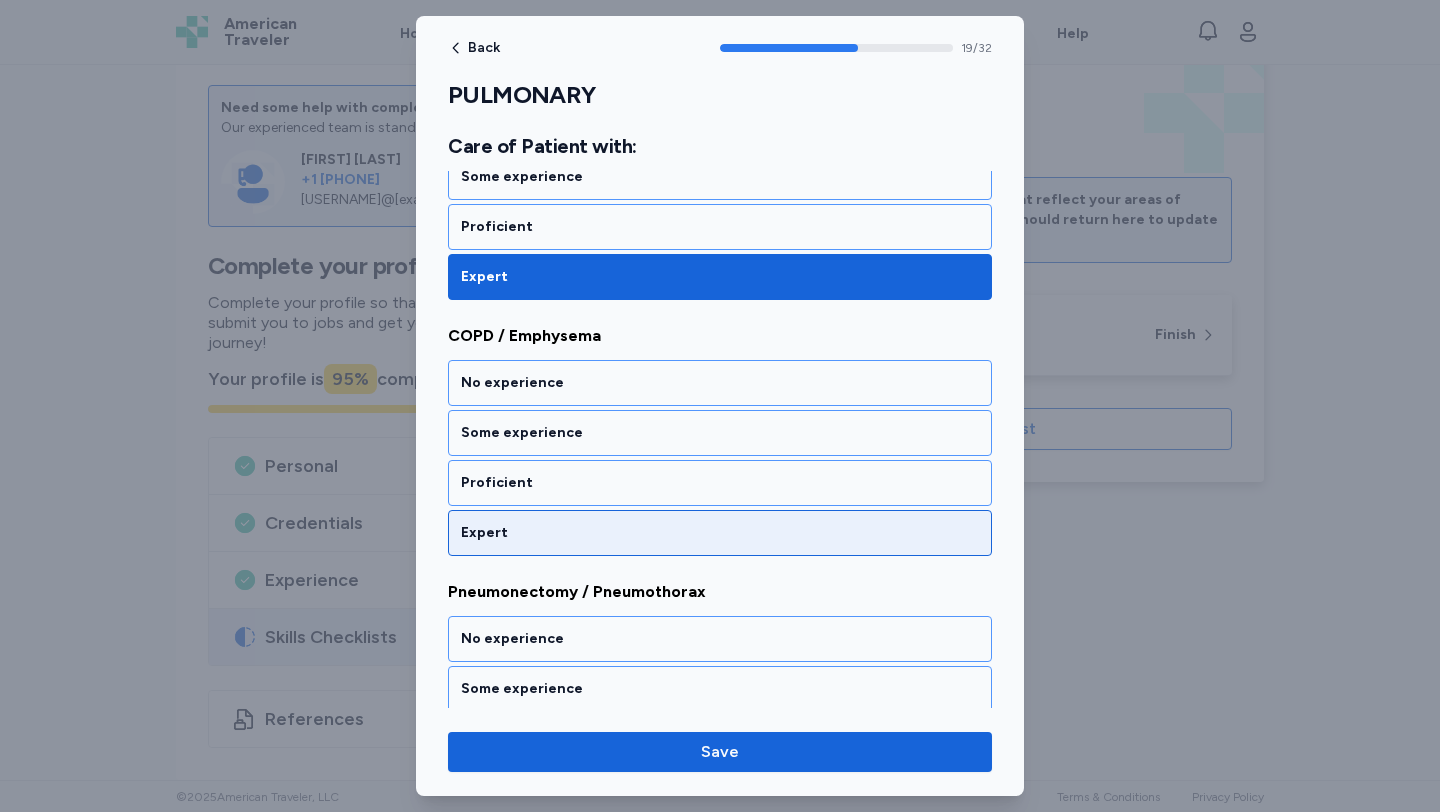 click on "Expert" at bounding box center [720, 533] 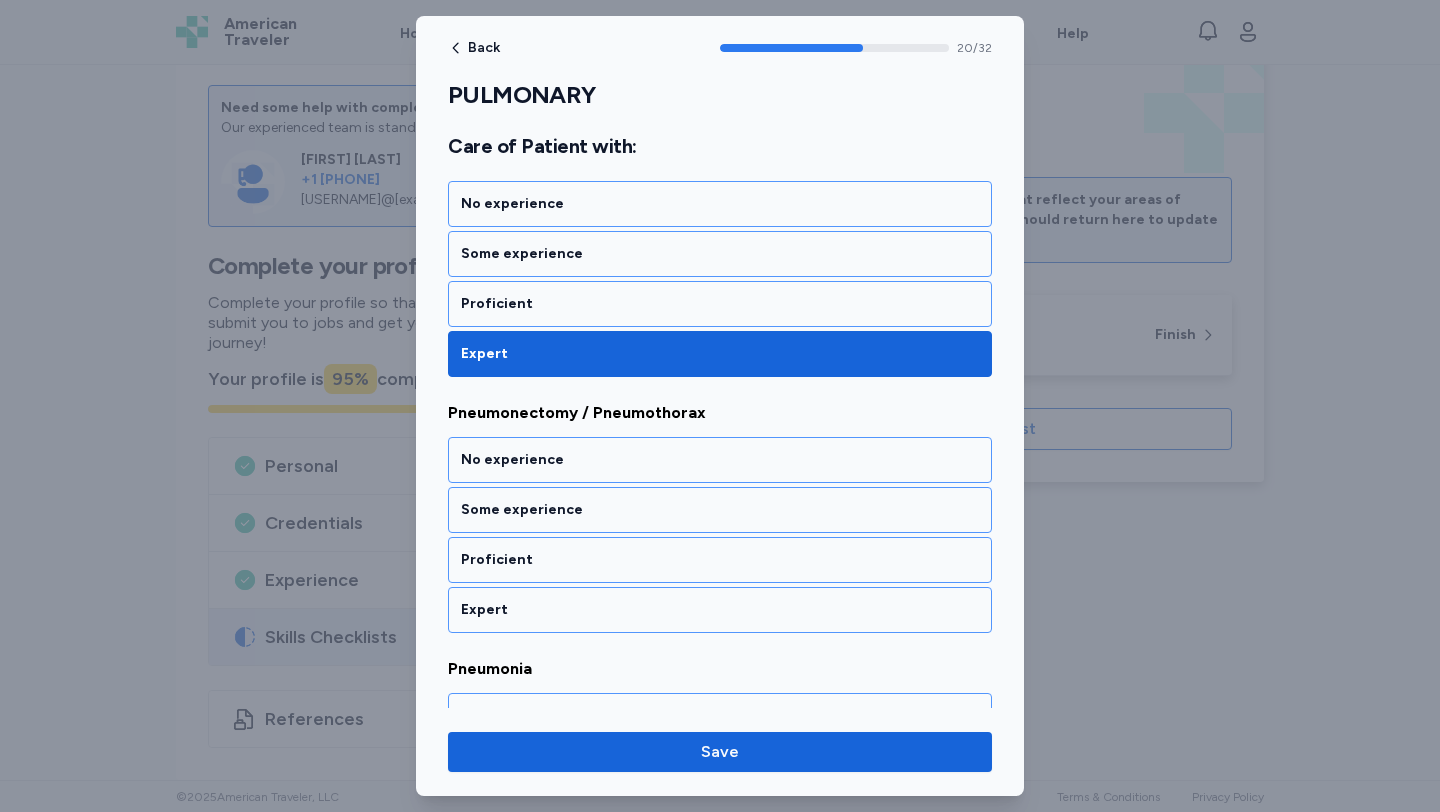 scroll, scrollTop: 5310, scrollLeft: 0, axis: vertical 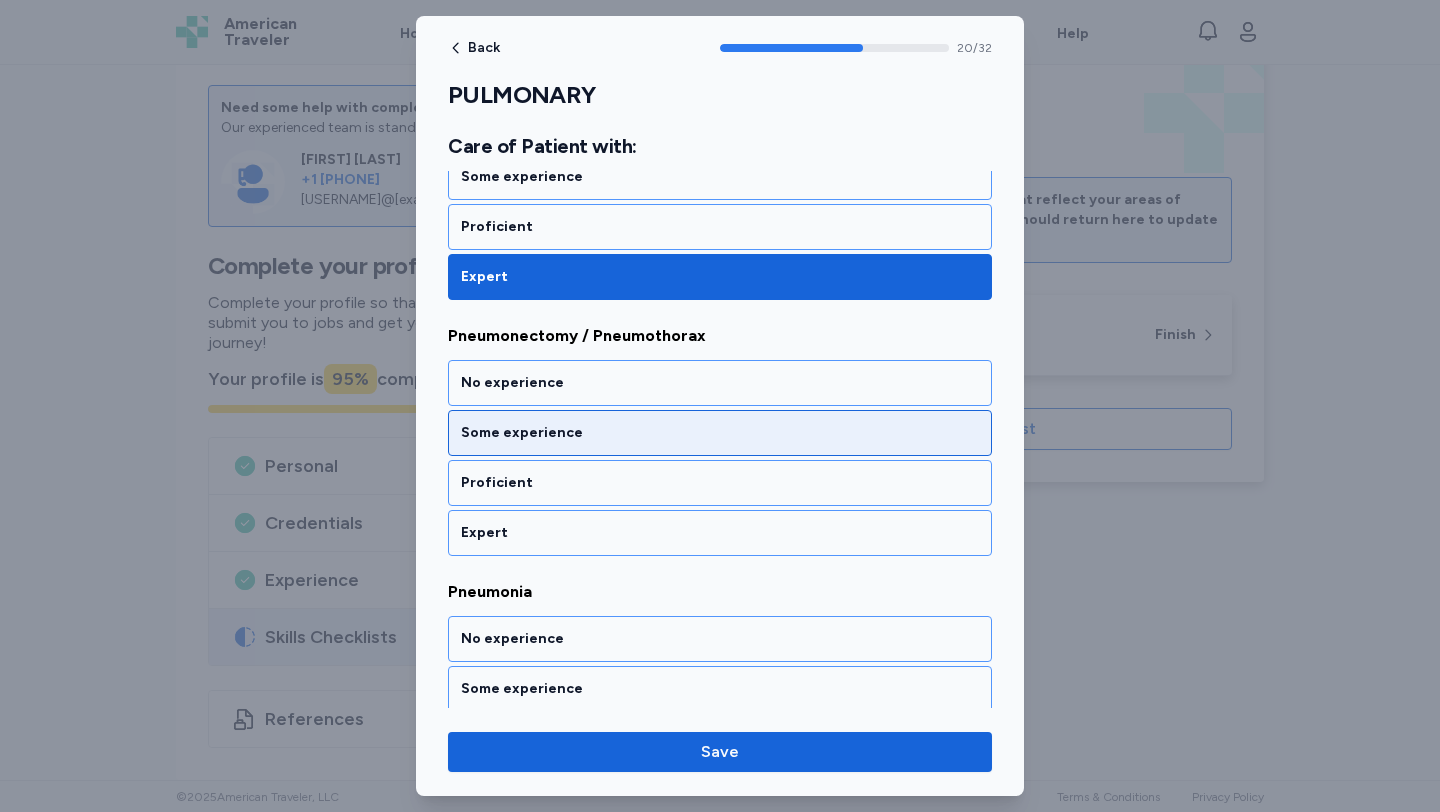 click on "Some experience" at bounding box center [720, 433] 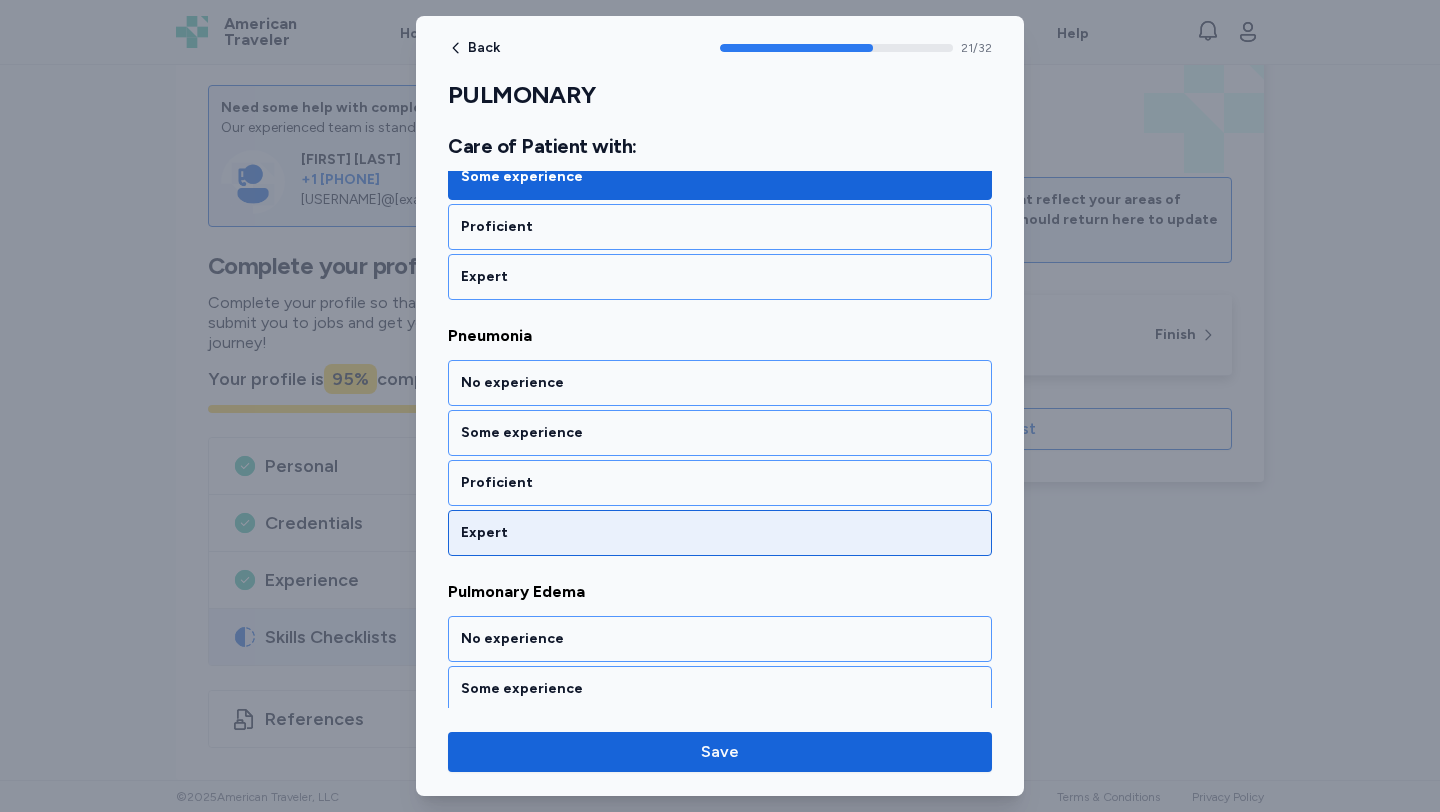 click on "Expert" at bounding box center [720, 533] 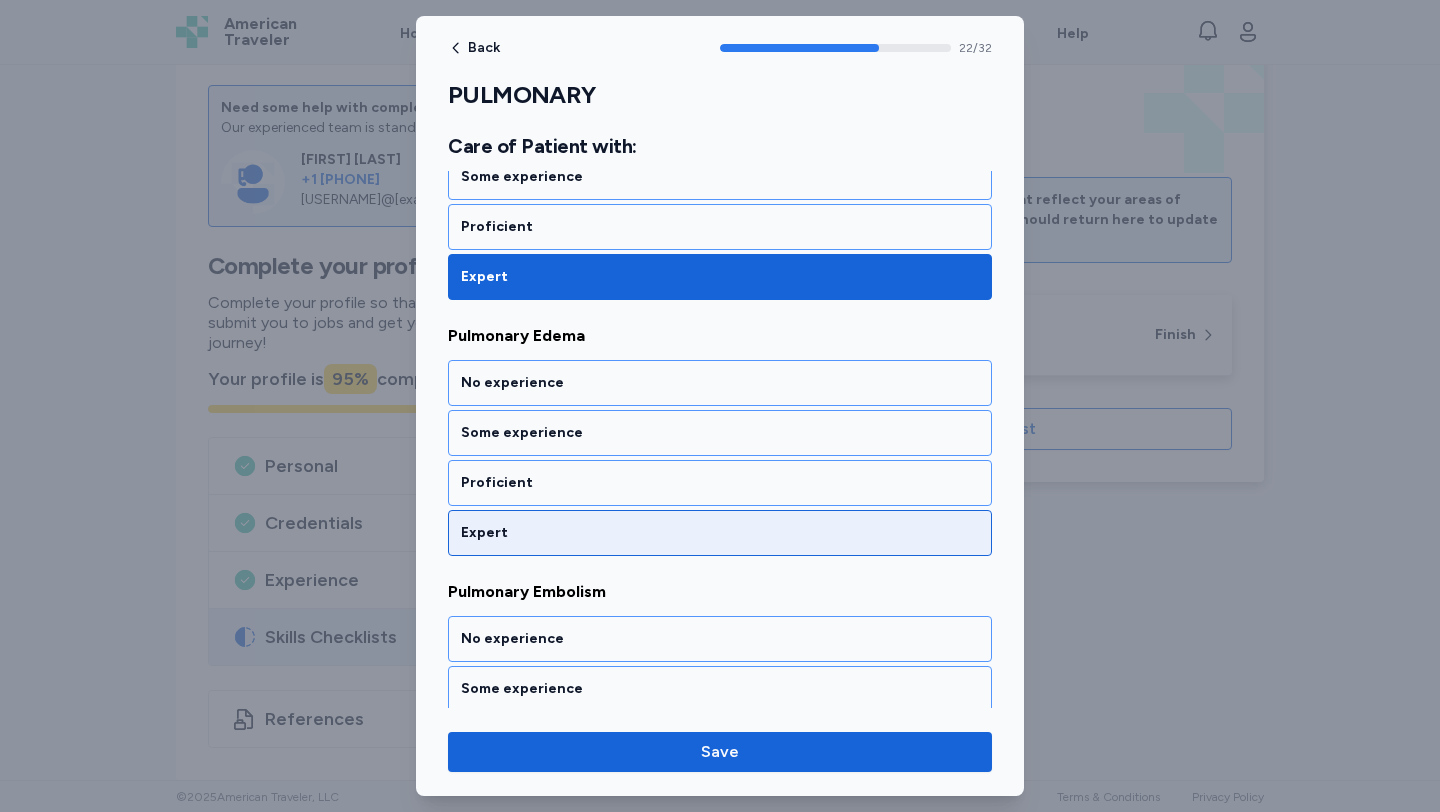 click on "Expert" at bounding box center (720, 533) 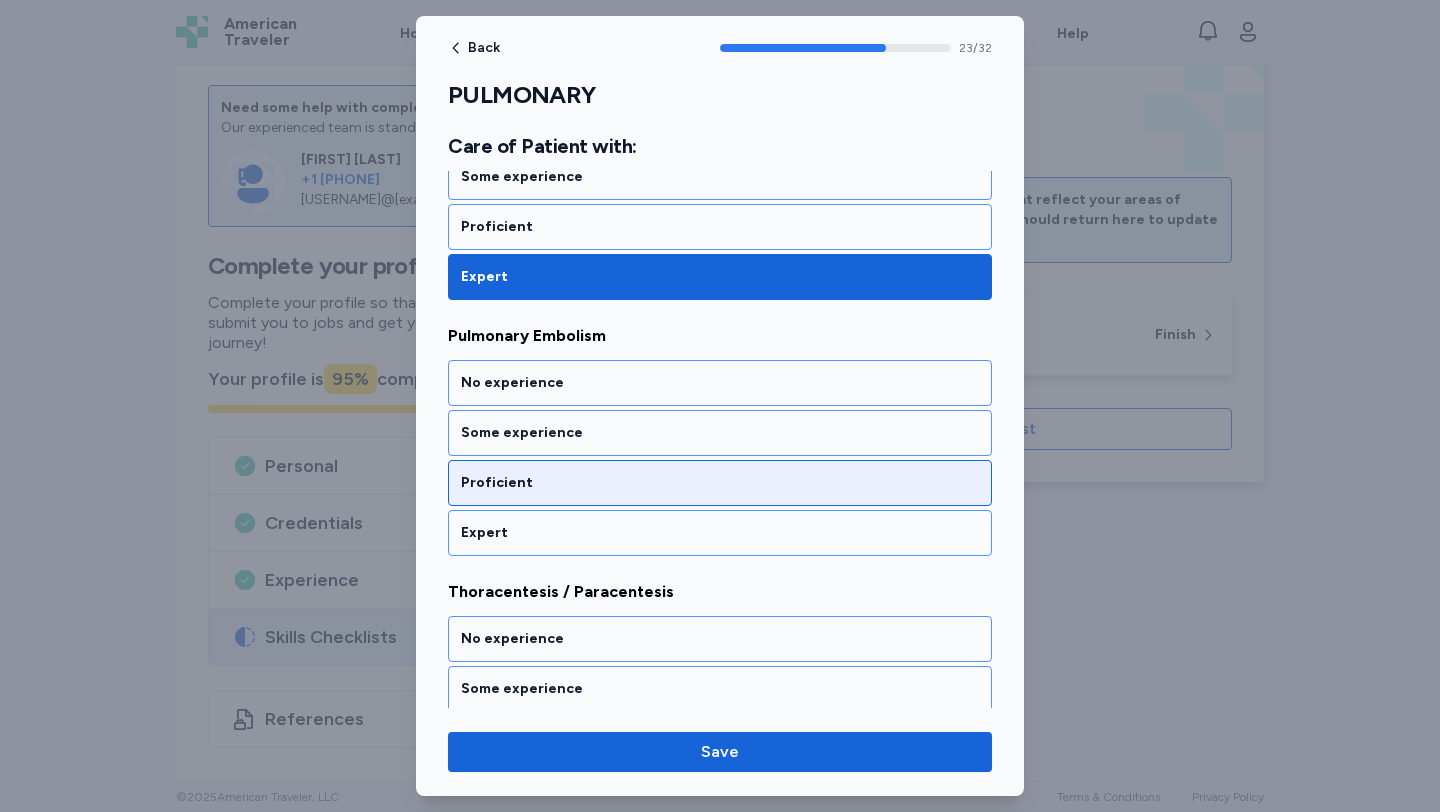 click on "Proficient" at bounding box center [720, 483] 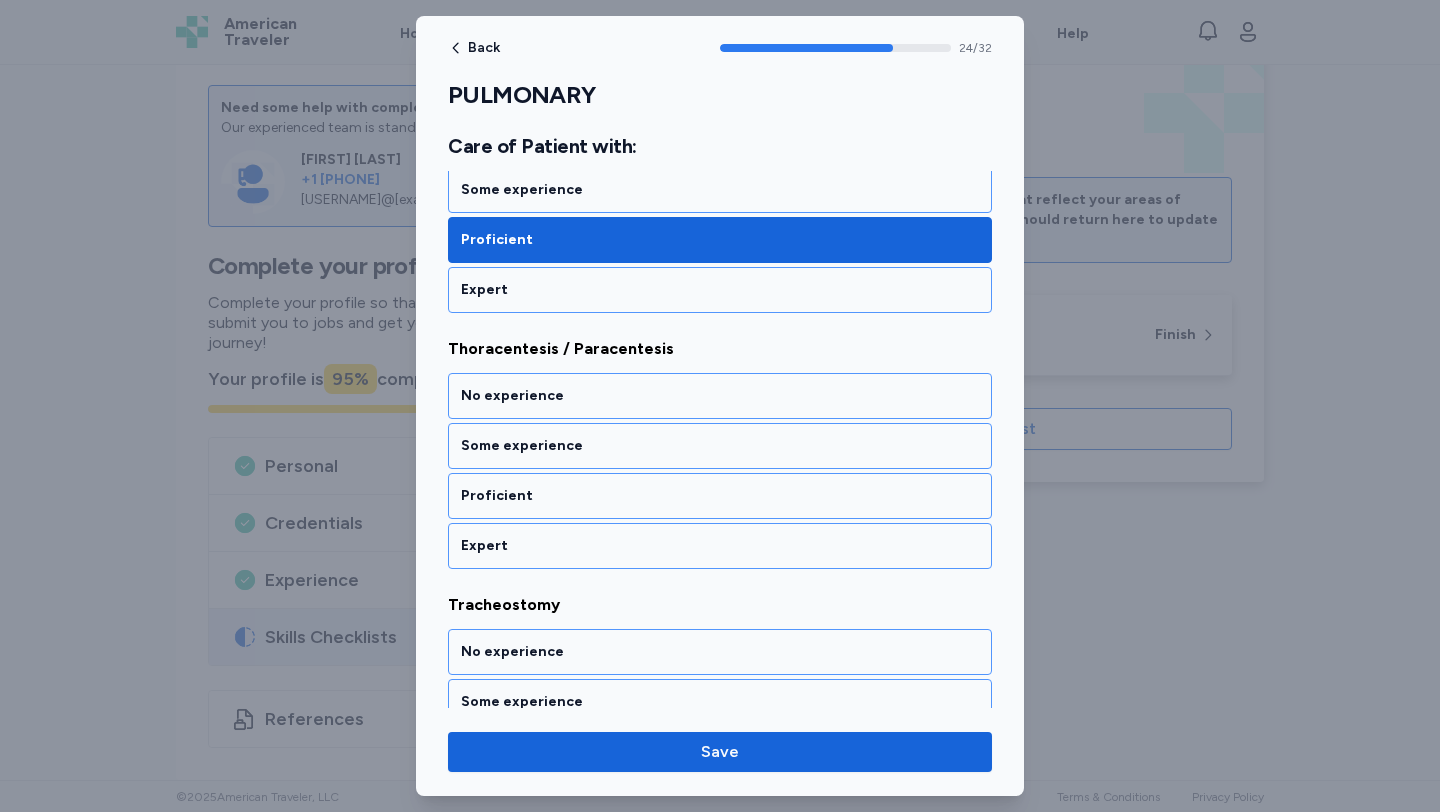 scroll, scrollTop: 6334, scrollLeft: 0, axis: vertical 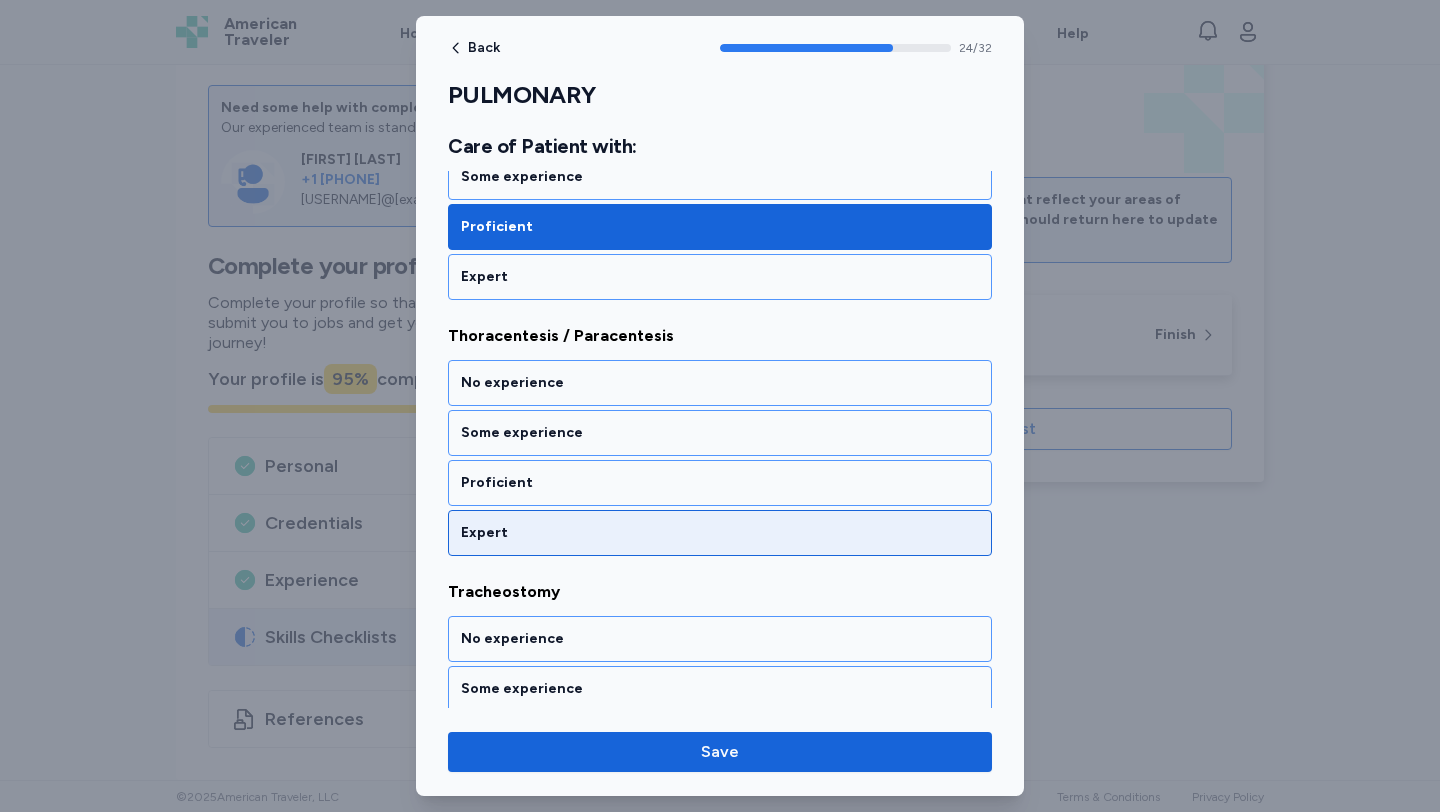 click on "Expert" at bounding box center [720, 533] 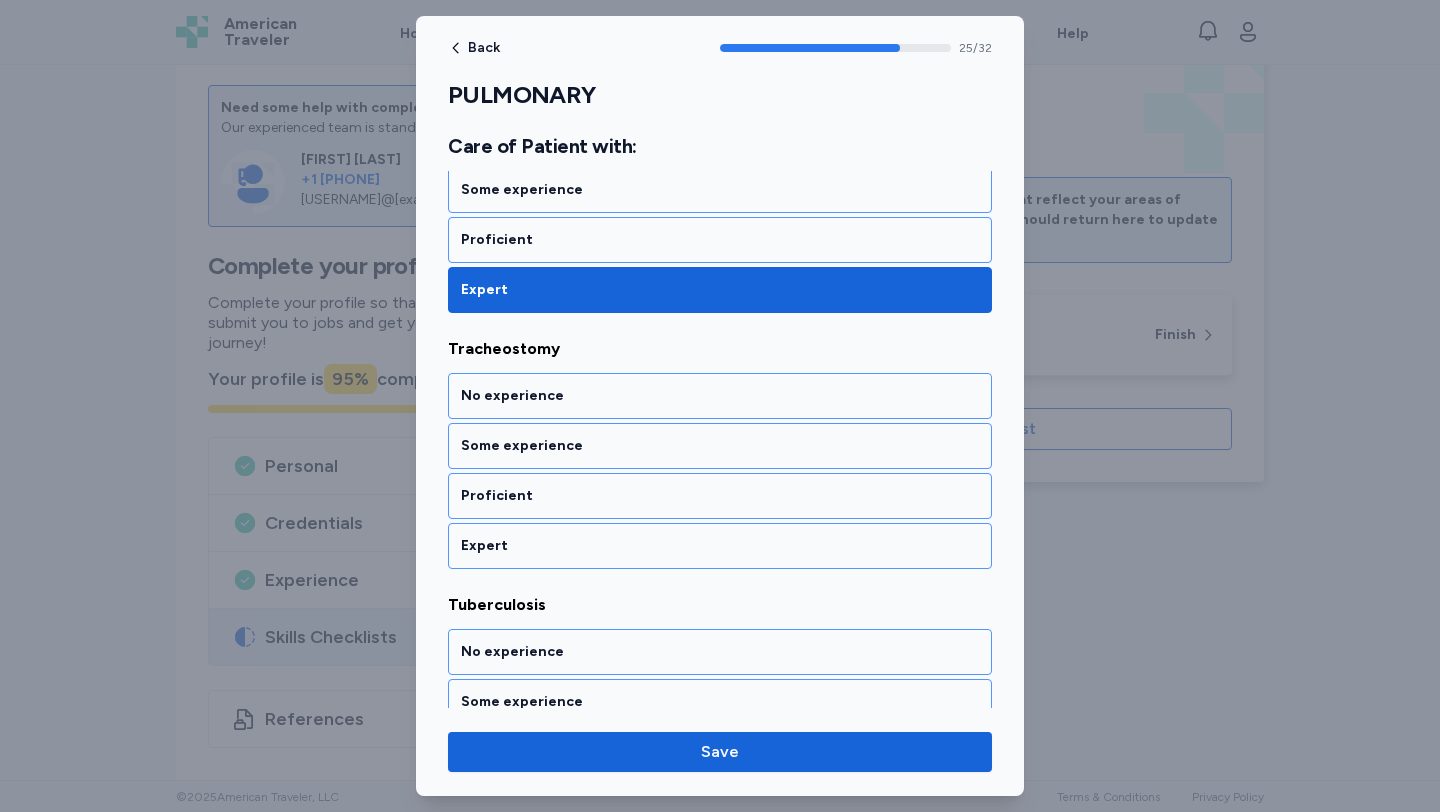 scroll, scrollTop: 6590, scrollLeft: 0, axis: vertical 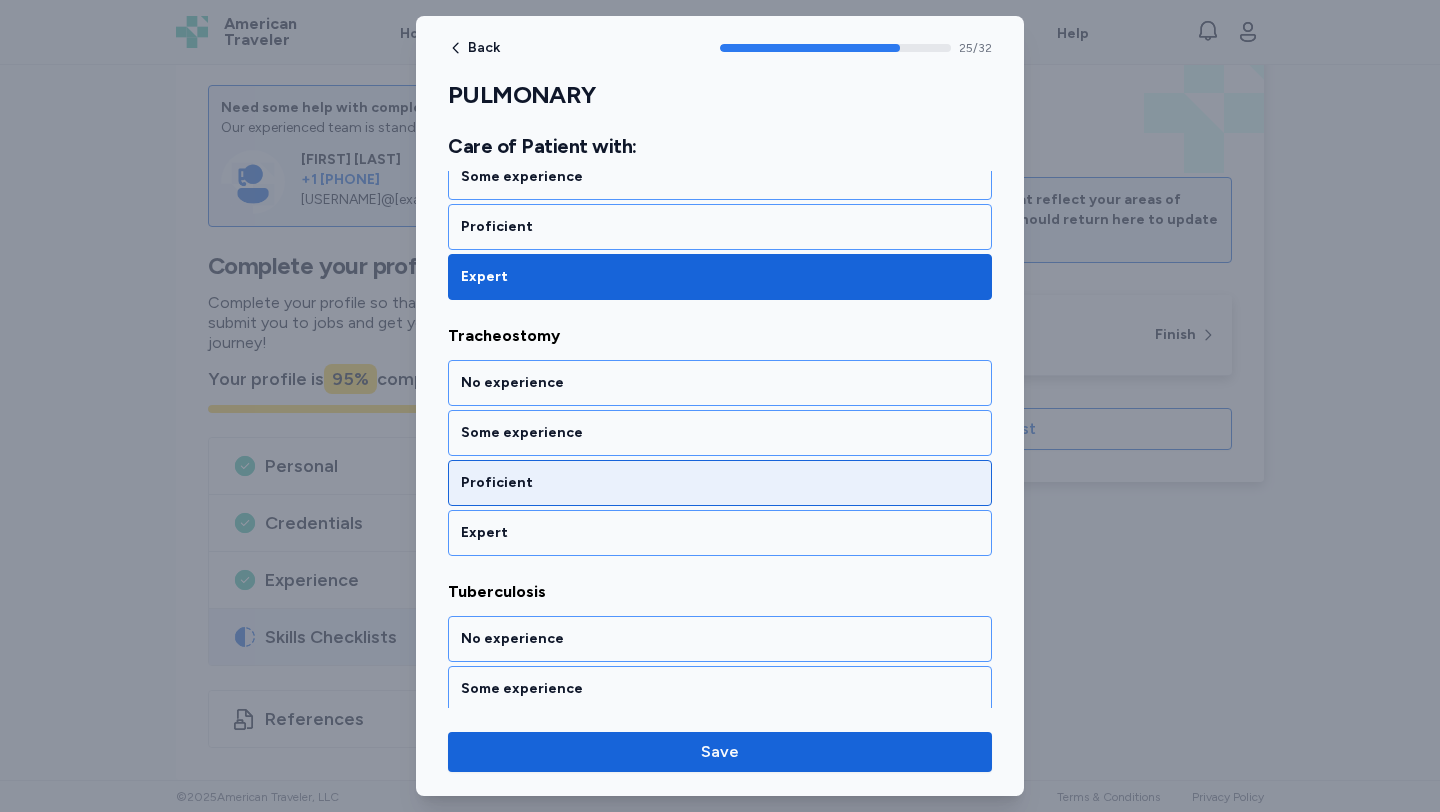 click on "Proficient" at bounding box center [720, 483] 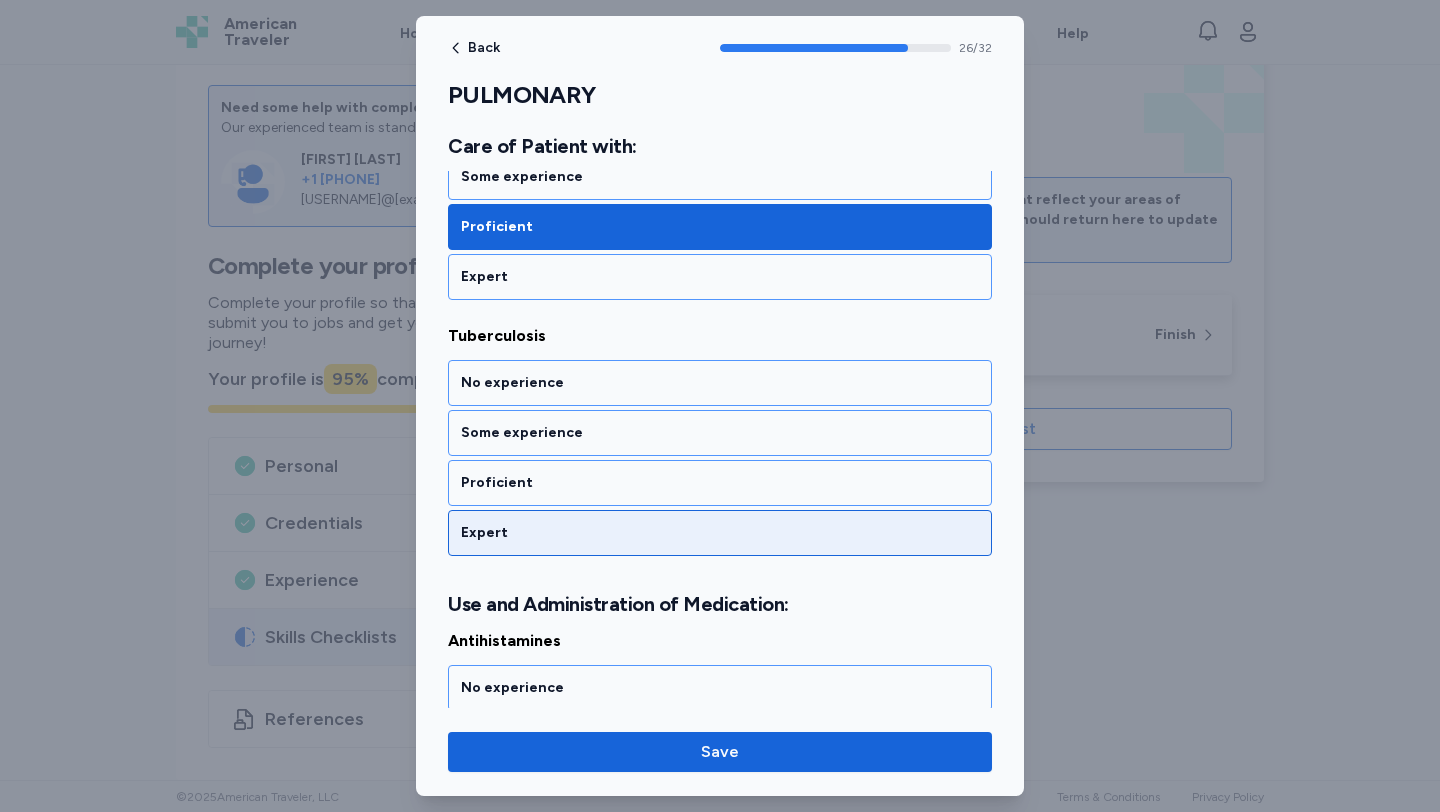 click on "Expert" at bounding box center (720, 533) 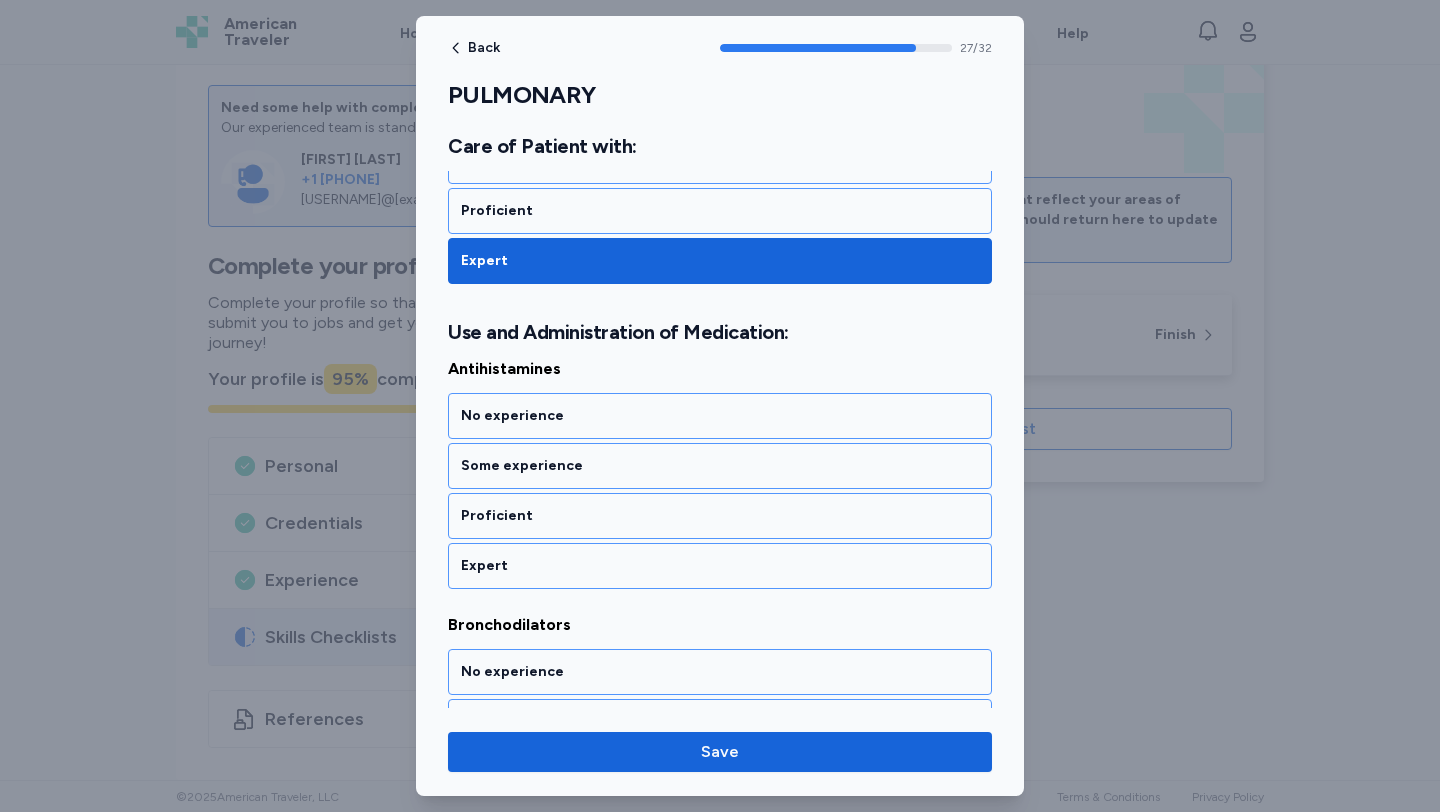 scroll, scrollTop: 7151, scrollLeft: 0, axis: vertical 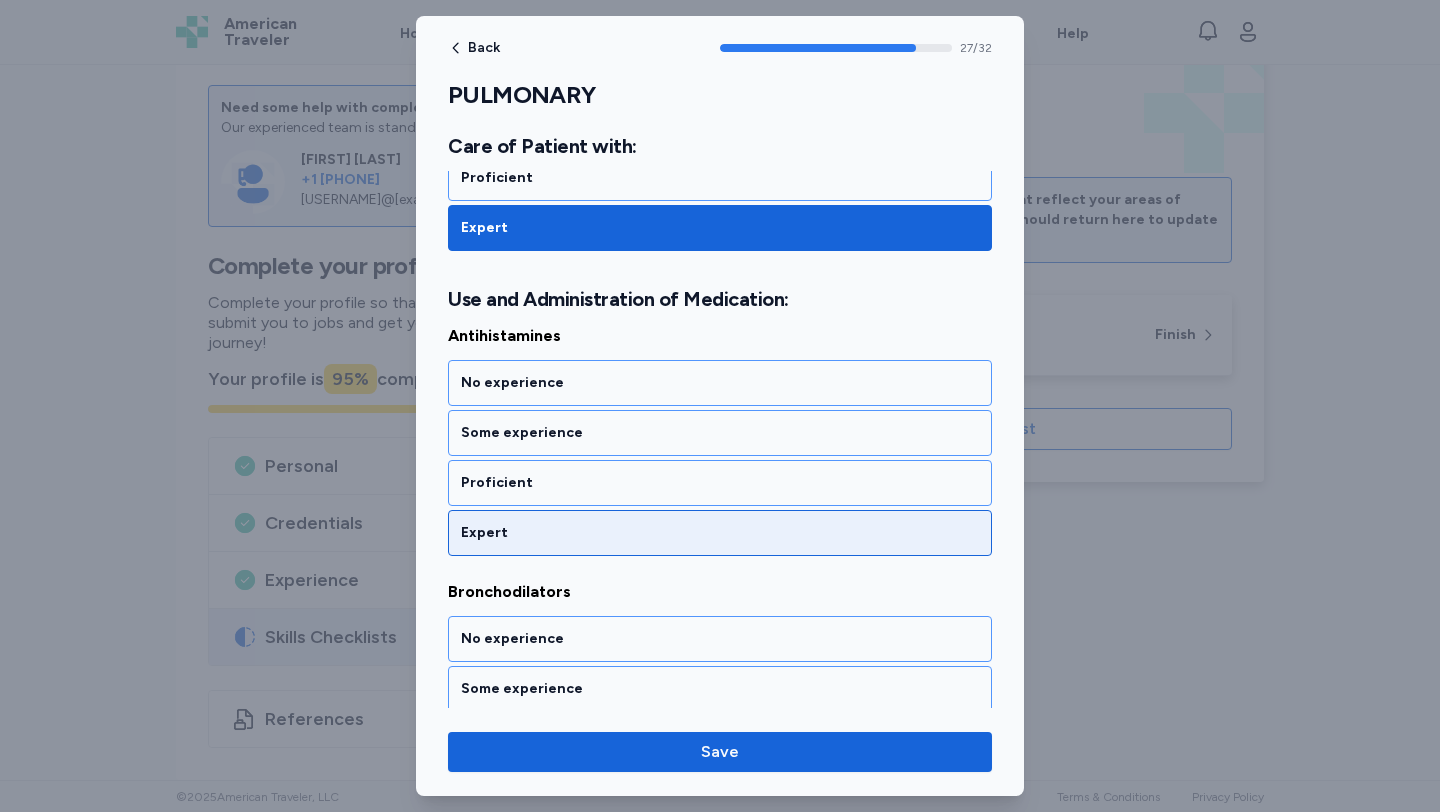 click on "Expert" at bounding box center (720, 533) 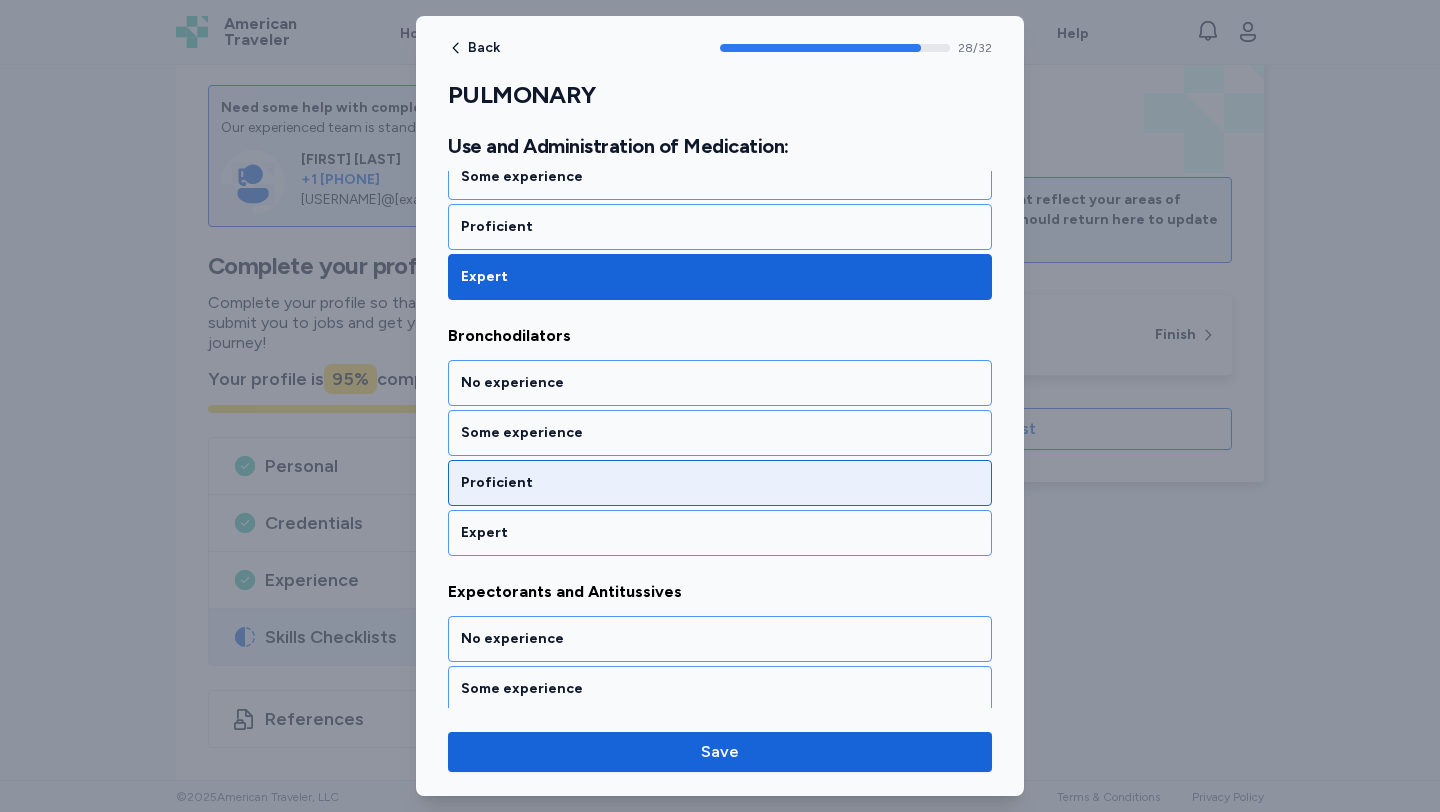 click on "Proficient" at bounding box center (720, 483) 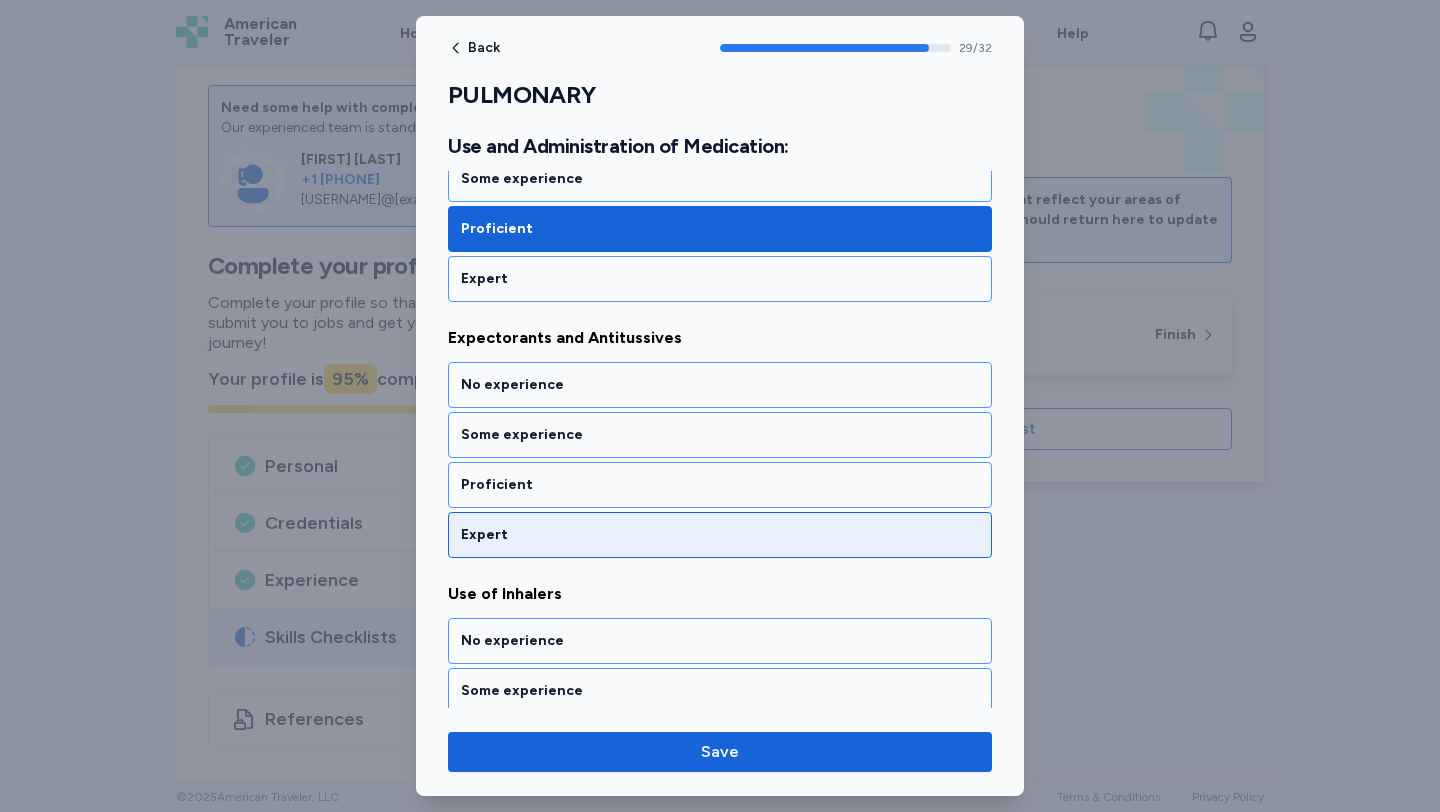 scroll, scrollTop: 7663, scrollLeft: 0, axis: vertical 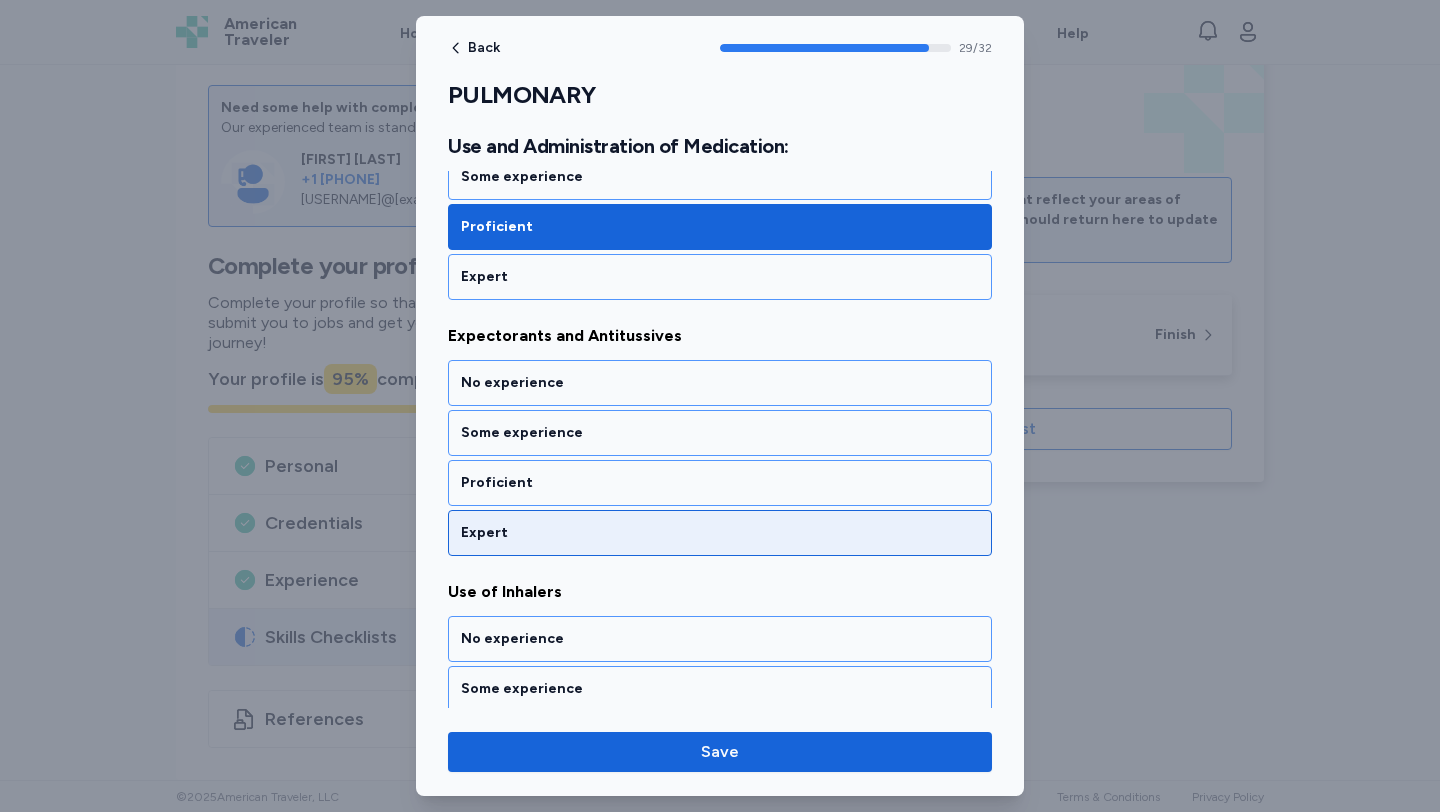click on "Expert" at bounding box center (720, 533) 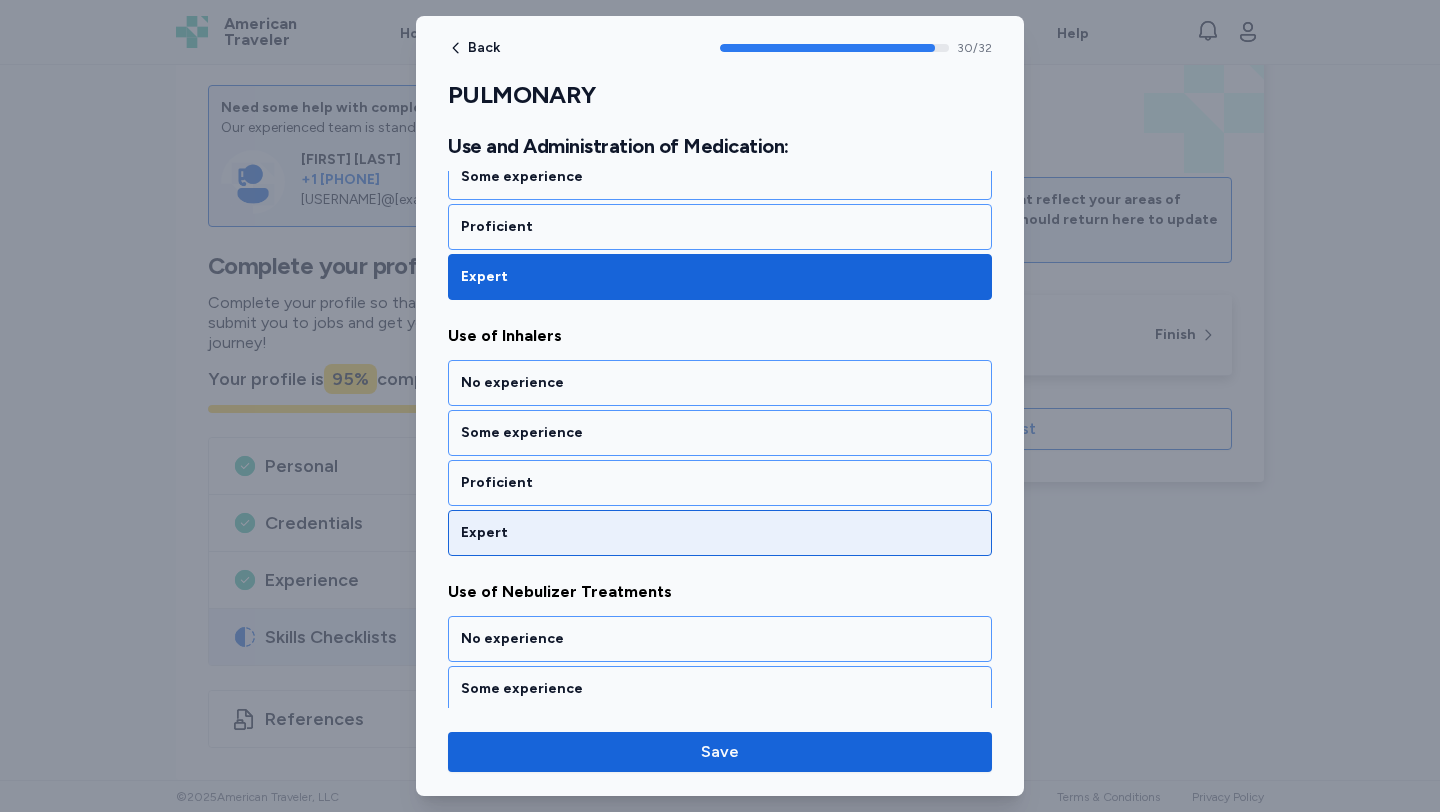 click on "Expert" at bounding box center (720, 533) 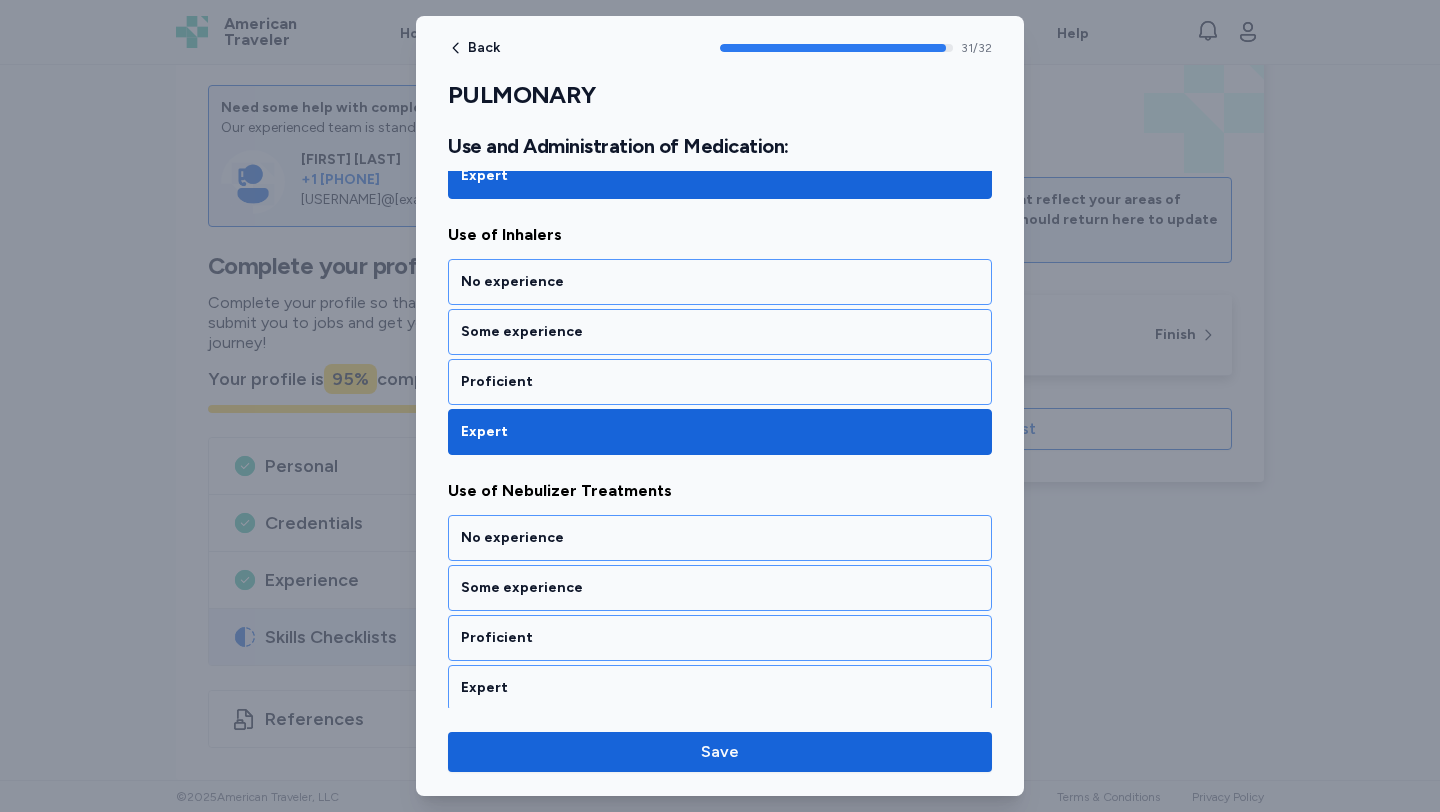 scroll, scrollTop: 8027, scrollLeft: 0, axis: vertical 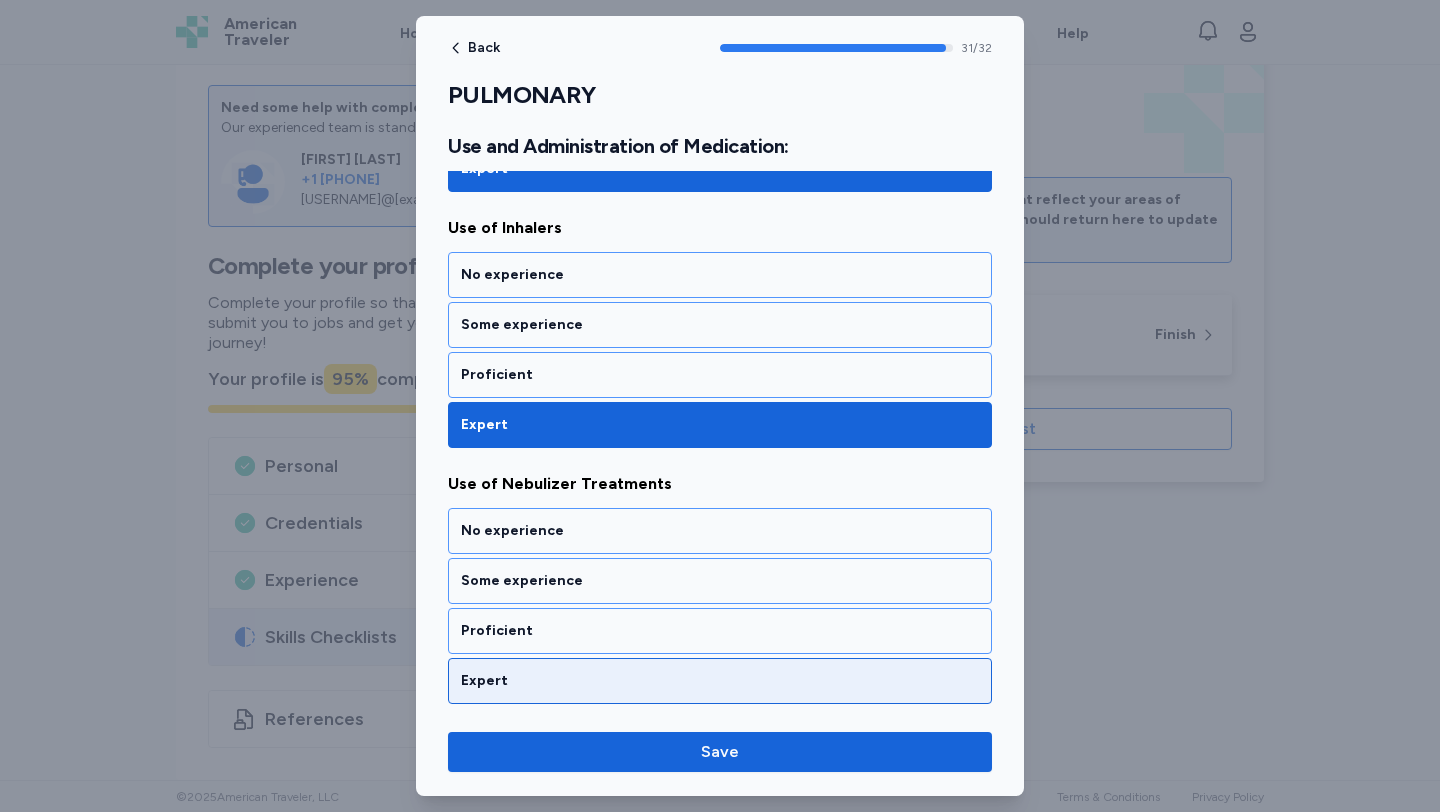 click on "Expert" at bounding box center [720, 681] 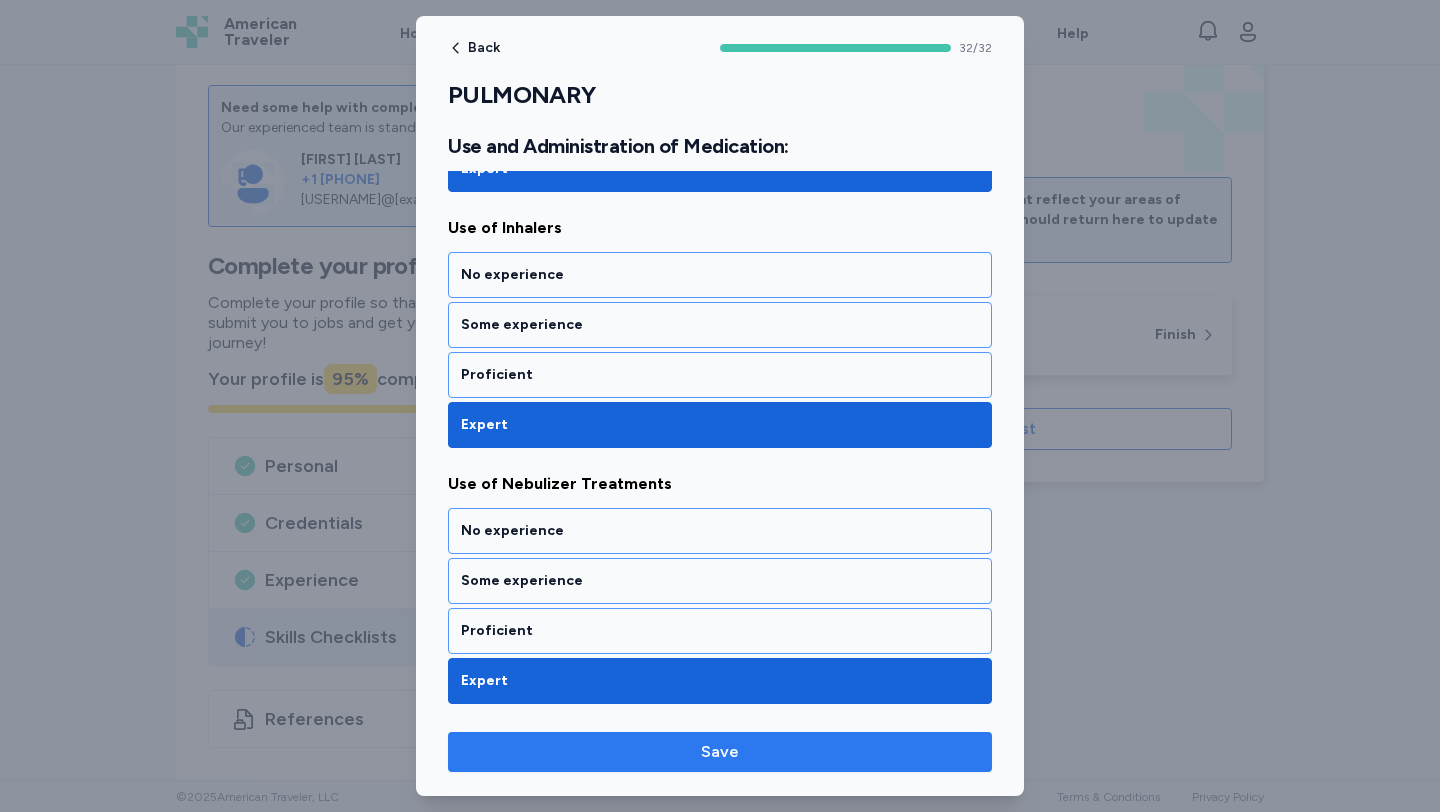 click on "Save" at bounding box center [720, 752] 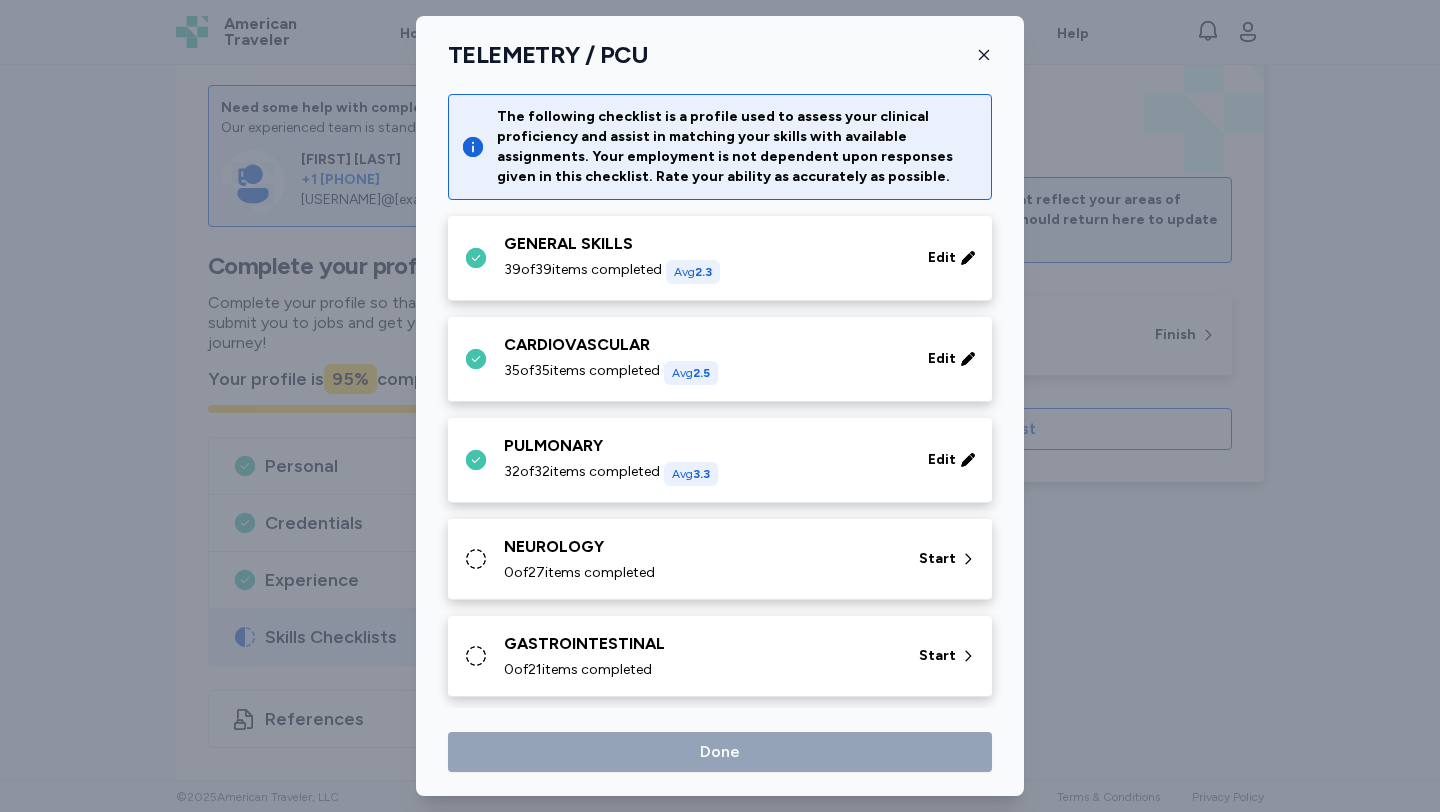 click on "NEUROLOGY" at bounding box center [699, 547] 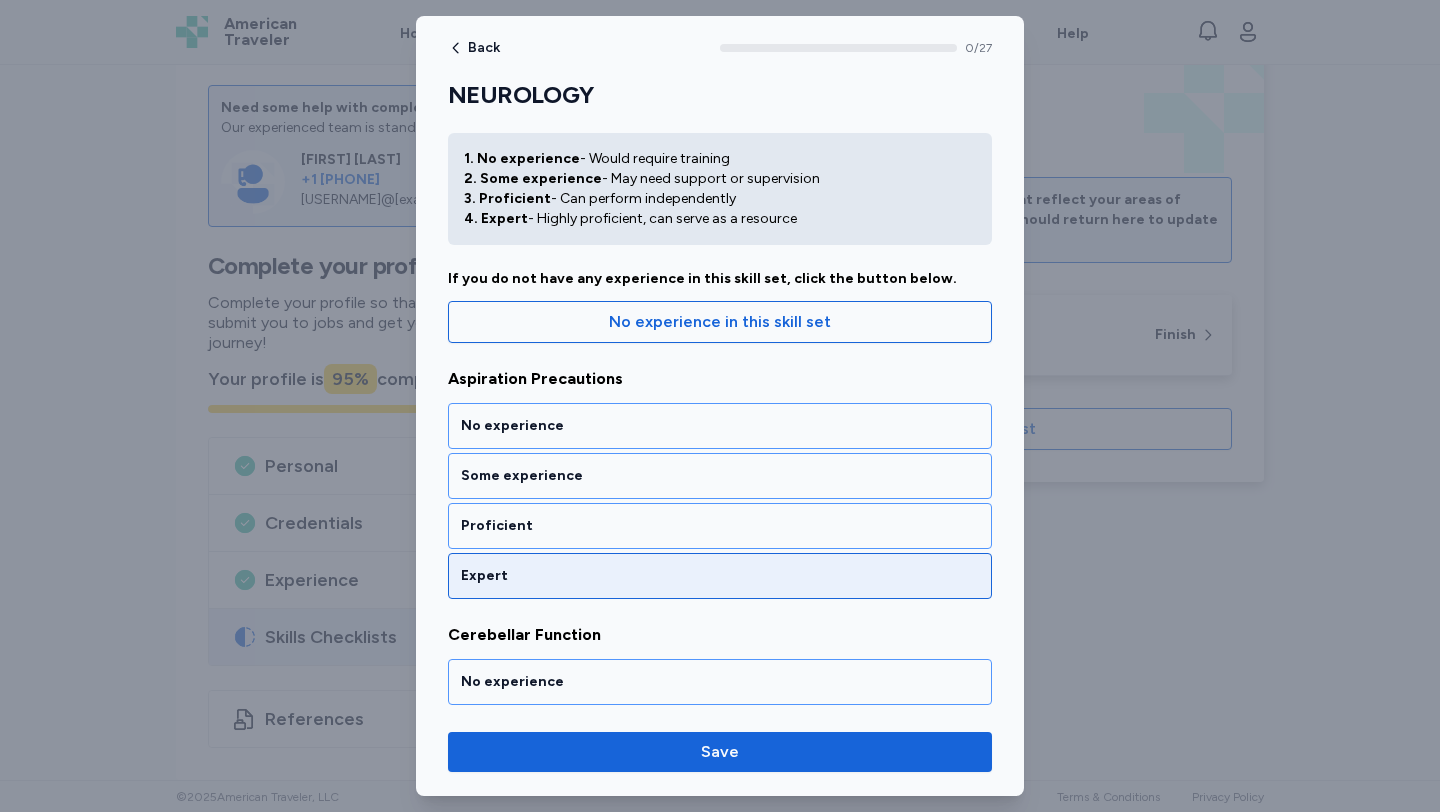 click on "Expert" at bounding box center [720, 576] 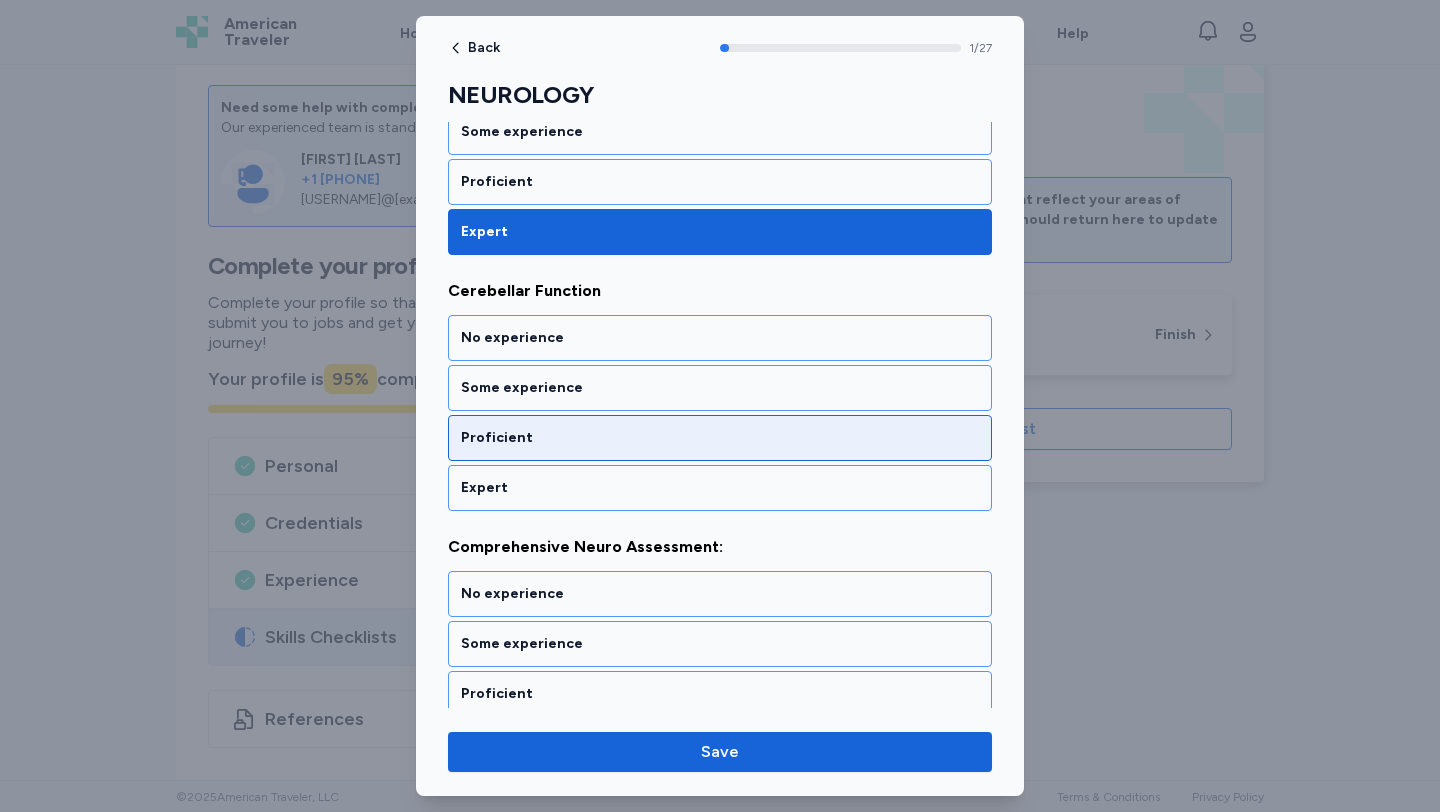 click on "Proficient" at bounding box center [720, 438] 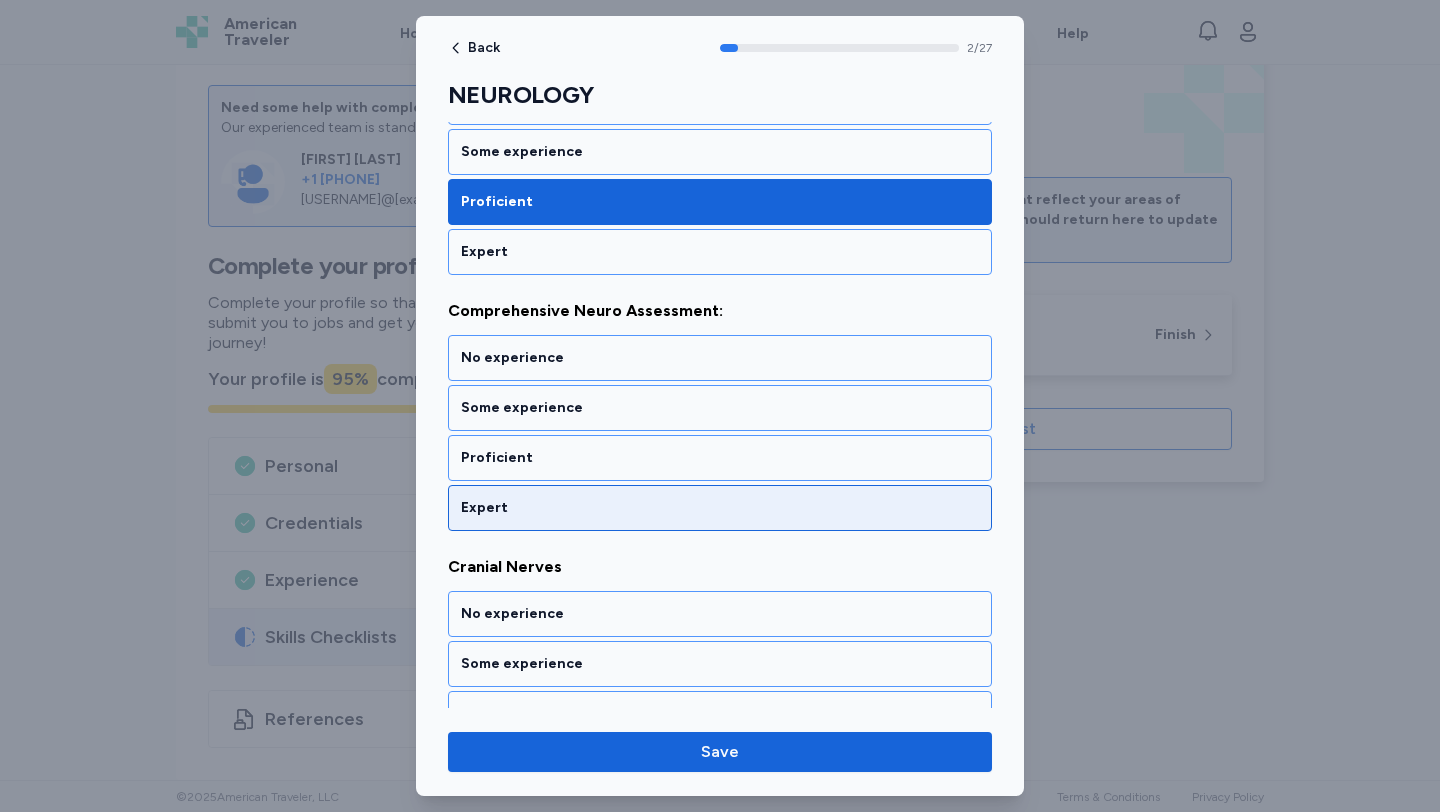 click on "Expert" at bounding box center (720, 508) 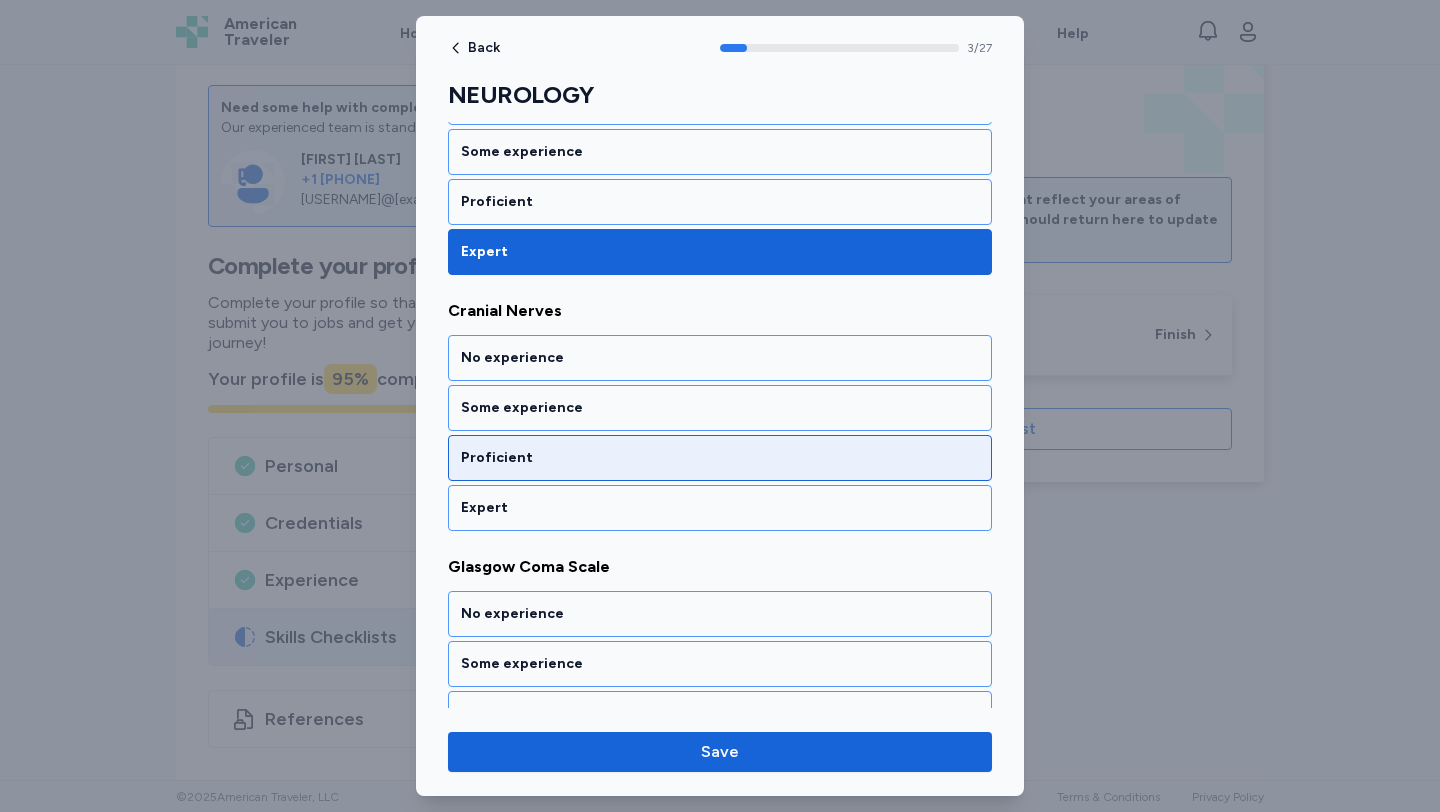 click on "Proficient" at bounding box center (720, 458) 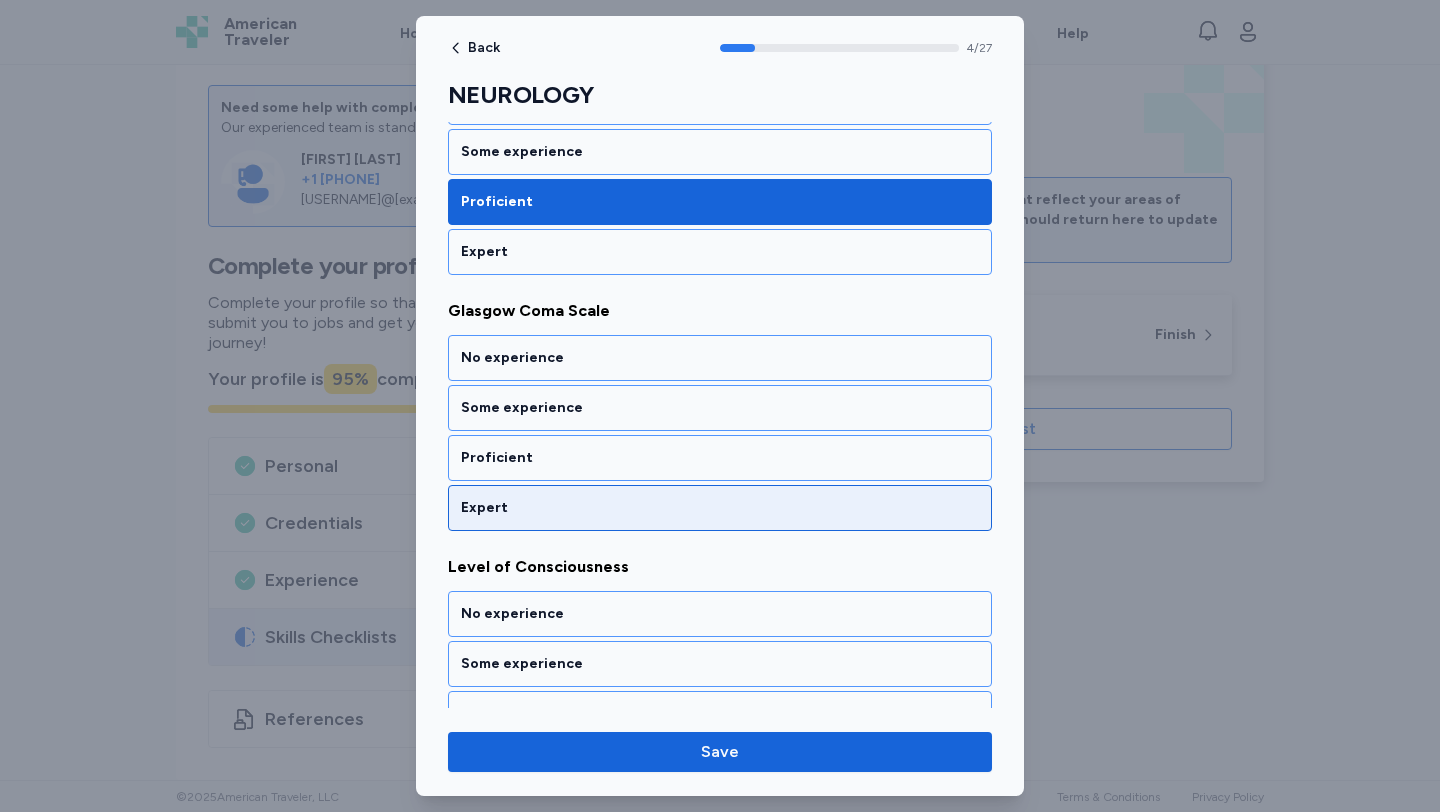 click on "Expert" at bounding box center (720, 508) 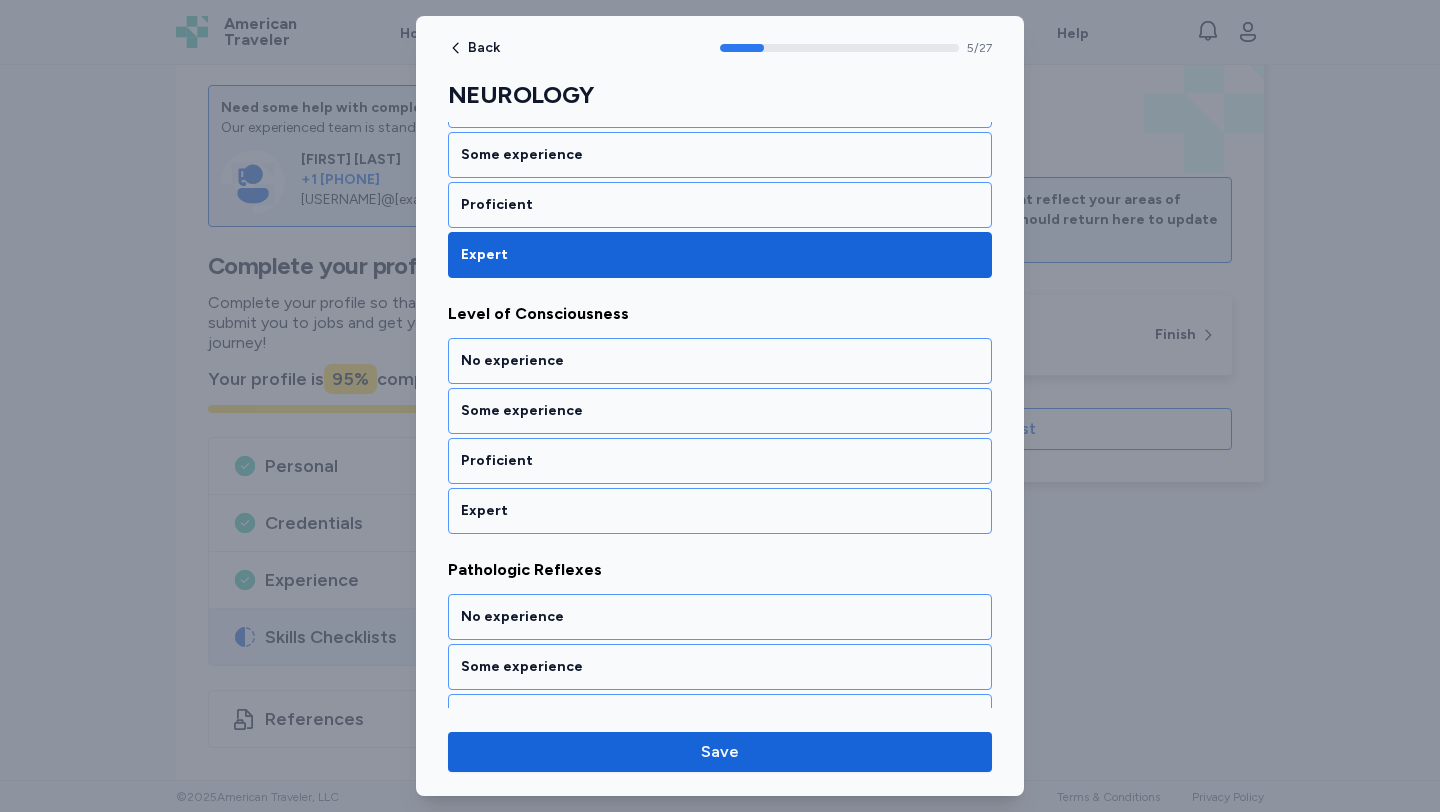 scroll, scrollTop: 1397, scrollLeft: 0, axis: vertical 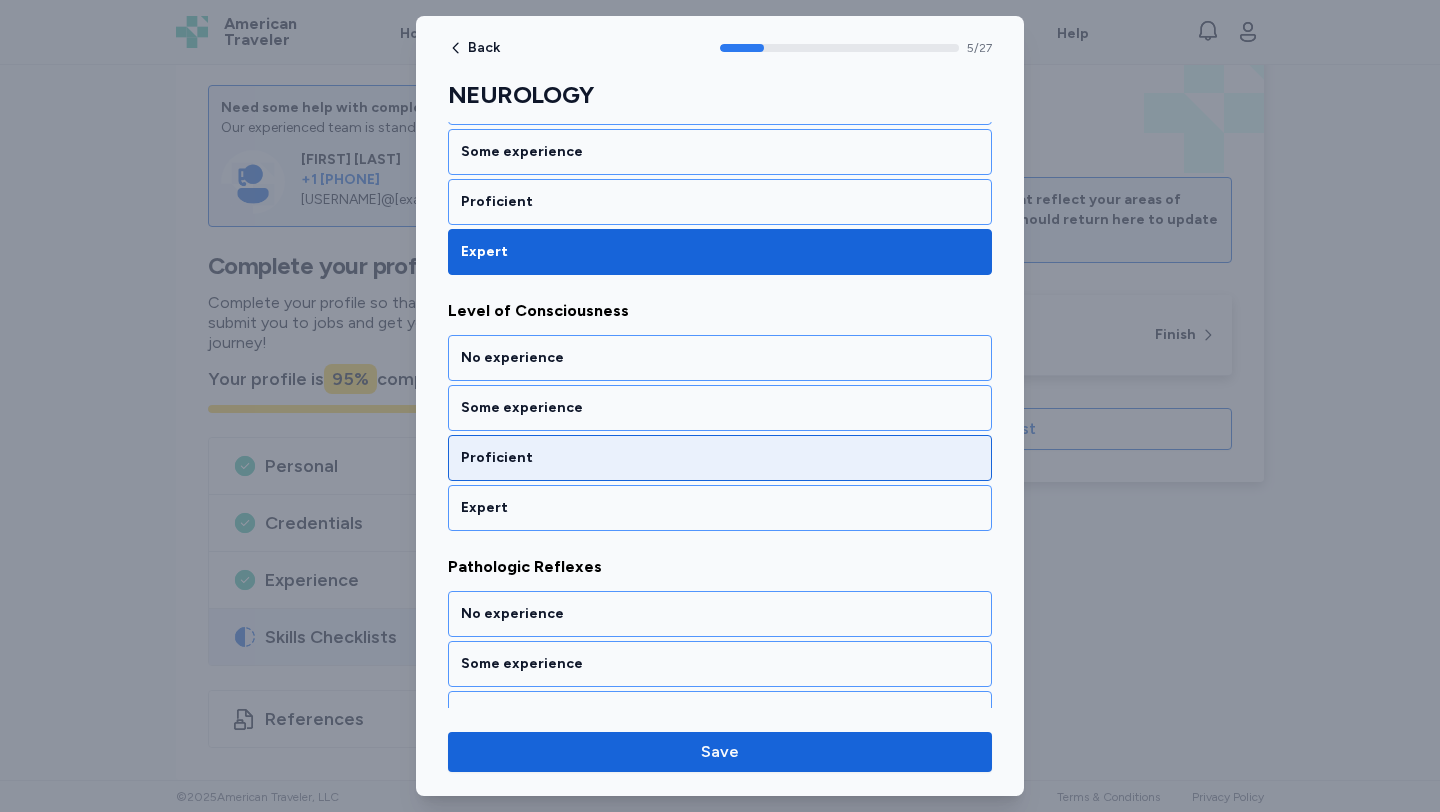 click on "Proficient" at bounding box center [720, 458] 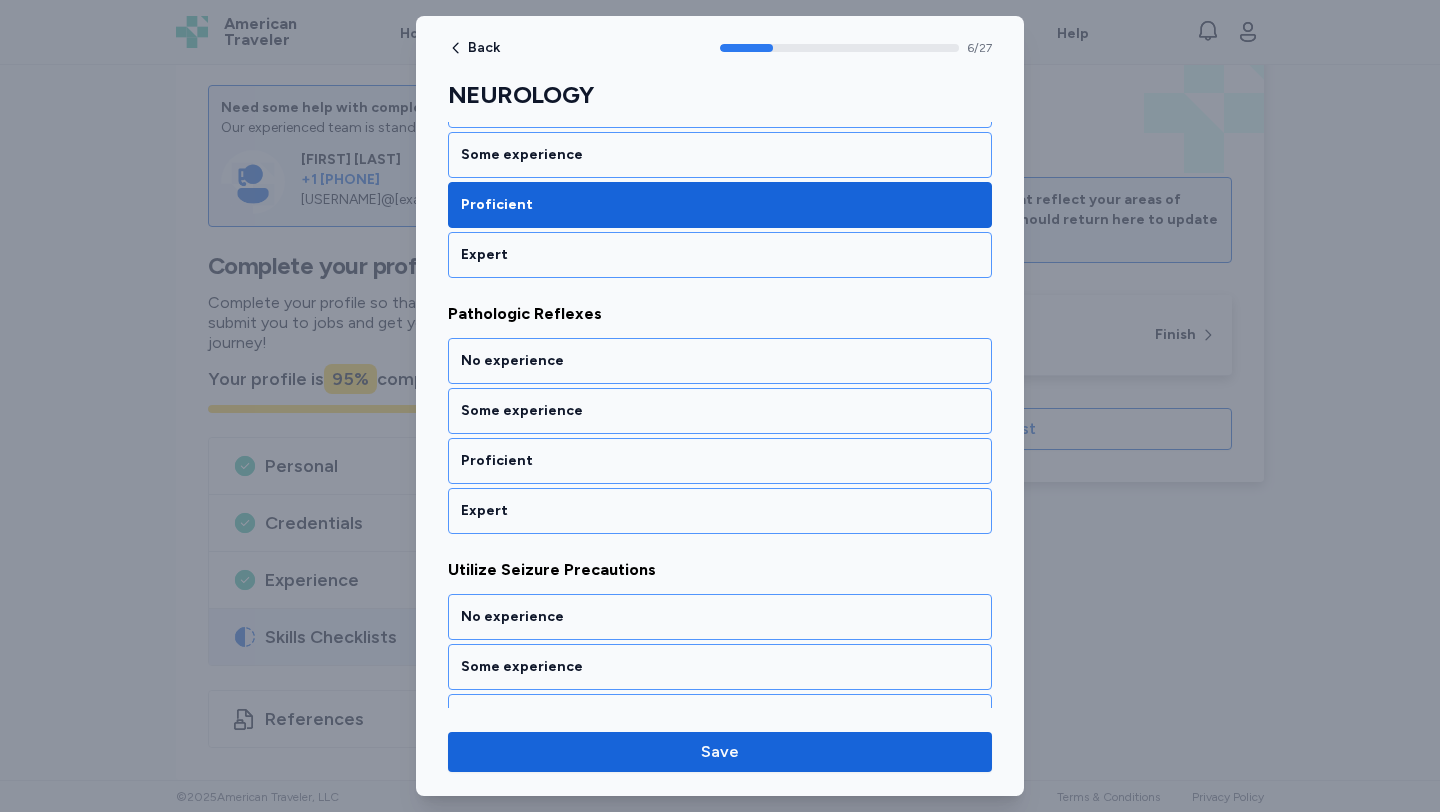 scroll, scrollTop: 1653, scrollLeft: 0, axis: vertical 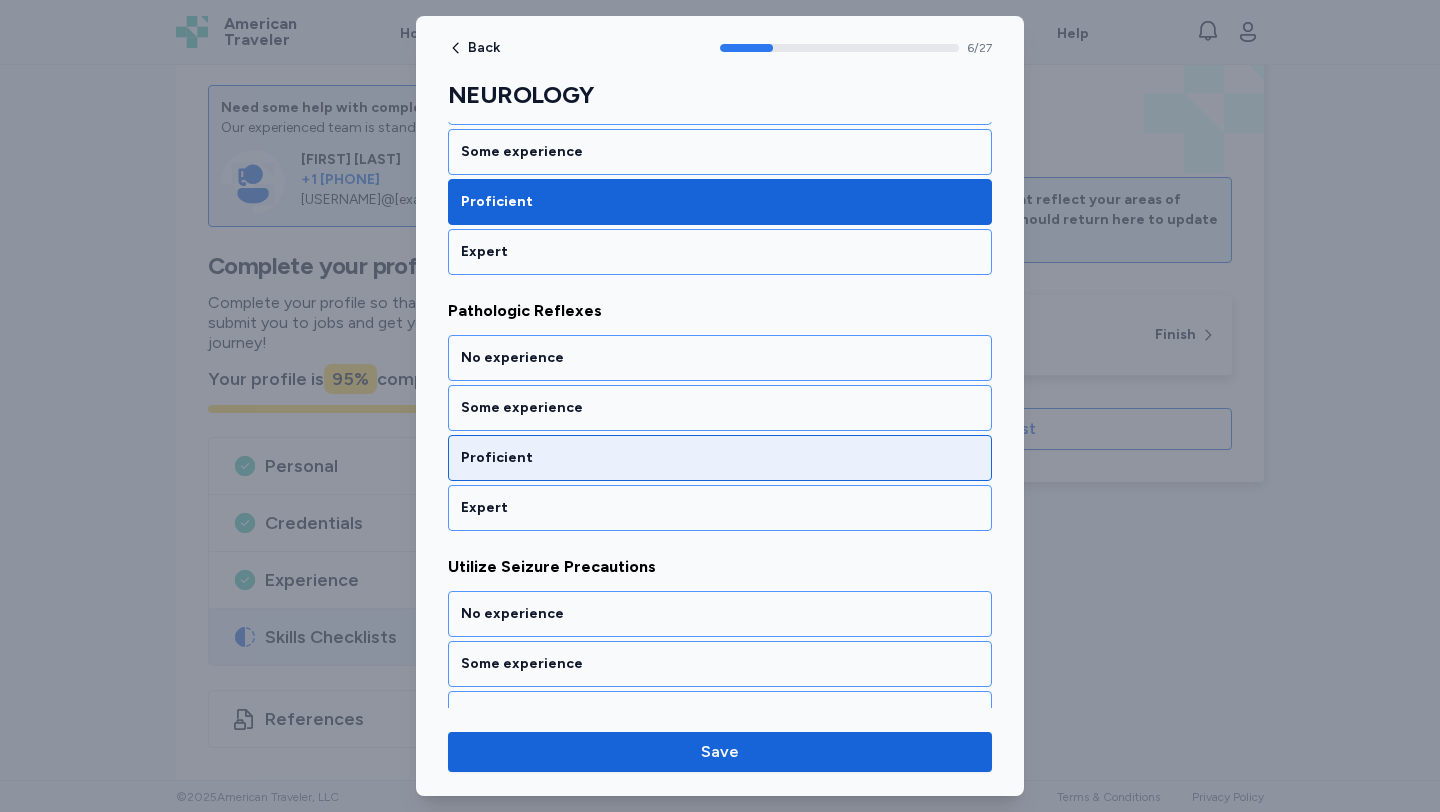 click on "Proficient" at bounding box center [720, 458] 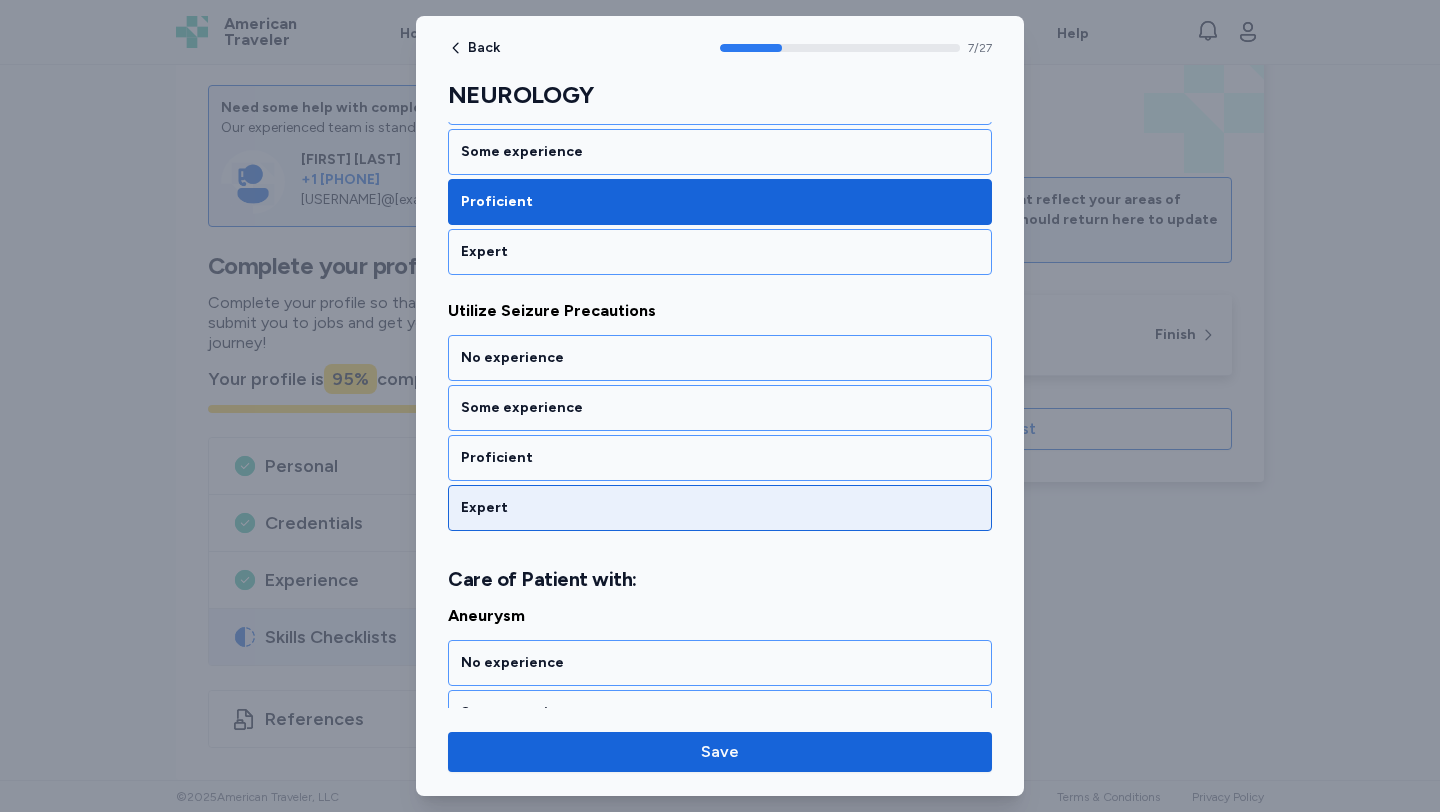 click on "Expert" at bounding box center (720, 508) 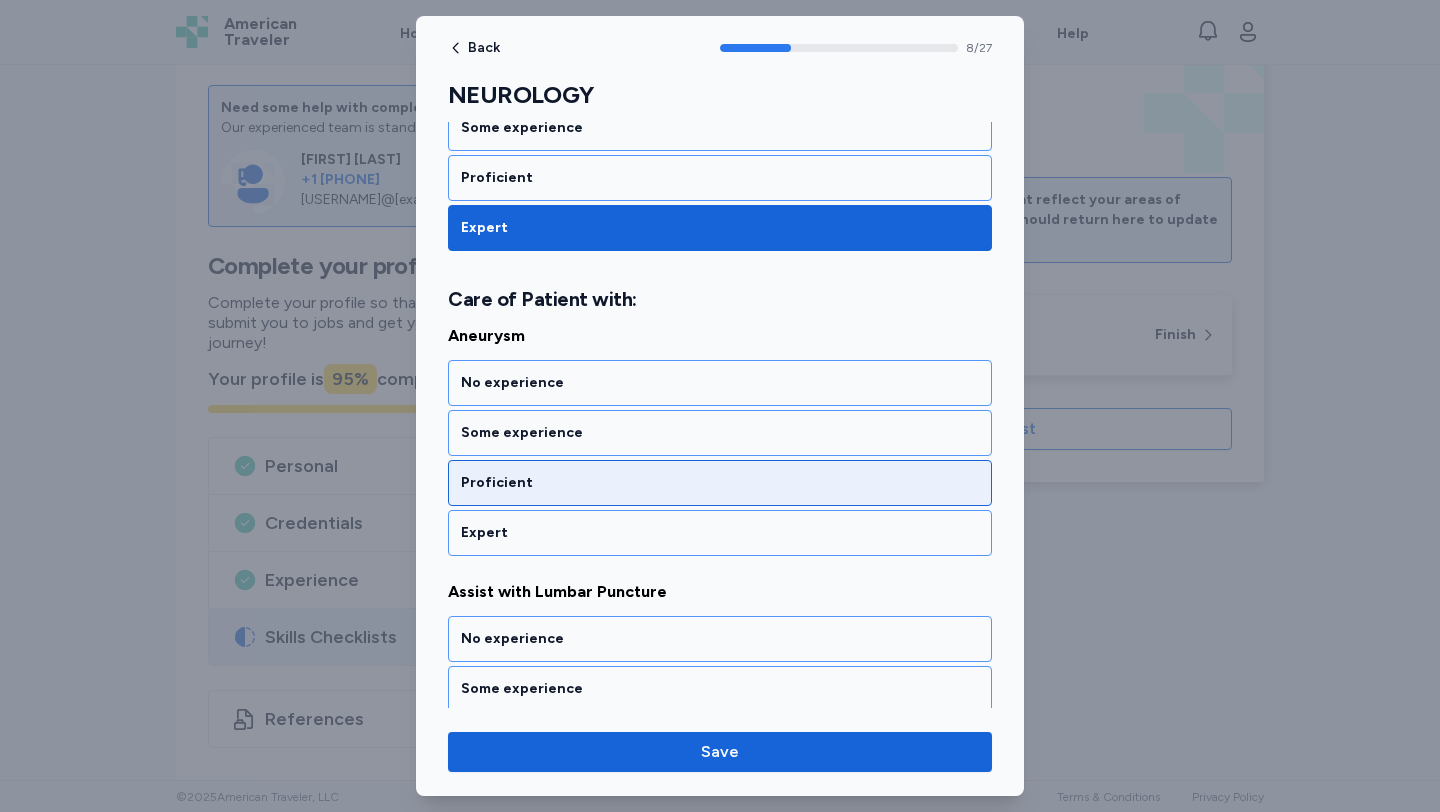 click on "Proficient" at bounding box center (720, 483) 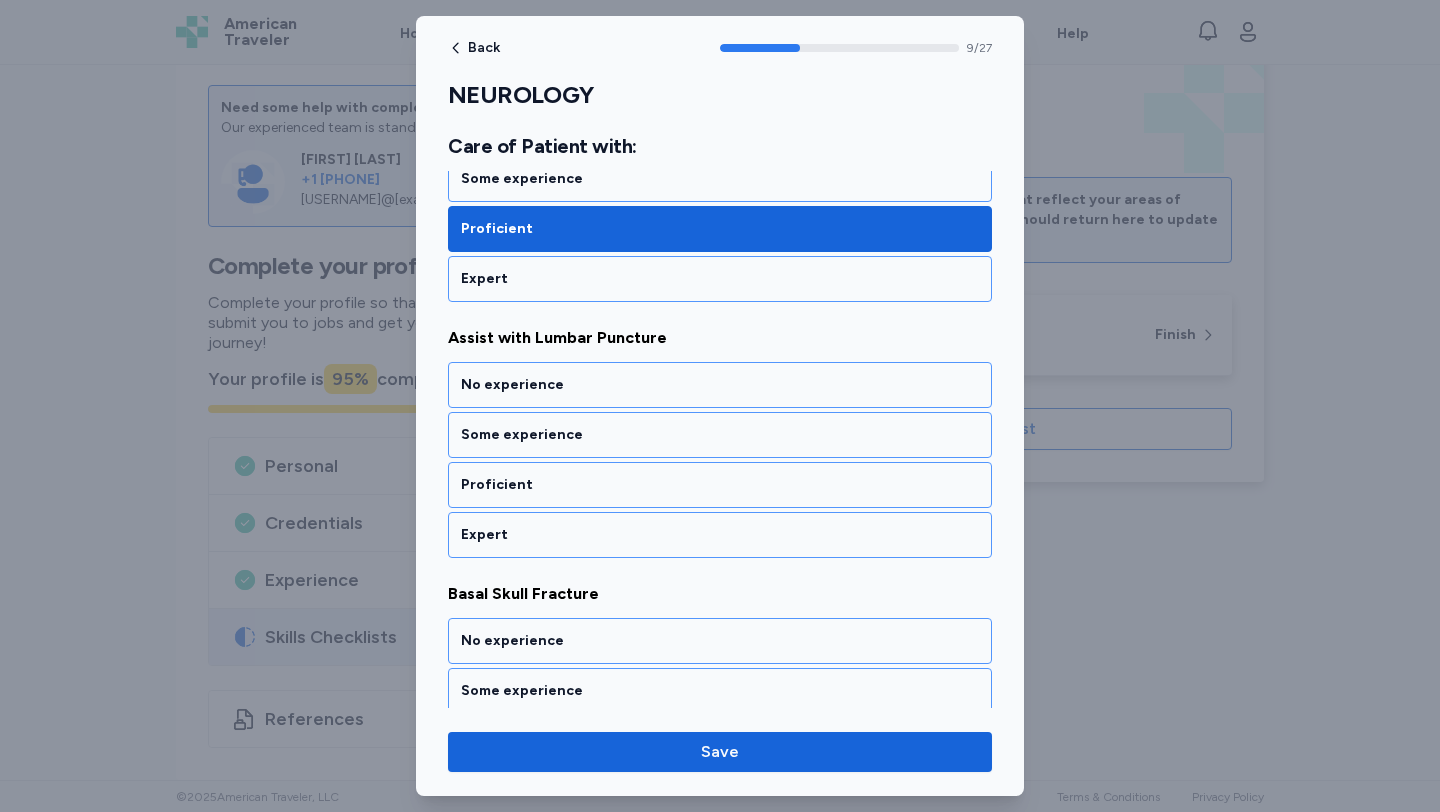 scroll, scrollTop: 2445, scrollLeft: 0, axis: vertical 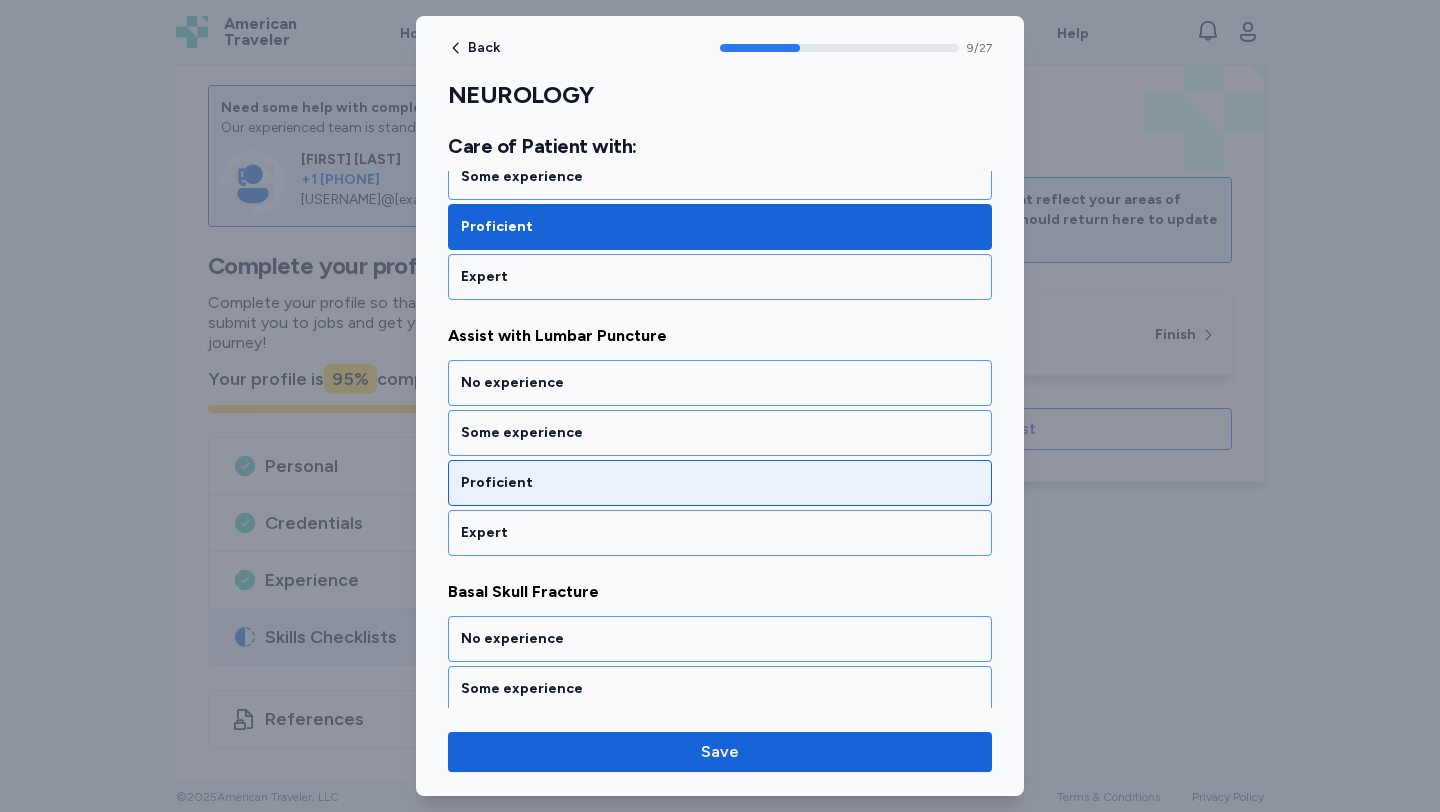 click on "Proficient" at bounding box center (720, 483) 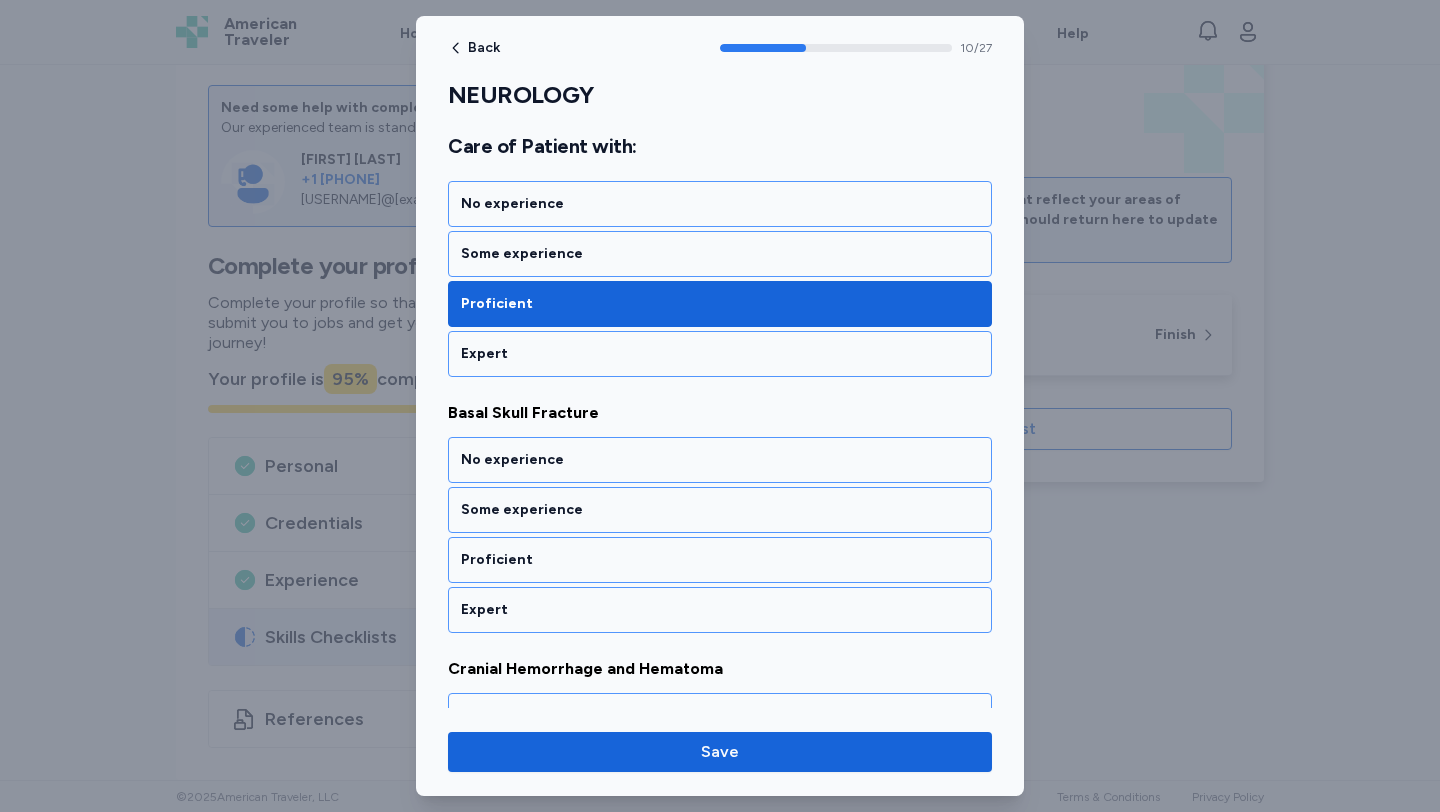 scroll, scrollTop: 2701, scrollLeft: 0, axis: vertical 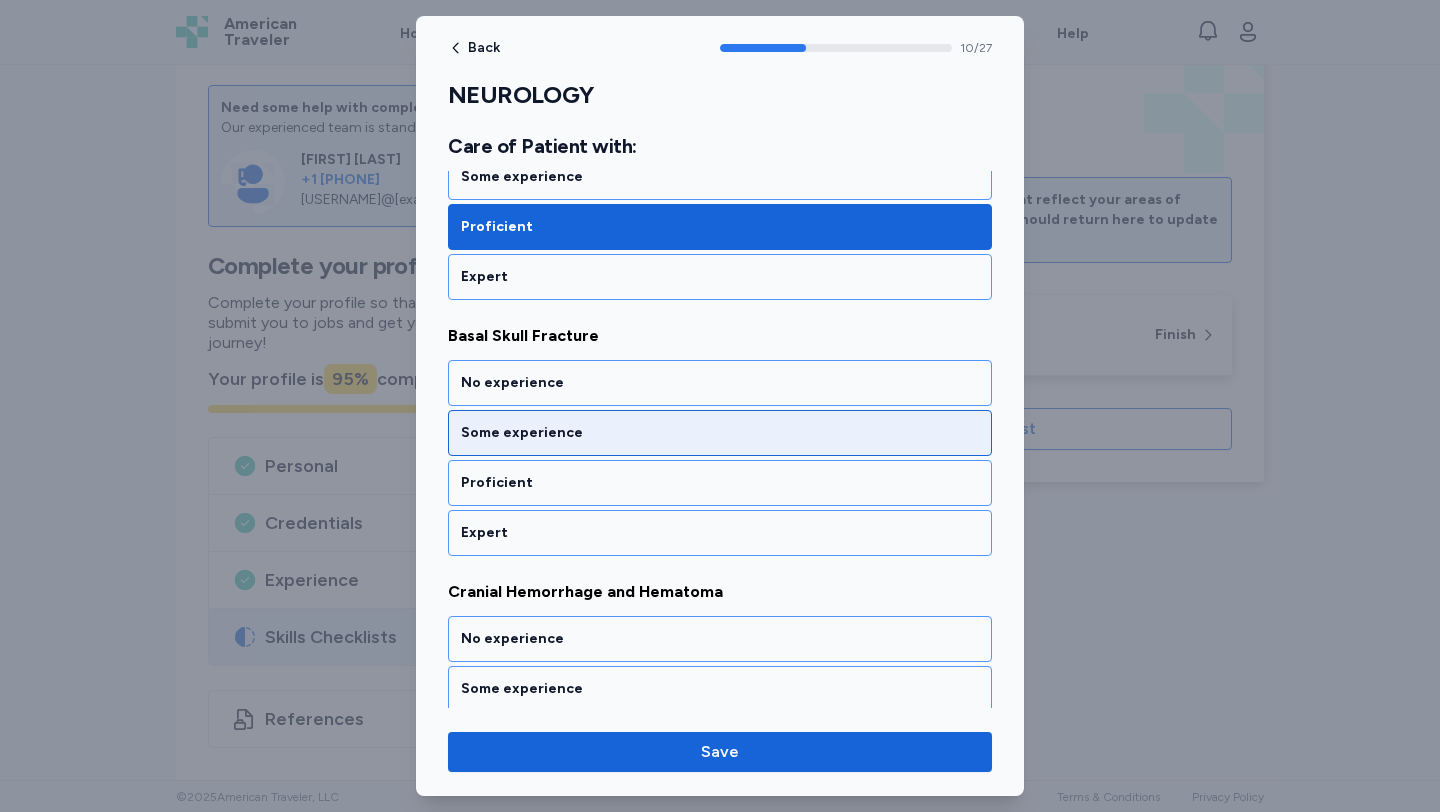 click on "Some experience" at bounding box center [720, 433] 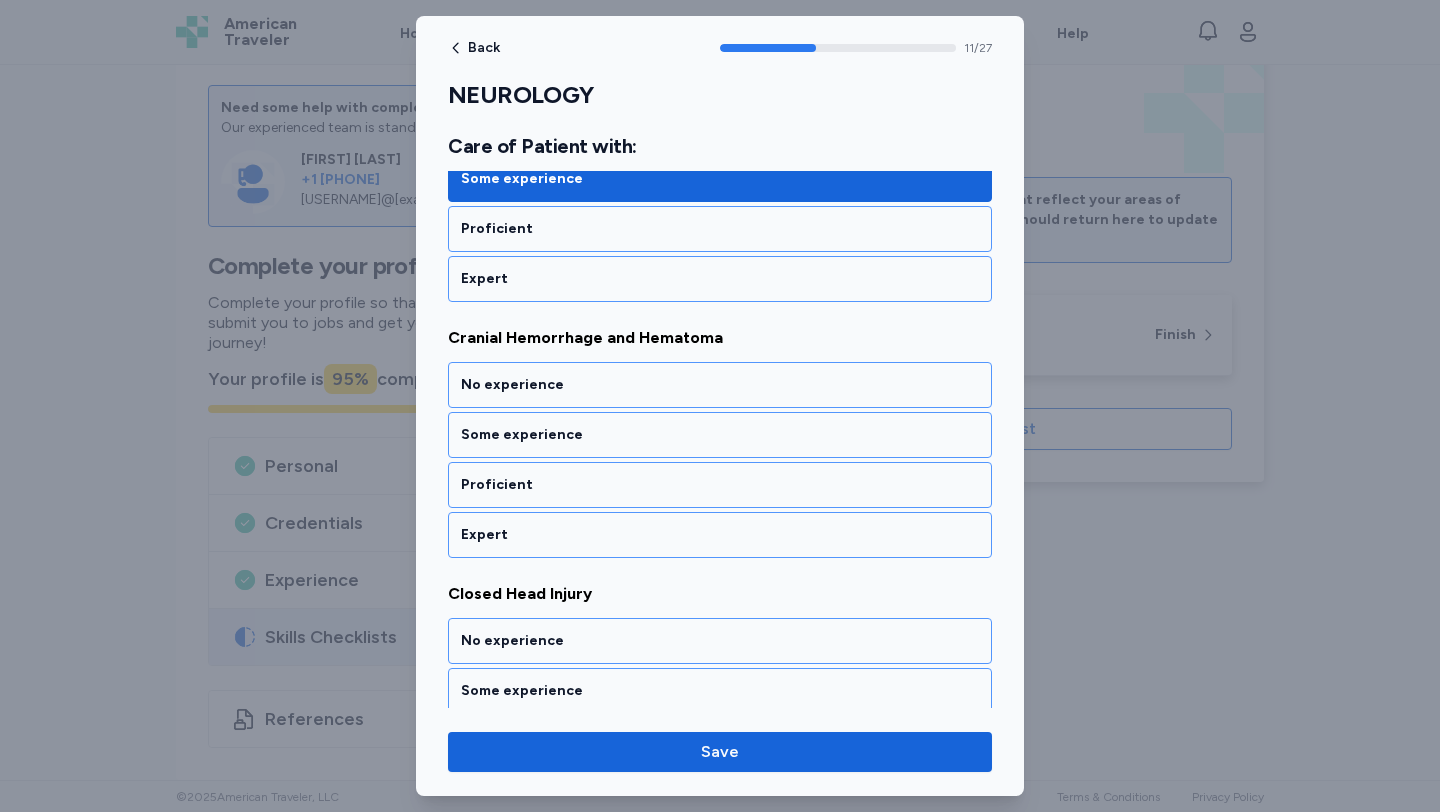scroll, scrollTop: 2957, scrollLeft: 0, axis: vertical 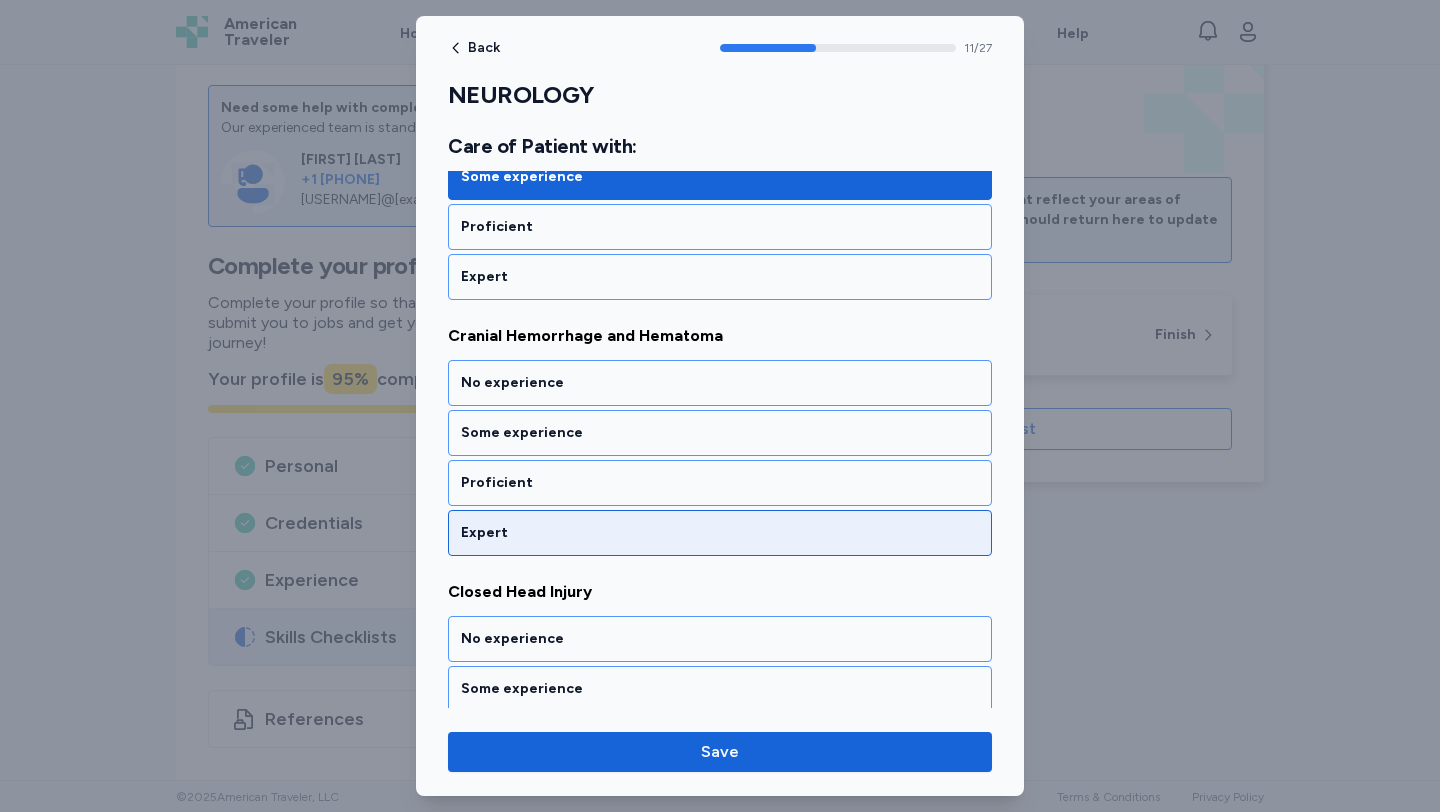 click on "Expert" at bounding box center (720, 533) 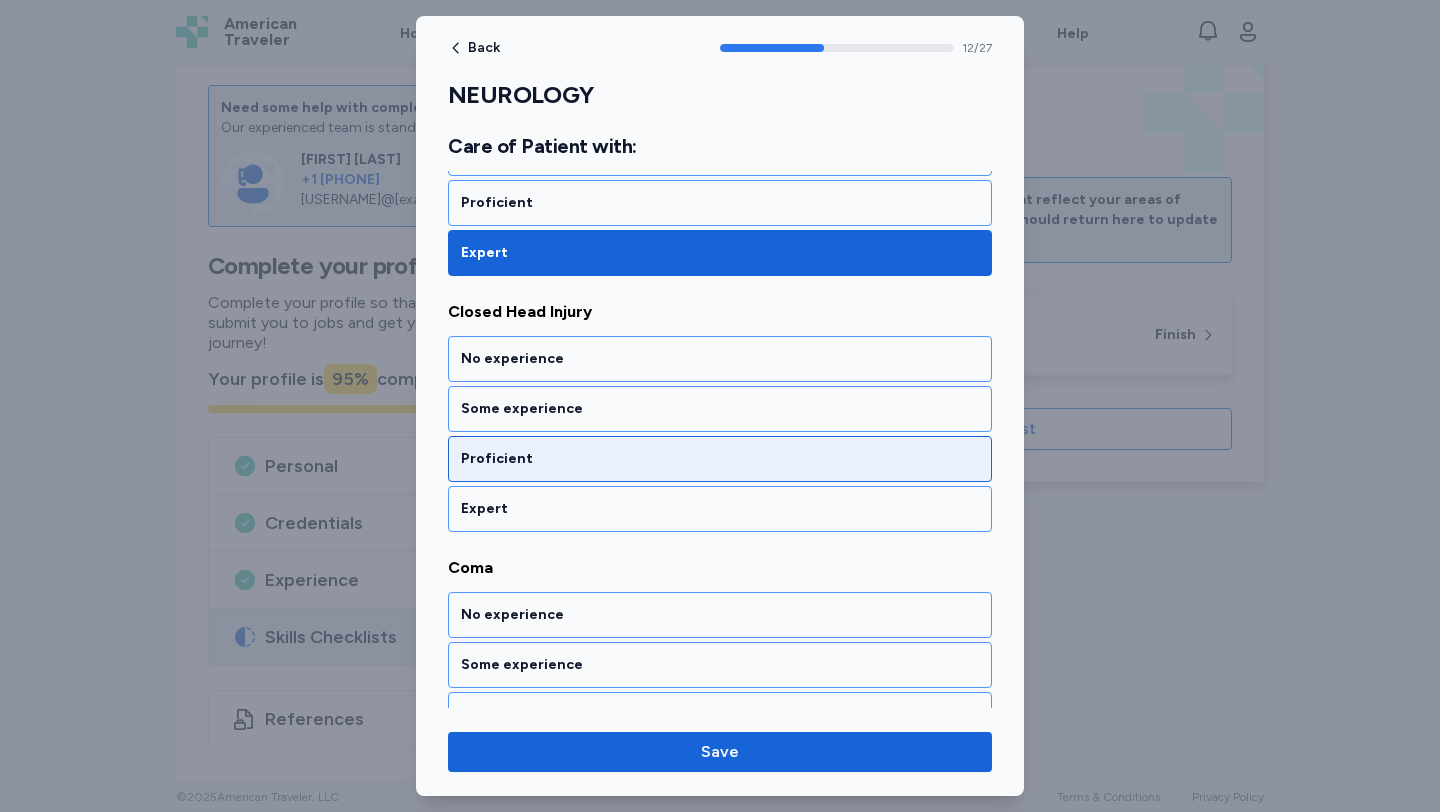 click on "Proficient" at bounding box center (720, 459) 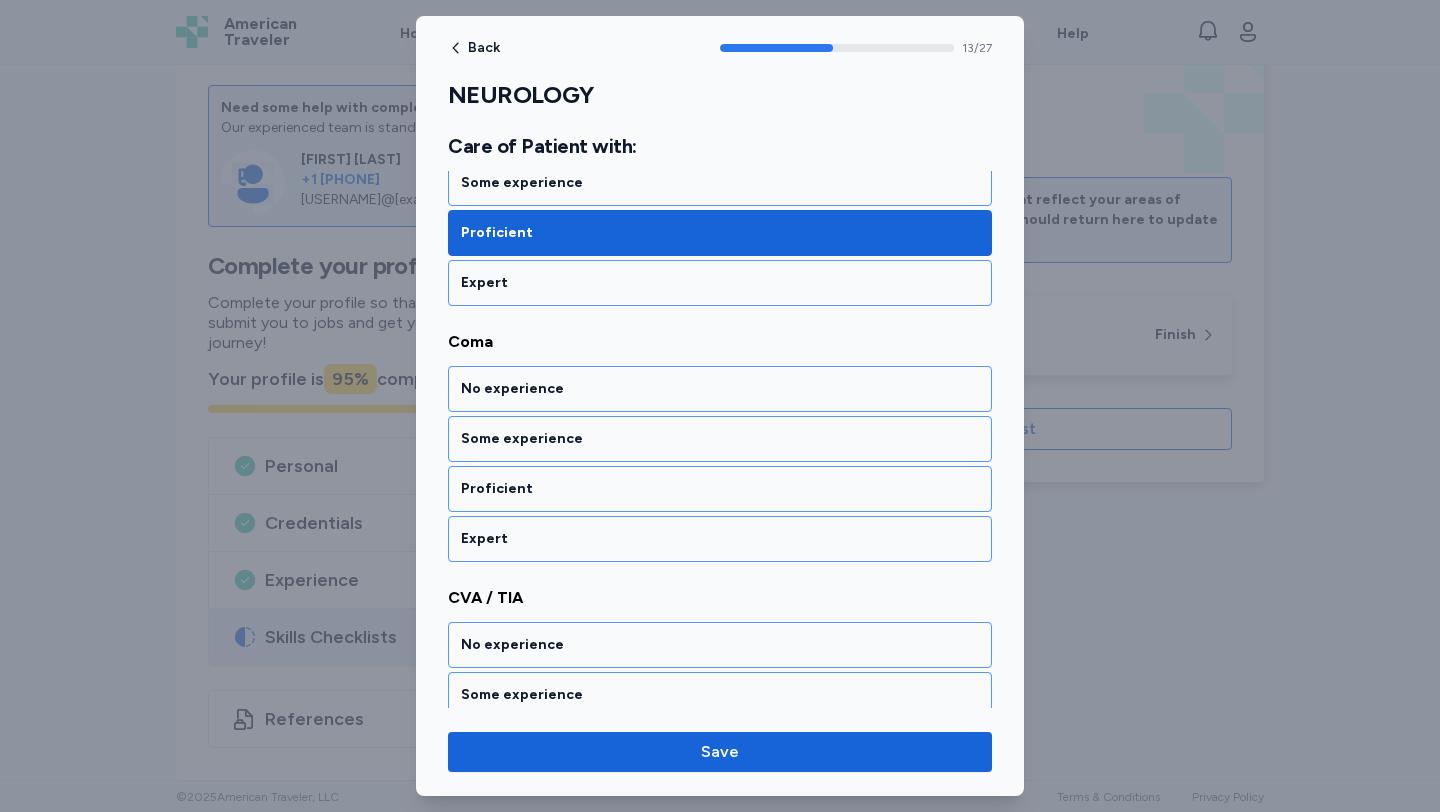 scroll, scrollTop: 3469, scrollLeft: 0, axis: vertical 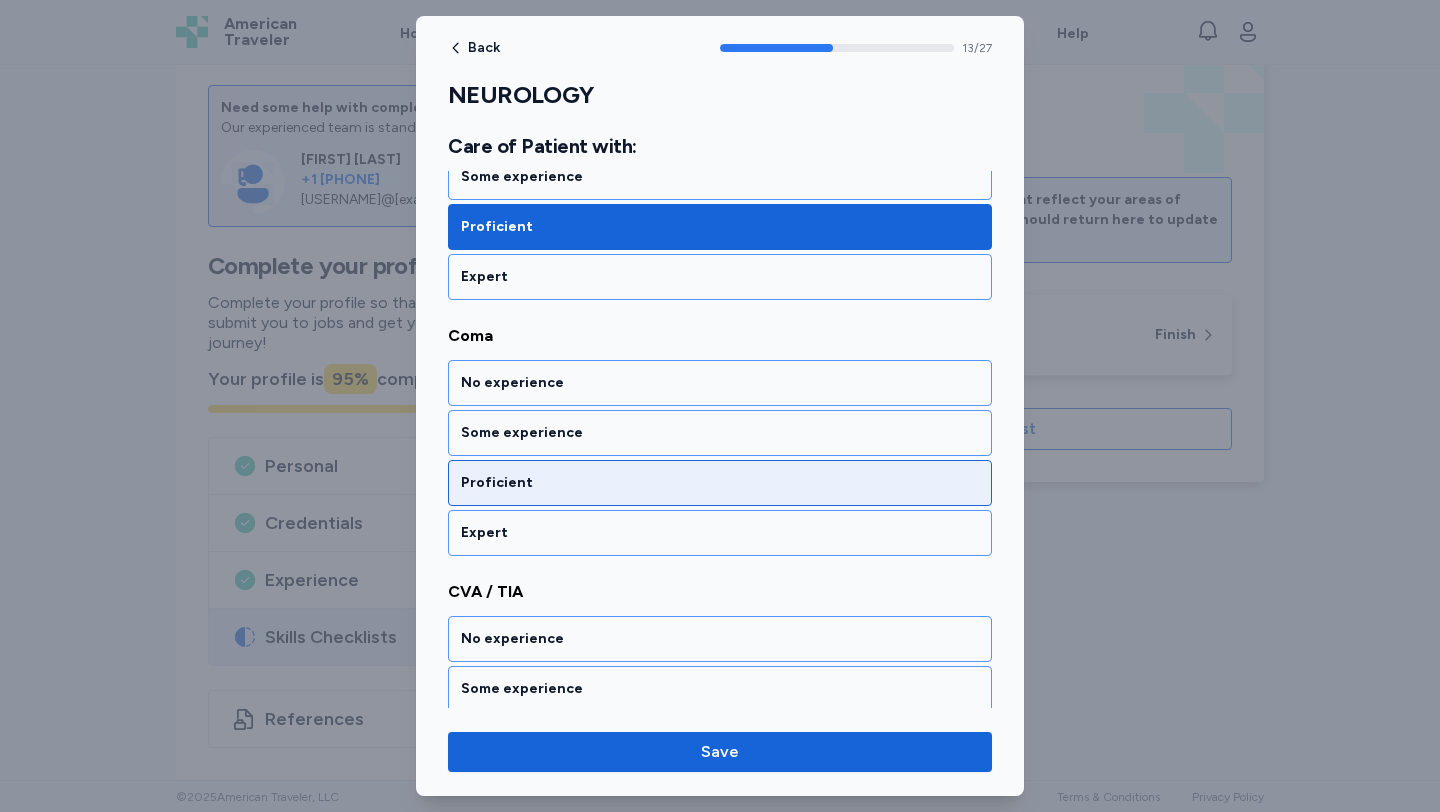 click on "Proficient" at bounding box center (720, 483) 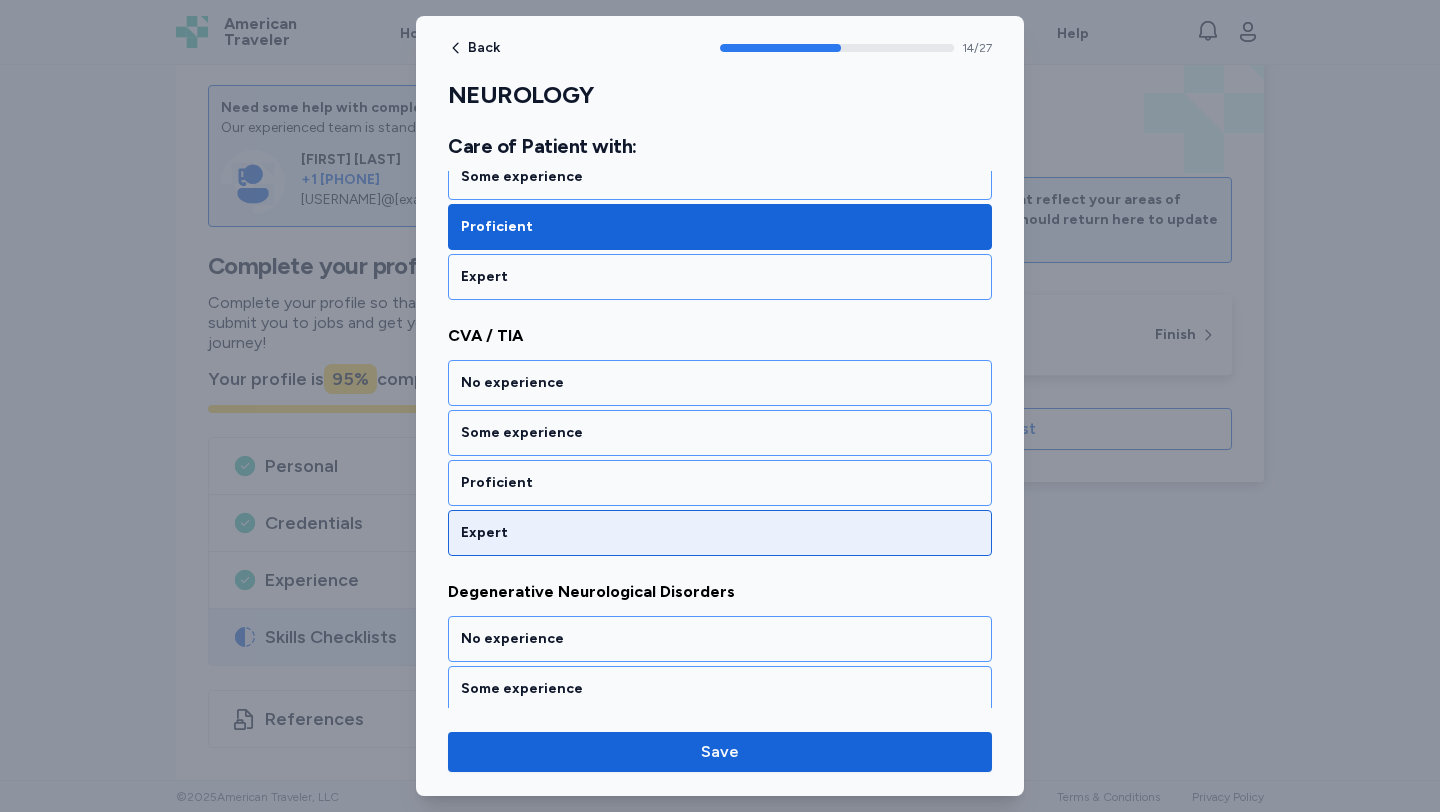 click on "Expert" at bounding box center [720, 533] 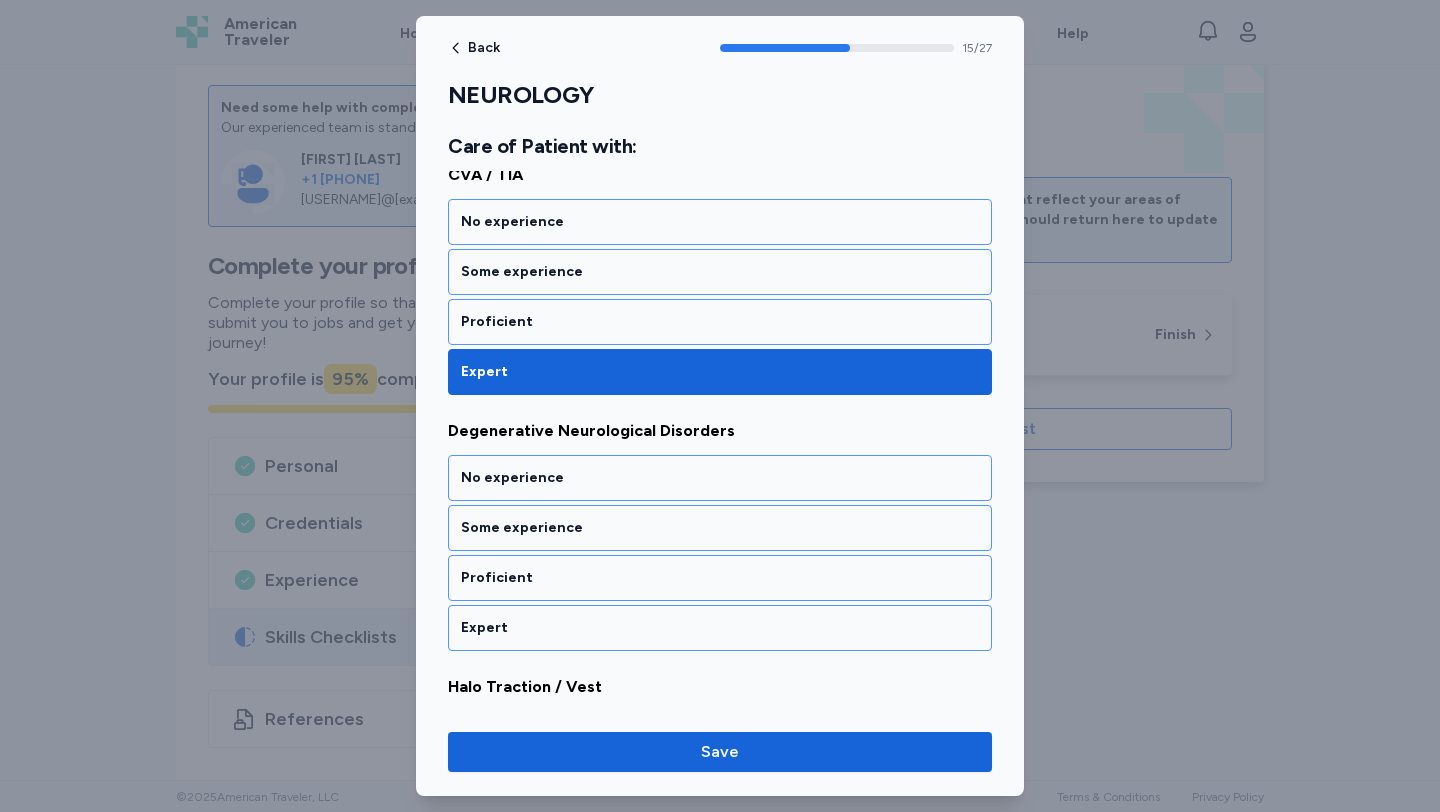 scroll, scrollTop: 3981, scrollLeft: 0, axis: vertical 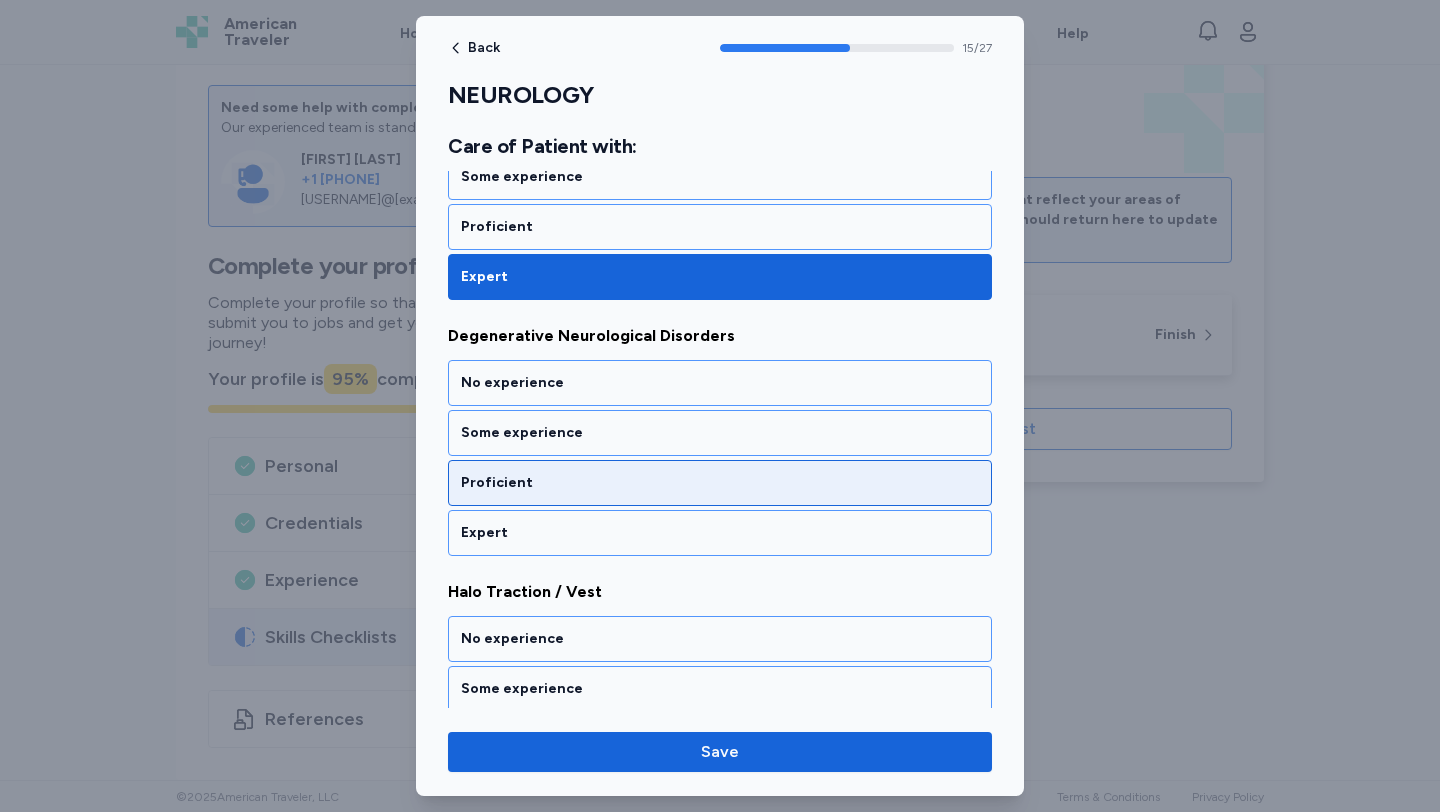 click on "Proficient" at bounding box center [720, 483] 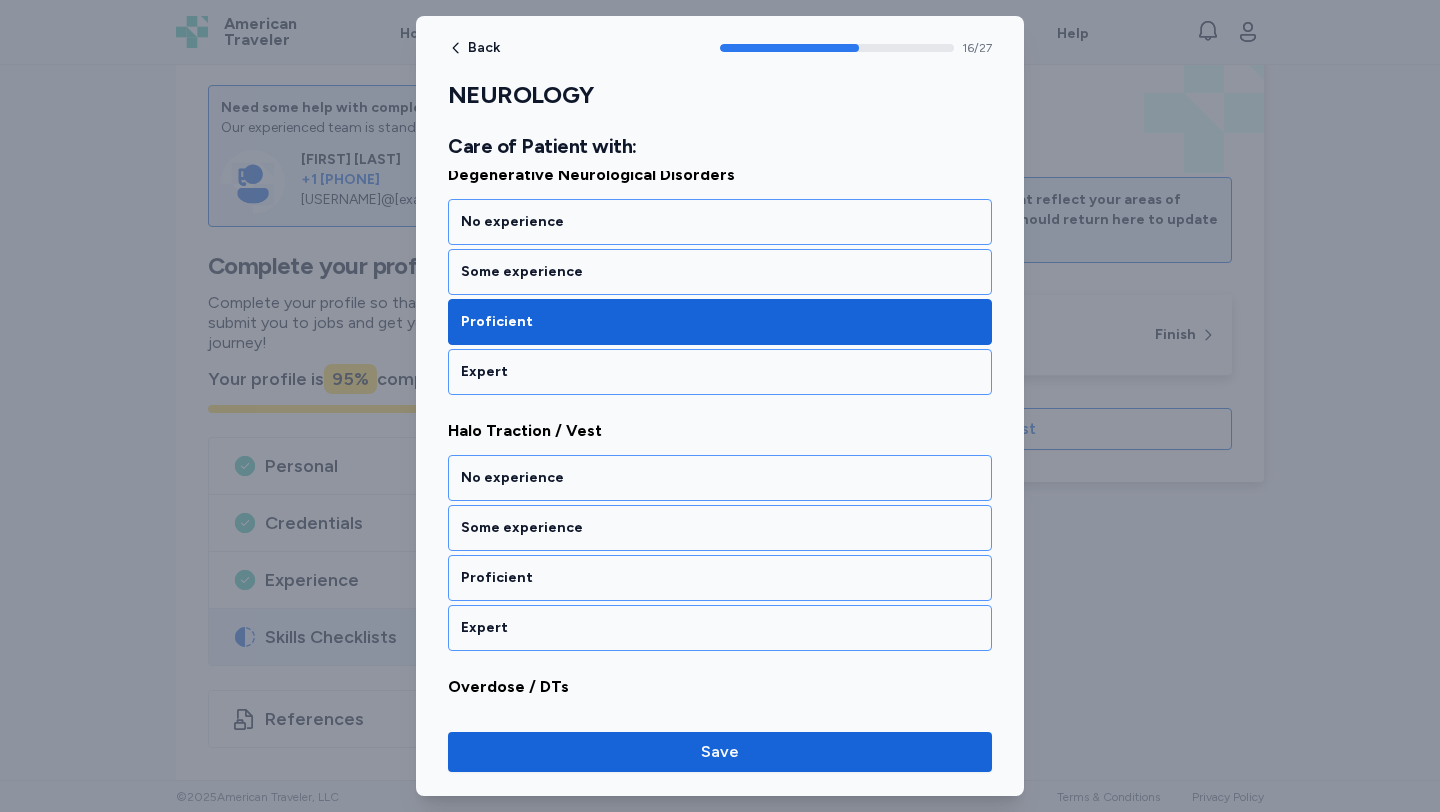 scroll, scrollTop: 4237, scrollLeft: 0, axis: vertical 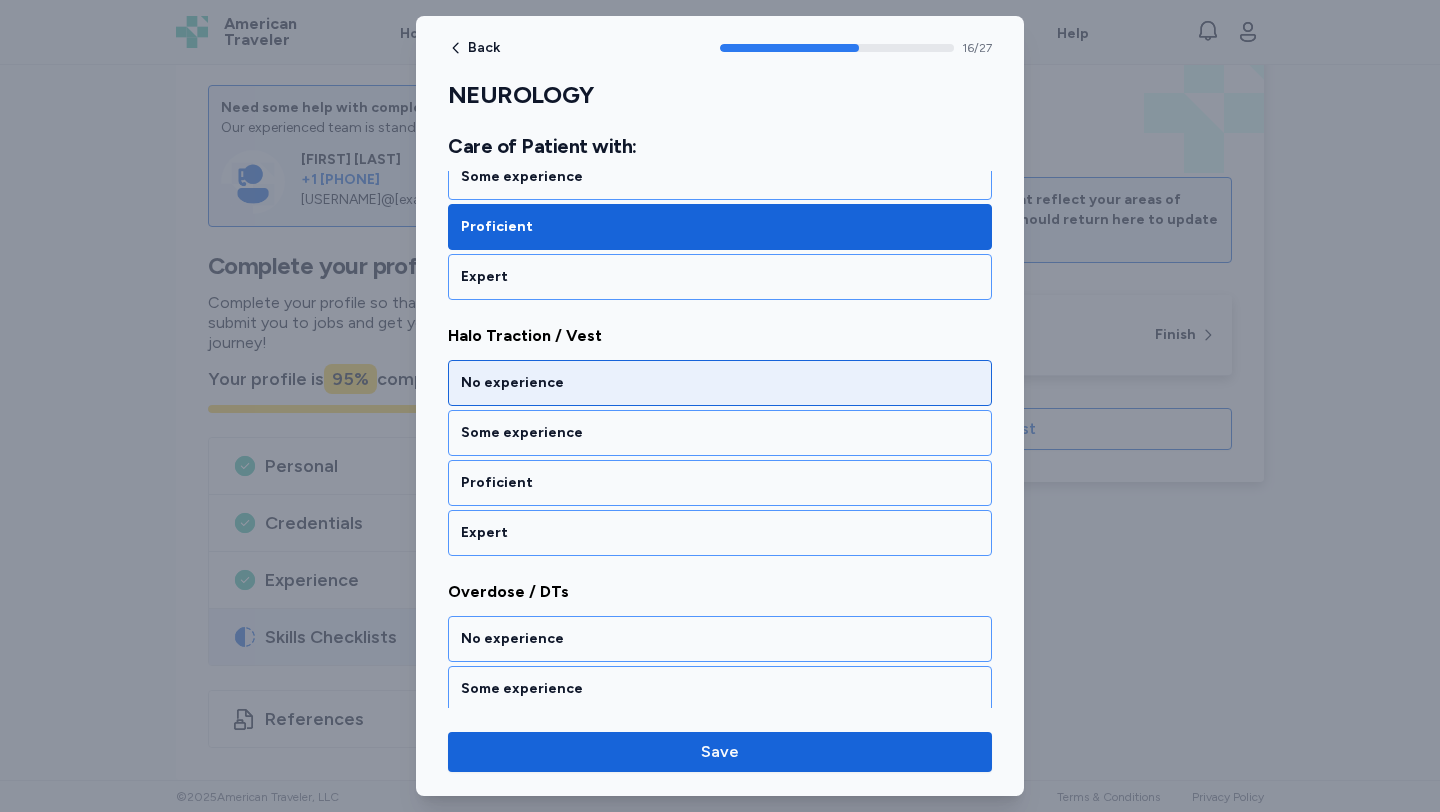 click on "No experience" at bounding box center (720, 383) 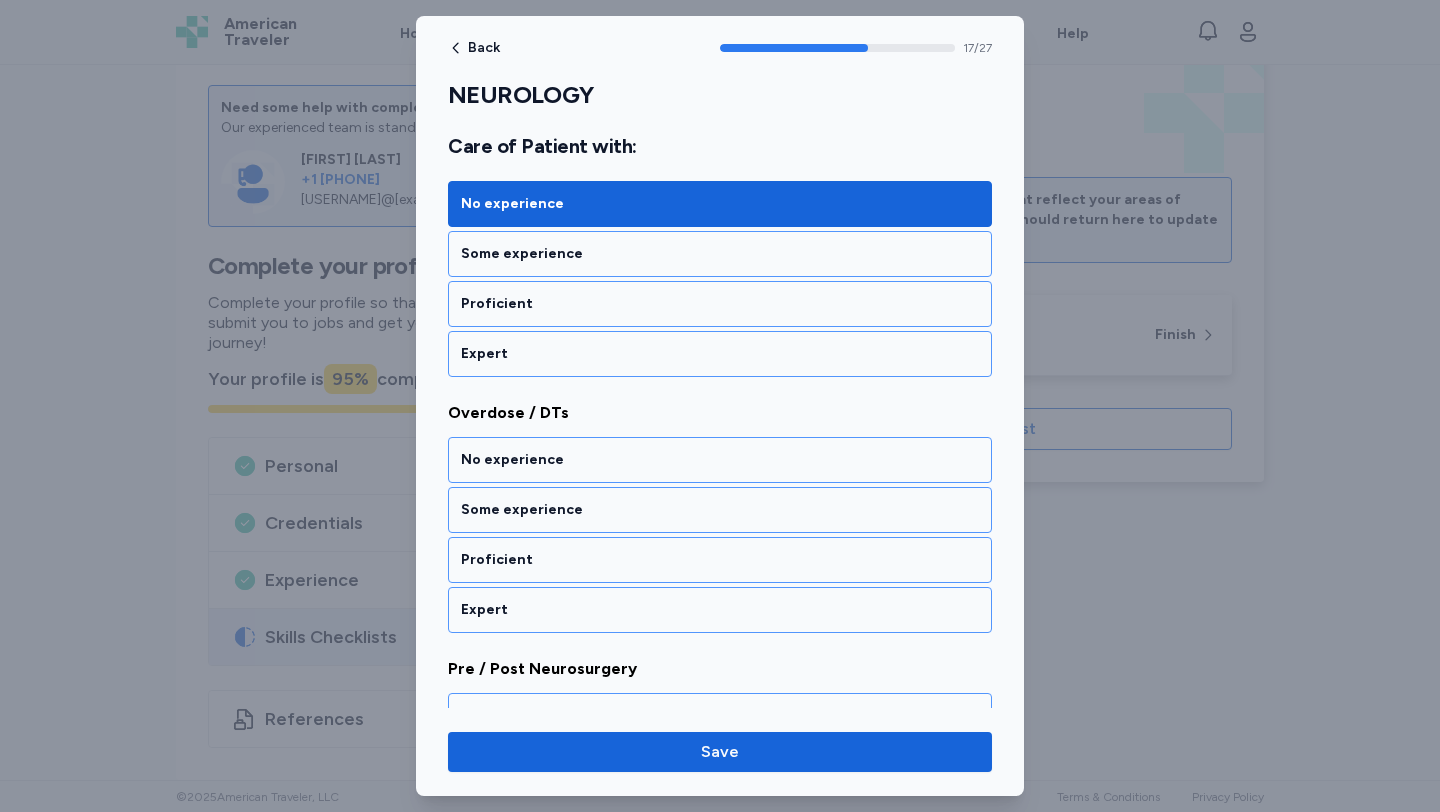 scroll, scrollTop: 4493, scrollLeft: 0, axis: vertical 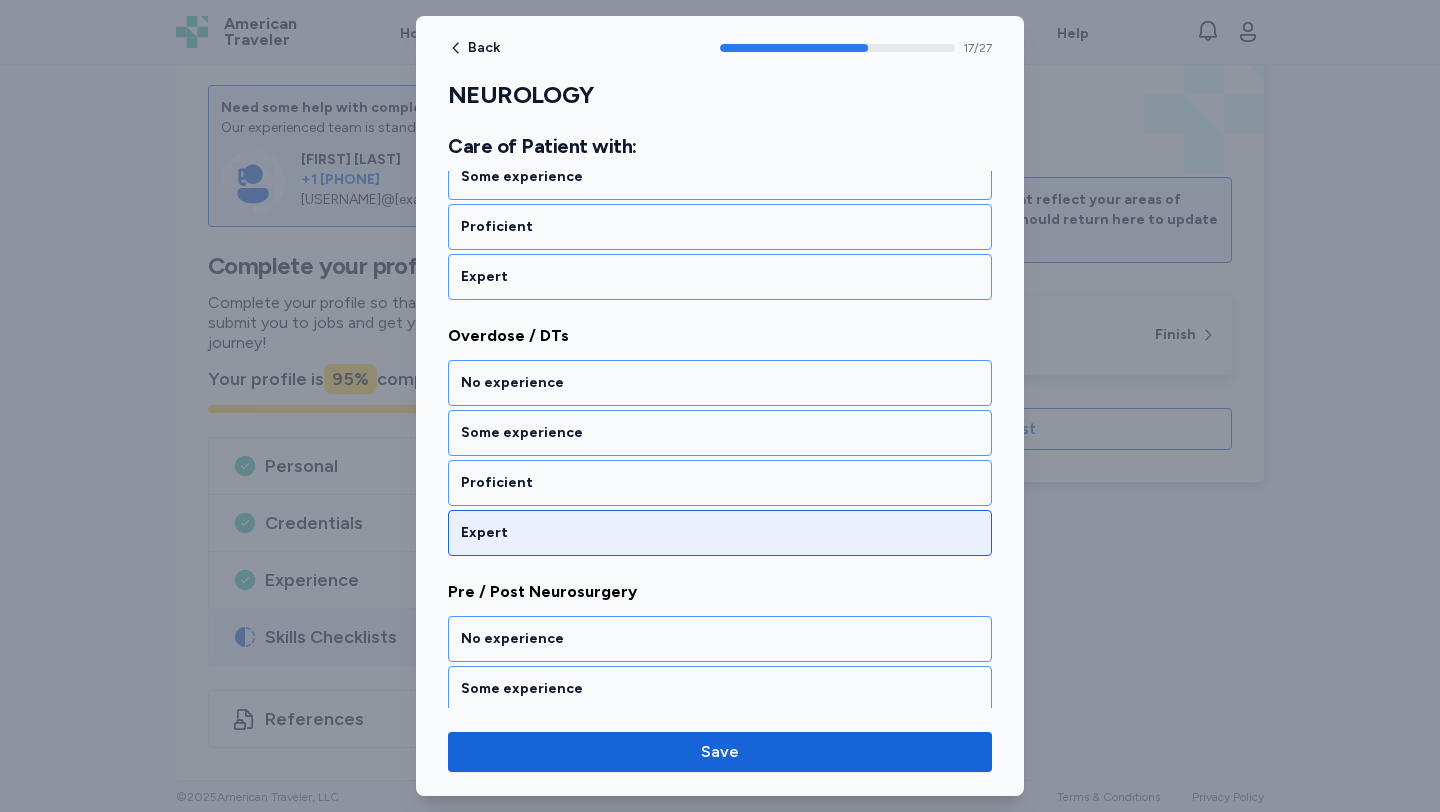 click on "Expert" at bounding box center [720, 533] 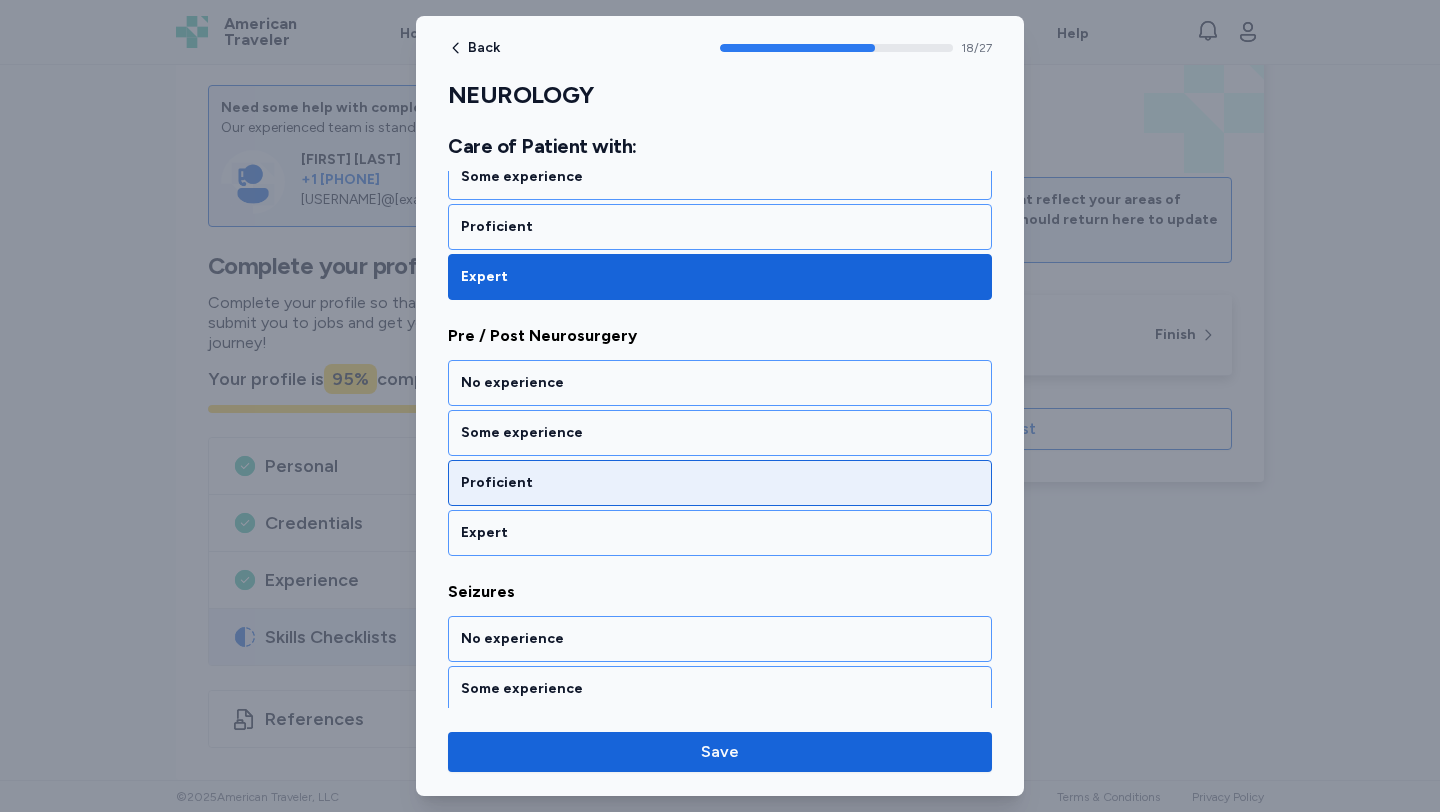 click on "Proficient" at bounding box center [720, 483] 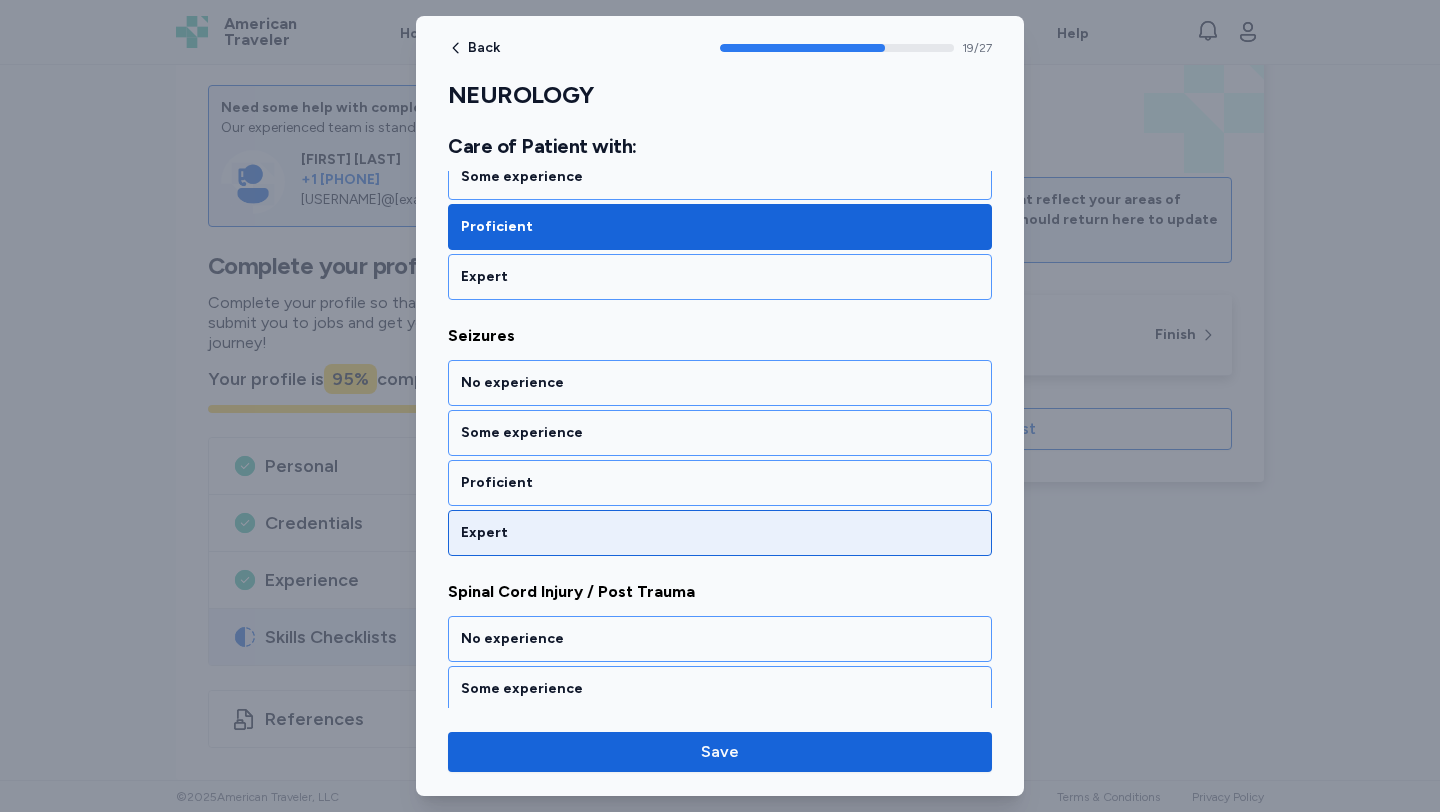 click on "Expert" at bounding box center [720, 533] 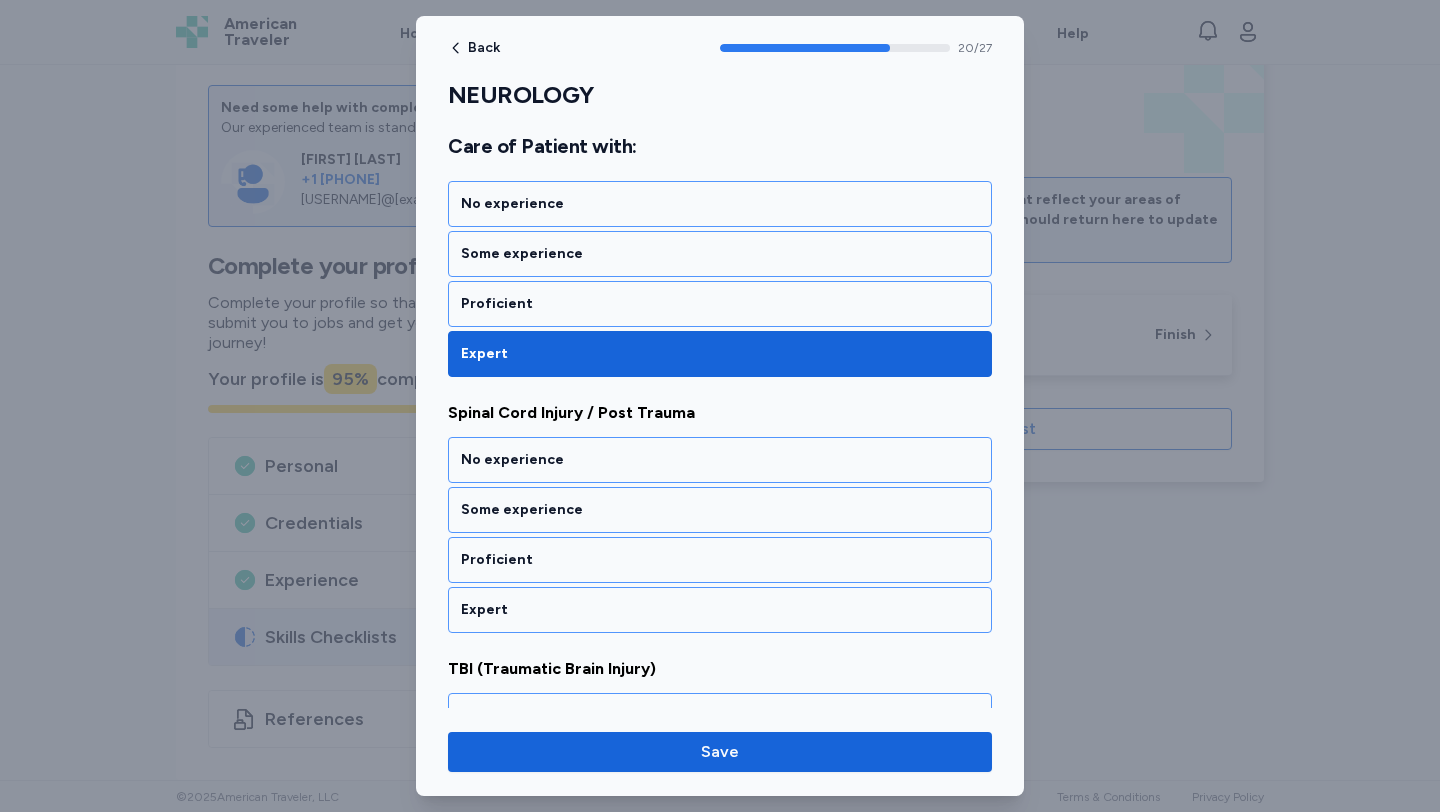 scroll, scrollTop: 5261, scrollLeft: 0, axis: vertical 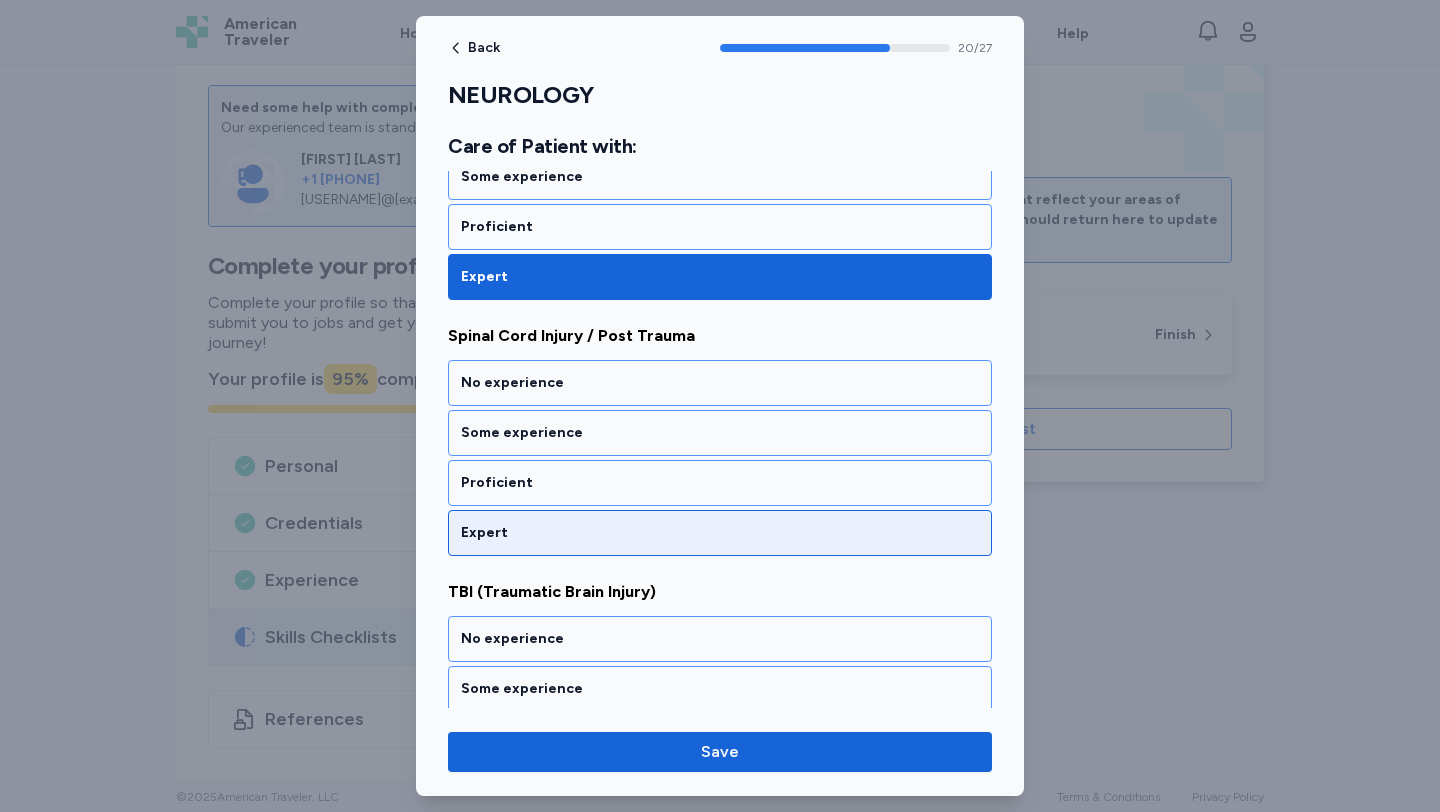 click on "Expert" at bounding box center (720, 533) 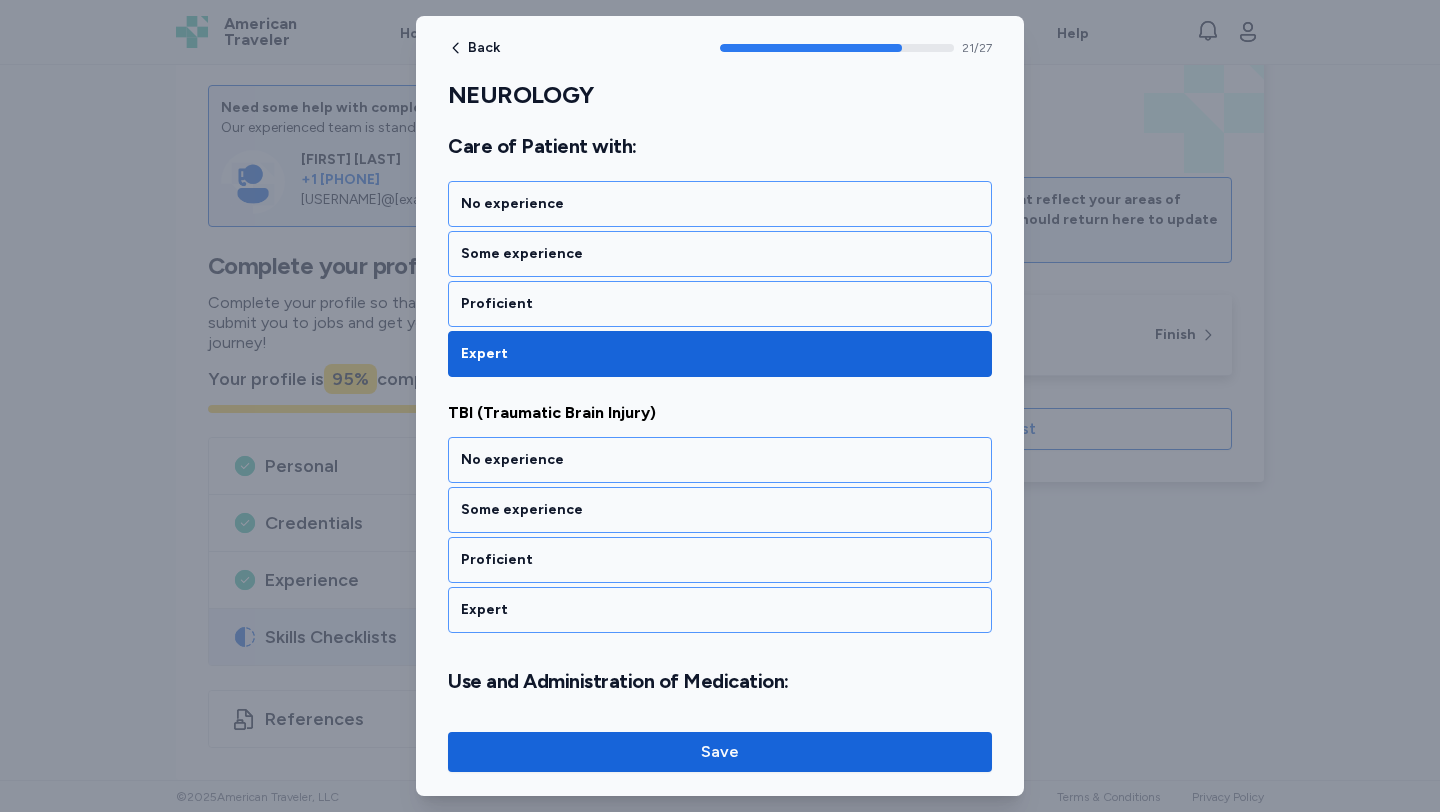 scroll, scrollTop: 5517, scrollLeft: 0, axis: vertical 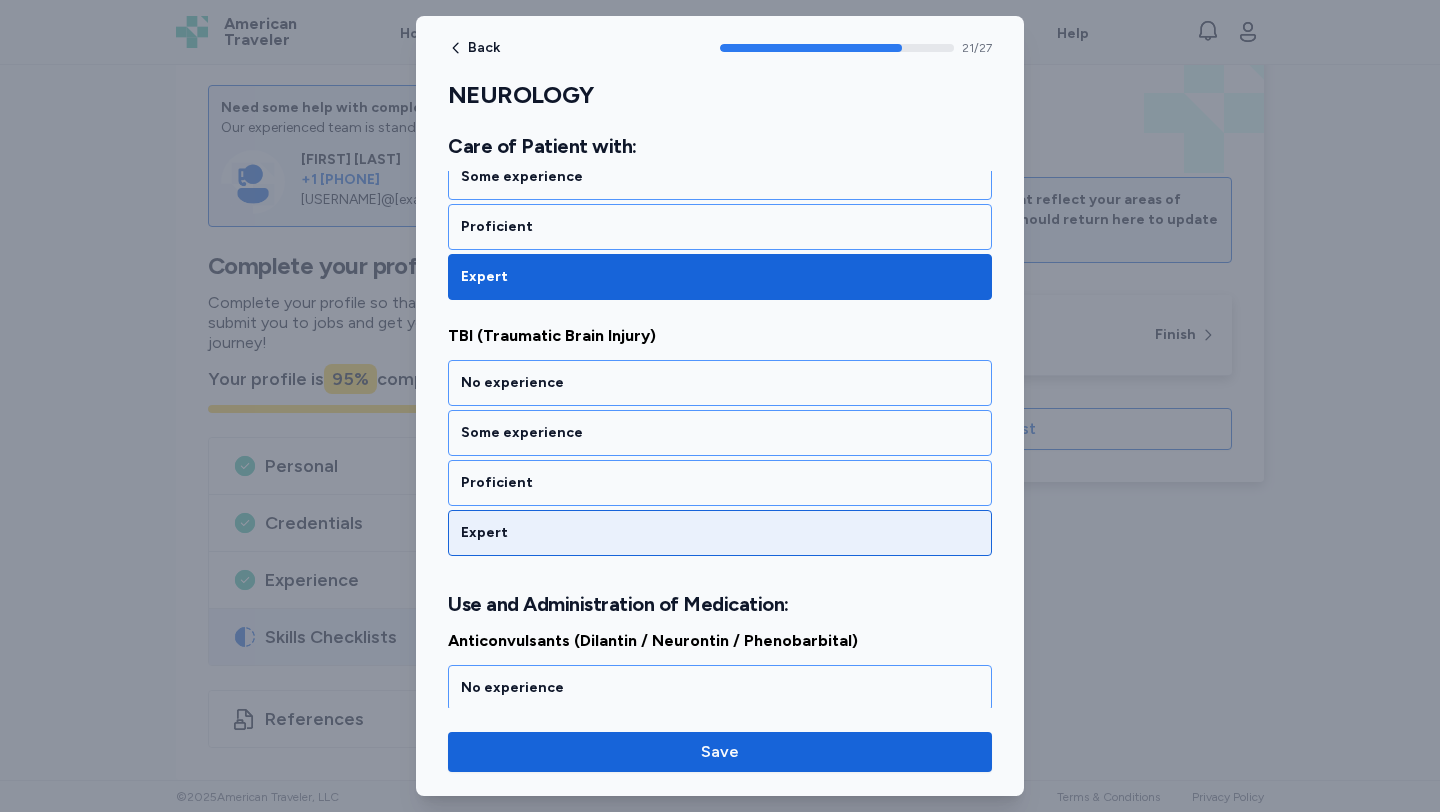 click on "Expert" at bounding box center (720, 533) 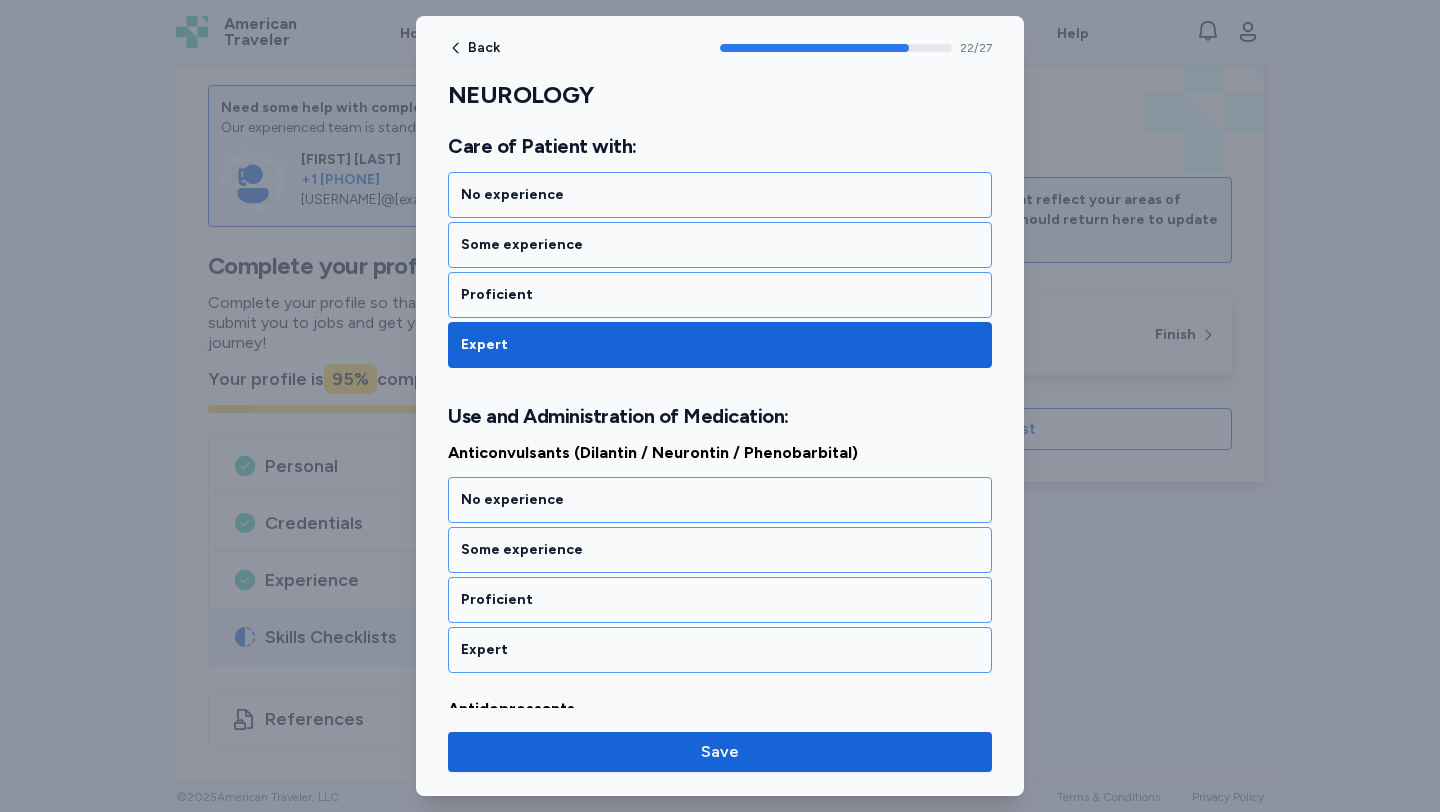 scroll, scrollTop: 5822, scrollLeft: 0, axis: vertical 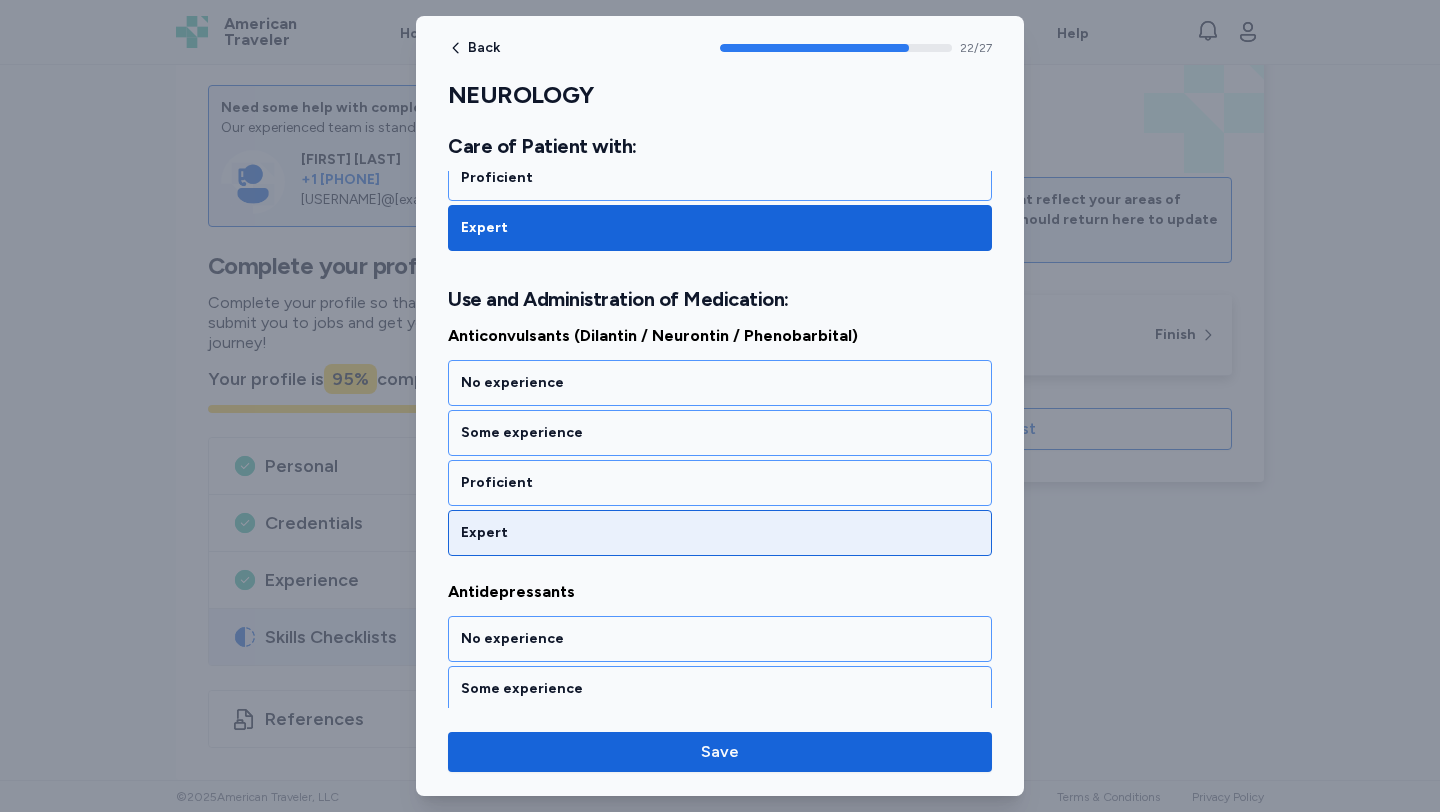 click on "Expert" at bounding box center (720, 533) 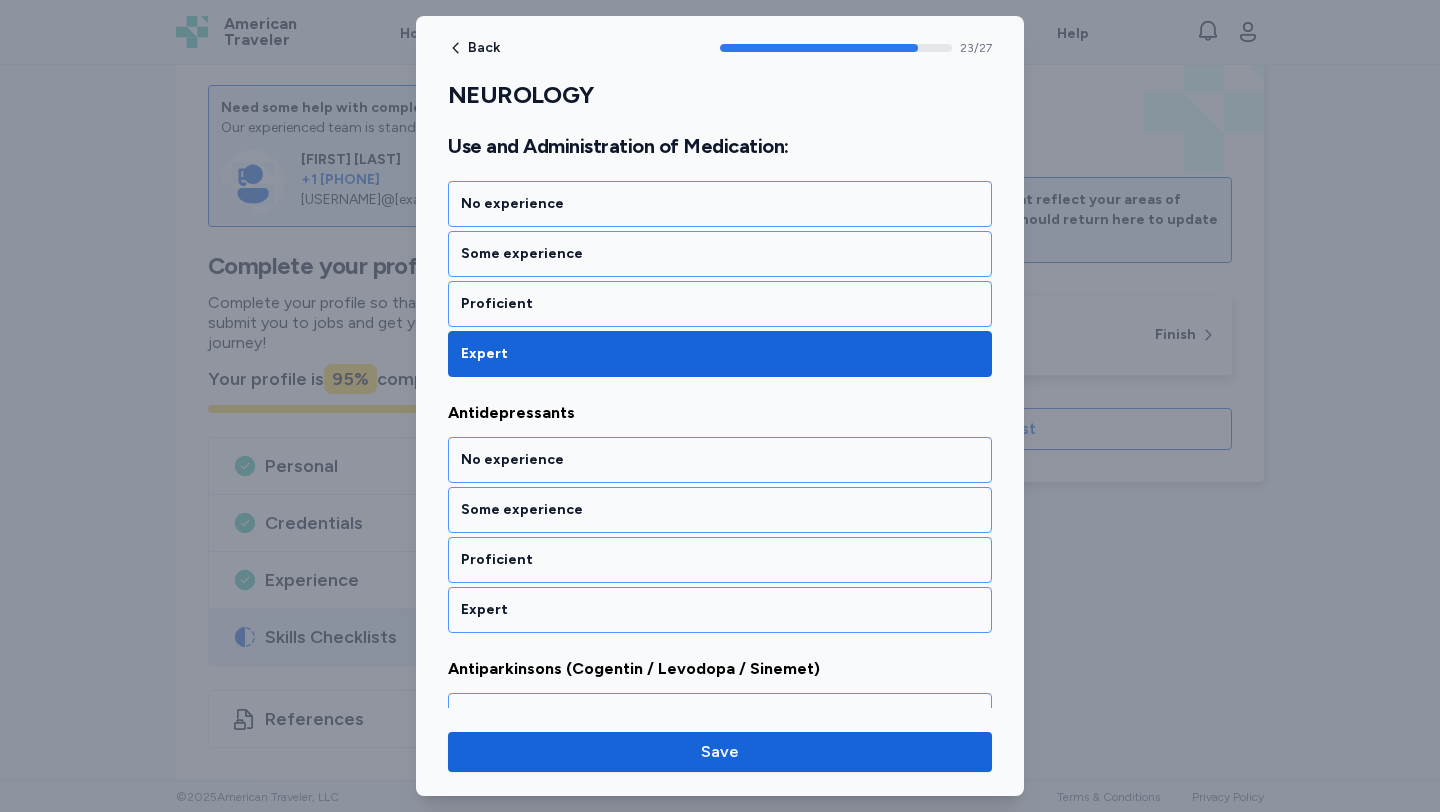 scroll, scrollTop: 6078, scrollLeft: 0, axis: vertical 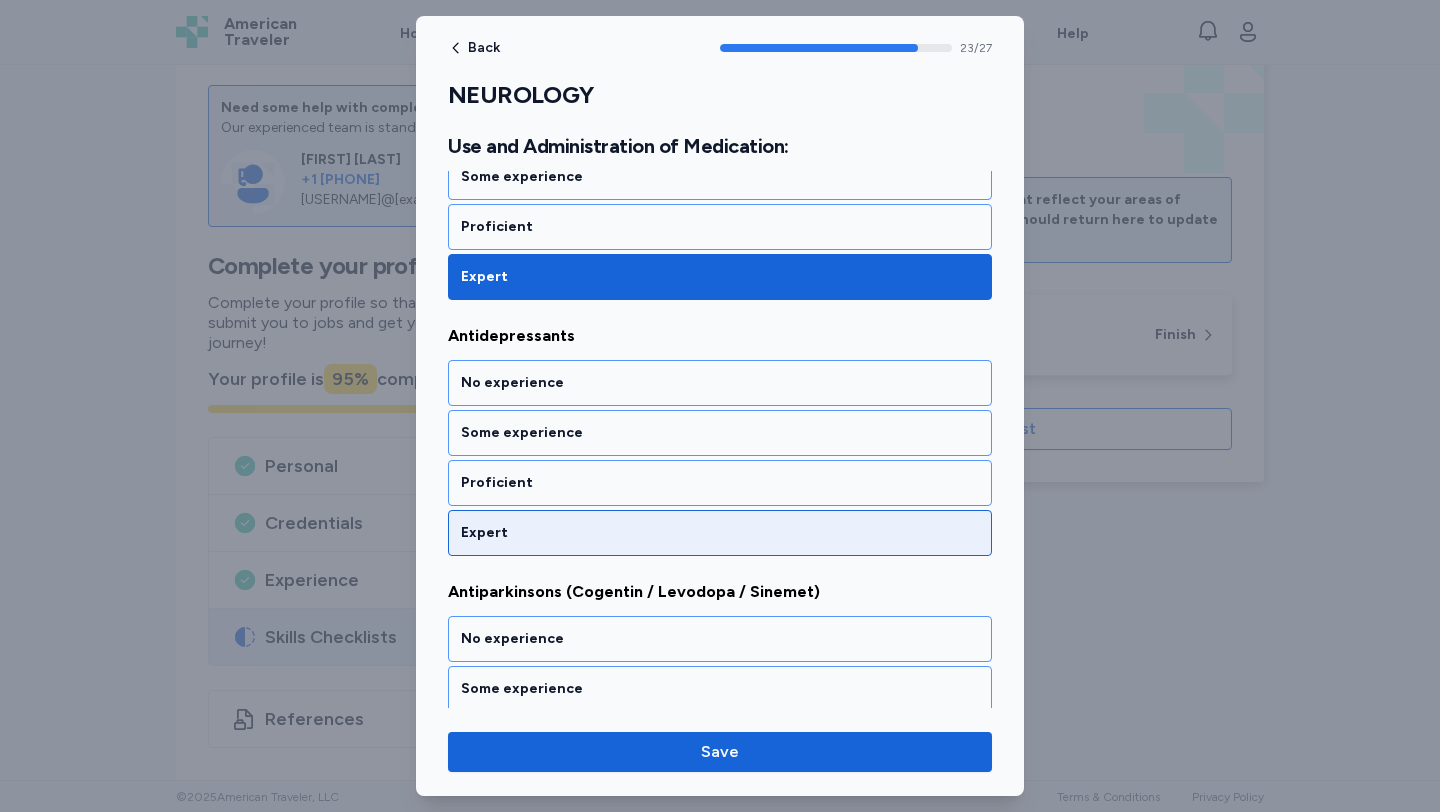 click on "Expert" at bounding box center (720, 533) 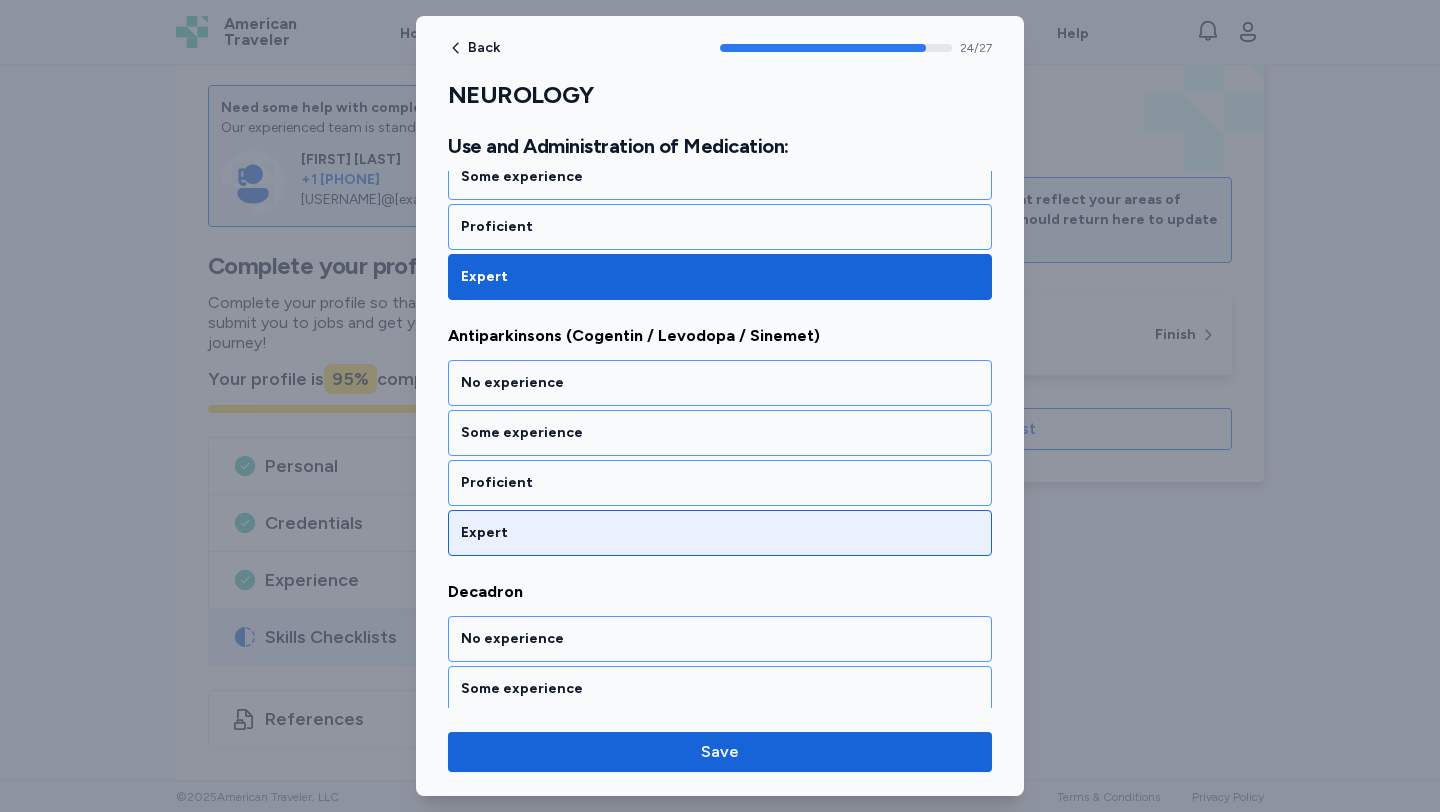 click on "Expert" at bounding box center [720, 533] 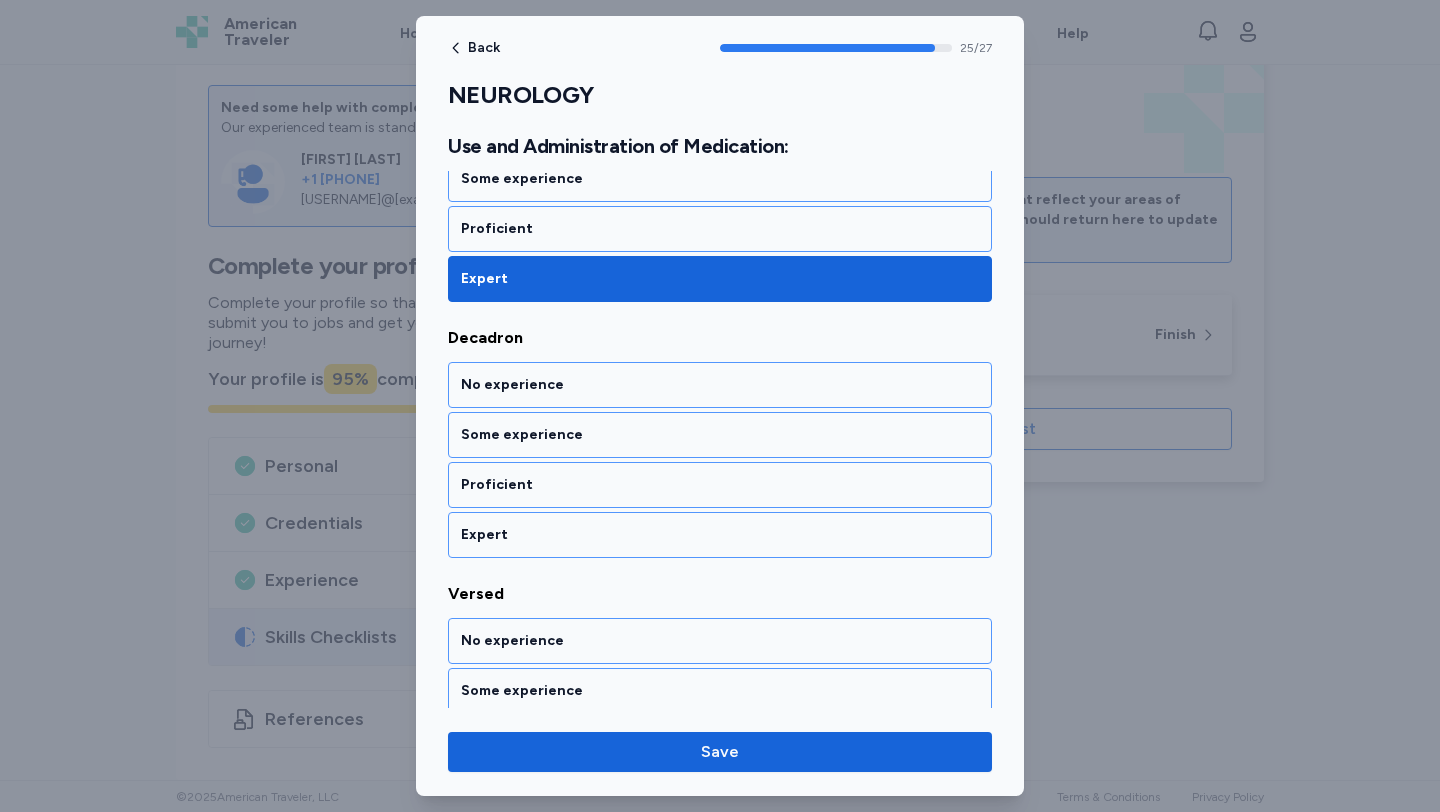 scroll, scrollTop: 6590, scrollLeft: 0, axis: vertical 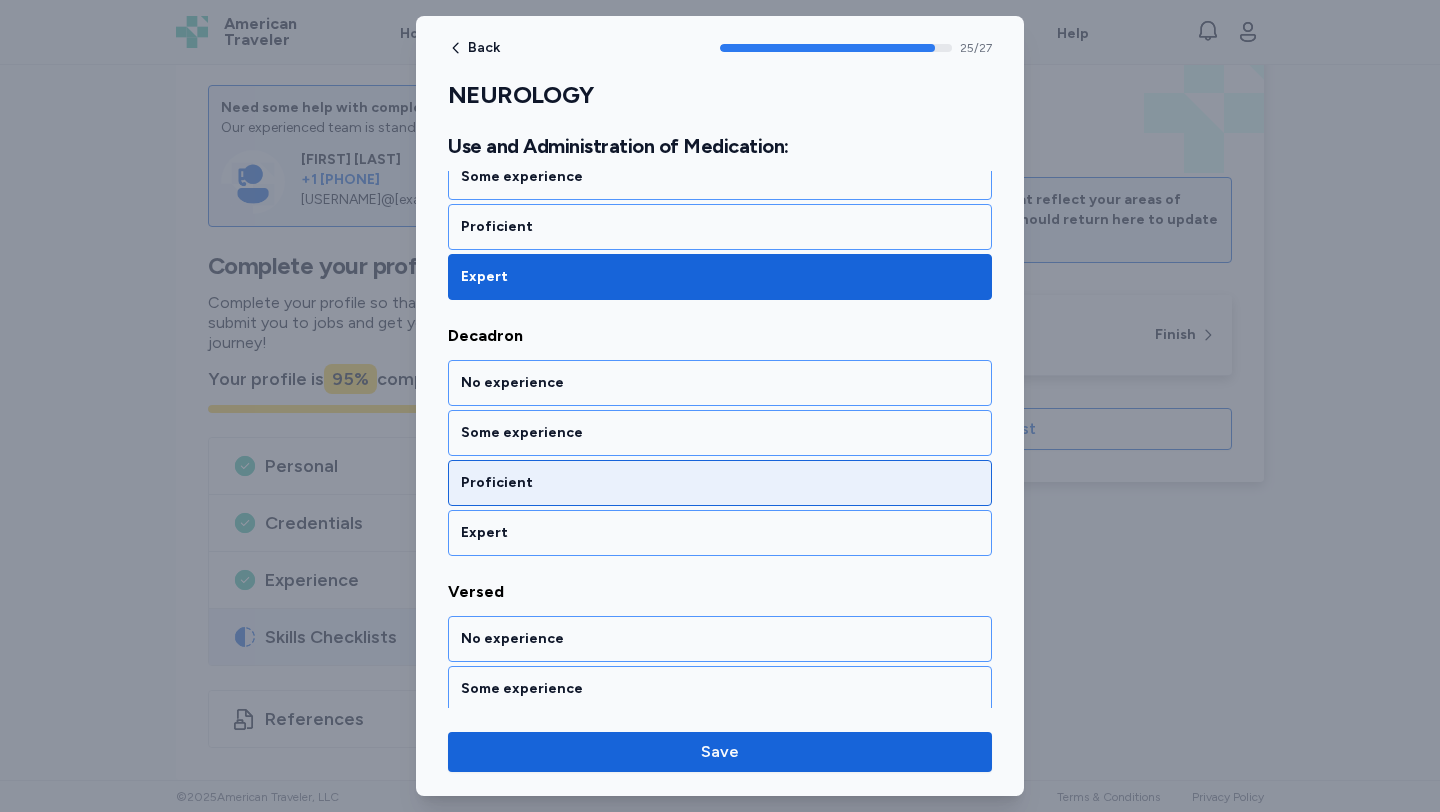 click on "Proficient" at bounding box center (720, 483) 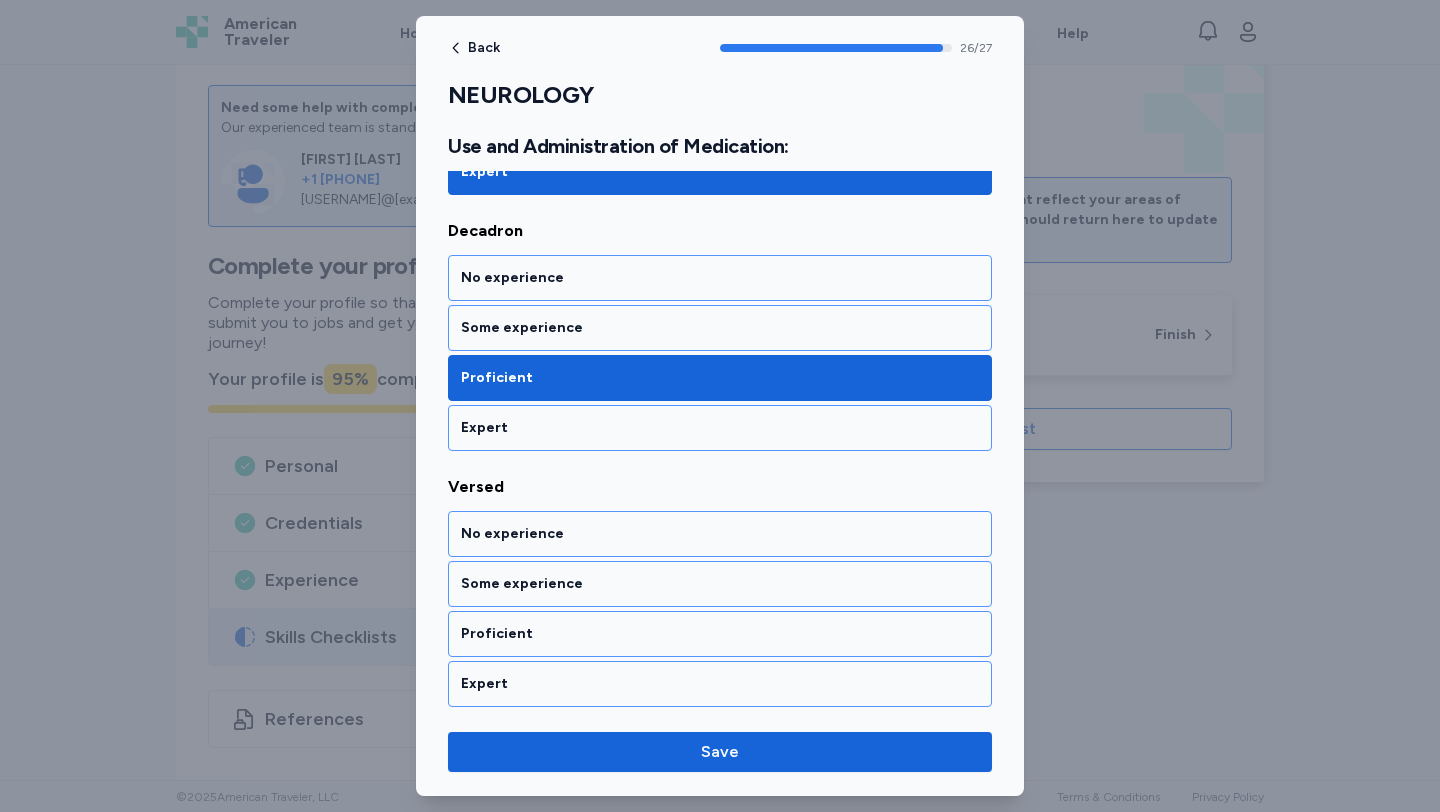 scroll, scrollTop: 6698, scrollLeft: 0, axis: vertical 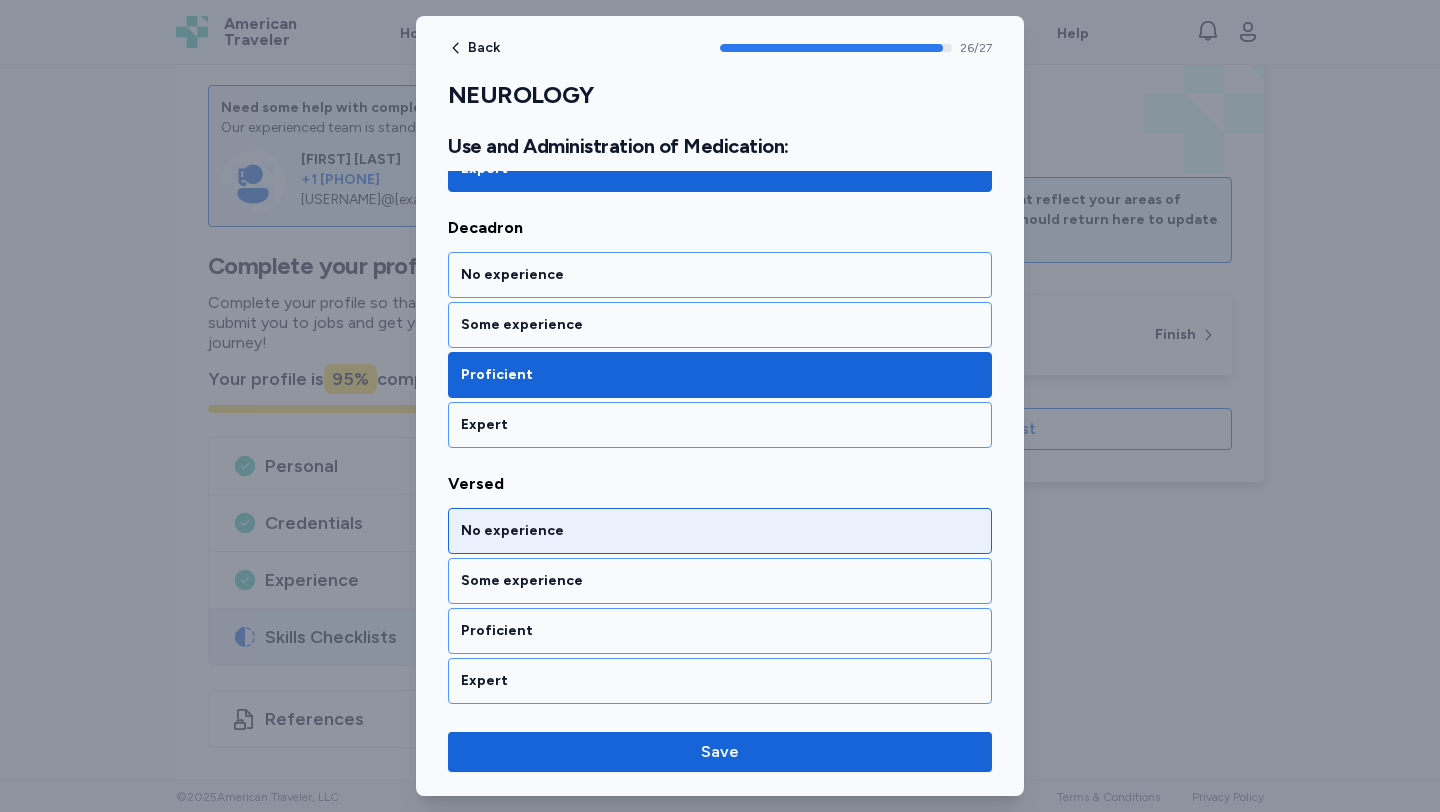 click on "No experience" at bounding box center (720, 531) 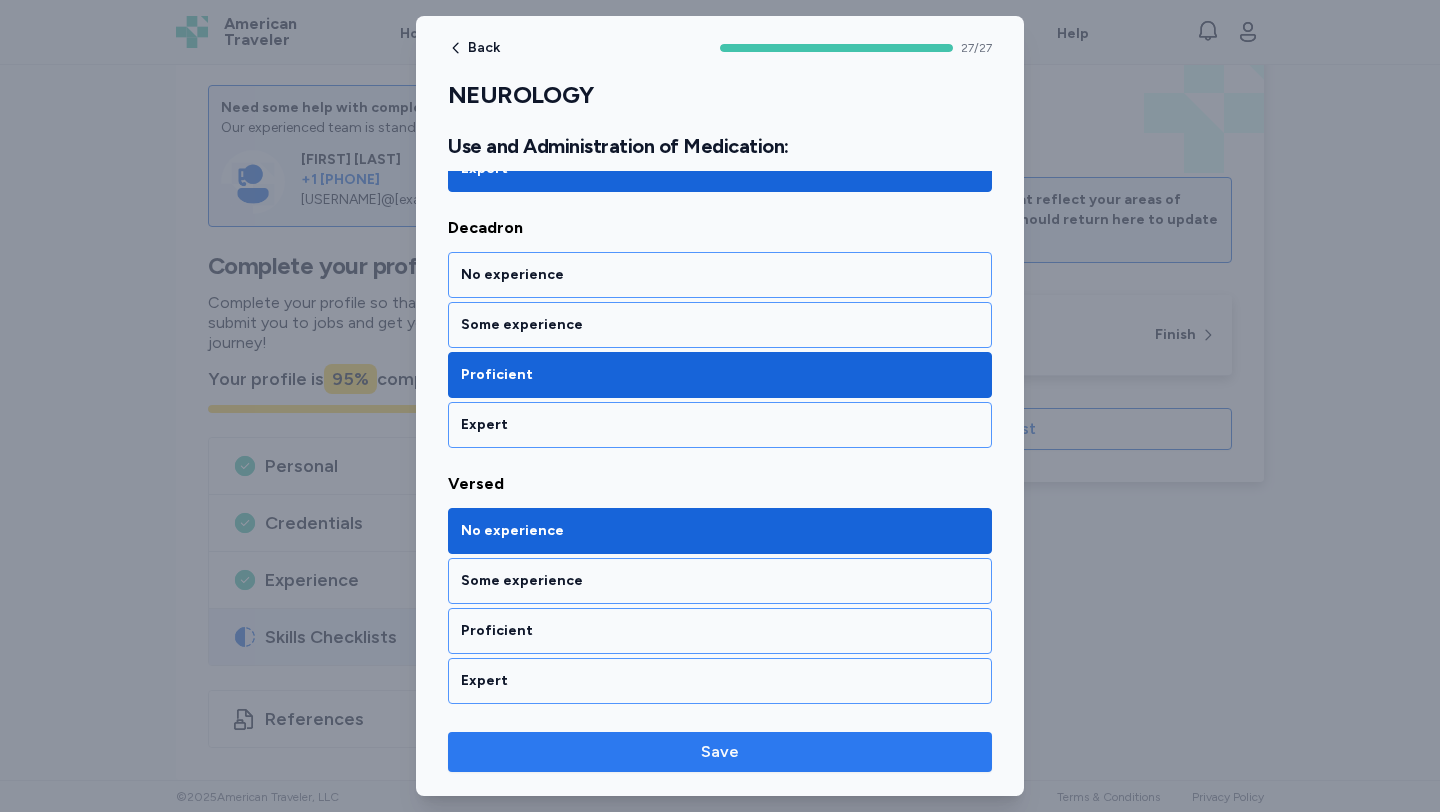 click on "Save" at bounding box center (720, 752) 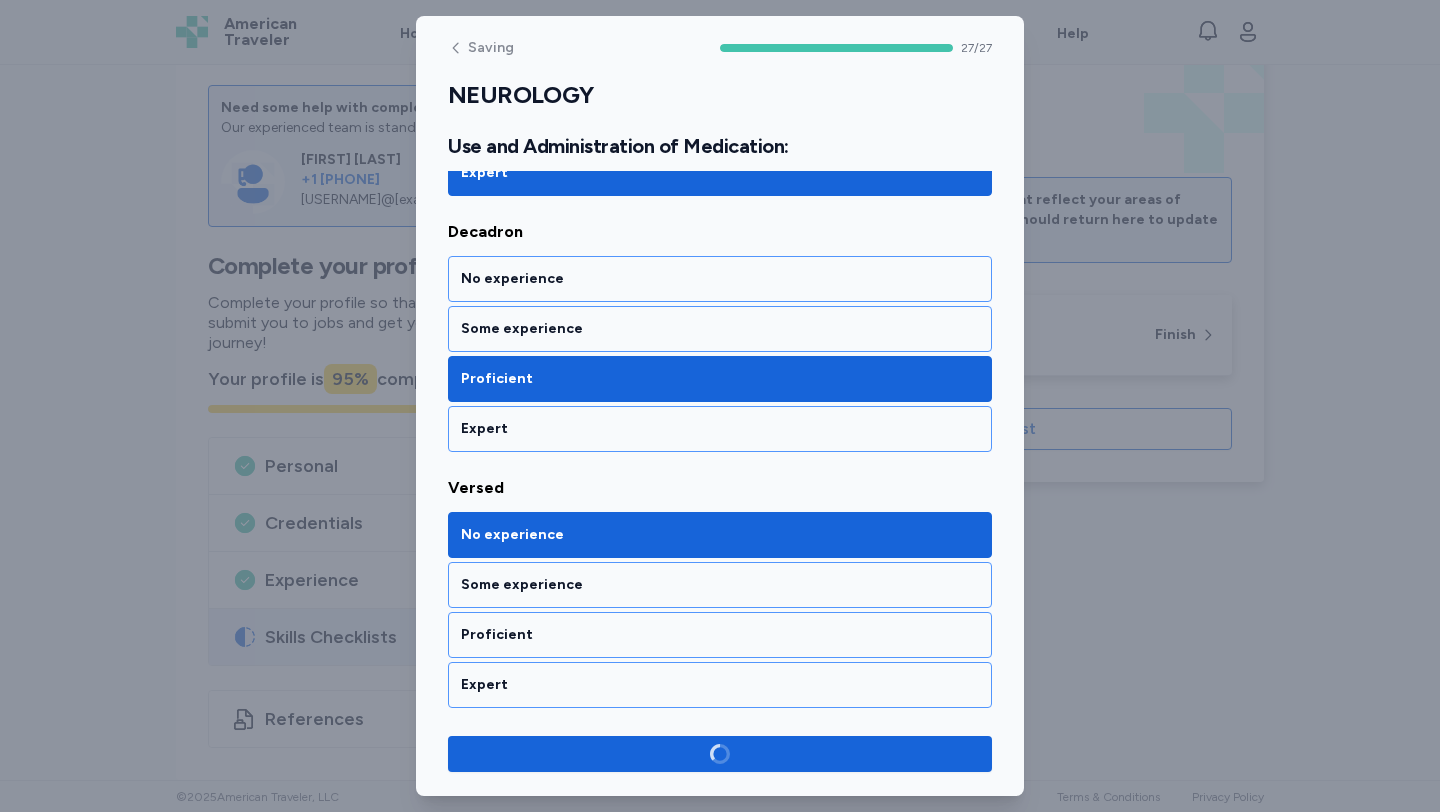 scroll, scrollTop: 6694, scrollLeft: 0, axis: vertical 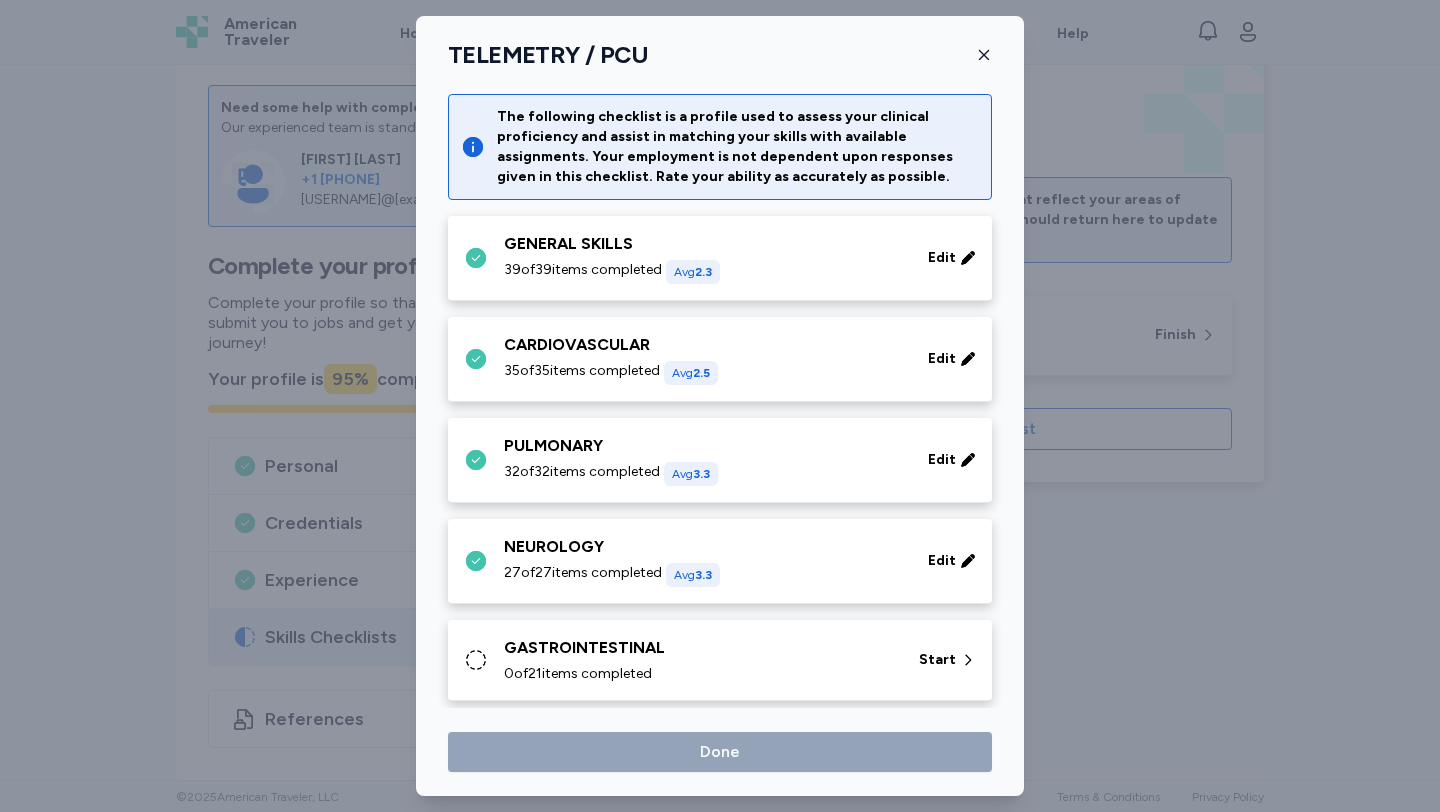 click on "0  of  21  items completed" at bounding box center (699, 674) 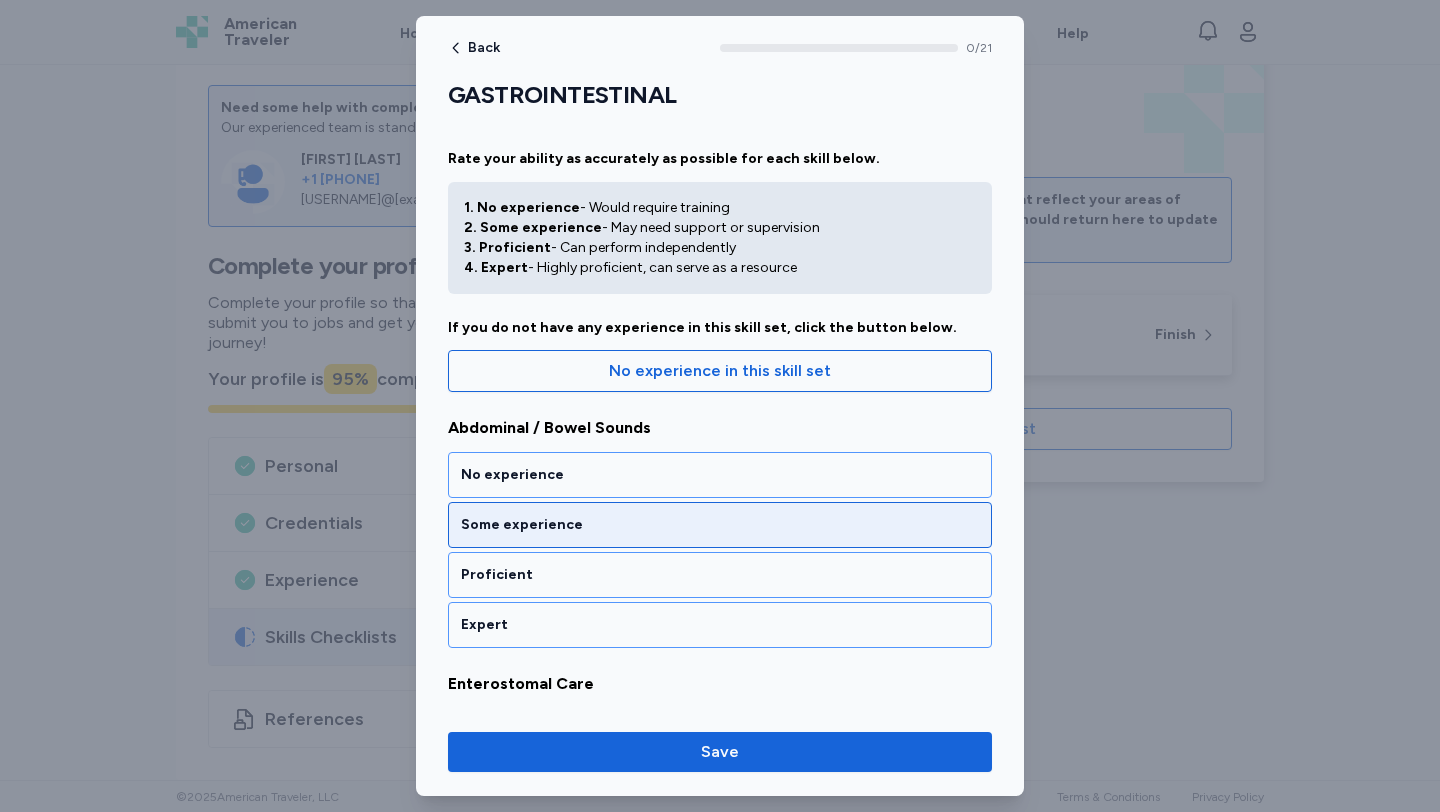 scroll, scrollTop: 26, scrollLeft: 0, axis: vertical 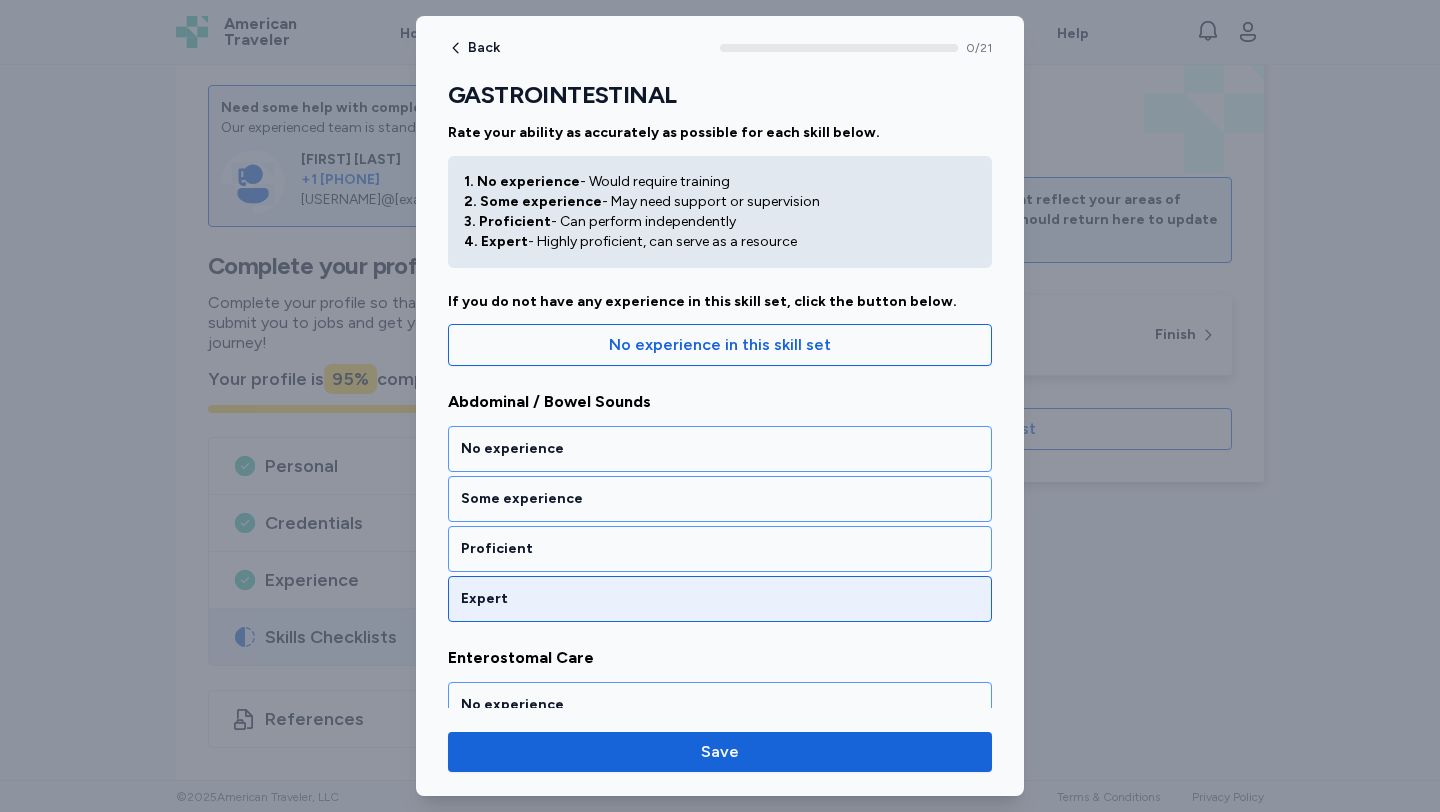 click on "Expert" at bounding box center (720, 599) 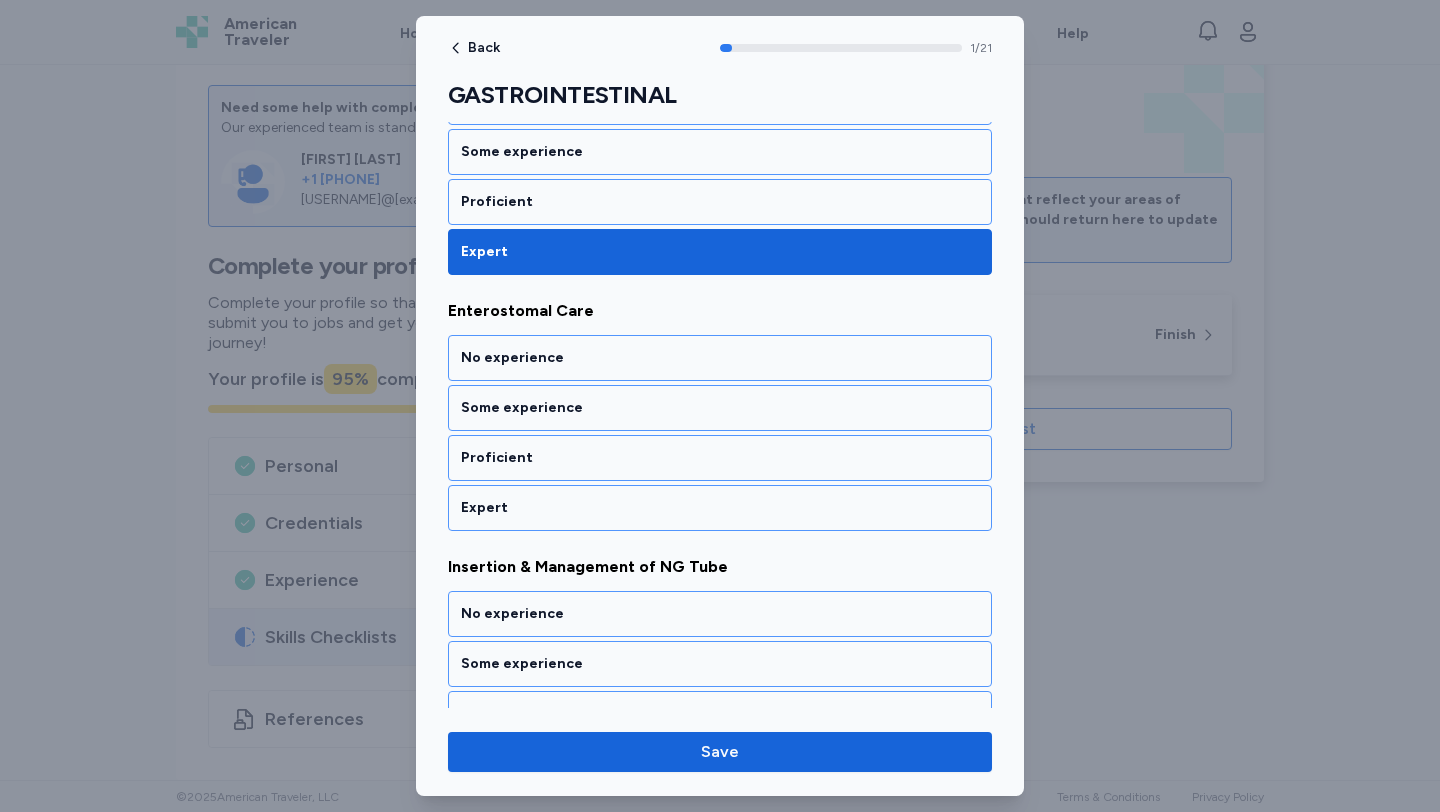 scroll, scrollTop: 383, scrollLeft: 0, axis: vertical 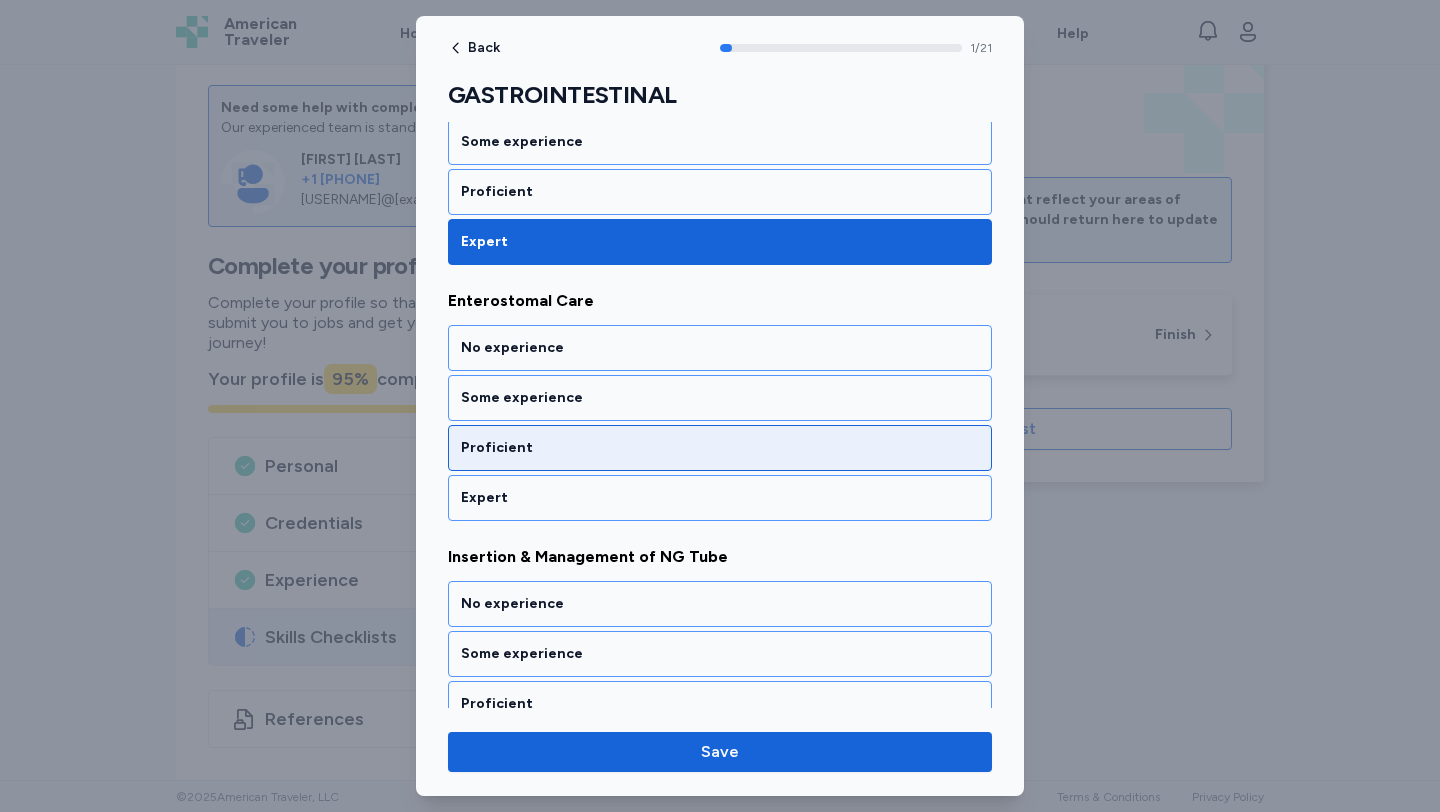 click on "Proficient" at bounding box center (720, 448) 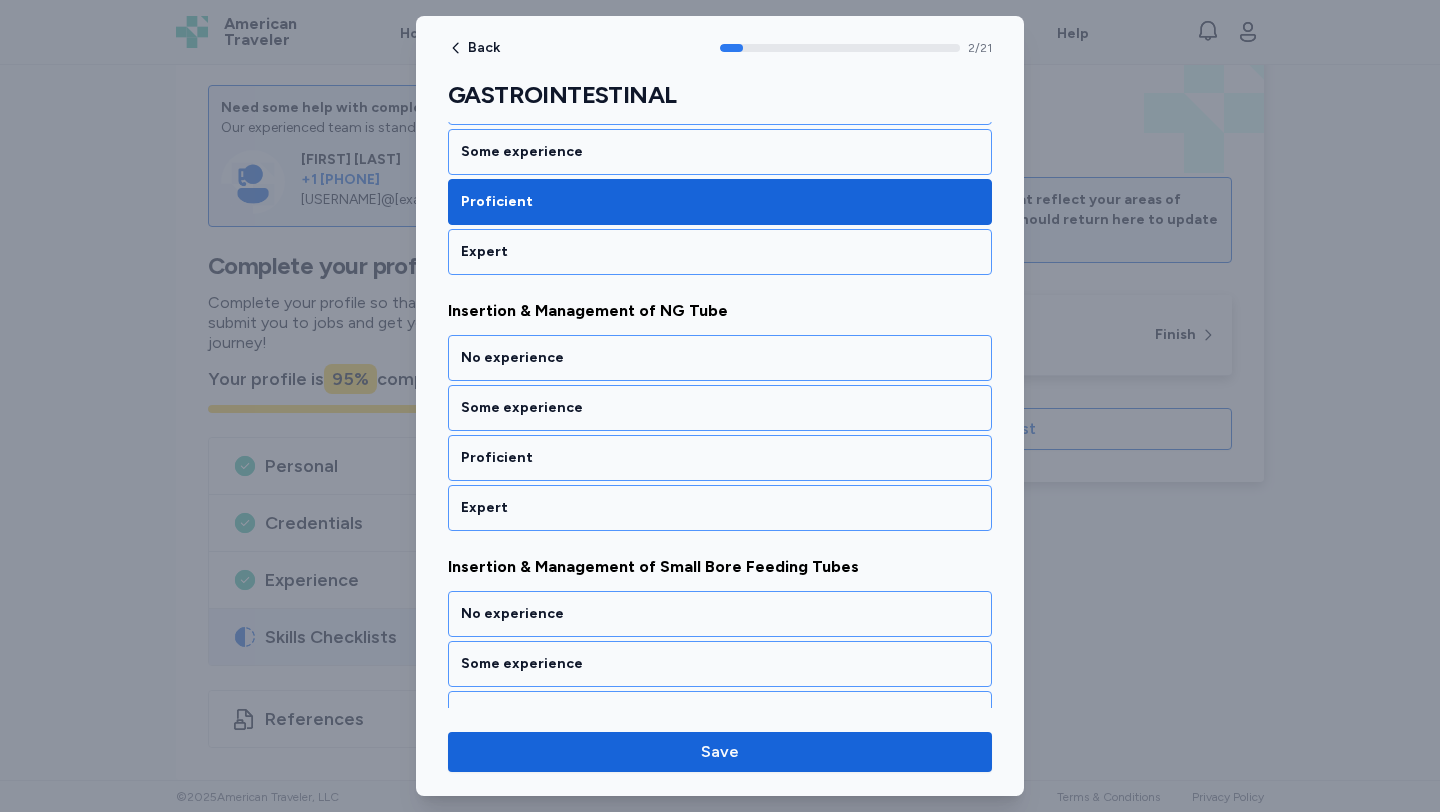 scroll, scrollTop: 639, scrollLeft: 0, axis: vertical 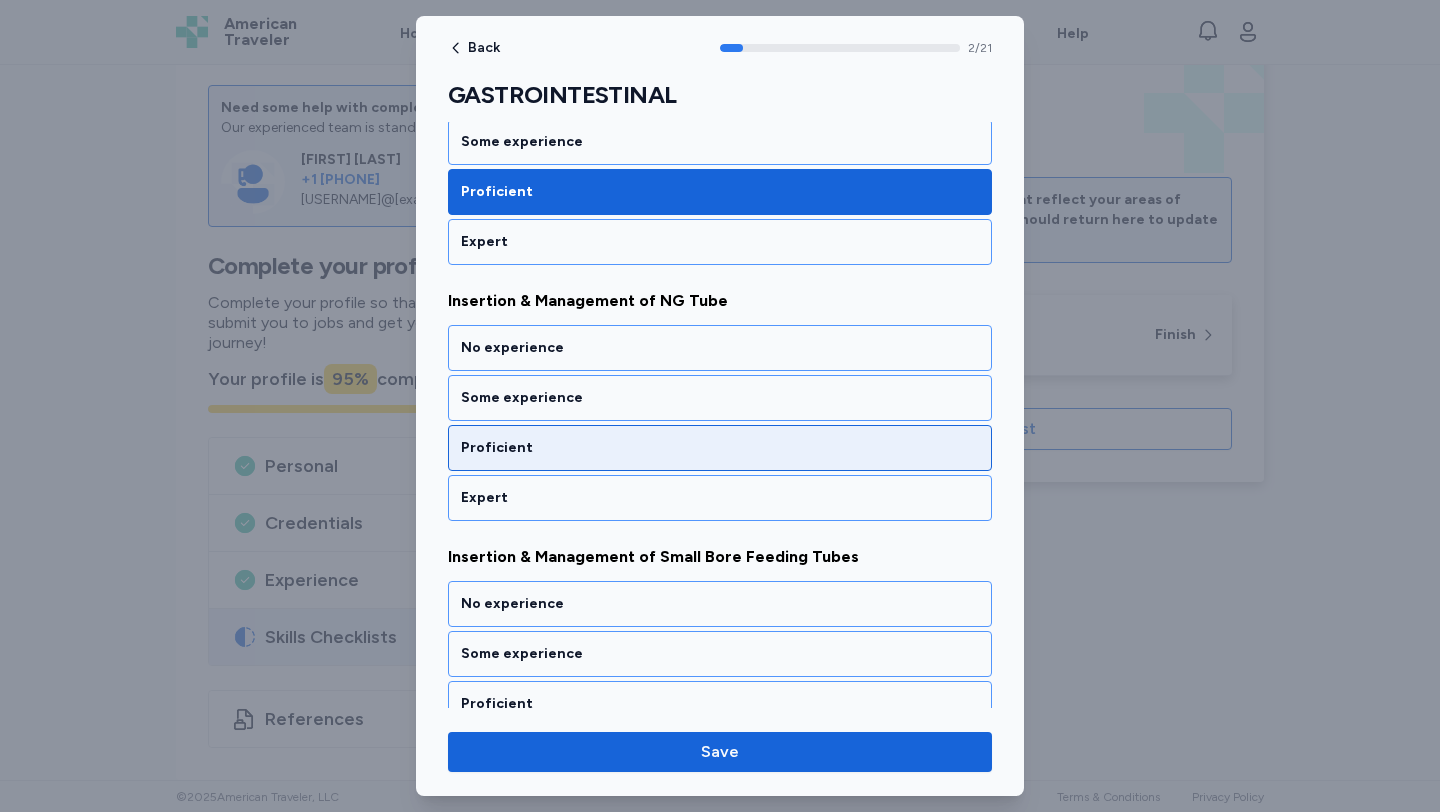 click on "Proficient" at bounding box center (720, 448) 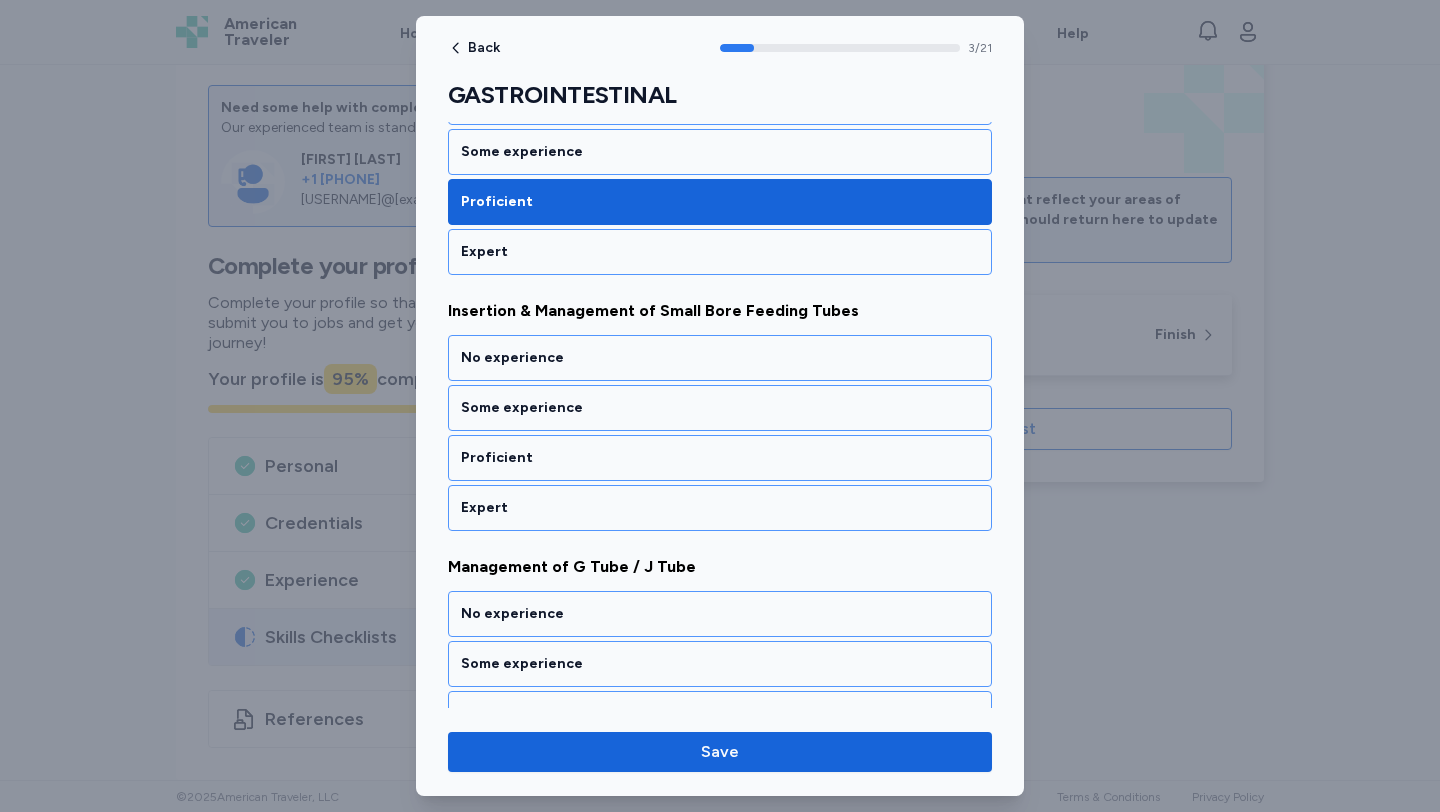 scroll, scrollTop: 896, scrollLeft: 0, axis: vertical 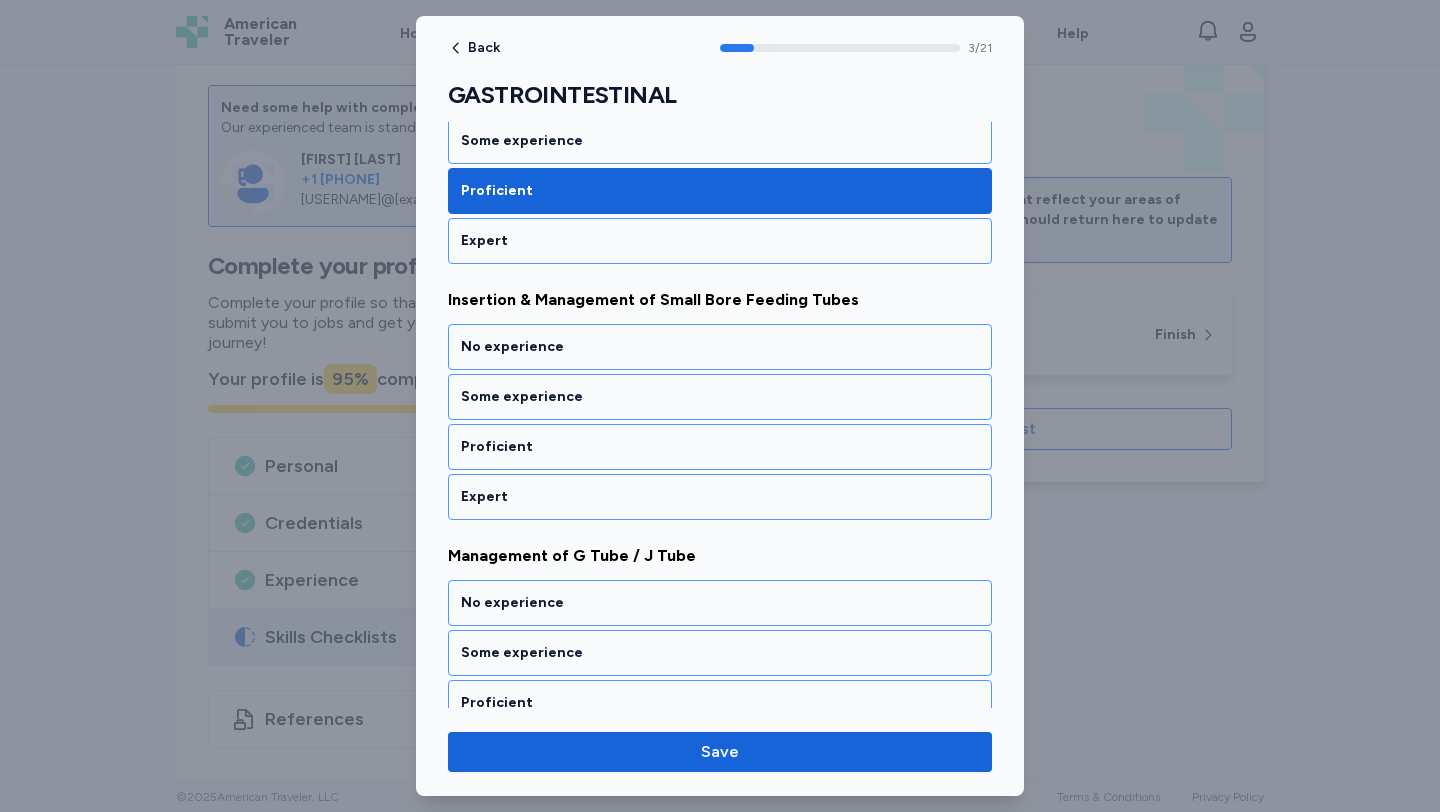 click on "Proficient" at bounding box center (720, 447) 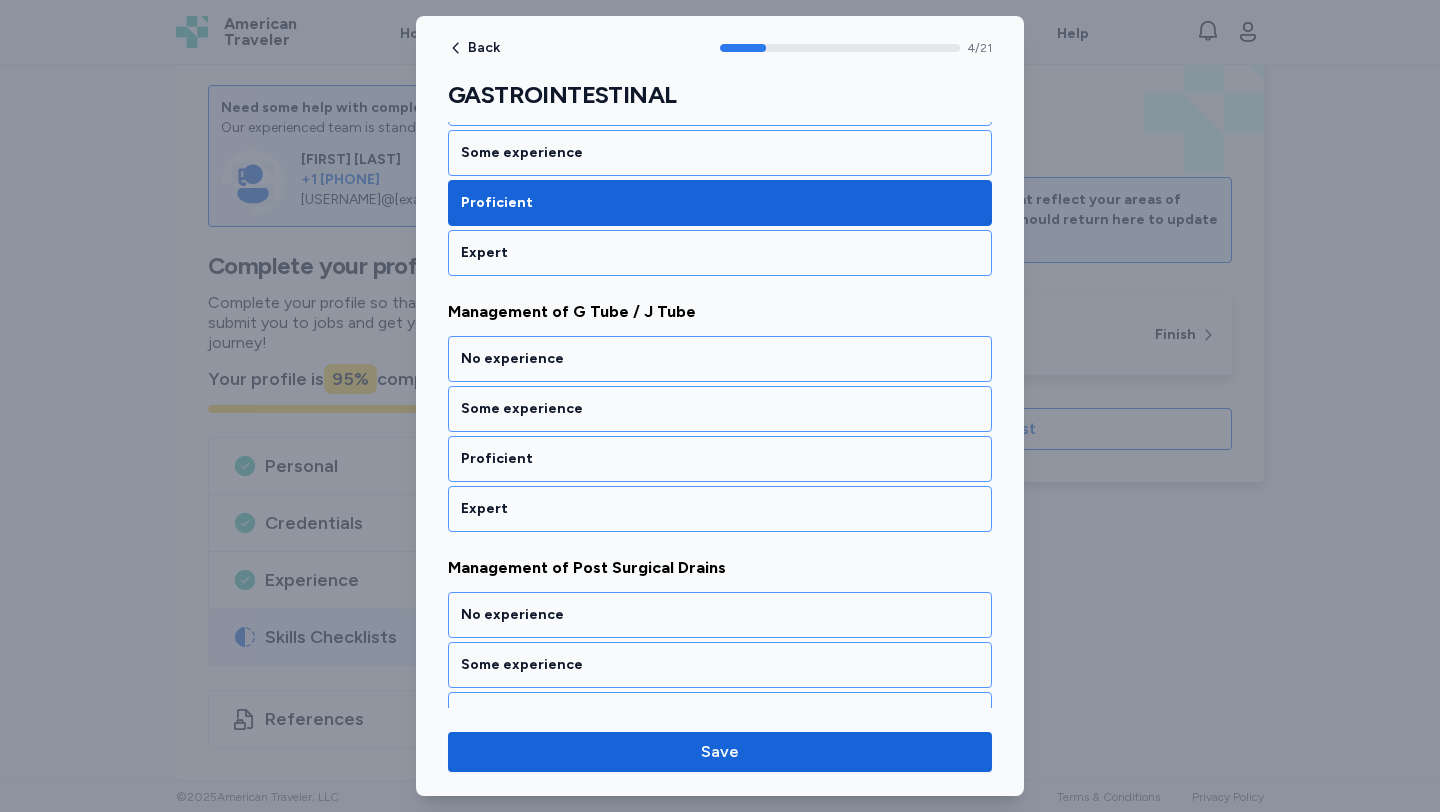 scroll, scrollTop: 1141, scrollLeft: 0, axis: vertical 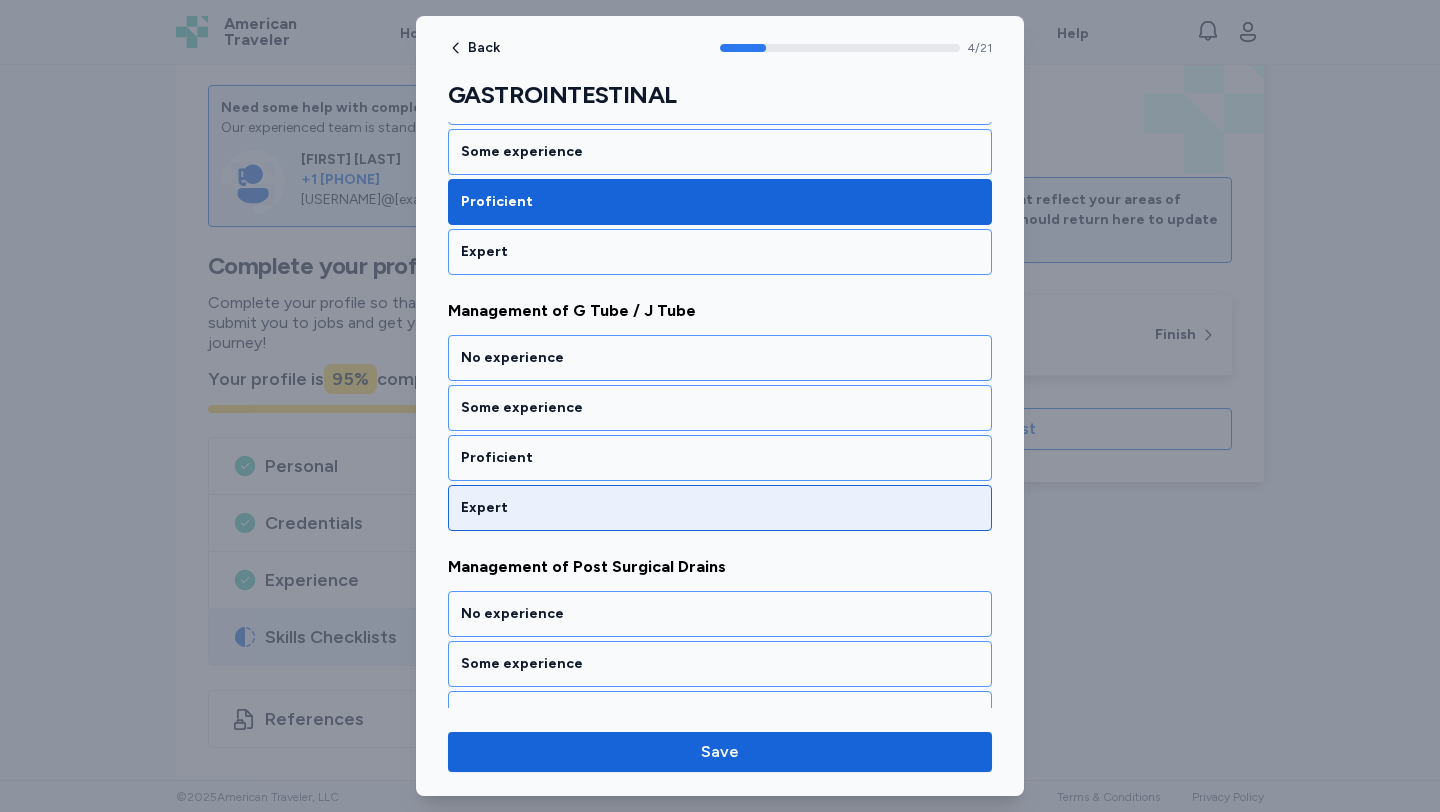 click on "Expert" at bounding box center (720, 508) 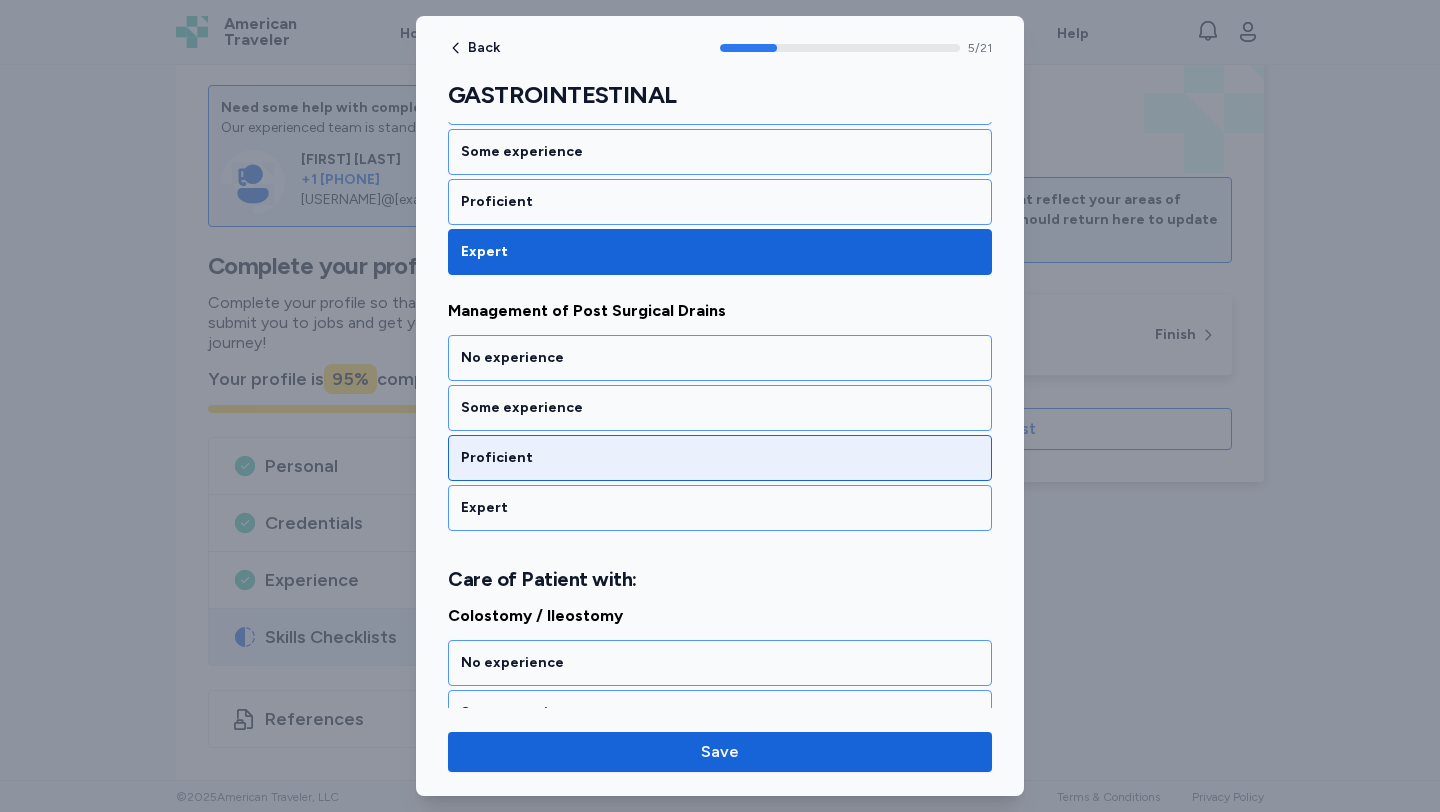 click on "Proficient" at bounding box center (720, 458) 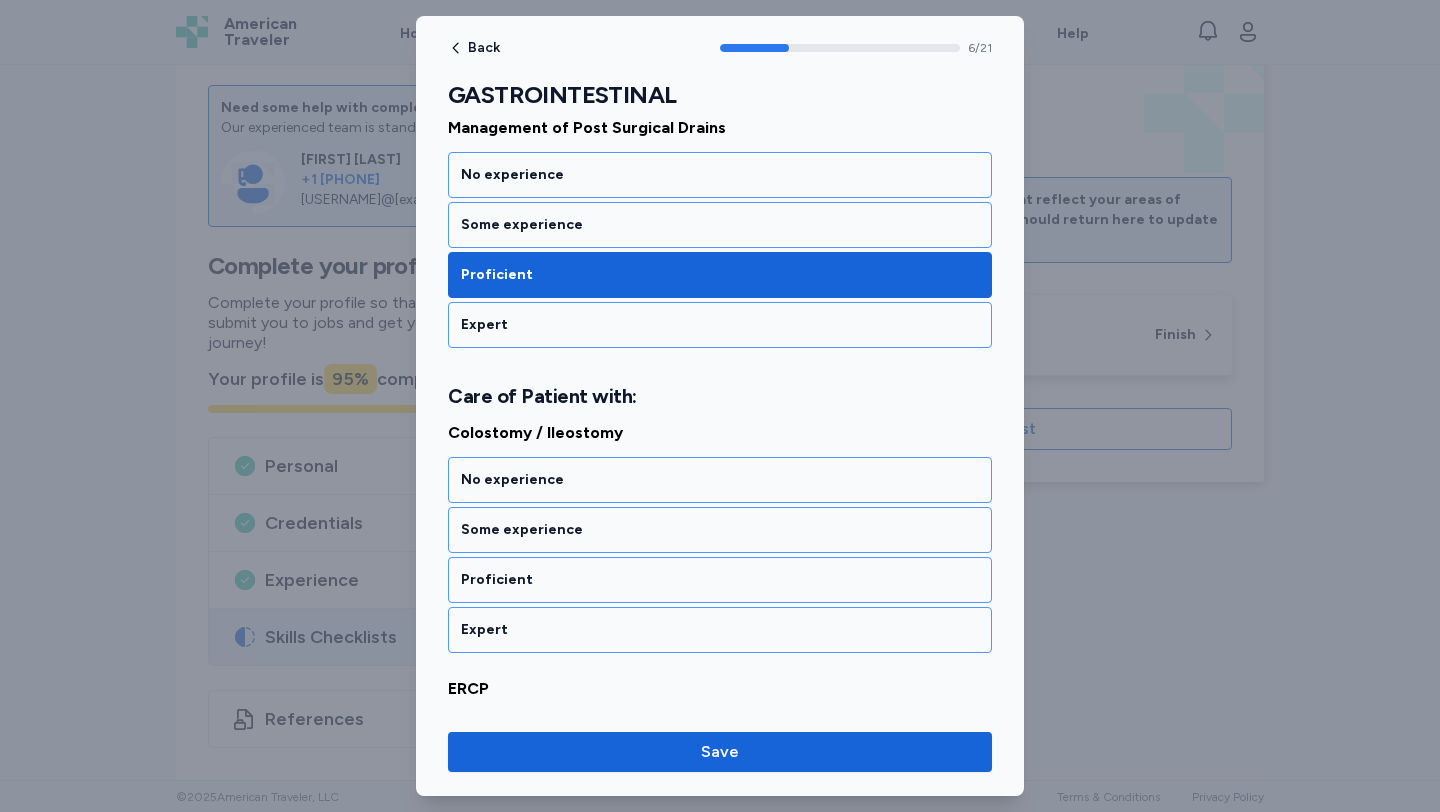 scroll, scrollTop: 1677, scrollLeft: 0, axis: vertical 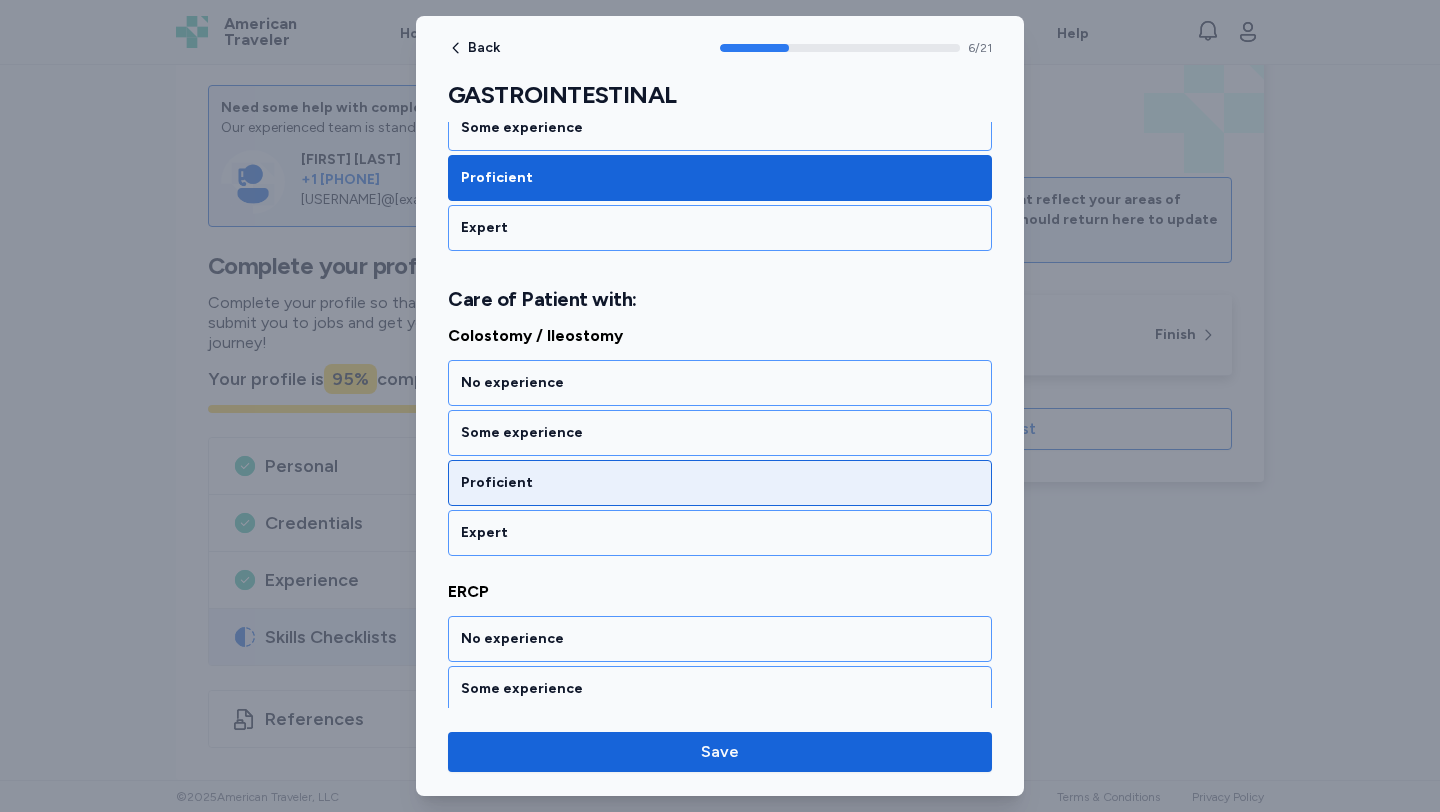 click on "Proficient" at bounding box center [720, 483] 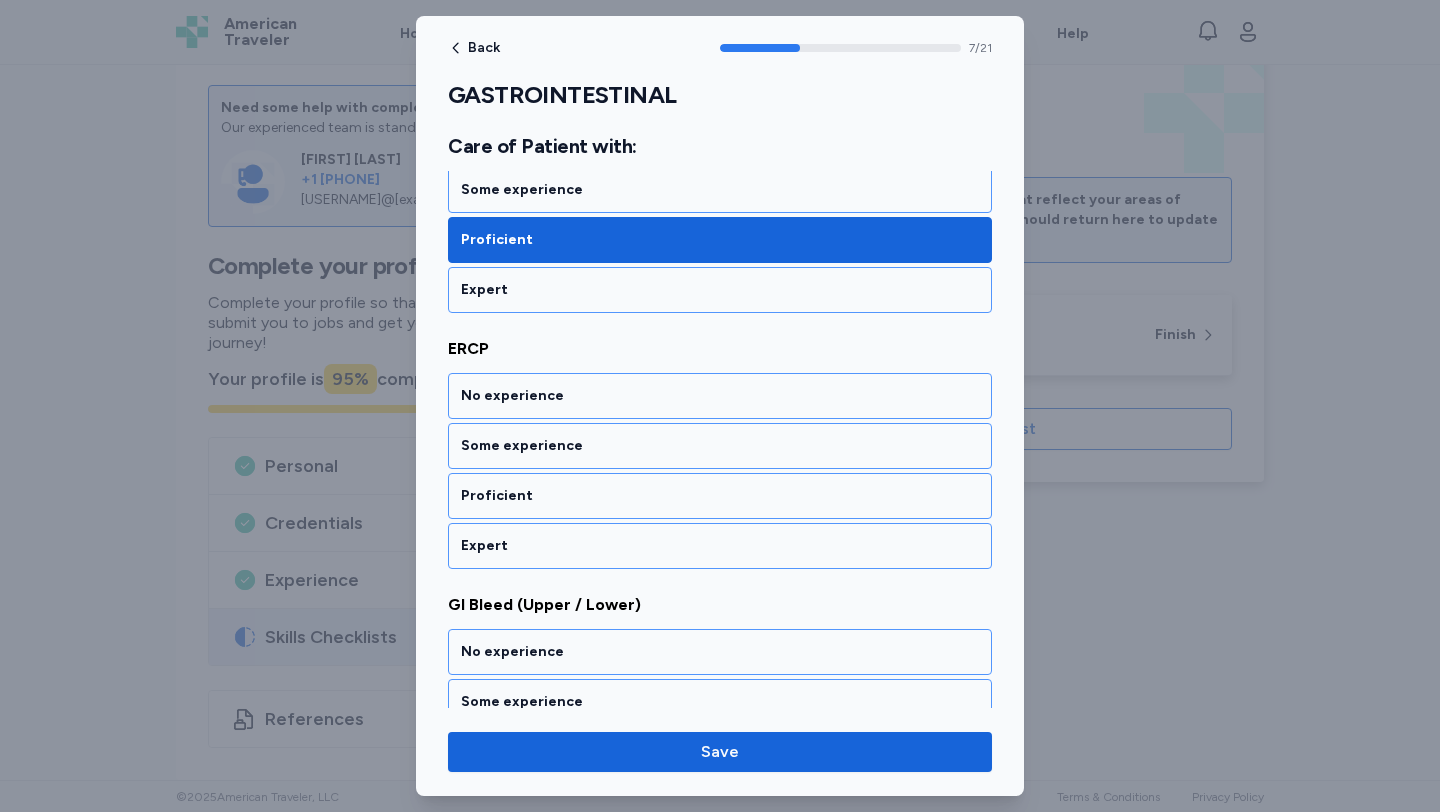 scroll, scrollTop: 1933, scrollLeft: 0, axis: vertical 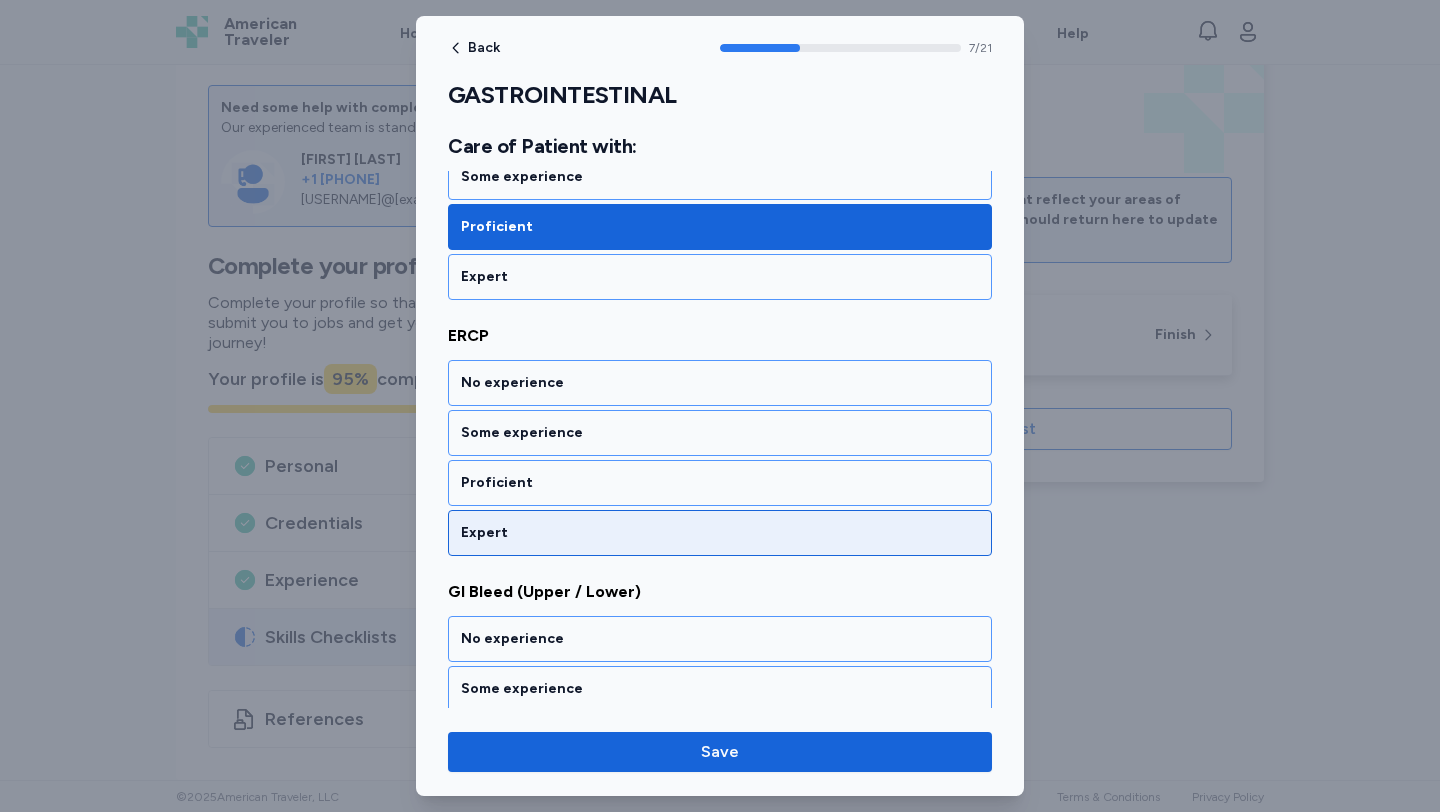 click on "Expert" at bounding box center (720, 533) 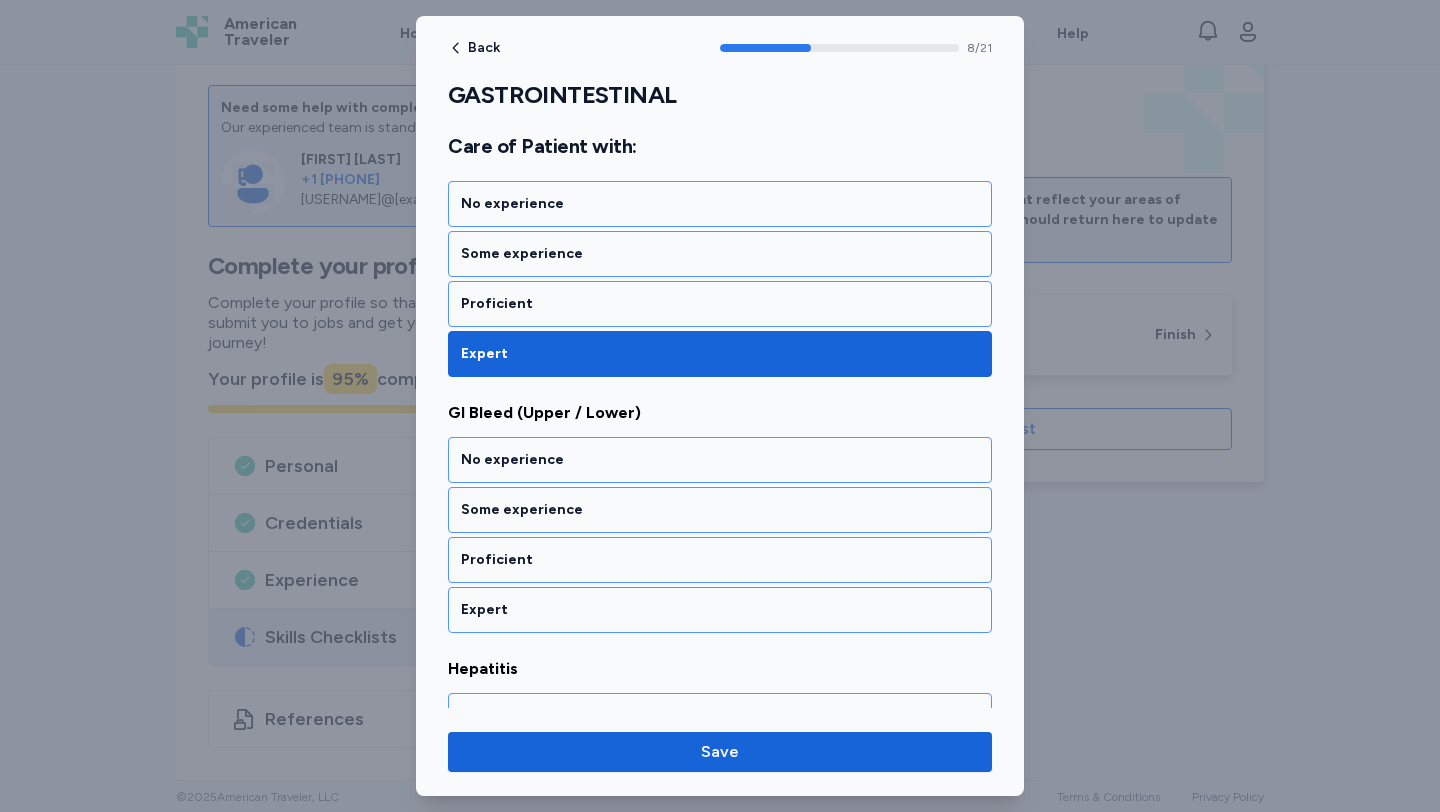 scroll, scrollTop: 2189, scrollLeft: 0, axis: vertical 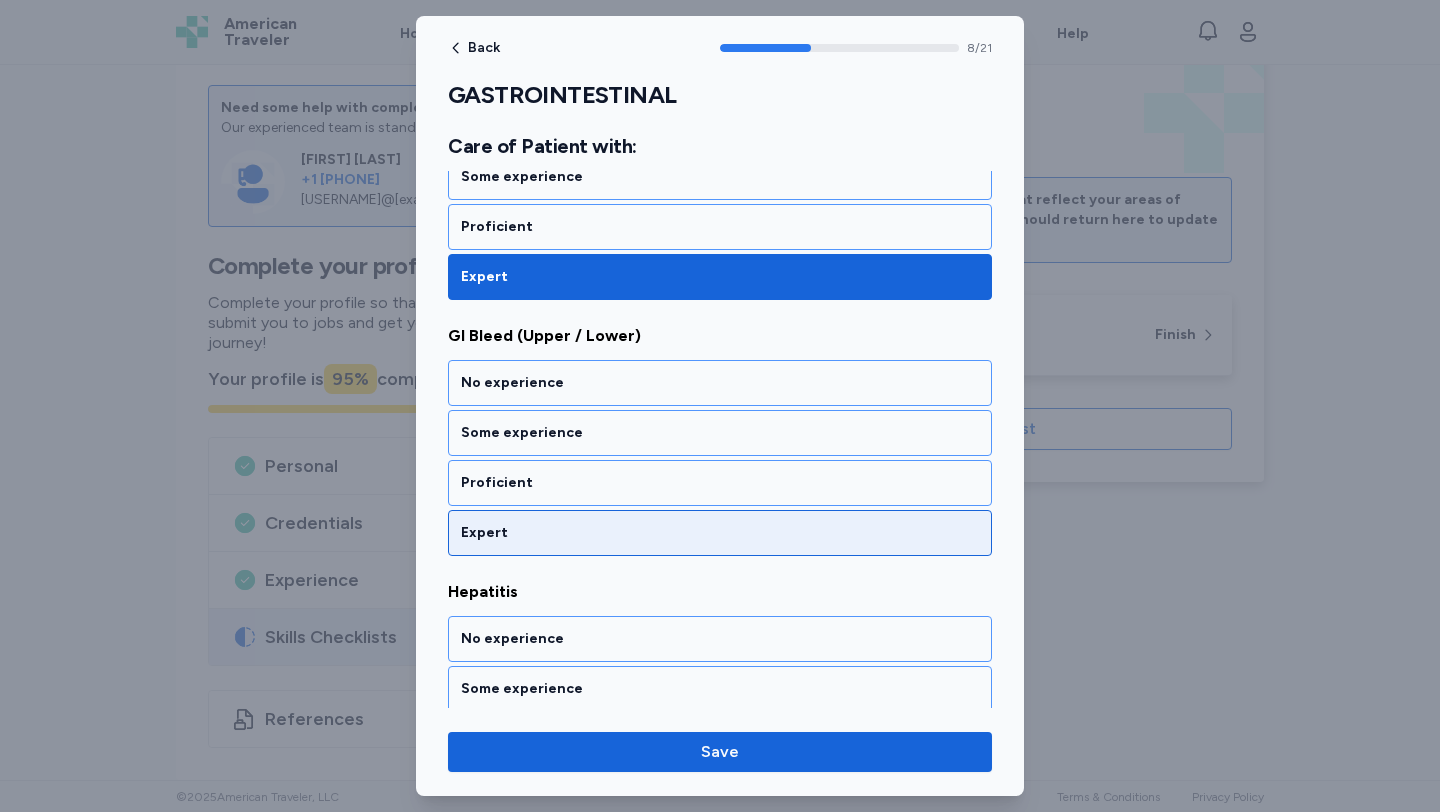 click on "Expert" at bounding box center (720, 533) 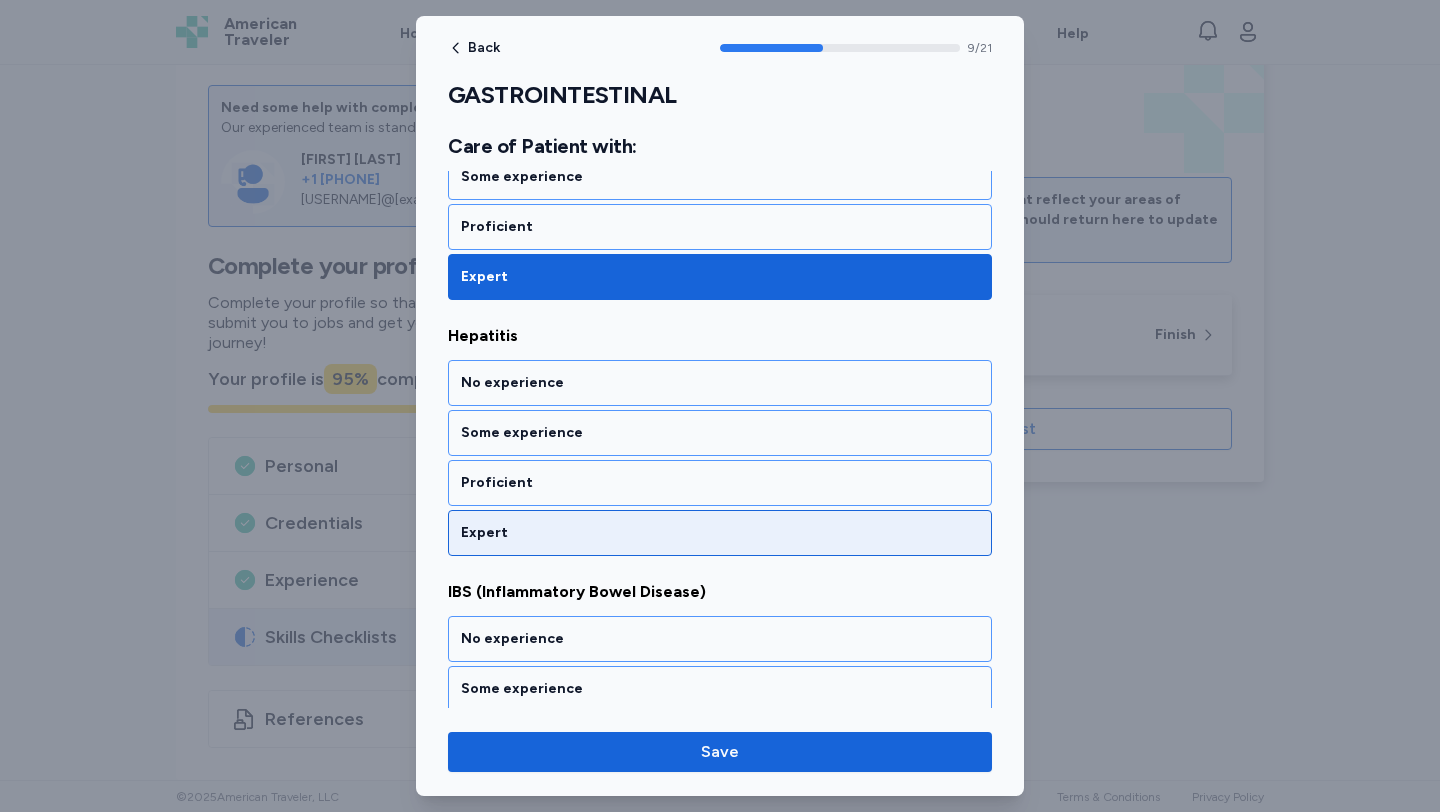click on "Expert" at bounding box center (720, 533) 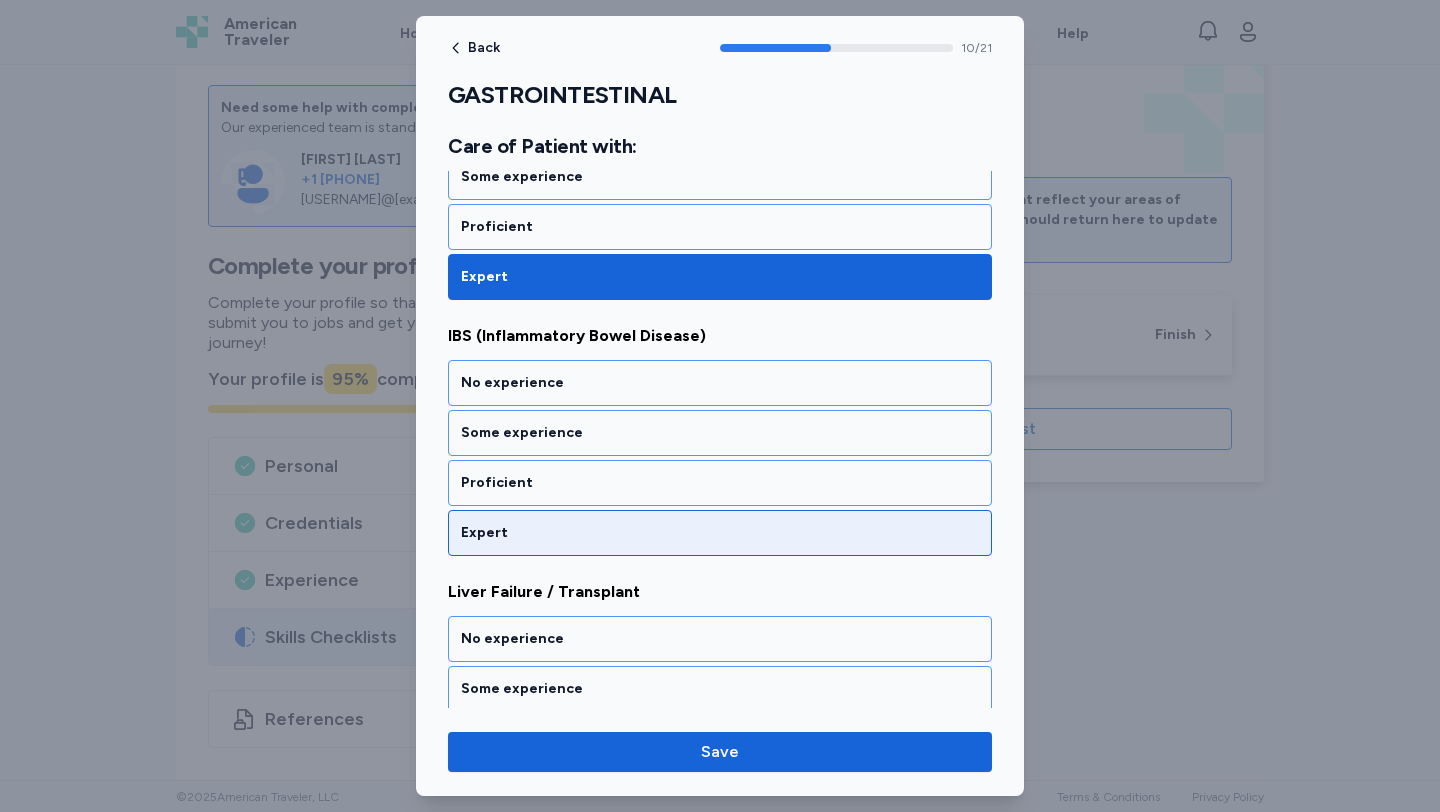click on "Expert" at bounding box center (720, 533) 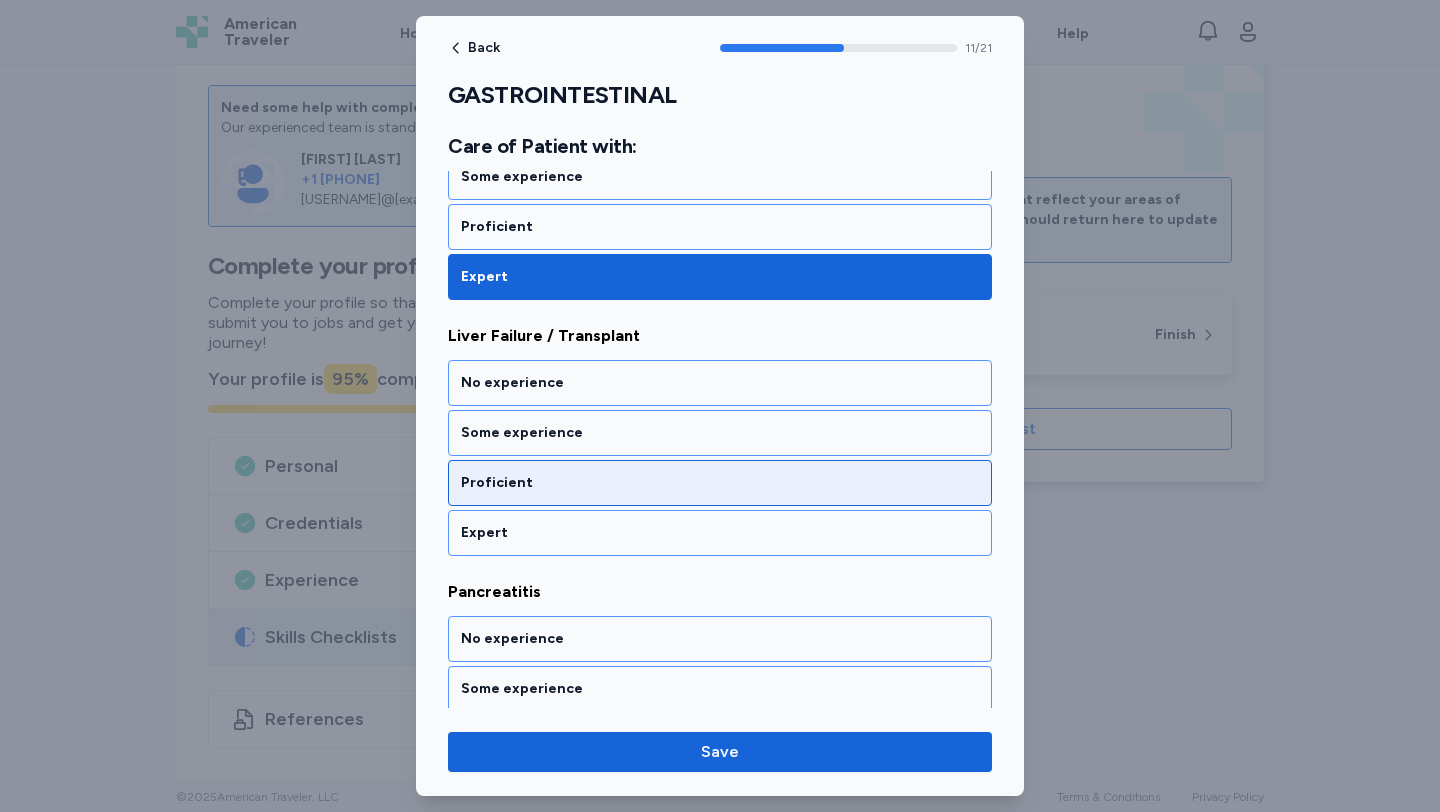 click on "Proficient" at bounding box center (720, 483) 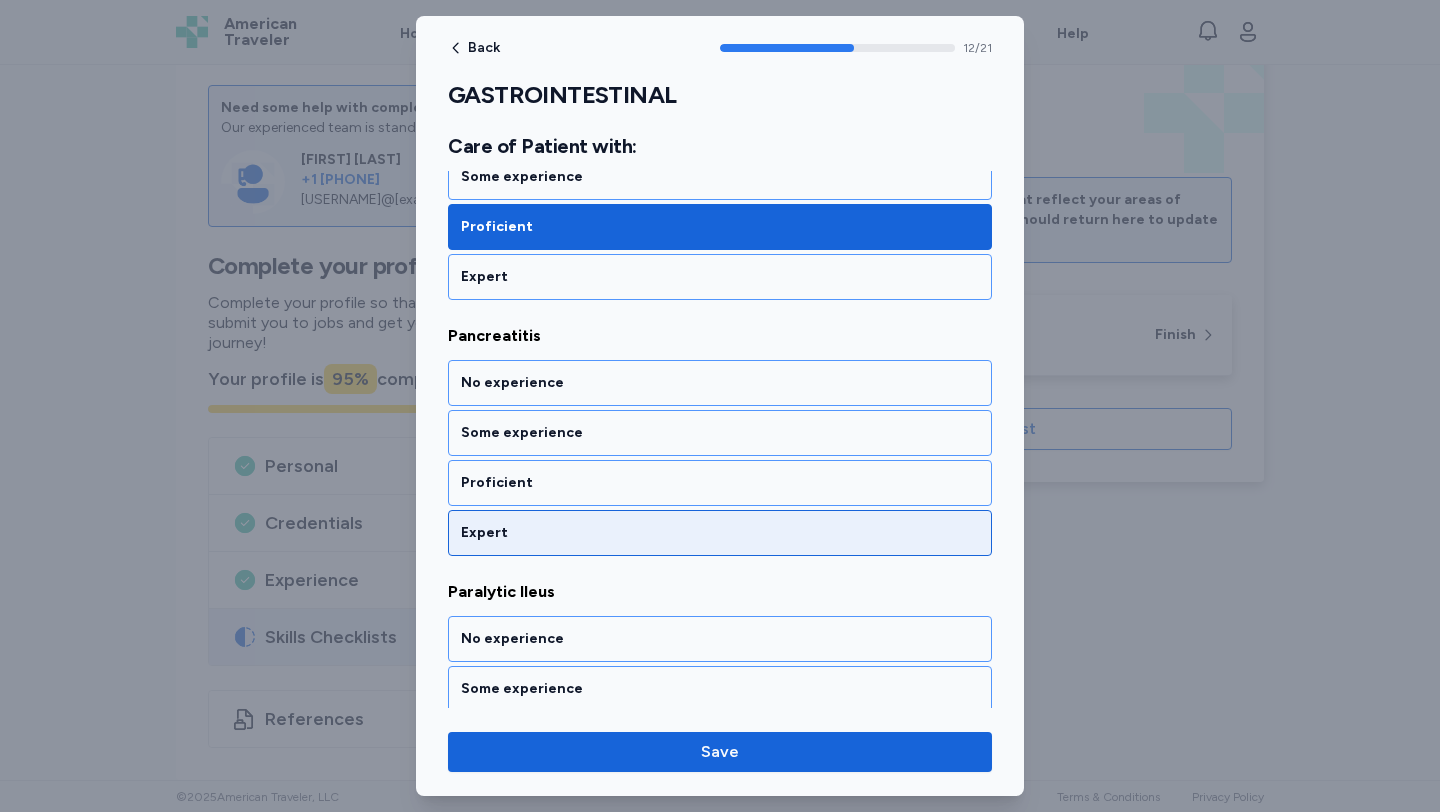 click on "Expert" at bounding box center [720, 533] 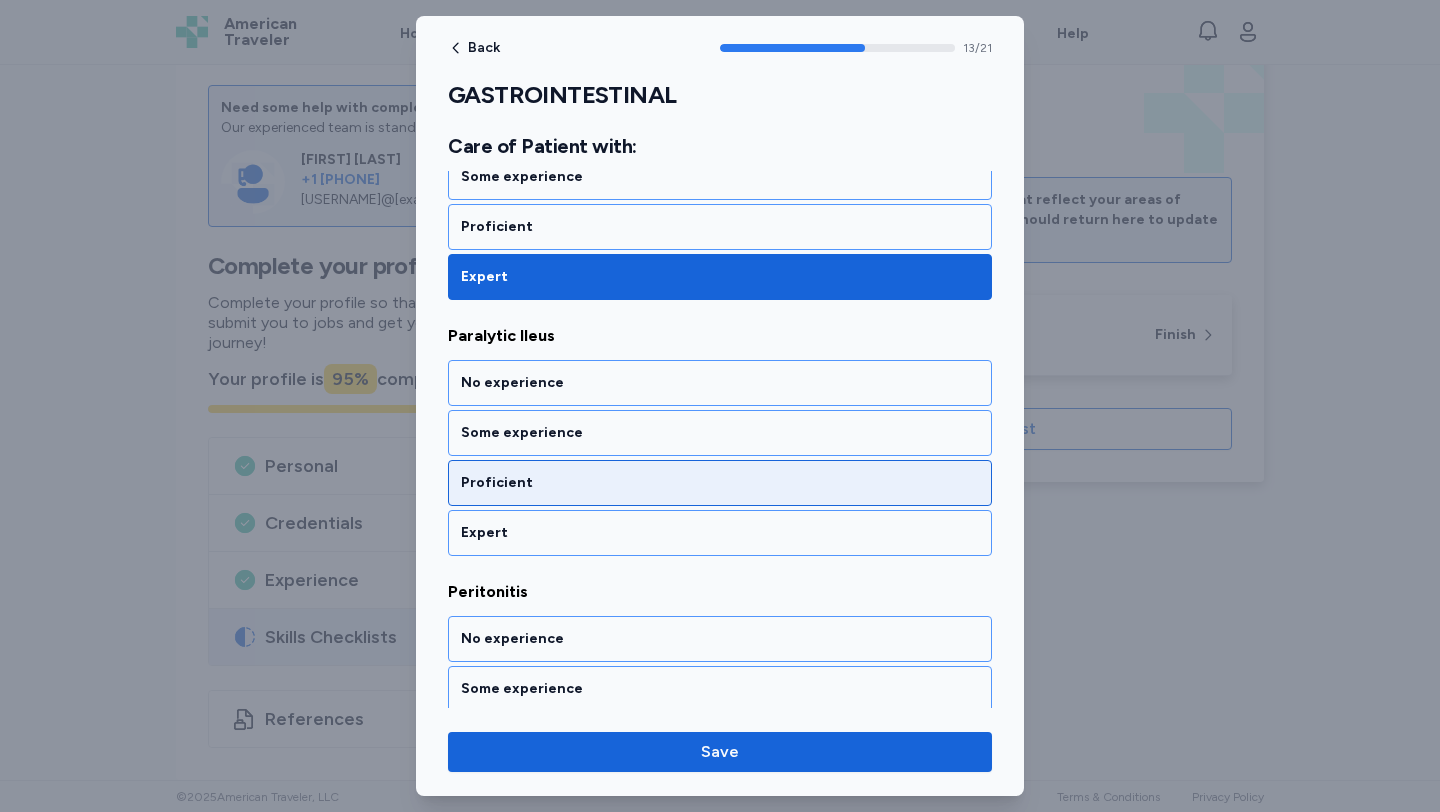 click on "Proficient" at bounding box center (720, 483) 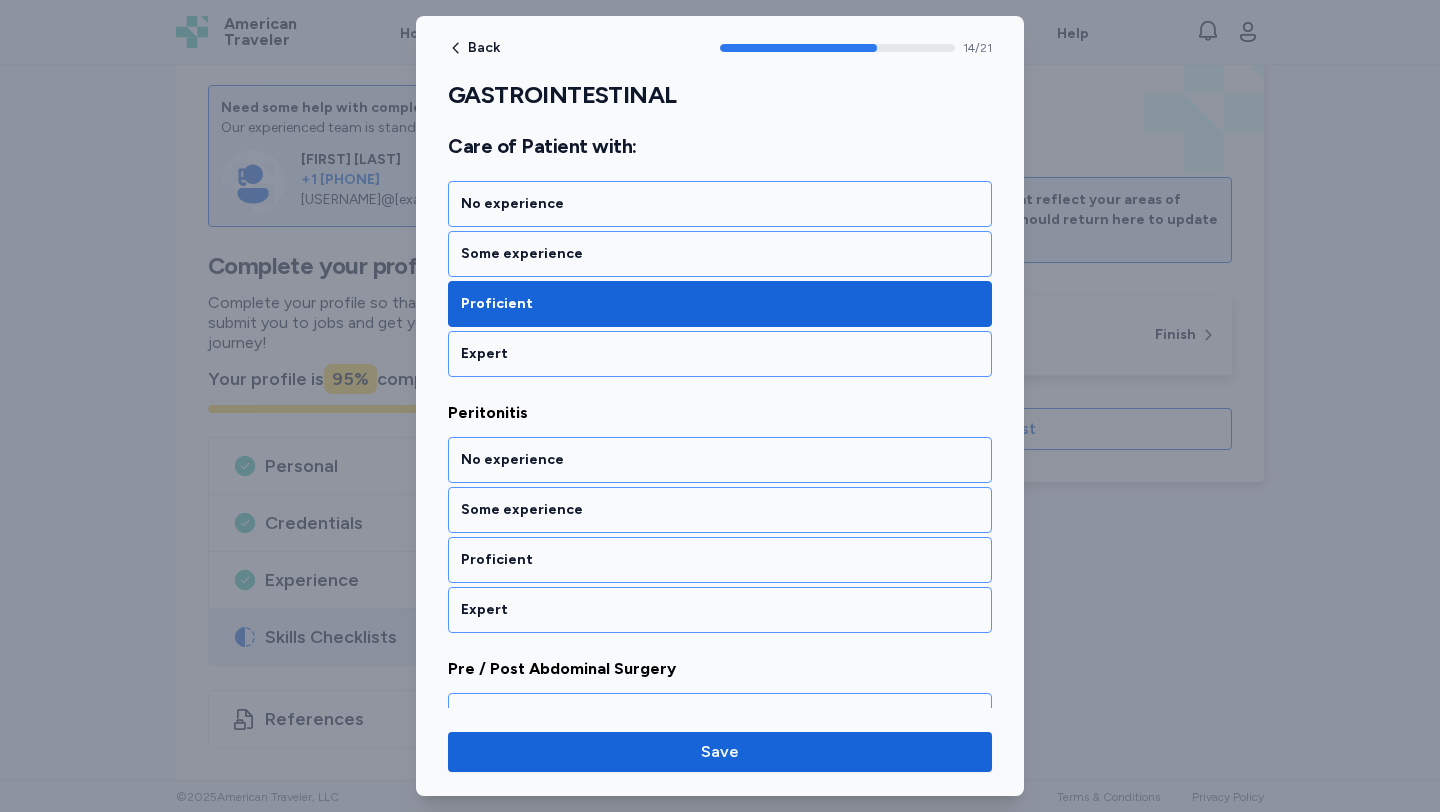 scroll, scrollTop: 3725, scrollLeft: 0, axis: vertical 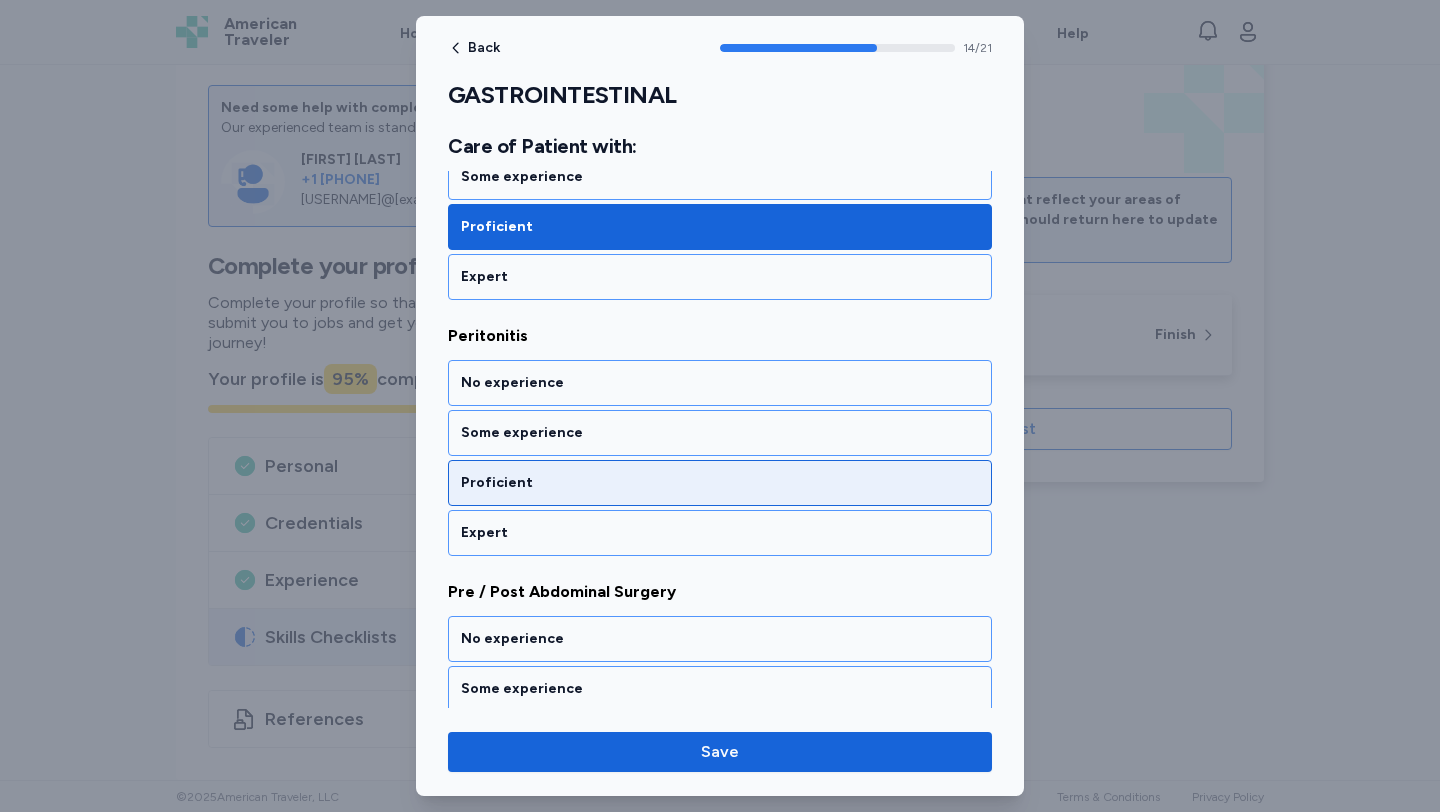 click on "Proficient" at bounding box center (720, 483) 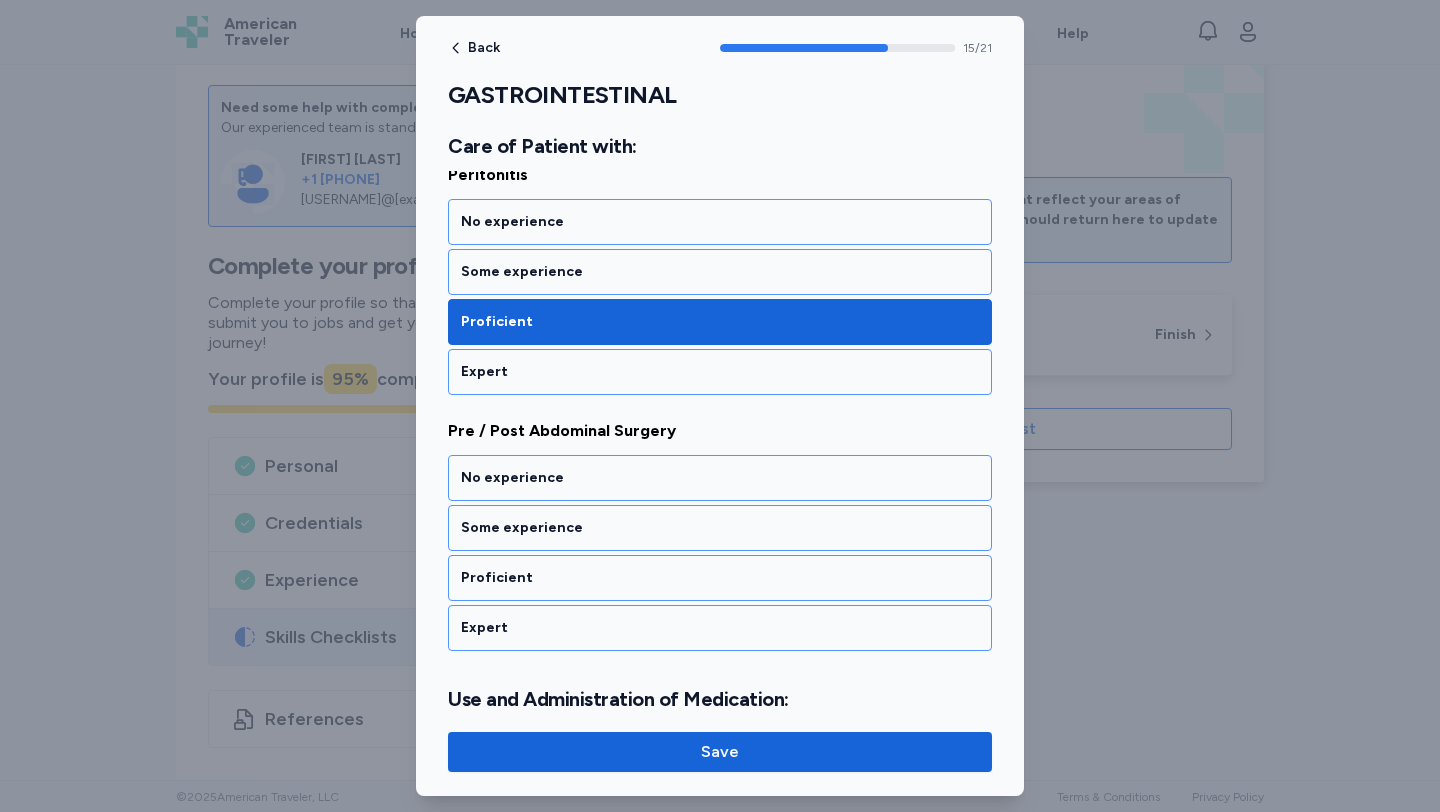scroll, scrollTop: 3981, scrollLeft: 0, axis: vertical 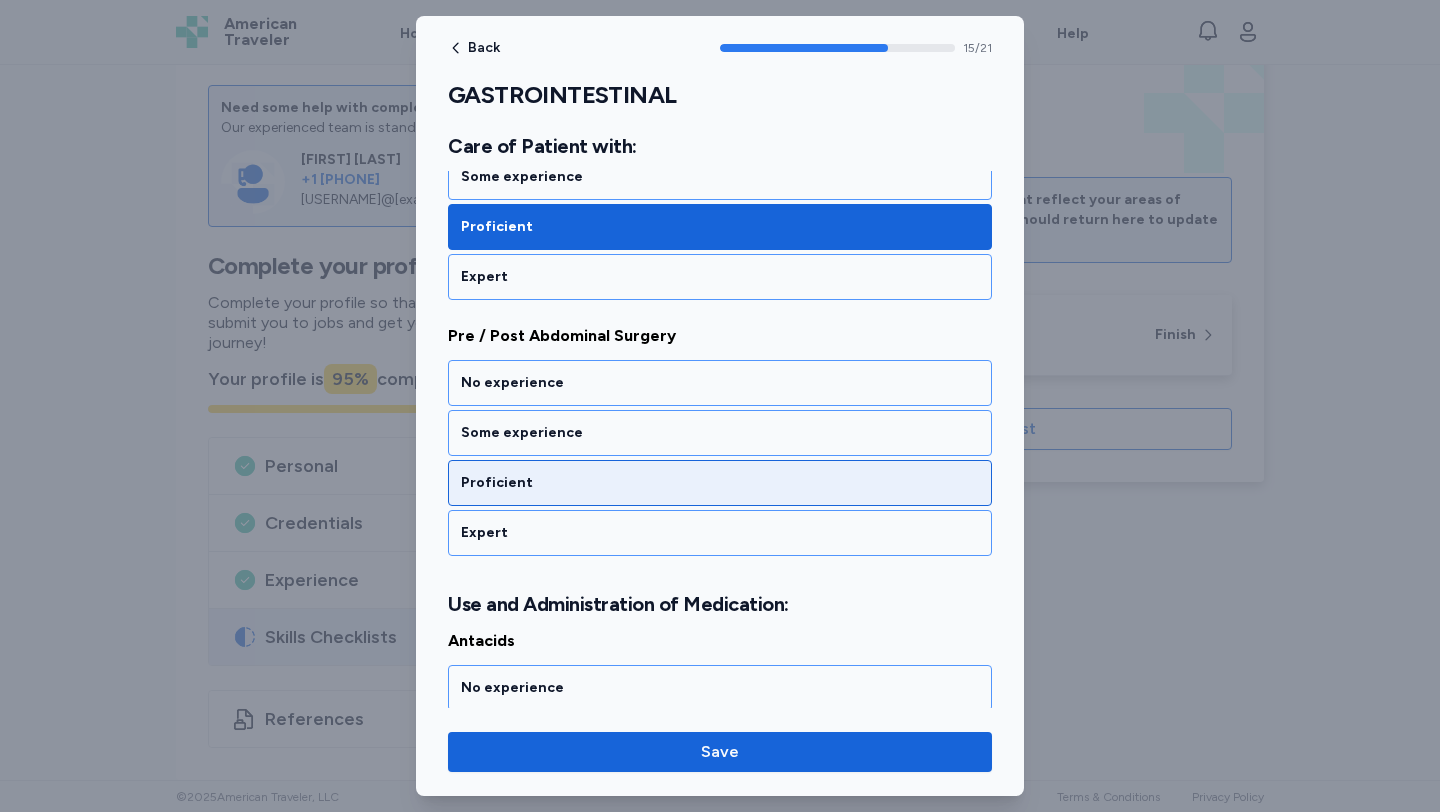 click on "Proficient" at bounding box center [720, 483] 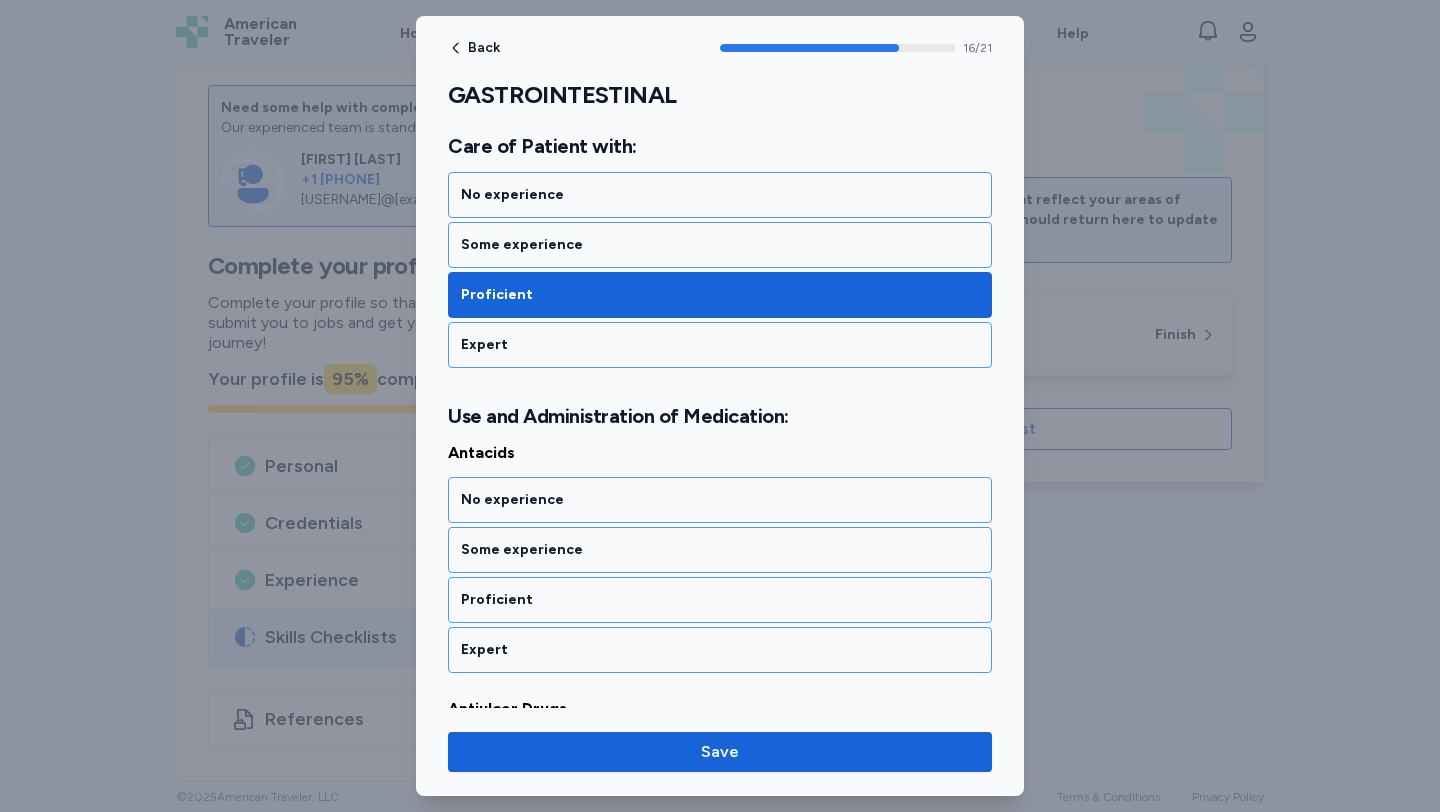 scroll, scrollTop: 4286, scrollLeft: 0, axis: vertical 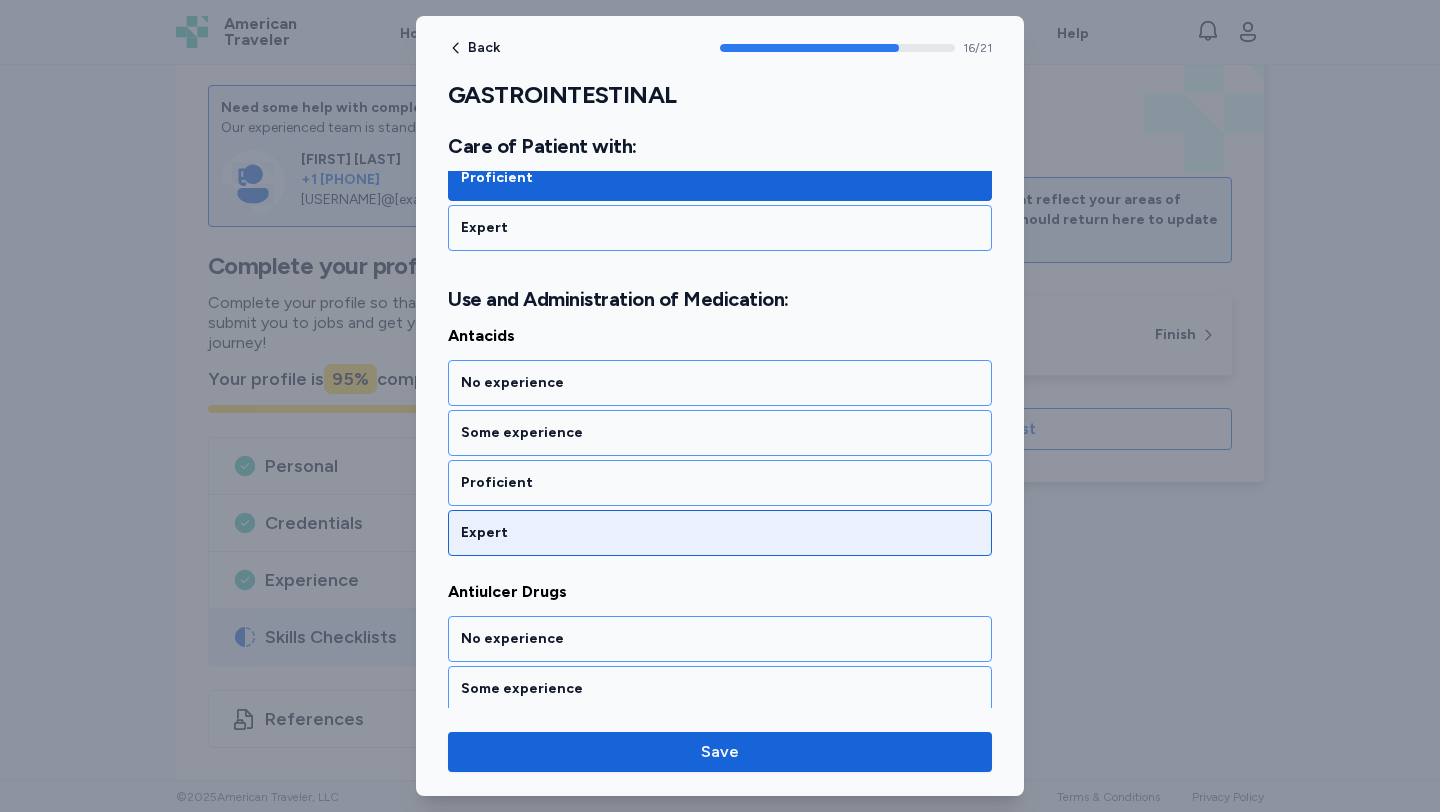 click on "Expert" at bounding box center [720, 533] 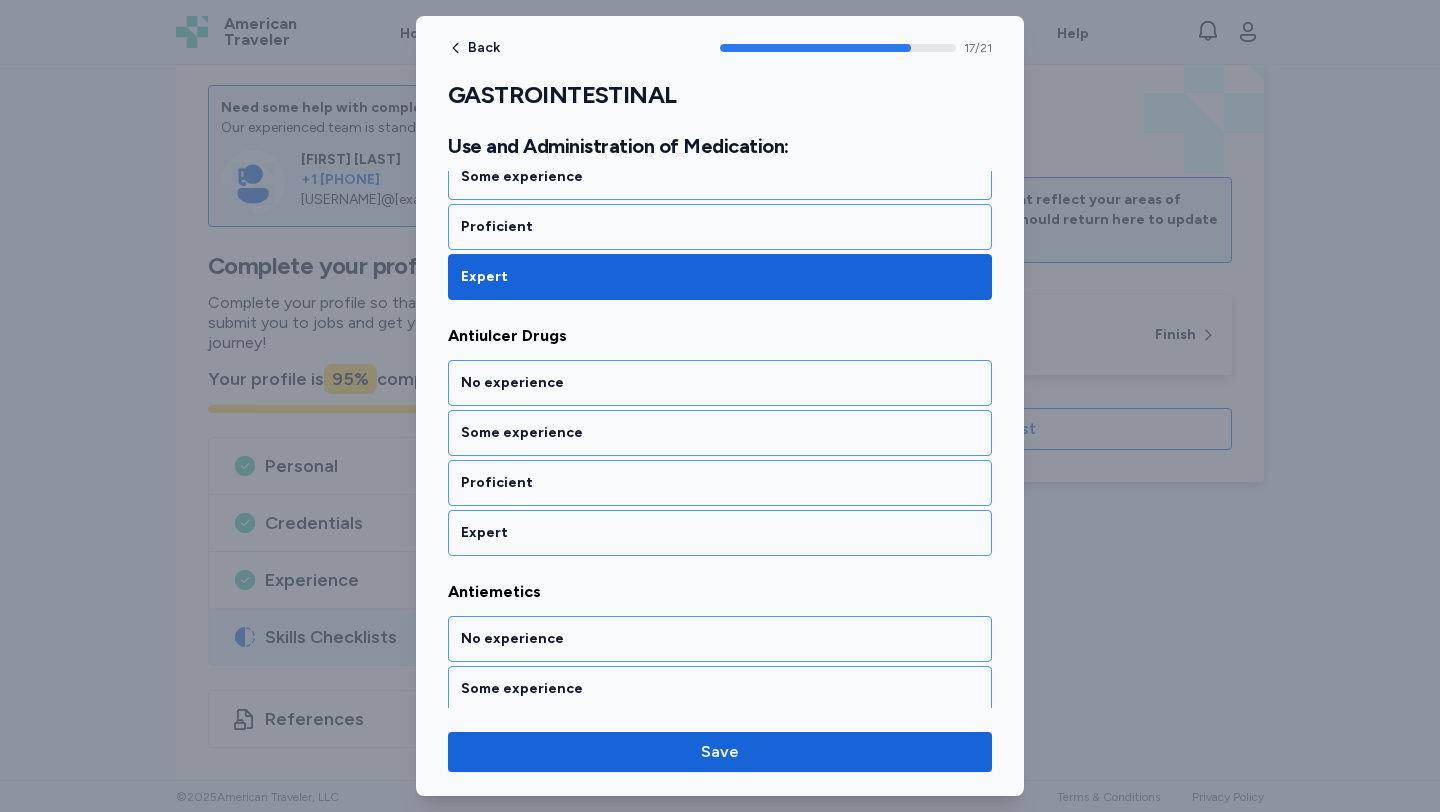 click on "Expert" at bounding box center (720, 533) 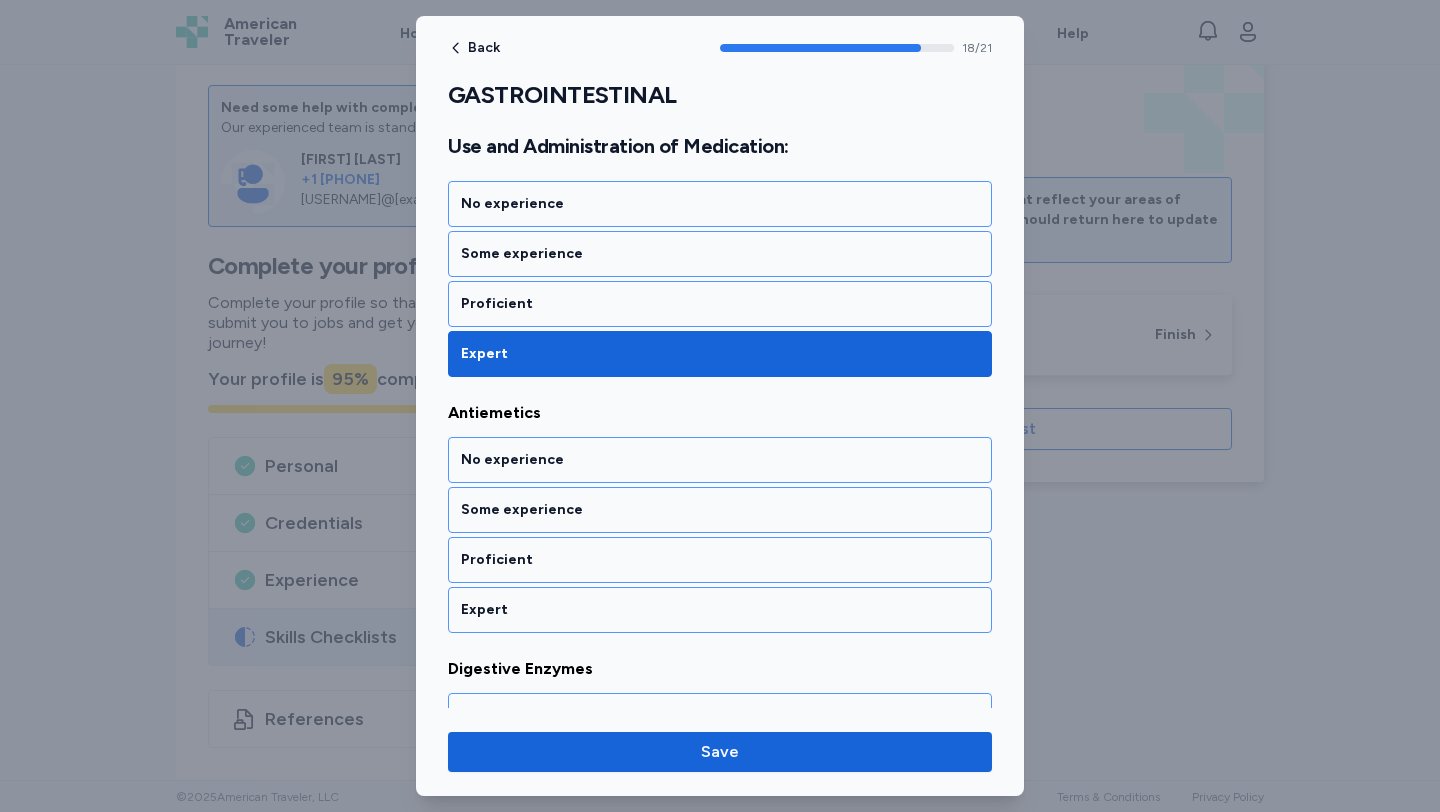 scroll, scrollTop: 4798, scrollLeft: 0, axis: vertical 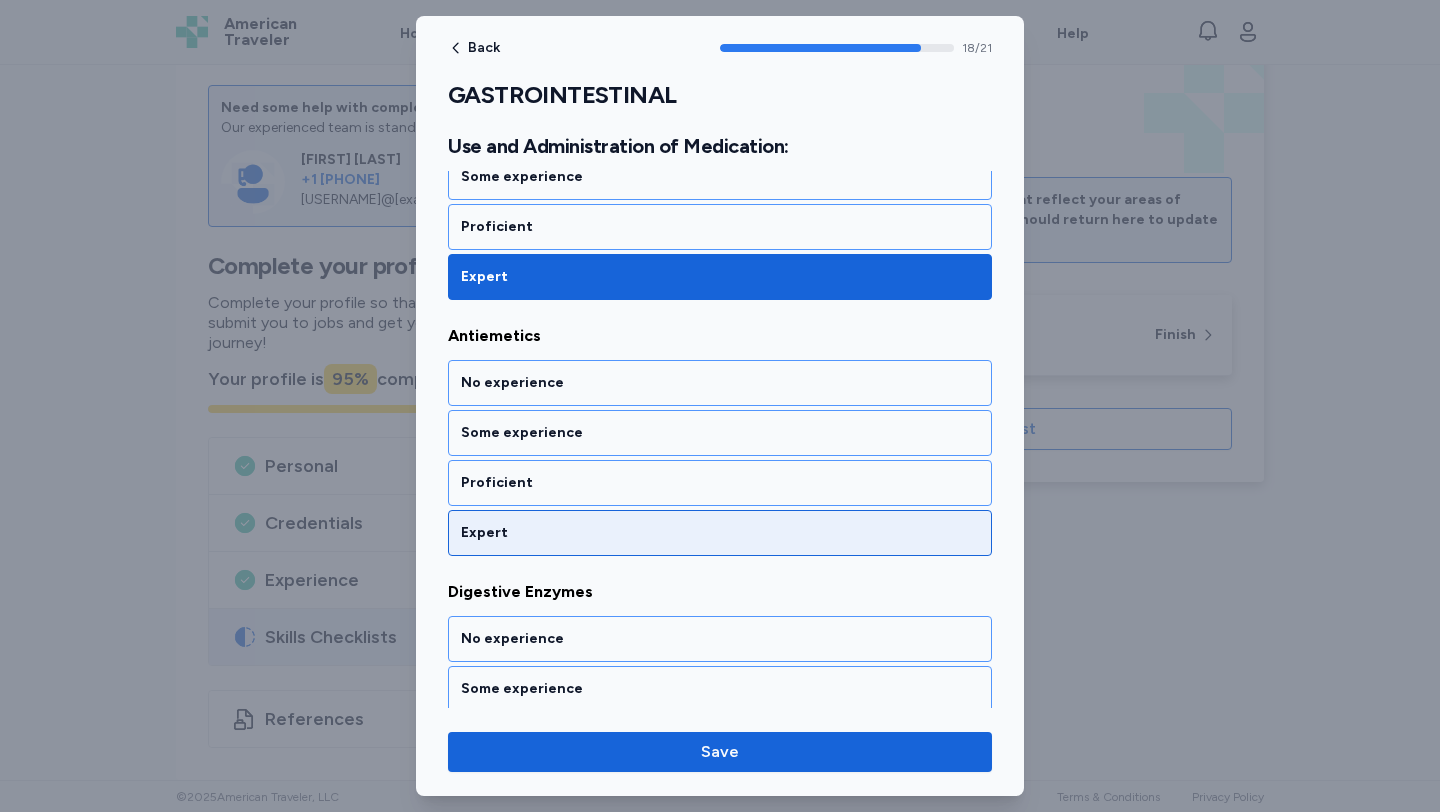 click on "Expert" at bounding box center [720, 533] 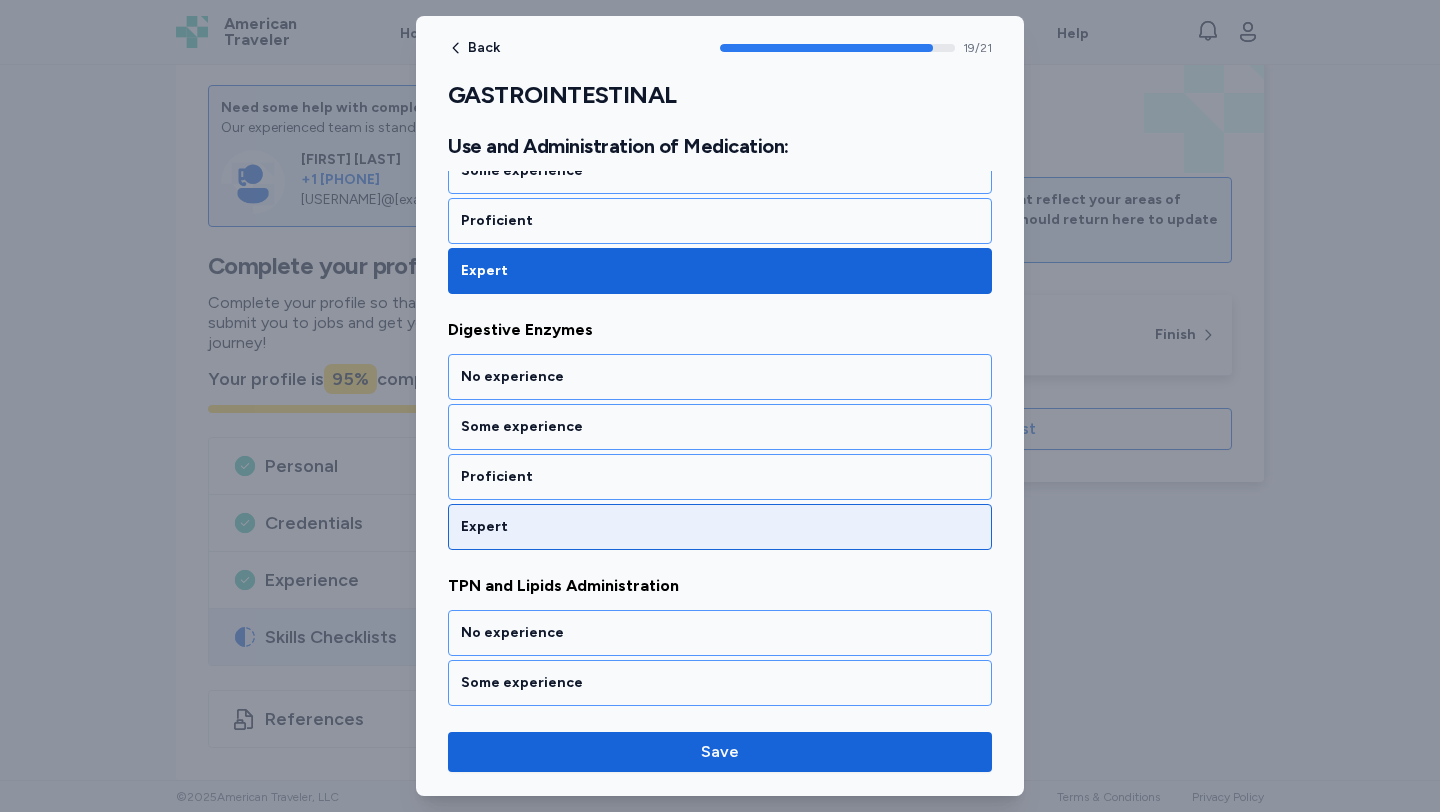 click on "Expert" at bounding box center [720, 527] 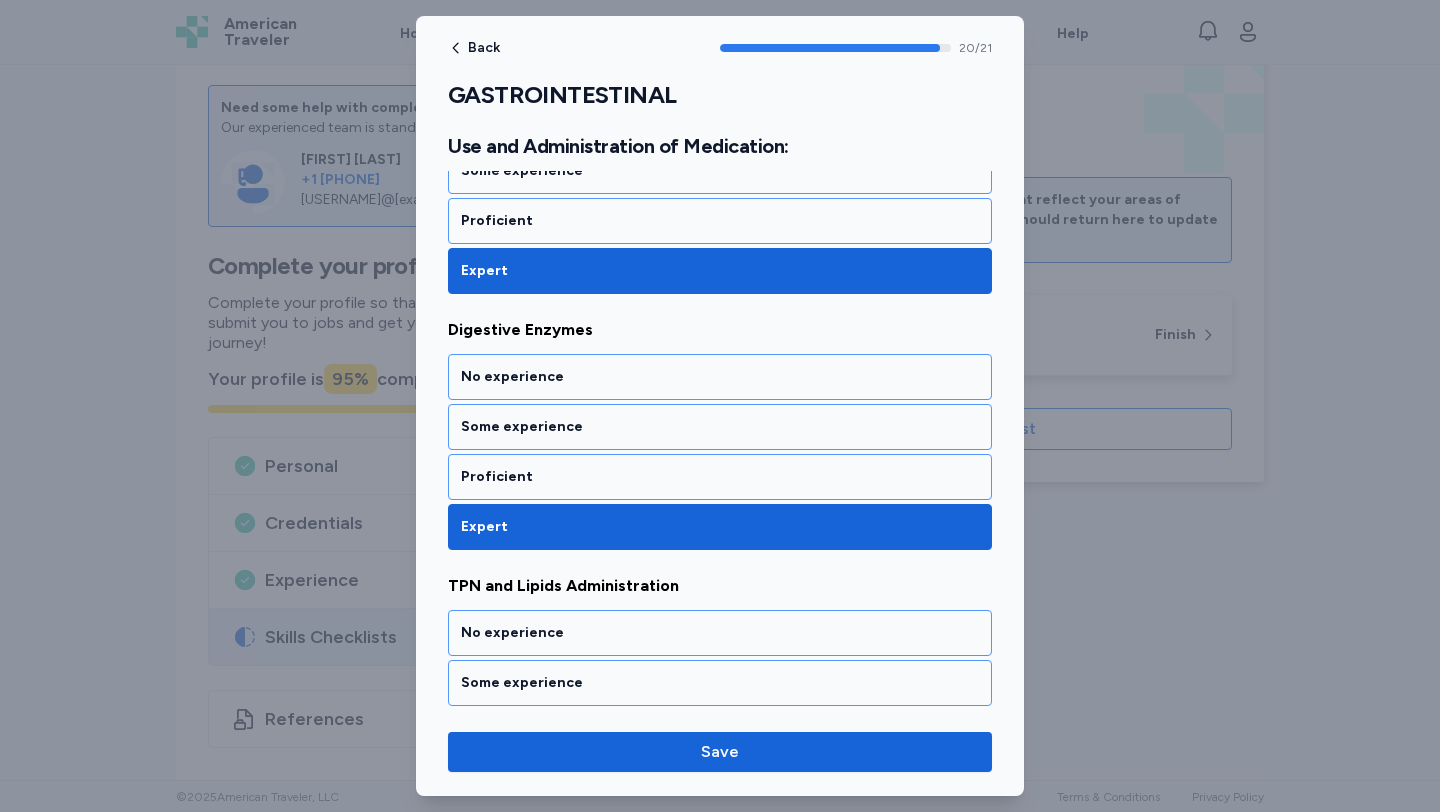 scroll, scrollTop: 5162, scrollLeft: 0, axis: vertical 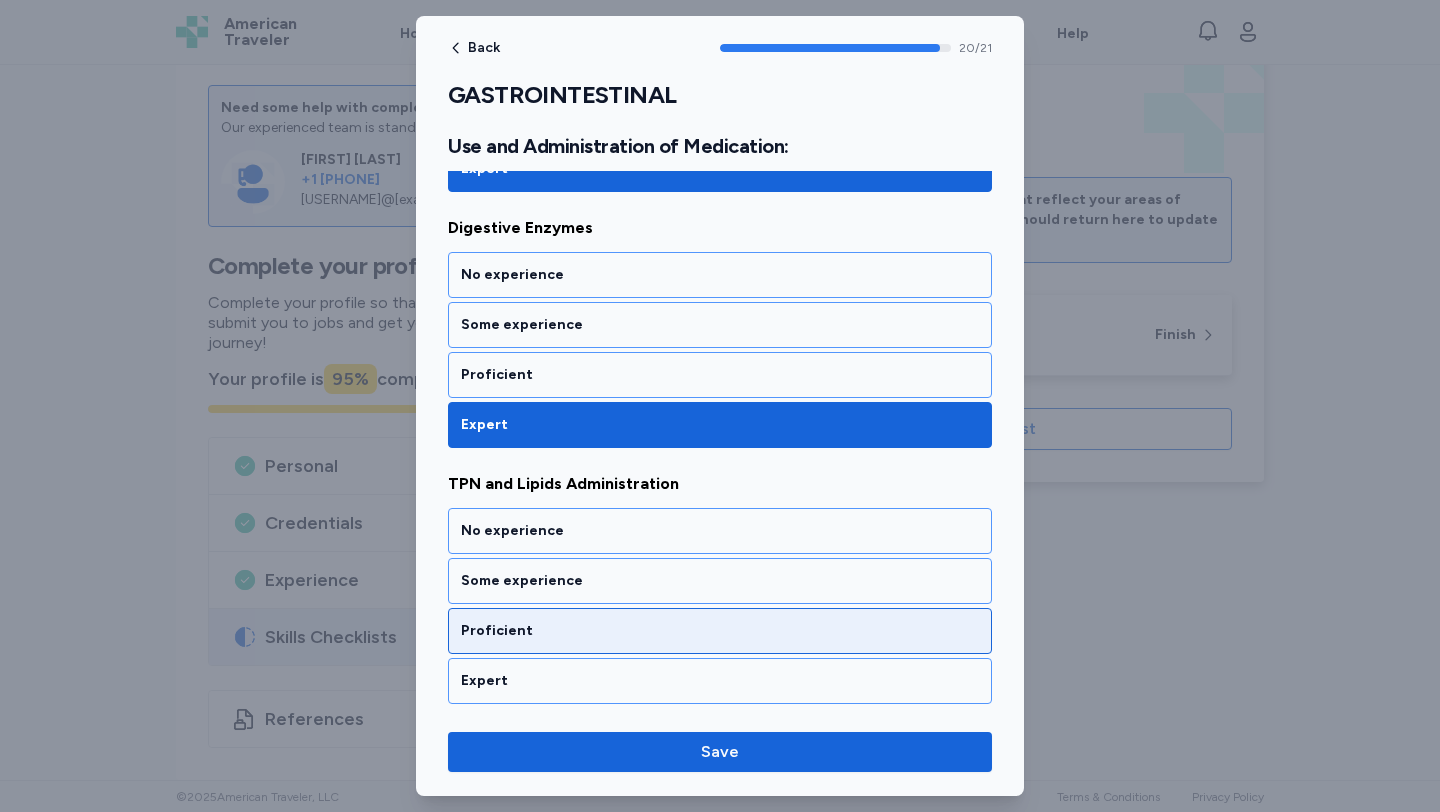 click on "Proficient" at bounding box center [720, 631] 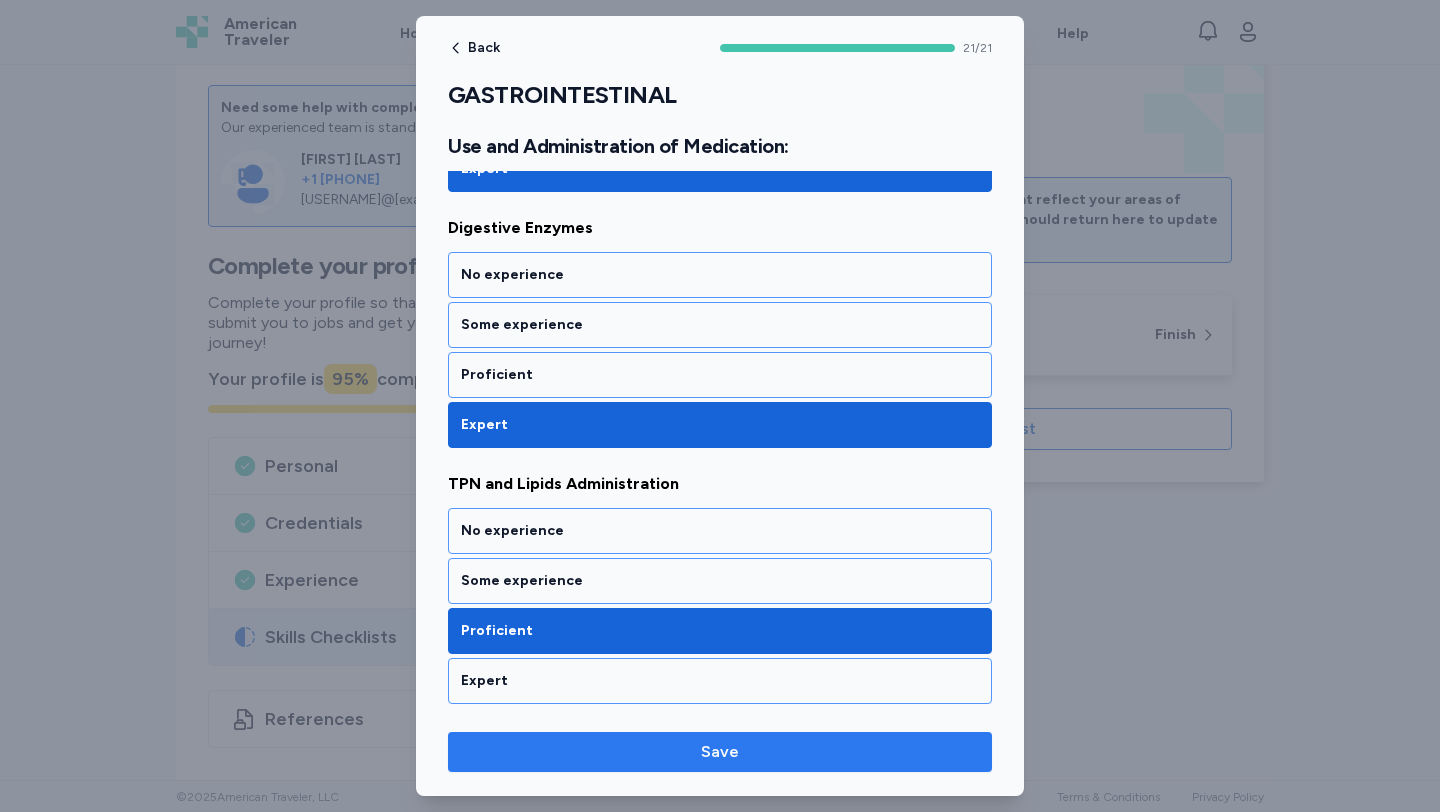 click on "Save" at bounding box center [720, 752] 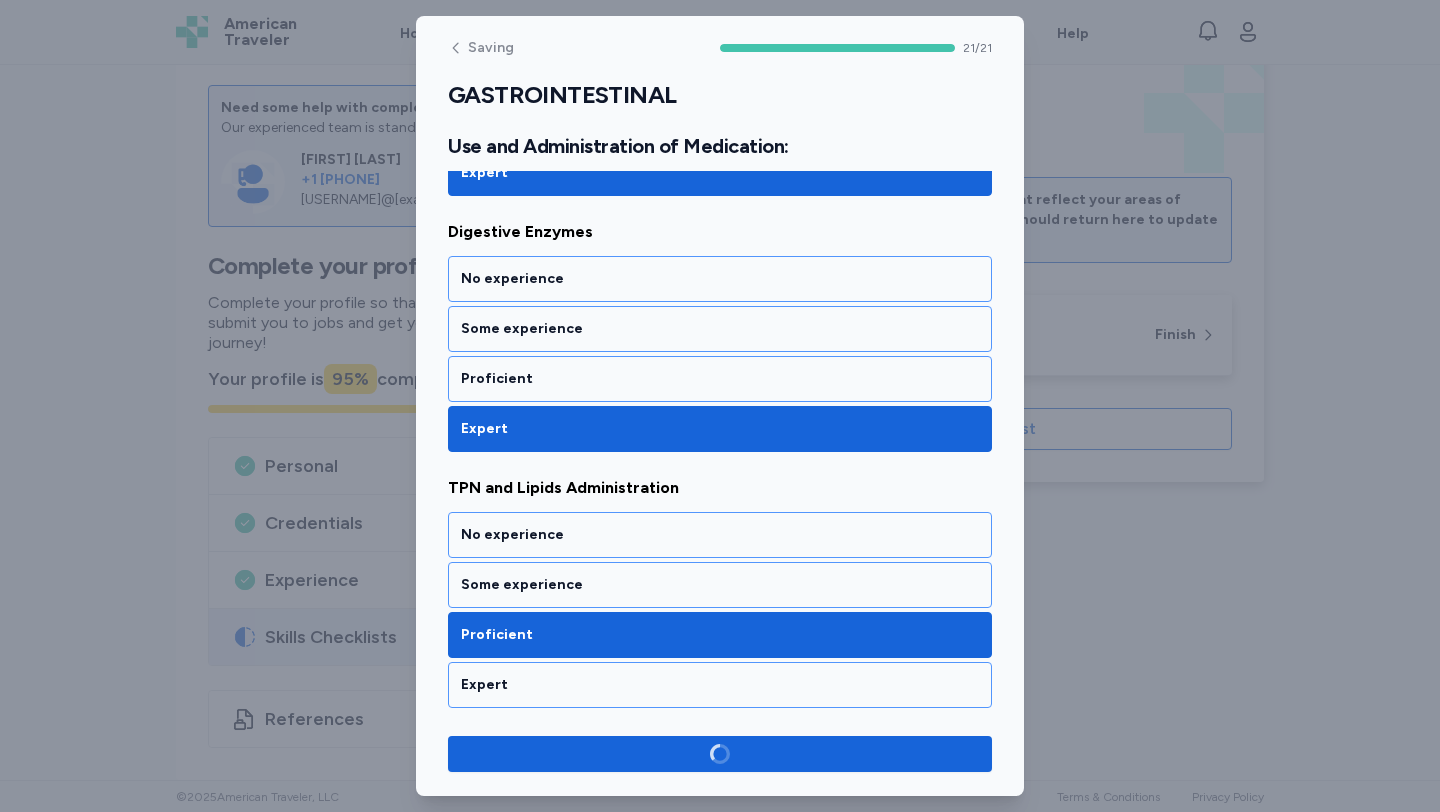 scroll, scrollTop: 5158, scrollLeft: 0, axis: vertical 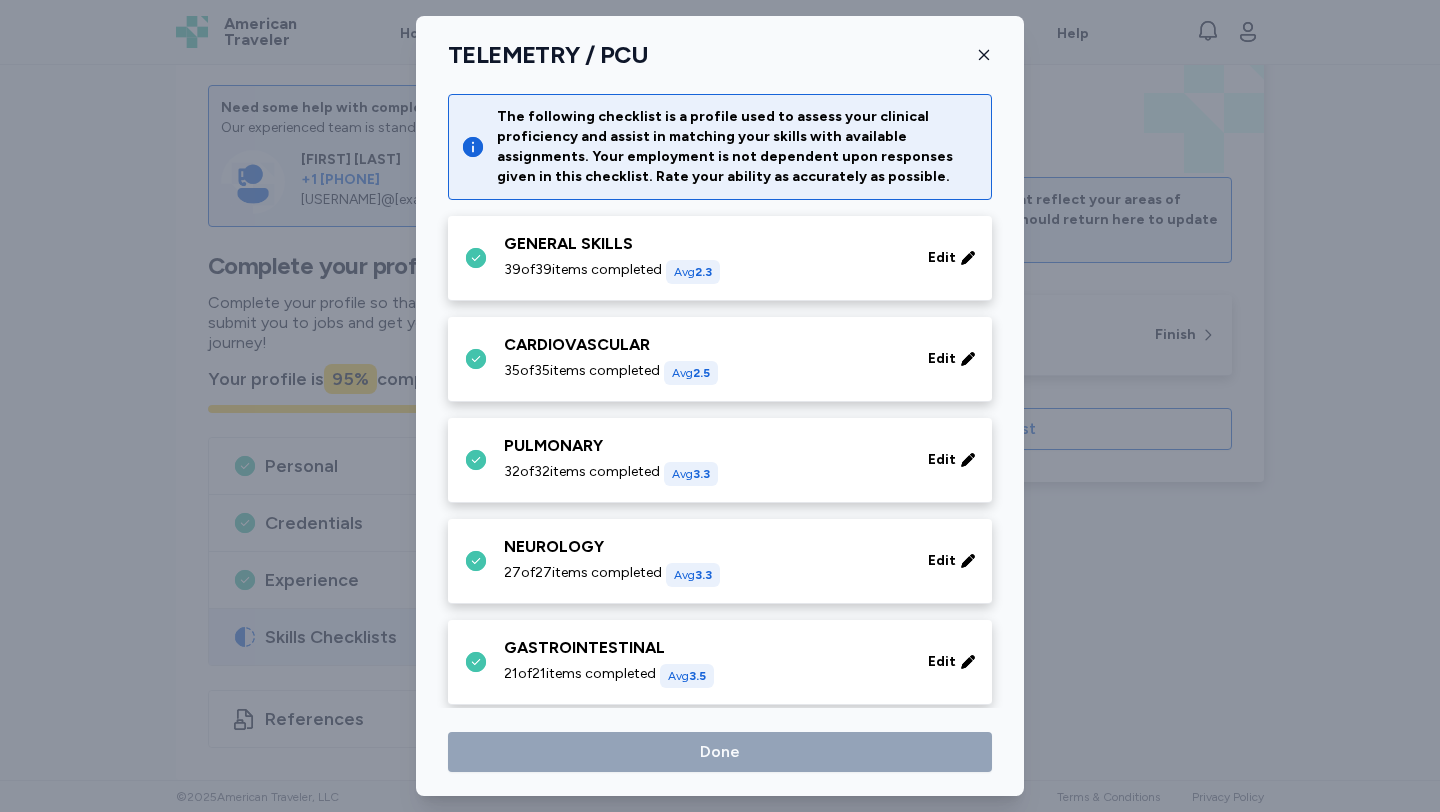 click on "TELEMETRY / PCU" at bounding box center [720, 55] 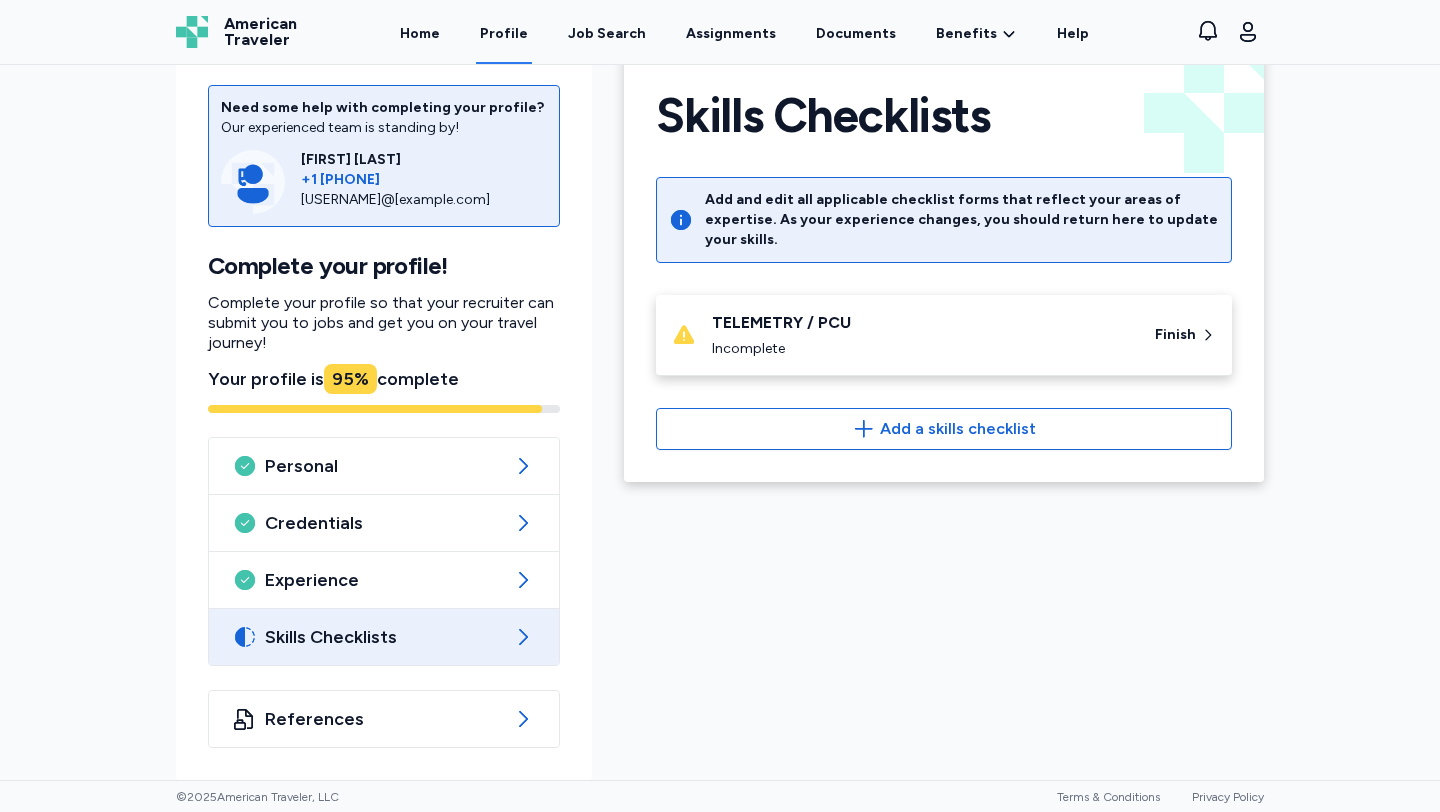 click on "Incomplete" at bounding box center (921, 349) 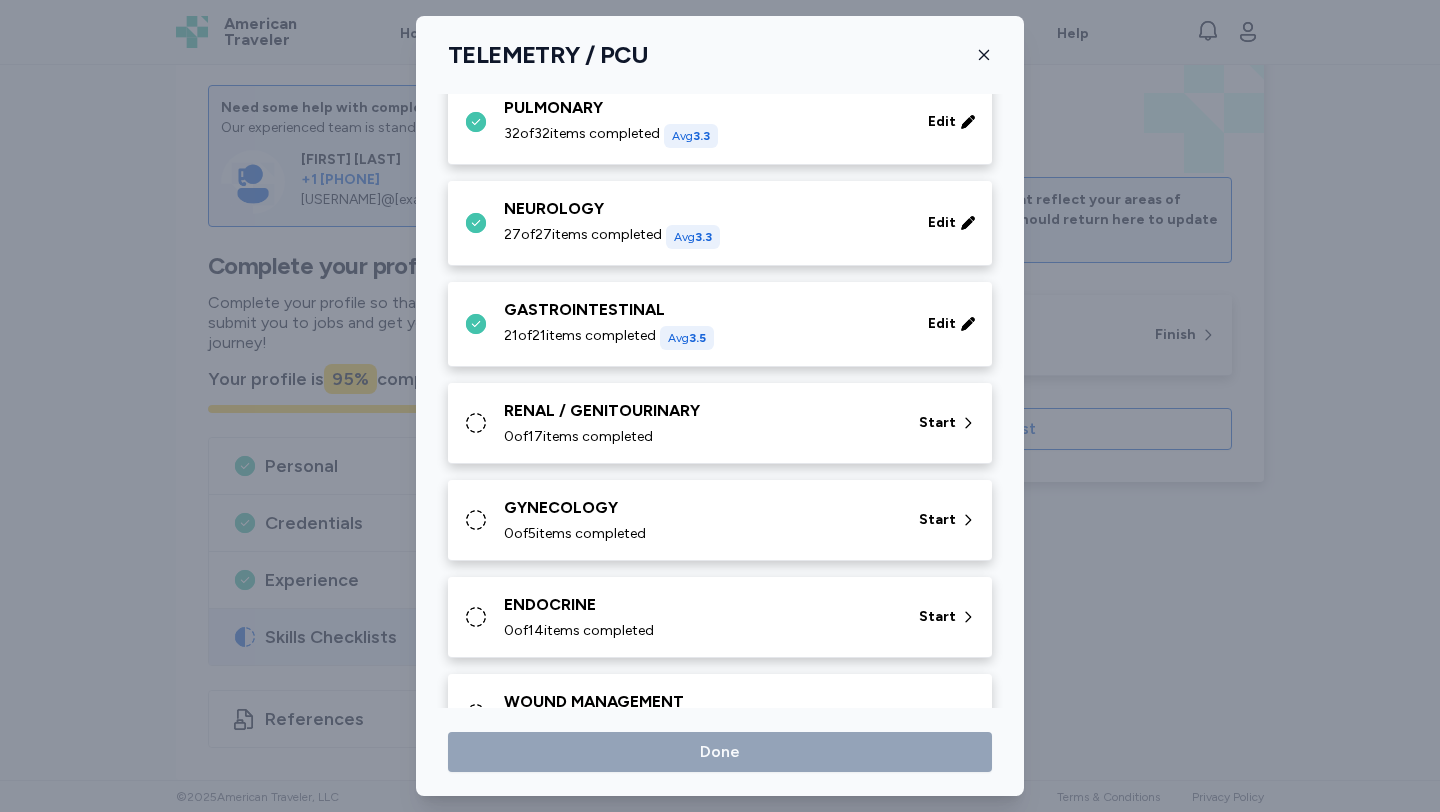 scroll, scrollTop: 344, scrollLeft: 0, axis: vertical 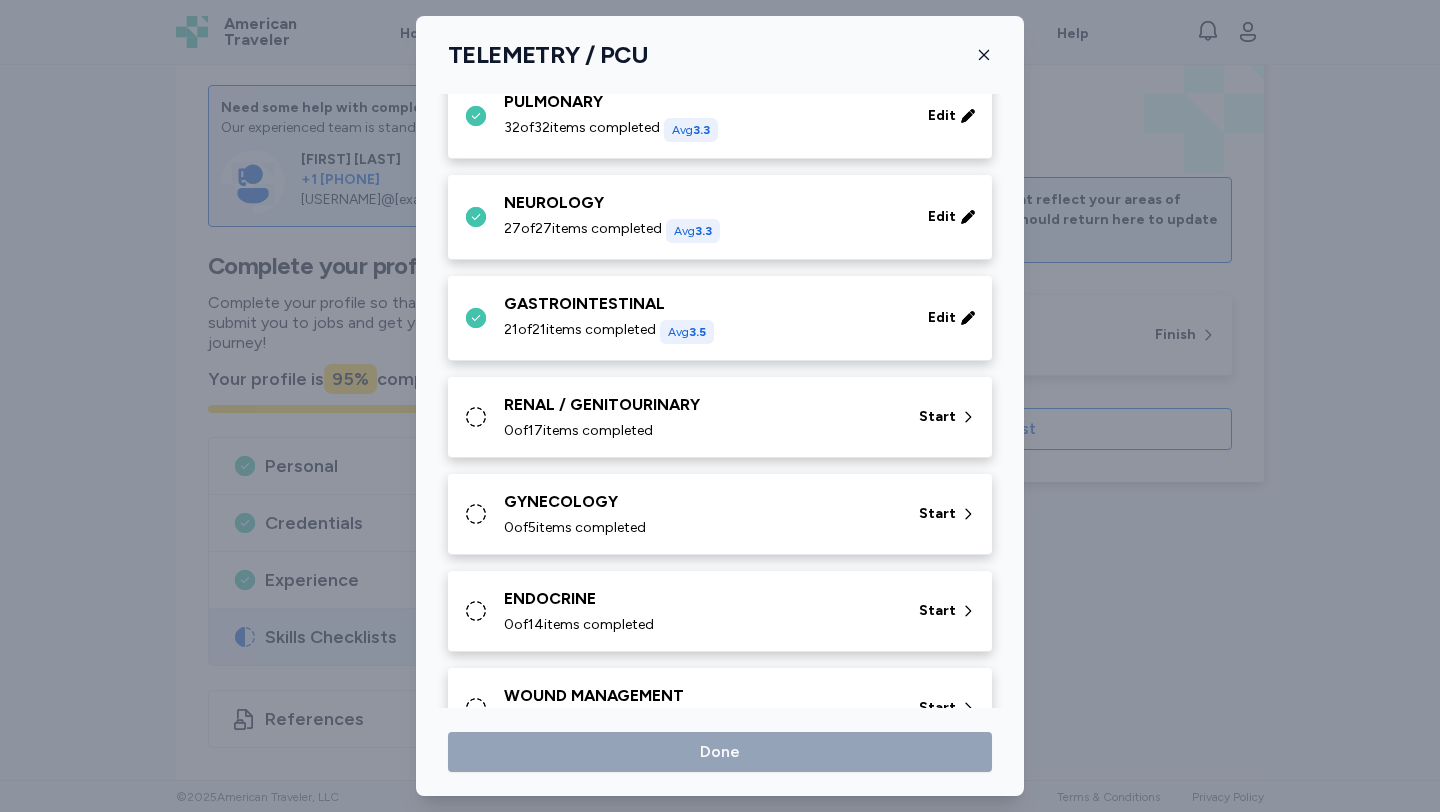 click on "RENAL / GENITOURINARY" at bounding box center (699, 405) 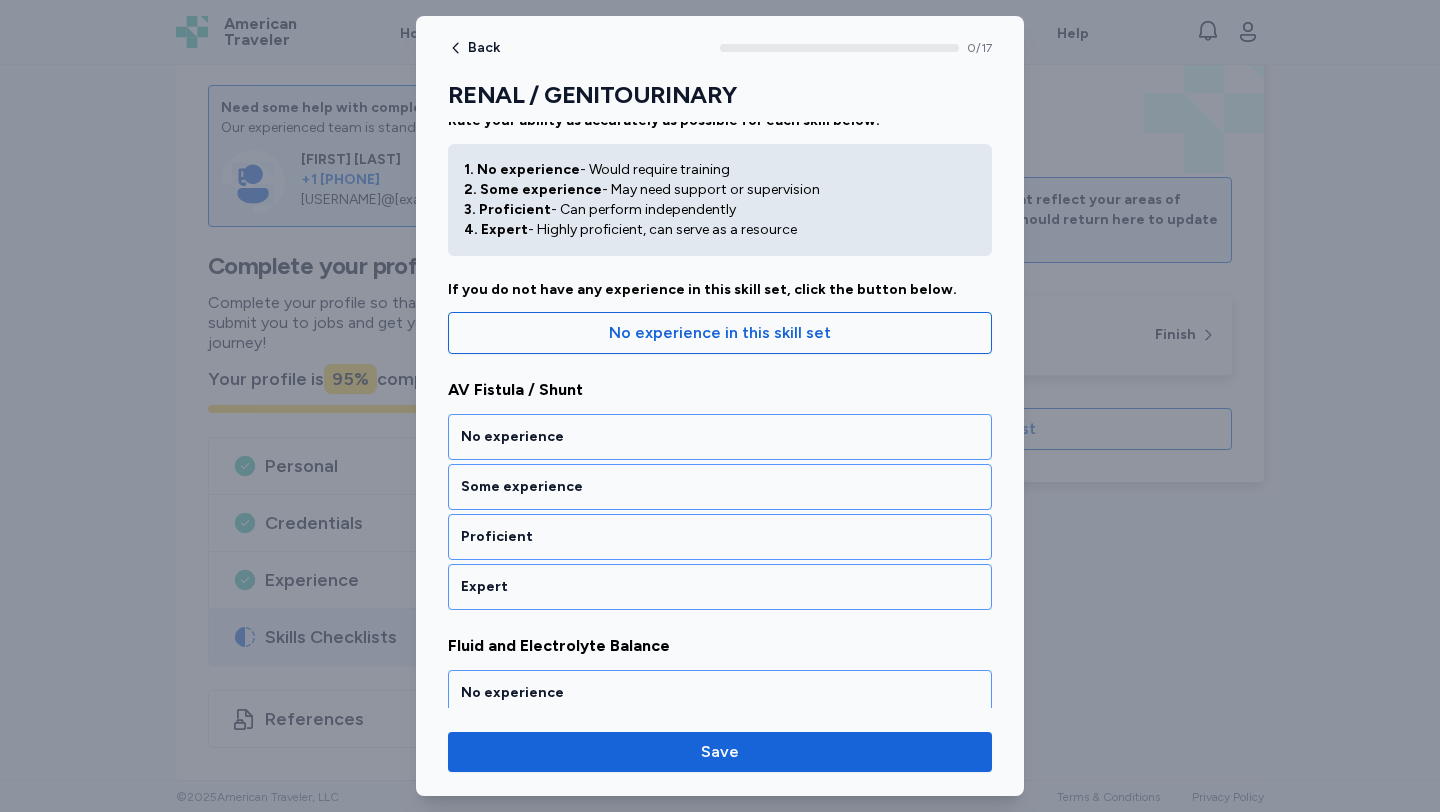 scroll, scrollTop: 50, scrollLeft: 0, axis: vertical 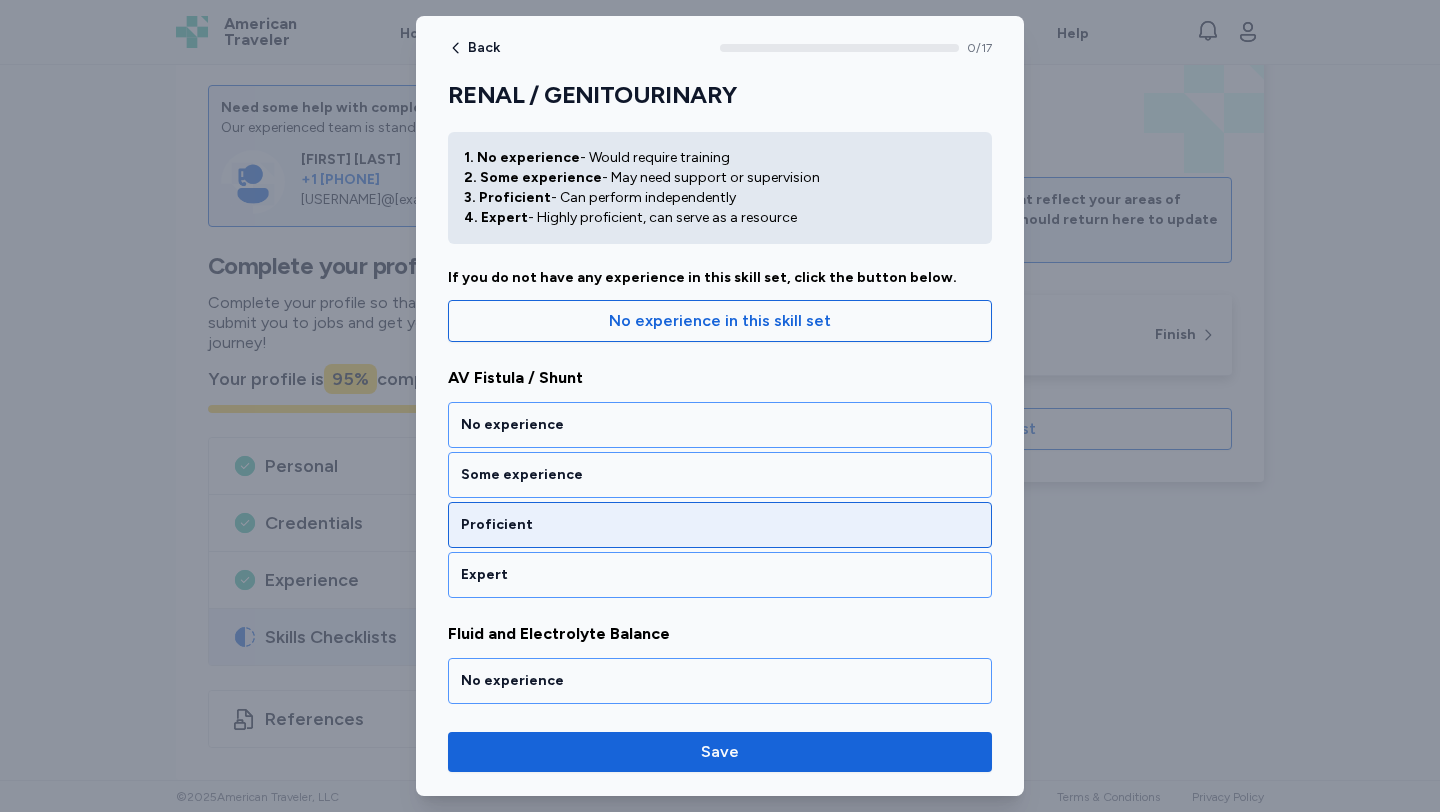click on "Proficient" at bounding box center [720, 525] 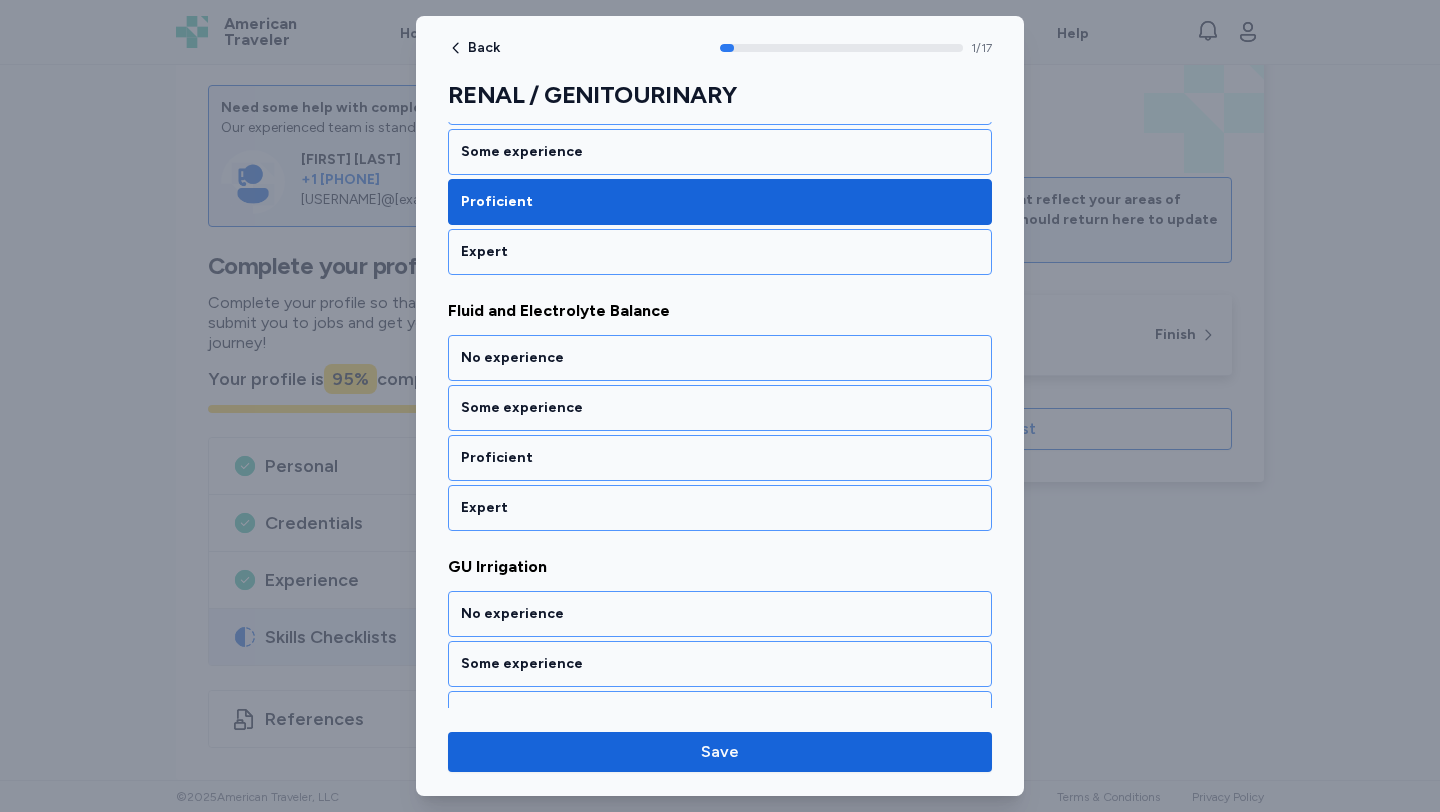 scroll, scrollTop: 400, scrollLeft: 0, axis: vertical 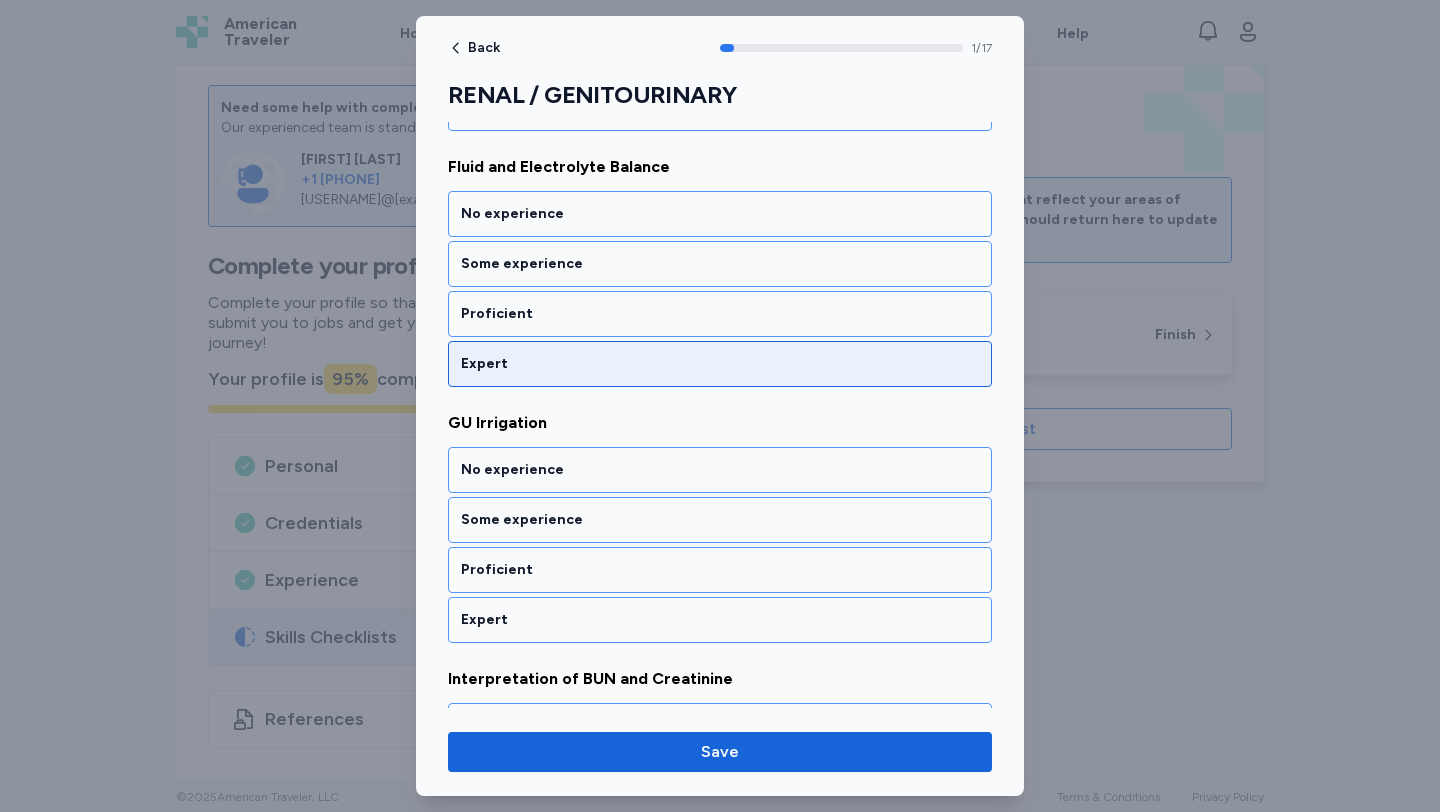click on "Expert" at bounding box center (720, 364) 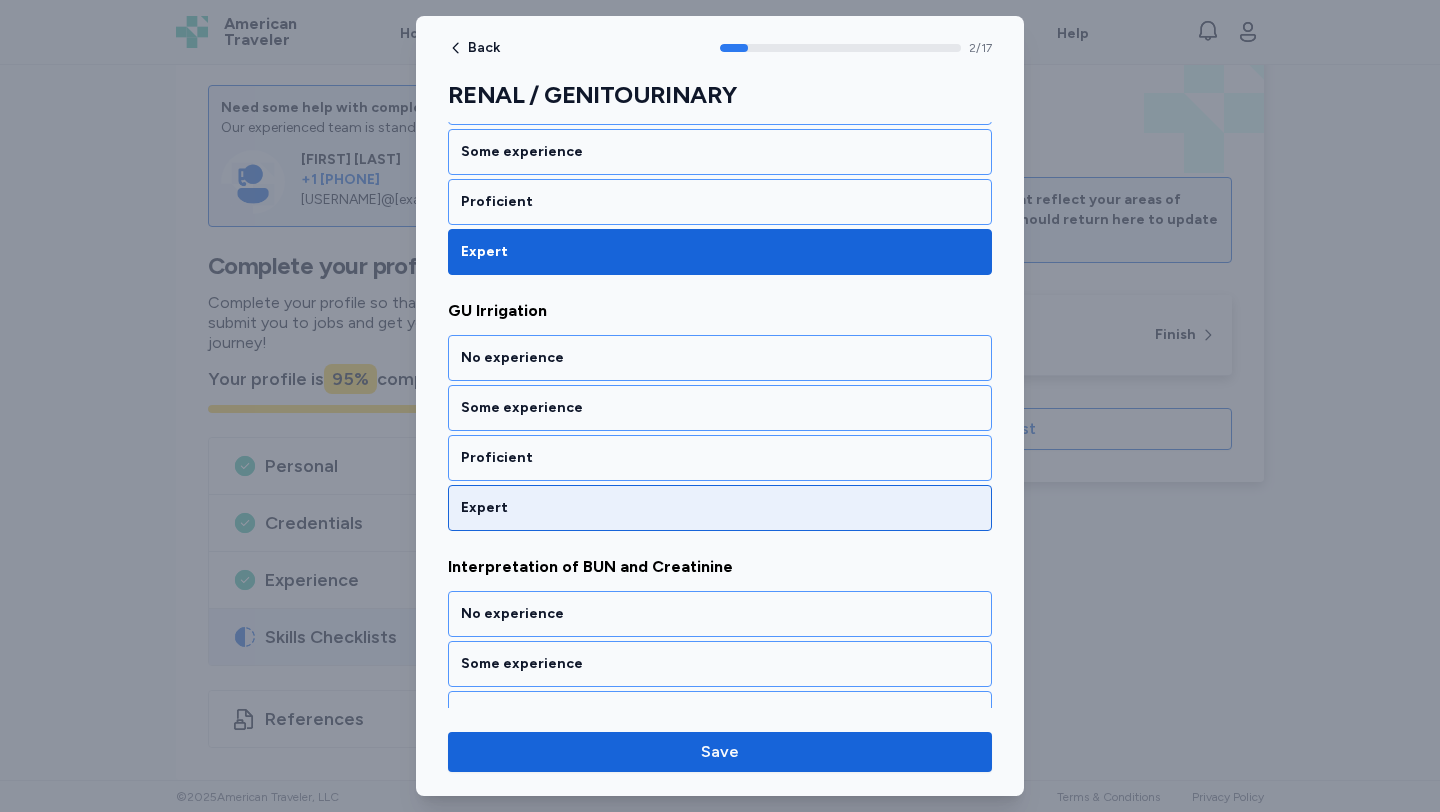 click on "Expert" at bounding box center [720, 508] 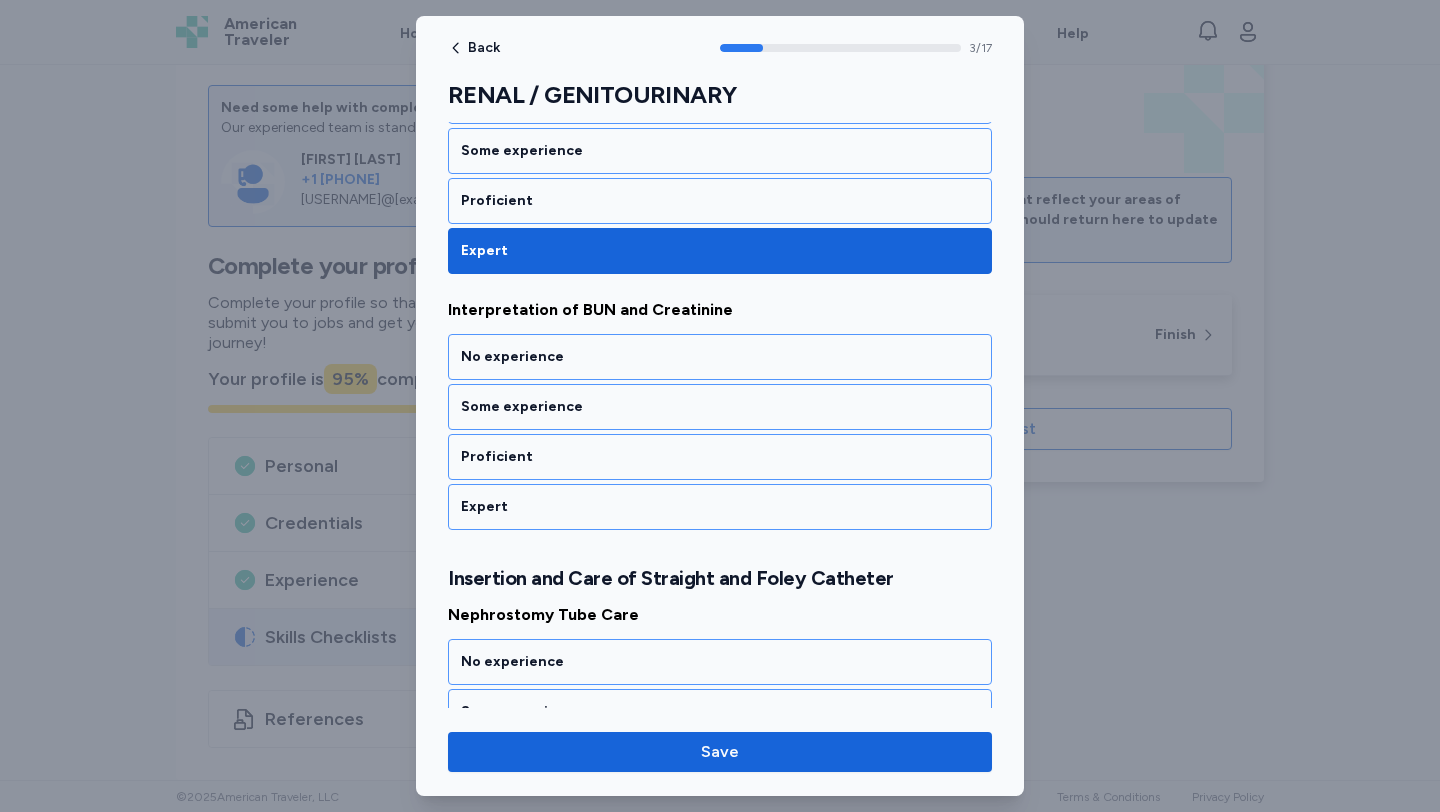 scroll, scrollTop: 935, scrollLeft: 0, axis: vertical 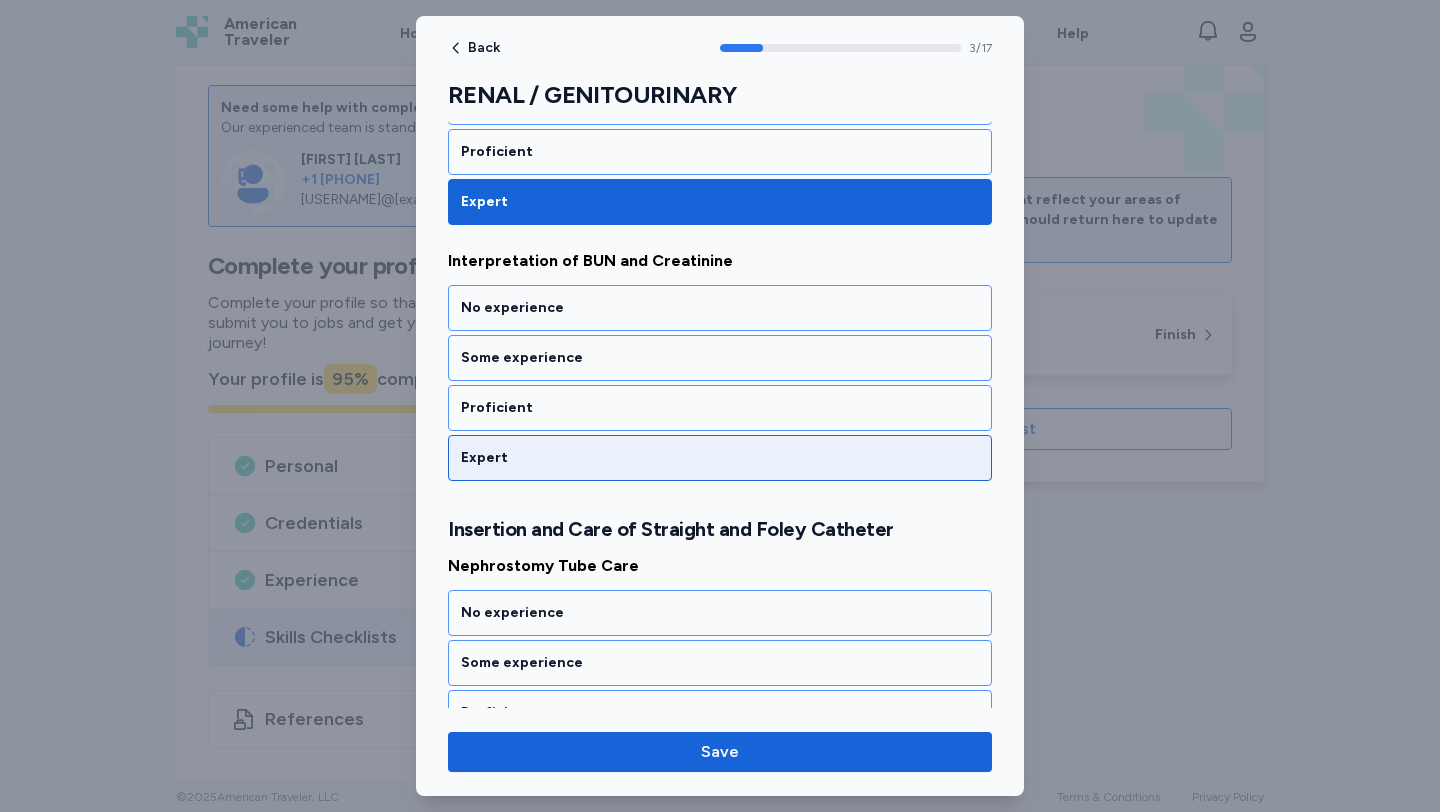 click on "Expert" at bounding box center [720, 458] 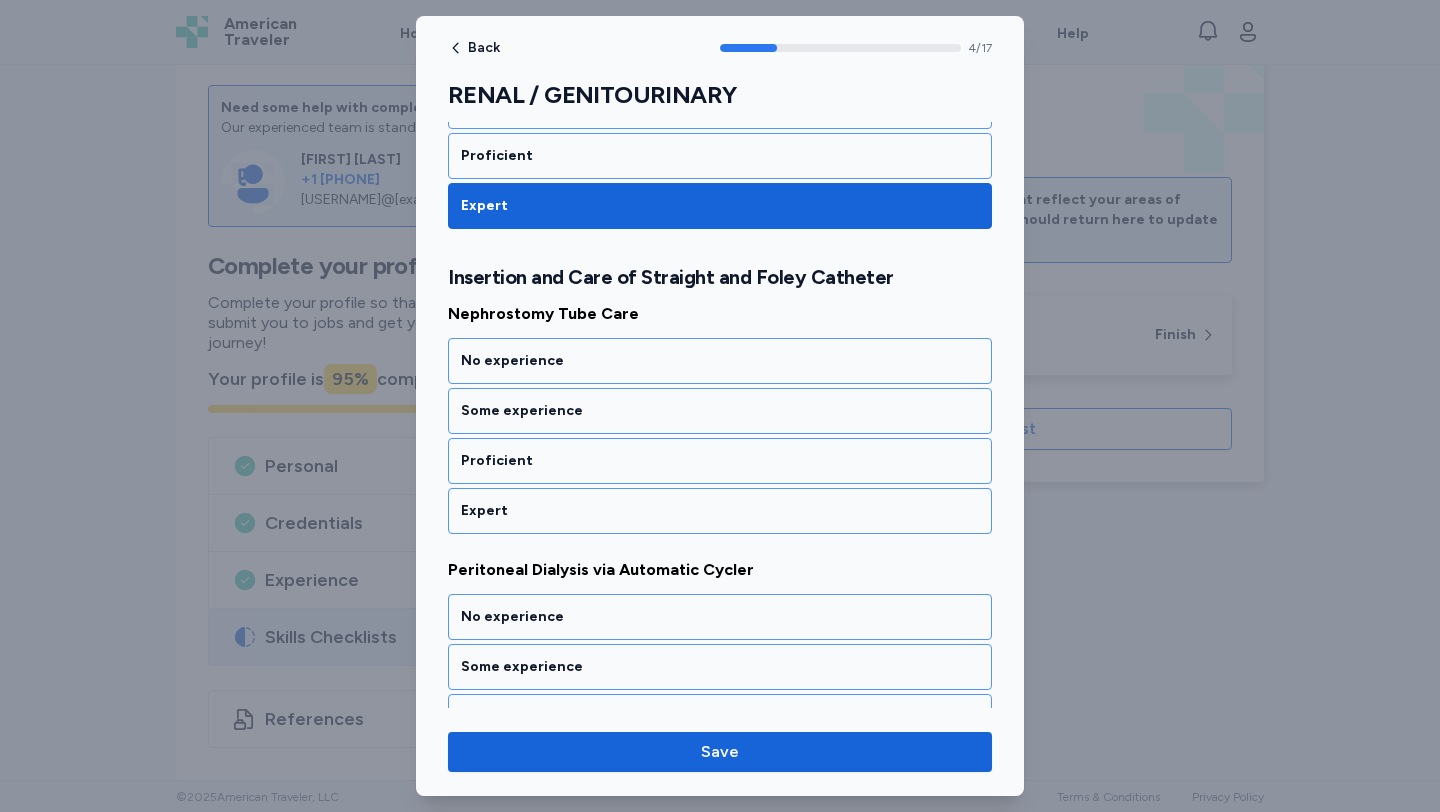 scroll, scrollTop: 1190, scrollLeft: 0, axis: vertical 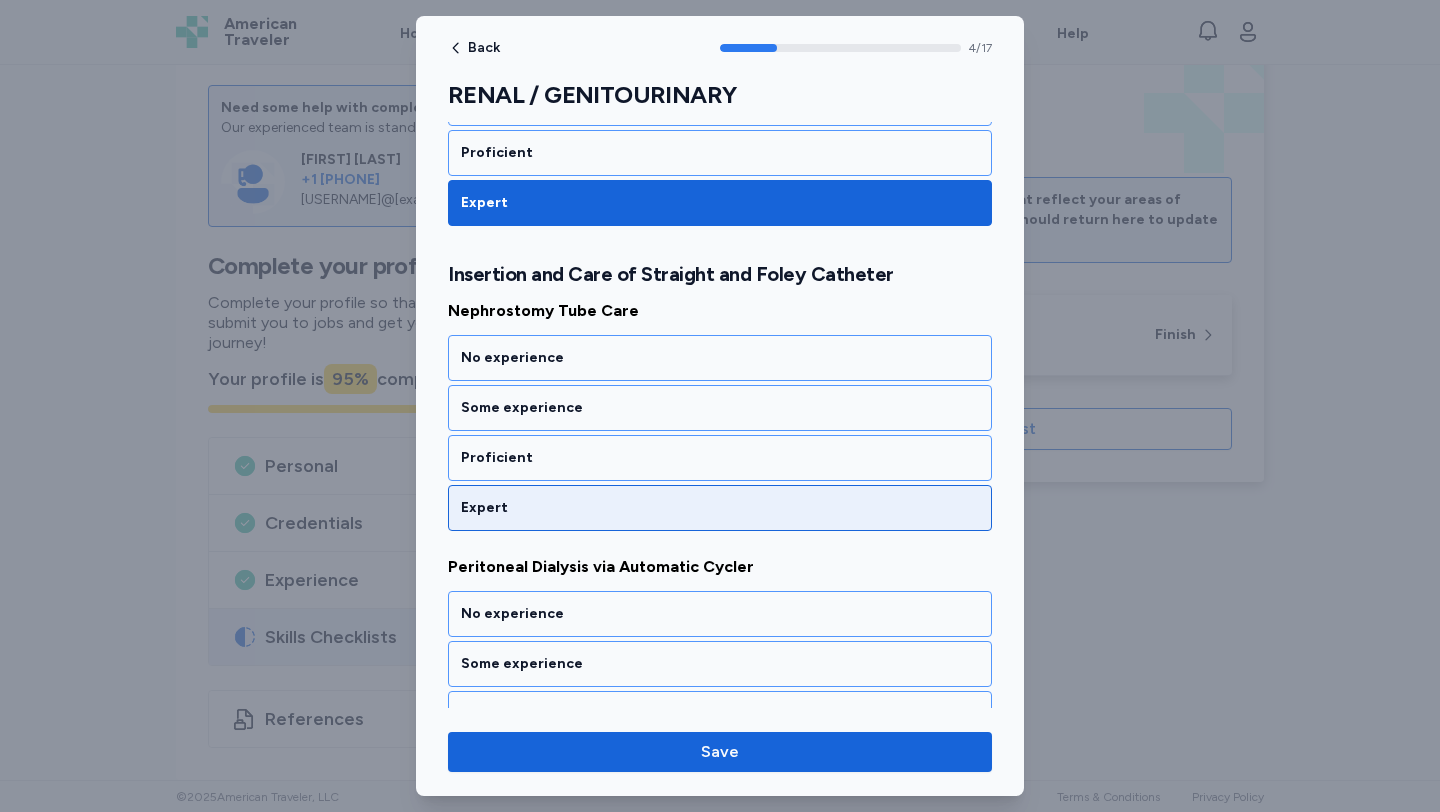 click on "Expert" at bounding box center [720, 508] 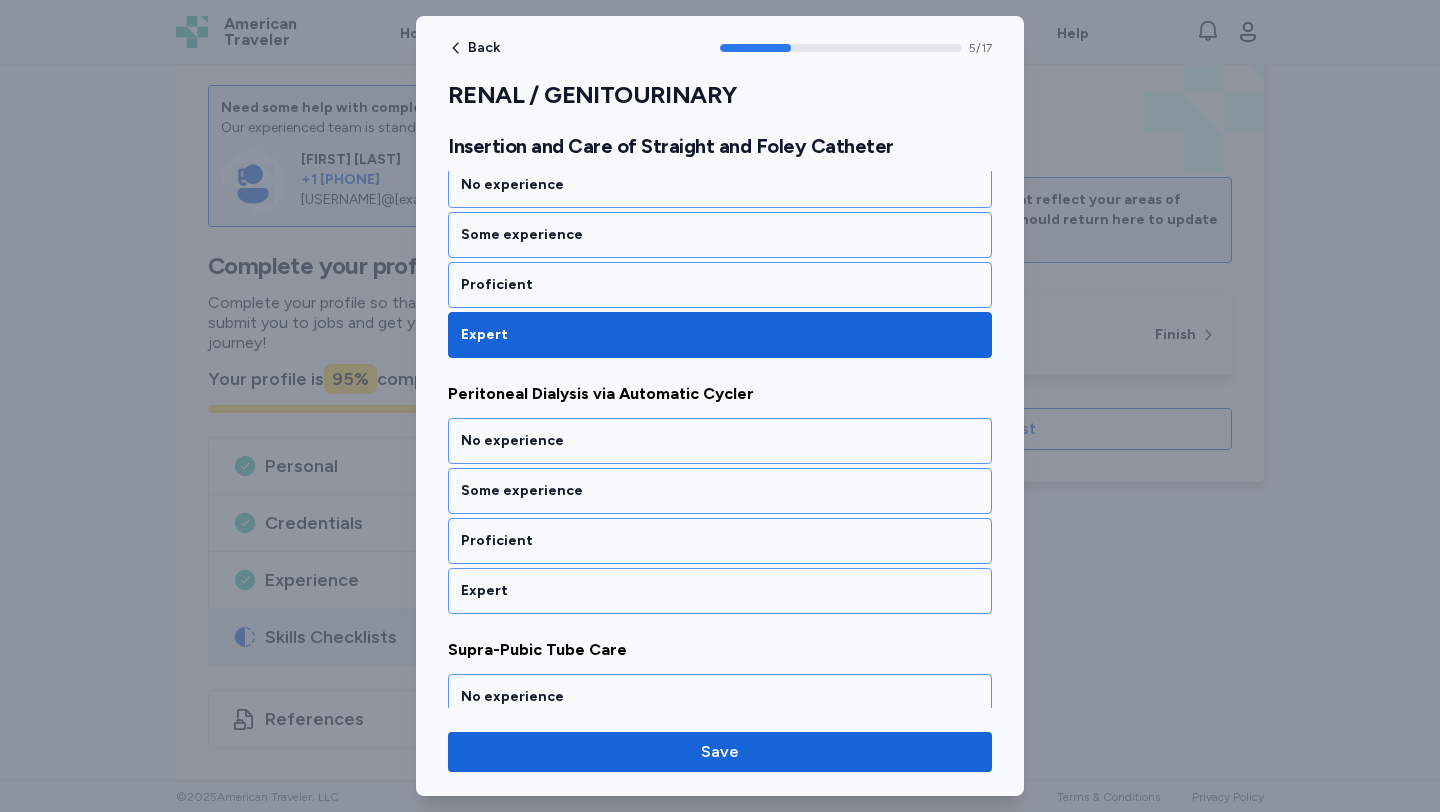scroll, scrollTop: 1421, scrollLeft: 0, axis: vertical 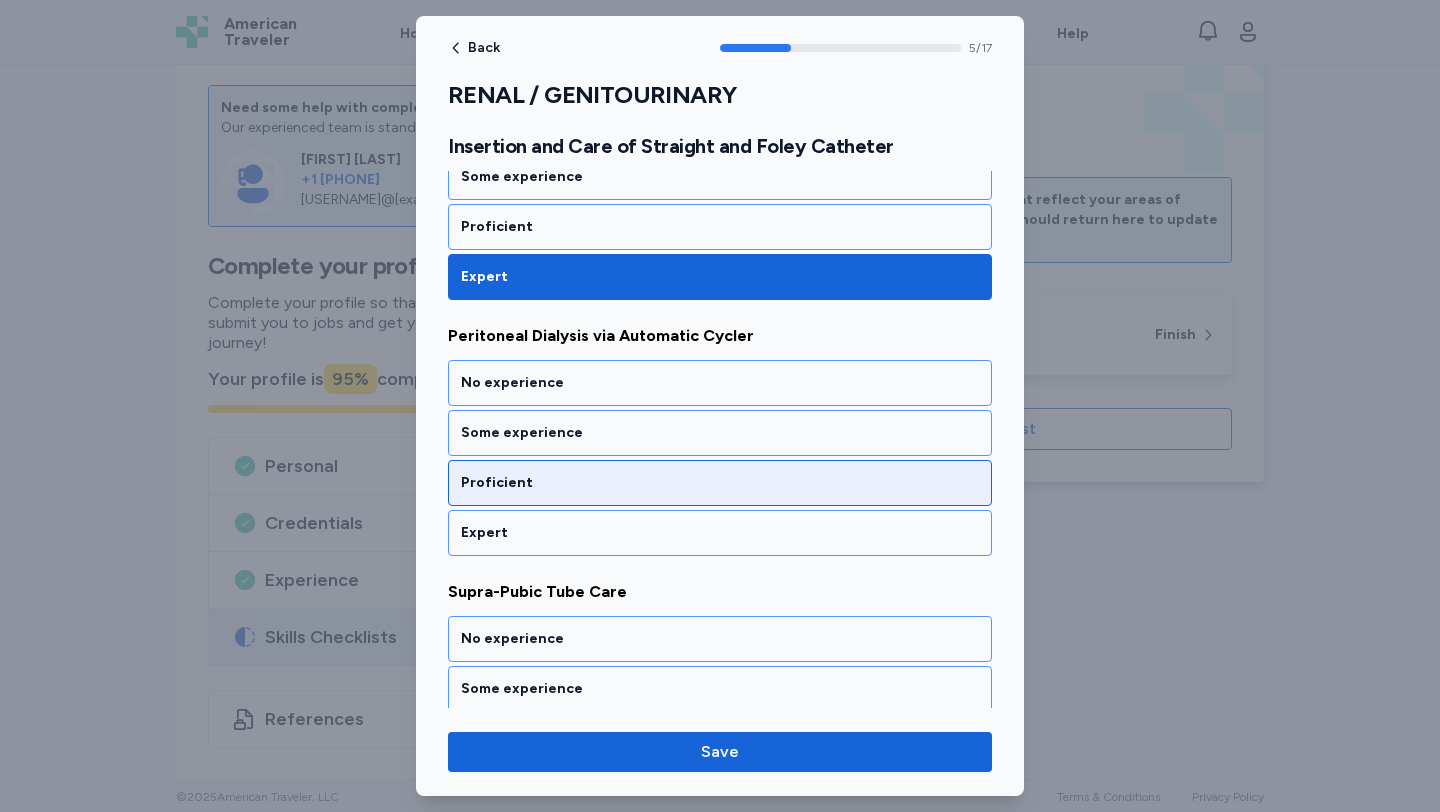 click on "Proficient" at bounding box center [720, 483] 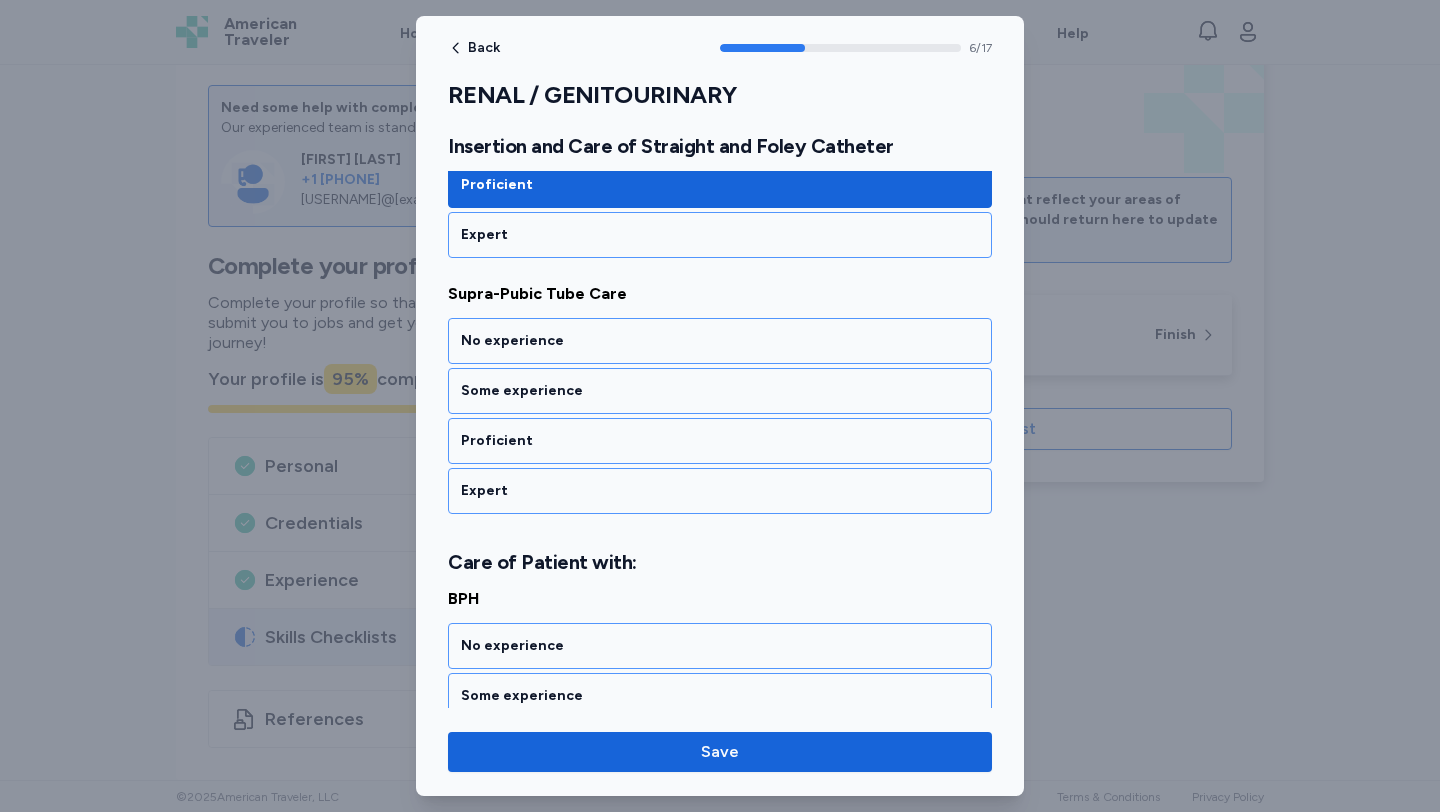 scroll, scrollTop: 1722, scrollLeft: 0, axis: vertical 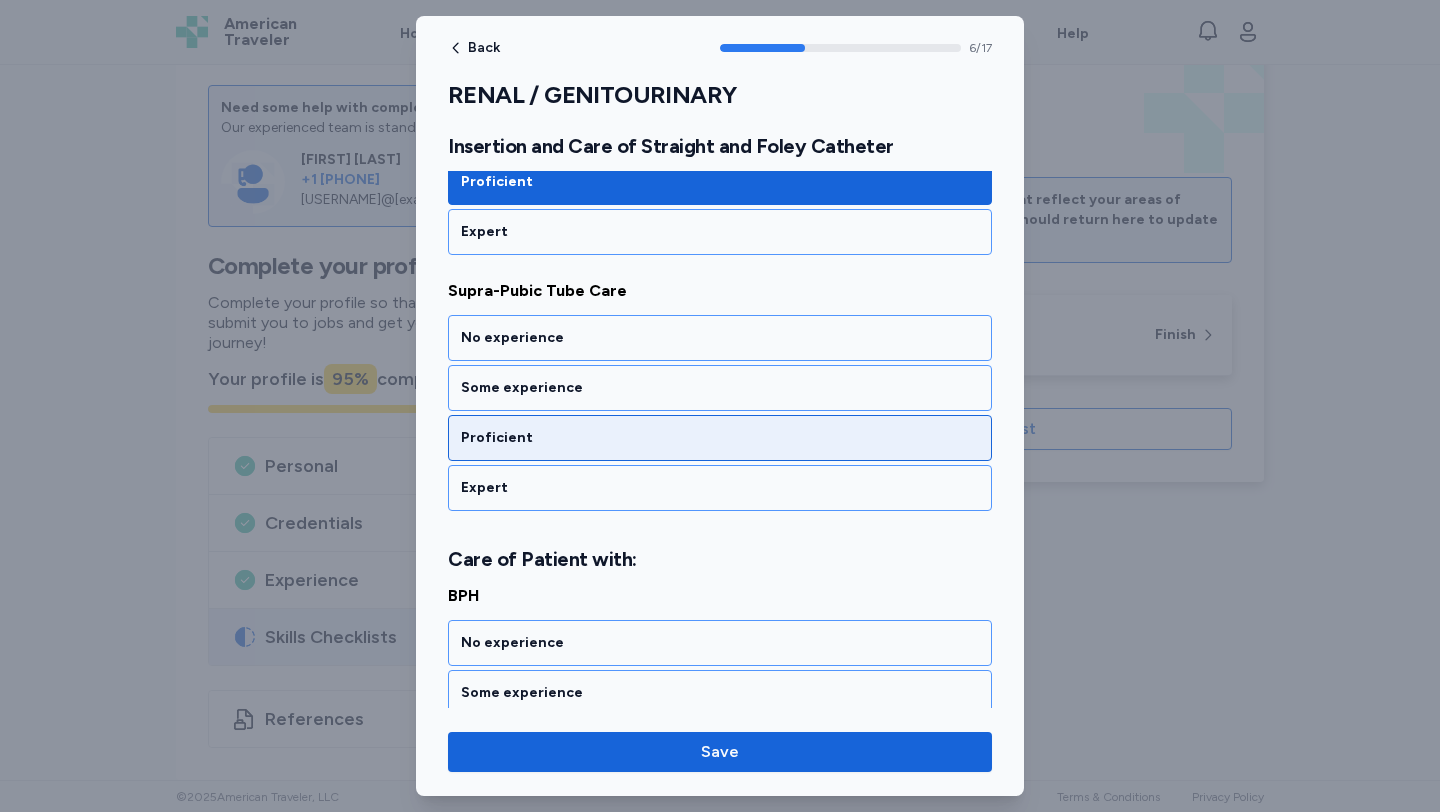 click on "Proficient" at bounding box center (720, 438) 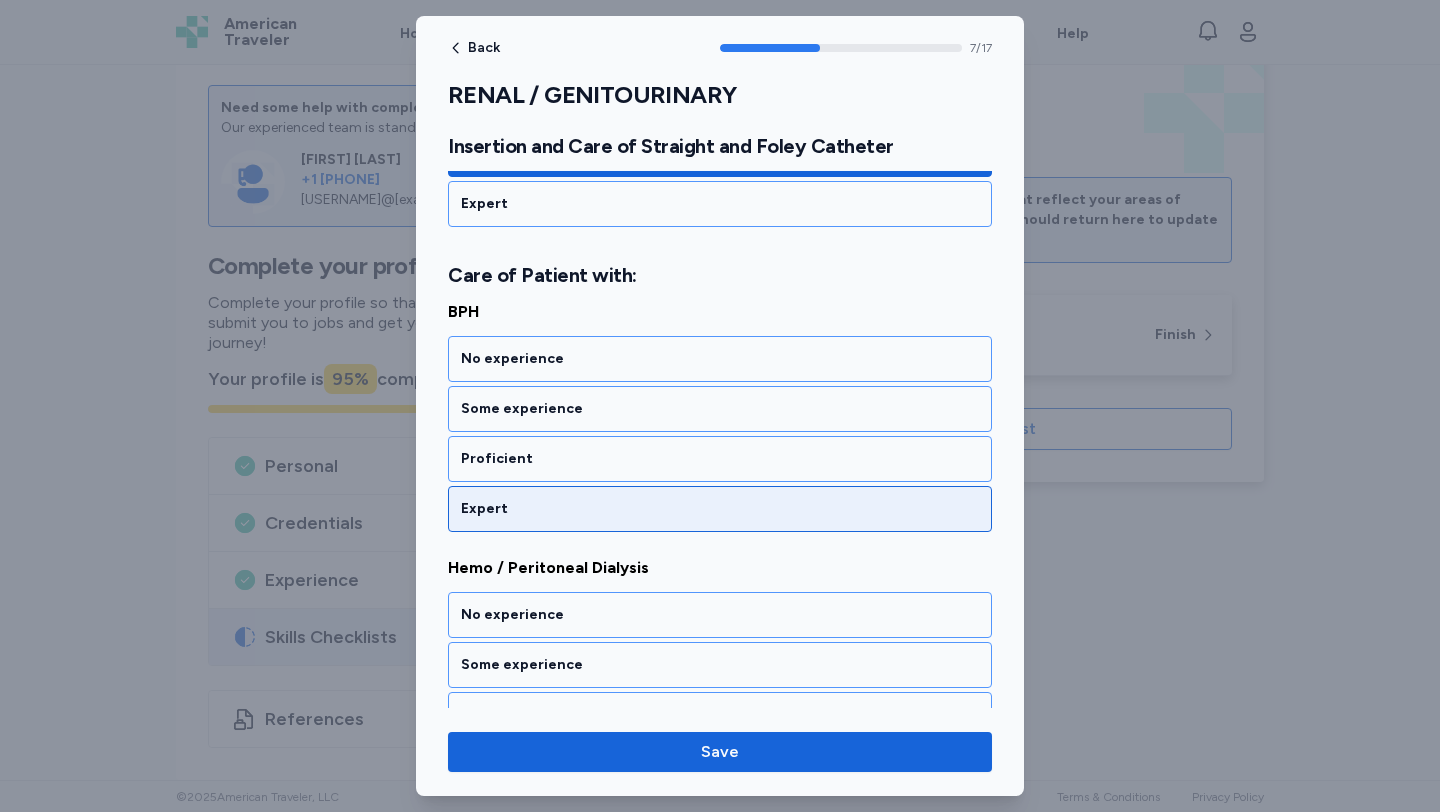 click on "Expert" at bounding box center [720, 509] 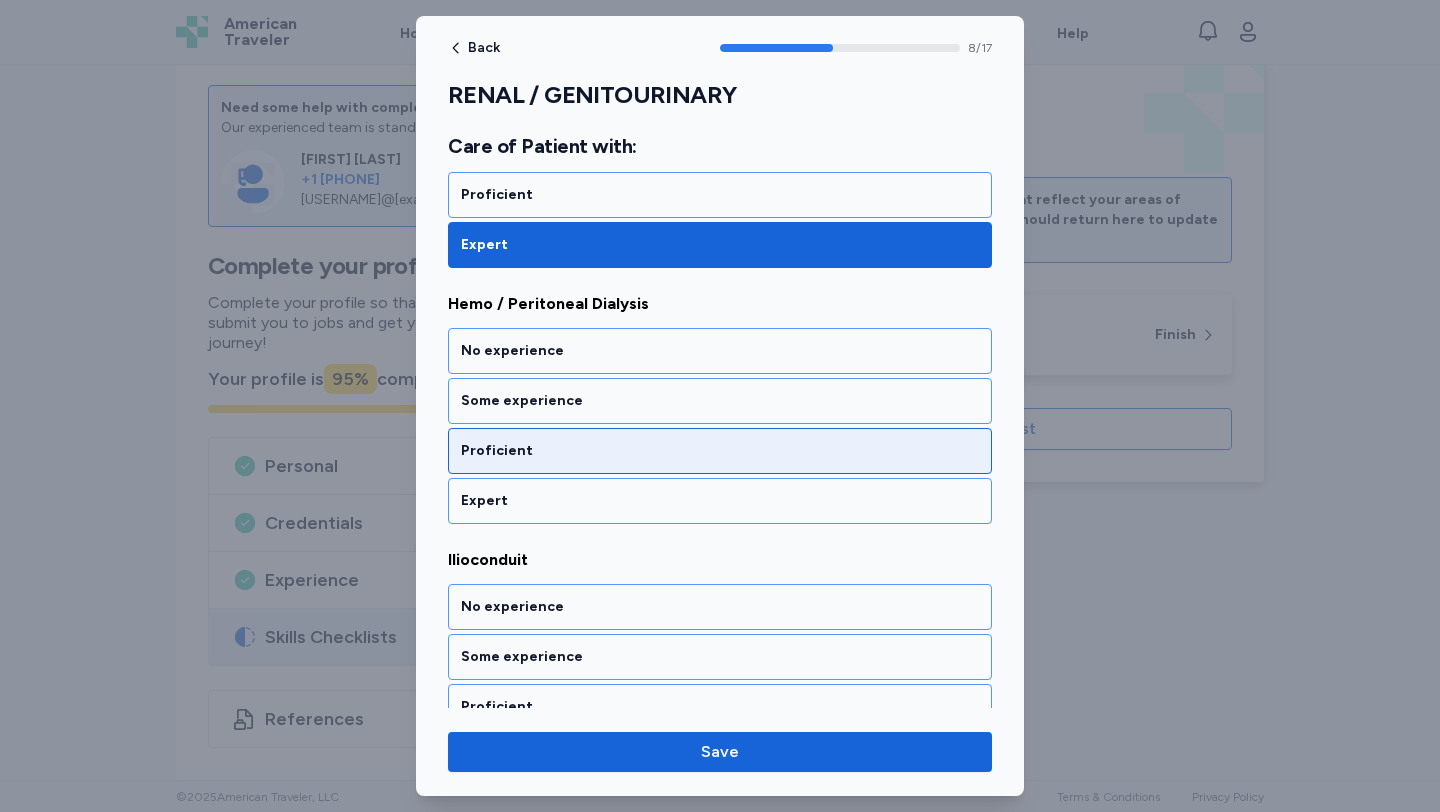 click on "Proficient" at bounding box center [720, 451] 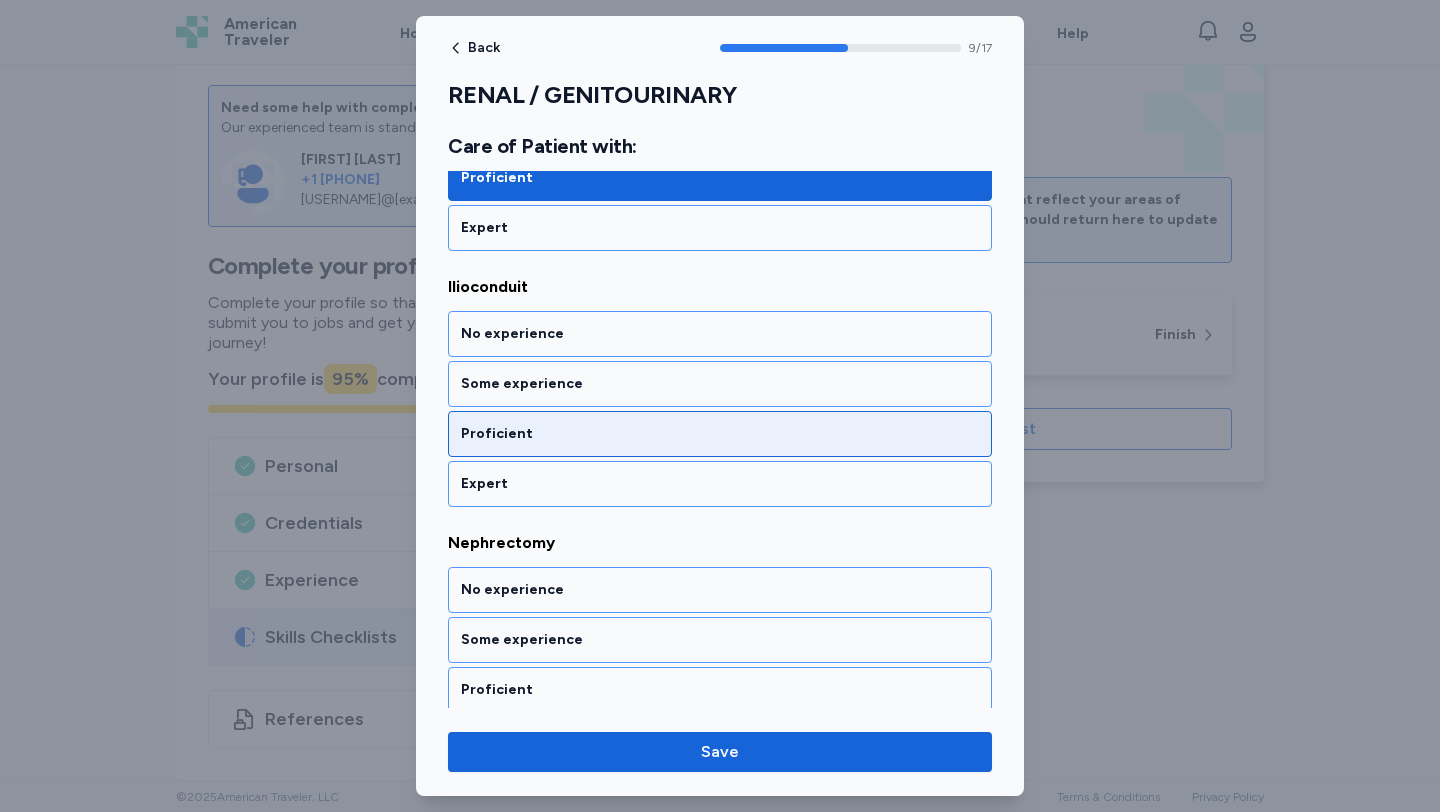 click on "Proficient" at bounding box center [720, 434] 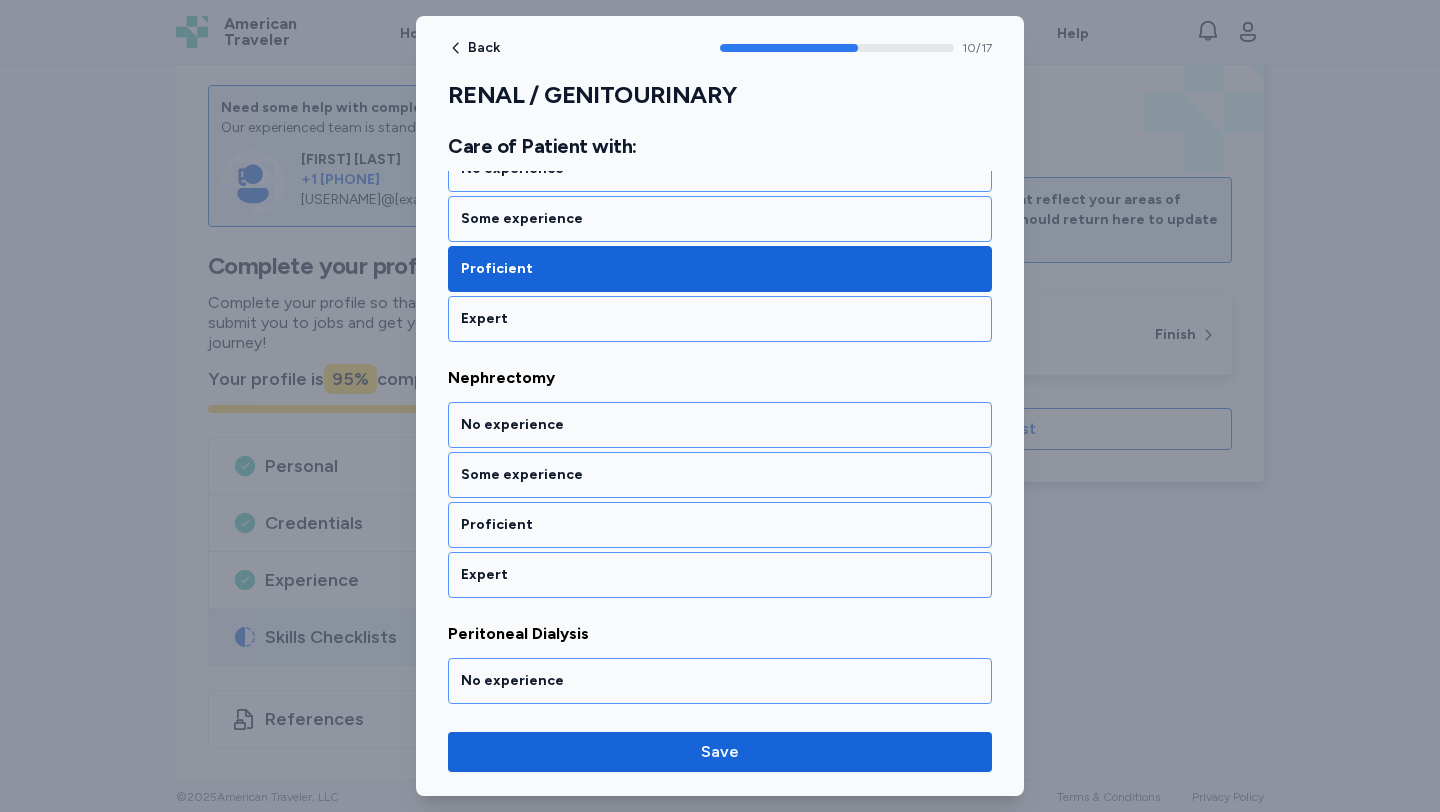 scroll, scrollTop: 2750, scrollLeft: 0, axis: vertical 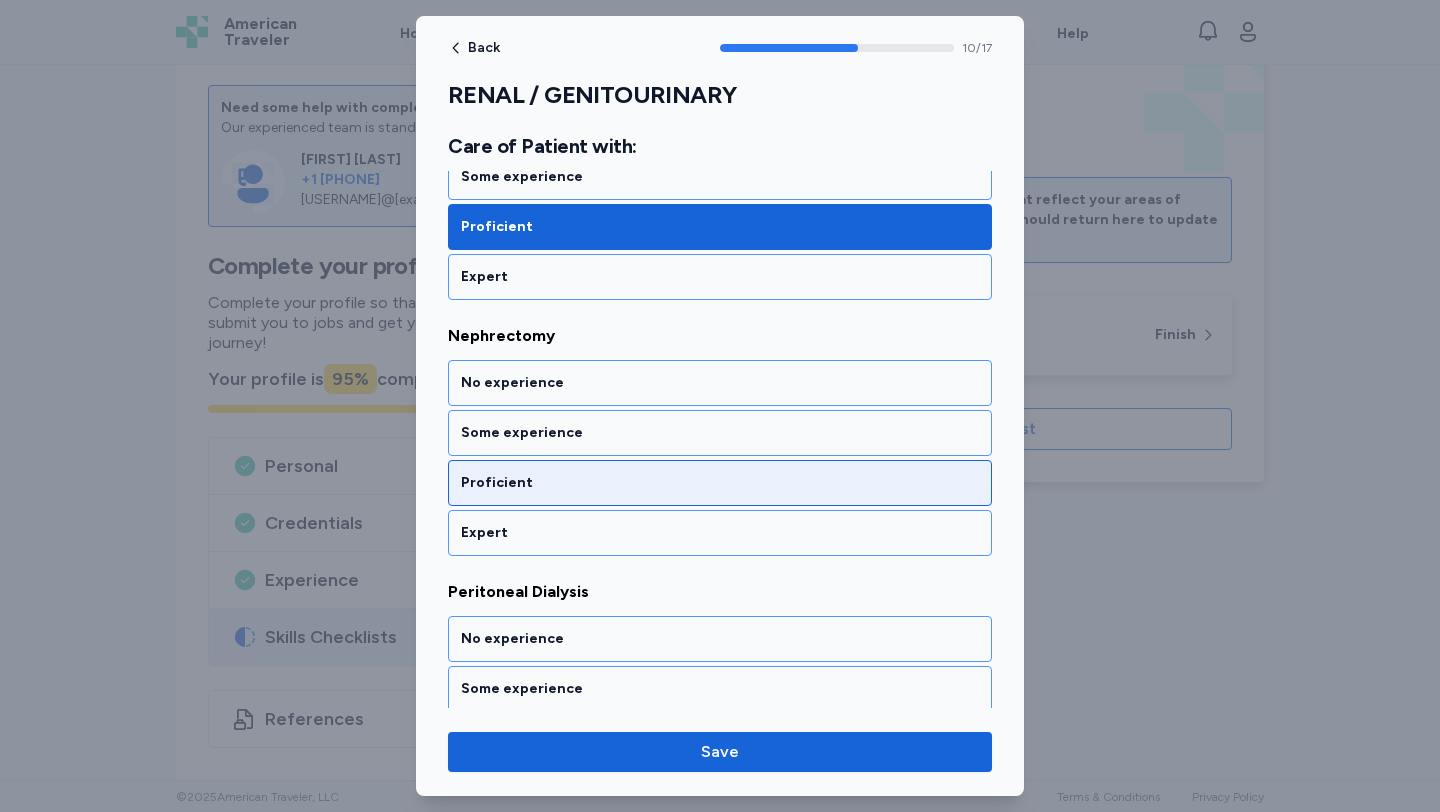 click on "Proficient" at bounding box center (720, 483) 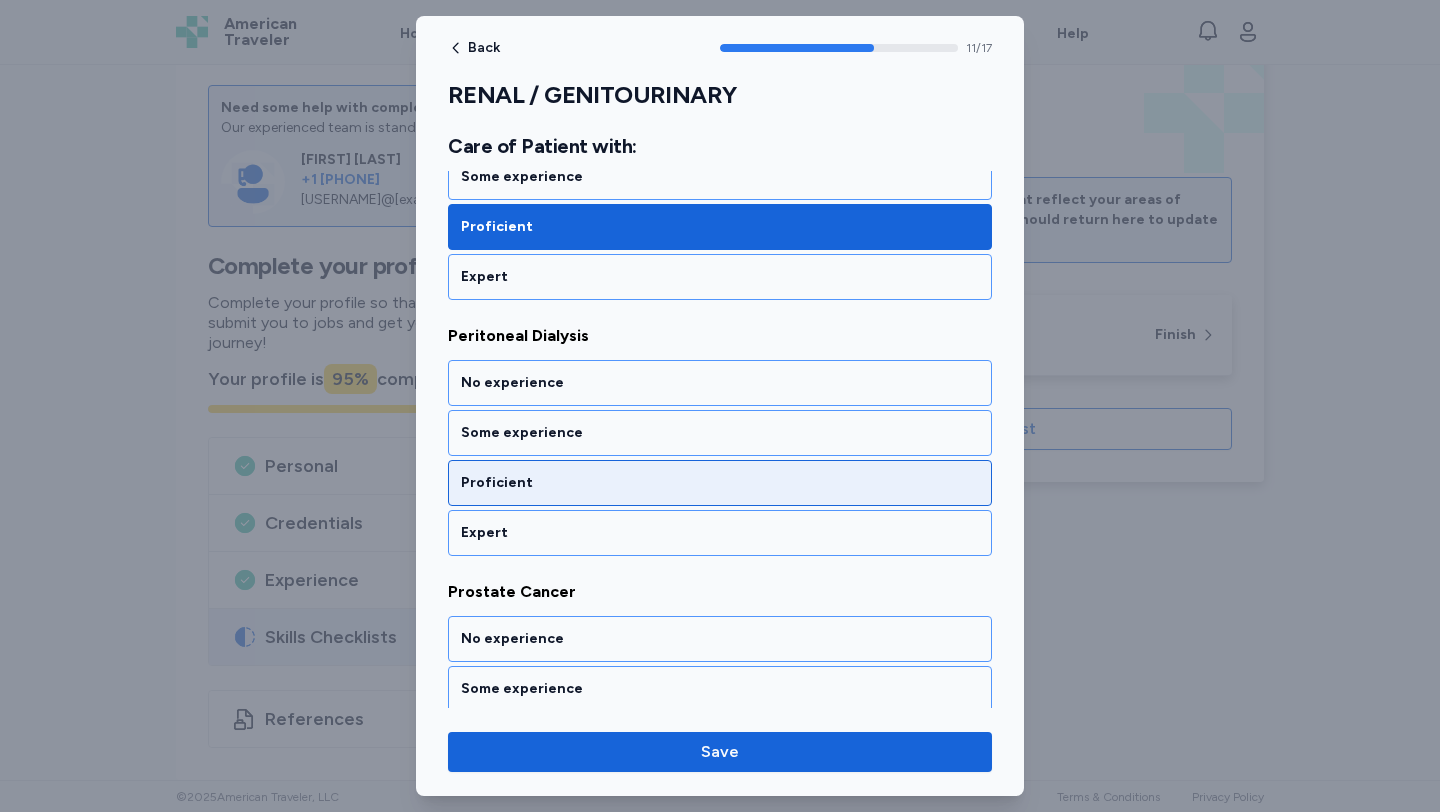 click on "Proficient" at bounding box center [720, 483] 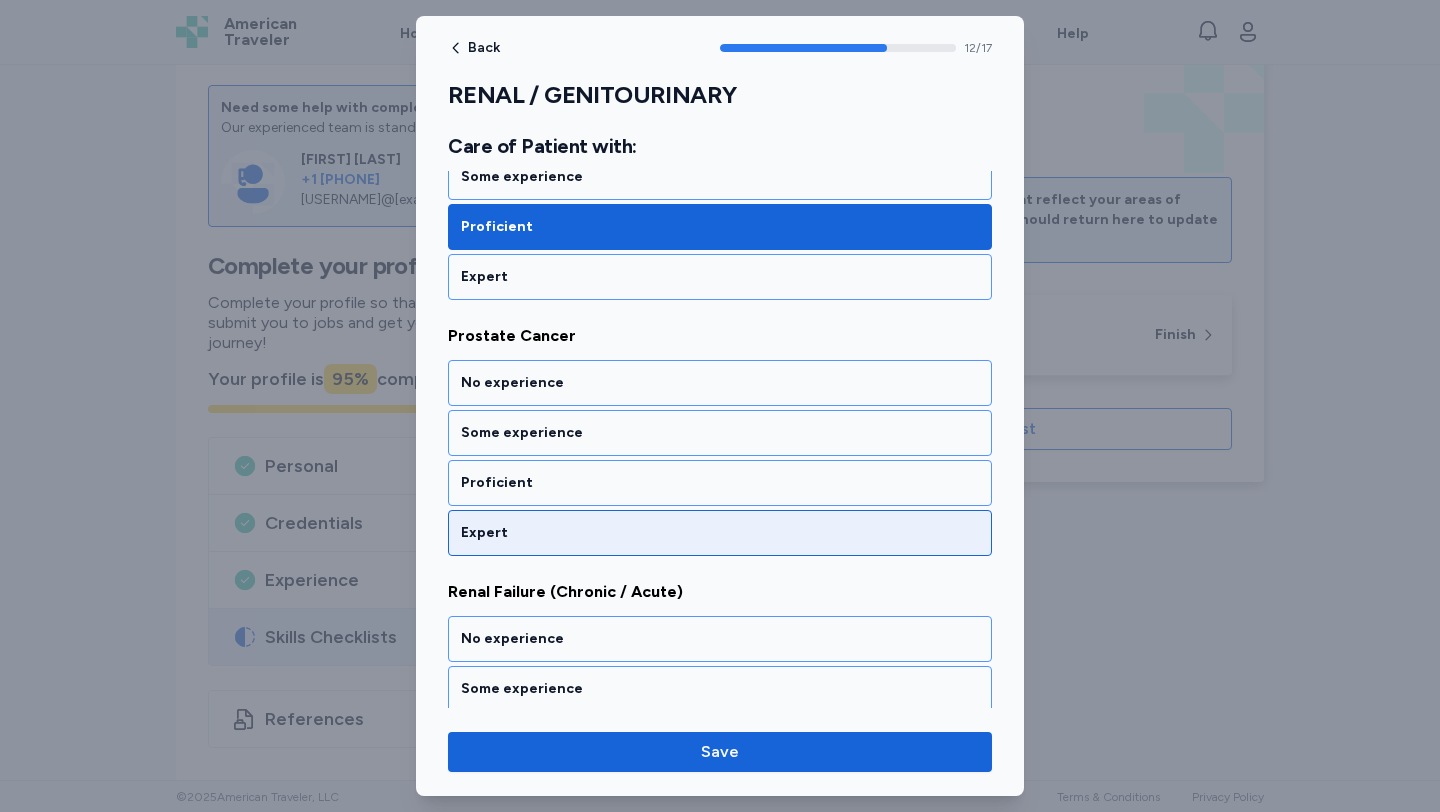 click on "Expert" at bounding box center (720, 533) 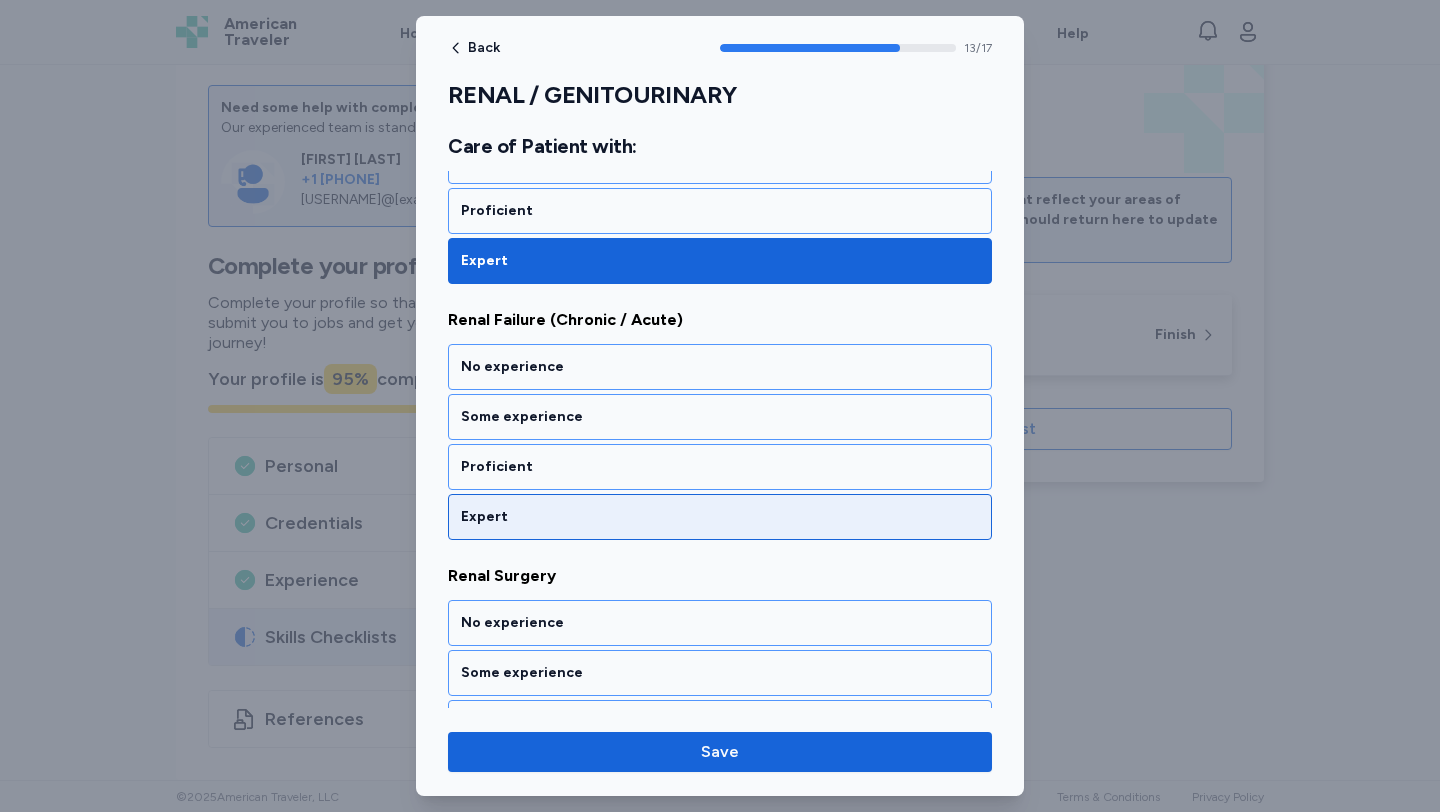 click on "Expert" at bounding box center (720, 517) 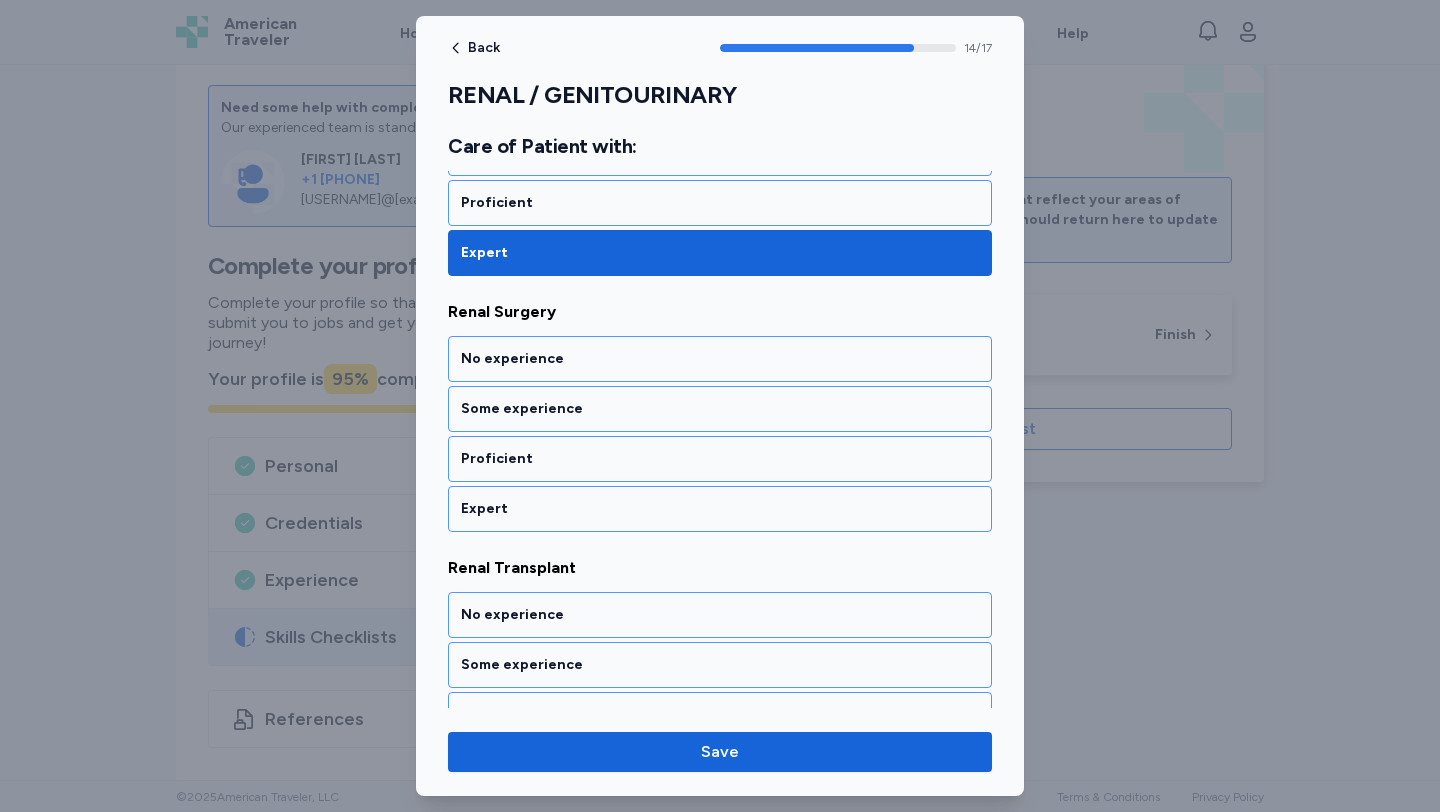click on "Expert" at bounding box center [720, 509] 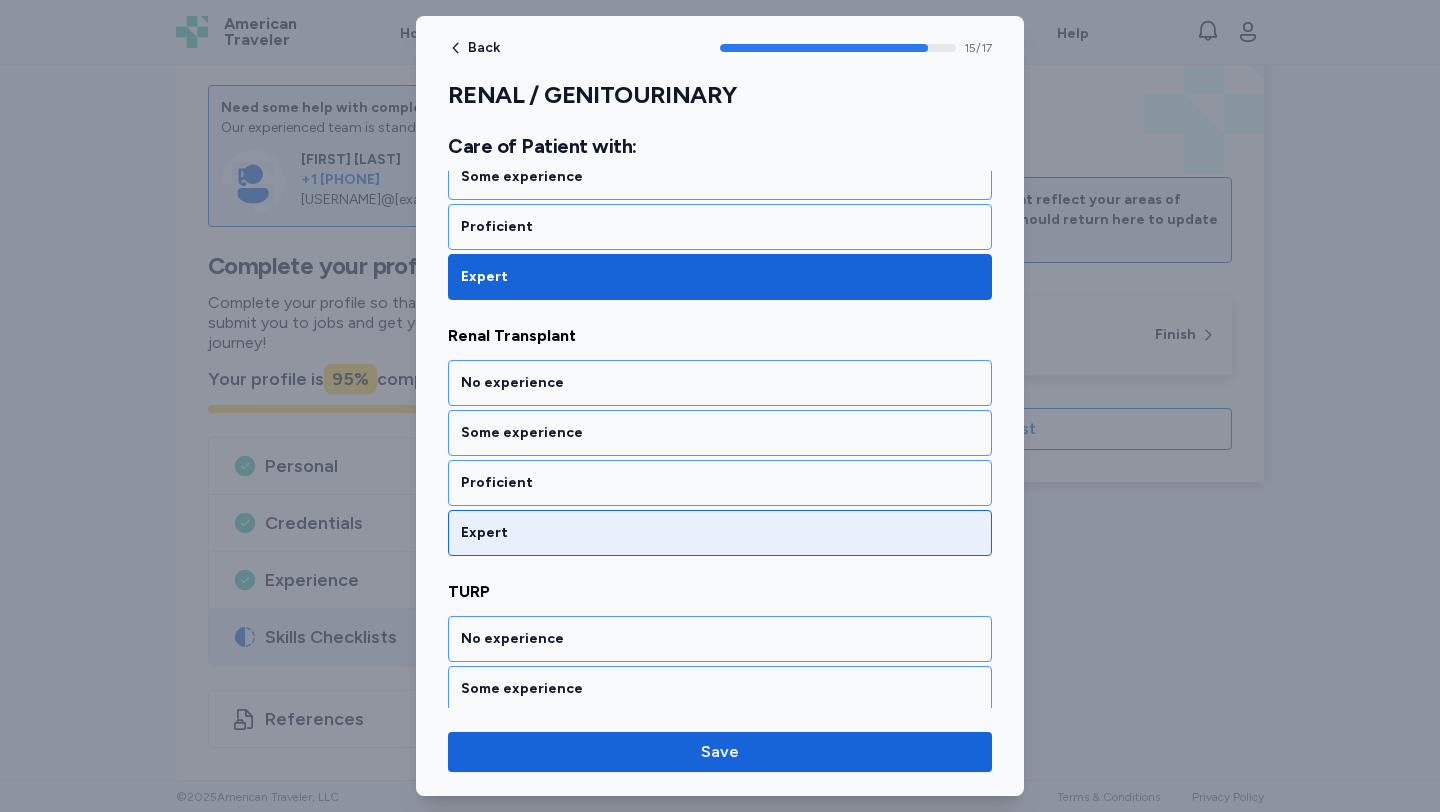 click on "Expert" at bounding box center (720, 533) 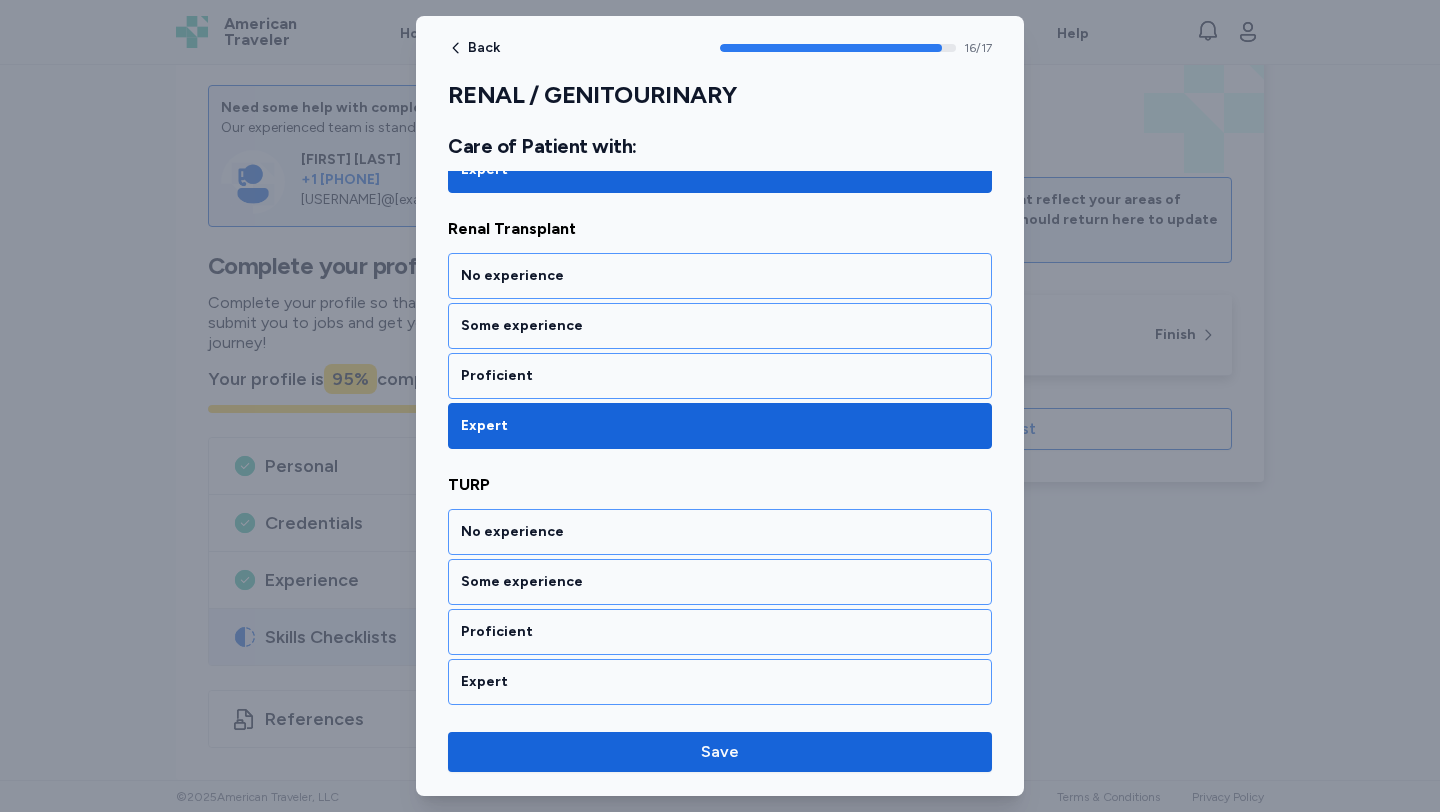 scroll, scrollTop: 4138, scrollLeft: 0, axis: vertical 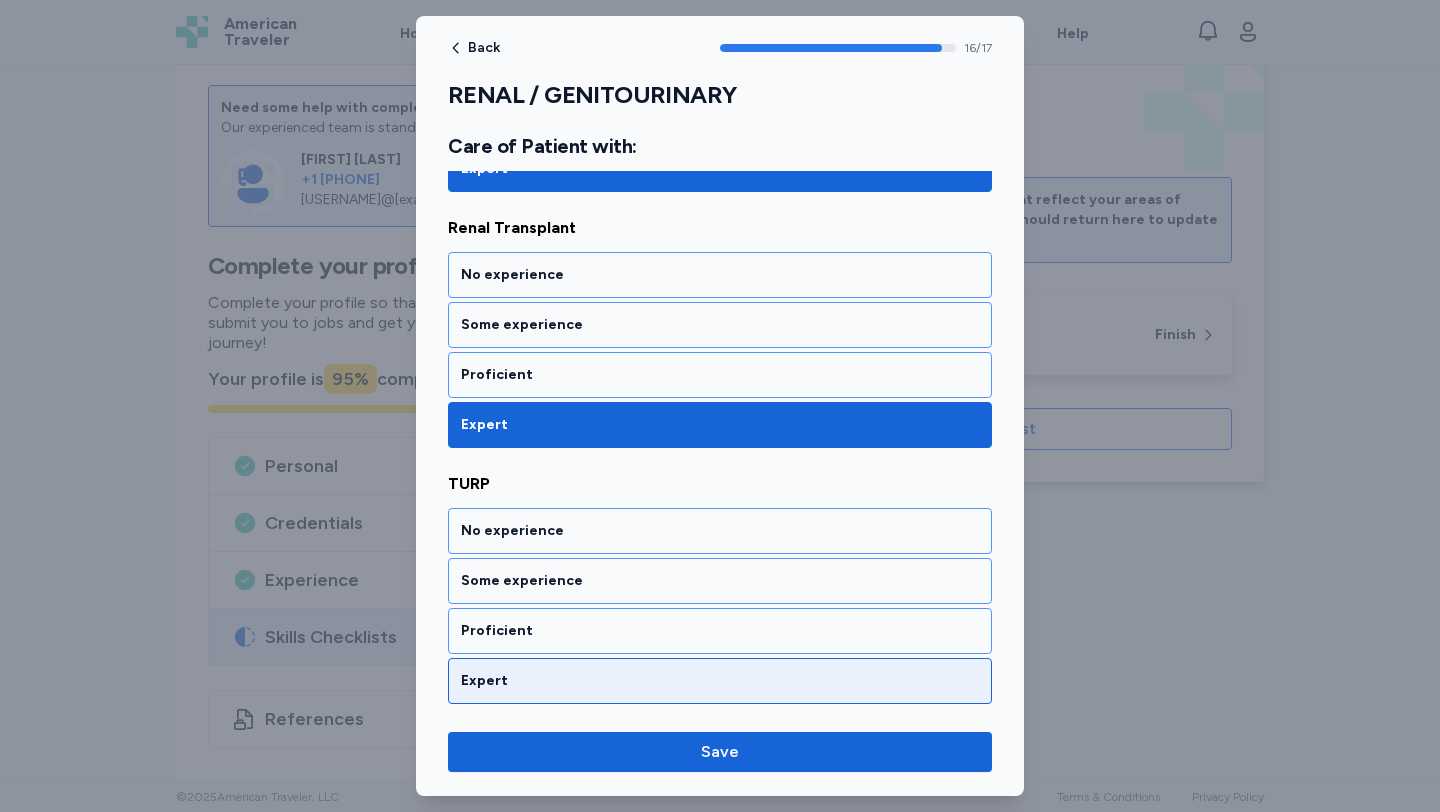 click on "Expert" at bounding box center (720, 681) 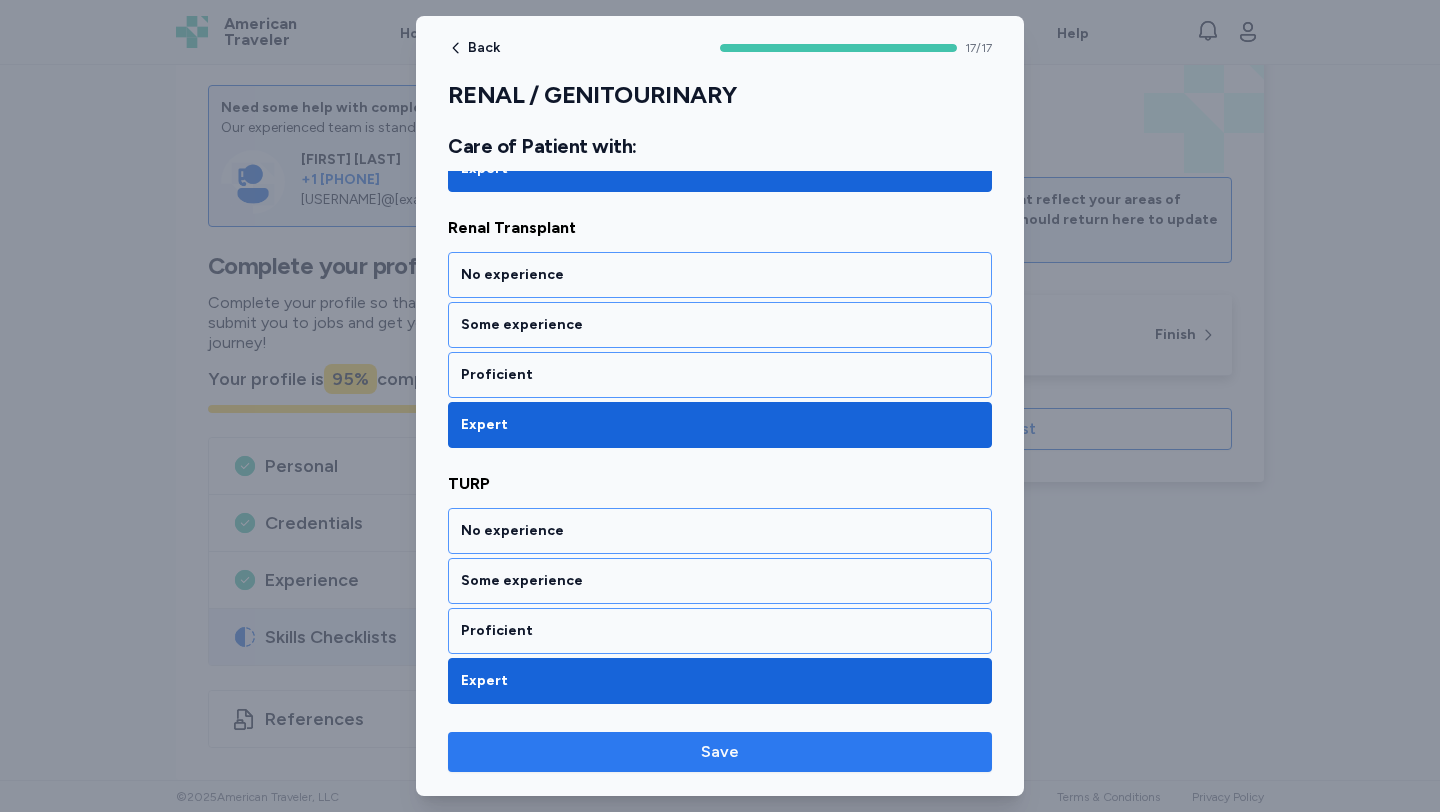 click on "Save" at bounding box center [720, 752] 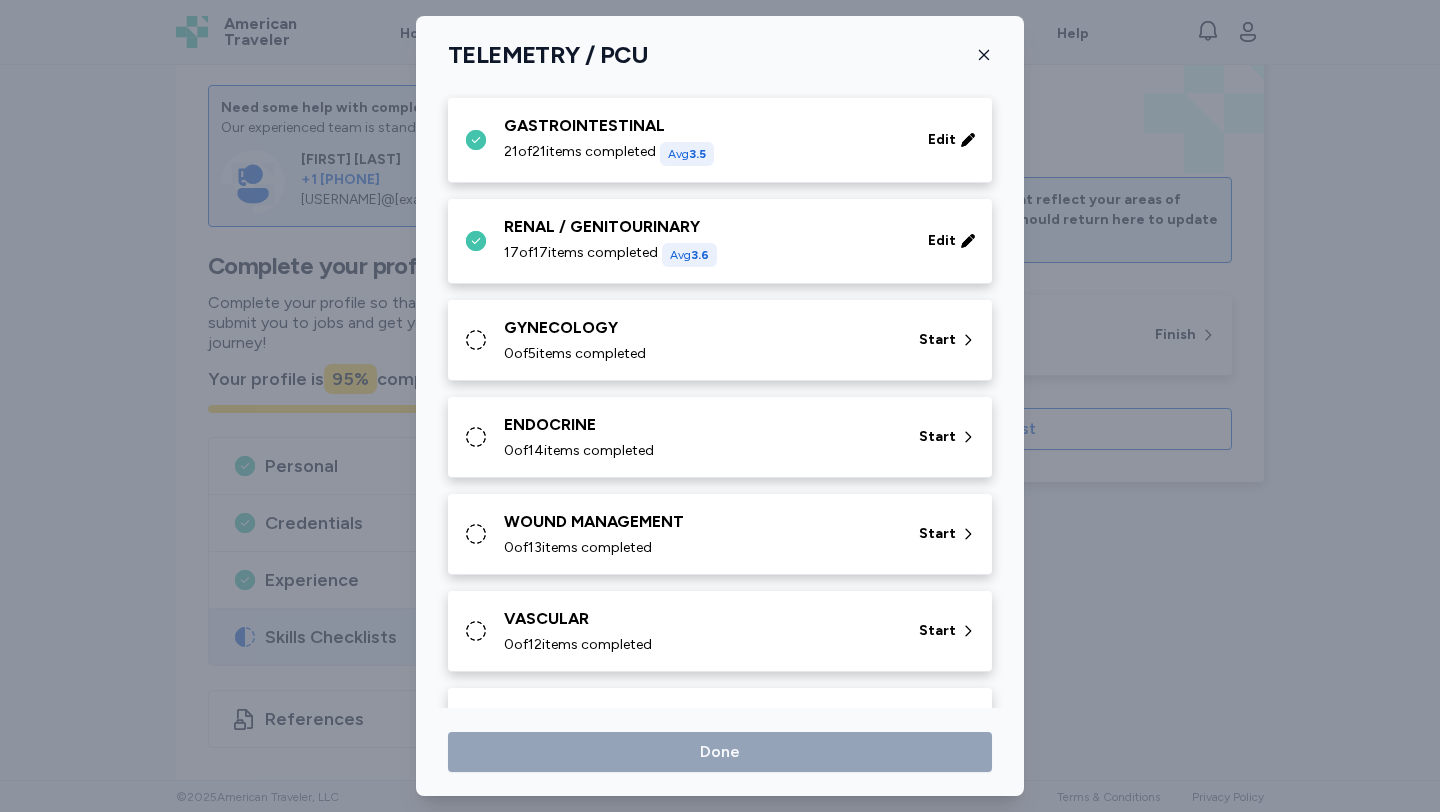 scroll, scrollTop: 562, scrollLeft: 0, axis: vertical 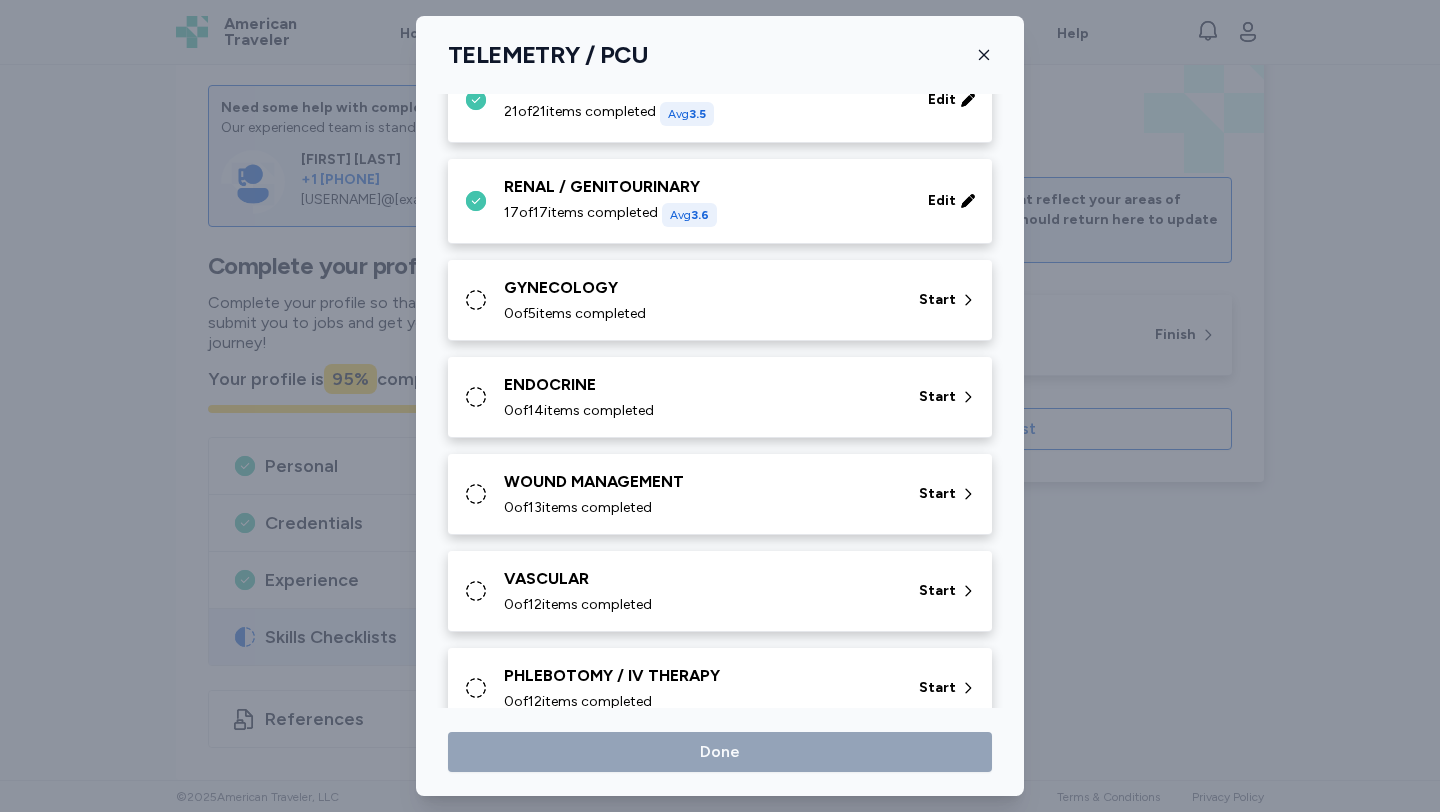 click on "GYNECOLOGY" at bounding box center [699, 288] 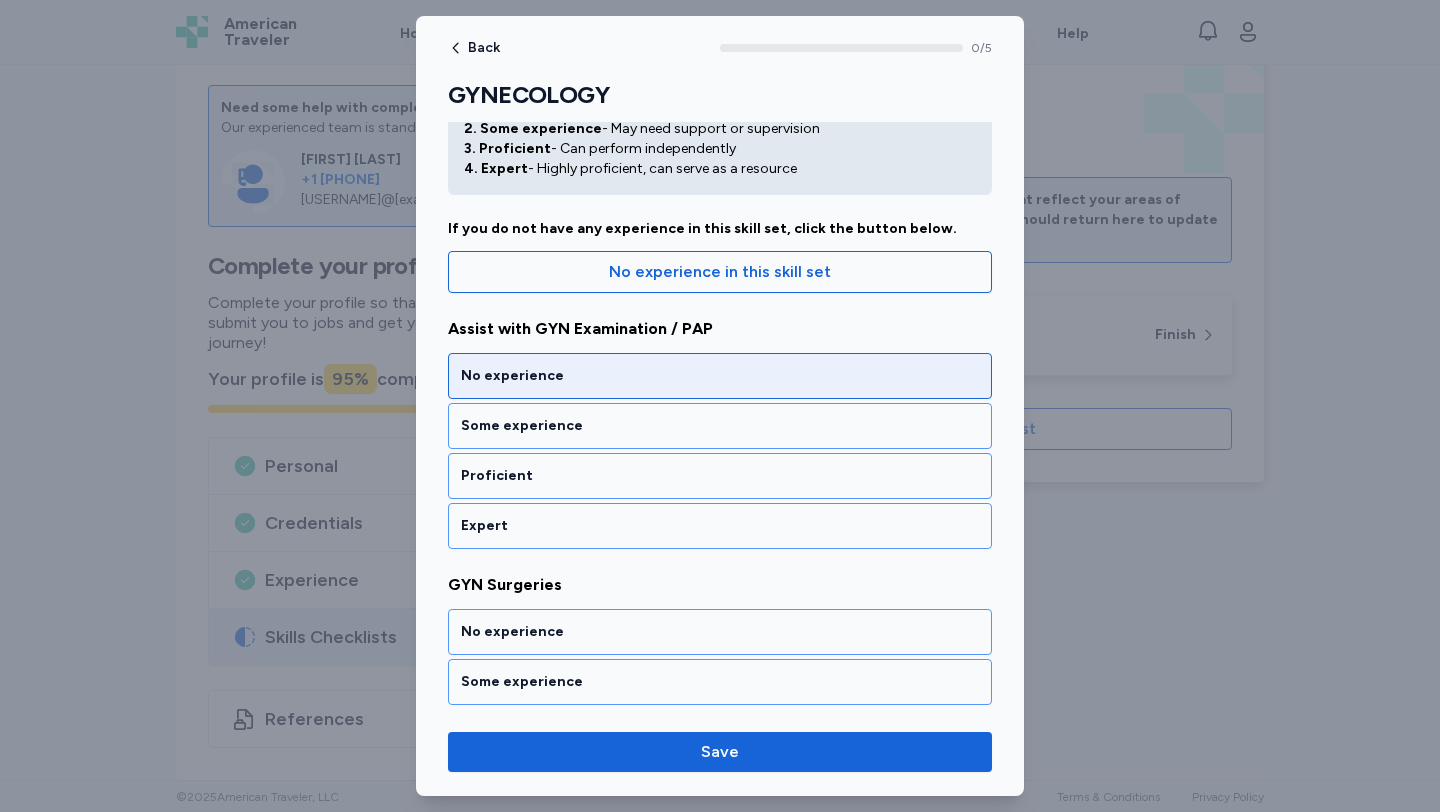 scroll, scrollTop: 101, scrollLeft: 0, axis: vertical 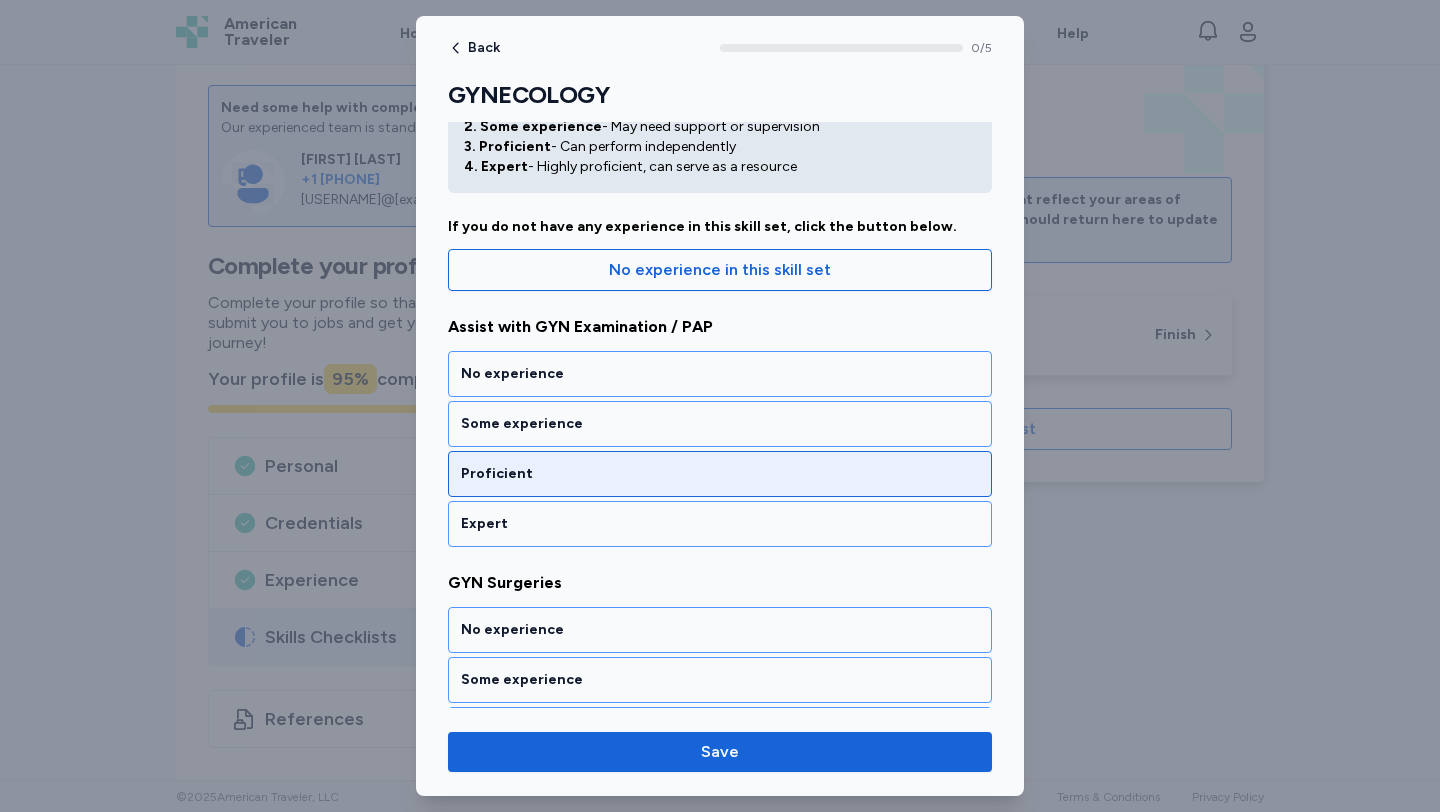 click on "Proficient" at bounding box center [720, 474] 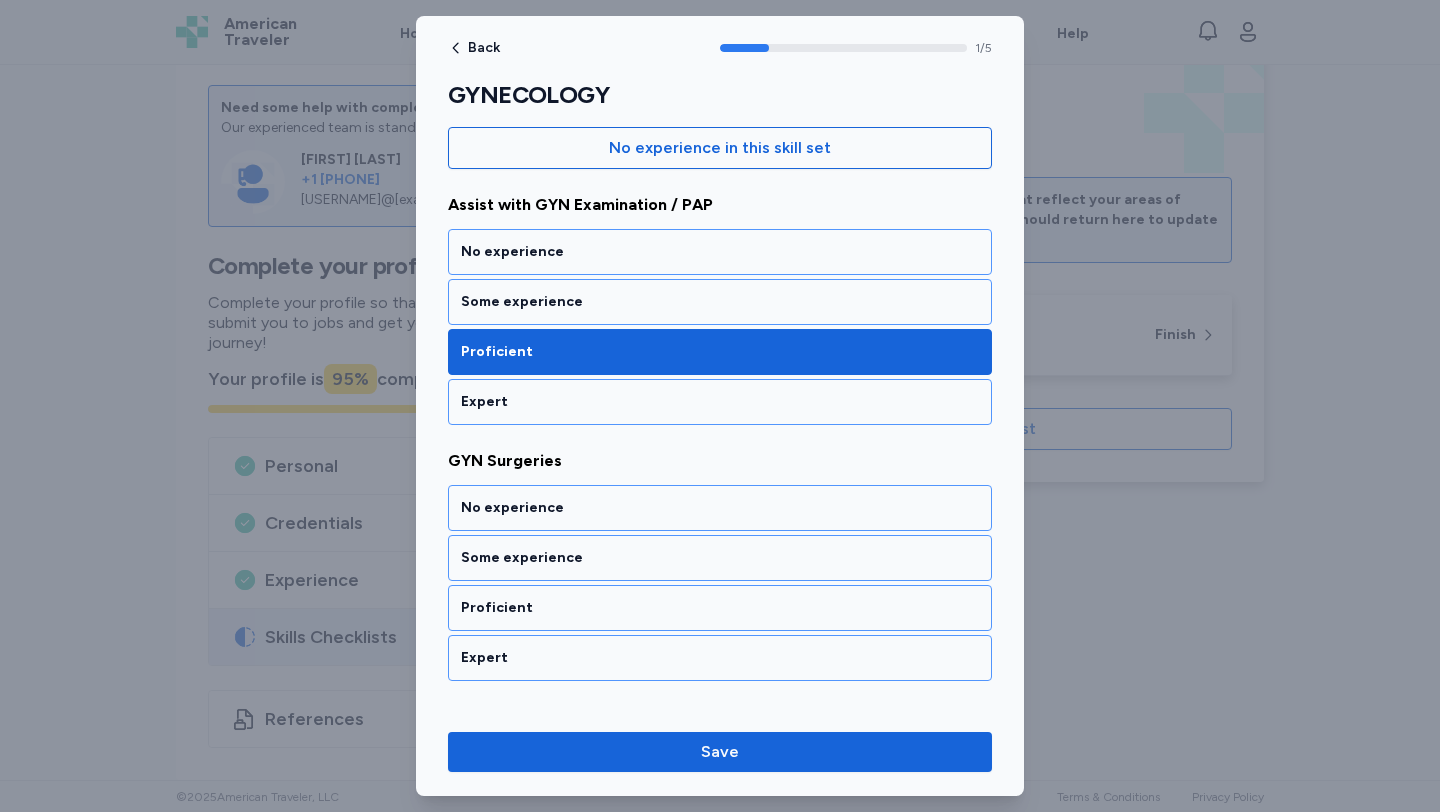 scroll, scrollTop: 201, scrollLeft: 0, axis: vertical 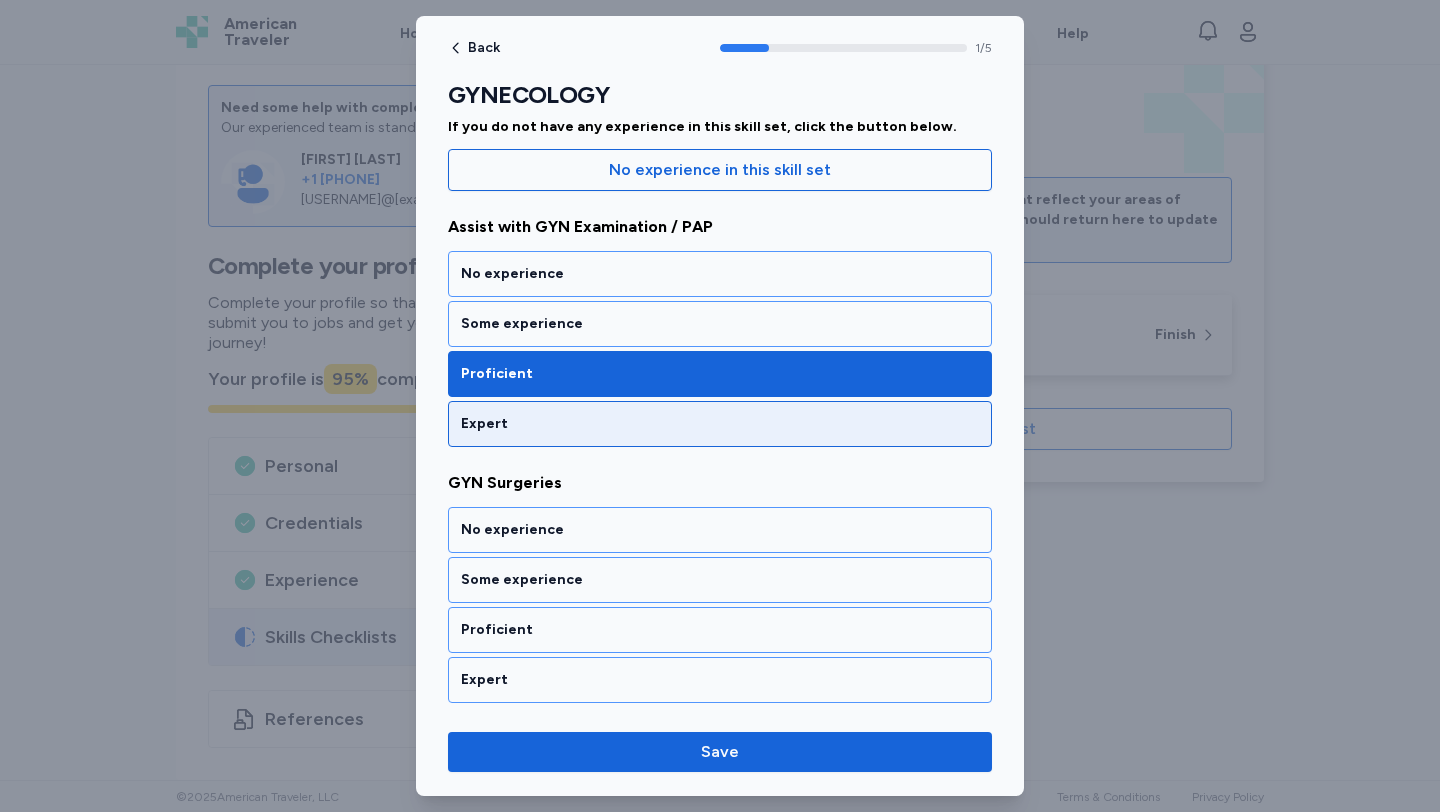 click on "Expert" at bounding box center [720, 424] 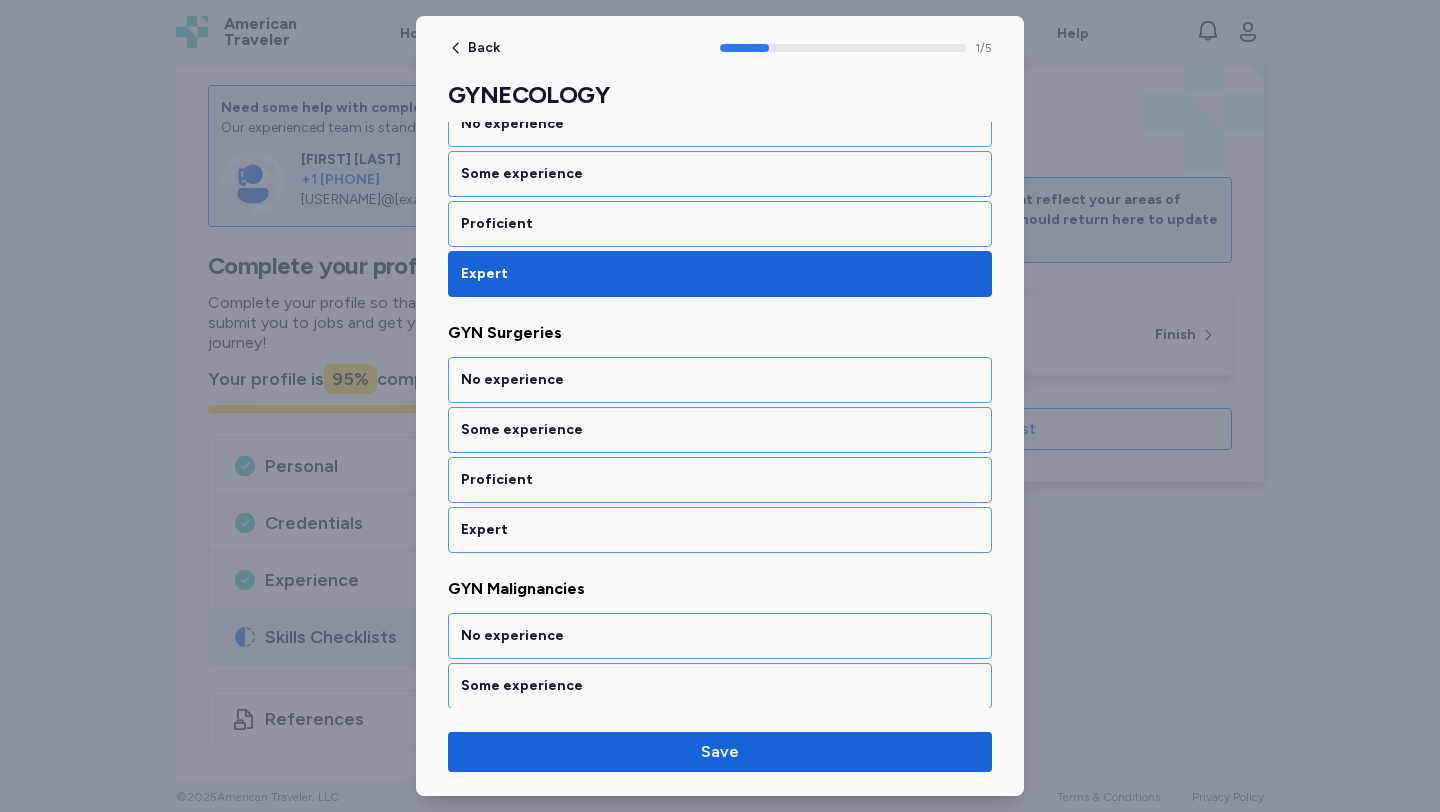 scroll, scrollTop: 373, scrollLeft: 0, axis: vertical 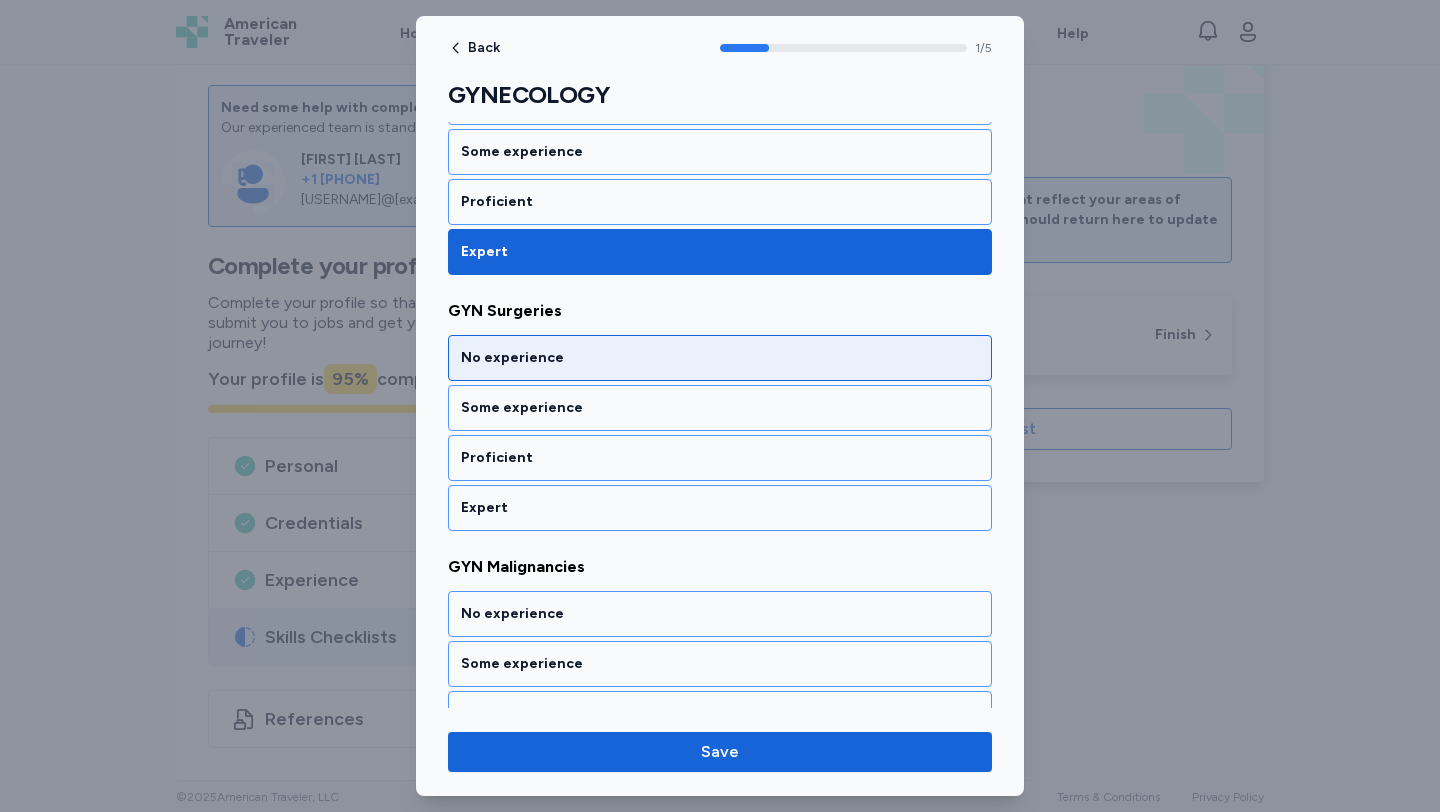 click on "No experience" at bounding box center (720, 358) 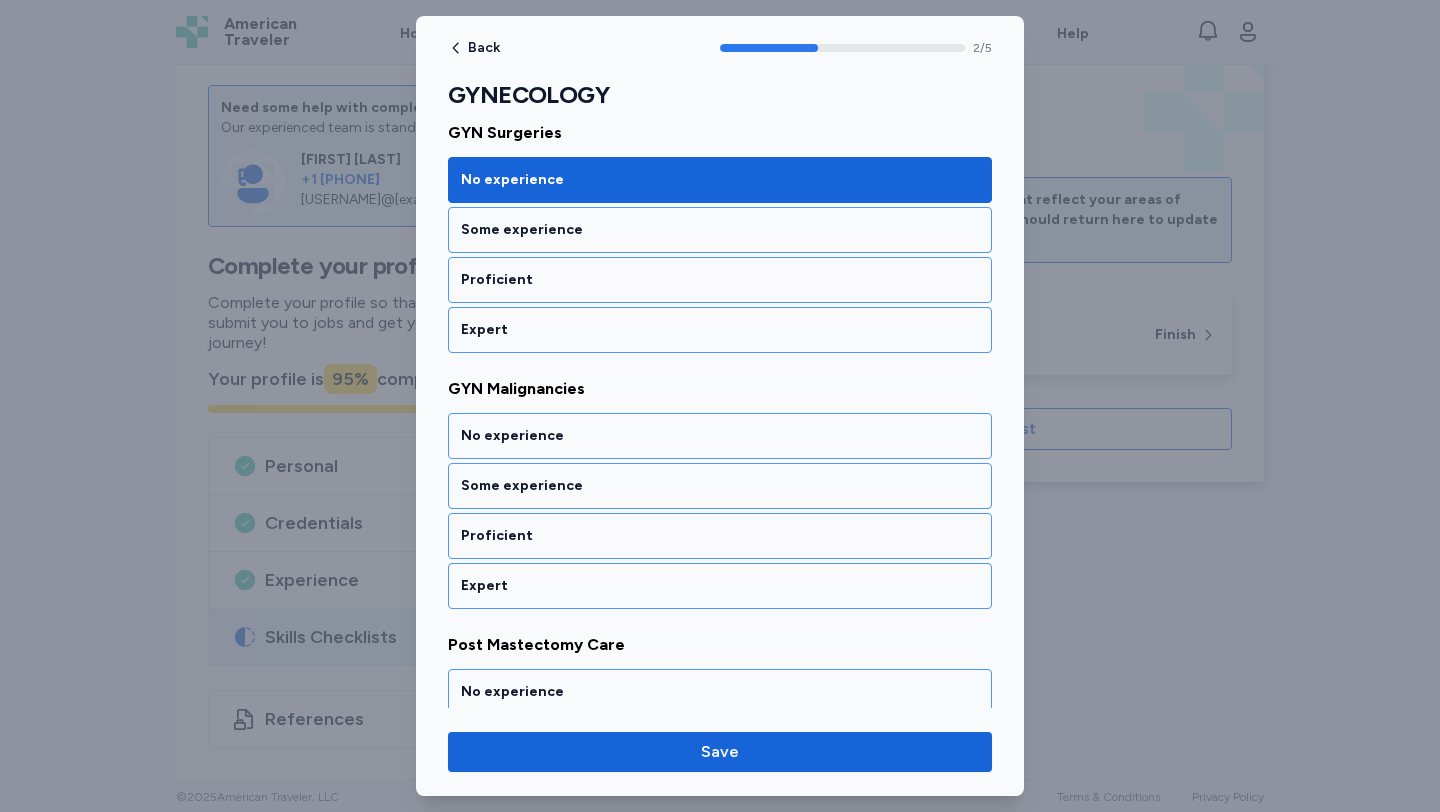 scroll, scrollTop: 629, scrollLeft: 0, axis: vertical 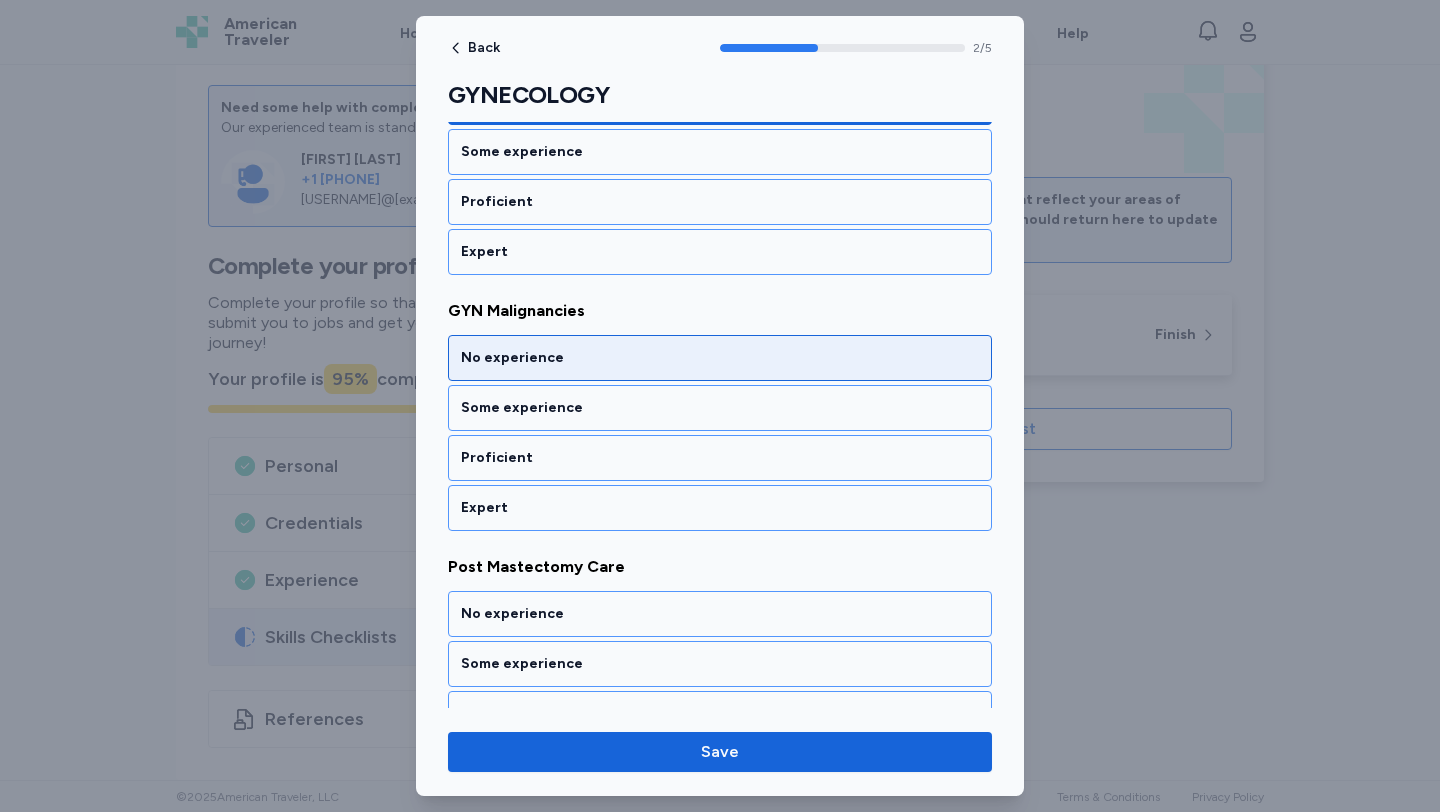 click on "No experience" at bounding box center (720, 358) 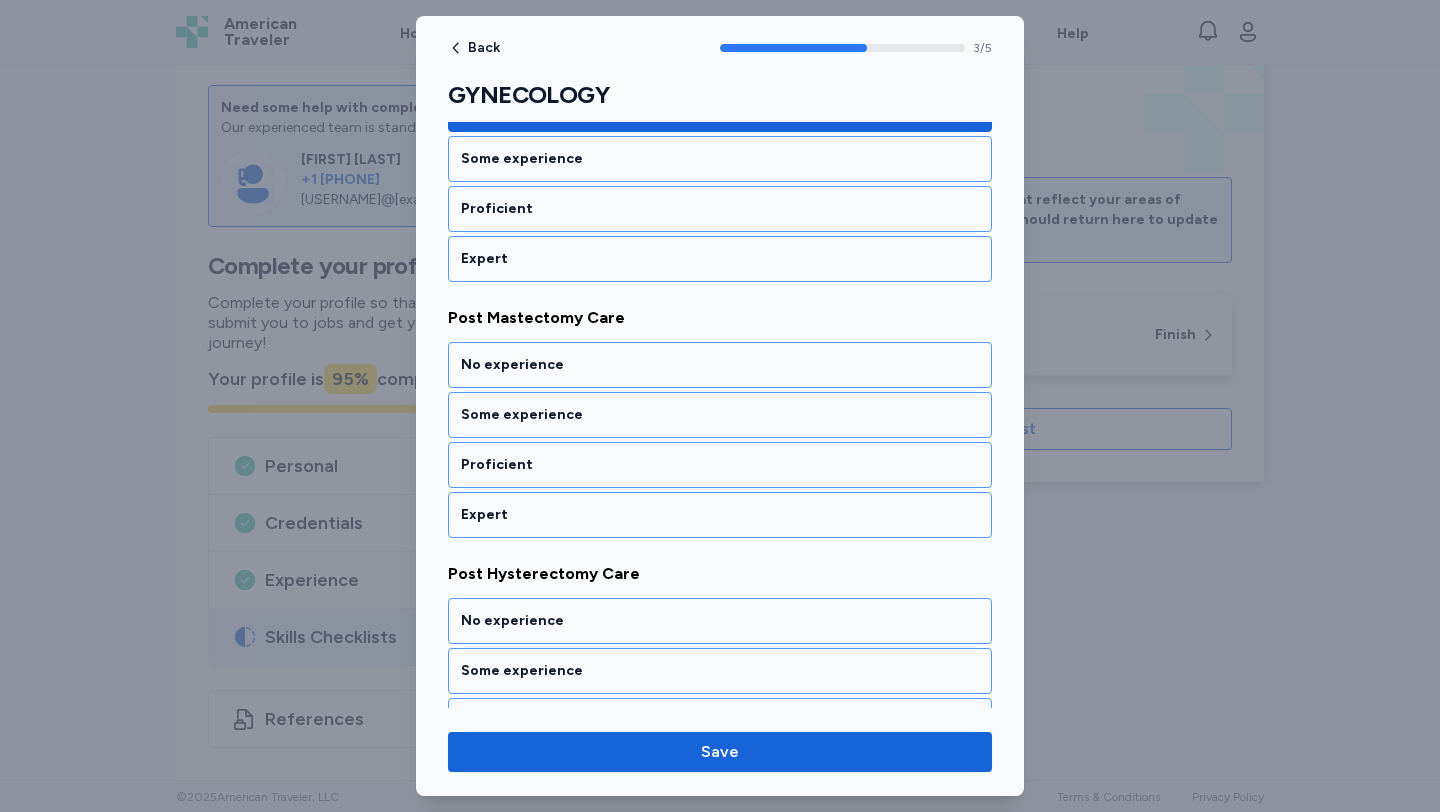 scroll, scrollTop: 885, scrollLeft: 0, axis: vertical 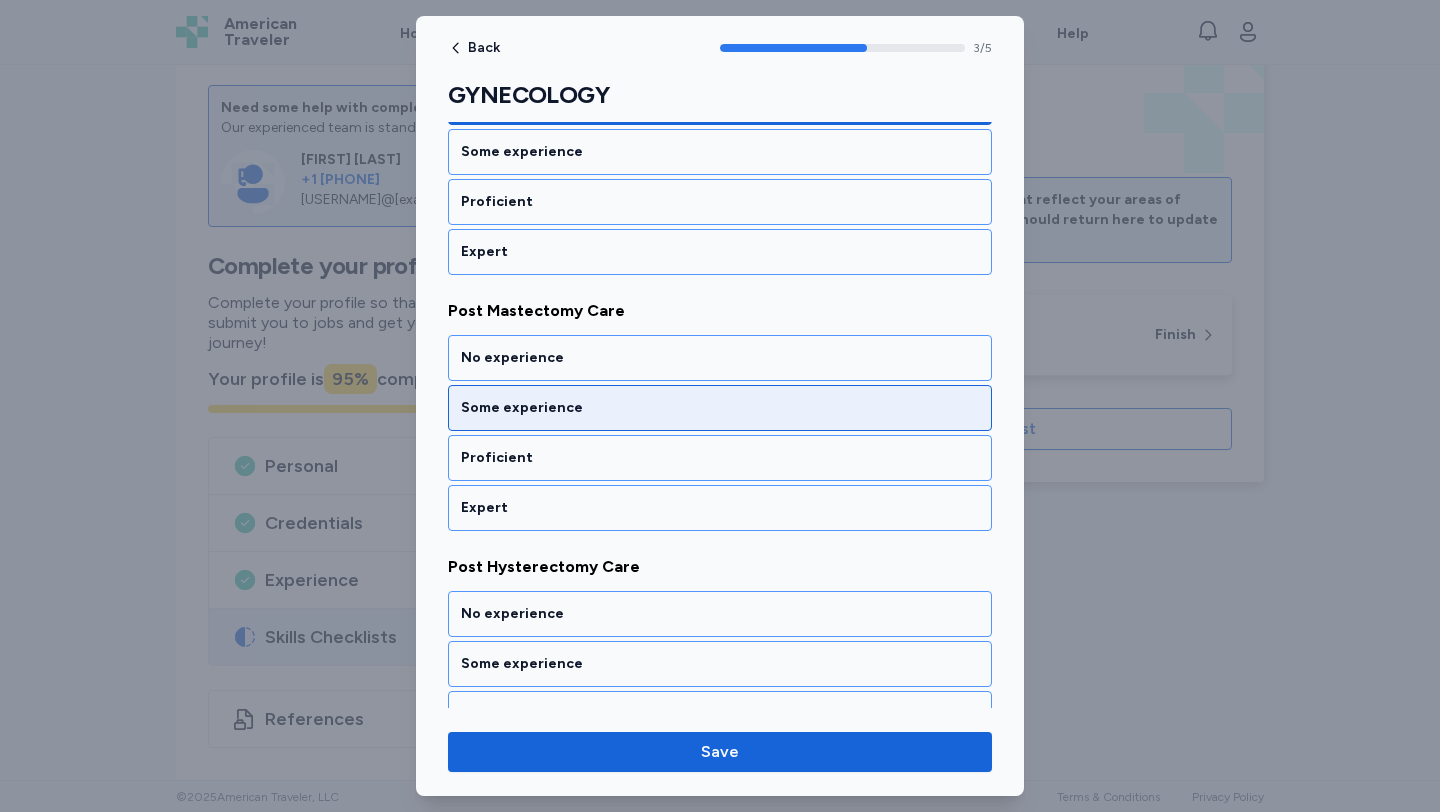 click on "Some experience" at bounding box center (720, 408) 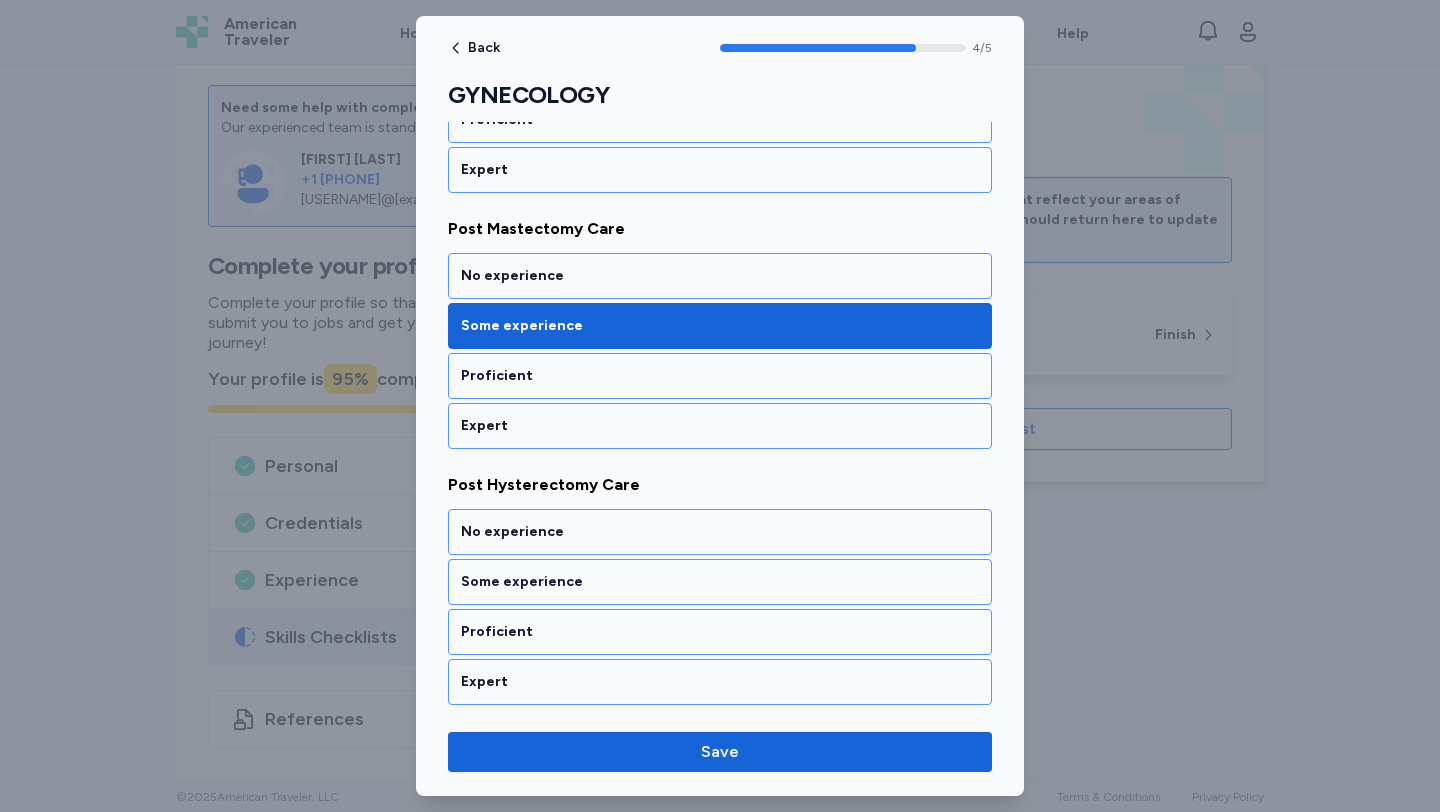 scroll, scrollTop: 968, scrollLeft: 0, axis: vertical 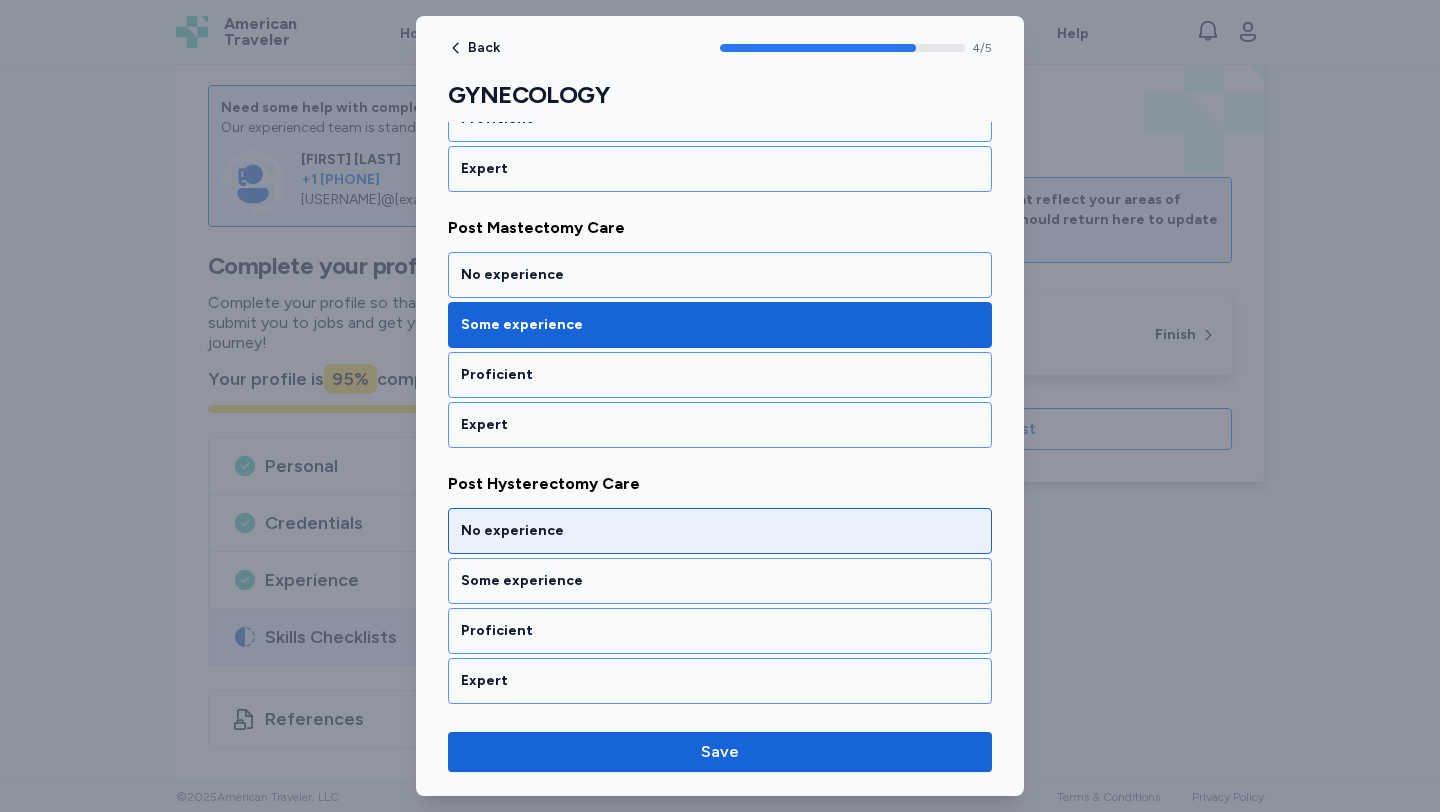 click on "No experience" at bounding box center (720, 531) 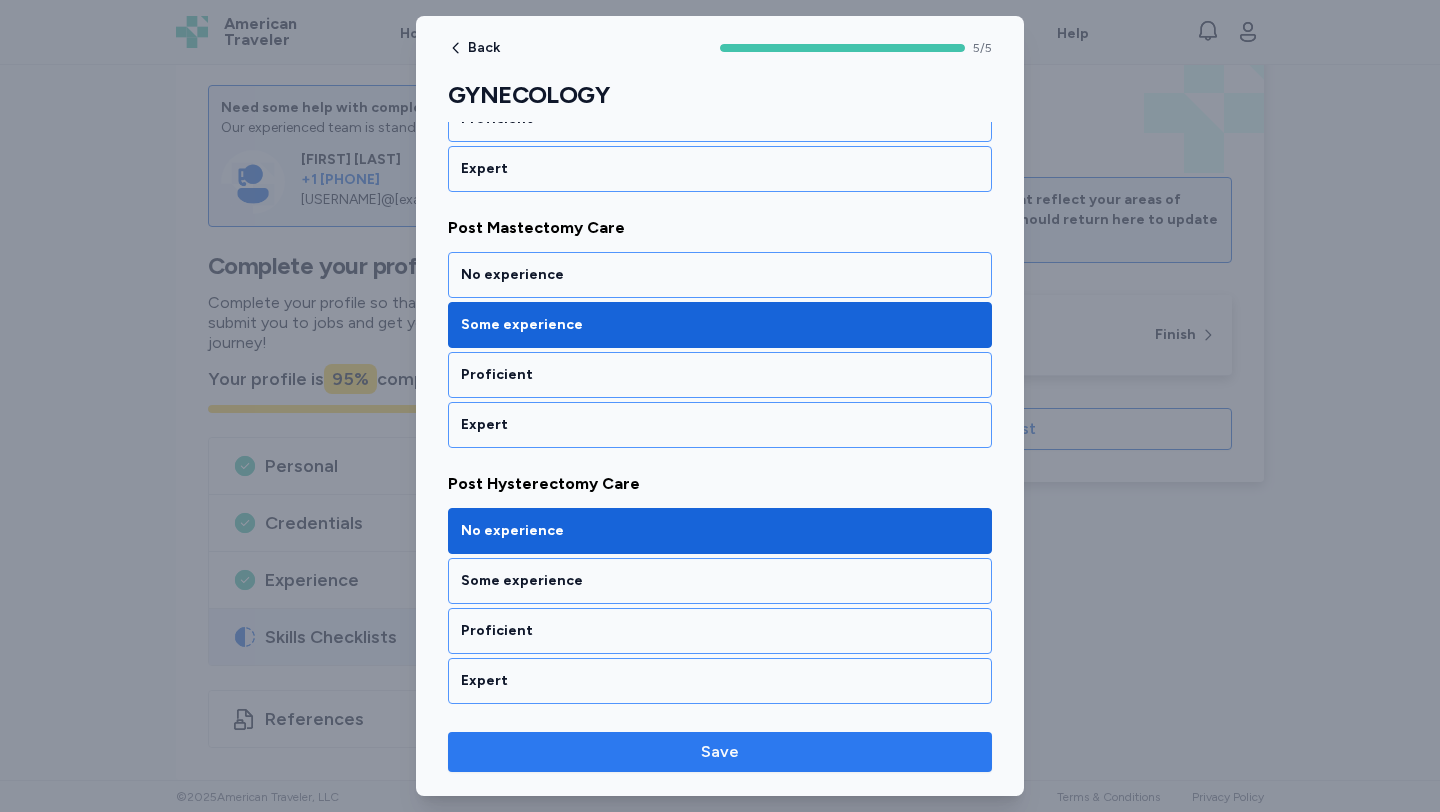 click on "Save" at bounding box center (720, 752) 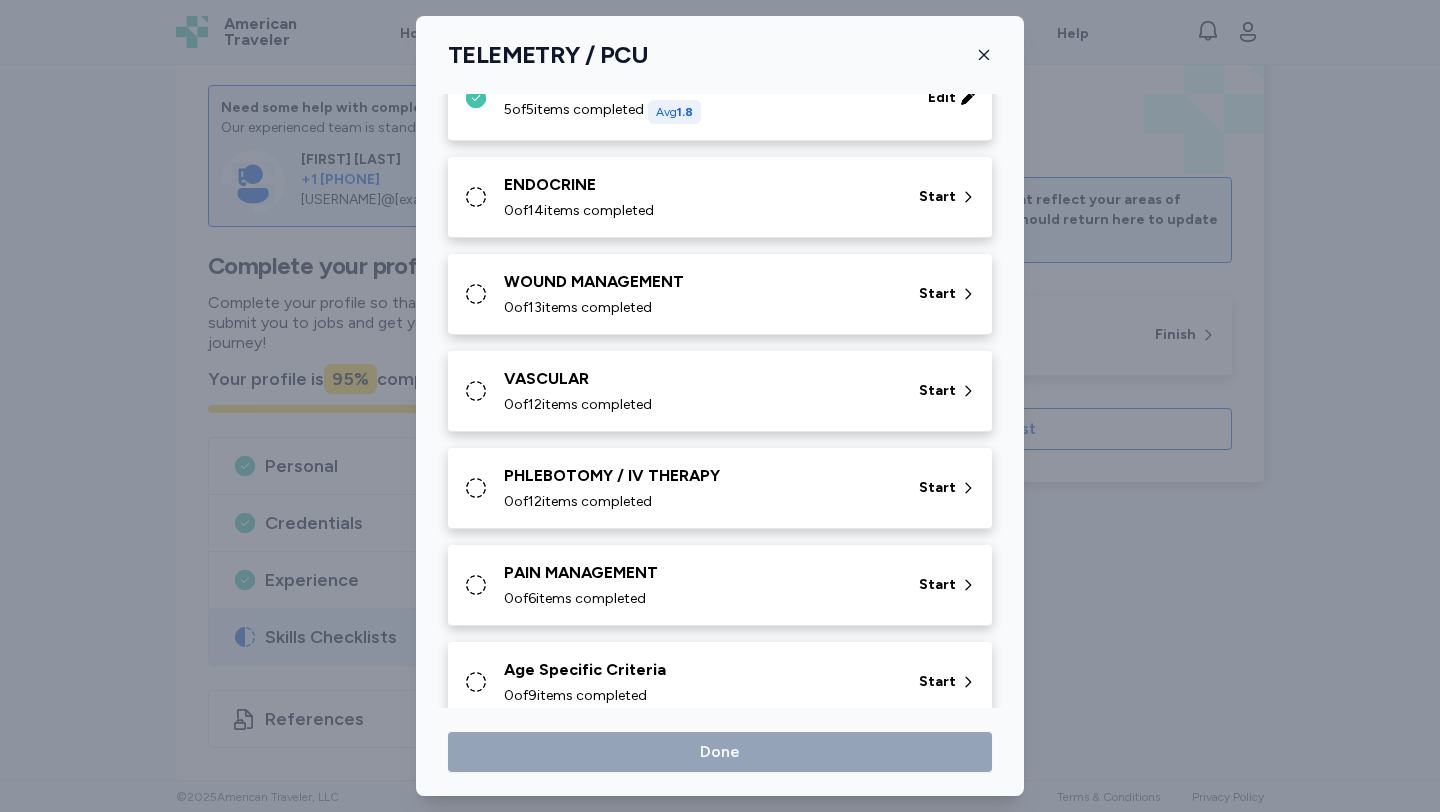 scroll, scrollTop: 752, scrollLeft: 0, axis: vertical 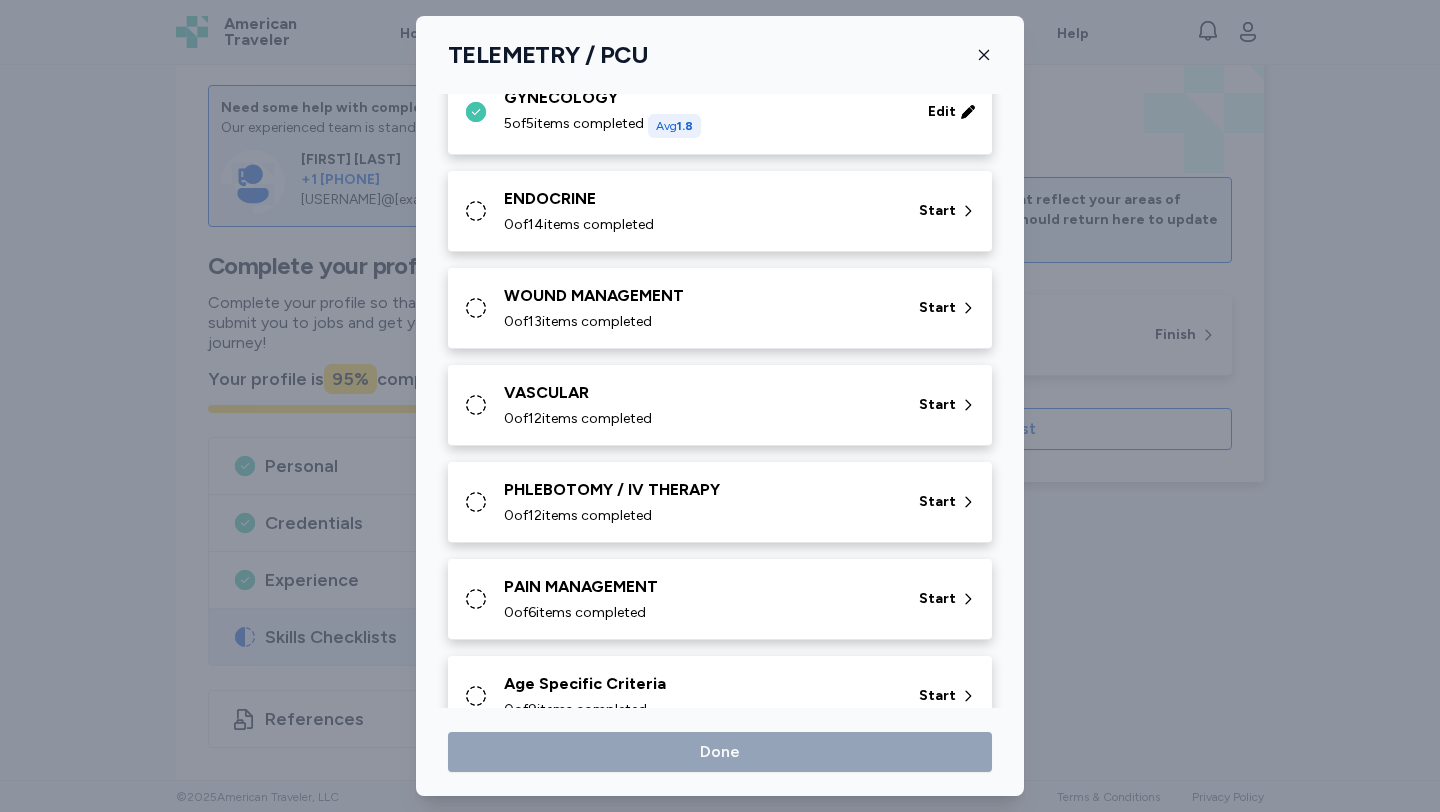 click on "0  of  14  items completed" at bounding box center (579, 225) 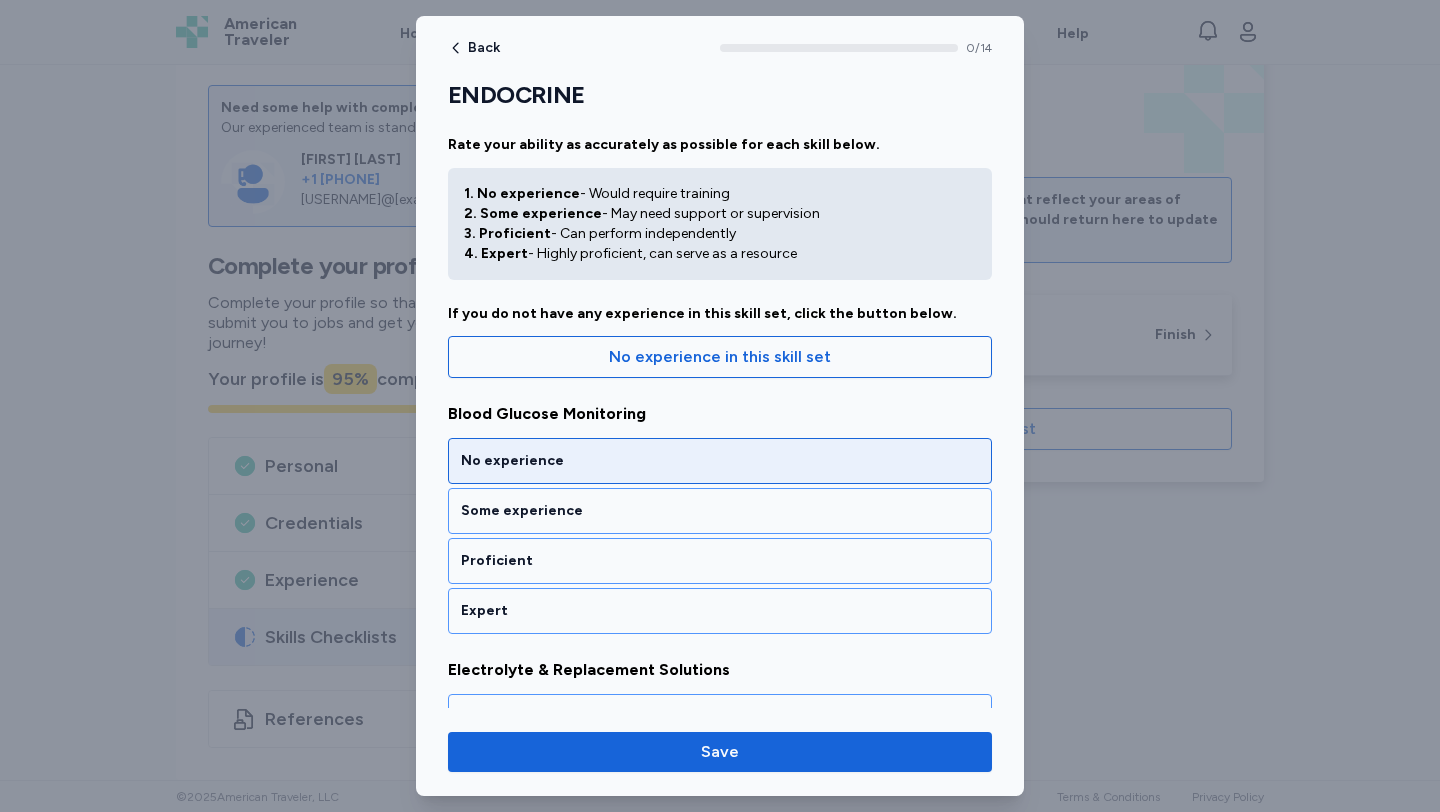 scroll, scrollTop: 19, scrollLeft: 0, axis: vertical 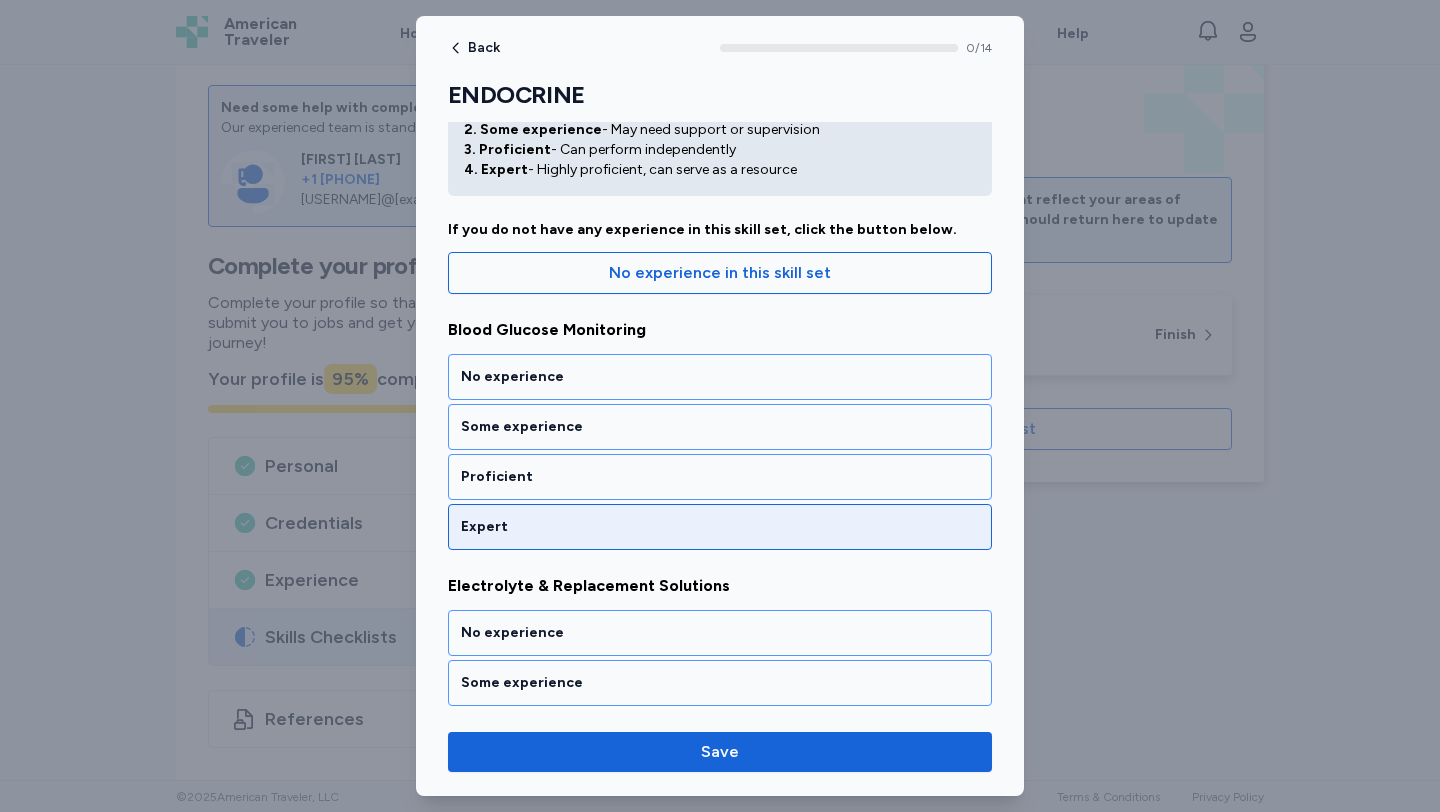 click on "Expert" at bounding box center [720, 527] 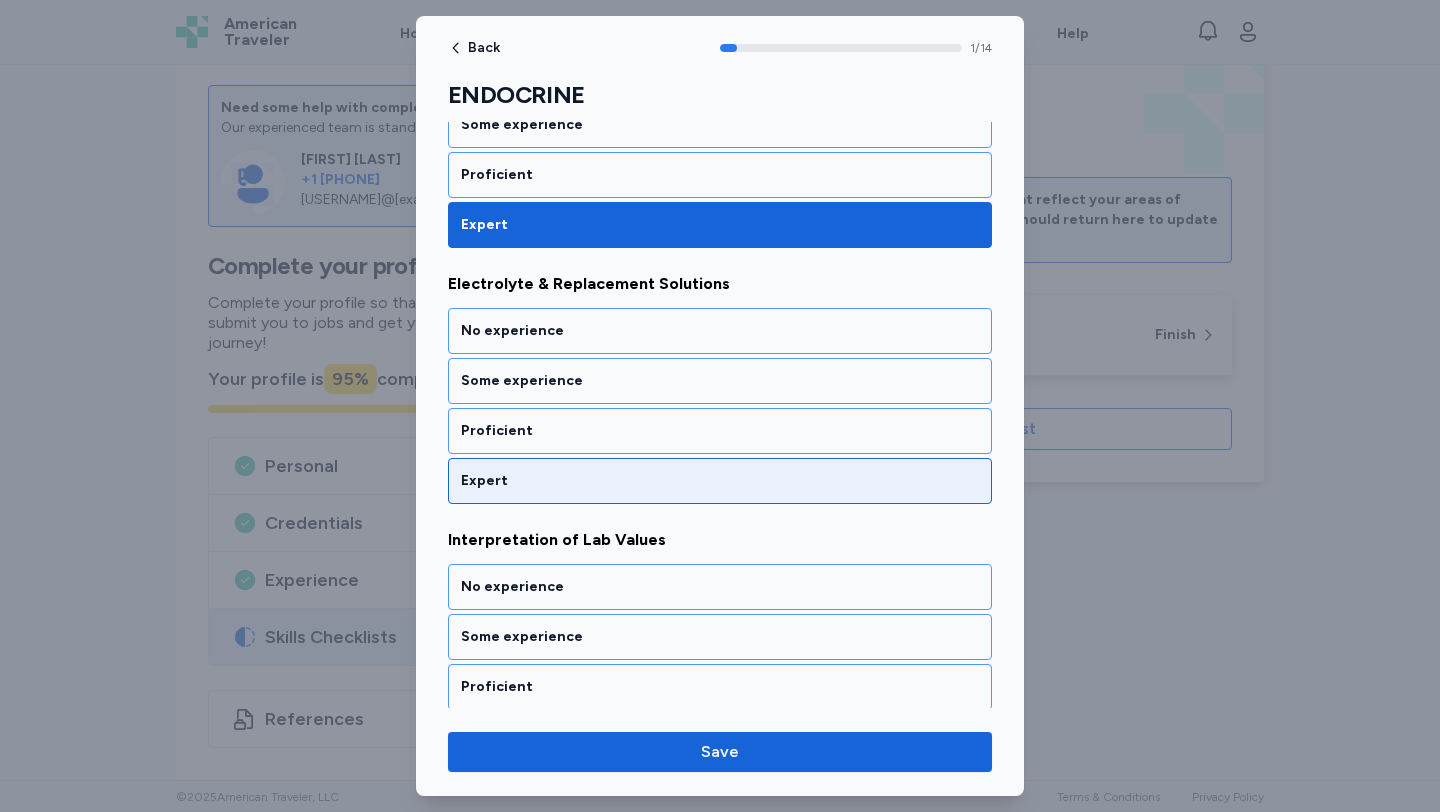 click on "Expert" at bounding box center [720, 481] 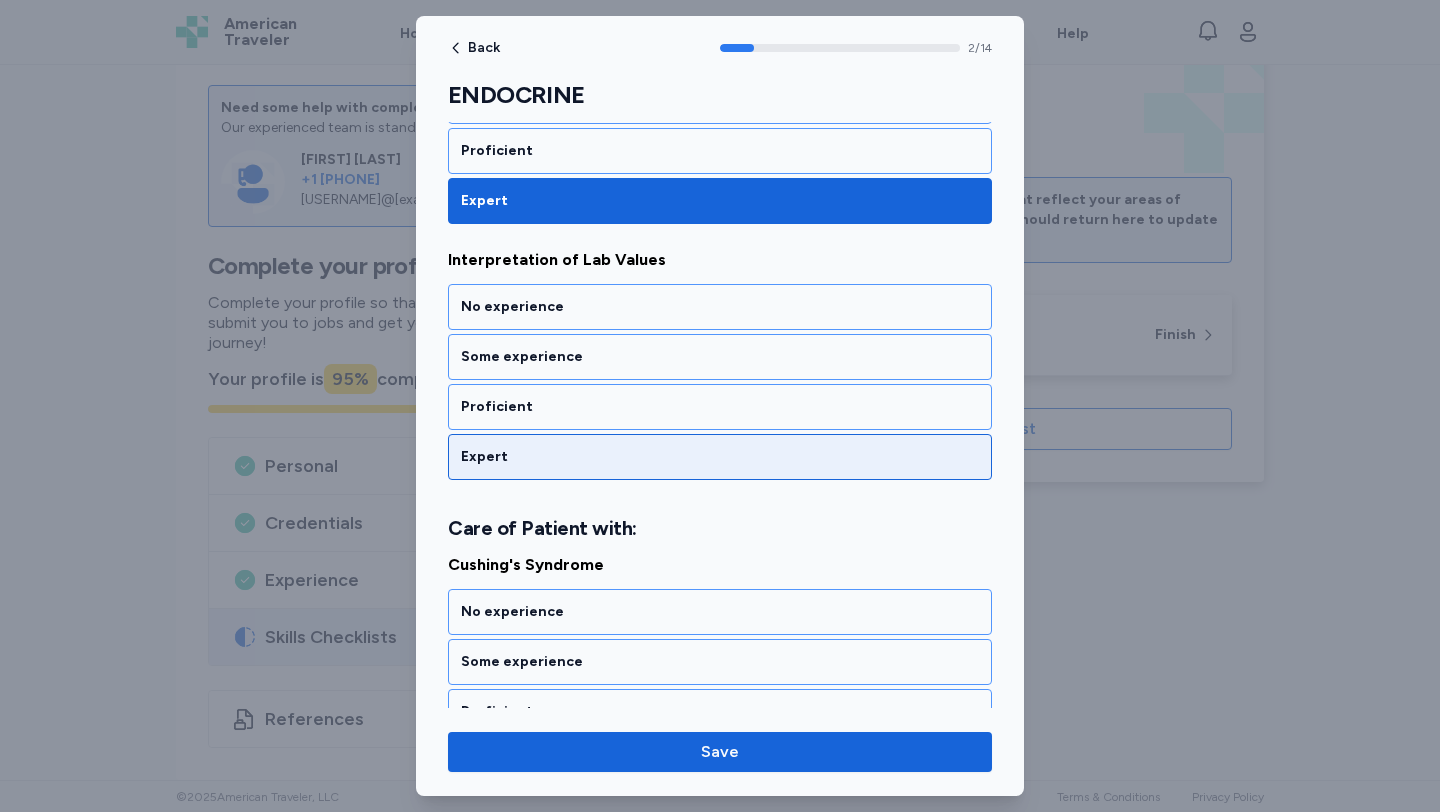 click on "Expert" at bounding box center (720, 457) 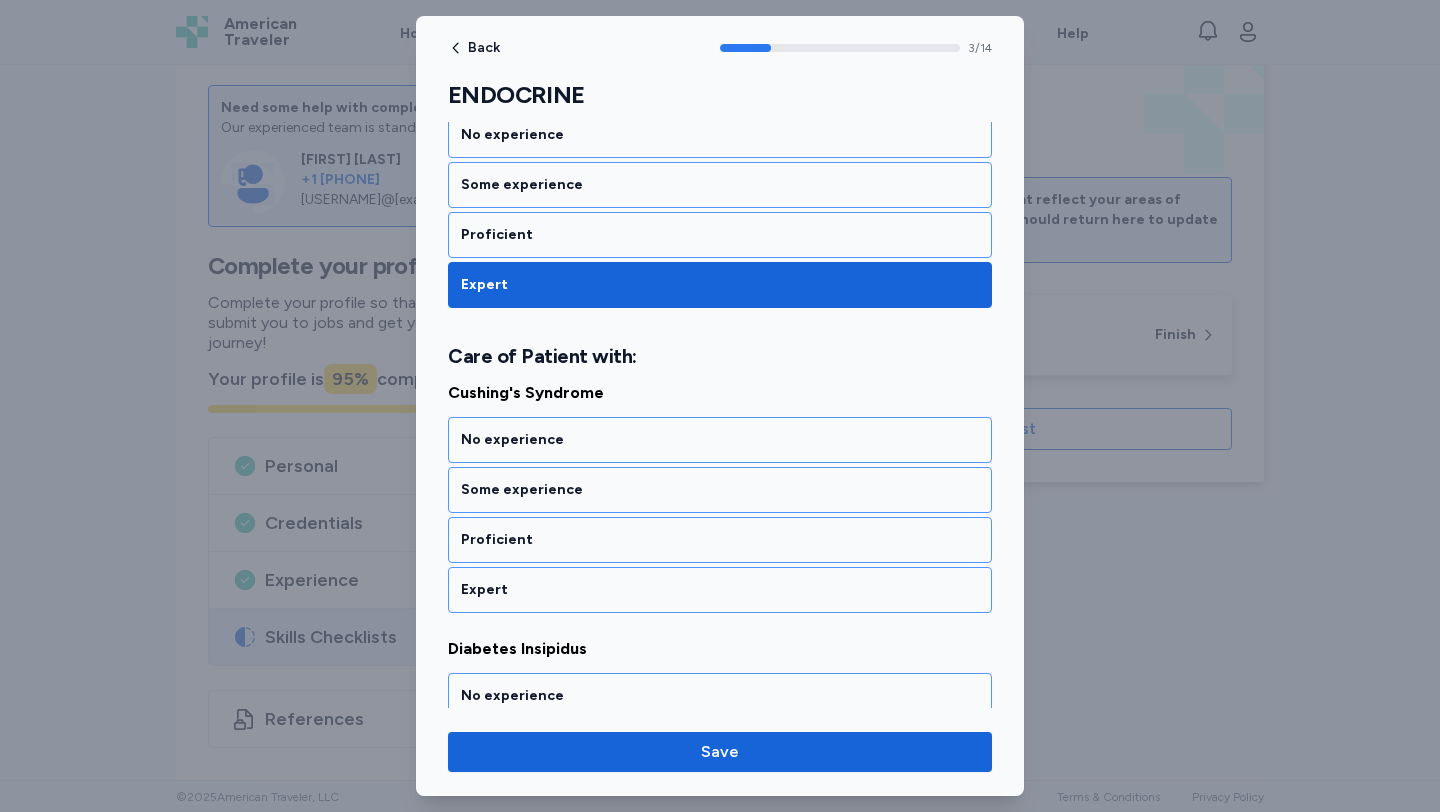 scroll, scrollTop: 909, scrollLeft: 0, axis: vertical 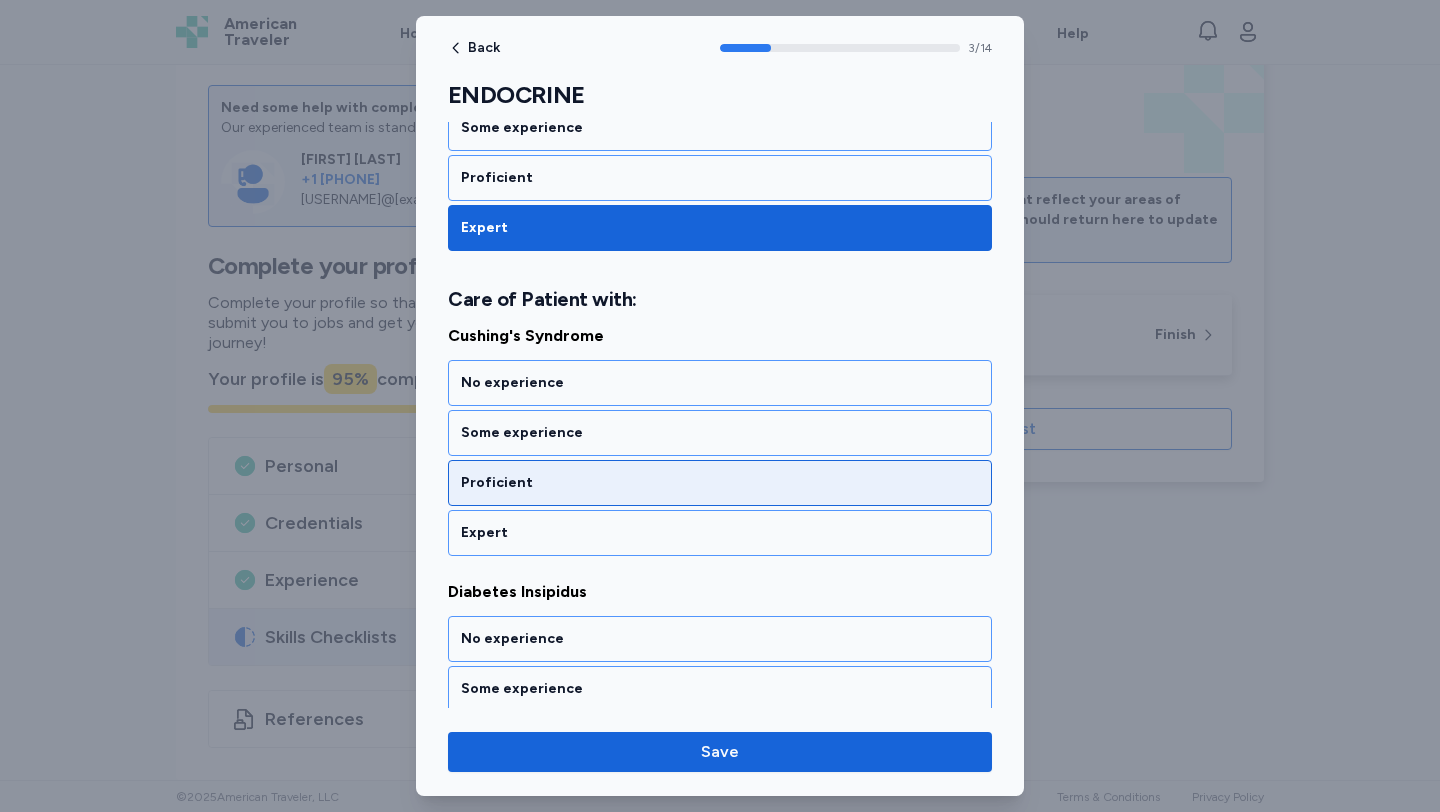 click on "Proficient" at bounding box center (720, 483) 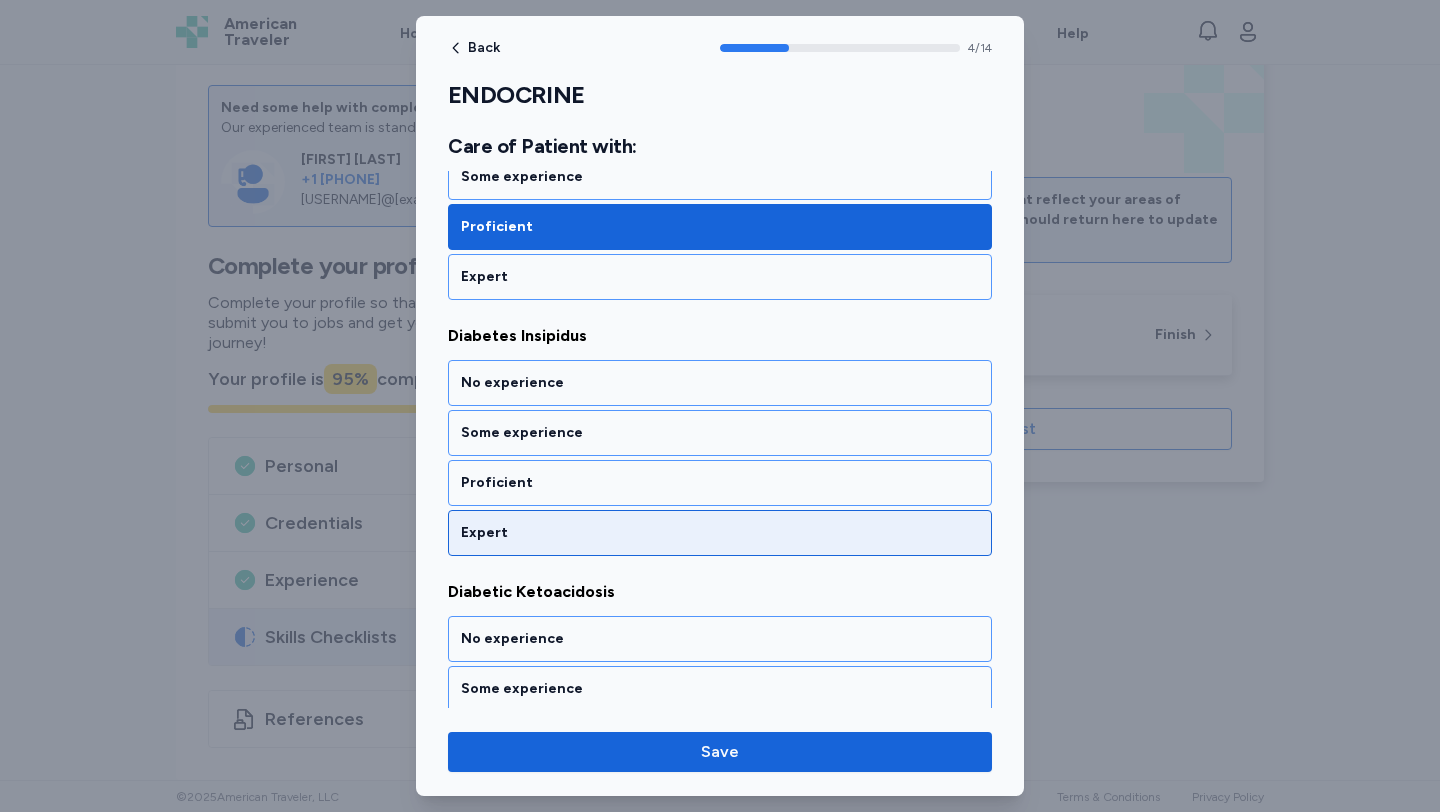 click on "Expert" at bounding box center [720, 533] 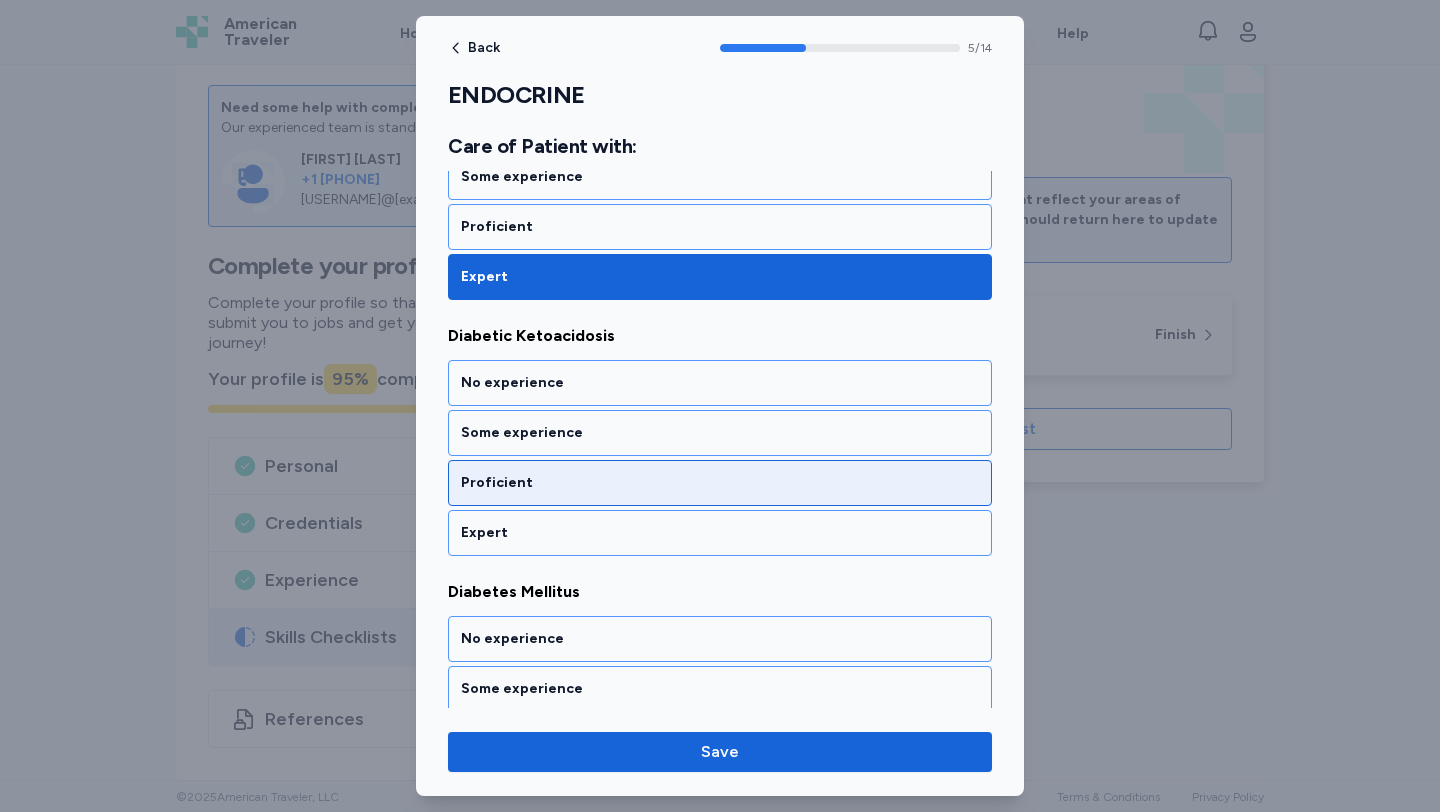click on "Proficient" at bounding box center [720, 483] 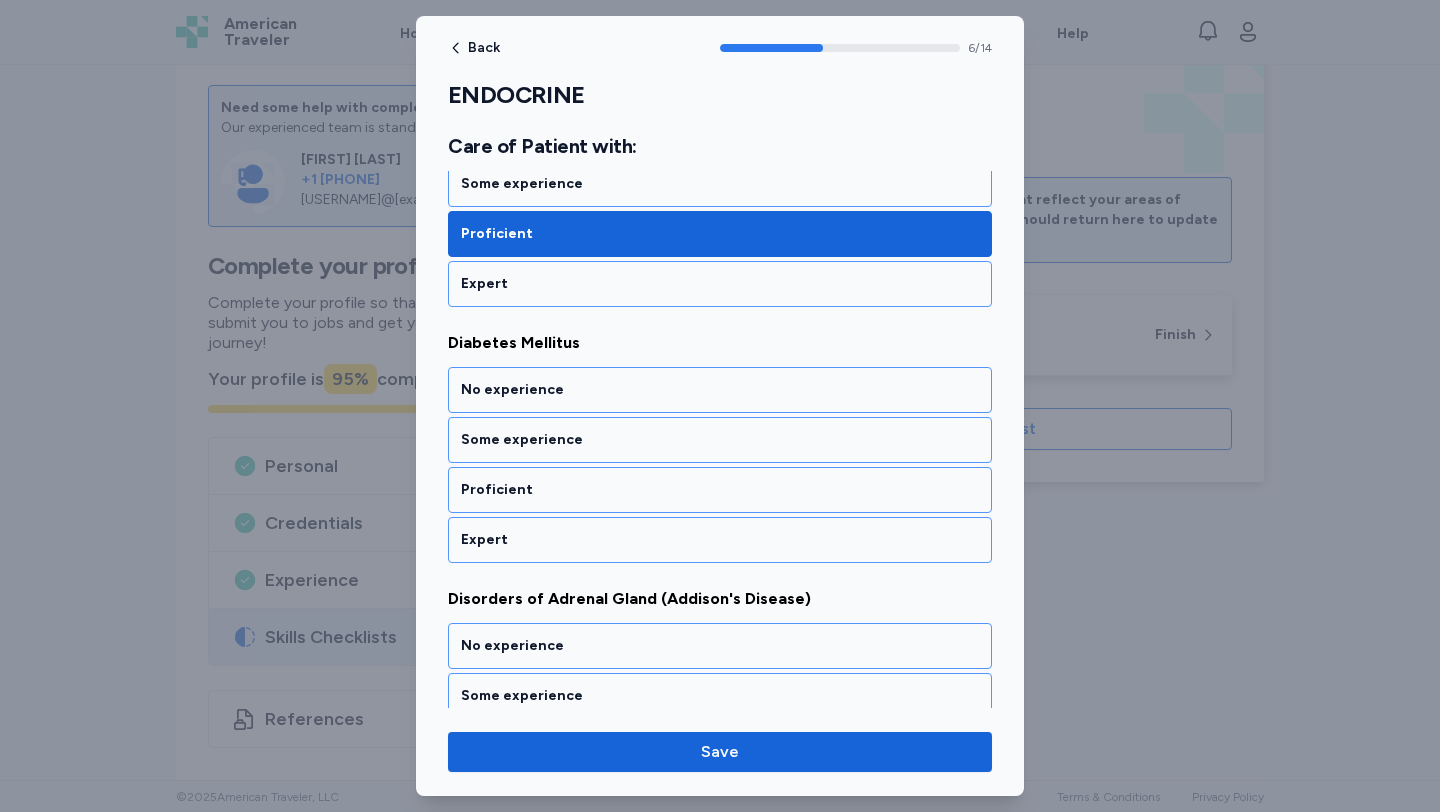 scroll, scrollTop: 1677, scrollLeft: 0, axis: vertical 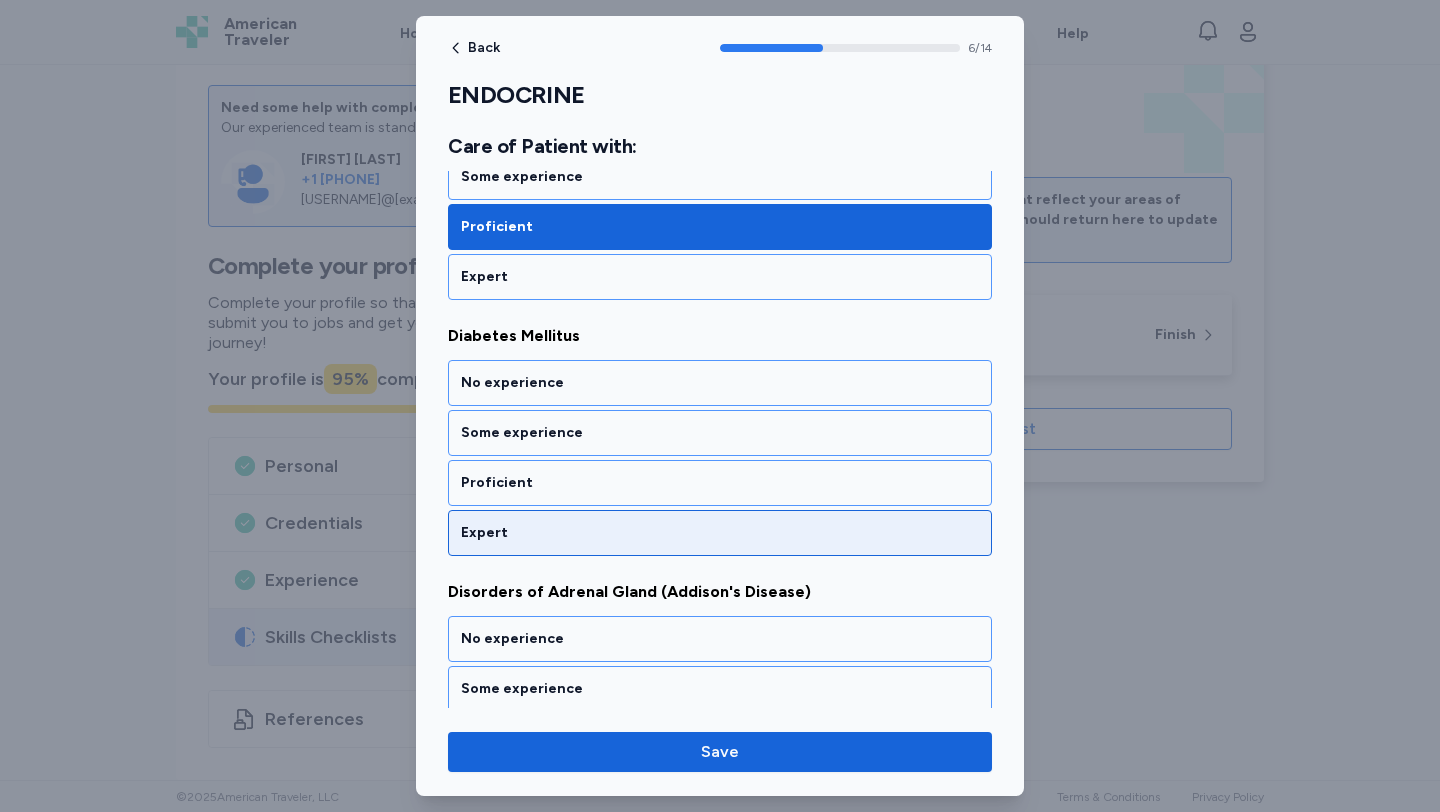 click on "Expert" at bounding box center [720, 533] 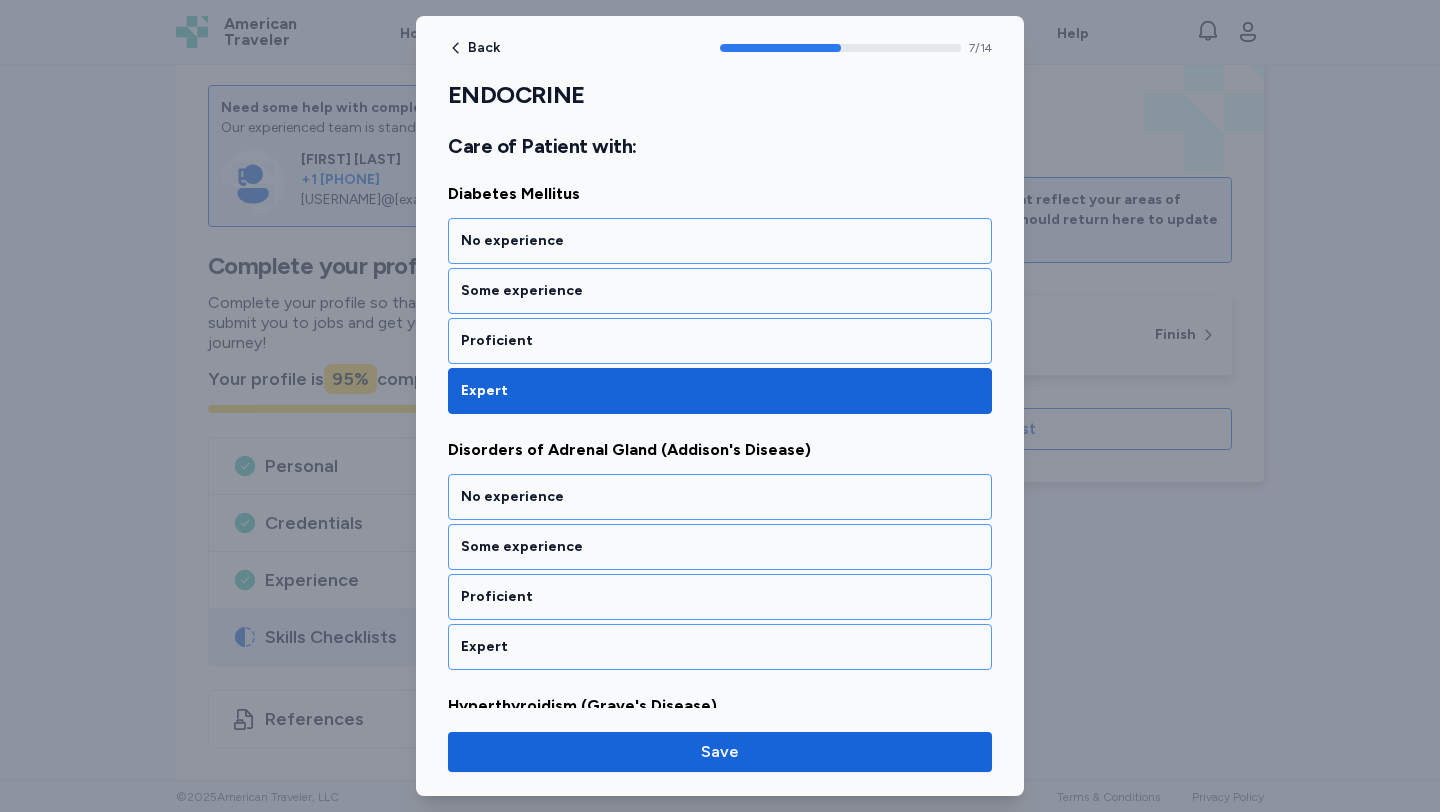scroll, scrollTop: 1933, scrollLeft: 0, axis: vertical 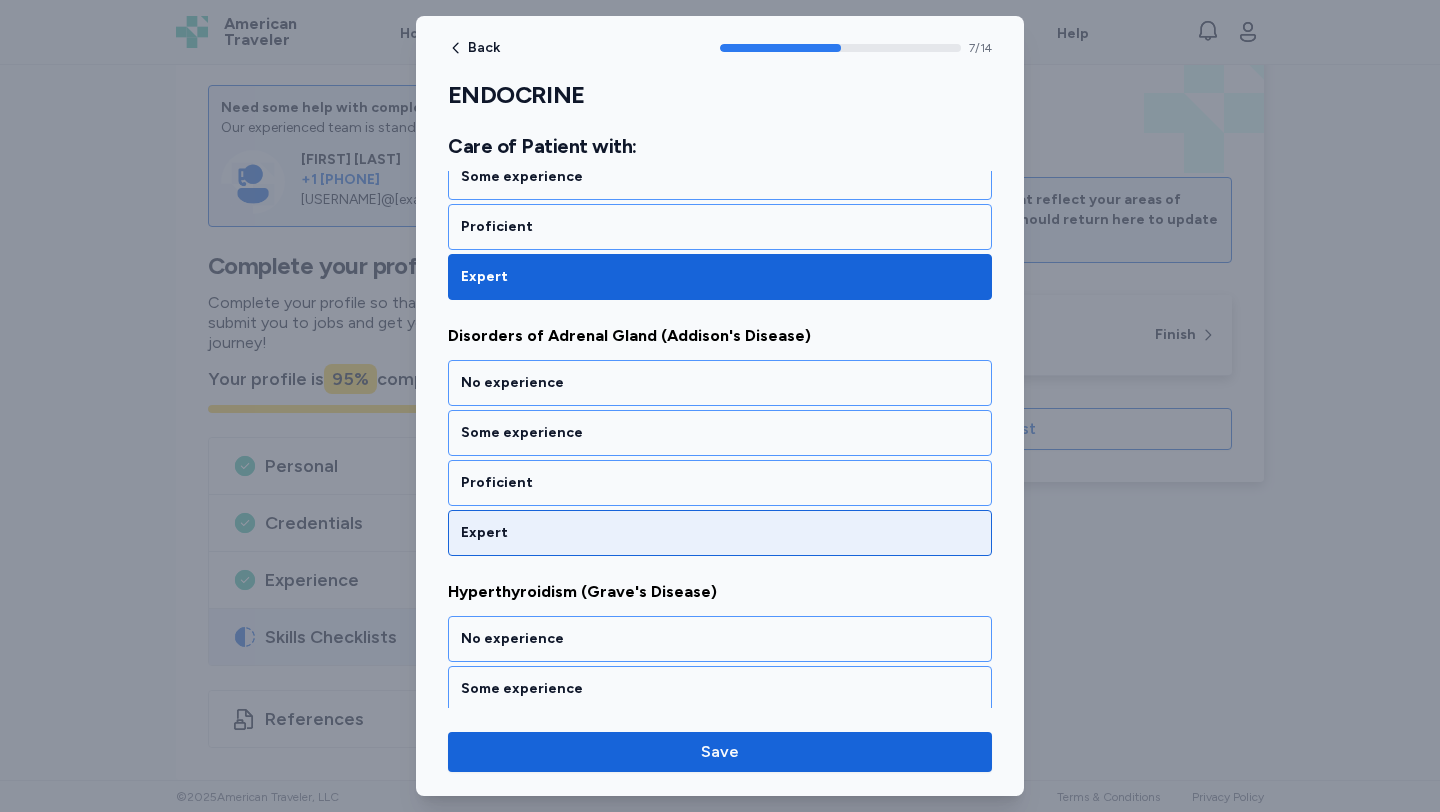 click on "Expert" at bounding box center (720, 533) 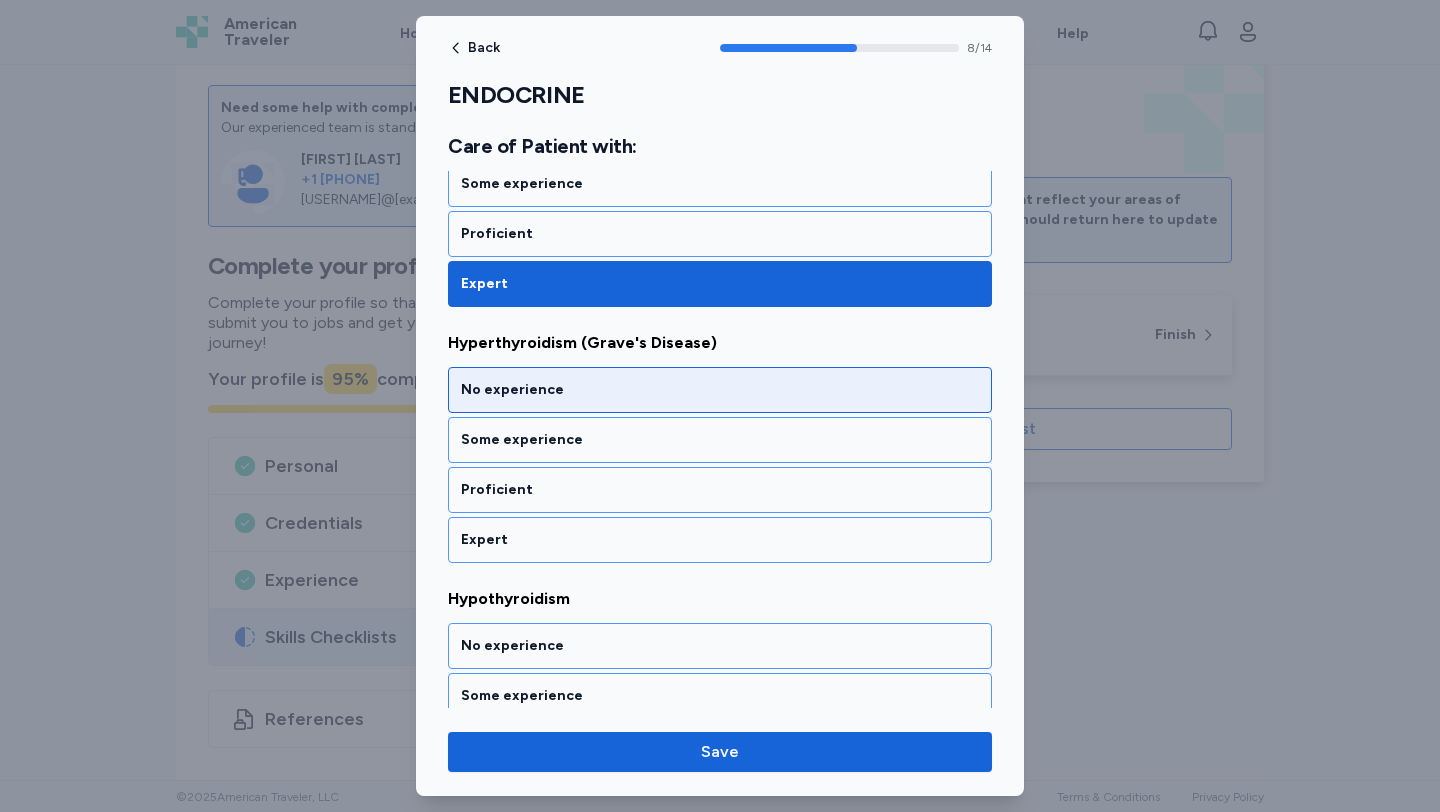 scroll, scrollTop: 2189, scrollLeft: 0, axis: vertical 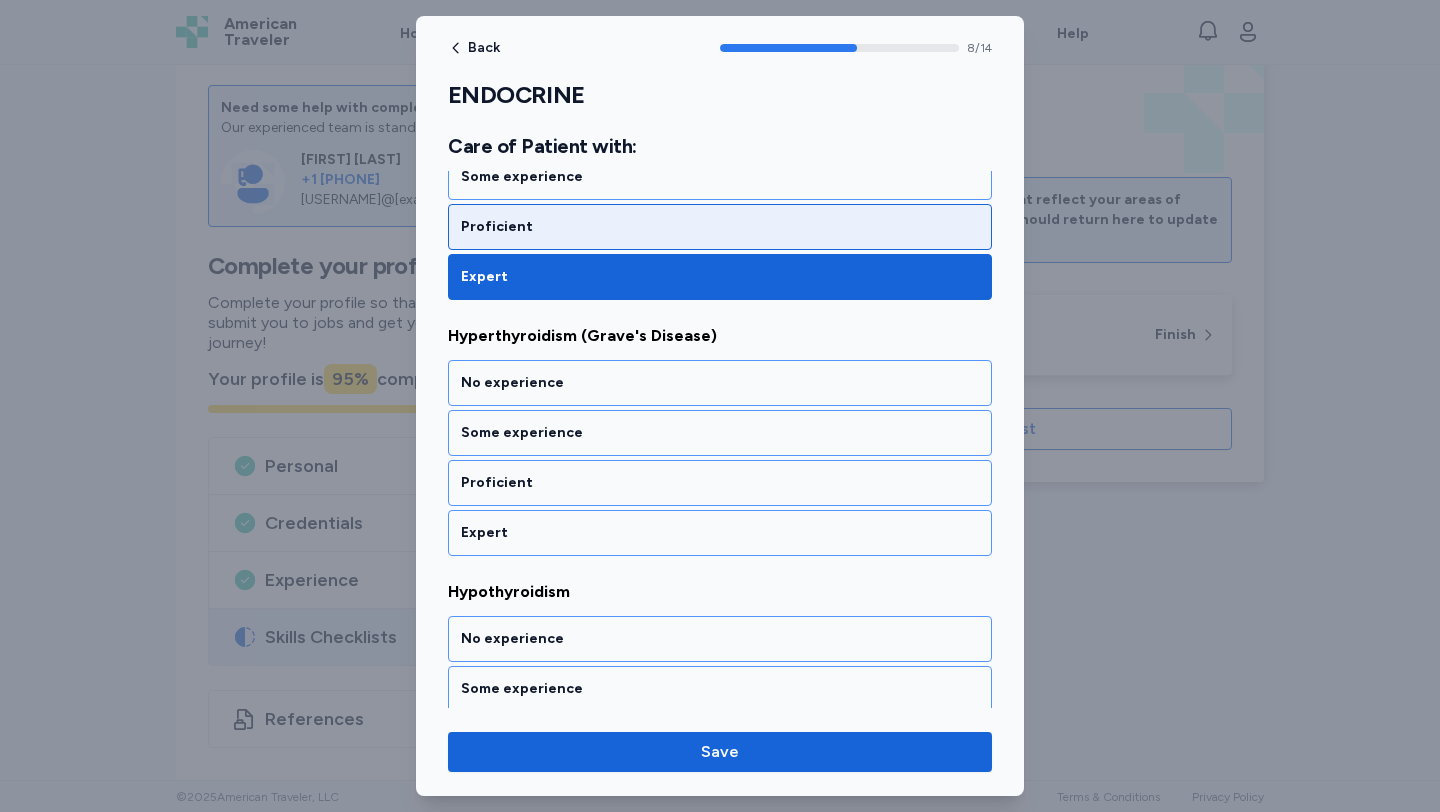 click on "Proficient" at bounding box center [720, 227] 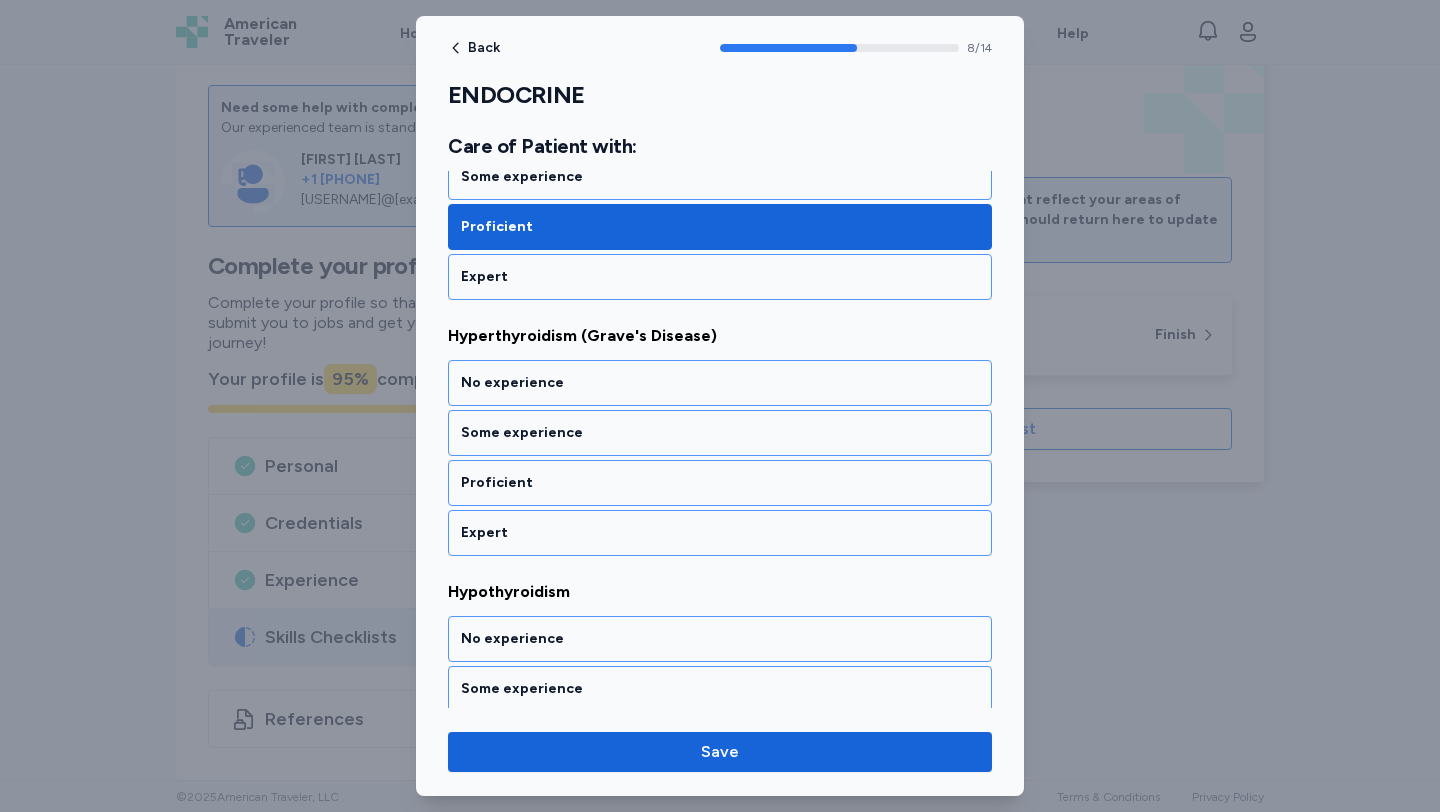 click on "No experience Some experience Proficient Expert" at bounding box center [720, 458] 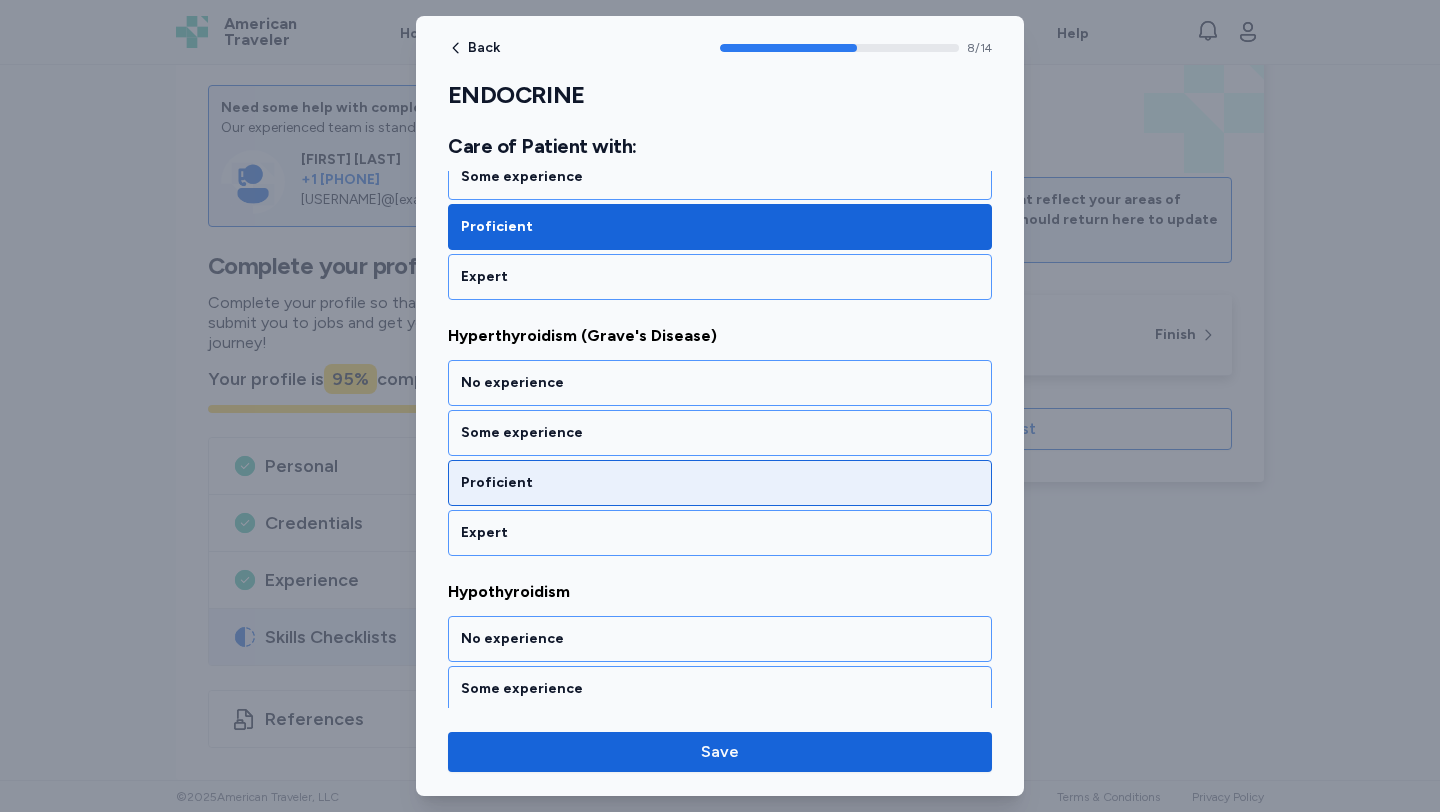 click on "Proficient" at bounding box center [720, 483] 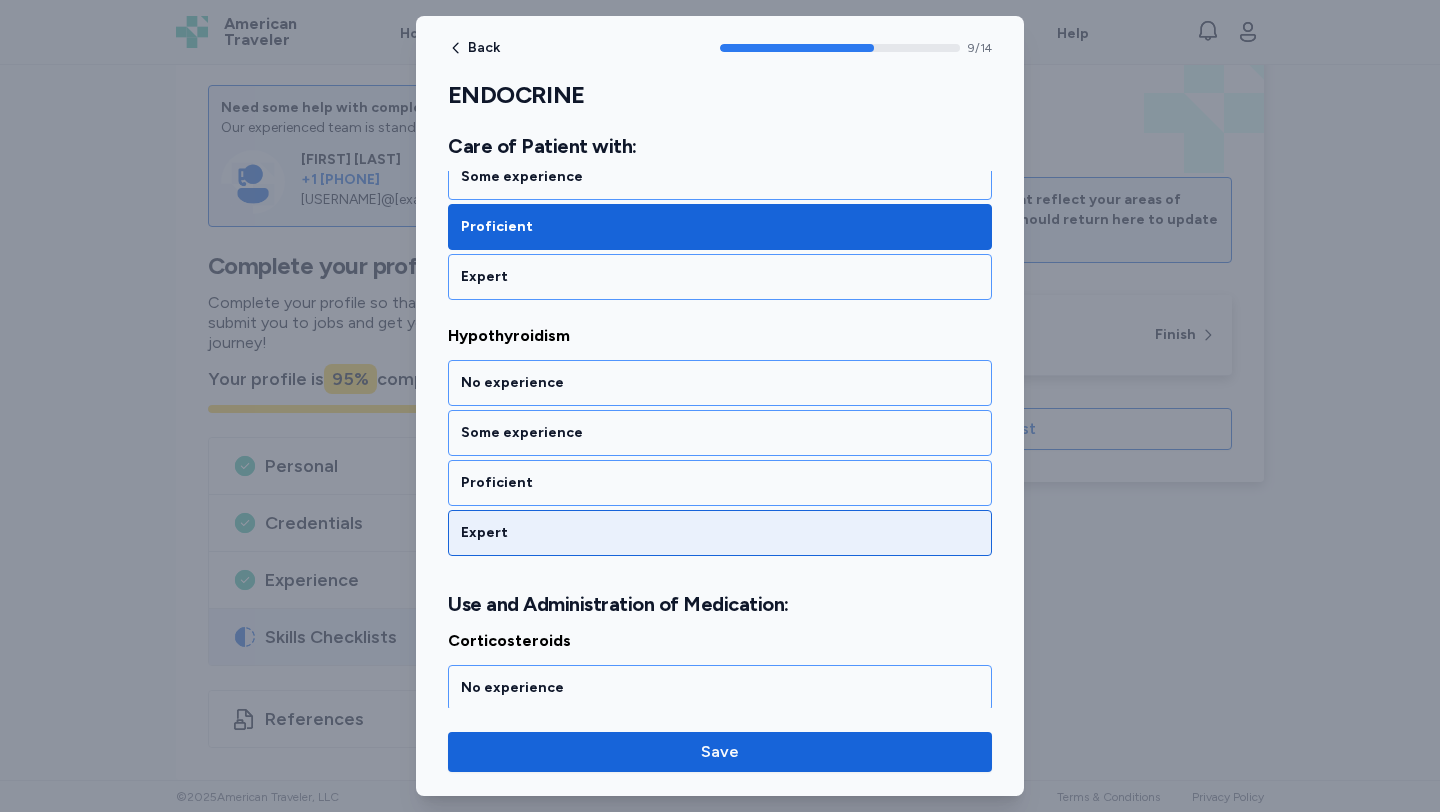 click on "Expert" at bounding box center (720, 533) 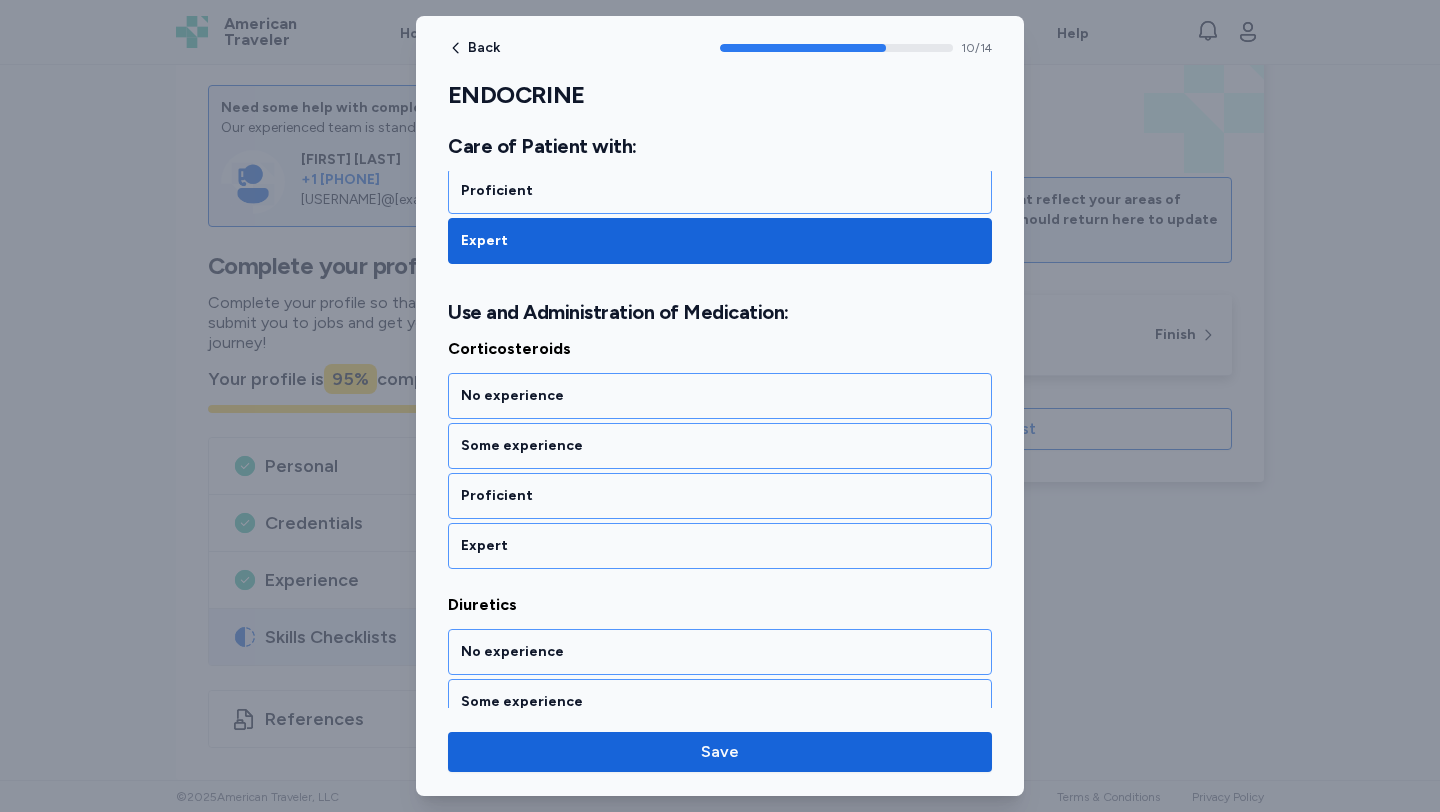 scroll, scrollTop: 2750, scrollLeft: 0, axis: vertical 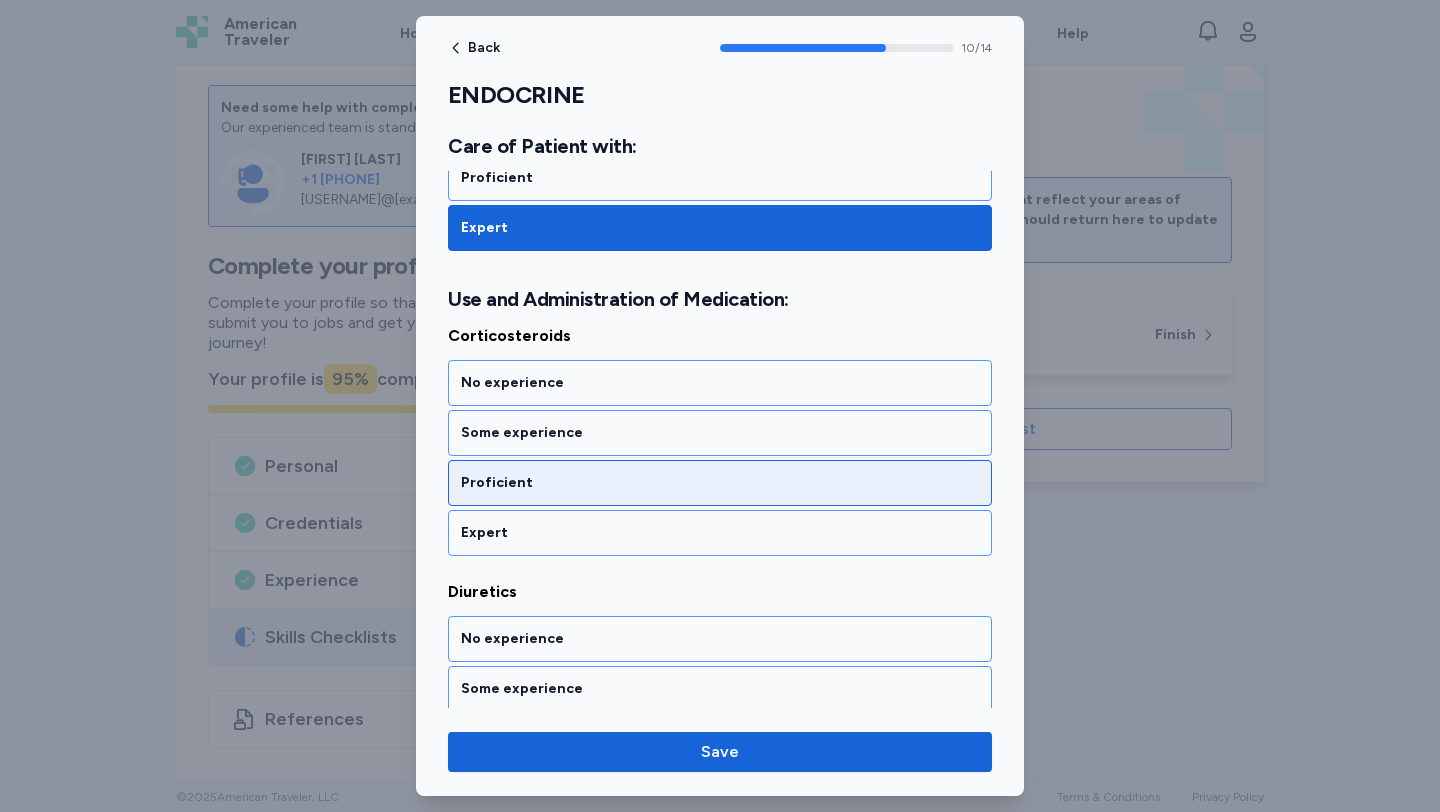 click on "Proficient" at bounding box center [720, 483] 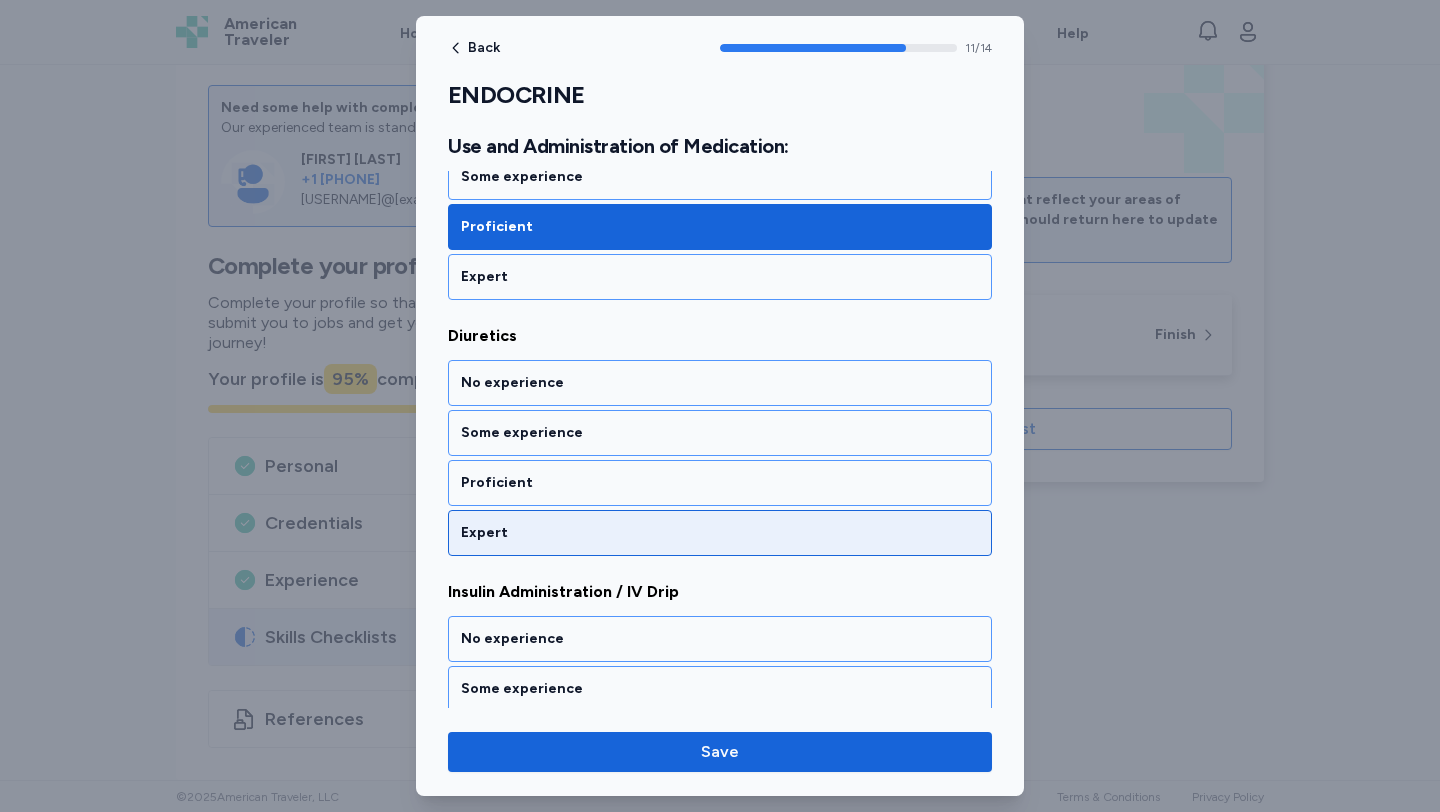 click on "Expert" at bounding box center (720, 533) 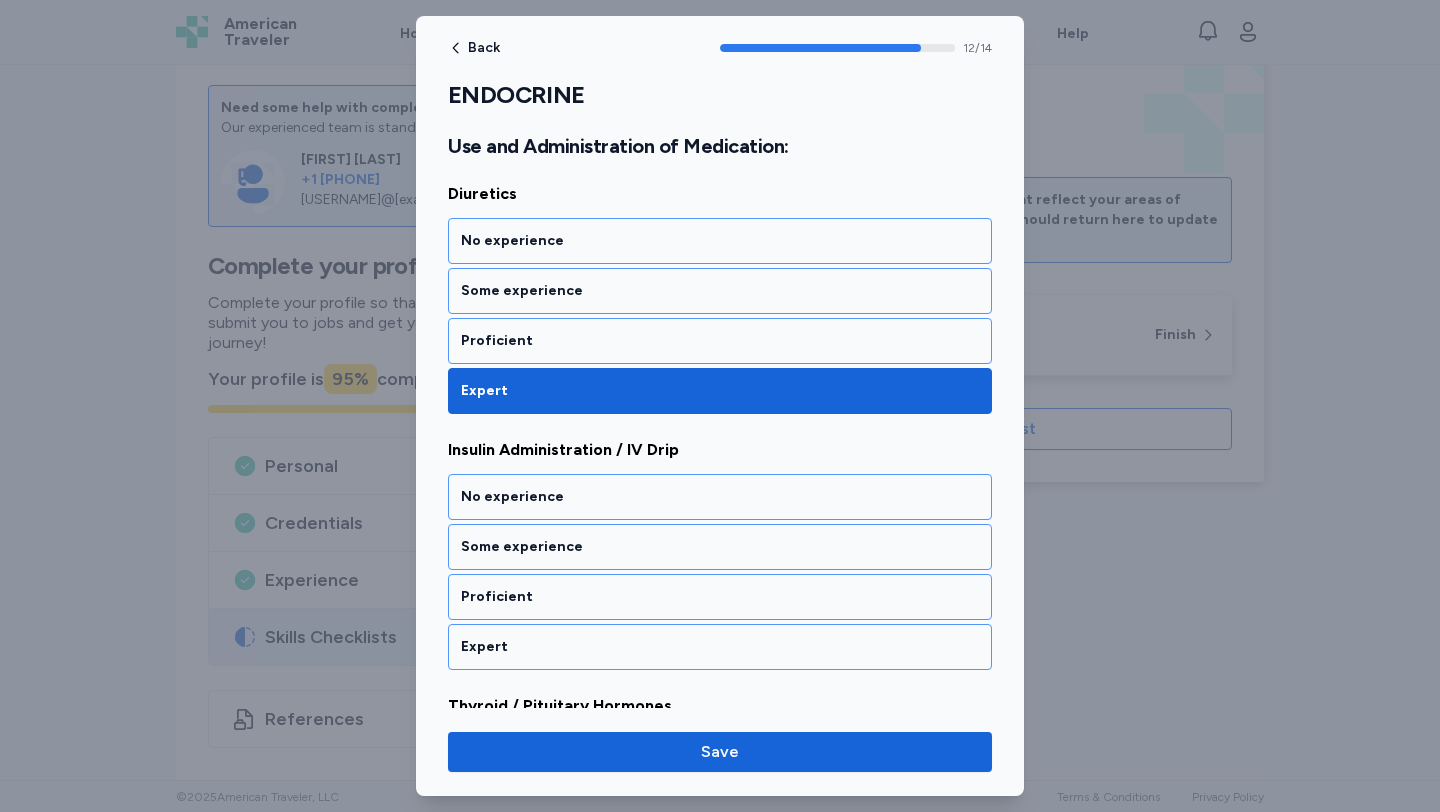 scroll, scrollTop: 3262, scrollLeft: 0, axis: vertical 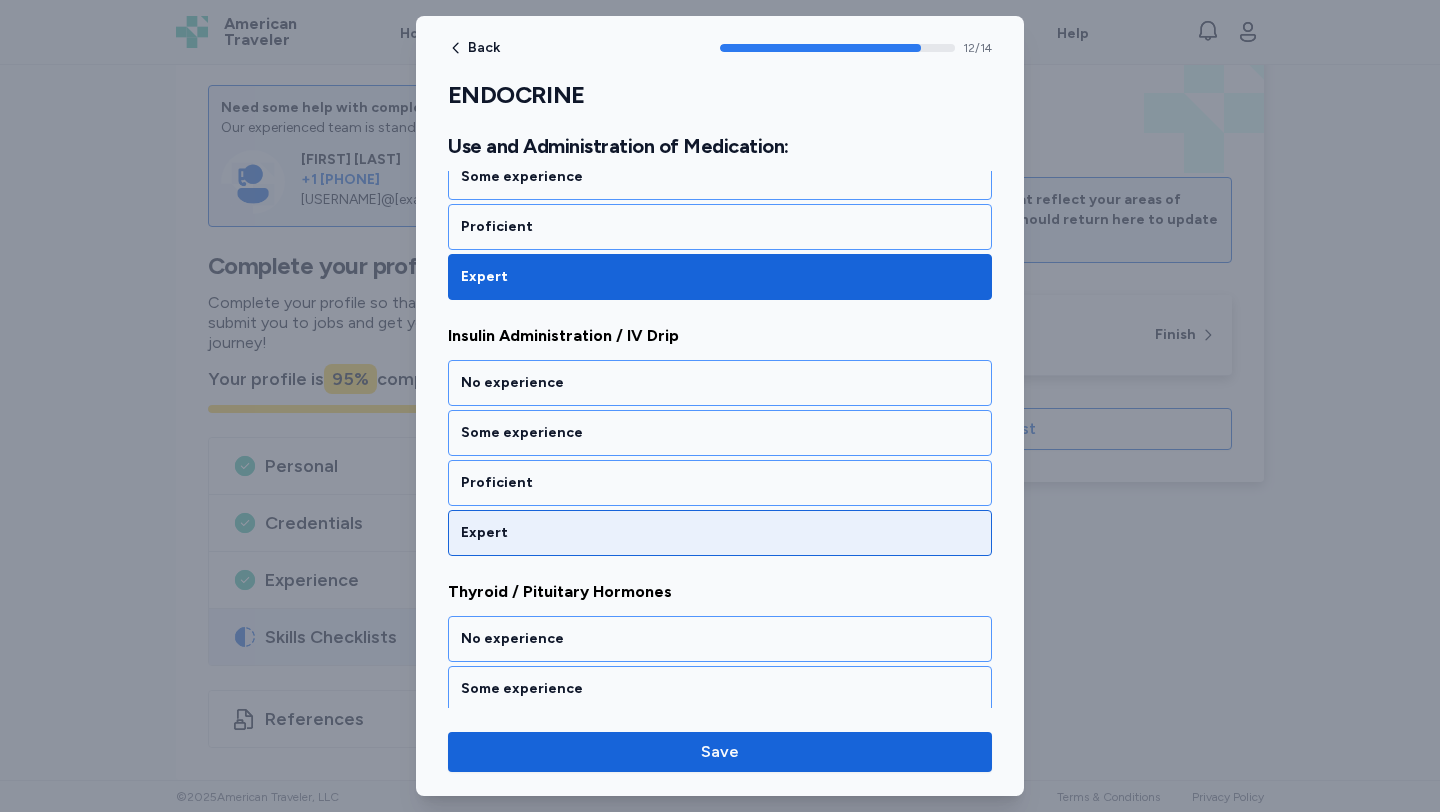 click on "Expert" at bounding box center [720, 533] 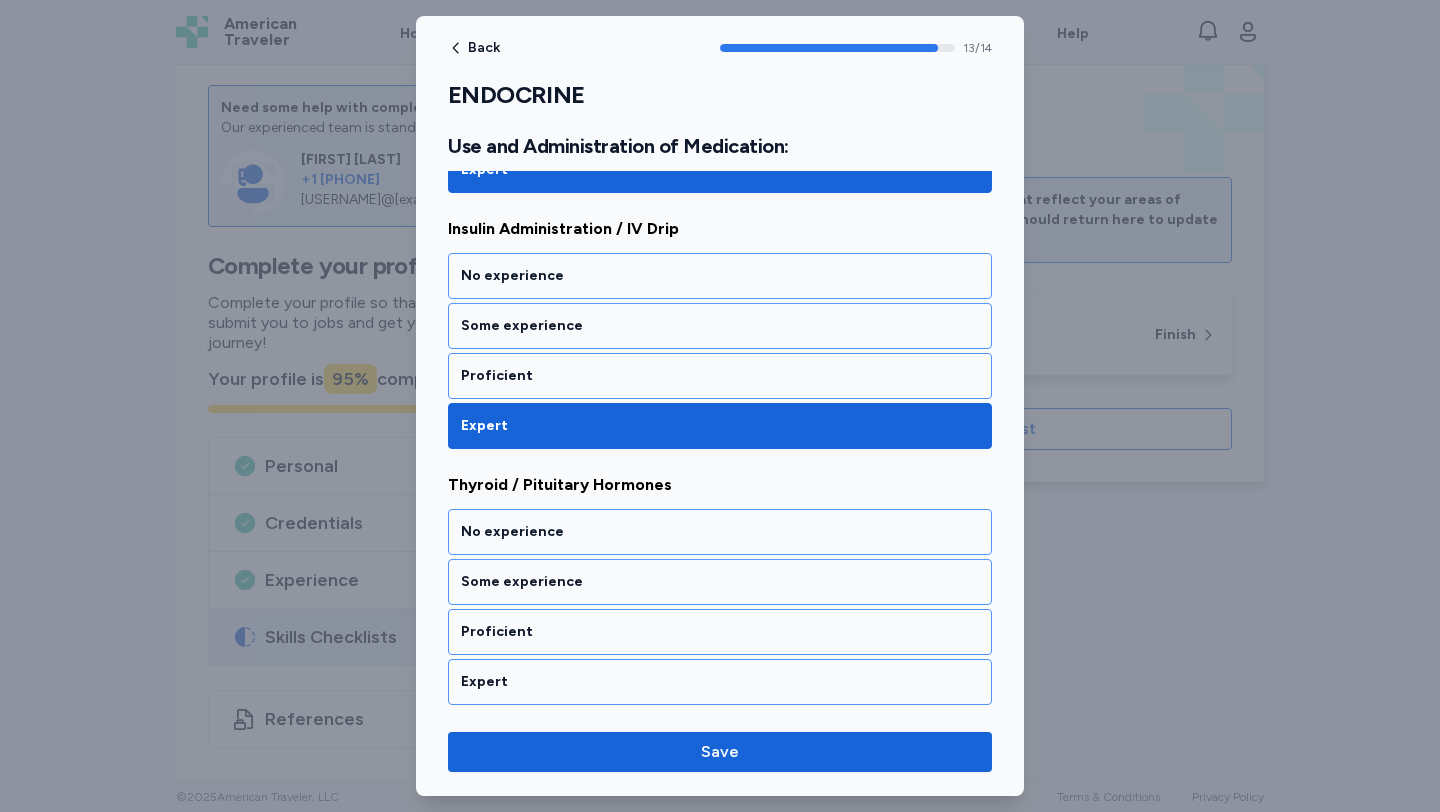 scroll, scrollTop: 3370, scrollLeft: 0, axis: vertical 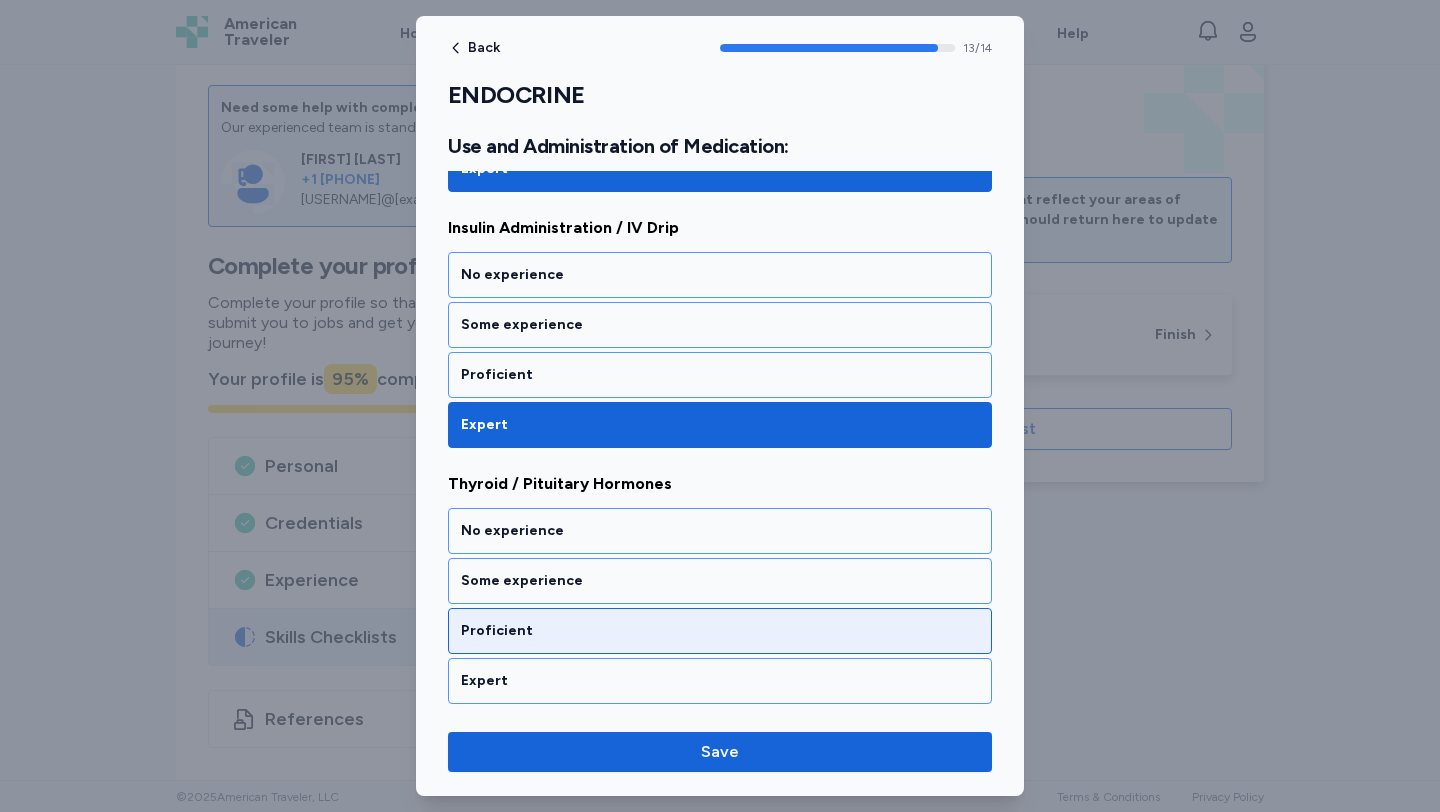 click on "Proficient" at bounding box center (720, 631) 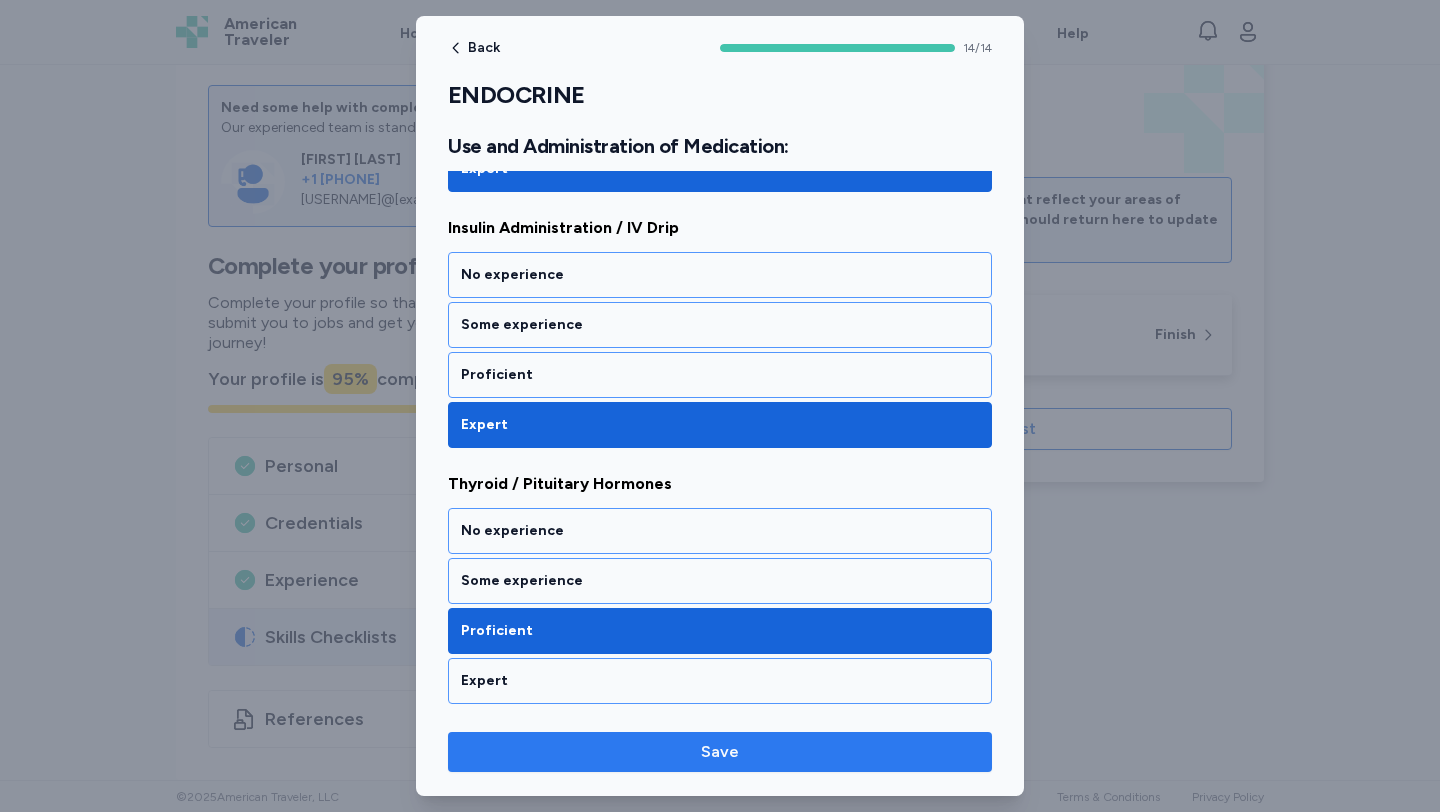 click on "Save" at bounding box center [720, 752] 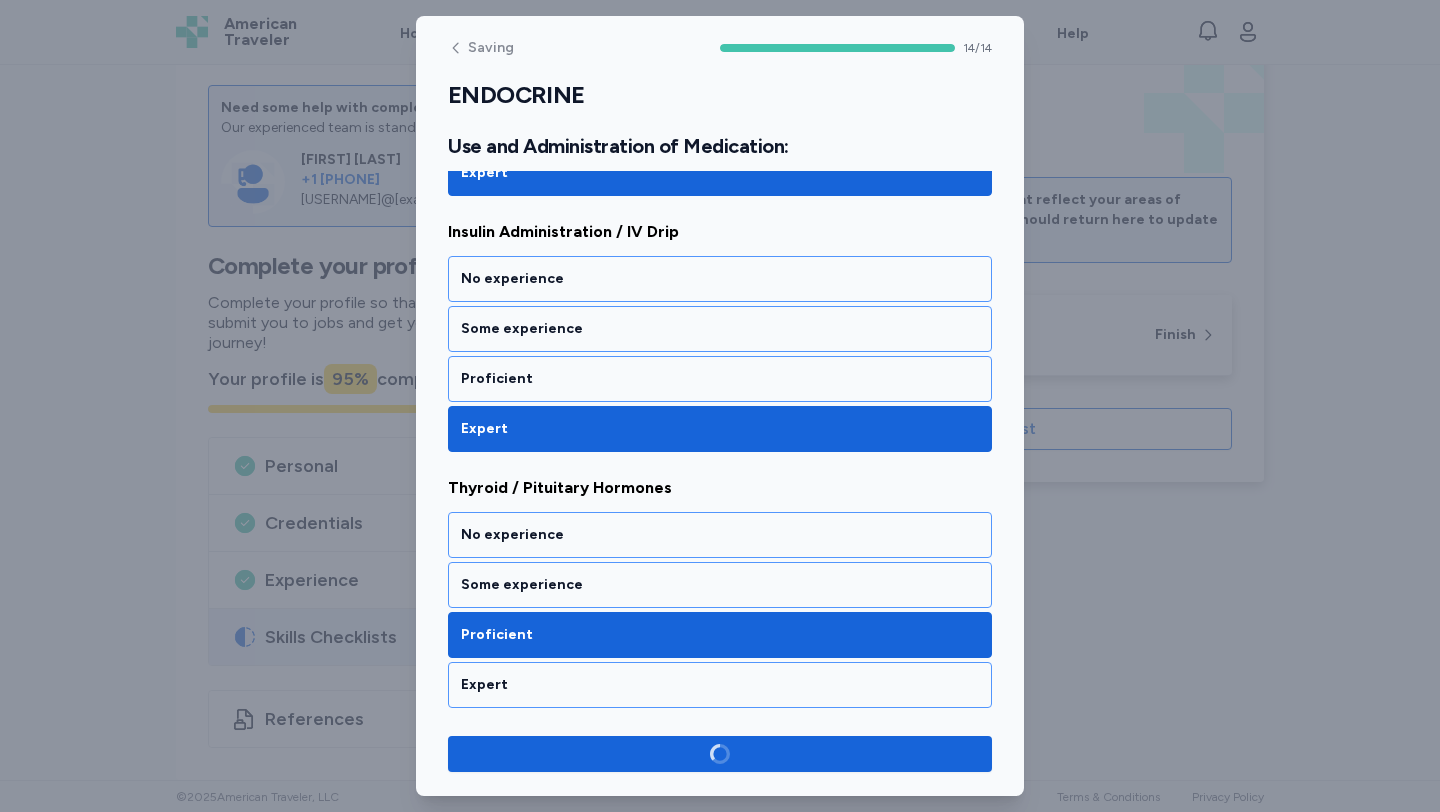 scroll, scrollTop: 3366, scrollLeft: 0, axis: vertical 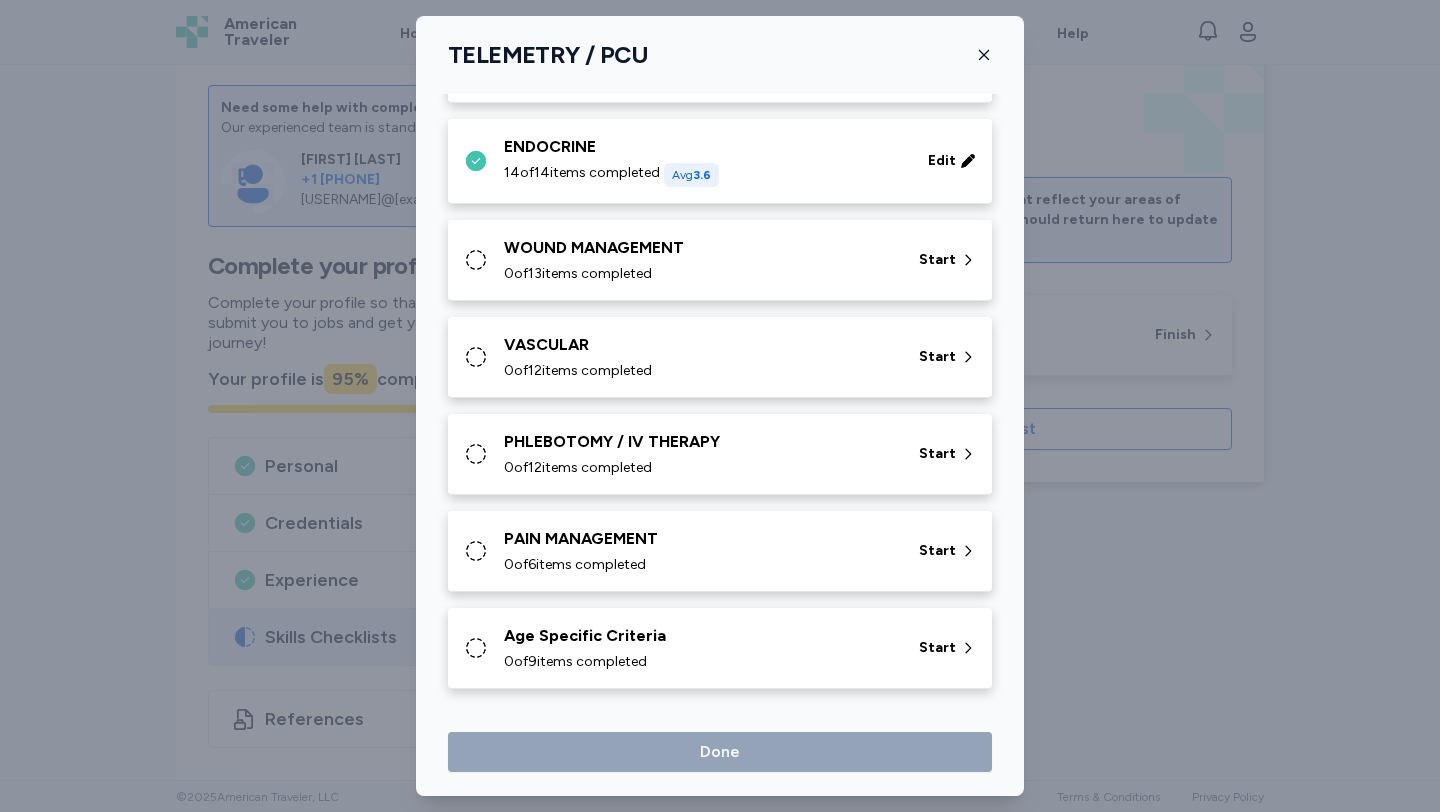 click on "0  of  13  items completed" at bounding box center (699, 274) 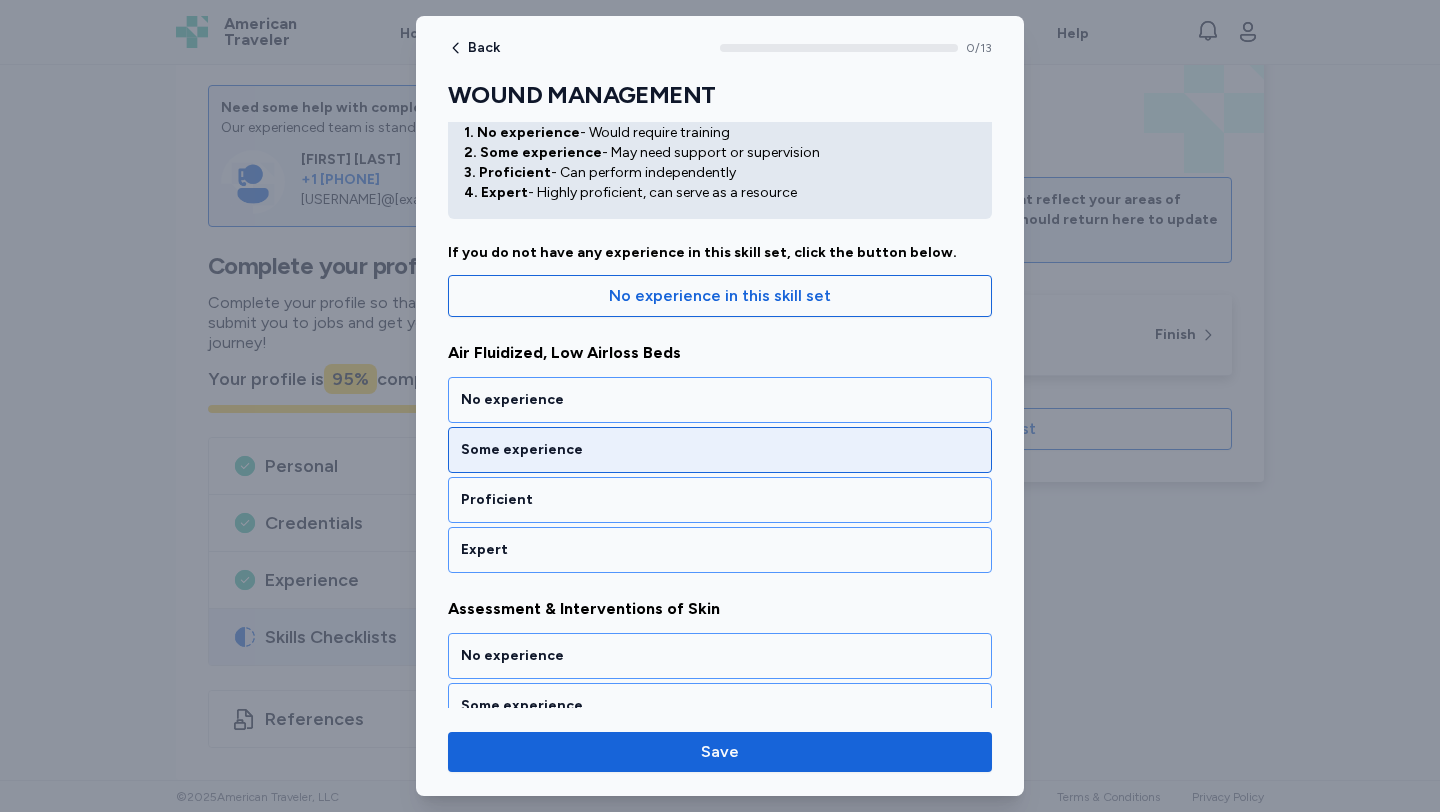 scroll, scrollTop: 76, scrollLeft: 0, axis: vertical 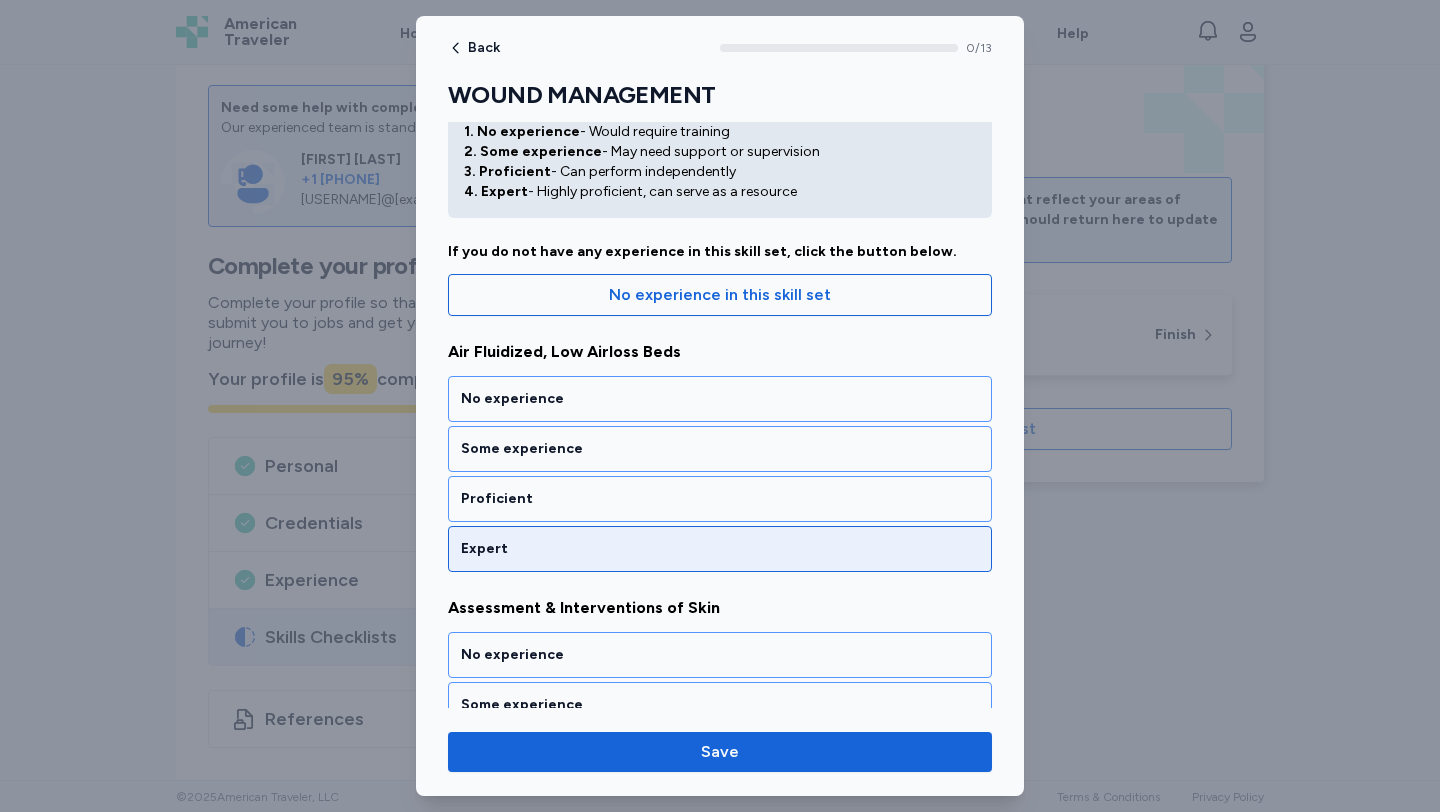 click on "Expert" at bounding box center [720, 549] 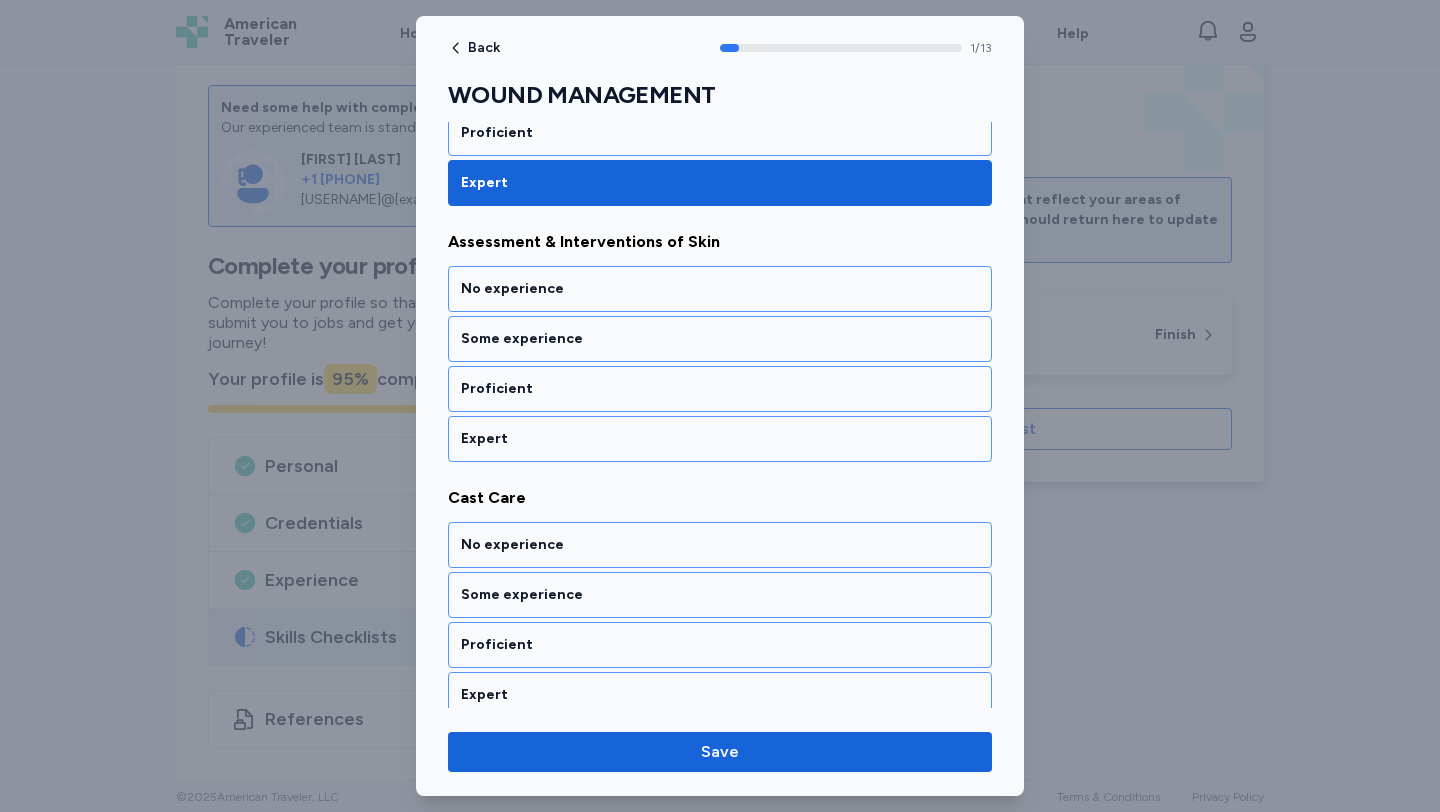 scroll, scrollTop: 447, scrollLeft: 0, axis: vertical 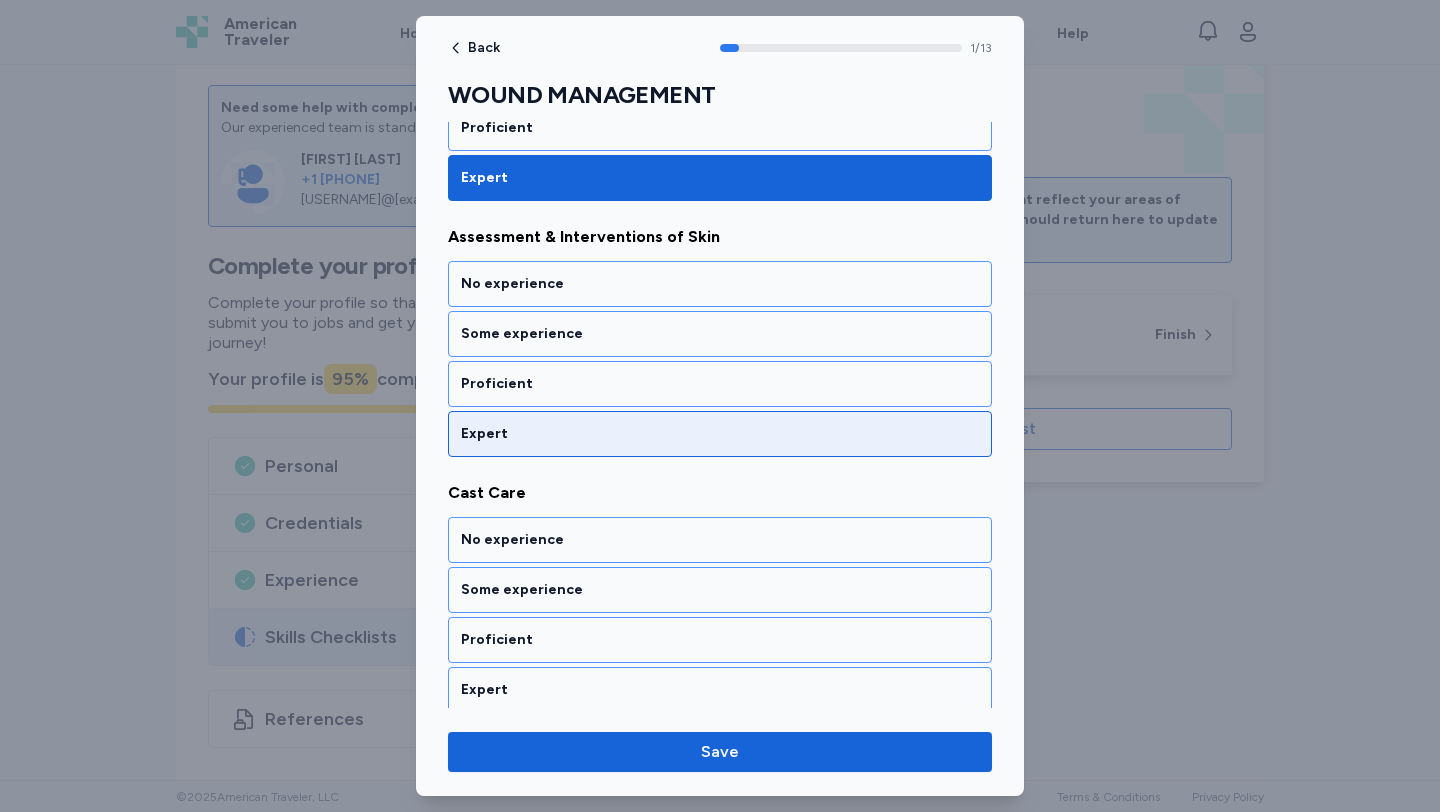 click on "Expert" at bounding box center (720, 434) 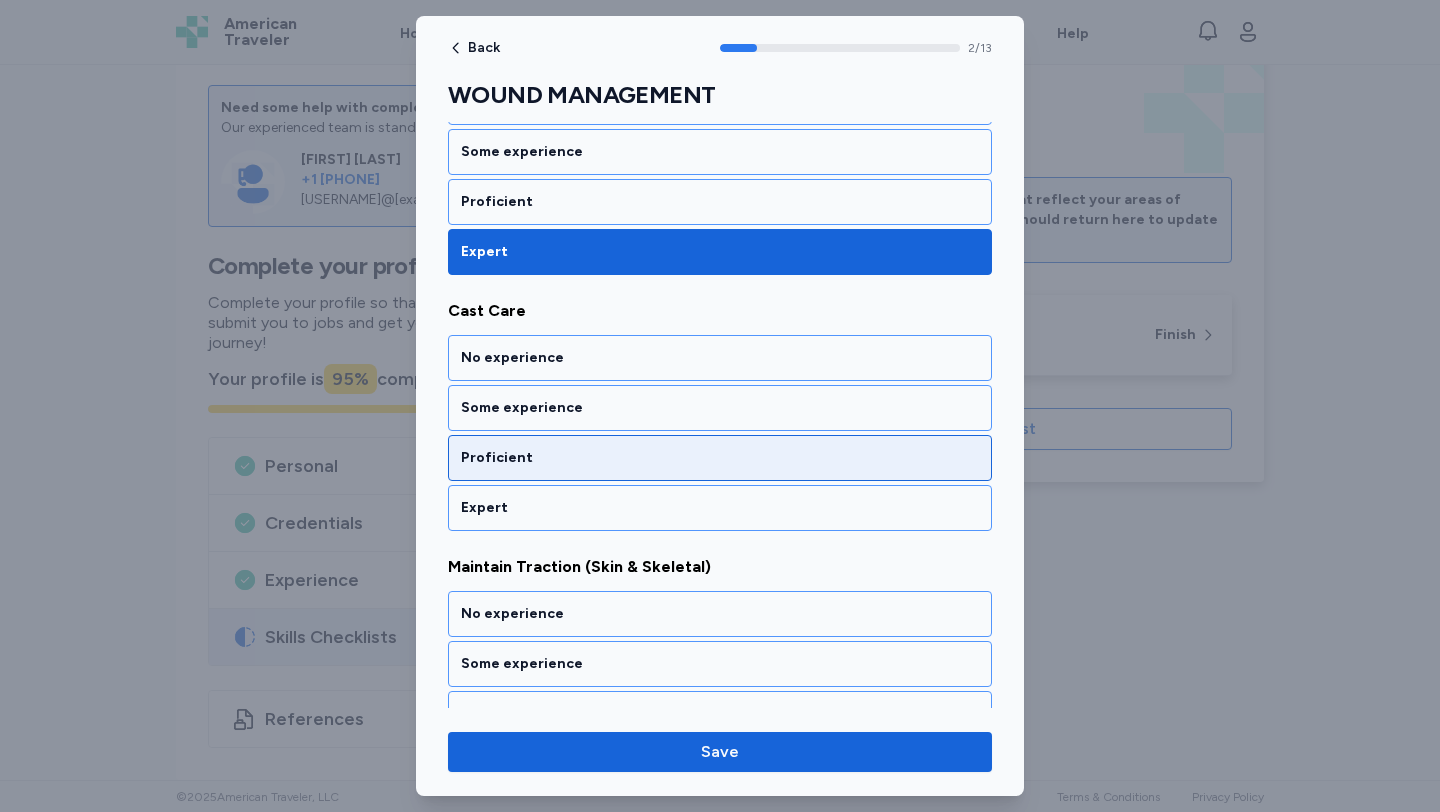 click on "Proficient" at bounding box center (720, 458) 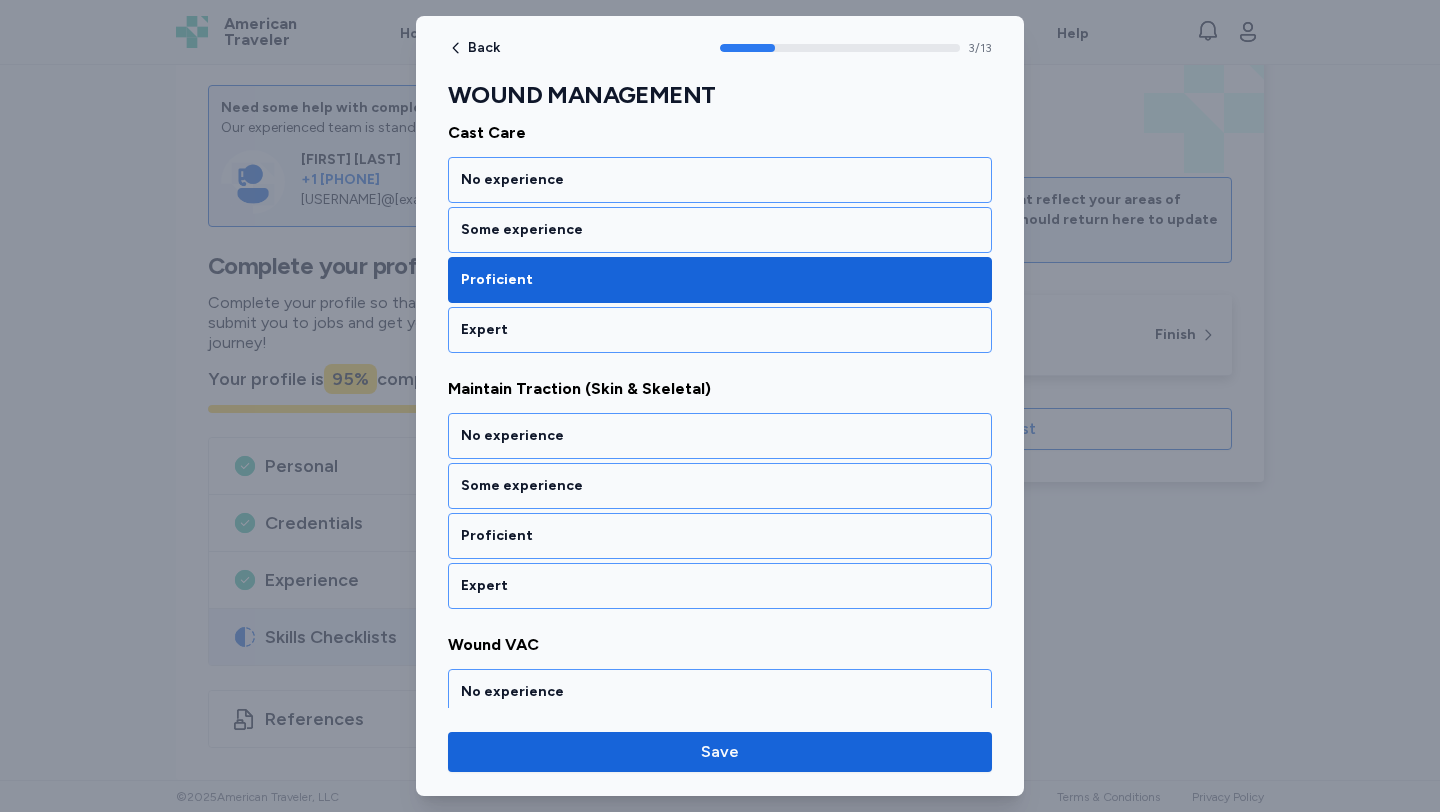 scroll, scrollTop: 885, scrollLeft: 0, axis: vertical 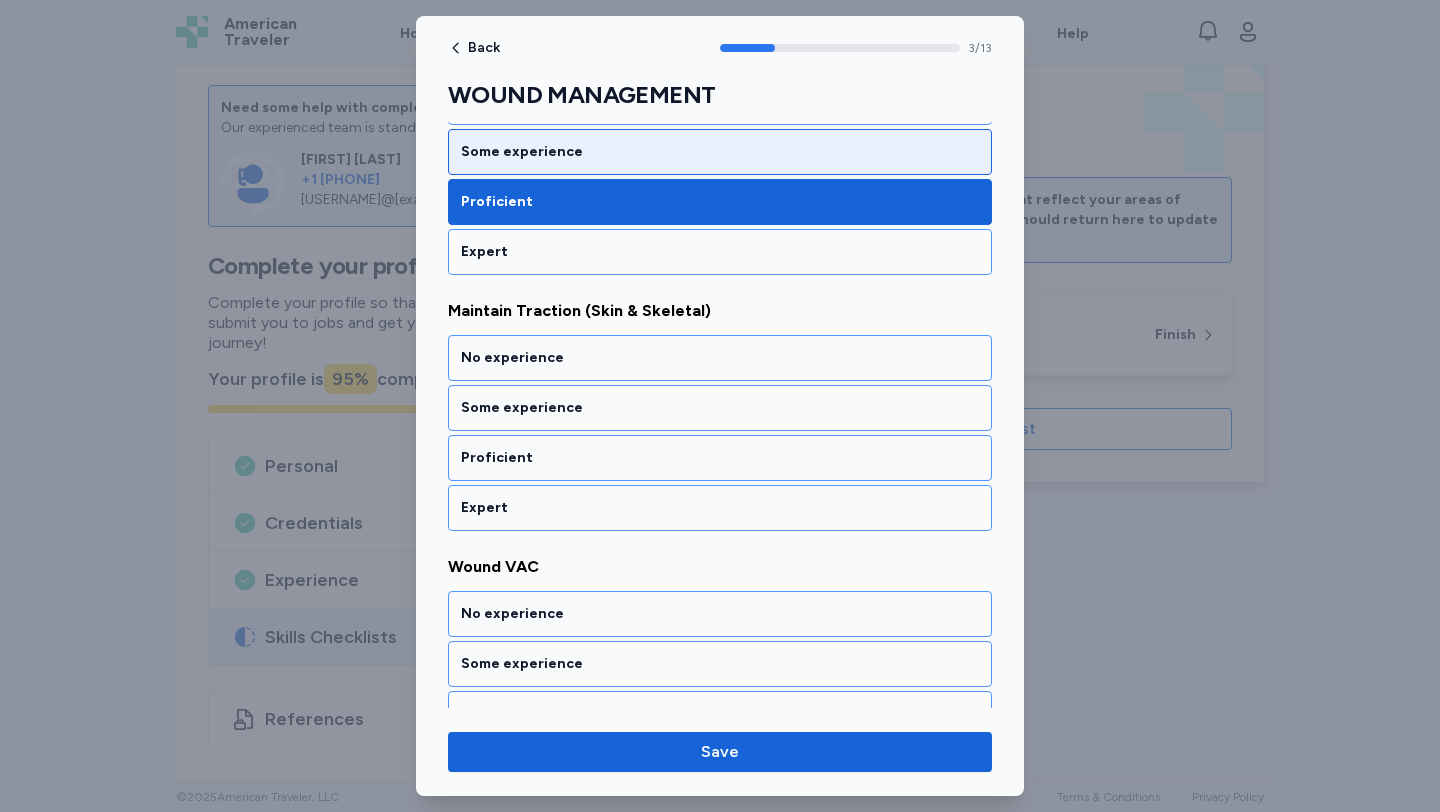 click on "Some experience" at bounding box center [720, 152] 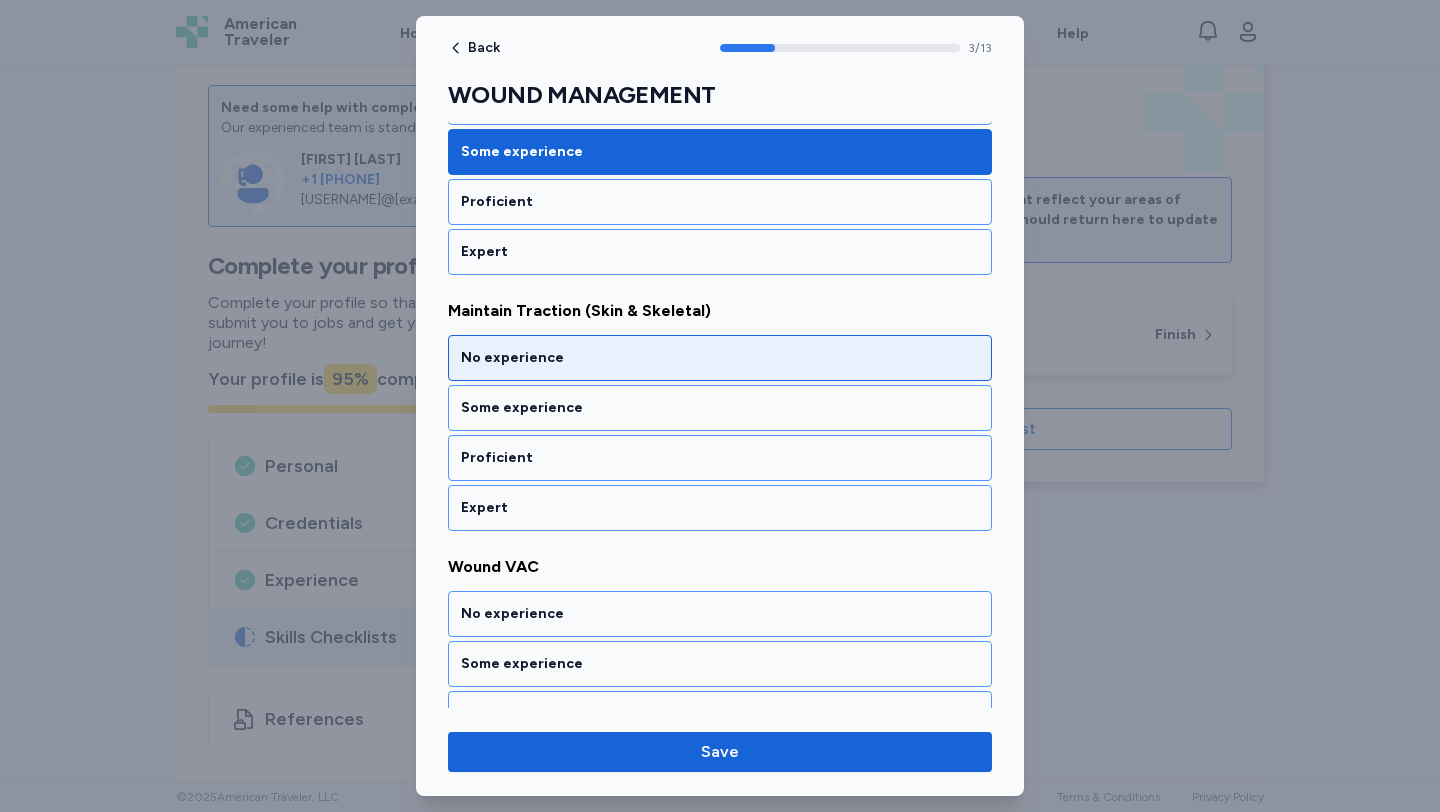click on "No experience" at bounding box center [720, 358] 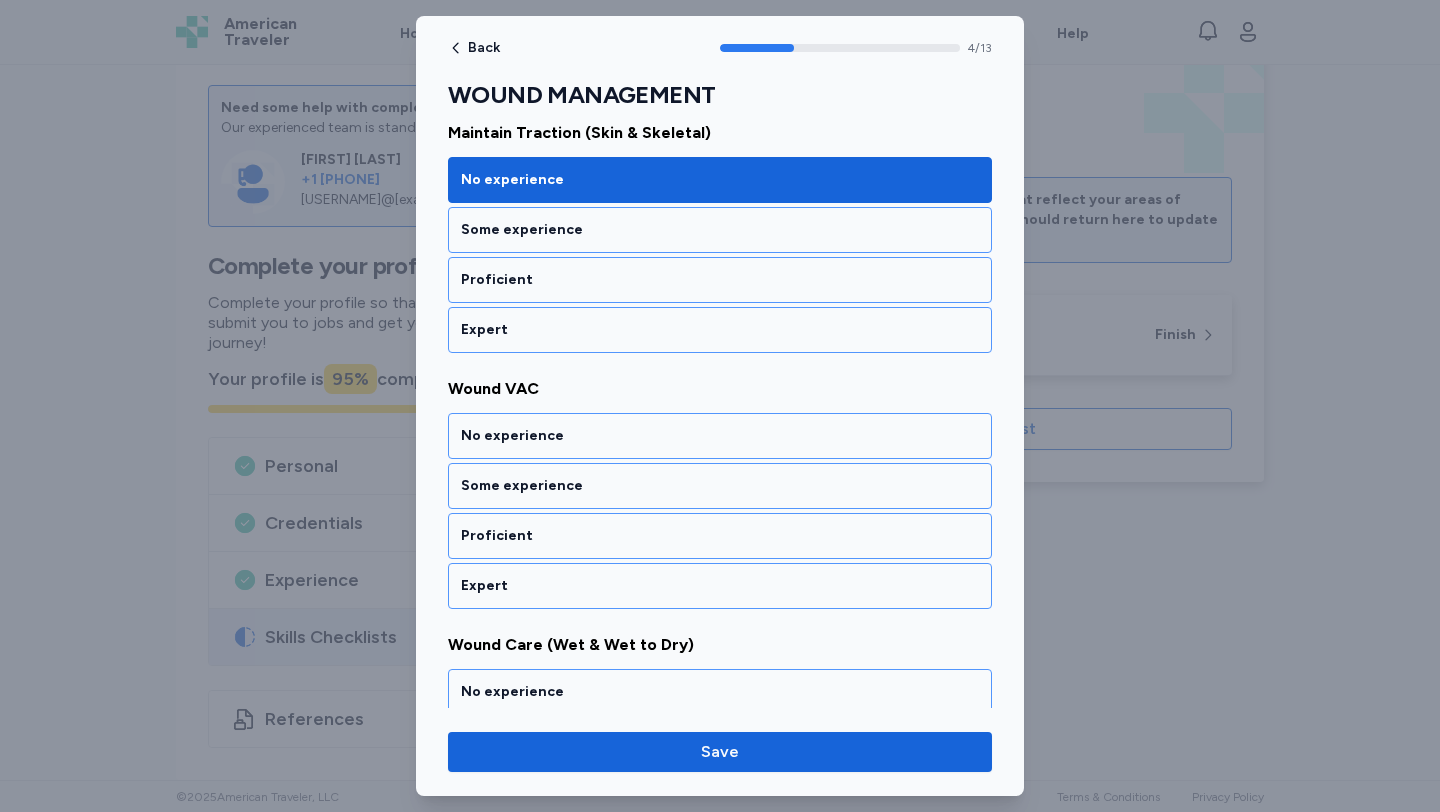 scroll, scrollTop: 1141, scrollLeft: 0, axis: vertical 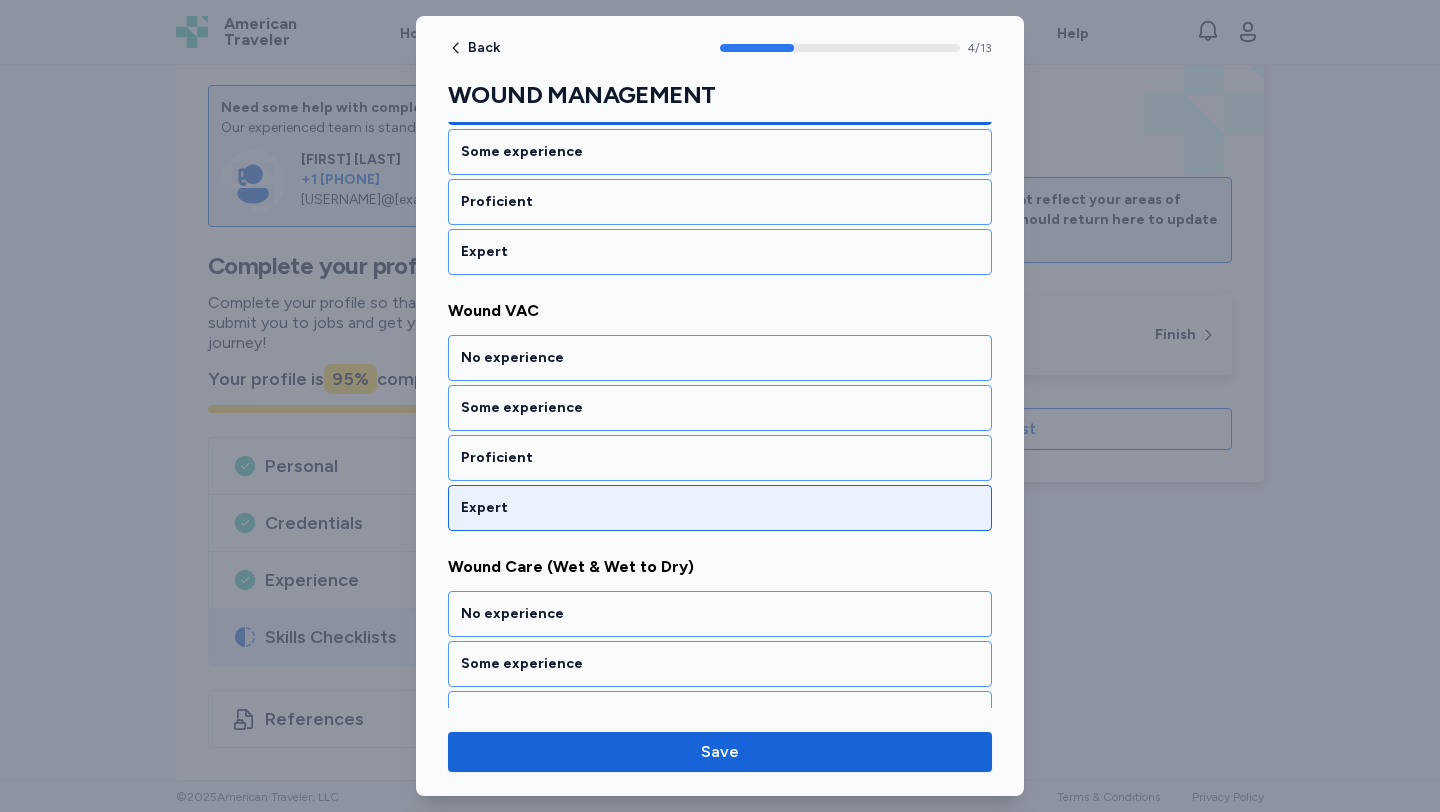 click on "Expert" at bounding box center (720, 508) 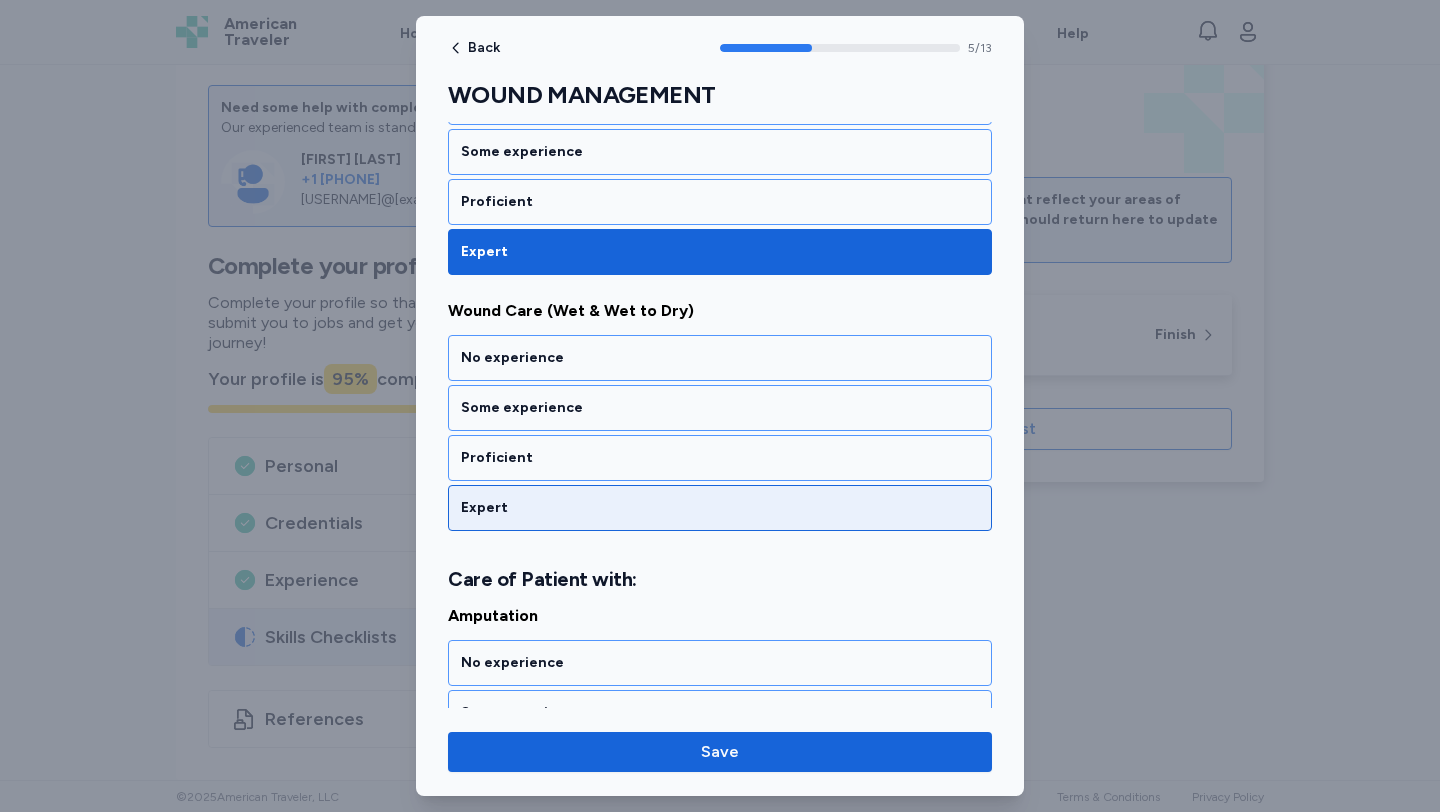 click on "Expert" at bounding box center (720, 508) 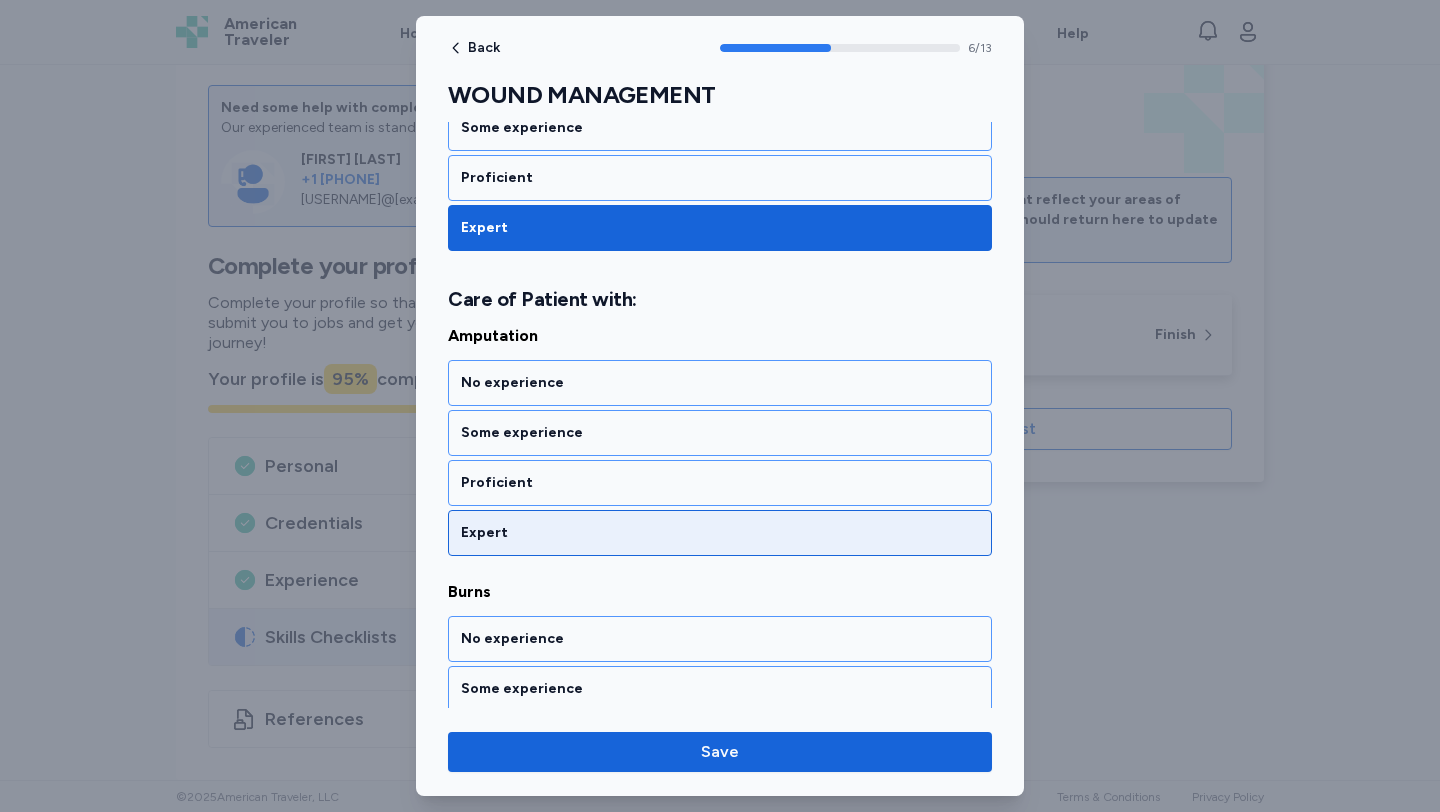 click on "Expert" at bounding box center [720, 533] 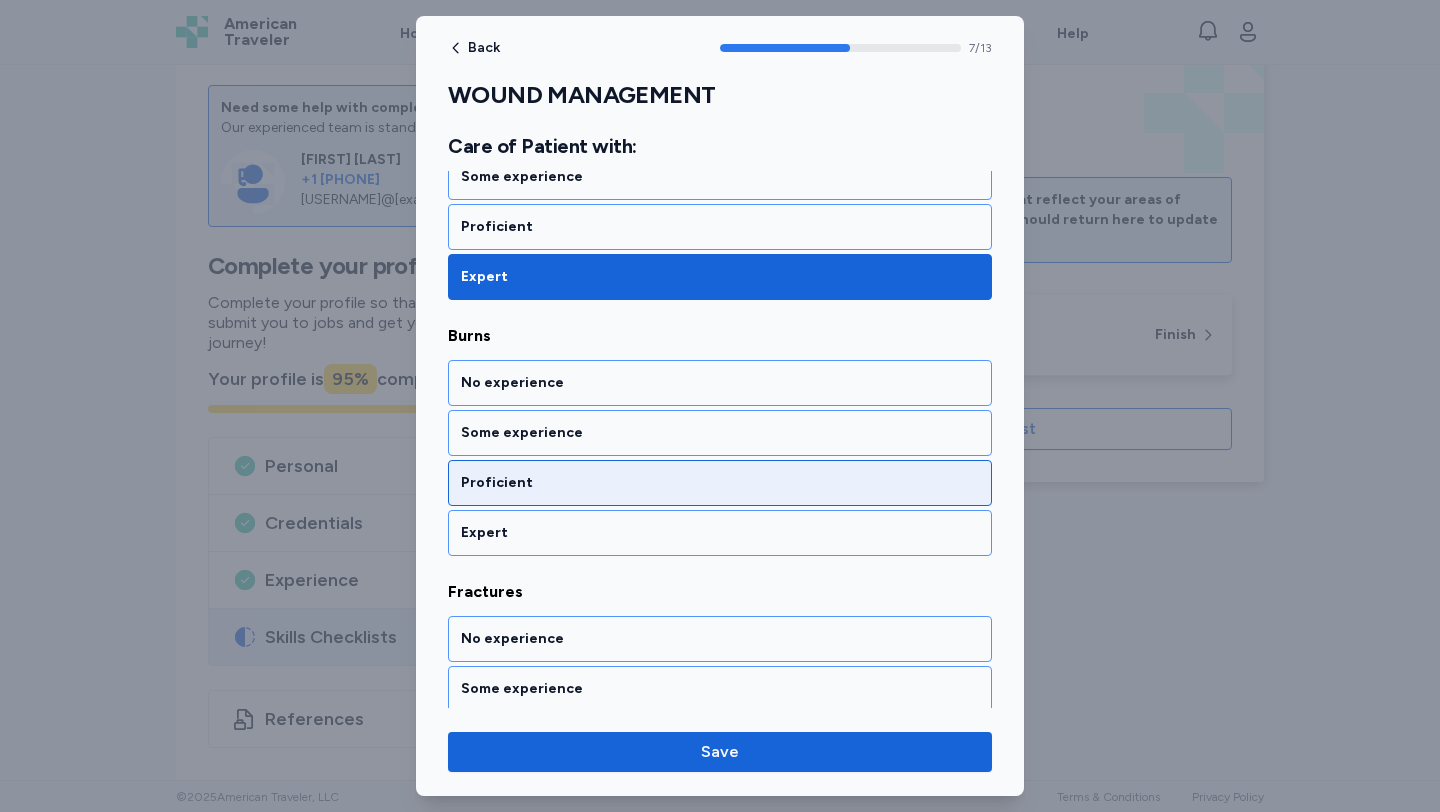 click on "Proficient" at bounding box center (720, 483) 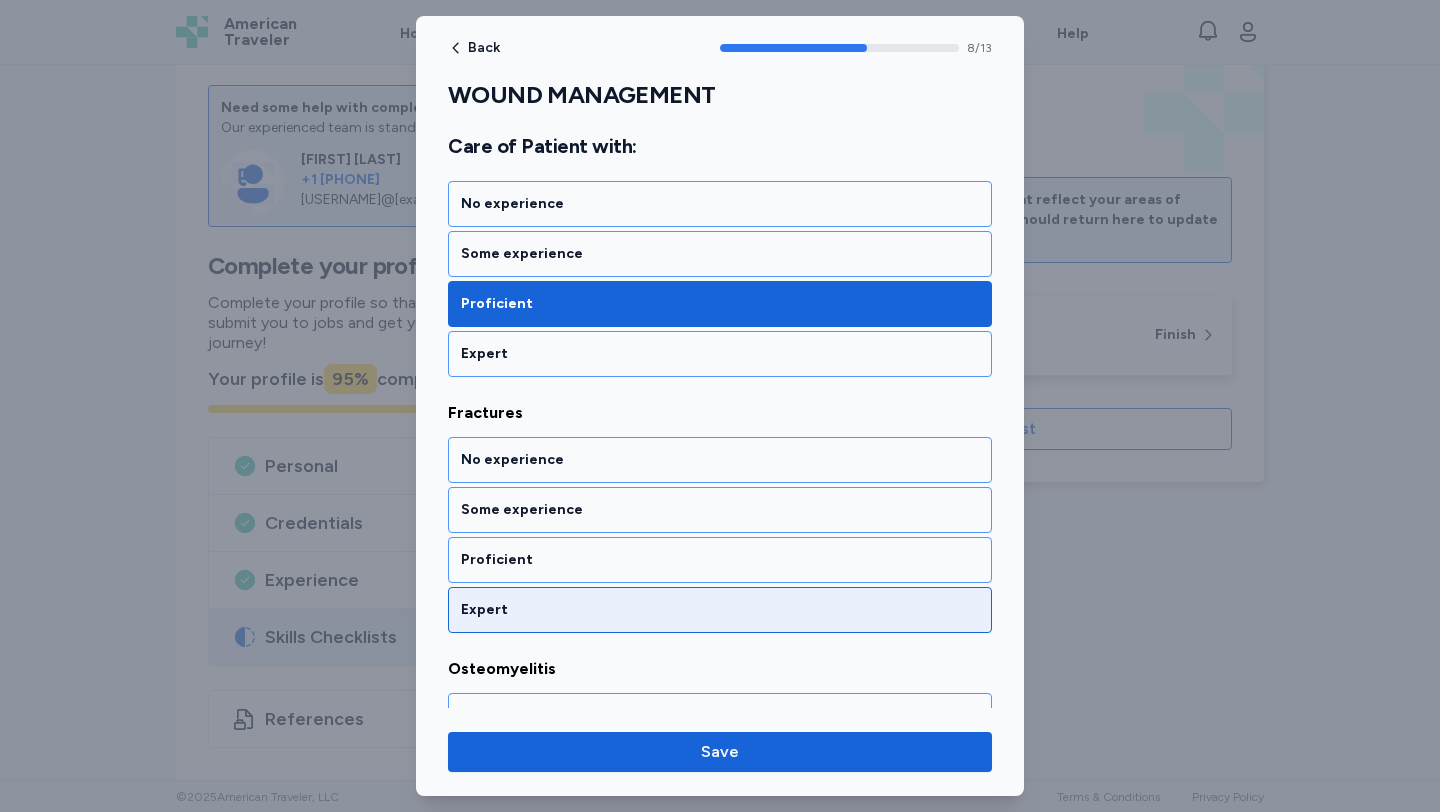 scroll, scrollTop: 2189, scrollLeft: 0, axis: vertical 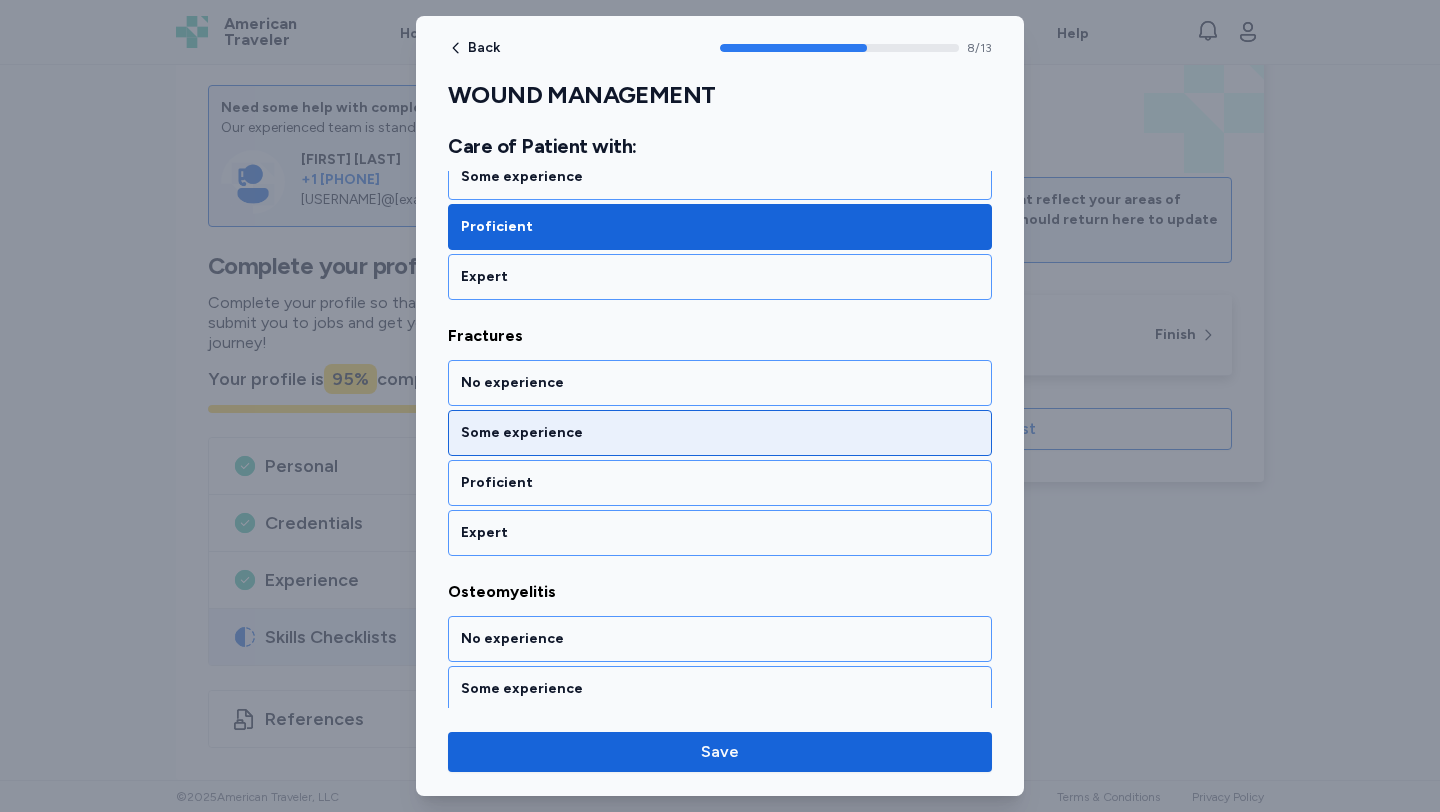 click on "Some experience" at bounding box center (720, 433) 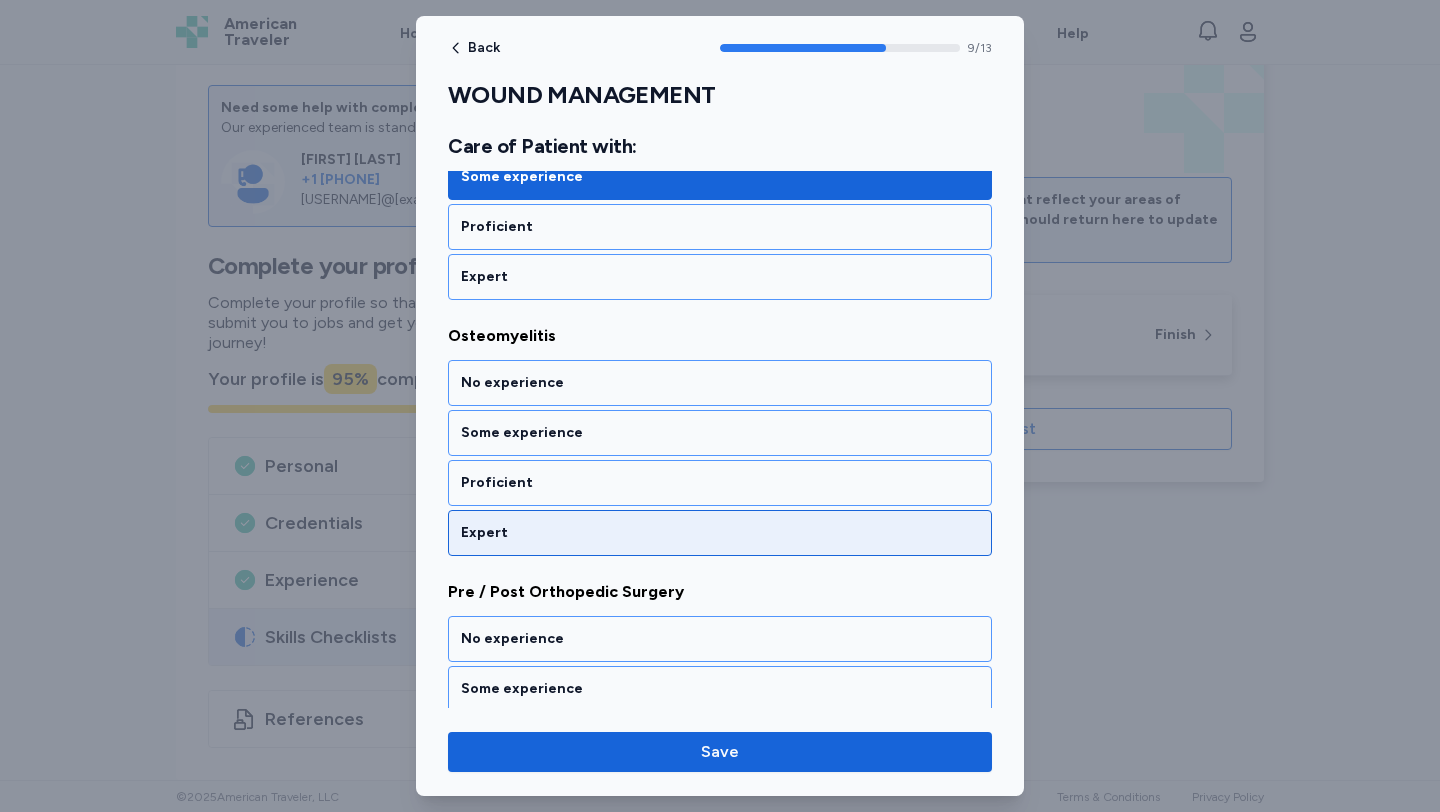 click on "Expert" at bounding box center [720, 533] 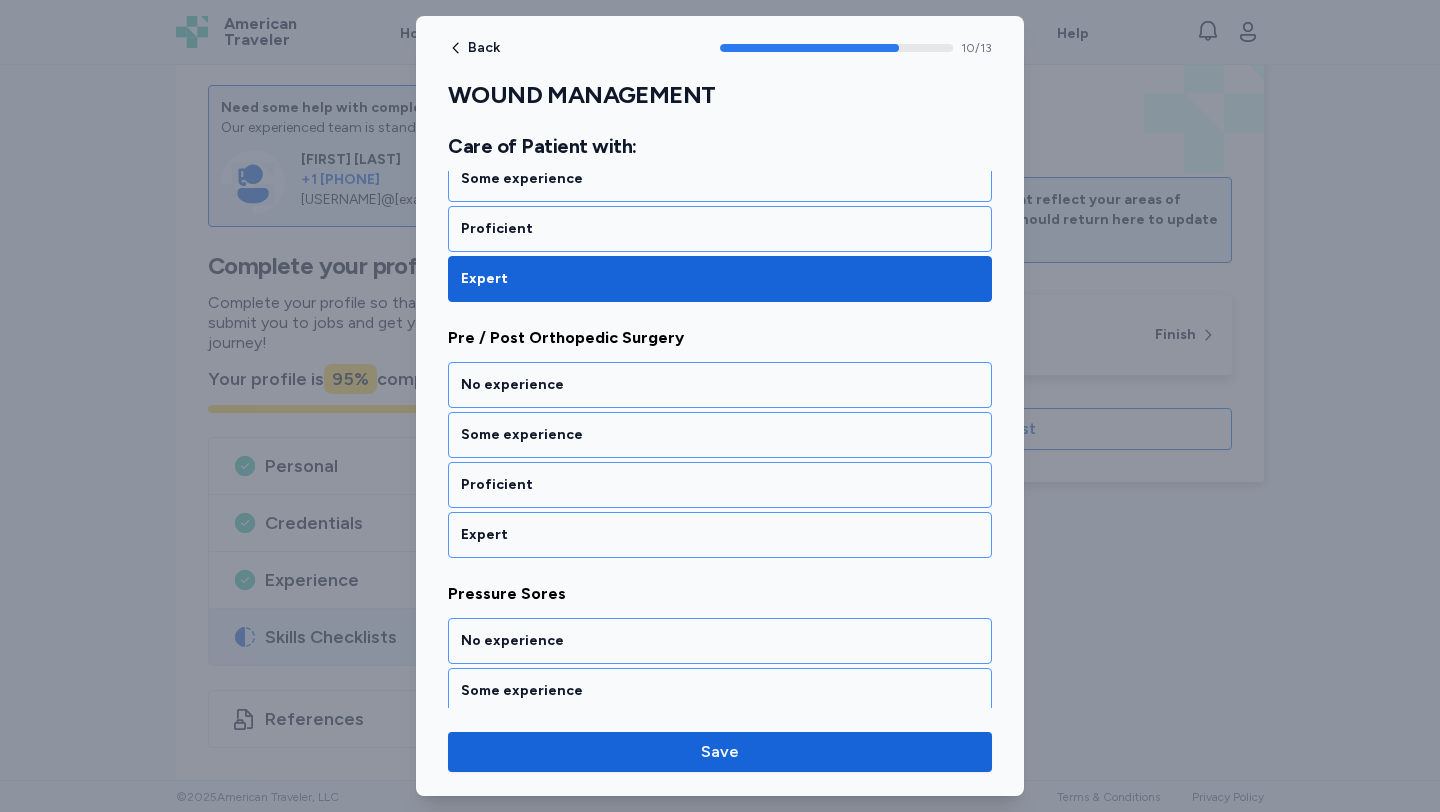 scroll, scrollTop: 2701, scrollLeft: 0, axis: vertical 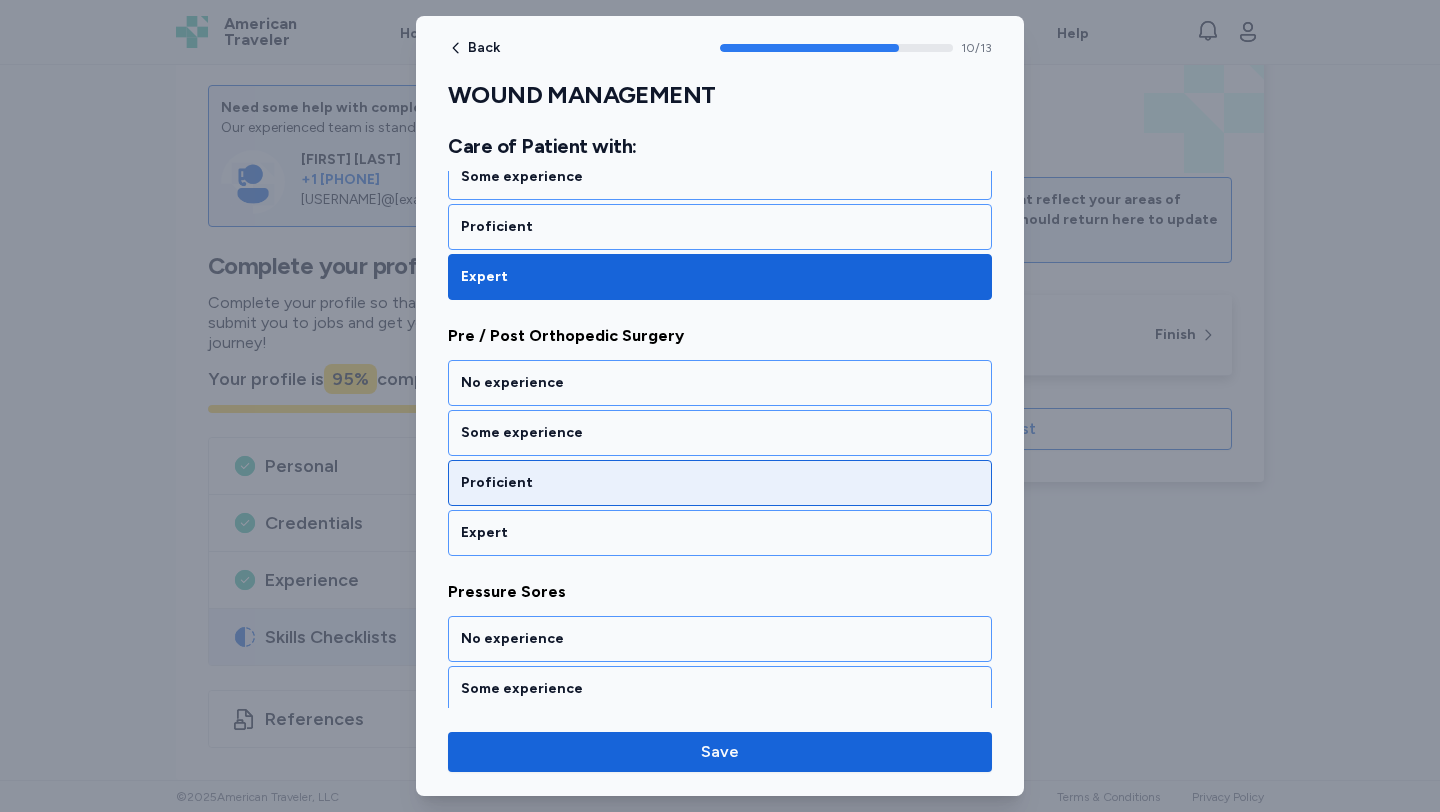 click on "Proficient" at bounding box center (720, 483) 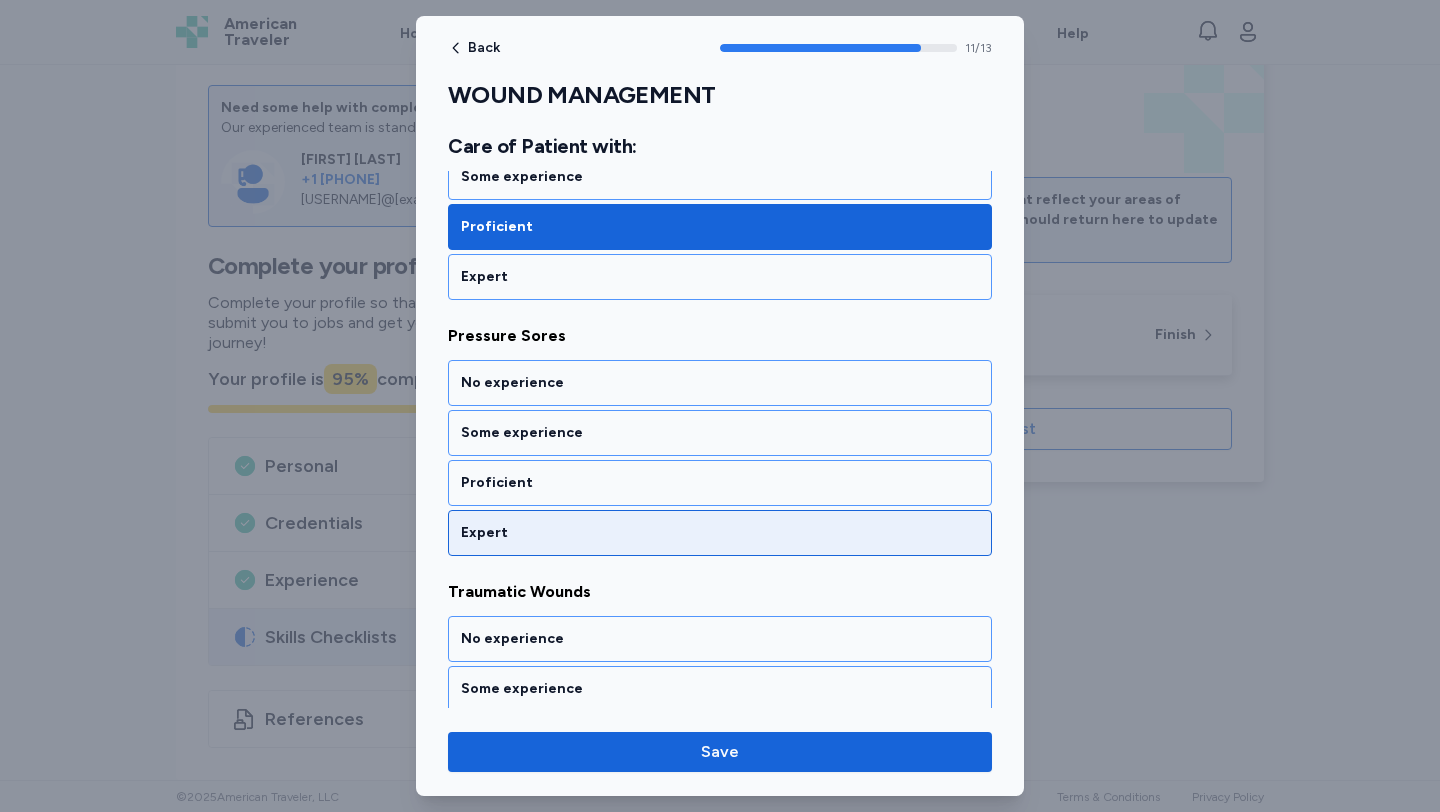 click on "Expert" at bounding box center (720, 533) 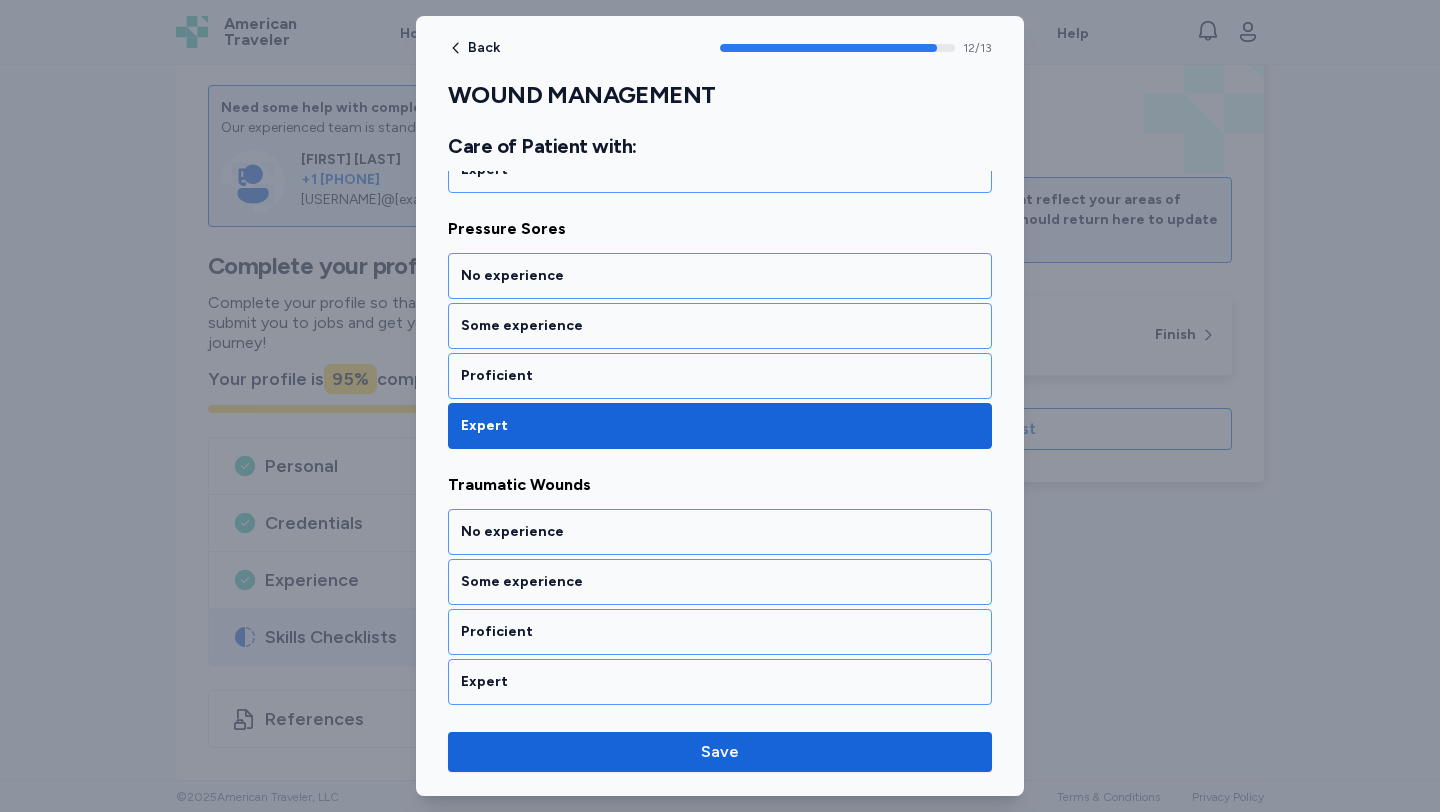 scroll, scrollTop: 3065, scrollLeft: 0, axis: vertical 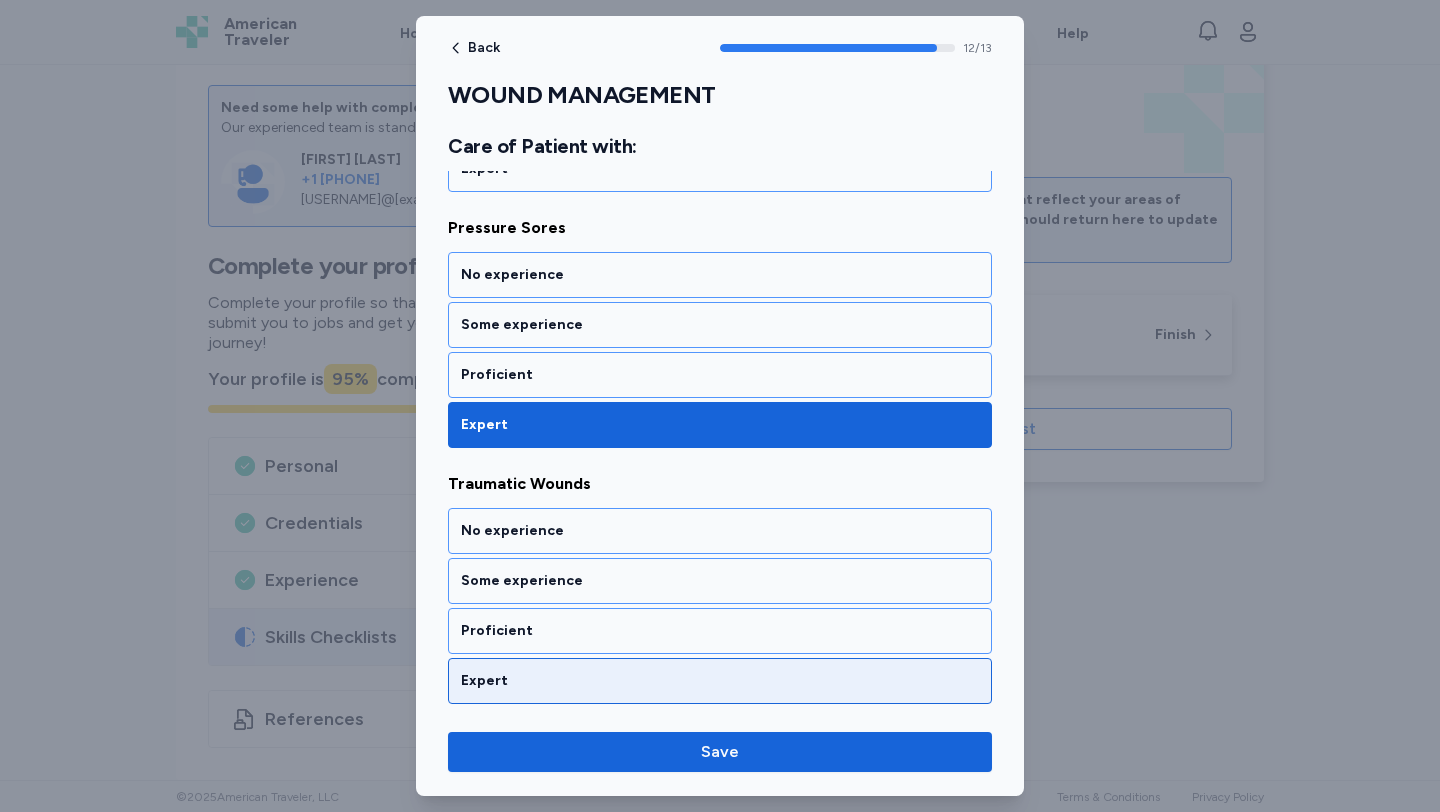 click on "Expert" at bounding box center [720, 681] 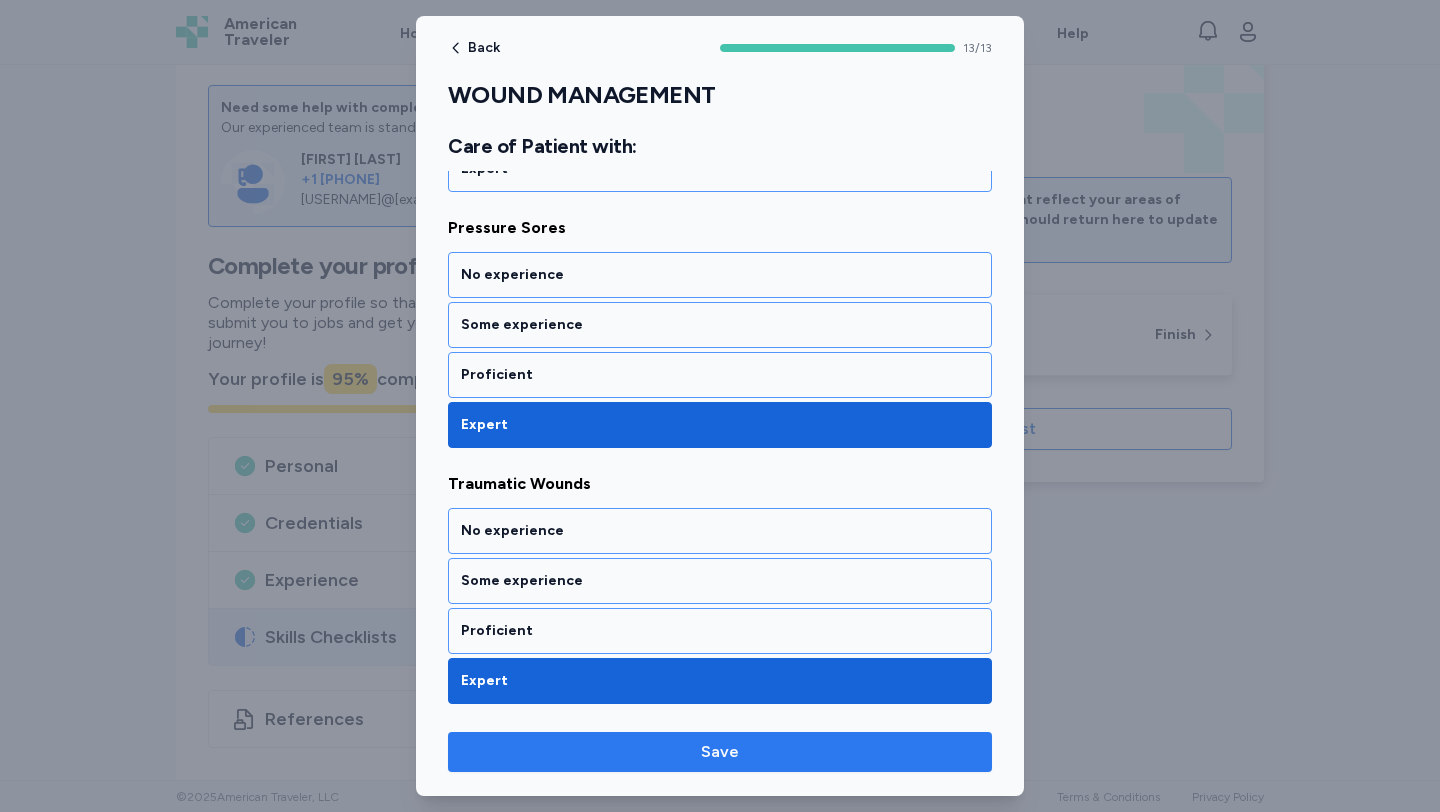 click on "Save" at bounding box center (720, 752) 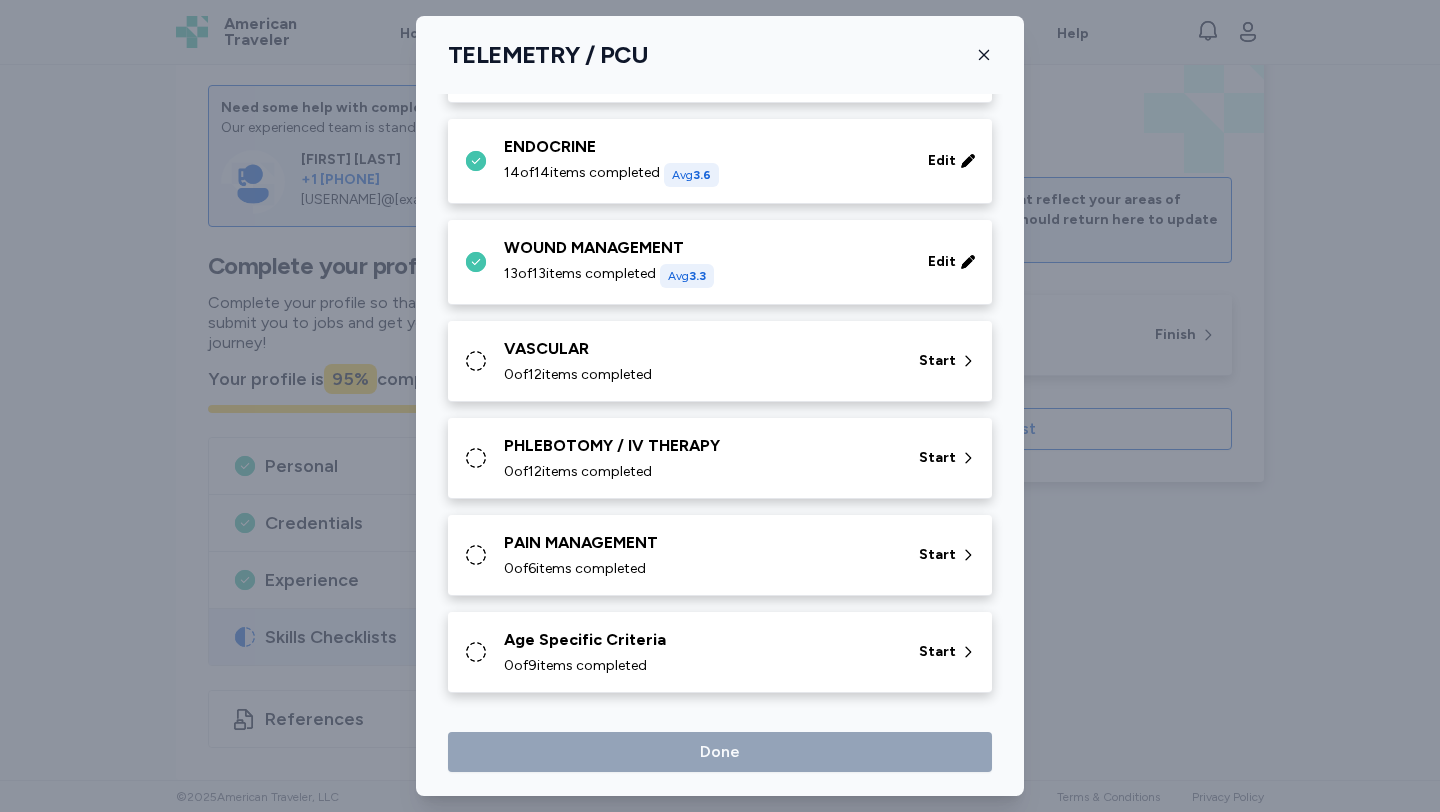 scroll, scrollTop: 809, scrollLeft: 0, axis: vertical 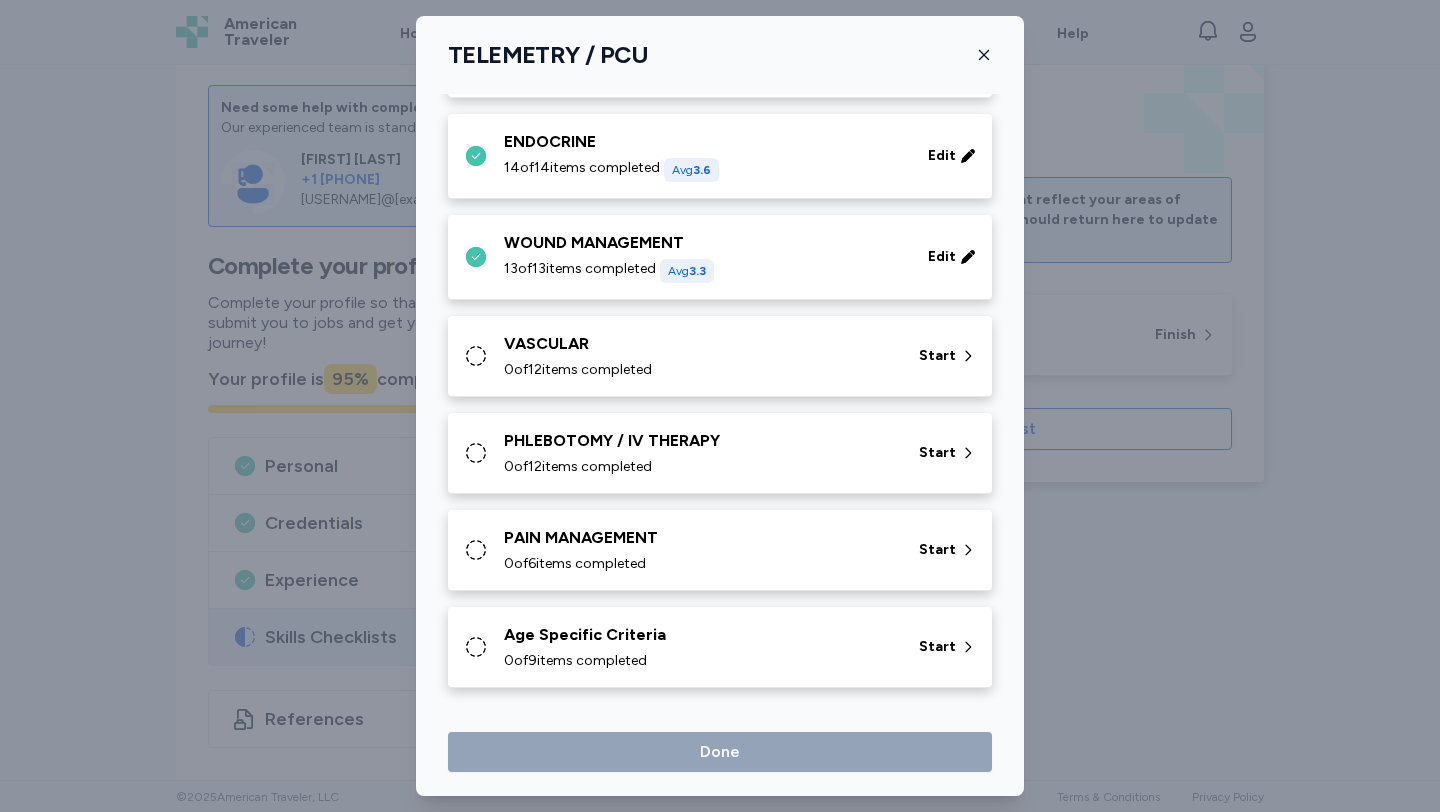 click on "VASCULAR 0  of  12  items completed" at bounding box center [699, 356] 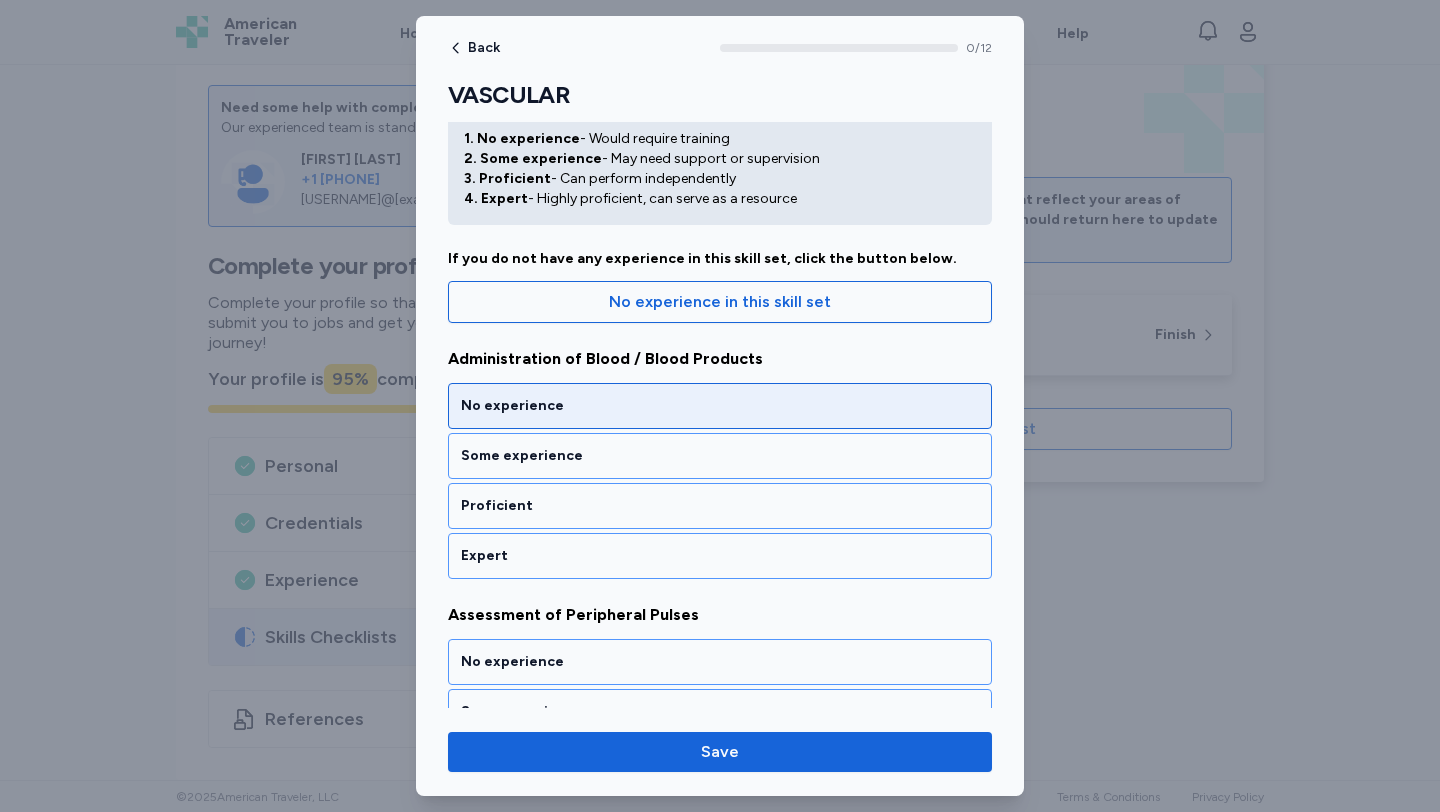 scroll, scrollTop: 74, scrollLeft: 0, axis: vertical 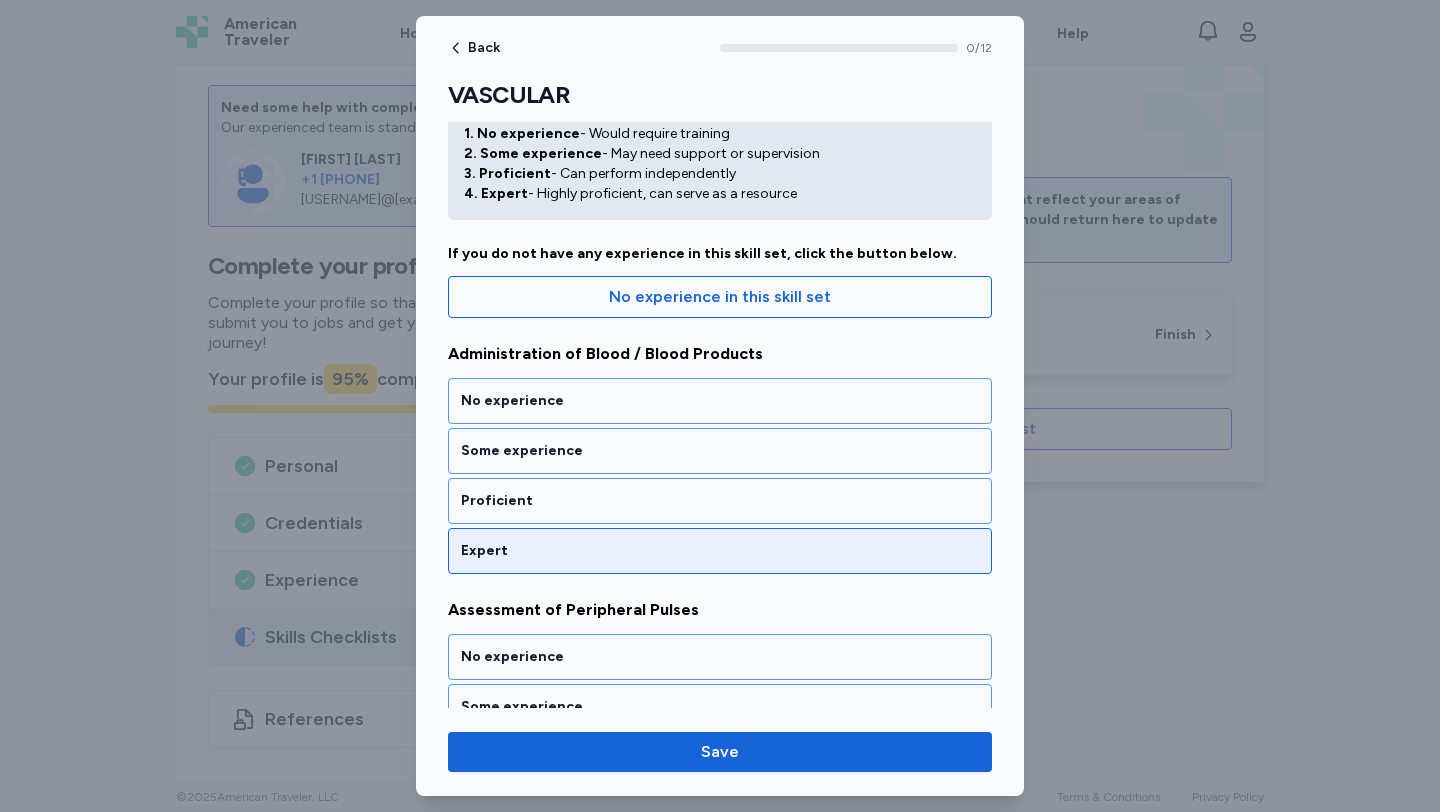 click on "Expert" at bounding box center (720, 551) 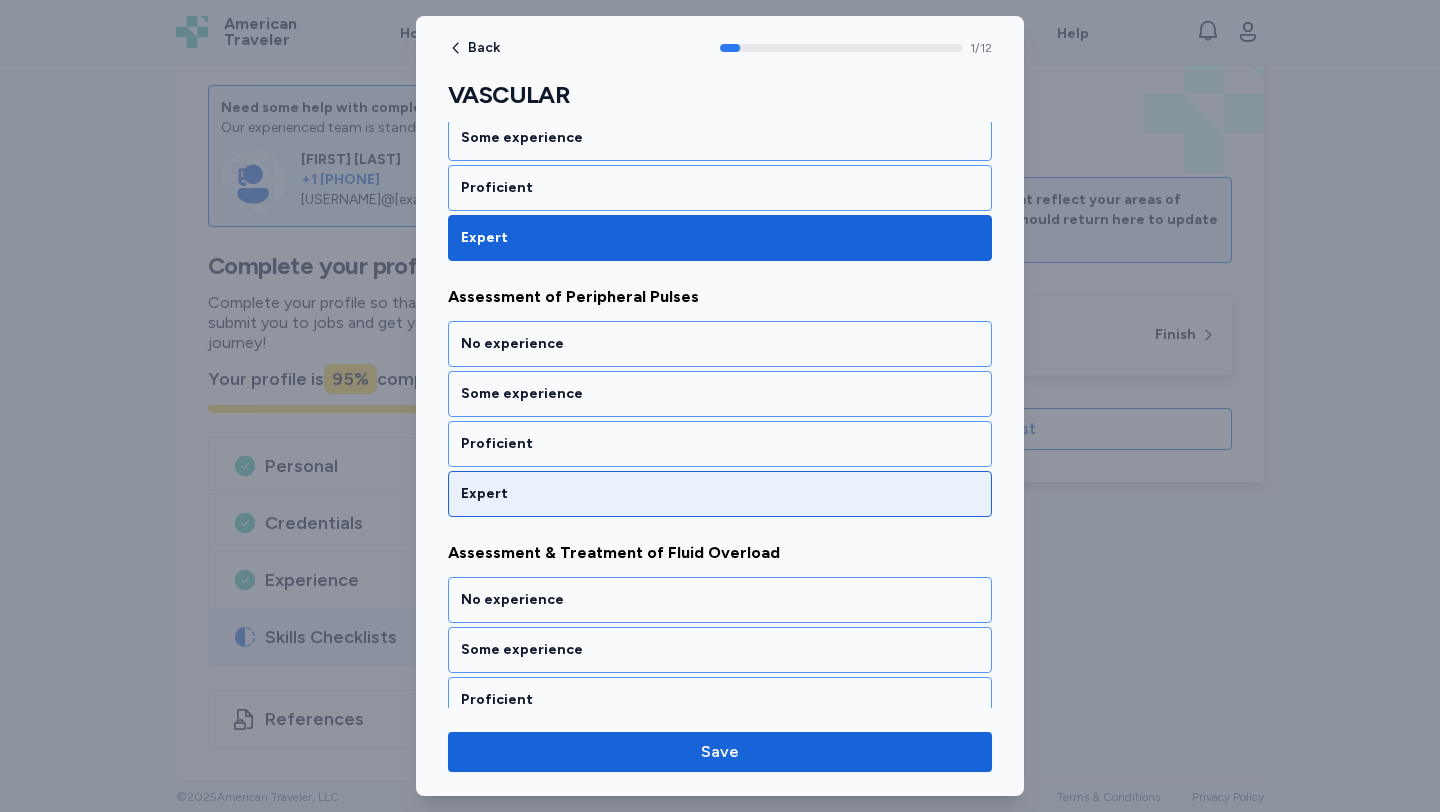 click on "Expert" at bounding box center [720, 494] 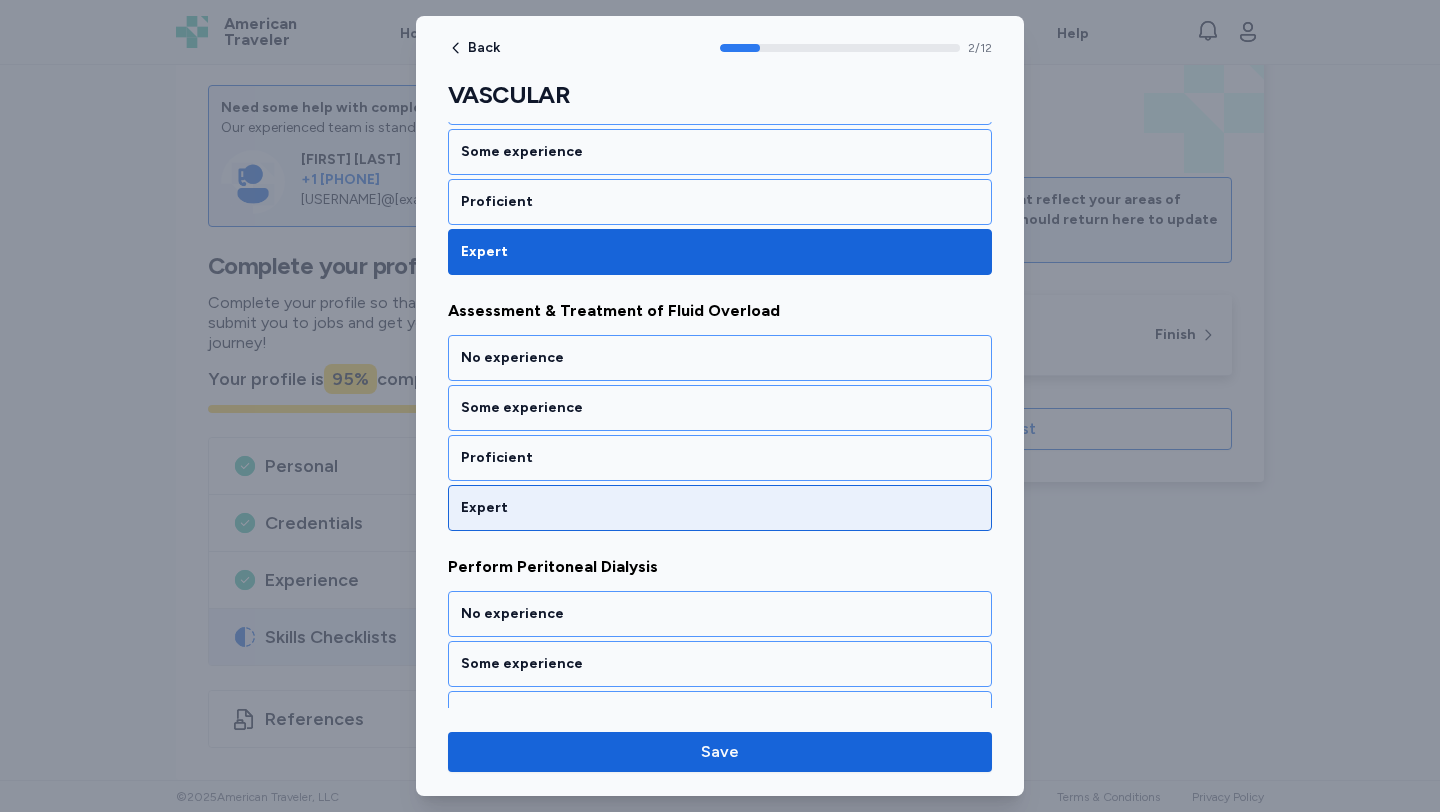 click on "Expert" at bounding box center (720, 508) 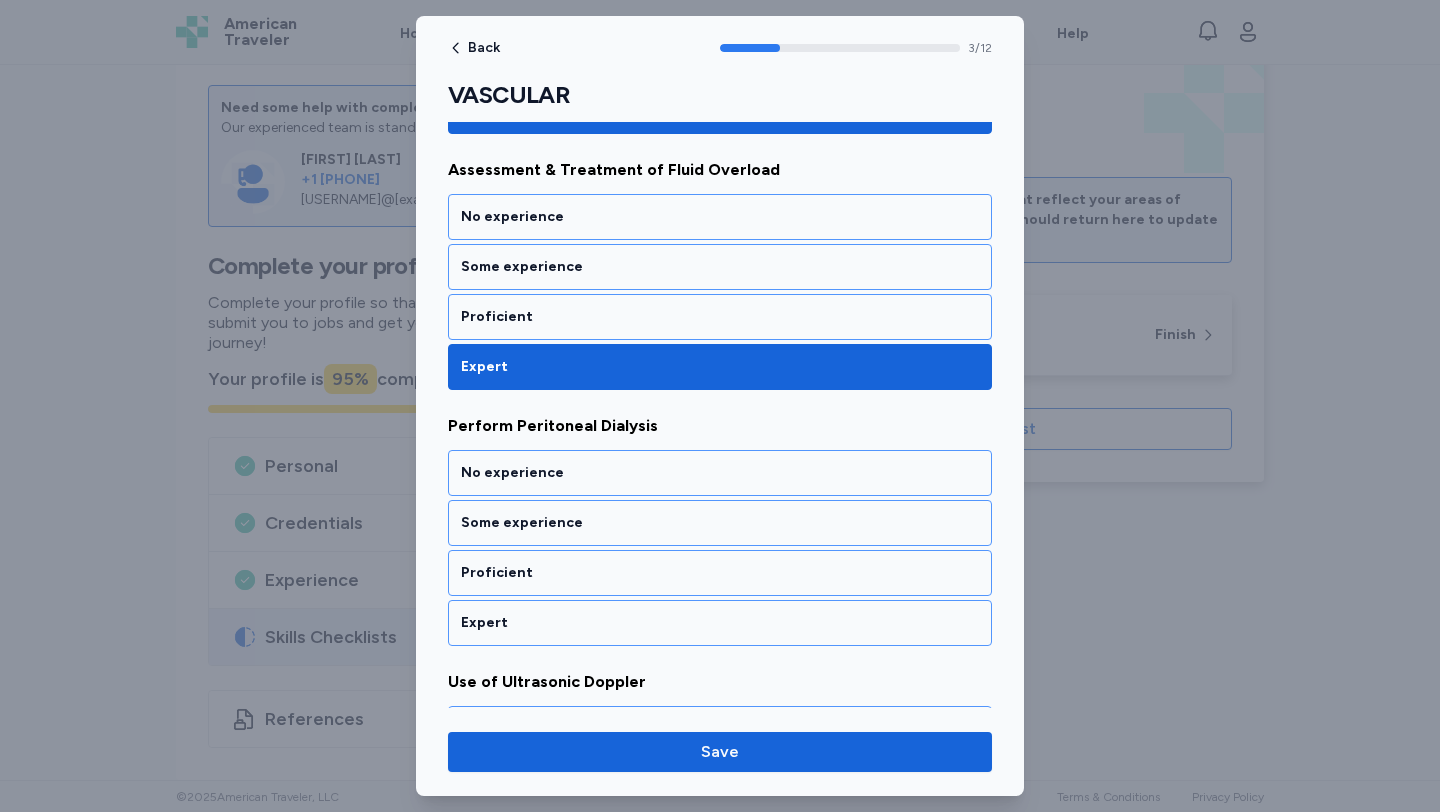 scroll, scrollTop: 885, scrollLeft: 0, axis: vertical 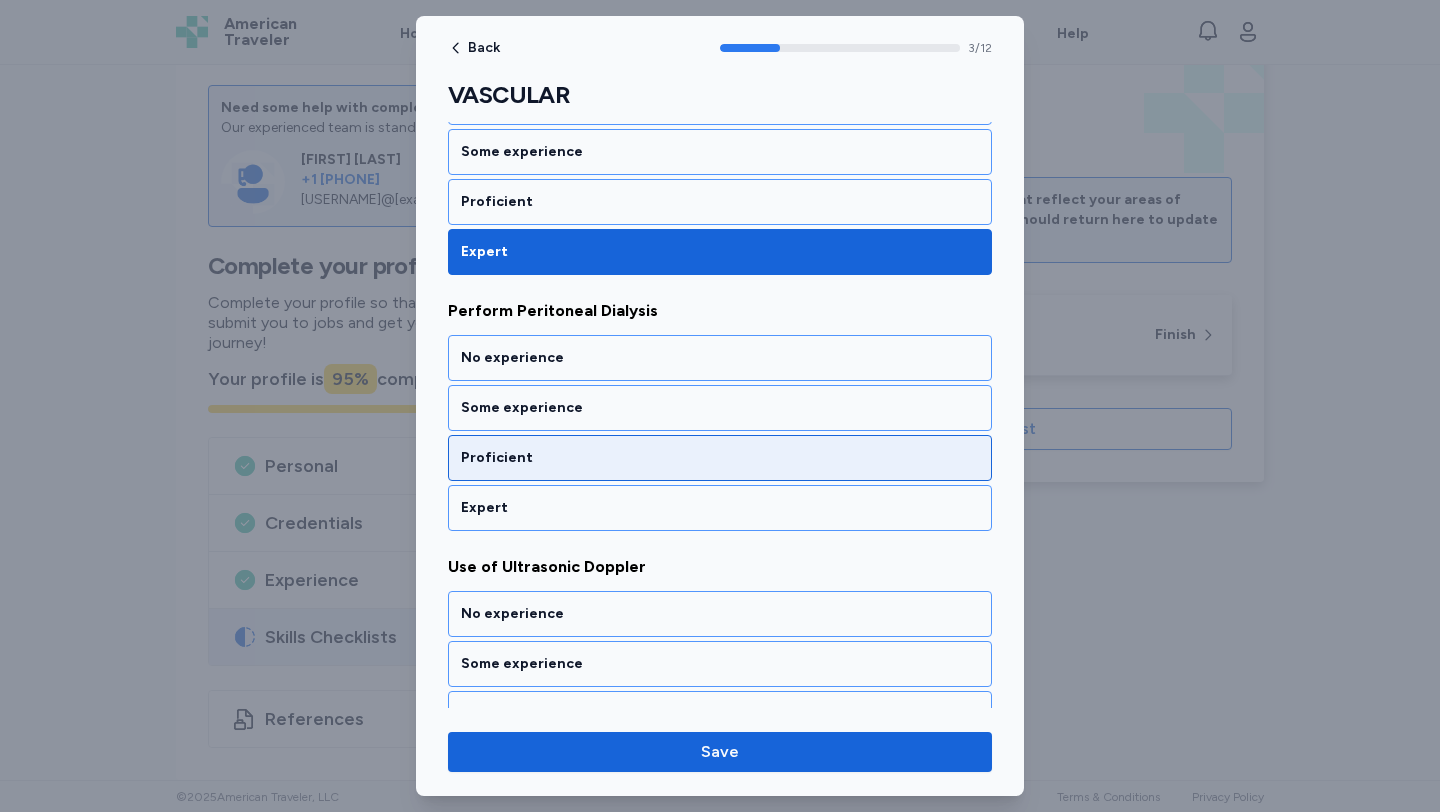 click on "Proficient" at bounding box center [720, 458] 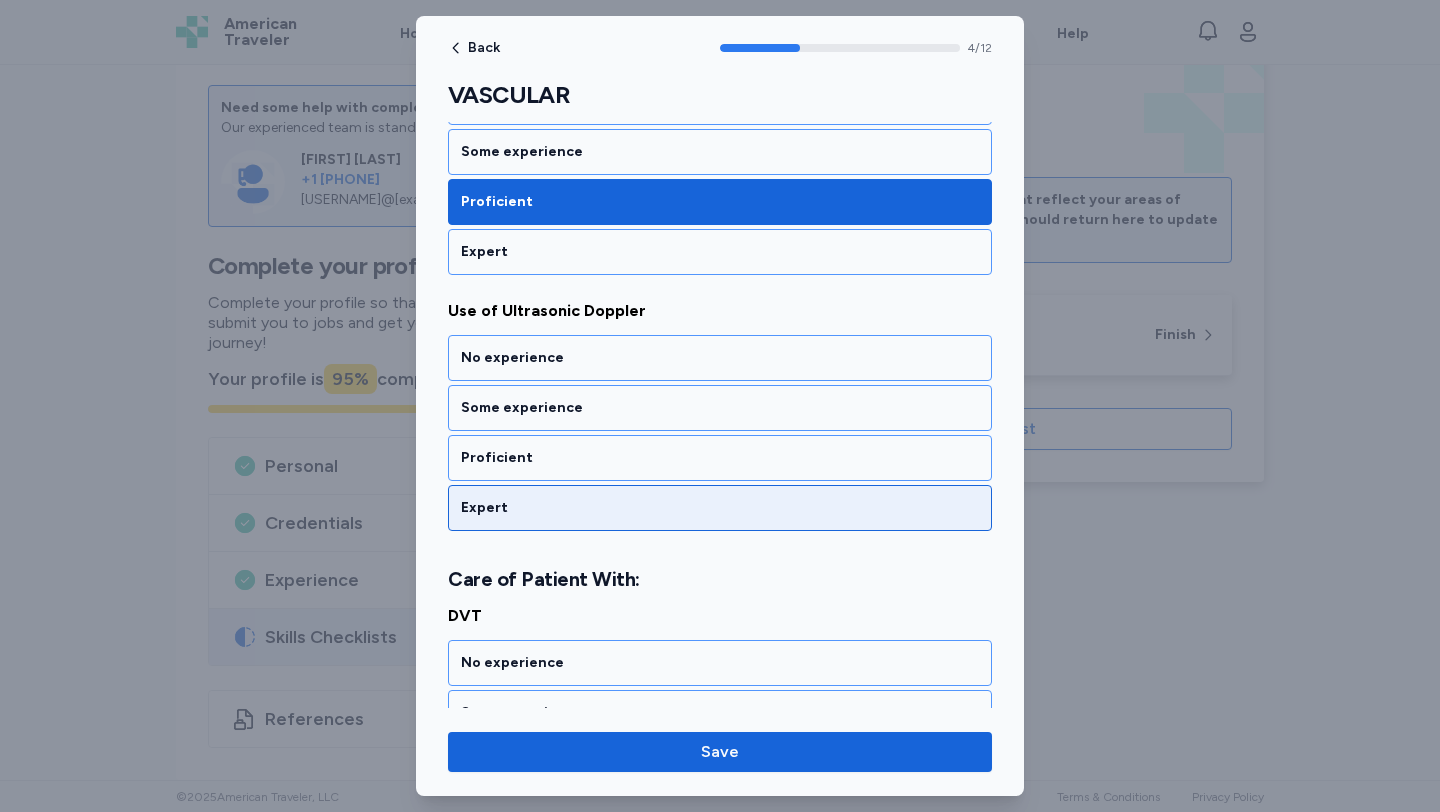 click on "Expert" at bounding box center (720, 508) 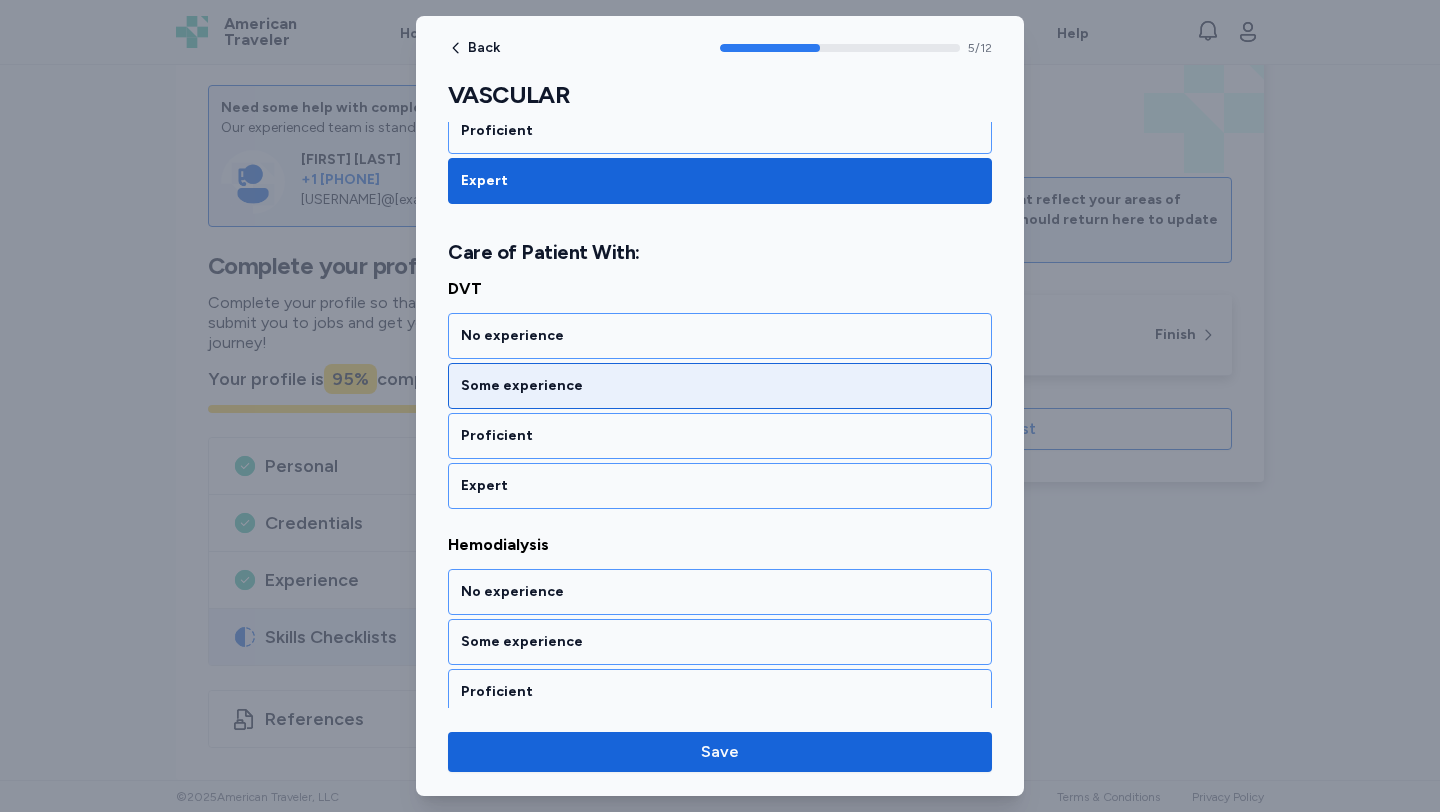 scroll, scrollTop: 1477, scrollLeft: 0, axis: vertical 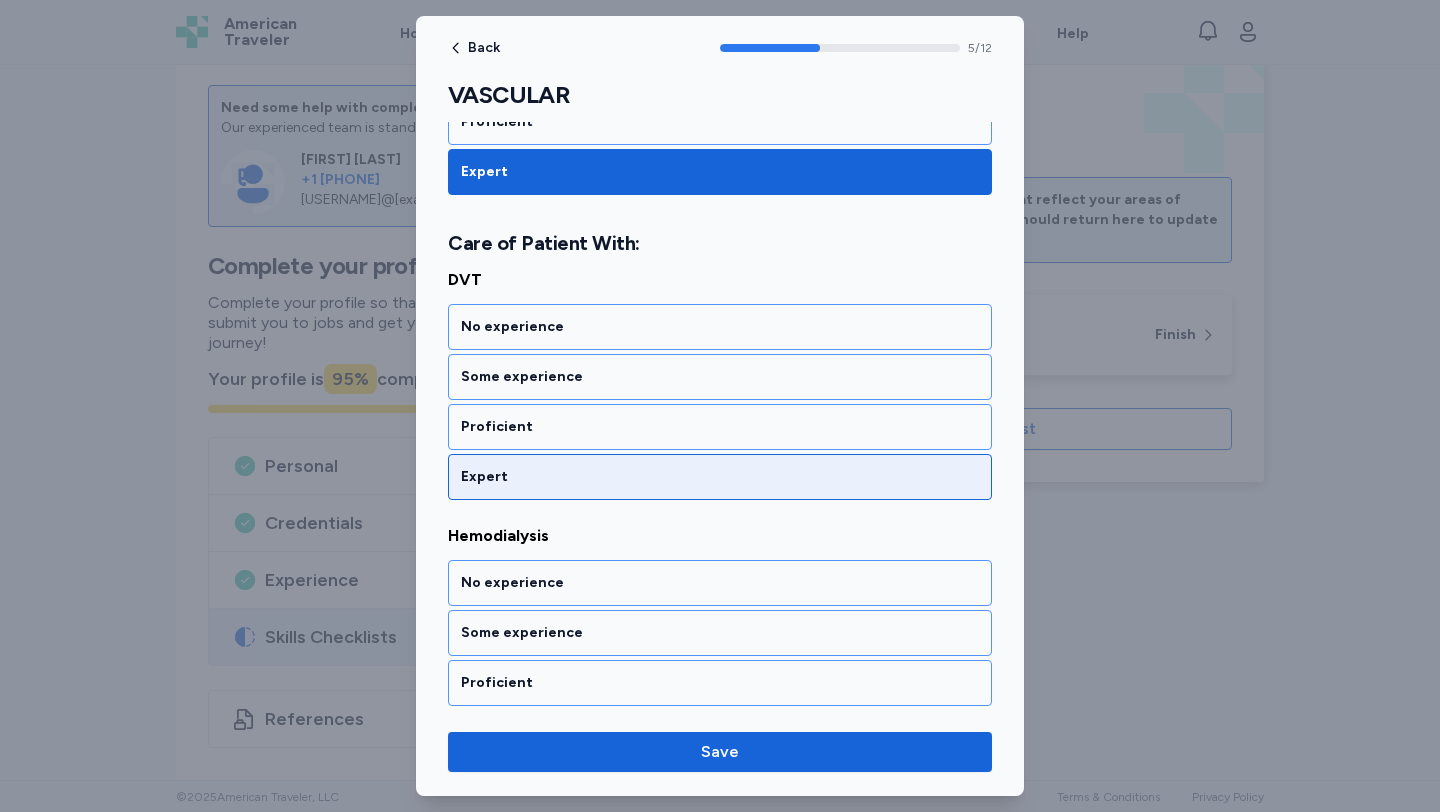 click on "Expert" at bounding box center (720, 477) 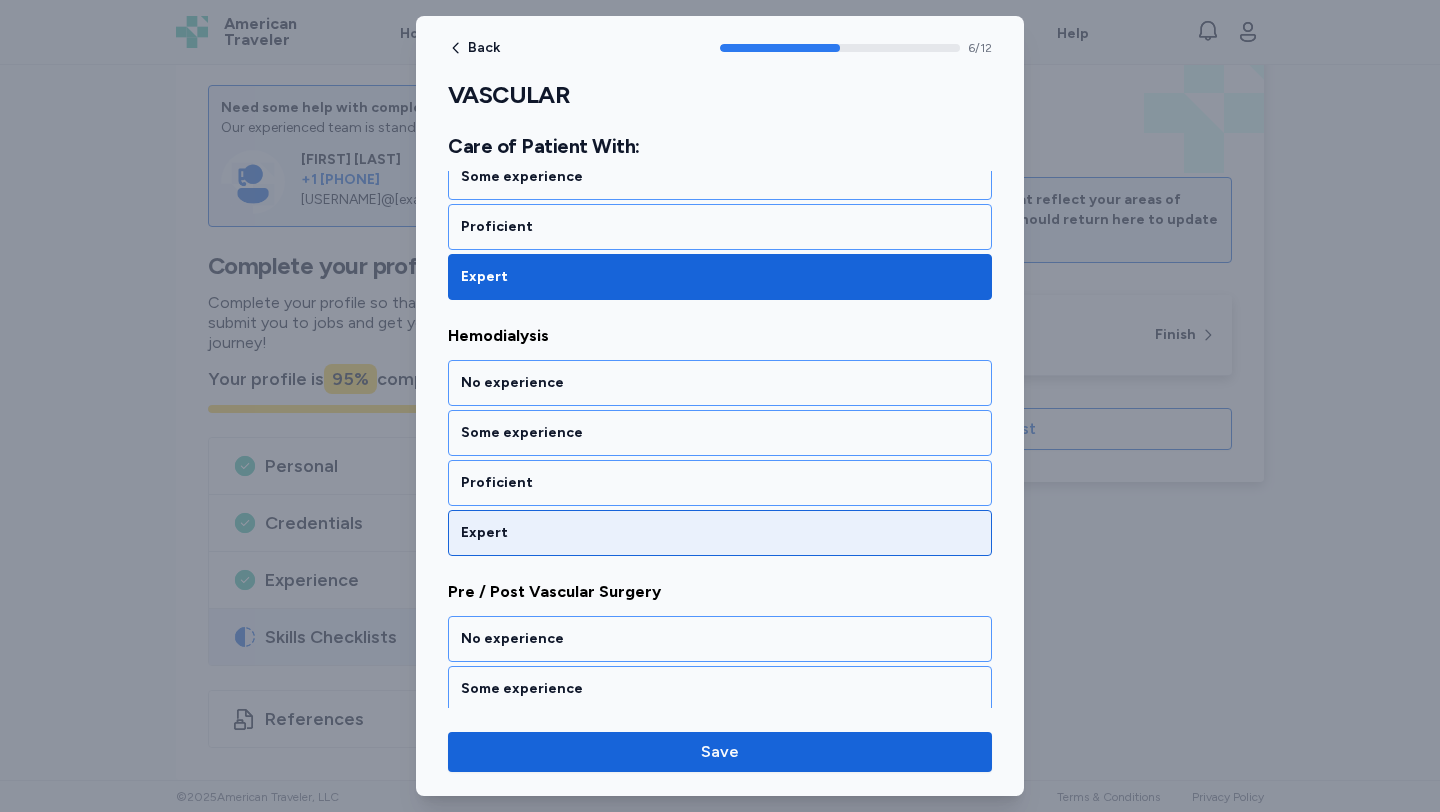 click on "Expert" at bounding box center [720, 533] 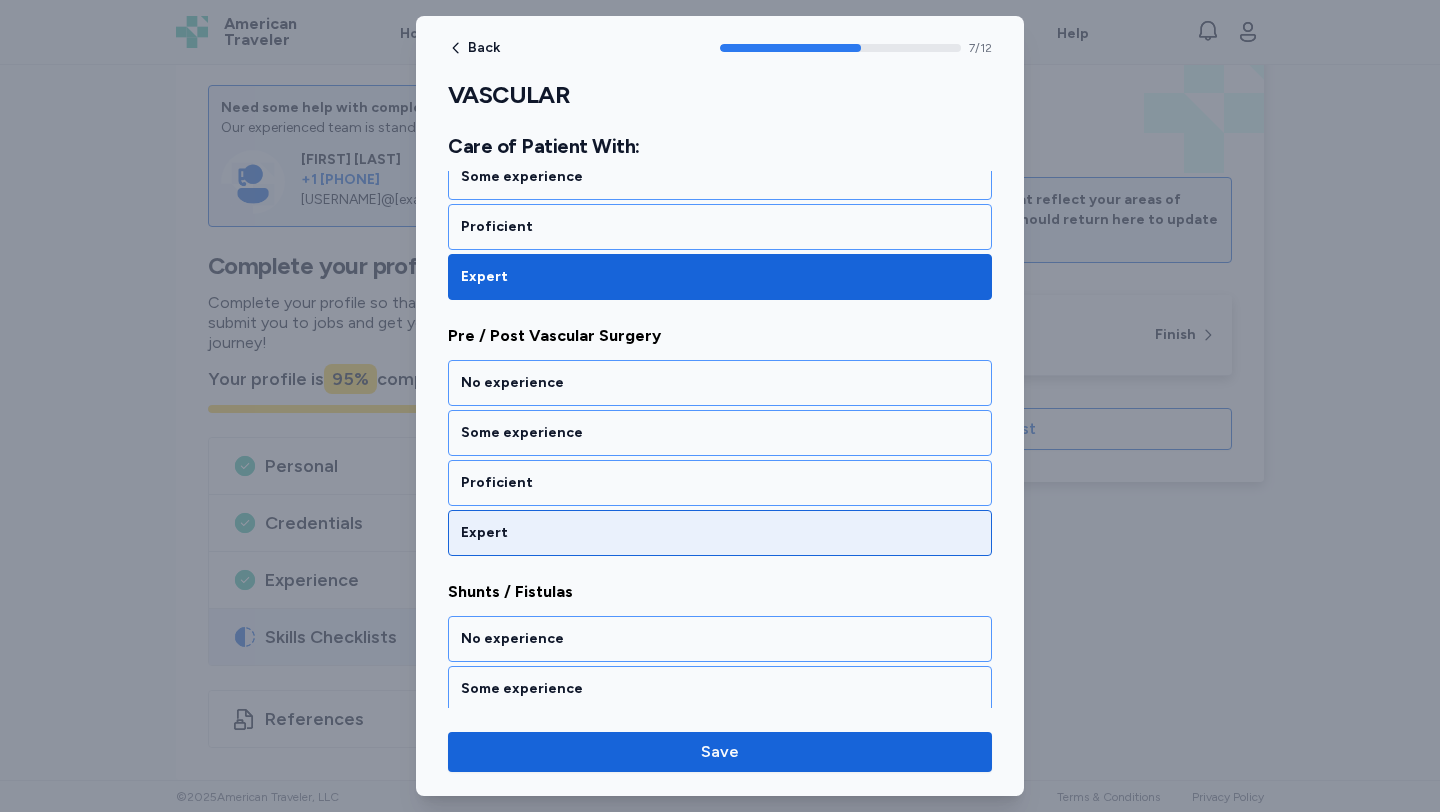 click on "Expert" at bounding box center [720, 533] 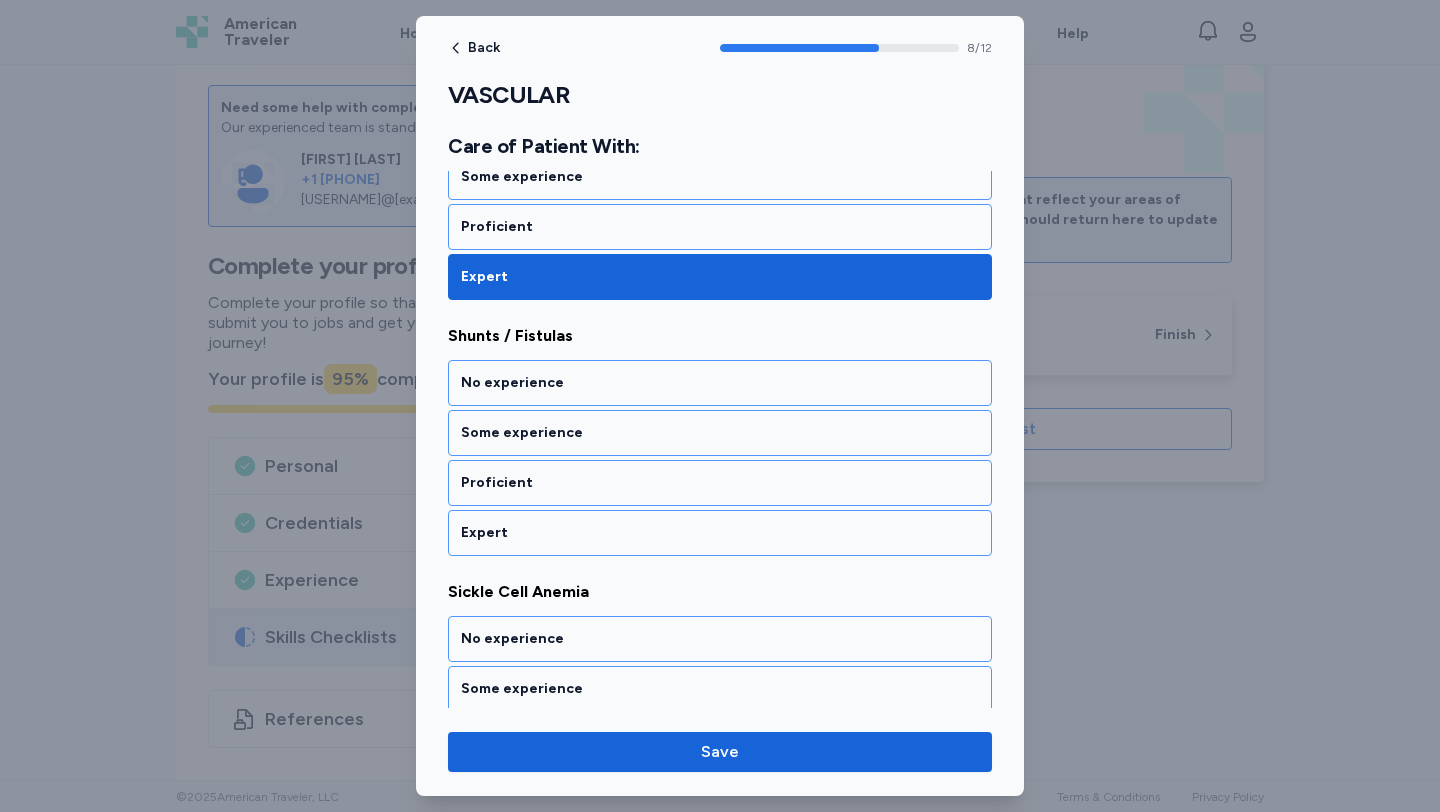 click on "Expert" at bounding box center [720, 533] 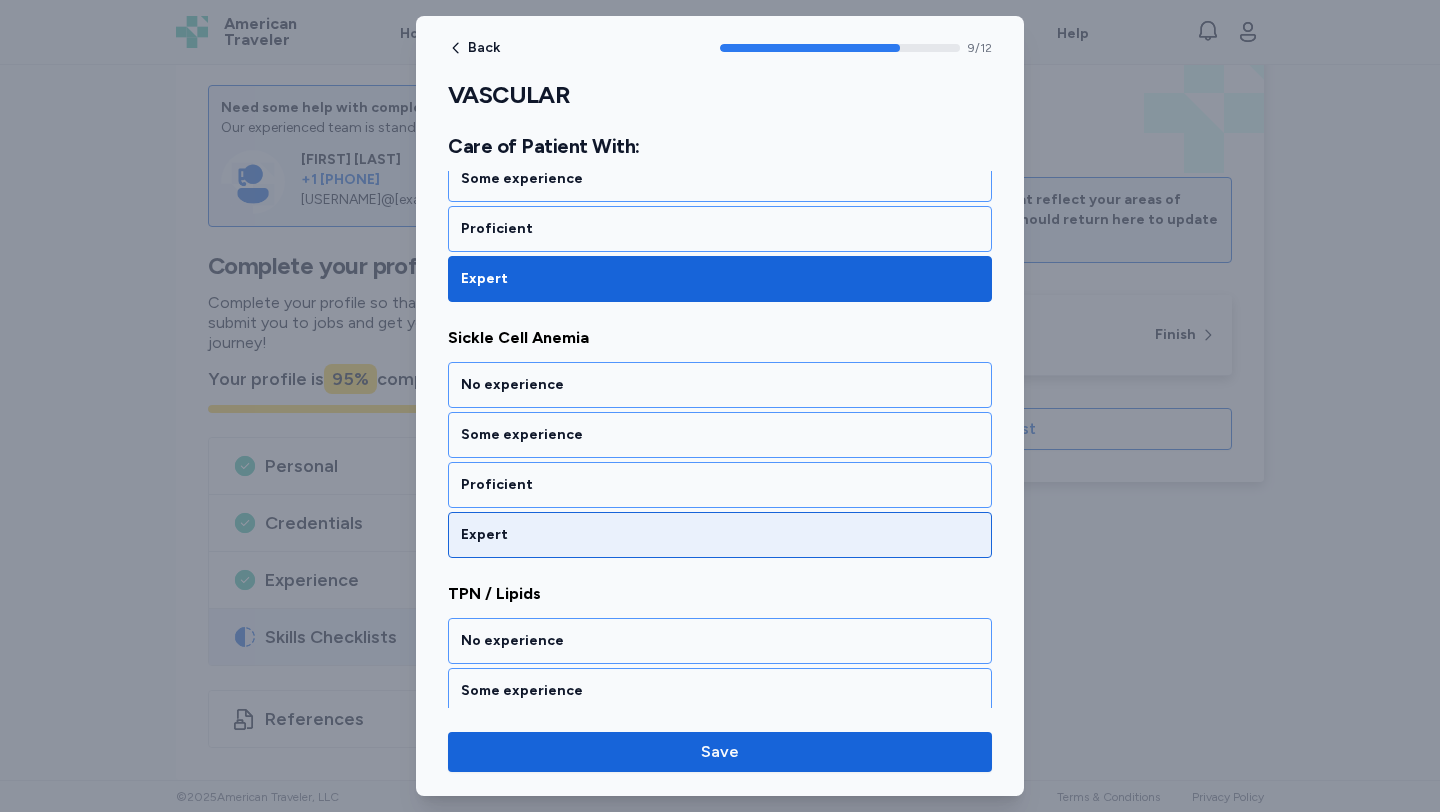 scroll, scrollTop: 2445, scrollLeft: 0, axis: vertical 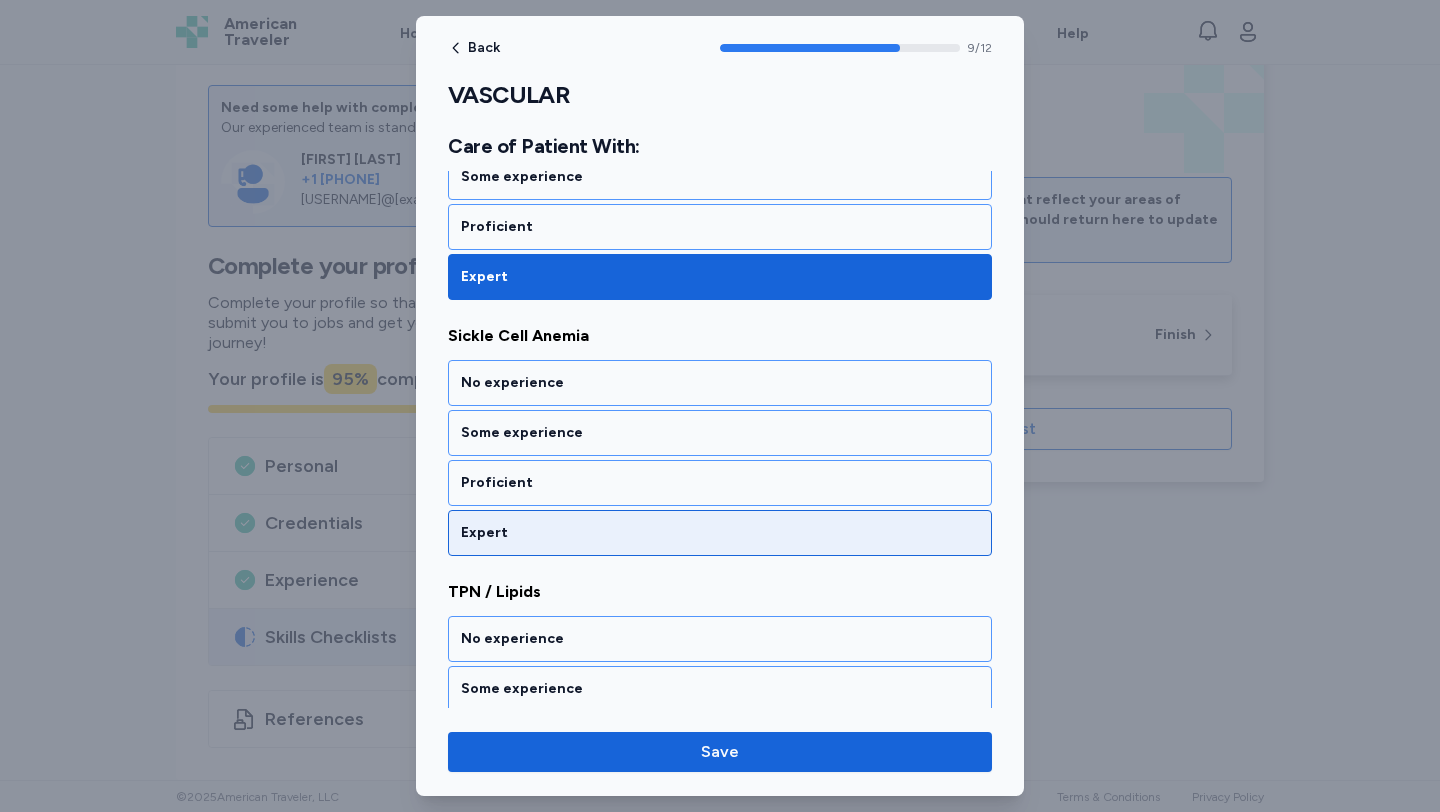 click on "Expert" at bounding box center (720, 533) 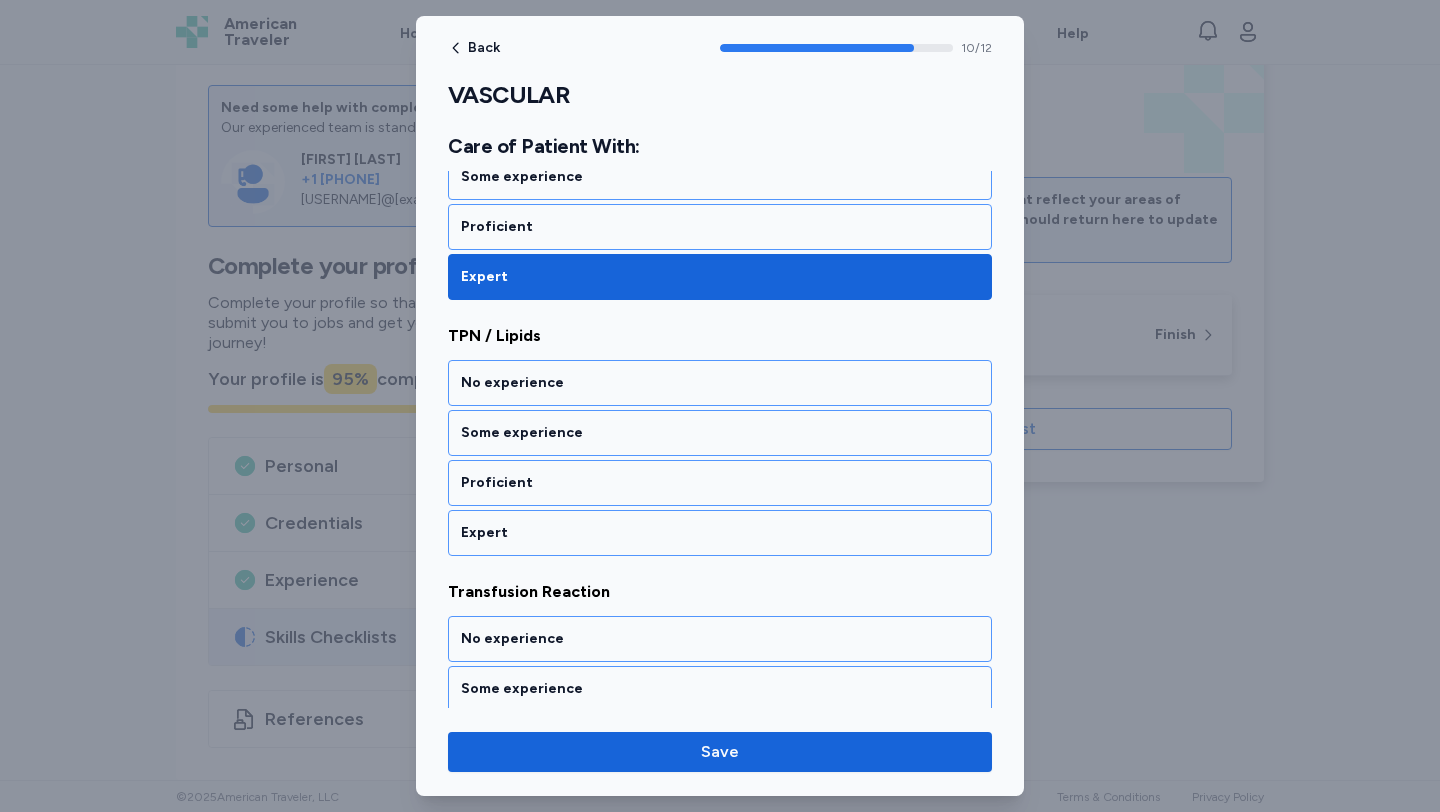 click on "Expert" at bounding box center (720, 533) 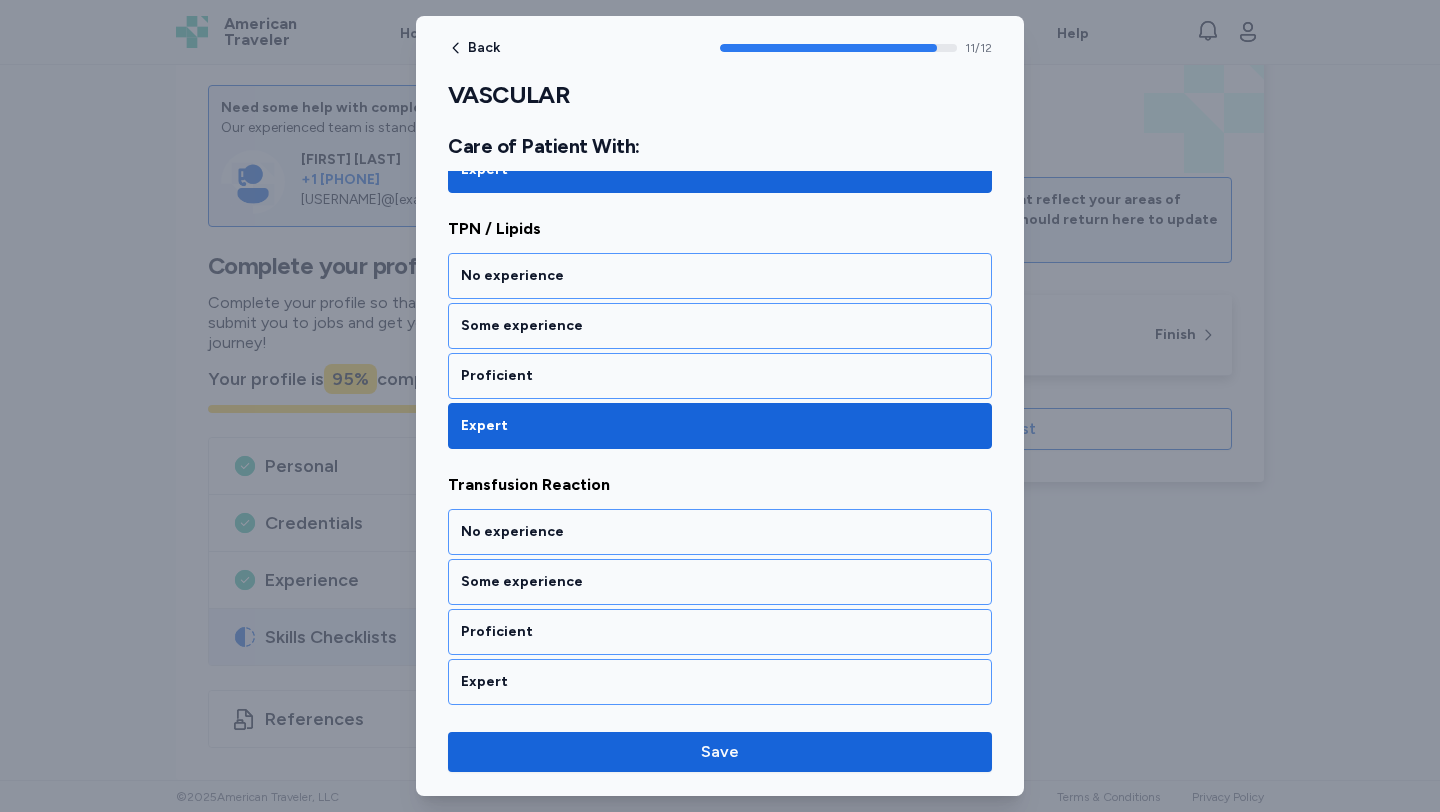 scroll, scrollTop: 2809, scrollLeft: 0, axis: vertical 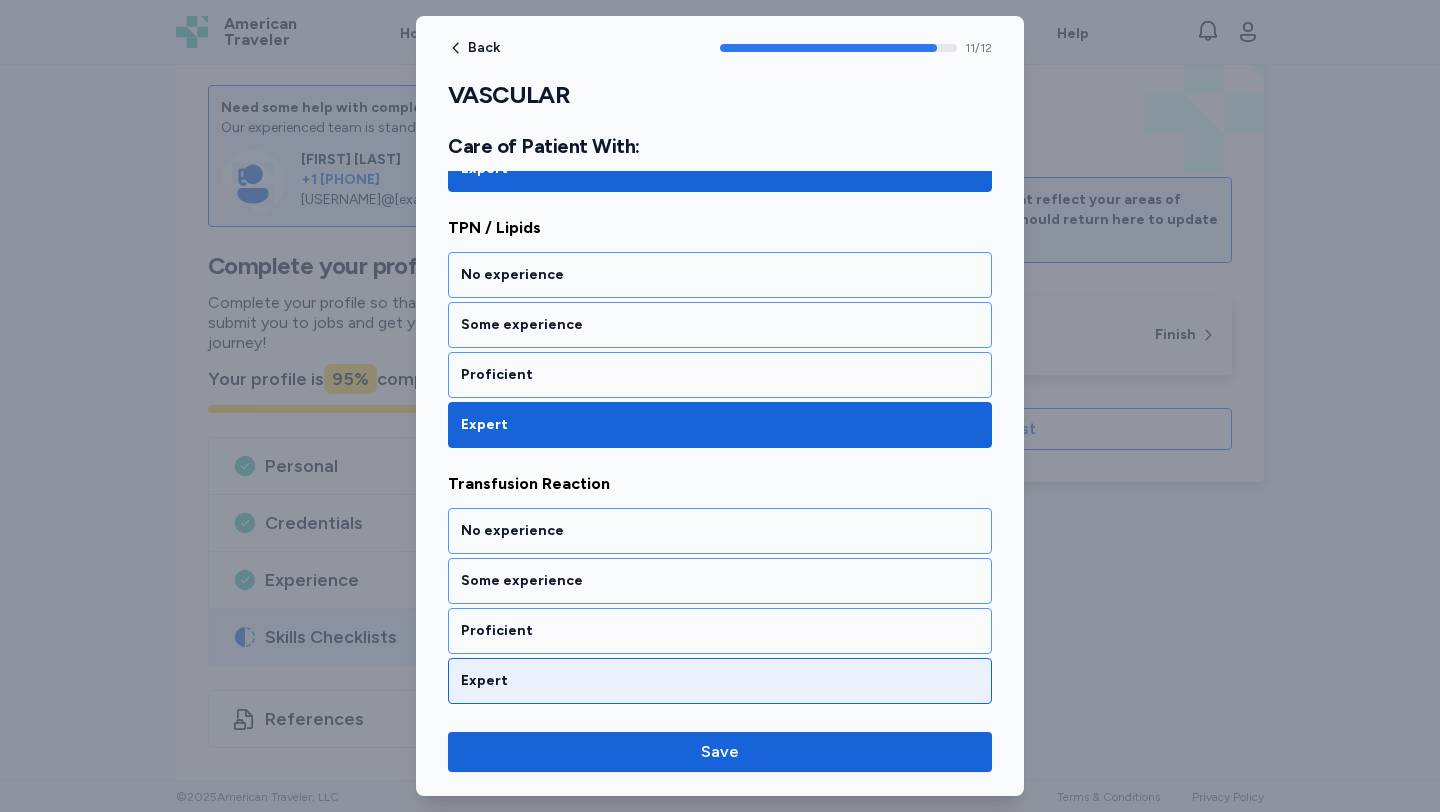click on "Expert" at bounding box center [720, 681] 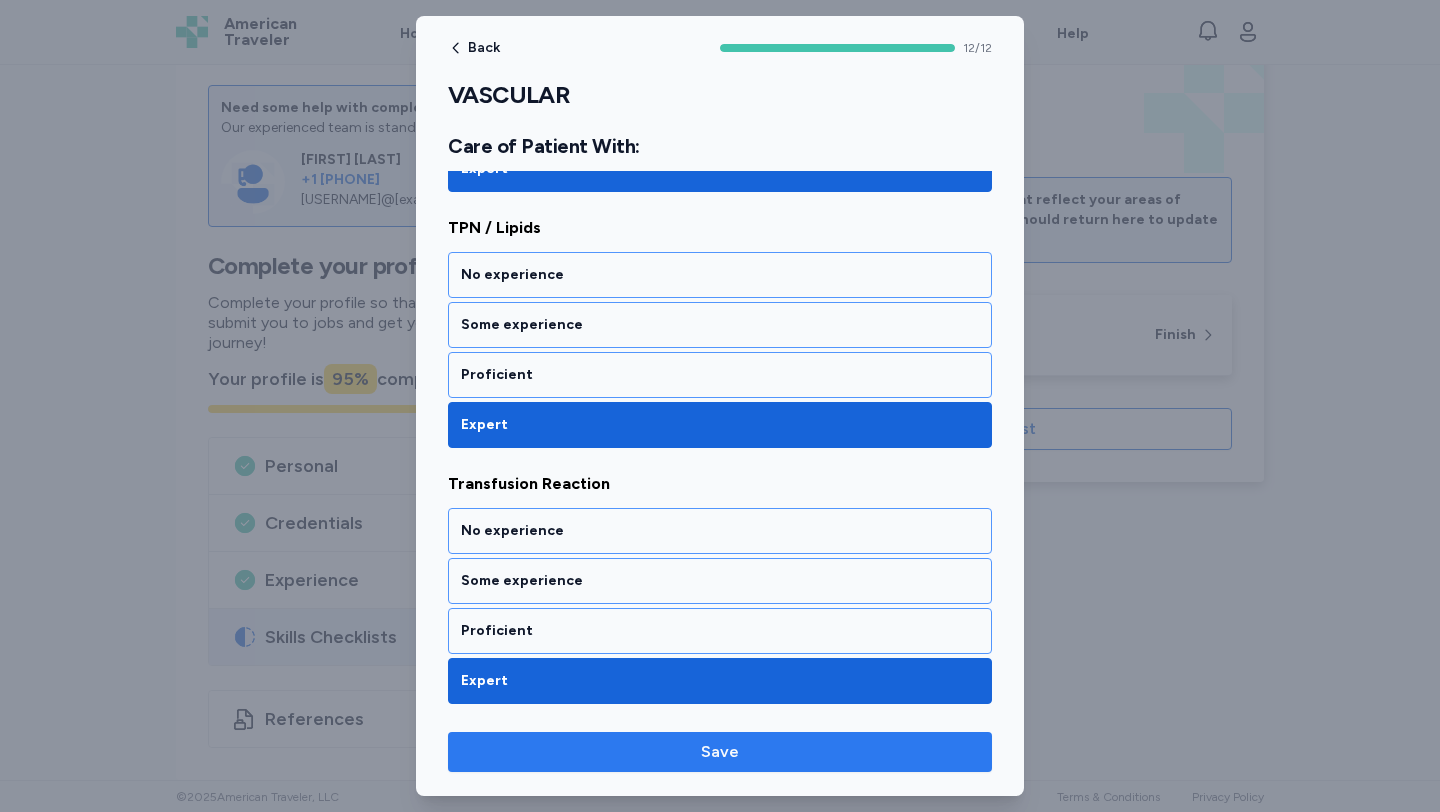 click on "Save" at bounding box center (720, 752) 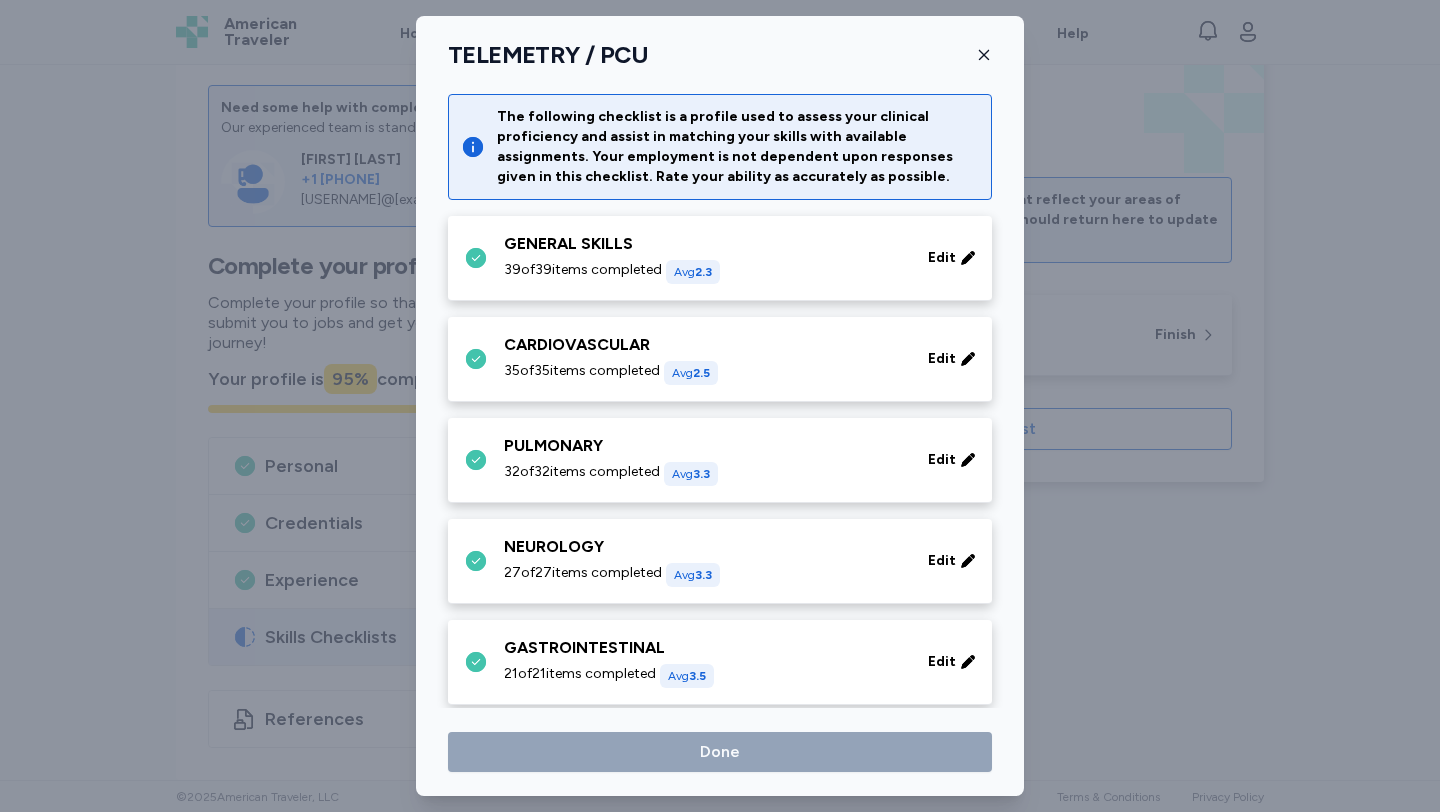 scroll, scrollTop: 809, scrollLeft: 0, axis: vertical 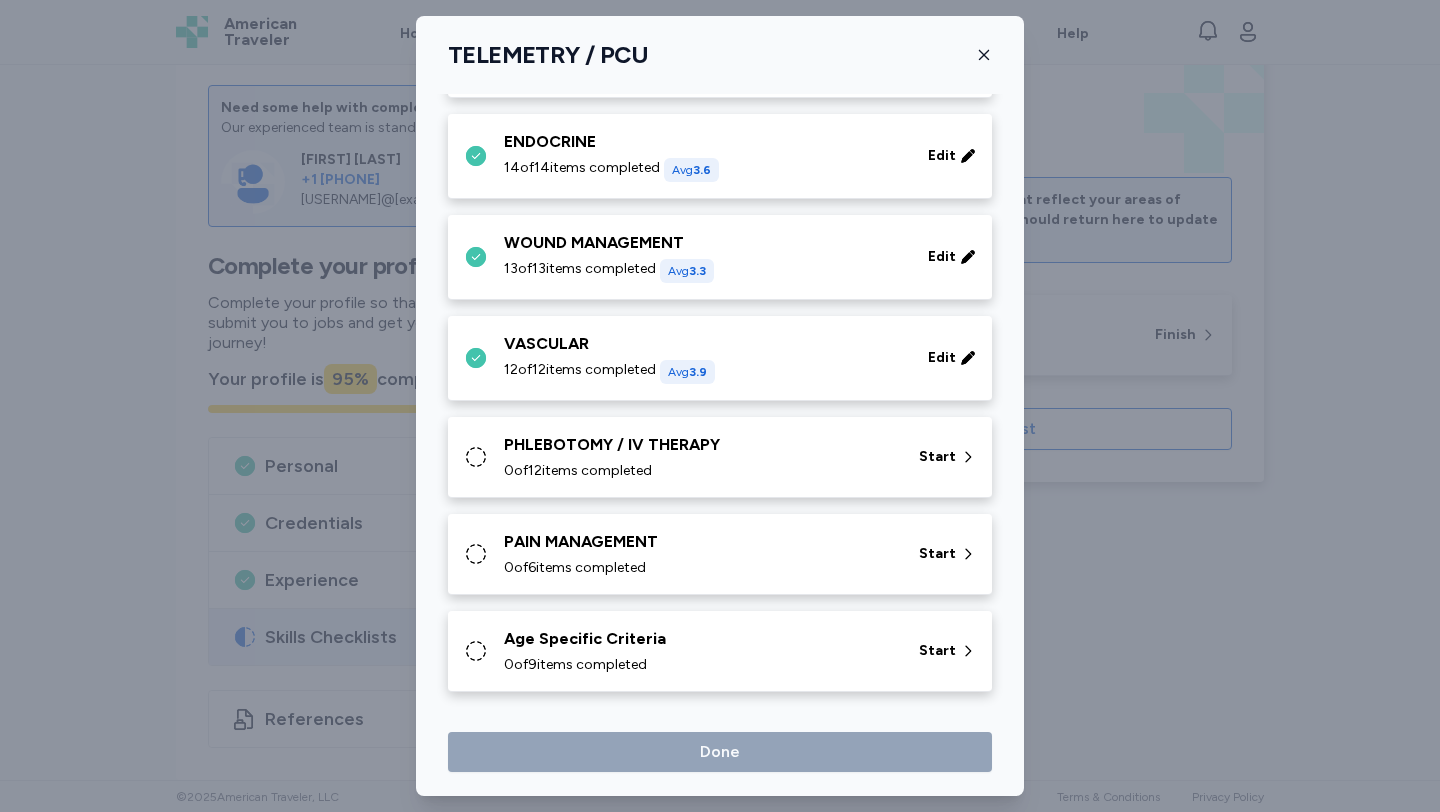 click on "PHLEBOTOMY / IV THERAPY" at bounding box center [699, 445] 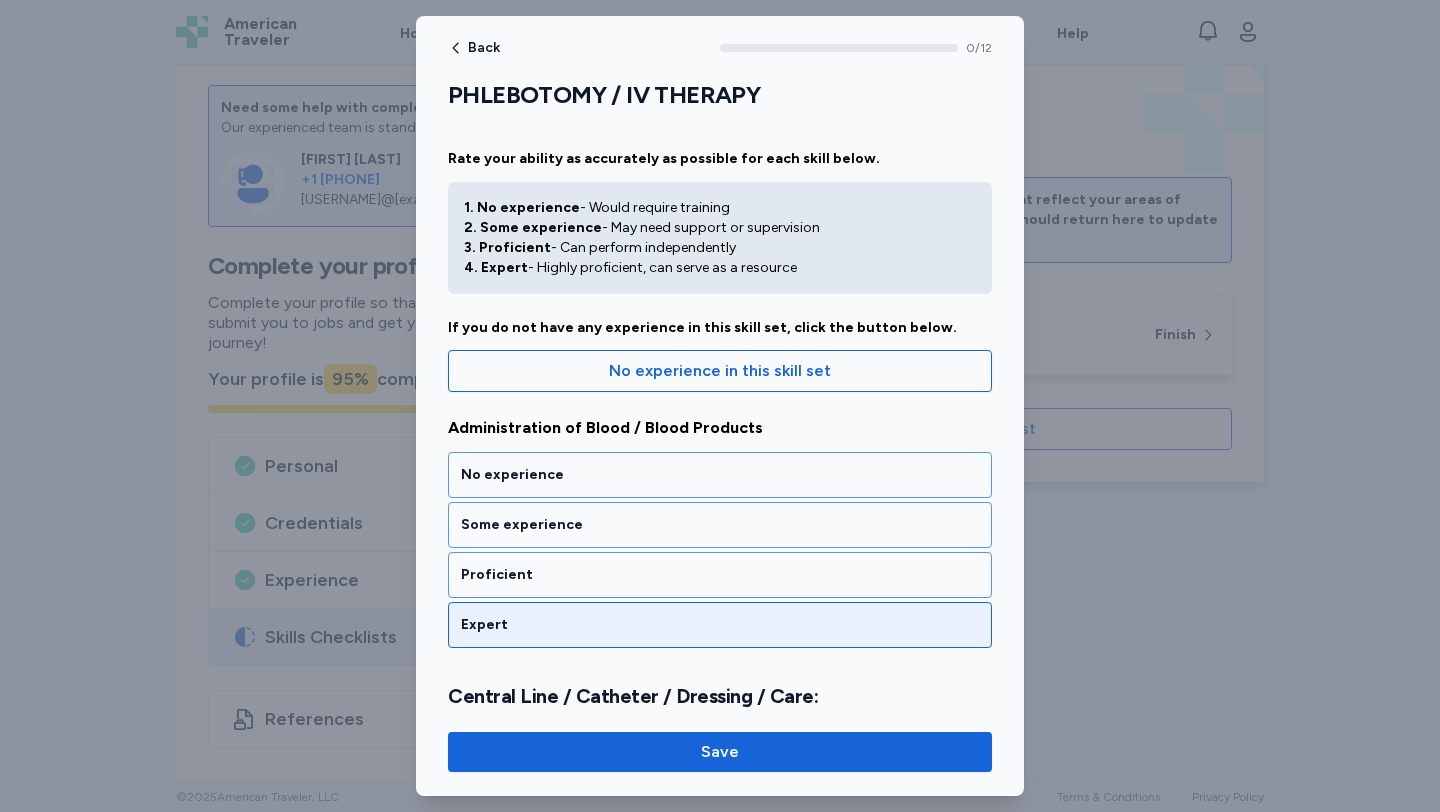 click on "Expert" at bounding box center [720, 625] 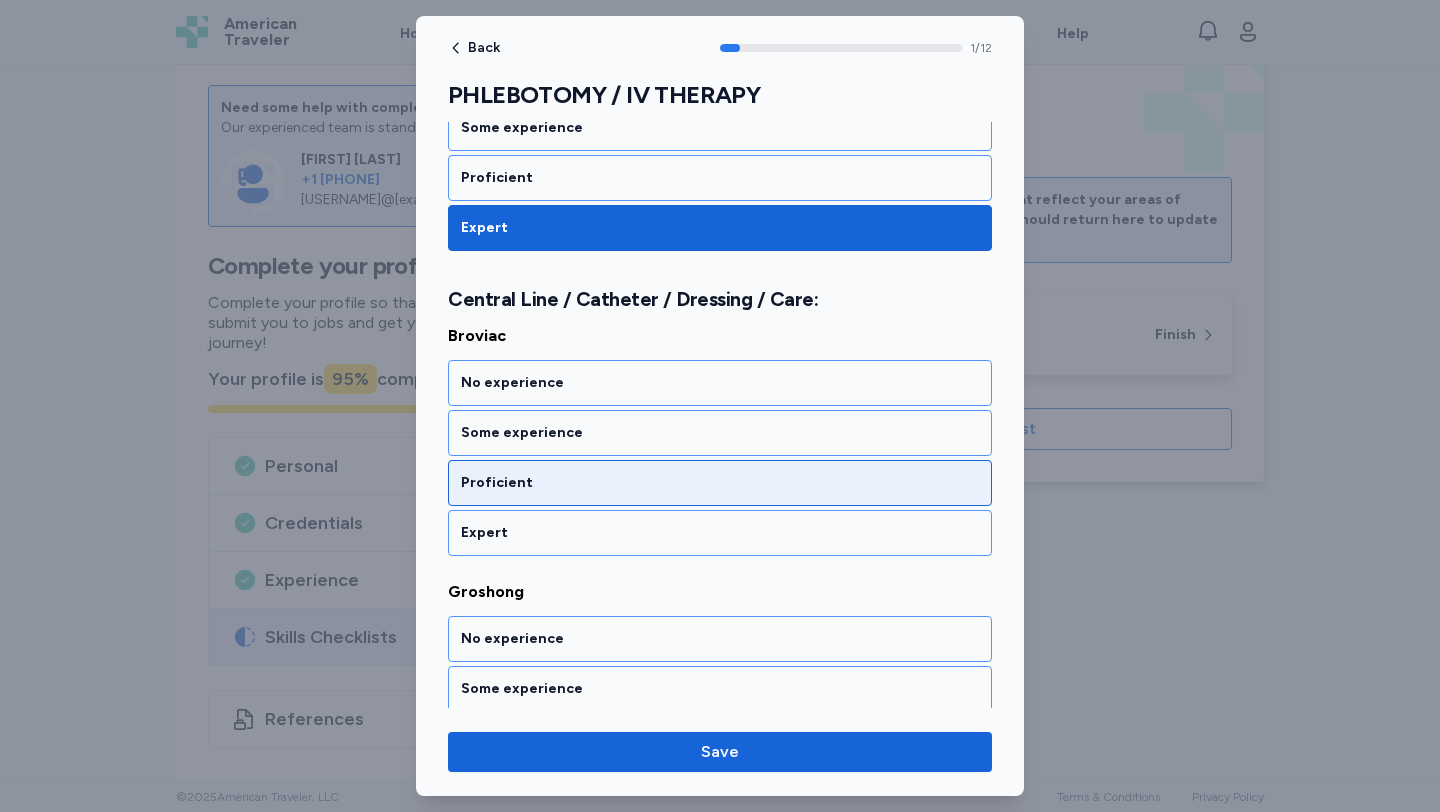 click on "Proficient" at bounding box center (720, 483) 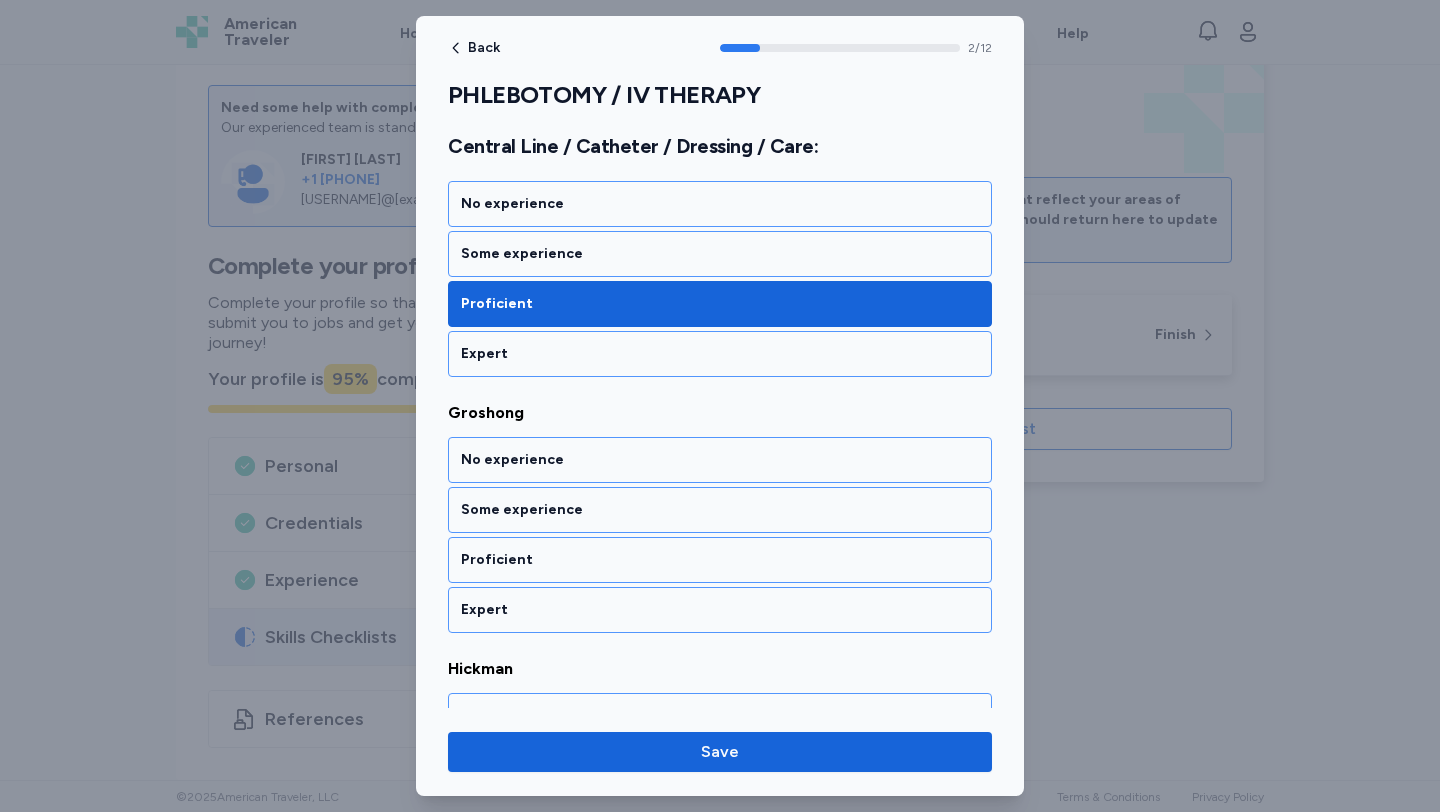 scroll, scrollTop: 653, scrollLeft: 0, axis: vertical 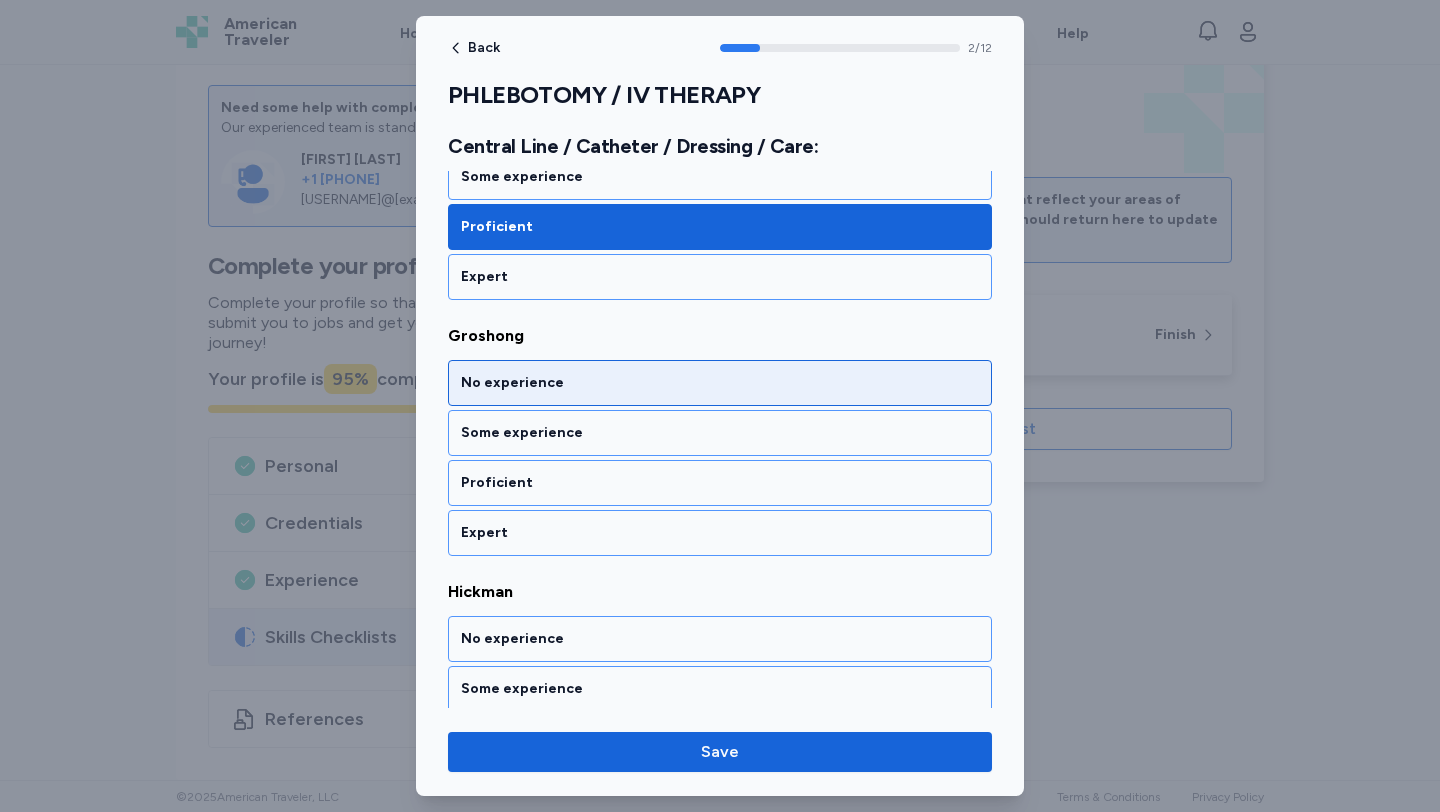 click on "No experience" at bounding box center [720, 383] 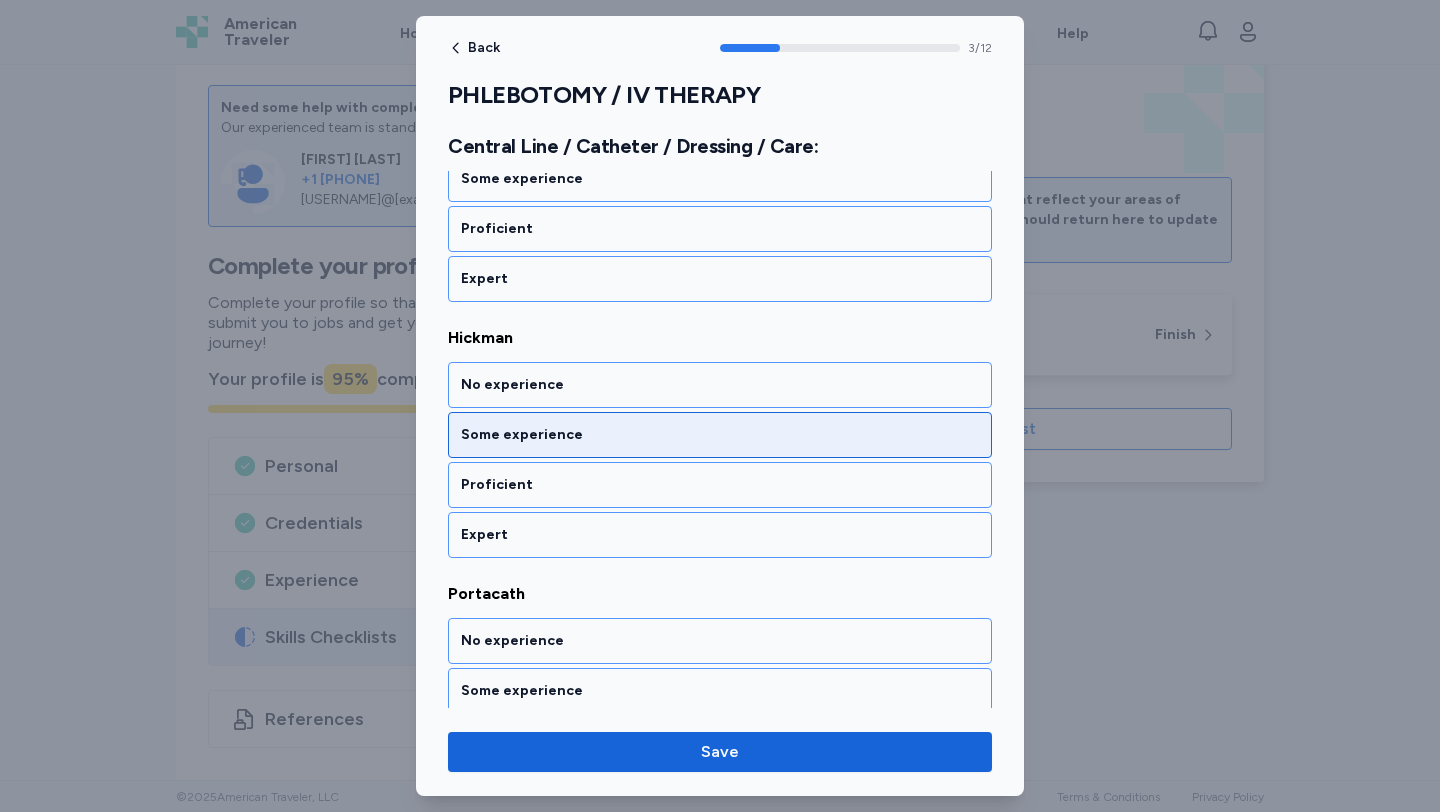 scroll, scrollTop: 909, scrollLeft: 0, axis: vertical 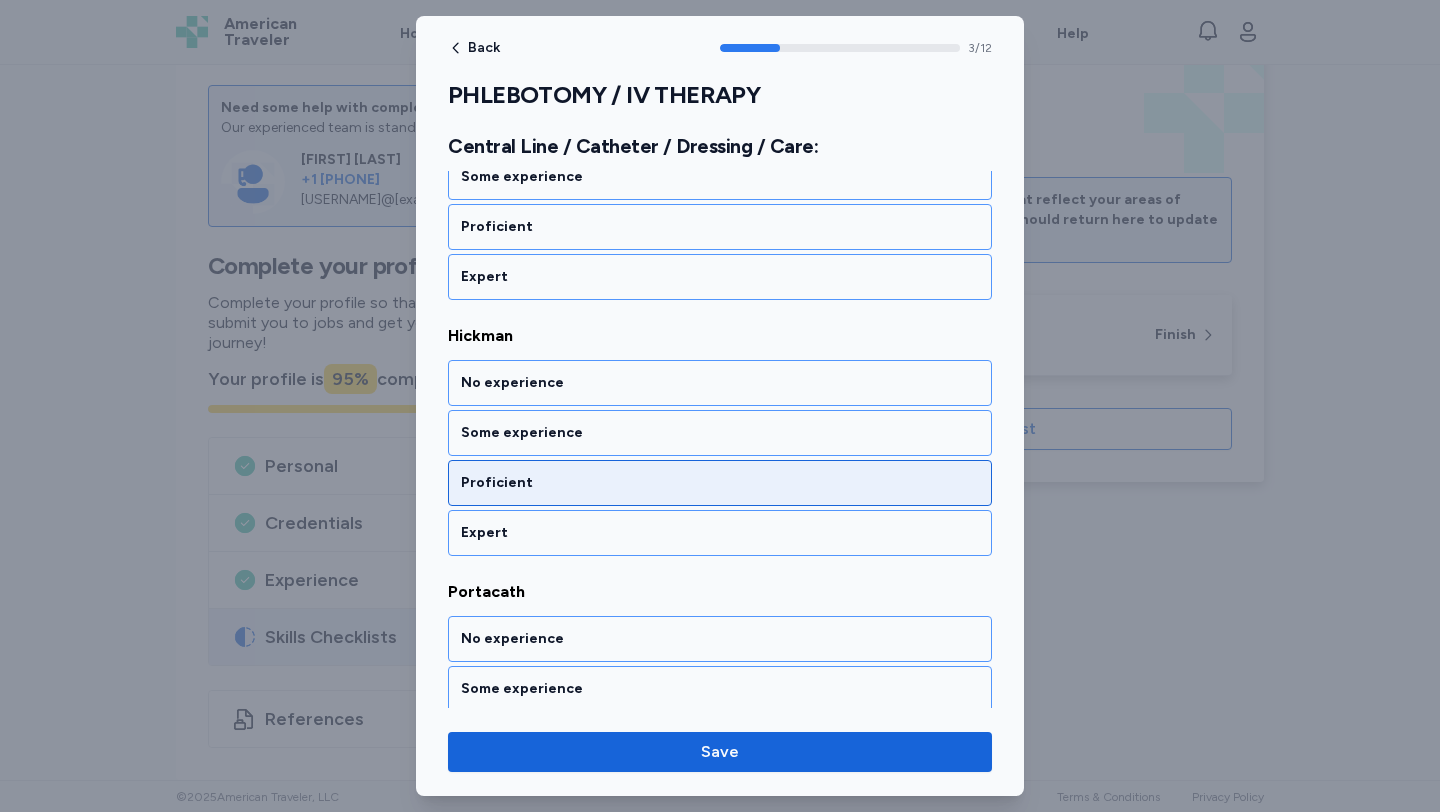 click on "Proficient" at bounding box center [720, 483] 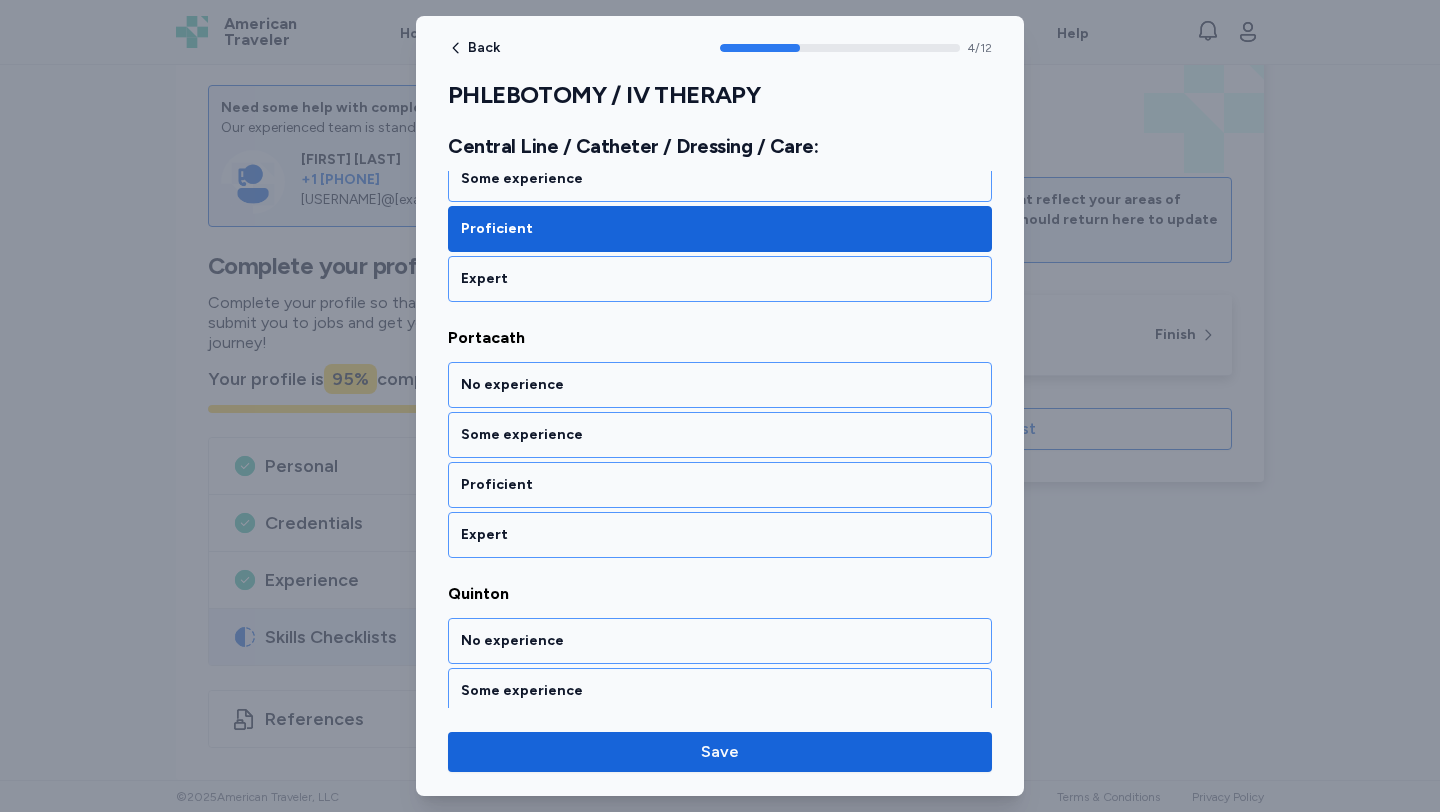 scroll, scrollTop: 1165, scrollLeft: 0, axis: vertical 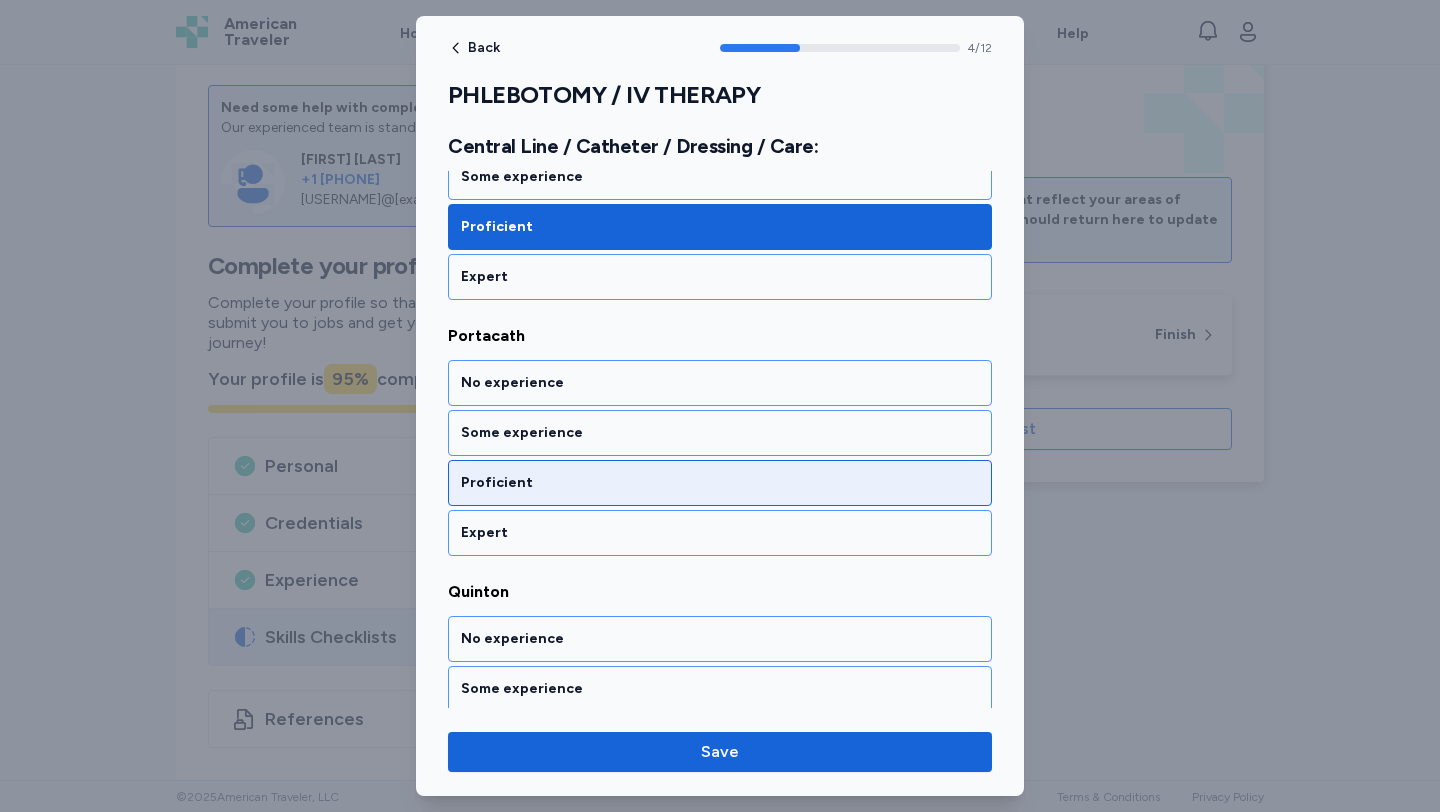 click on "Proficient" at bounding box center (720, 483) 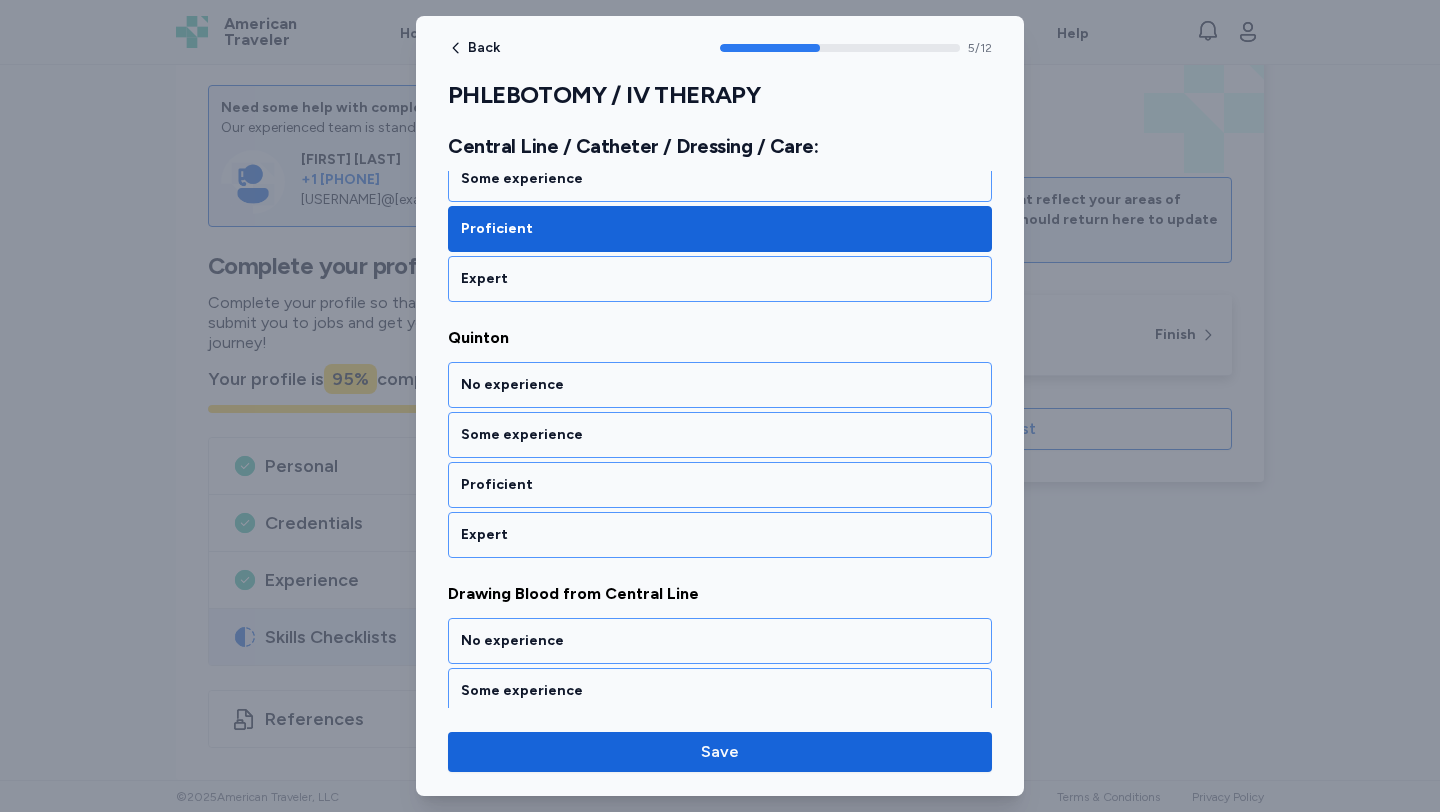 scroll, scrollTop: 1421, scrollLeft: 0, axis: vertical 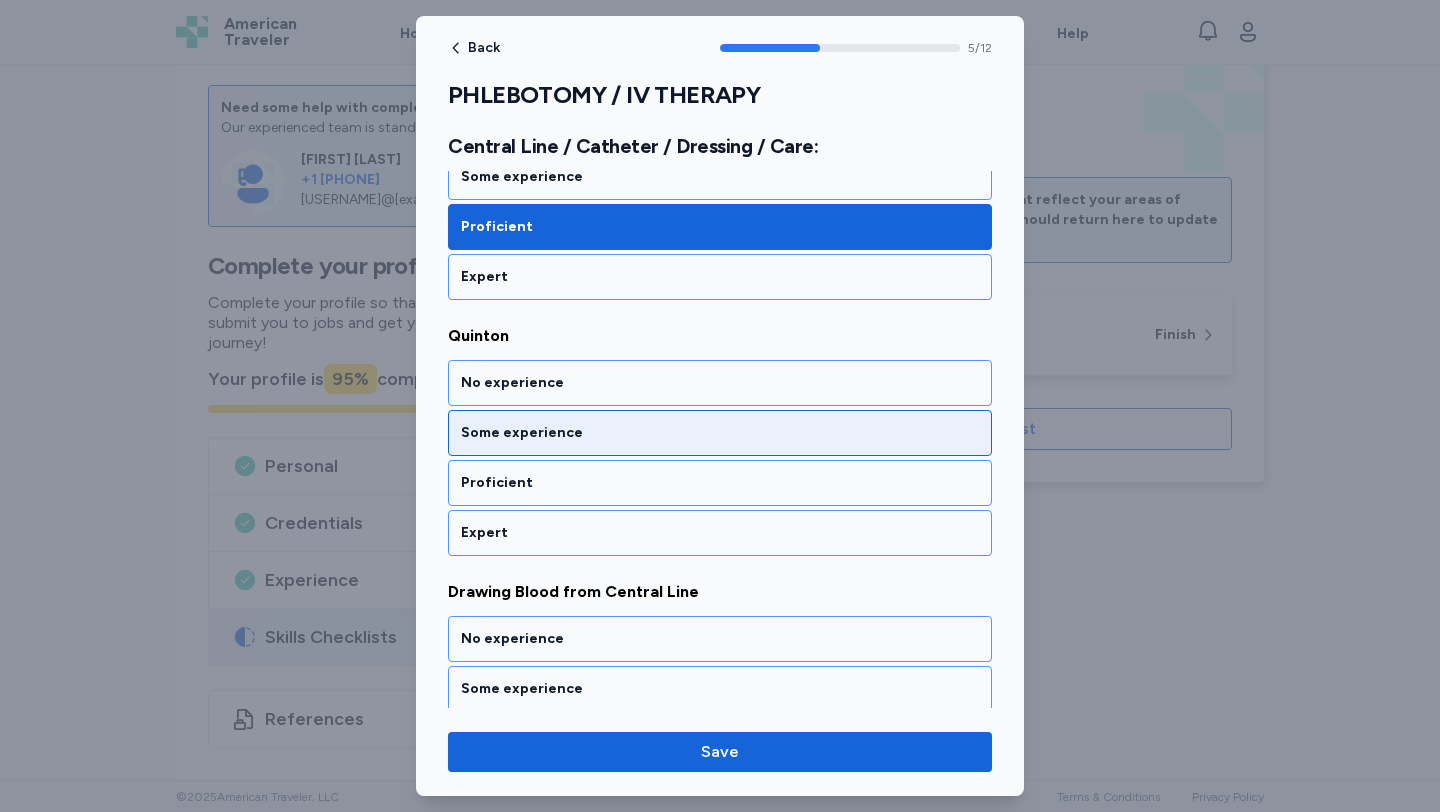 click on "Some experience" at bounding box center [720, 433] 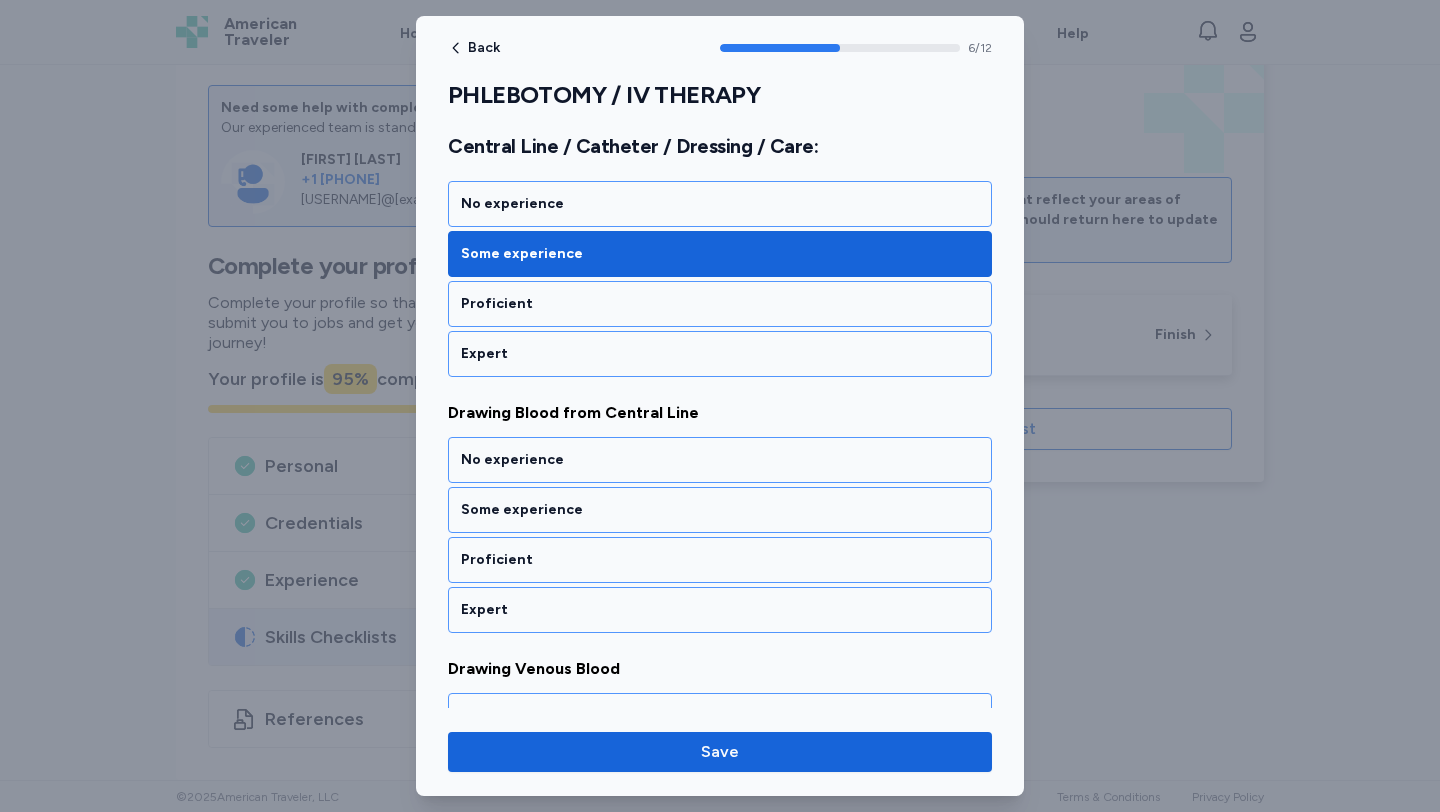 scroll, scrollTop: 1677, scrollLeft: 0, axis: vertical 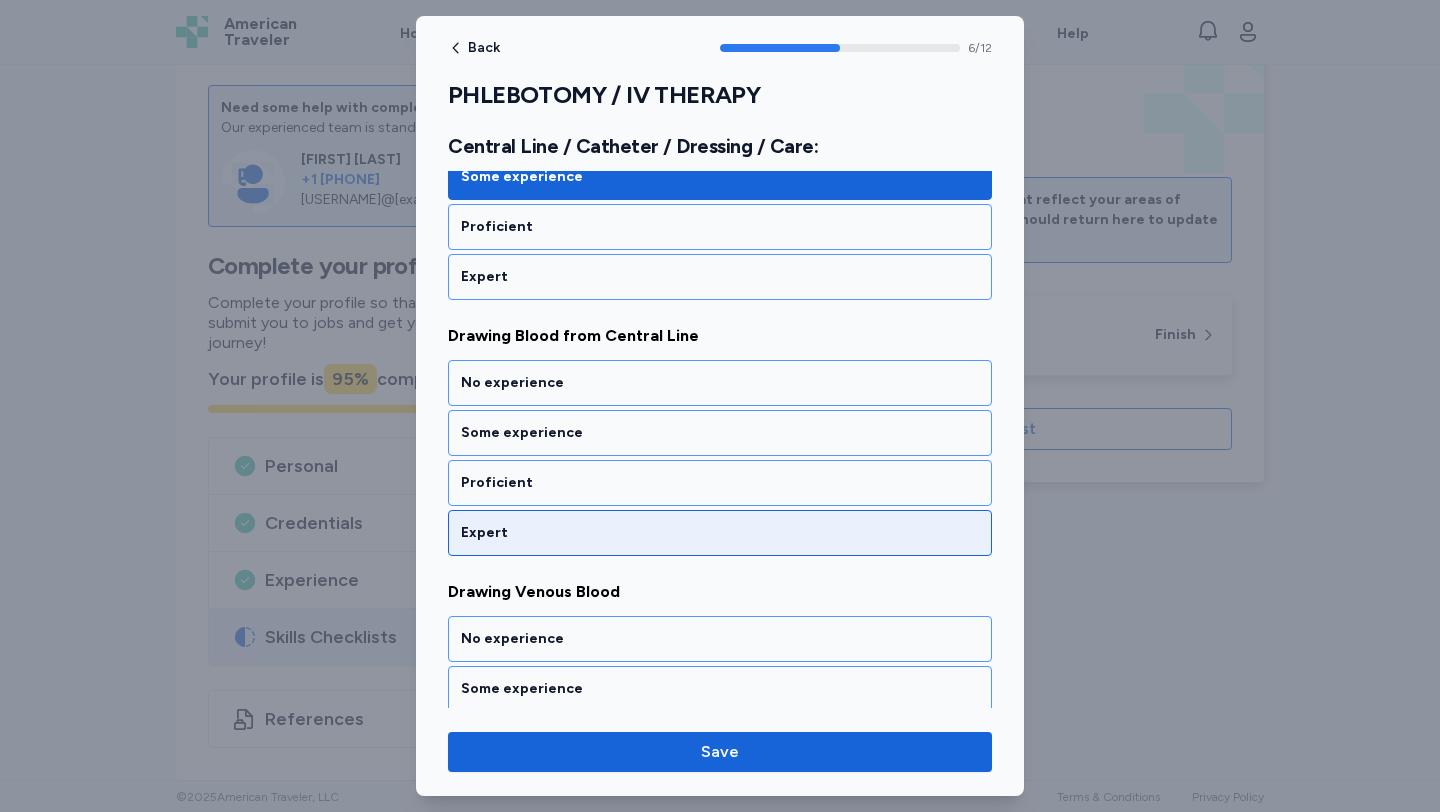 click on "Expert" at bounding box center [720, 533] 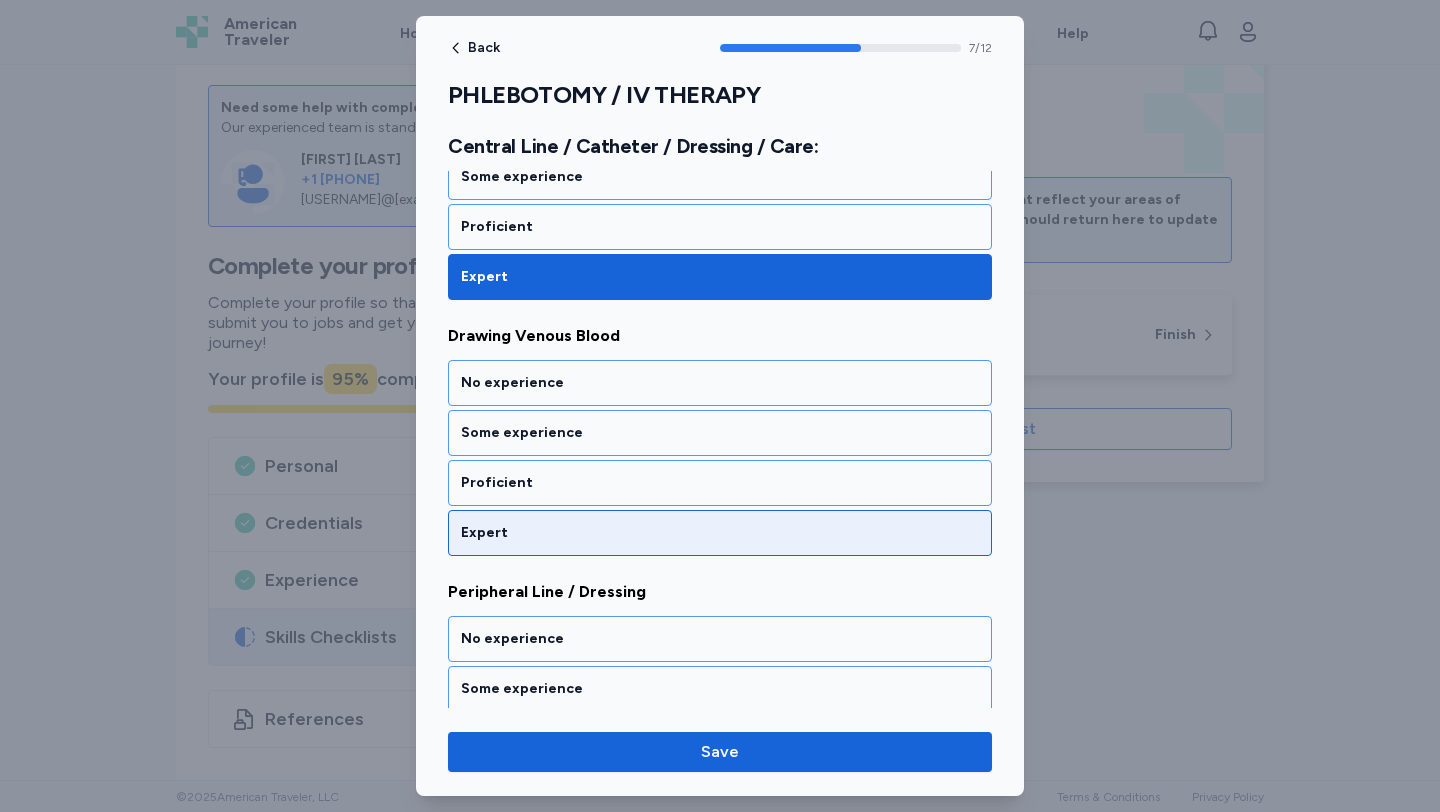 click on "Expert" at bounding box center [720, 533] 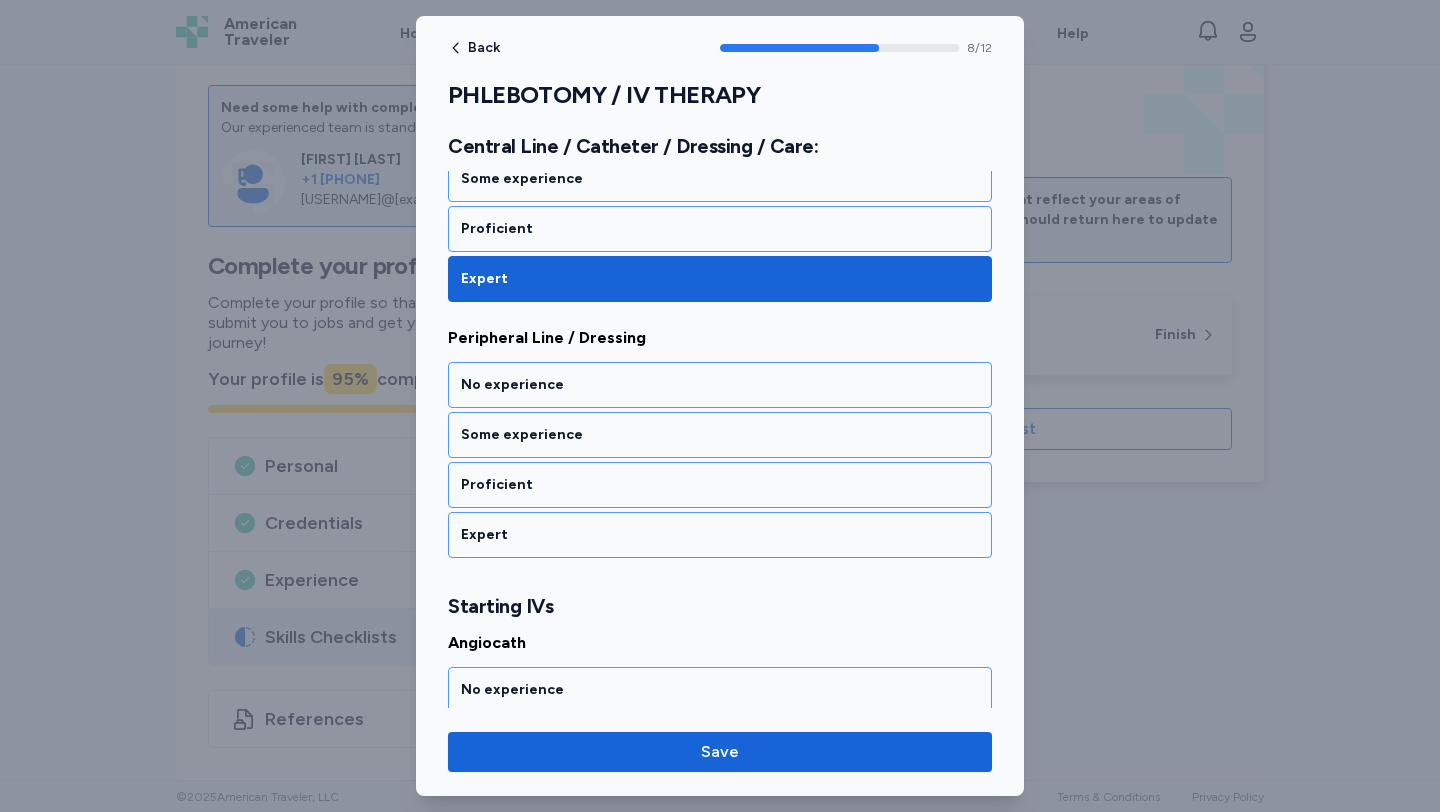 scroll, scrollTop: 2189, scrollLeft: 0, axis: vertical 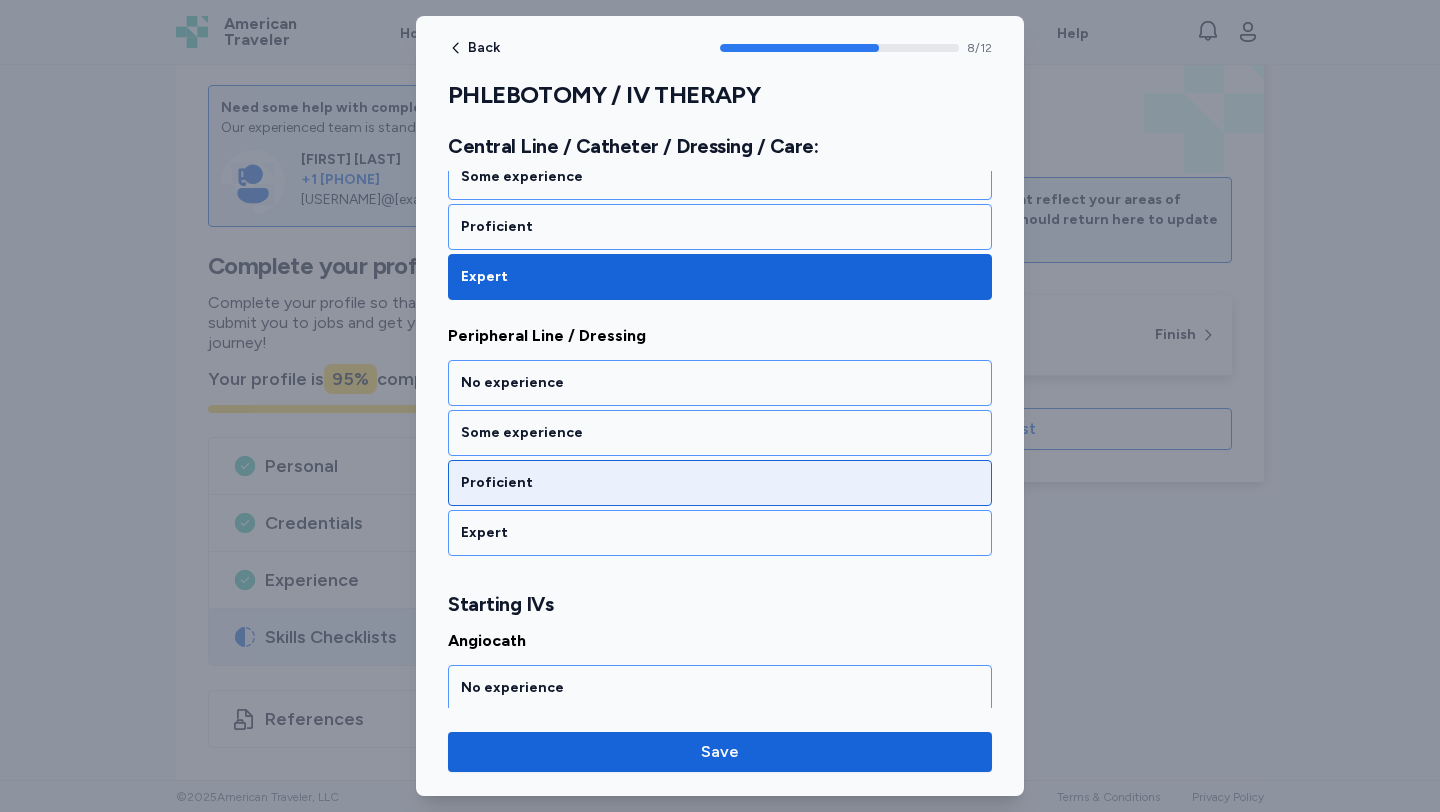 click on "Proficient" at bounding box center (720, 483) 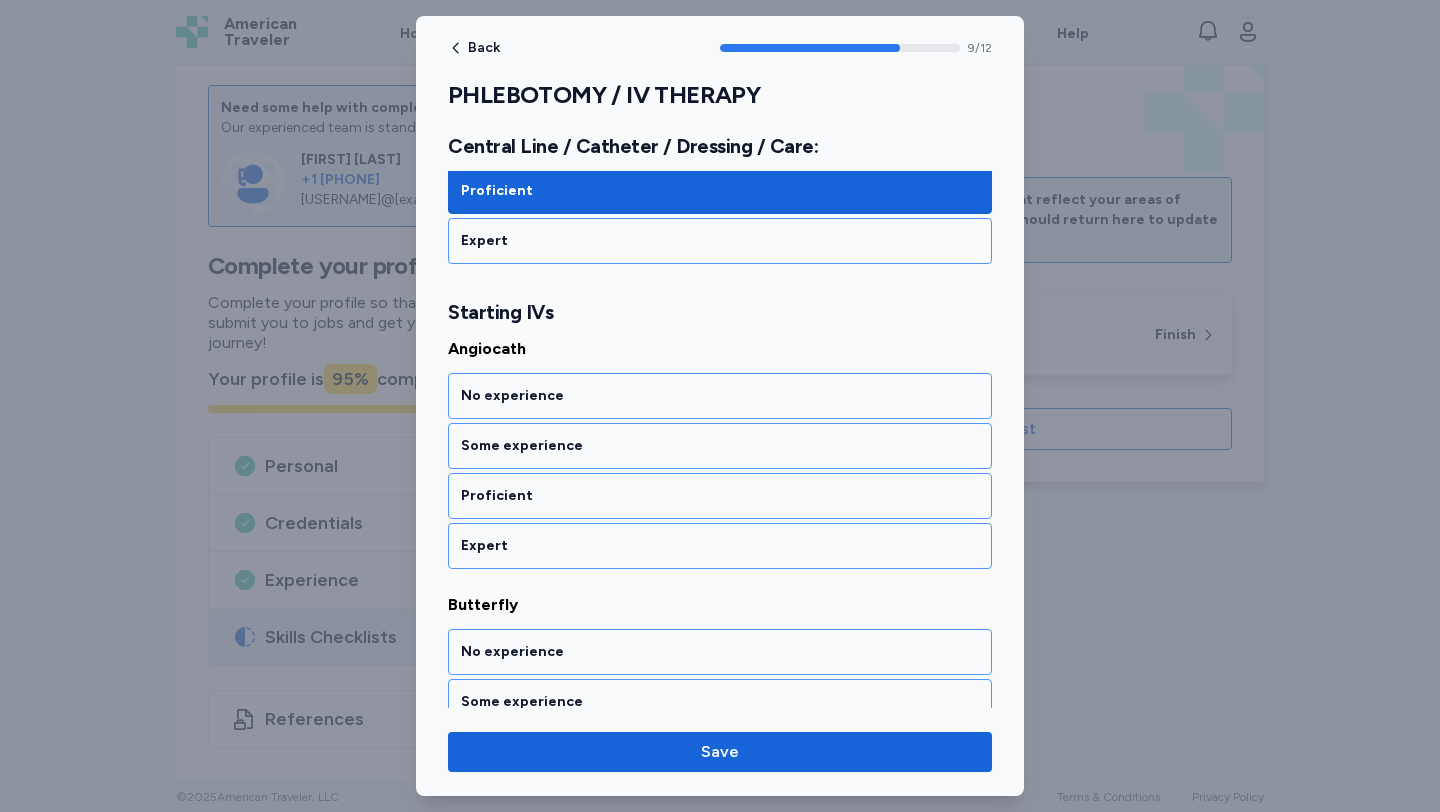scroll, scrollTop: 2494, scrollLeft: 0, axis: vertical 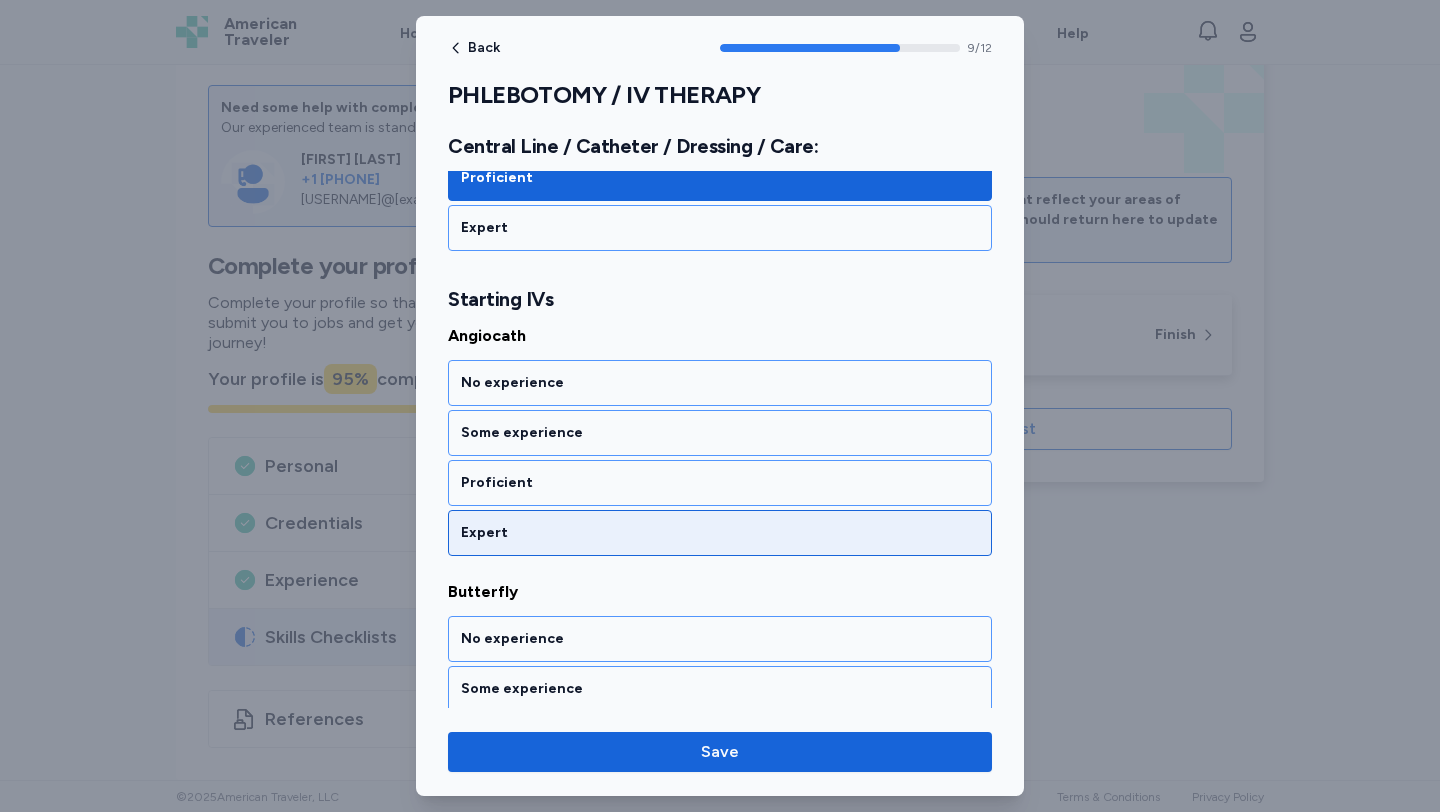 click on "Expert" at bounding box center [720, 533] 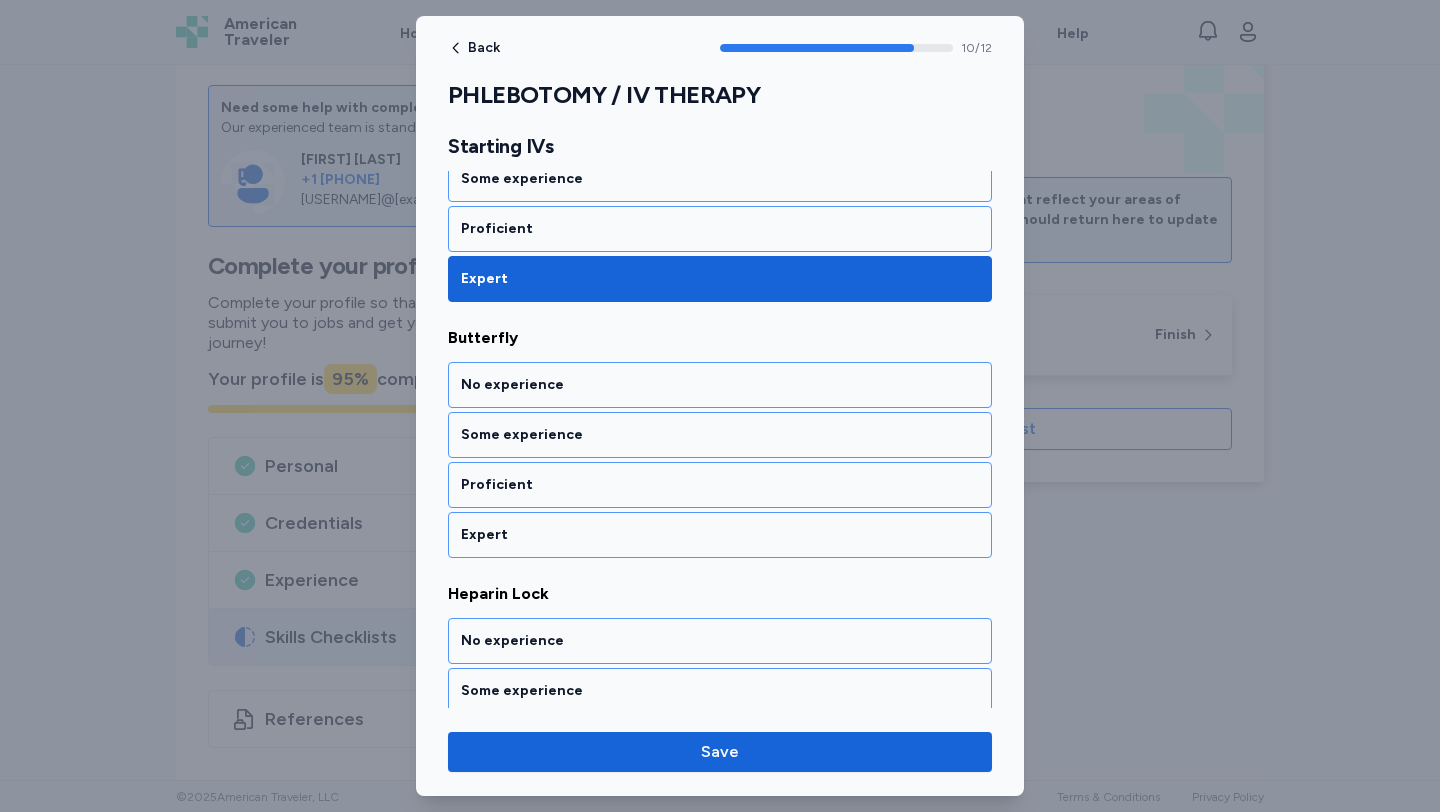 scroll, scrollTop: 2750, scrollLeft: 0, axis: vertical 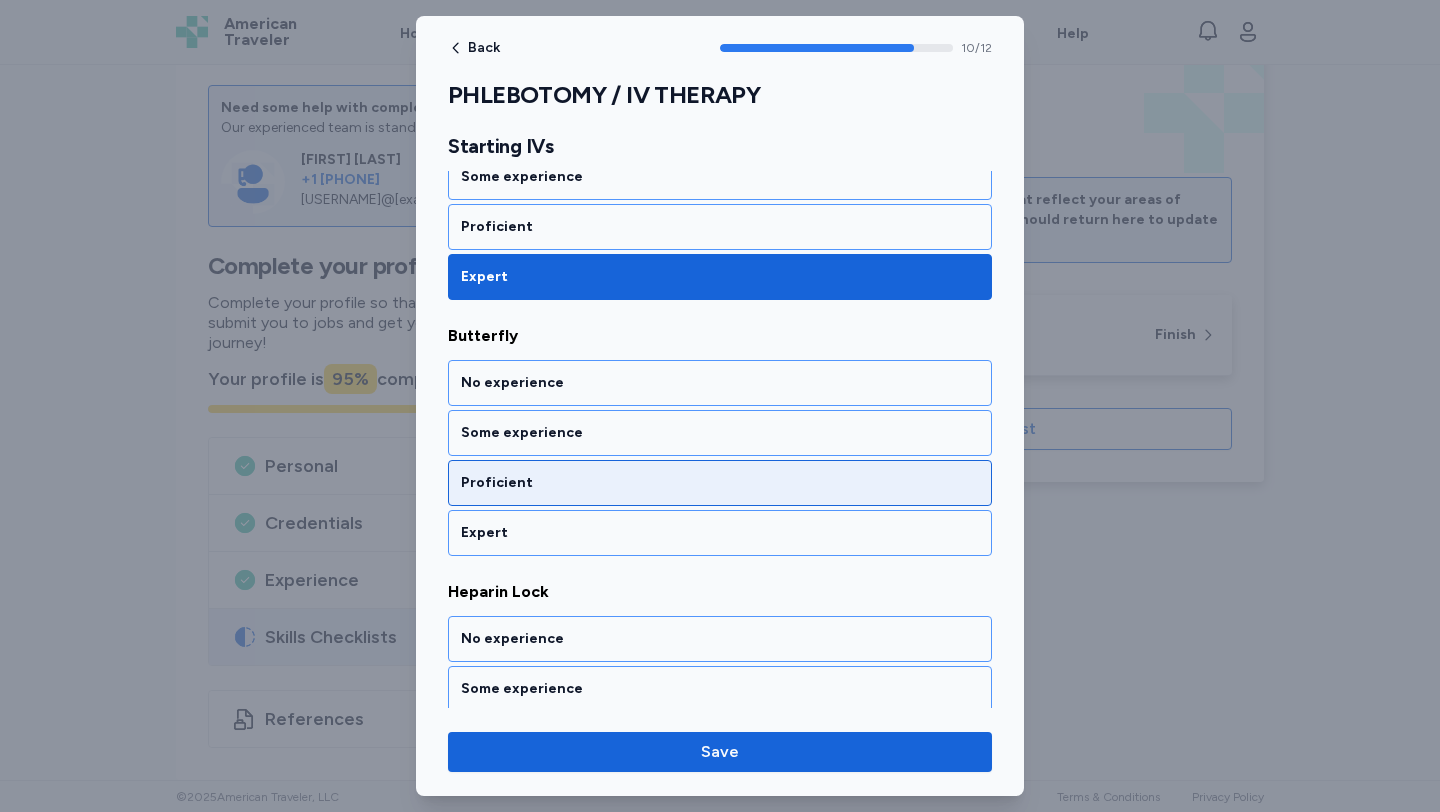click on "Proficient" at bounding box center [720, 483] 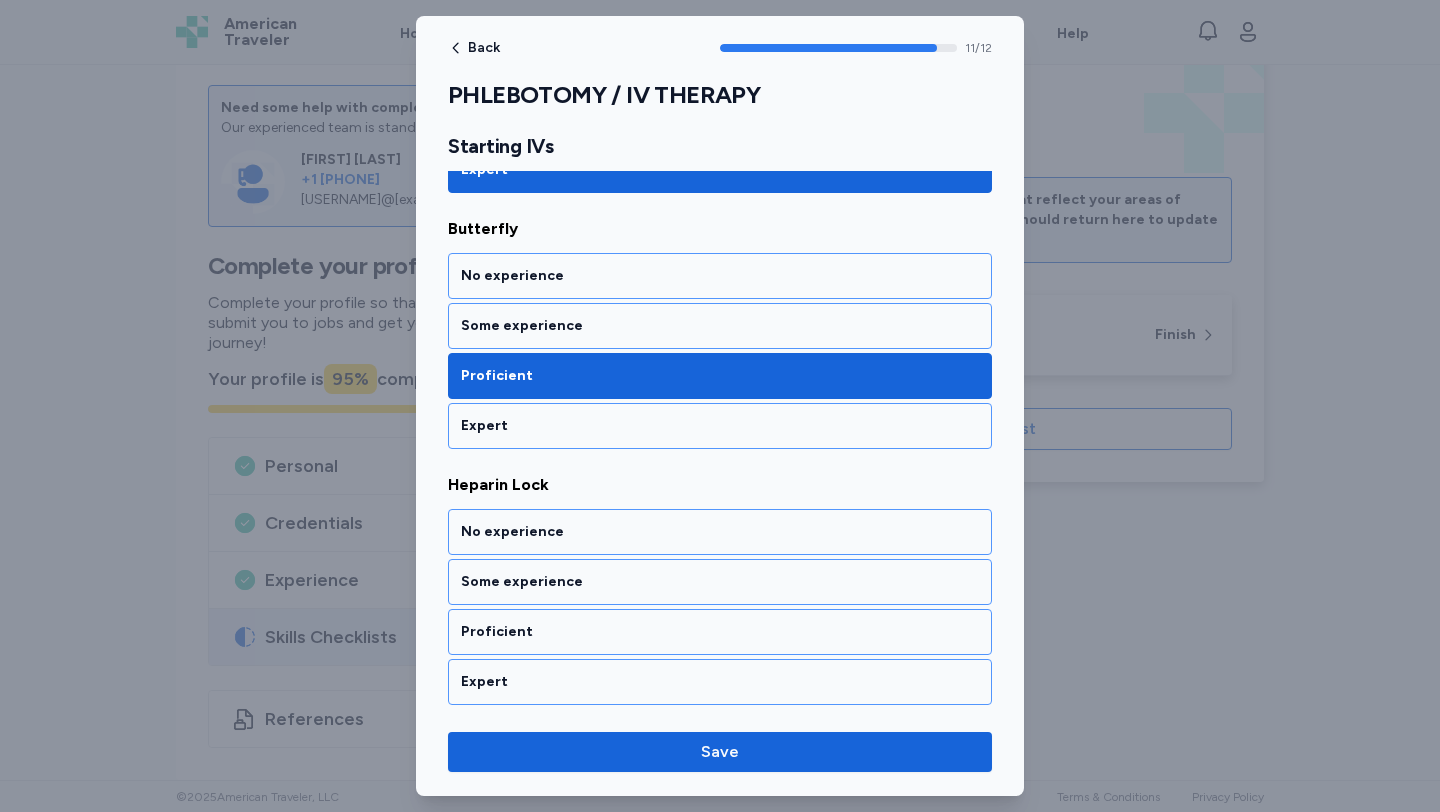 scroll, scrollTop: 2858, scrollLeft: 0, axis: vertical 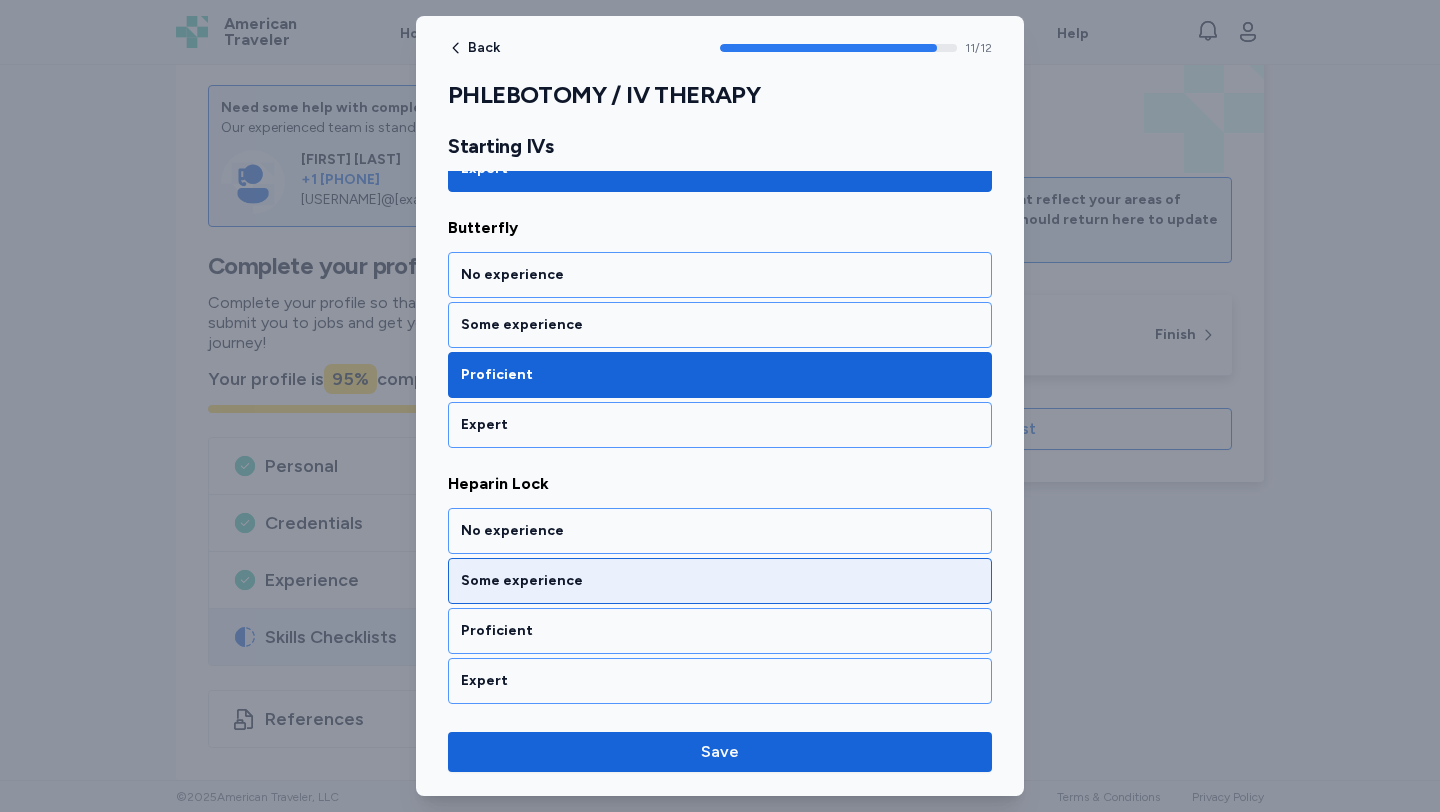 click on "Some experience" at bounding box center [720, 581] 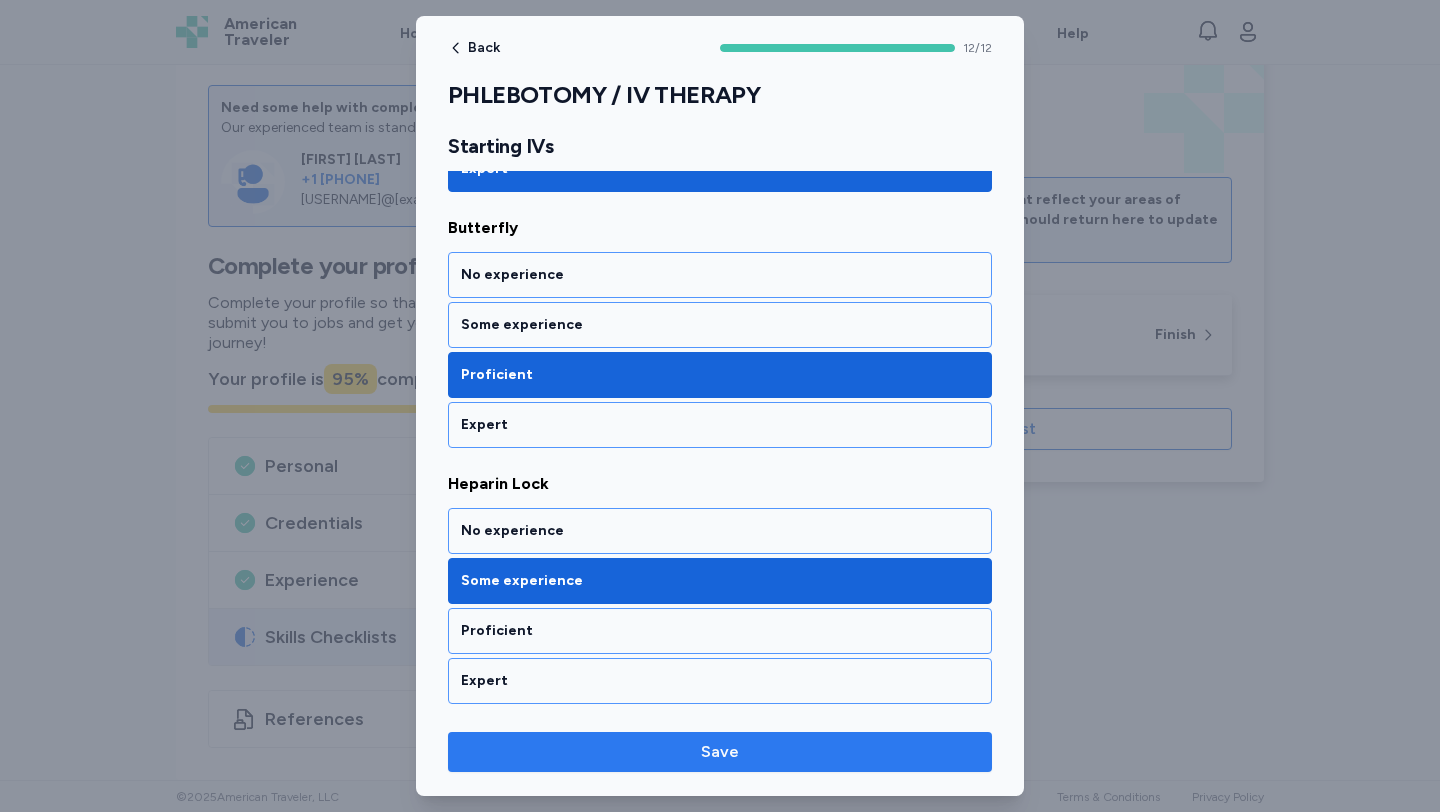 click on "Save" at bounding box center (720, 752) 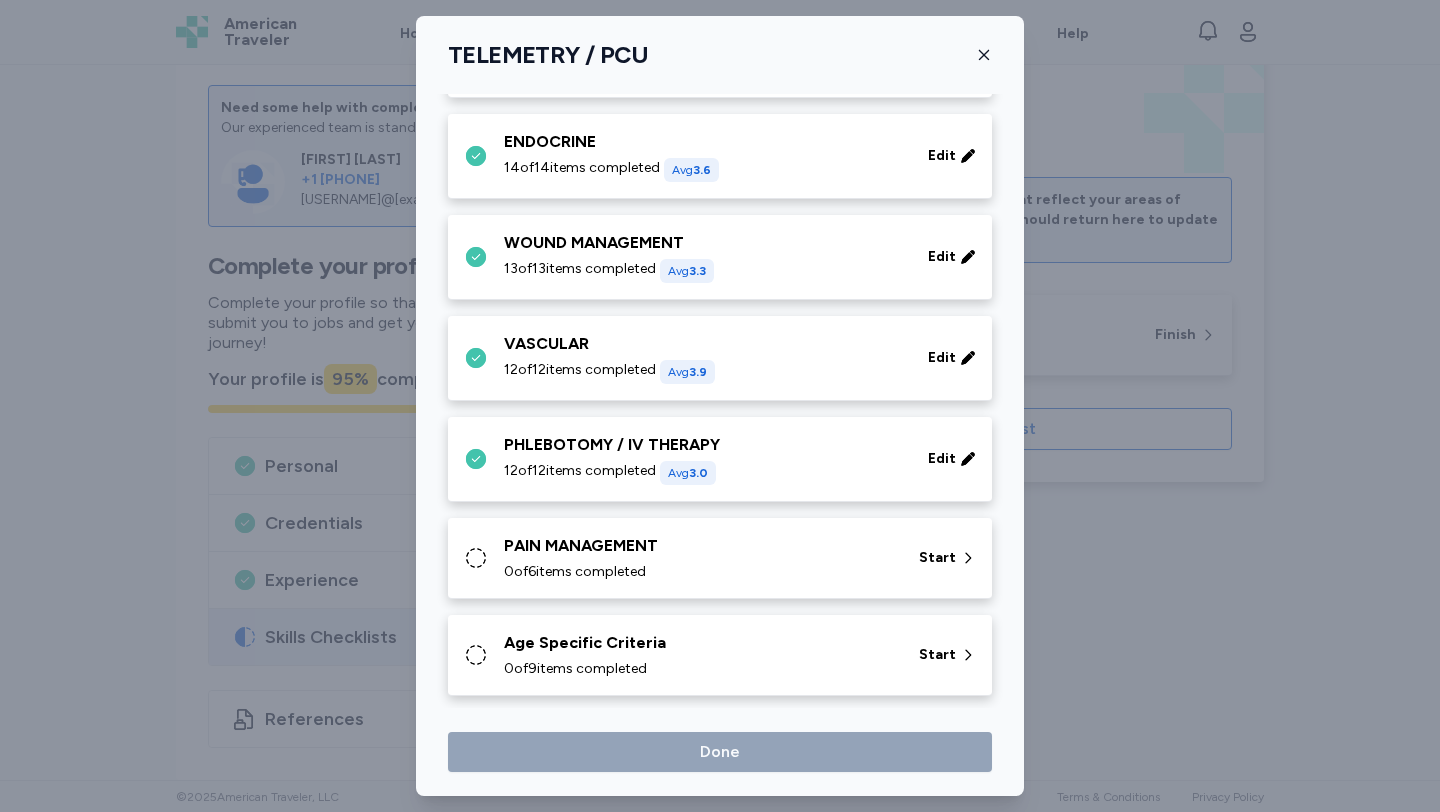 scroll, scrollTop: 817, scrollLeft: 0, axis: vertical 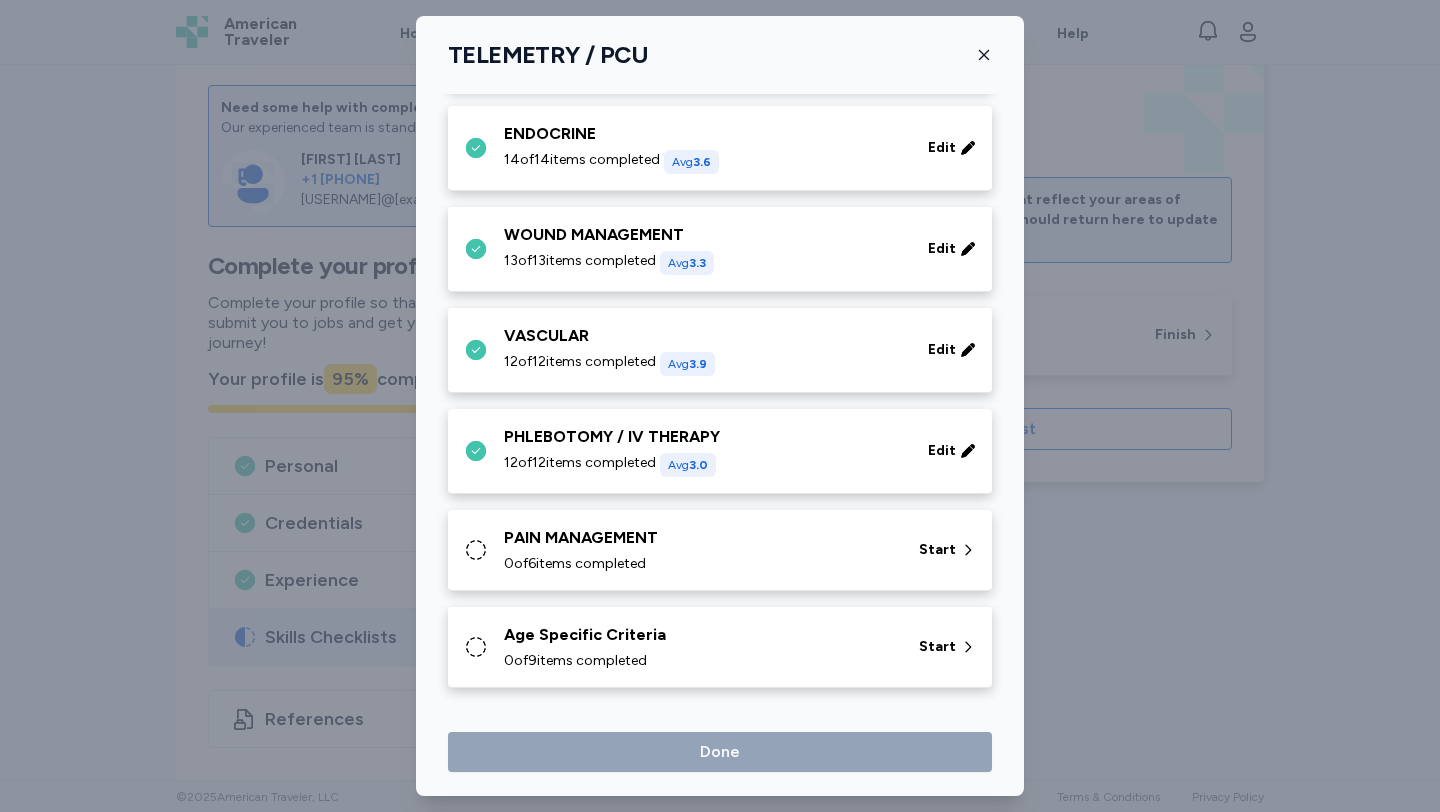 click on "0  of  6  items completed" at bounding box center (699, 564) 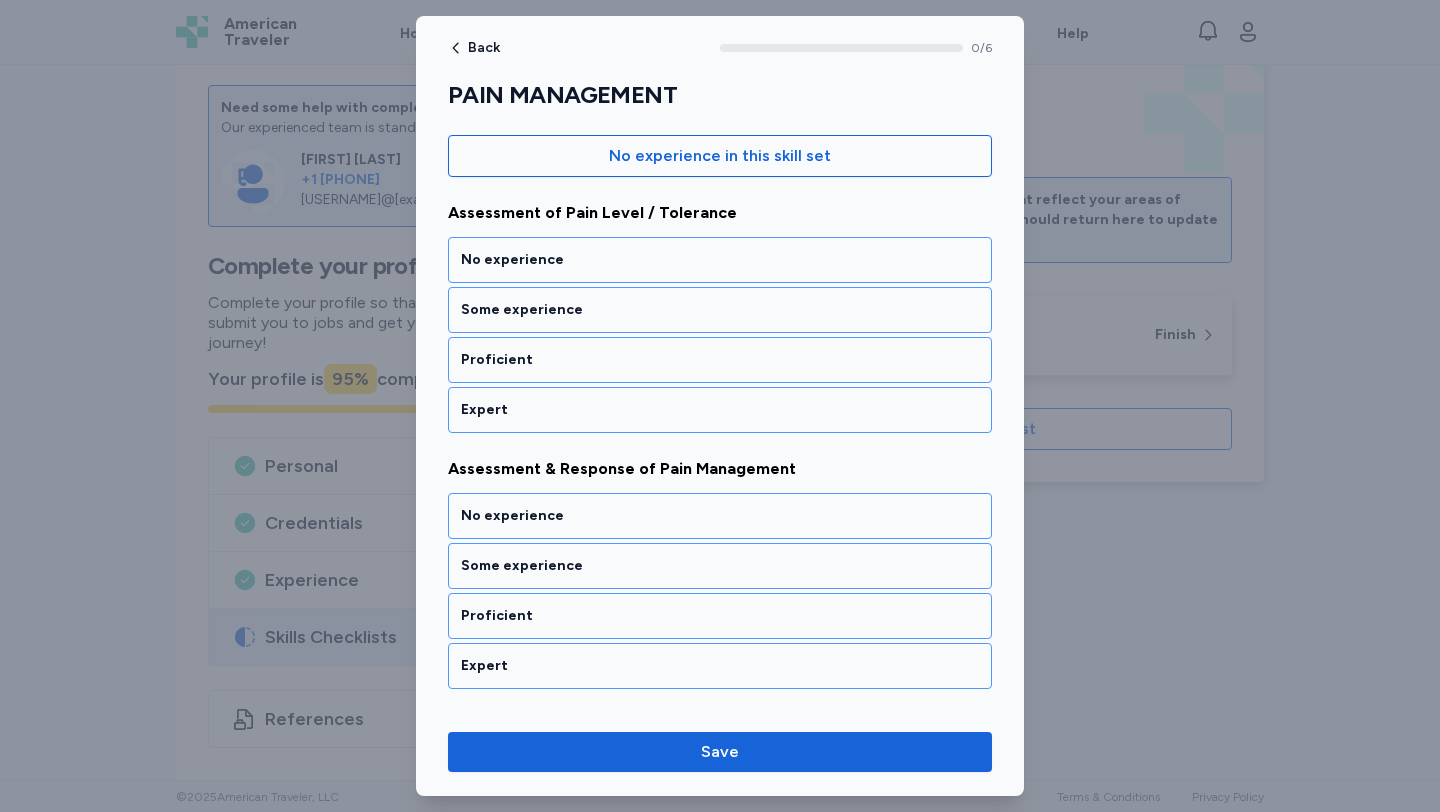 scroll, scrollTop: 225, scrollLeft: 0, axis: vertical 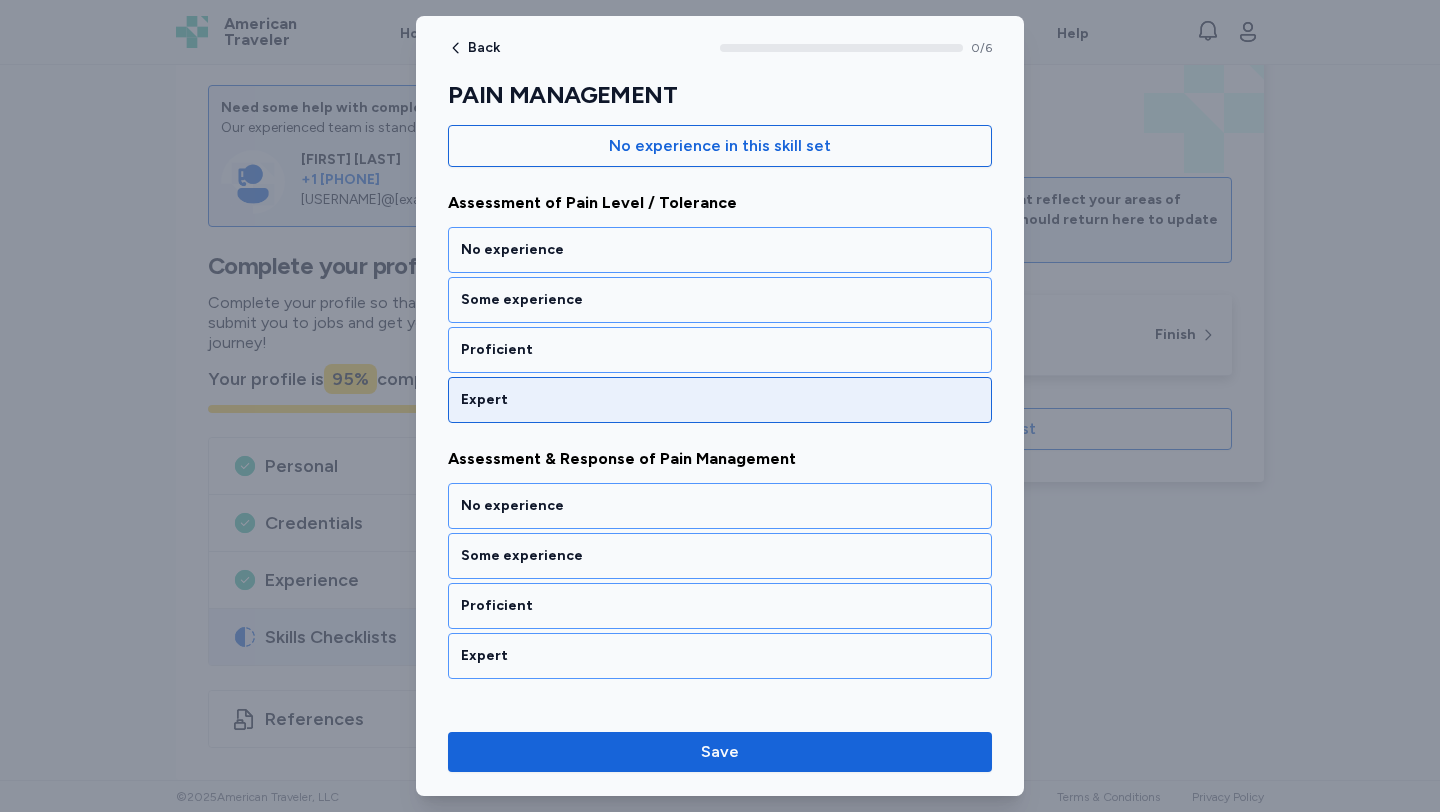 click on "Expert" at bounding box center (720, 400) 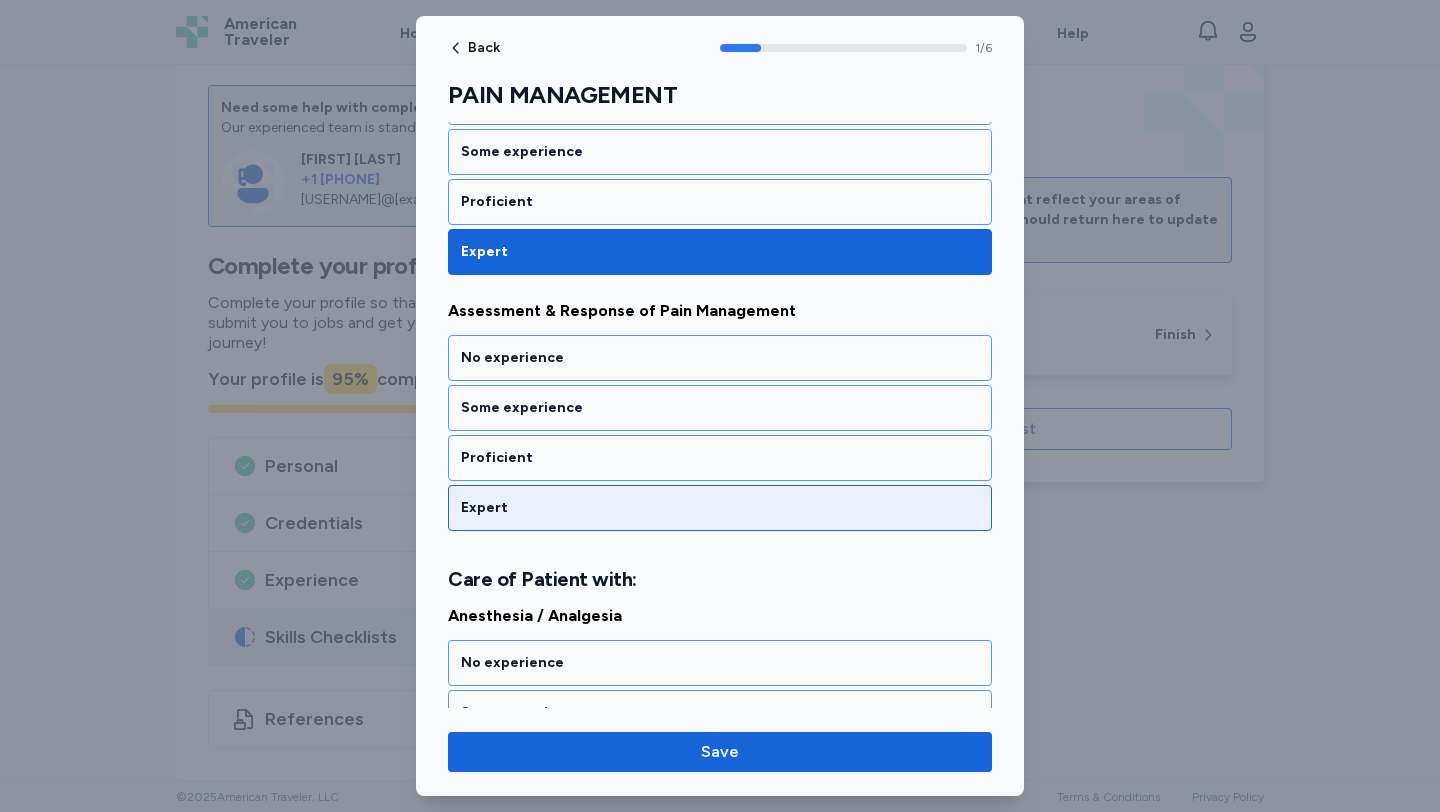 click on "Expert" at bounding box center [720, 508] 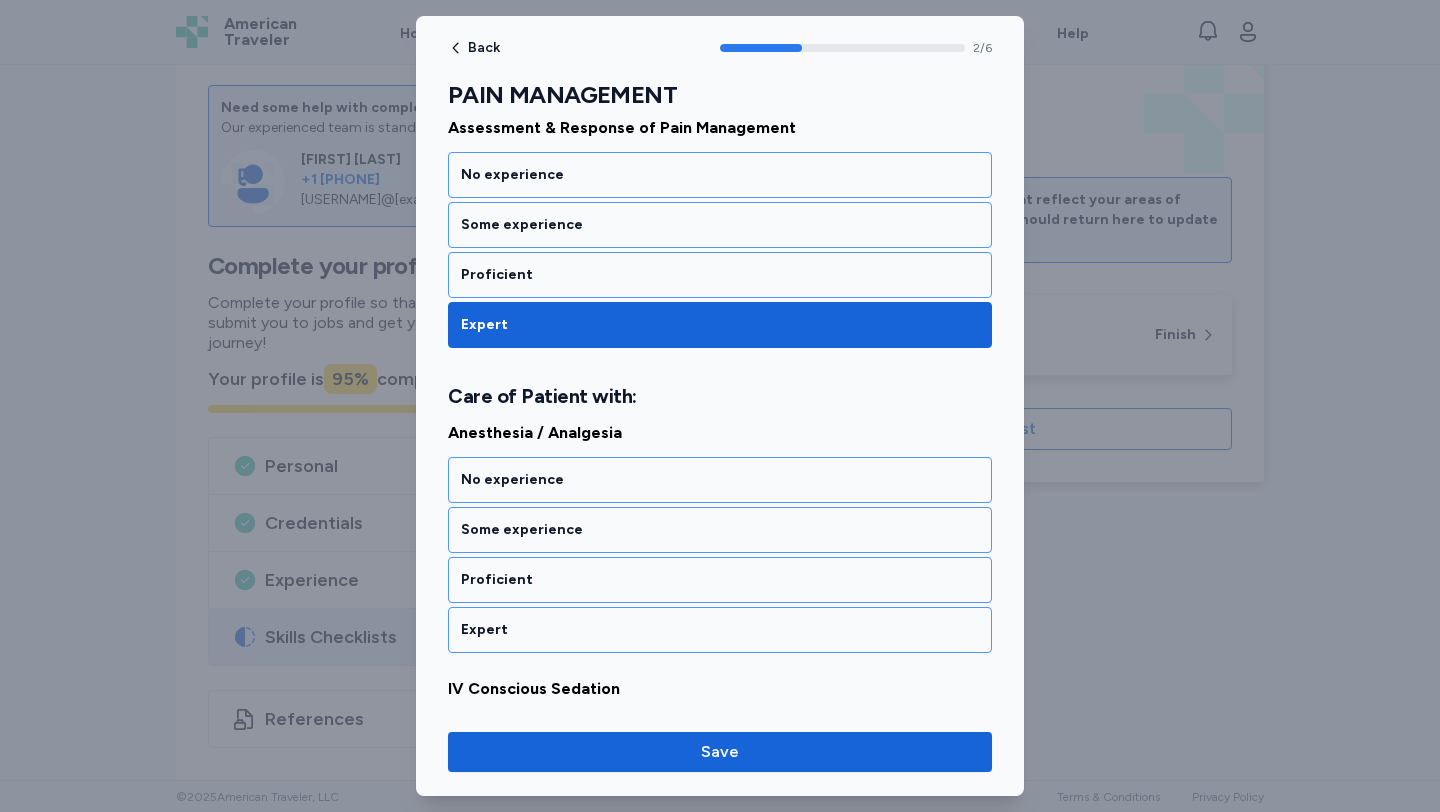 scroll, scrollTop: 653, scrollLeft: 0, axis: vertical 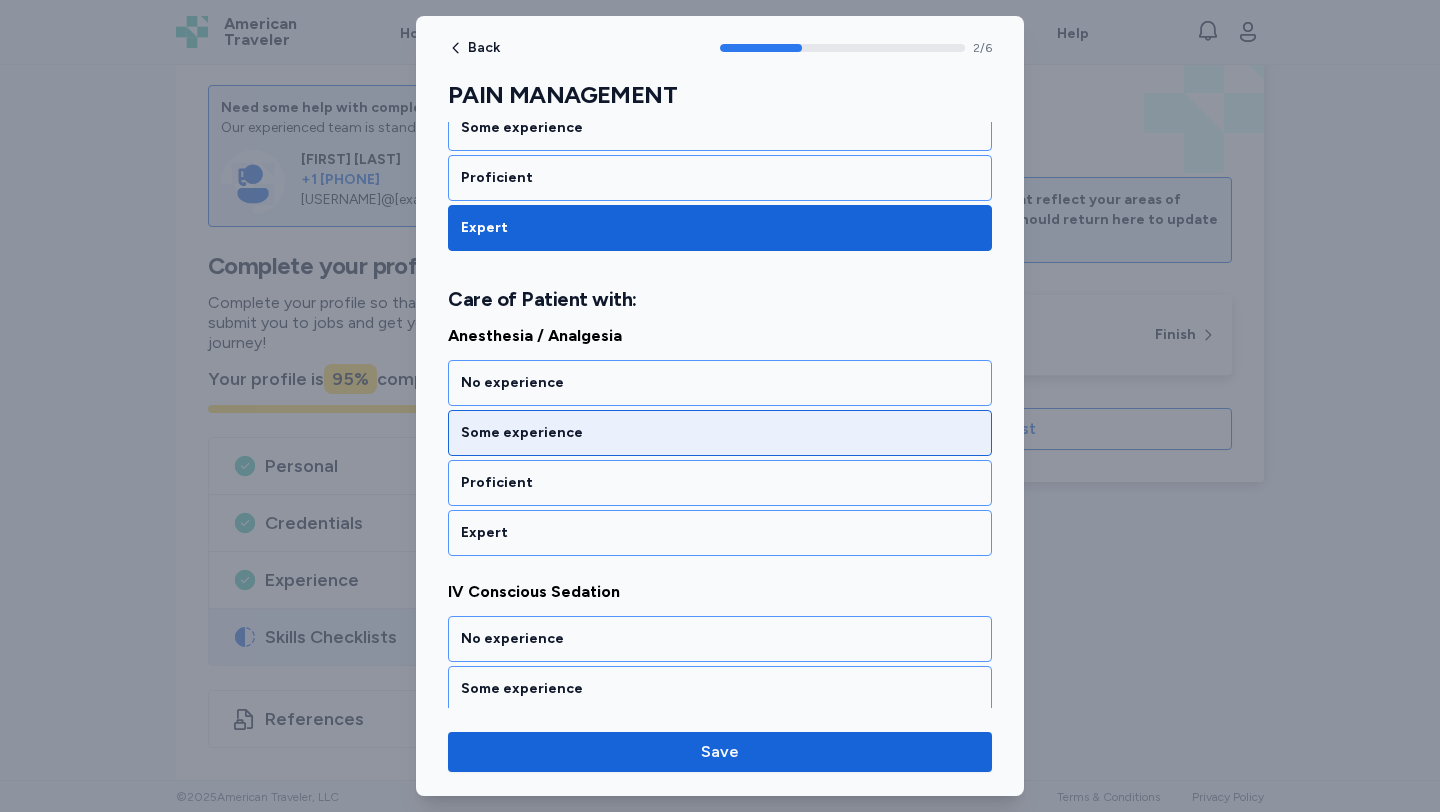 click on "Some experience" at bounding box center (720, 433) 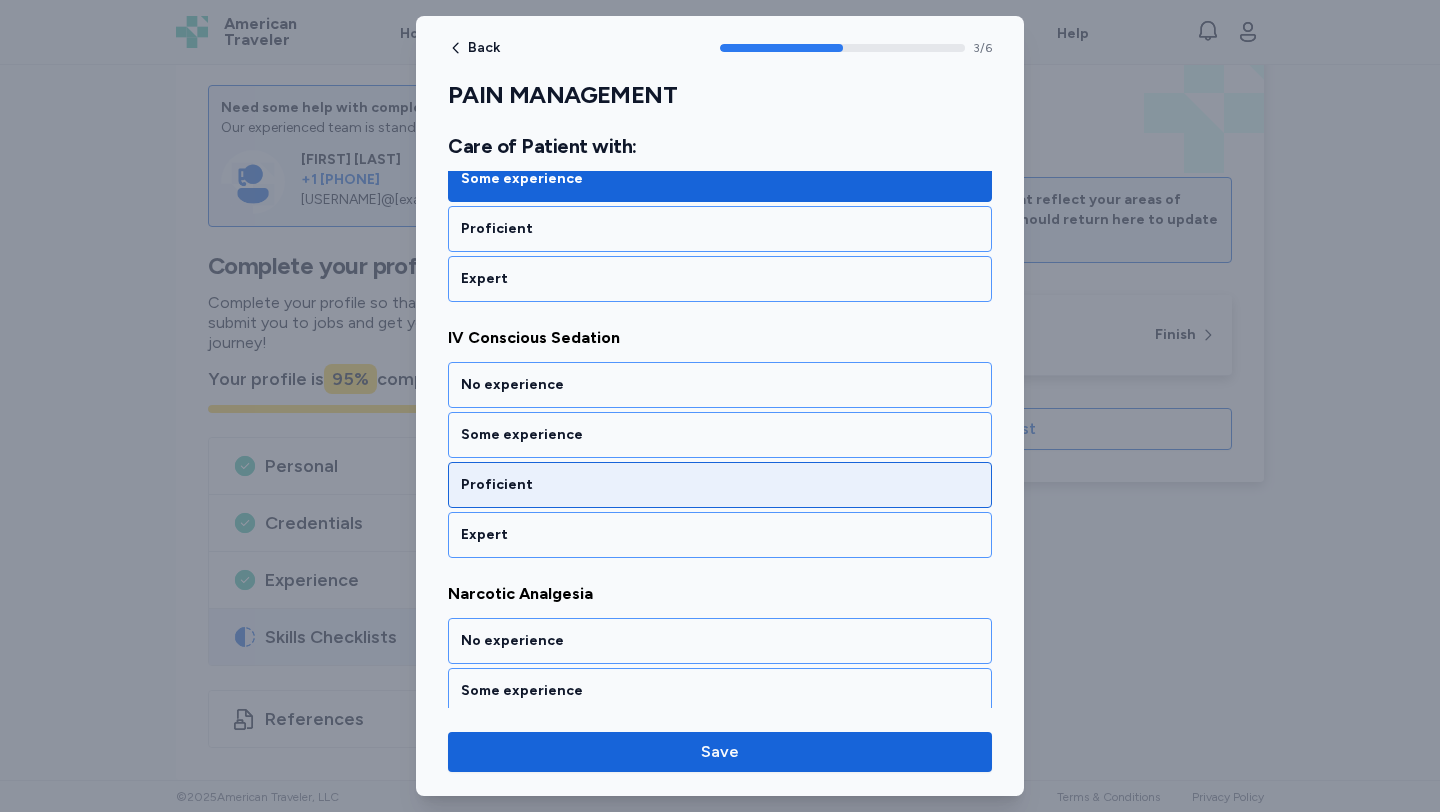 scroll, scrollTop: 909, scrollLeft: 0, axis: vertical 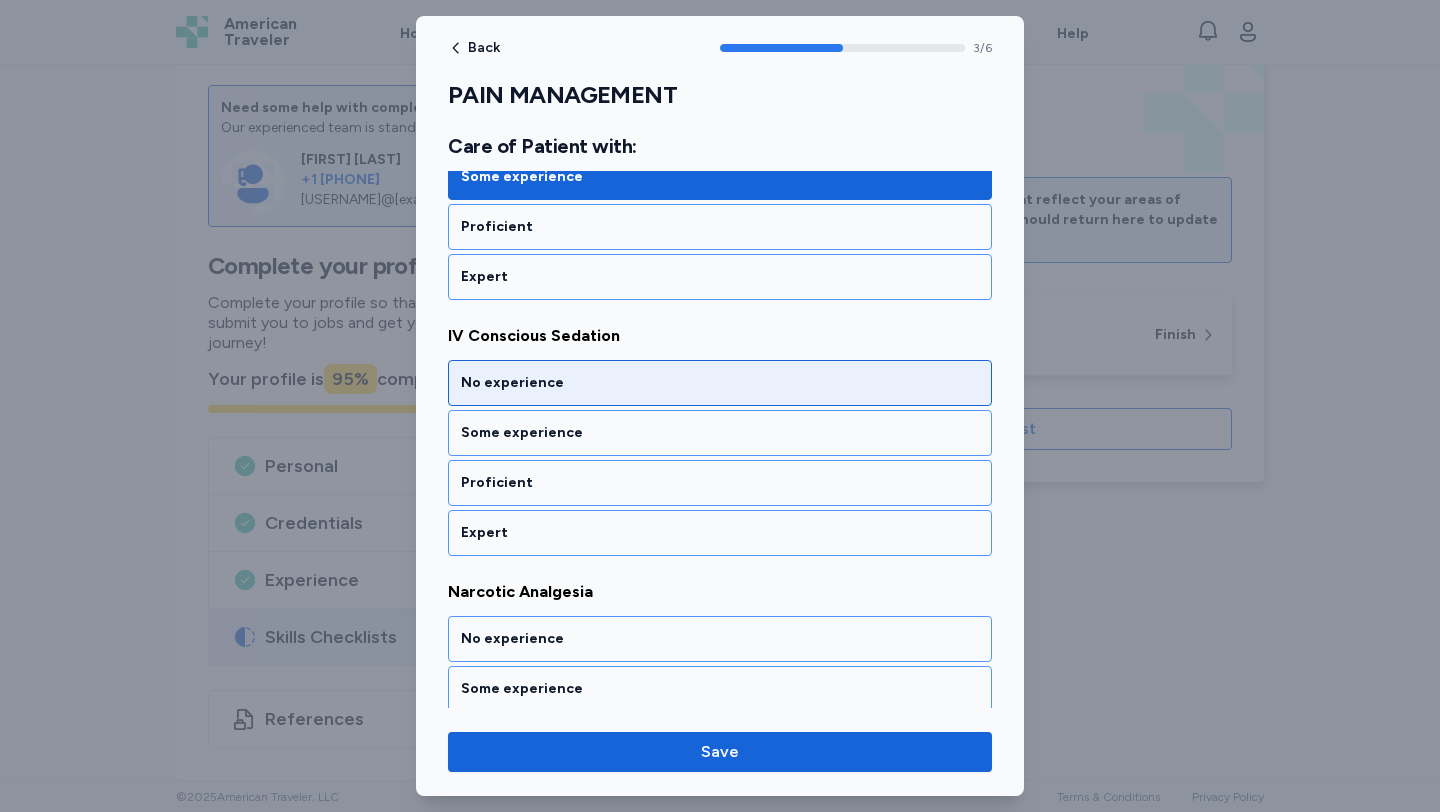 click on "No experience" at bounding box center [720, 383] 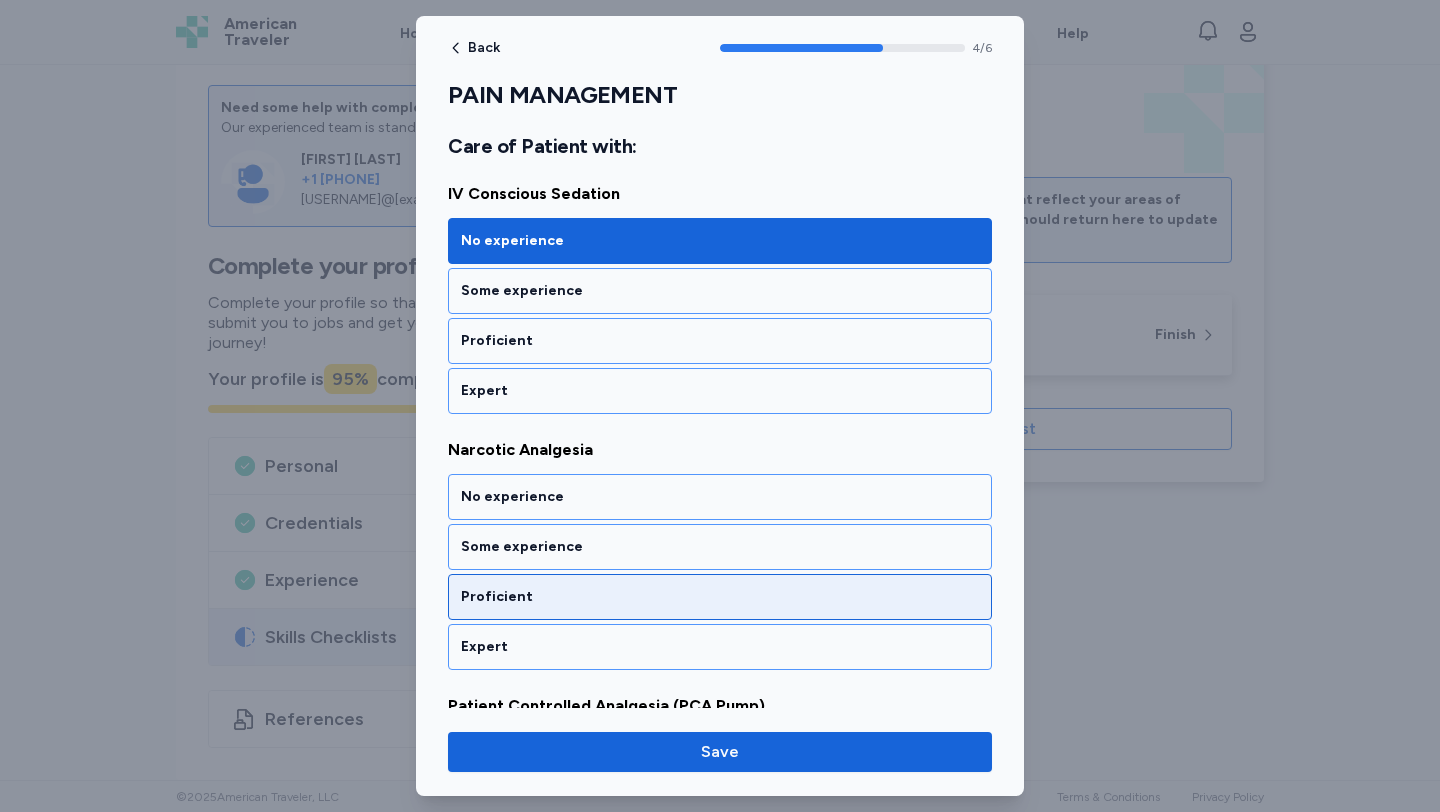 scroll, scrollTop: 1165, scrollLeft: 0, axis: vertical 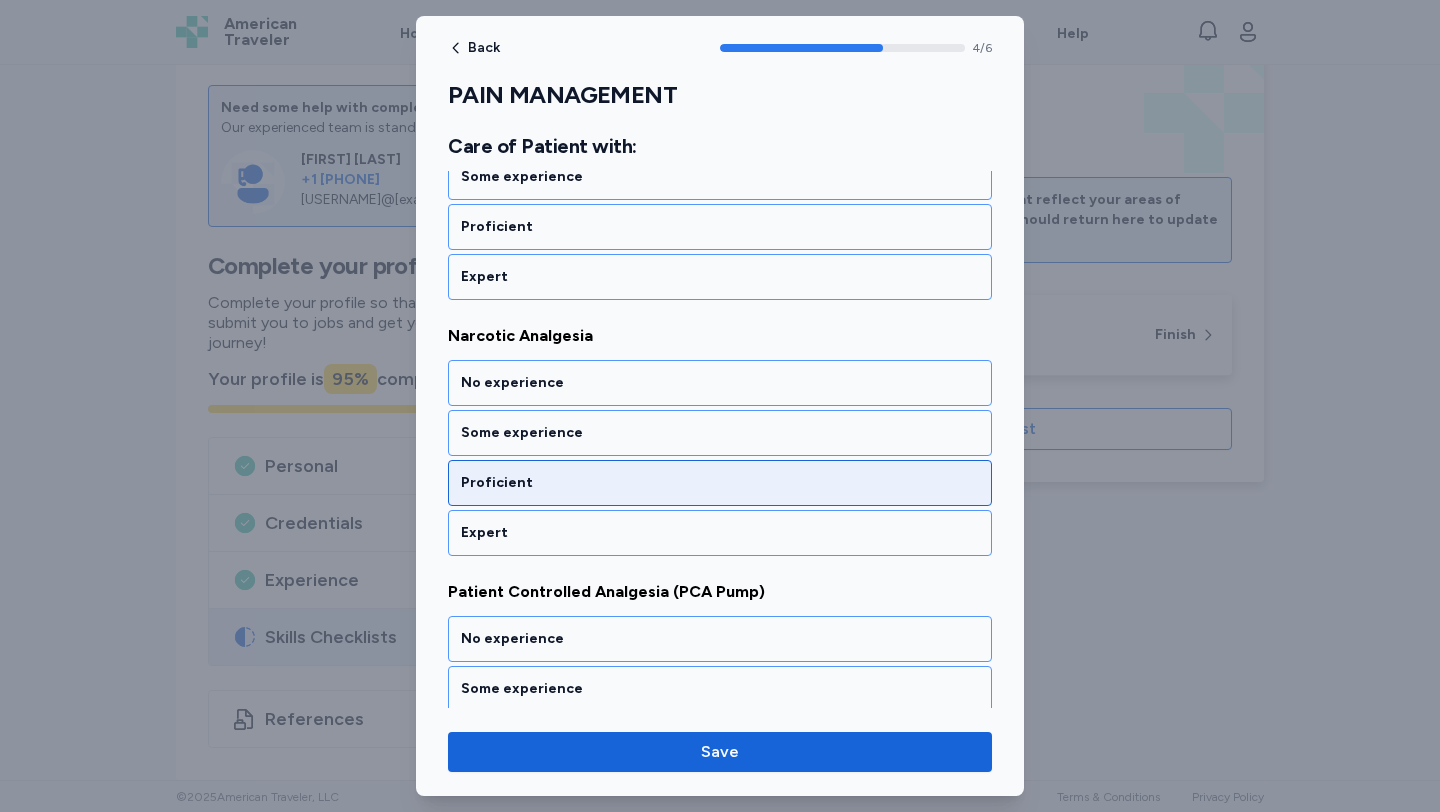 click on "Proficient" at bounding box center [720, 483] 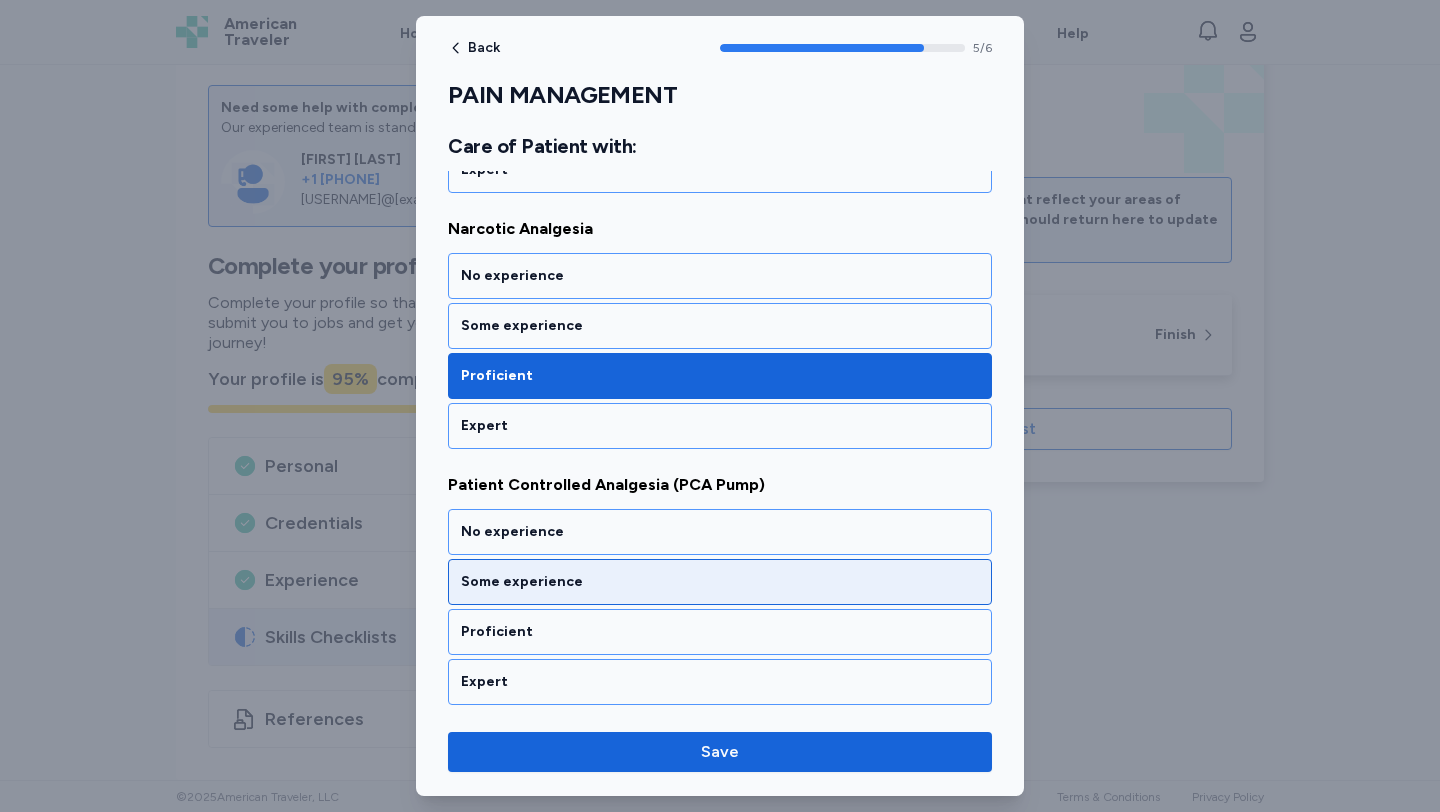 scroll, scrollTop: 1273, scrollLeft: 0, axis: vertical 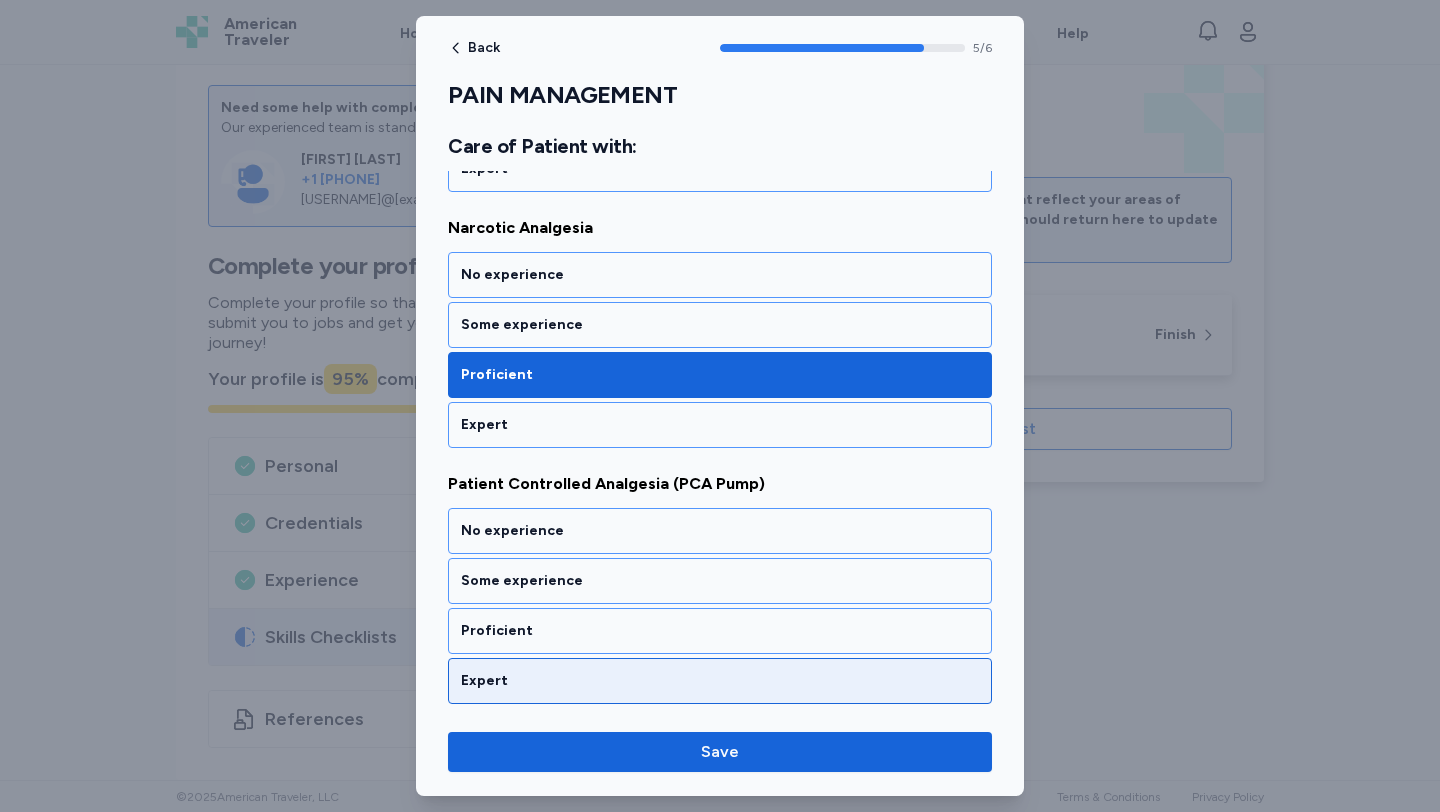 click on "Expert" at bounding box center (720, 681) 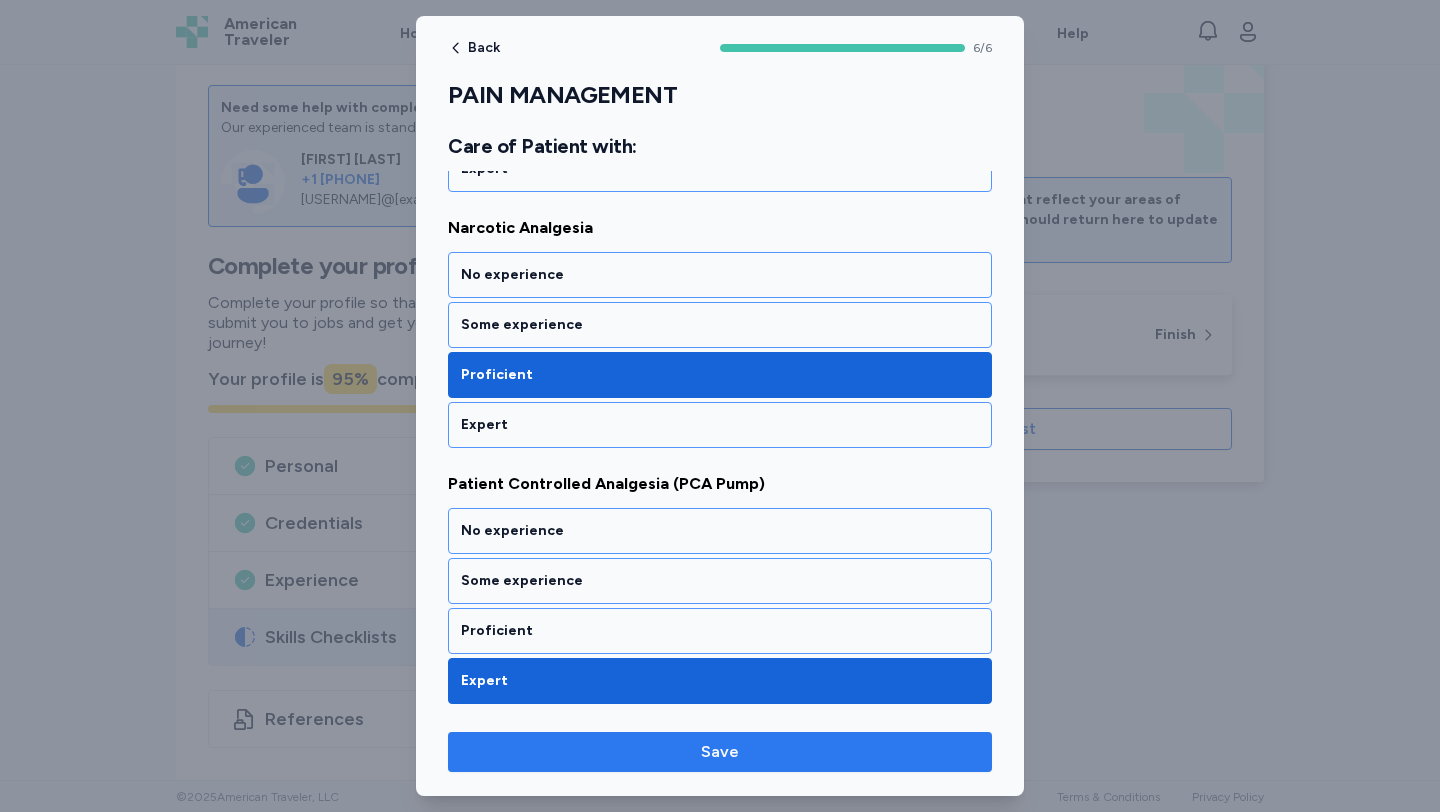 click on "Save" at bounding box center (720, 752) 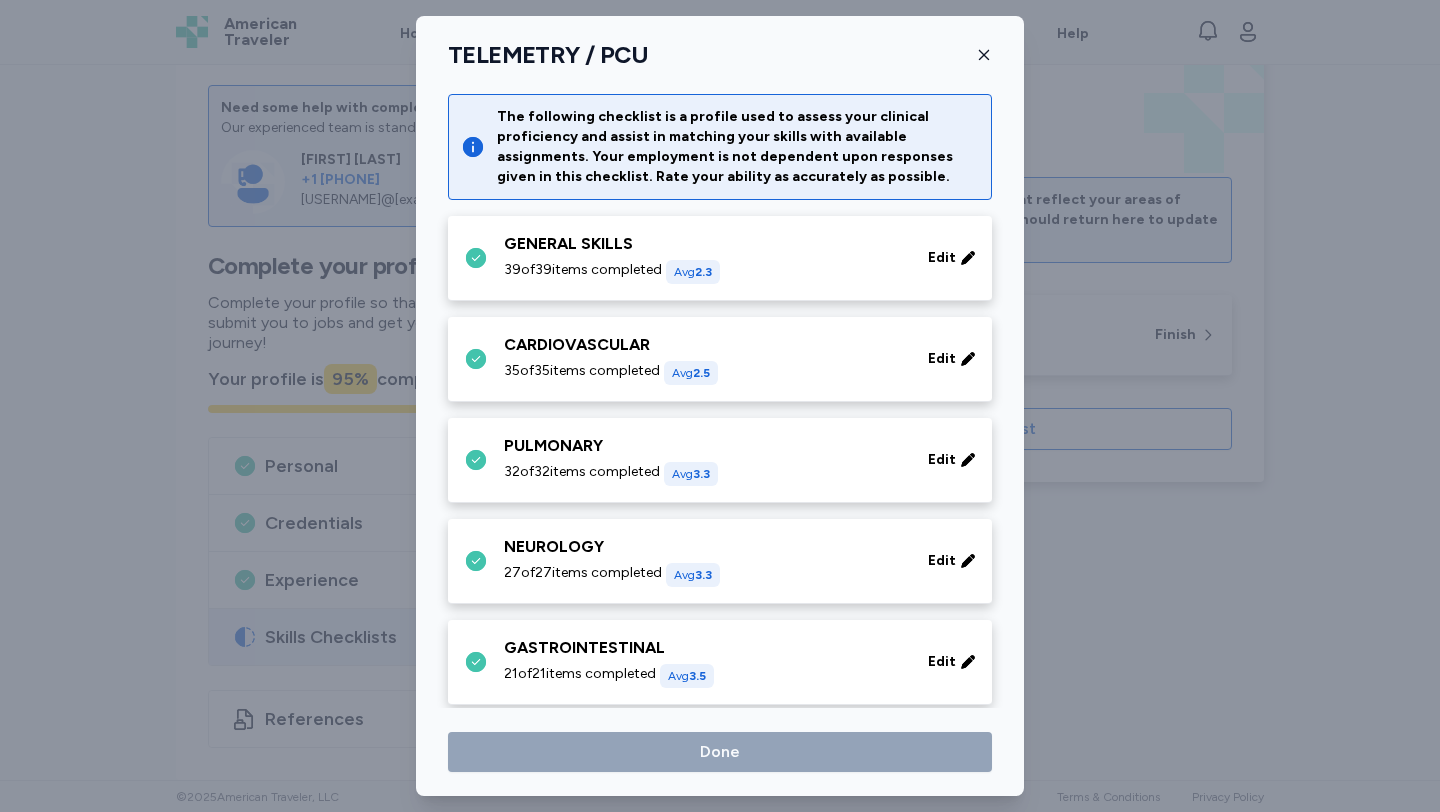 scroll, scrollTop: 817, scrollLeft: 0, axis: vertical 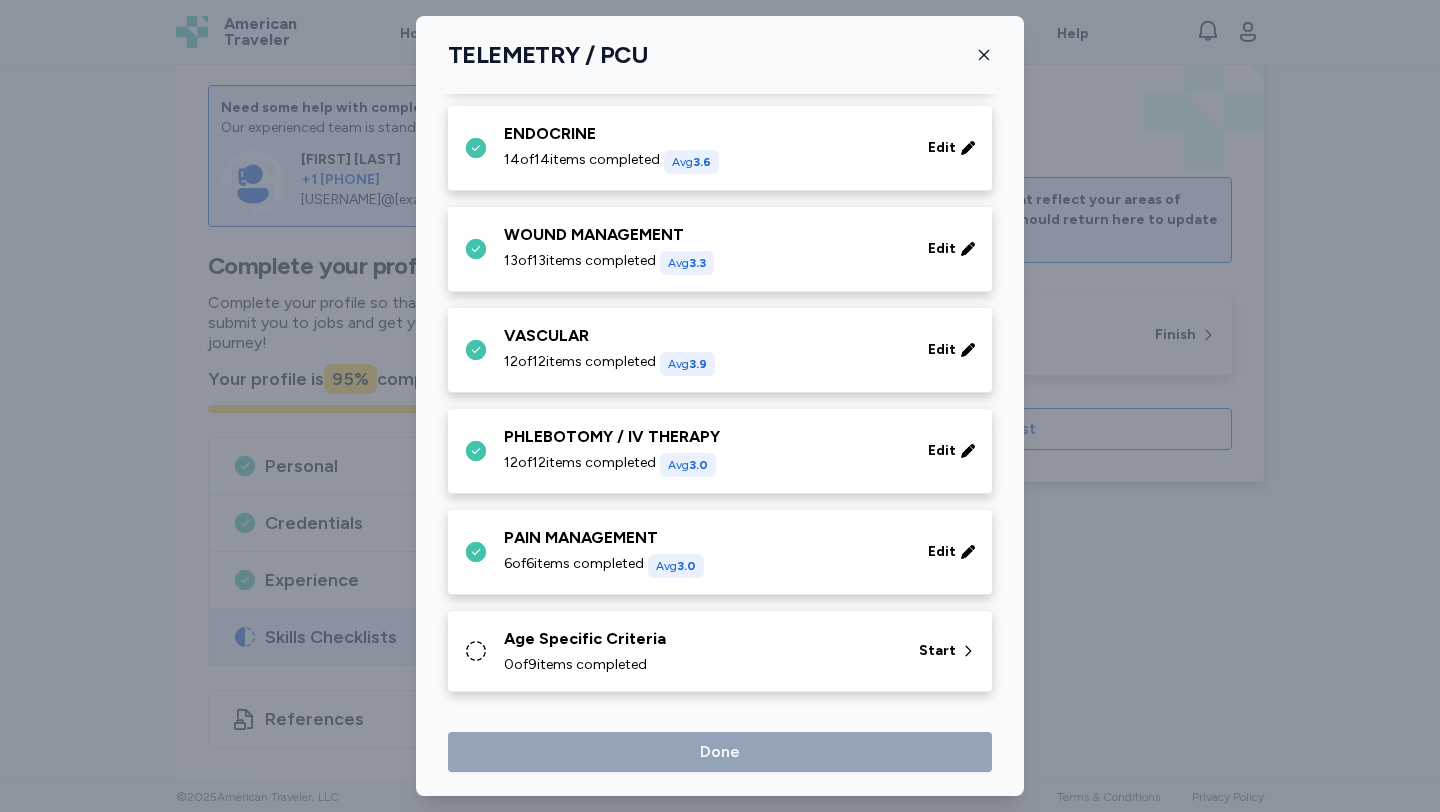 click on "Age Specific Criteria" at bounding box center [699, 639] 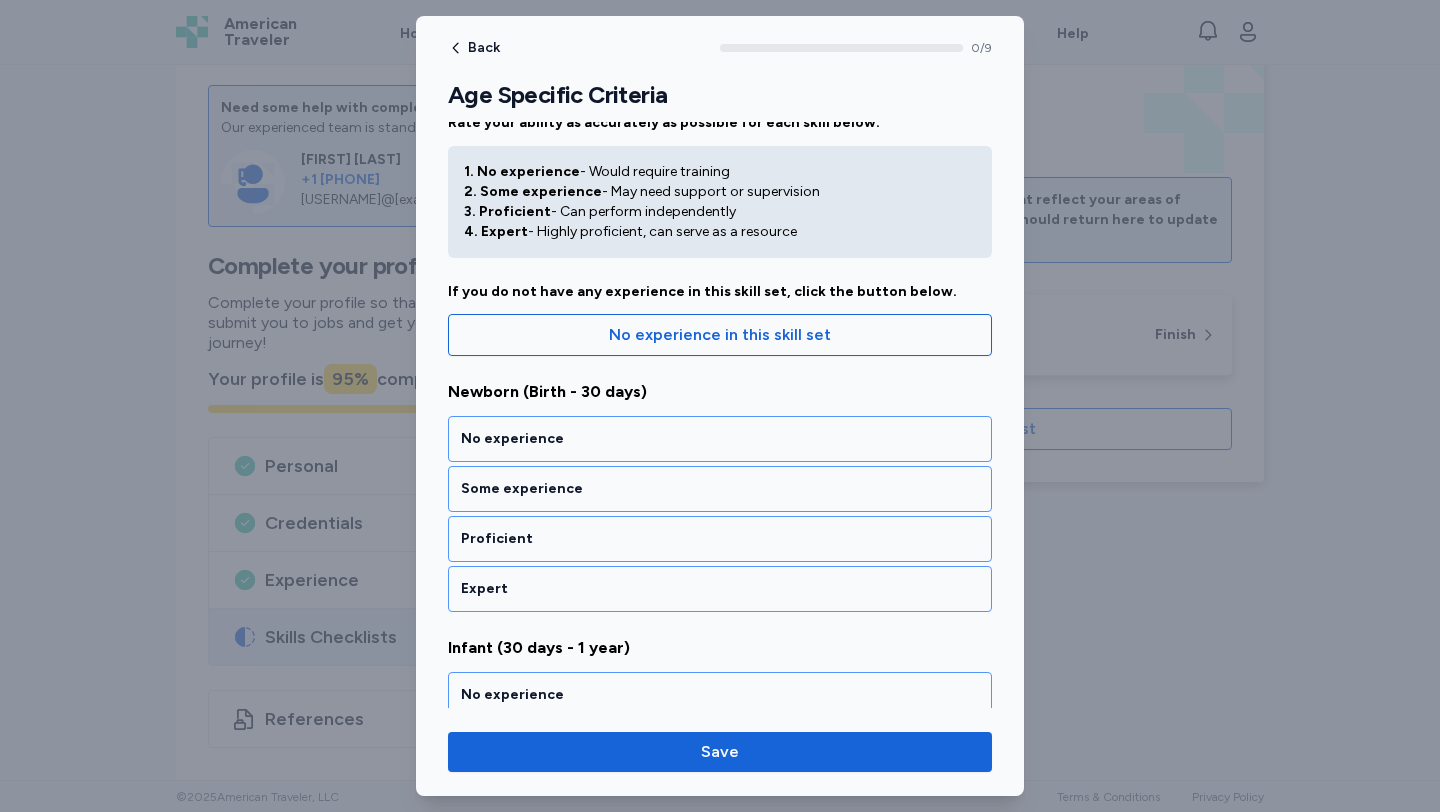 scroll, scrollTop: 48, scrollLeft: 0, axis: vertical 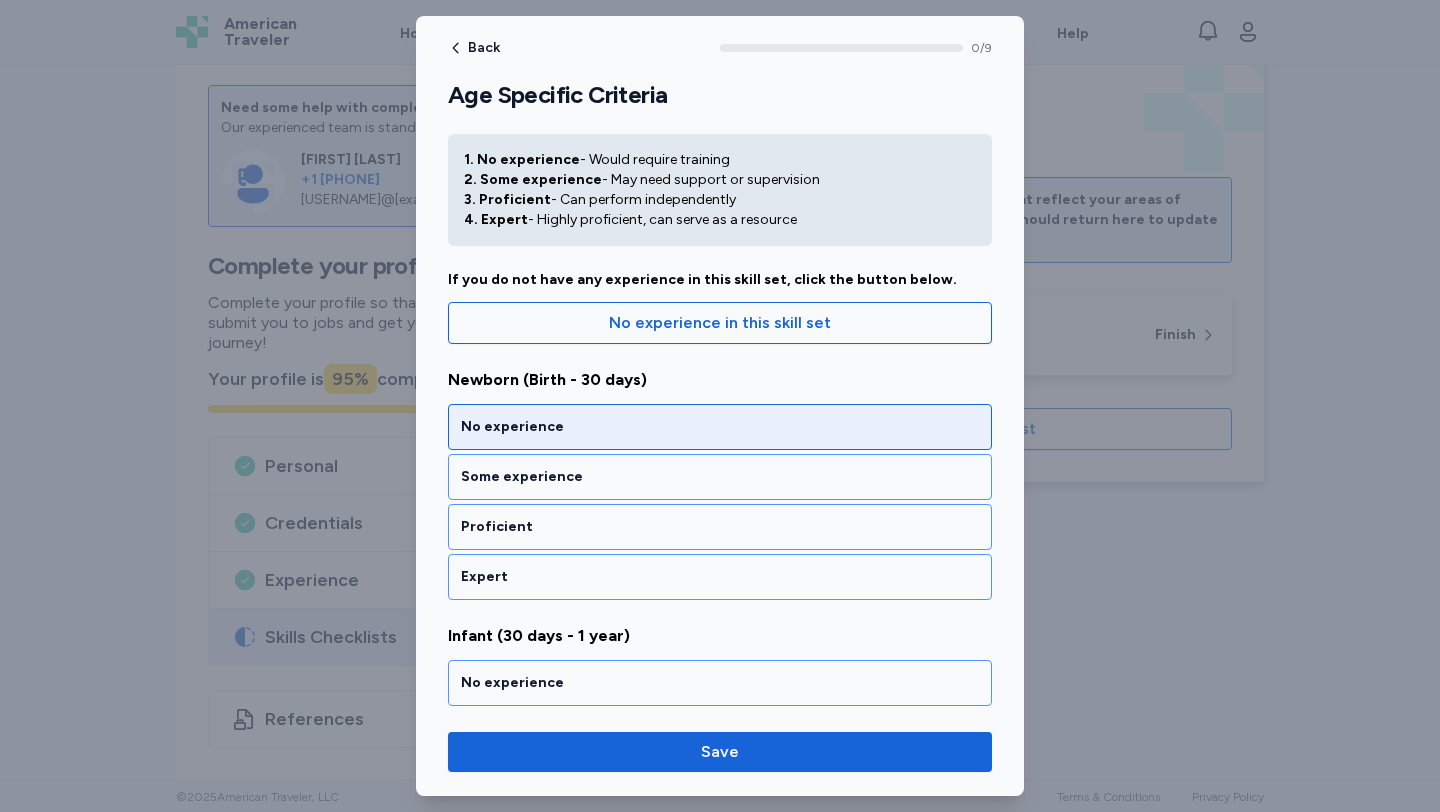 click on "No experience" at bounding box center [720, 427] 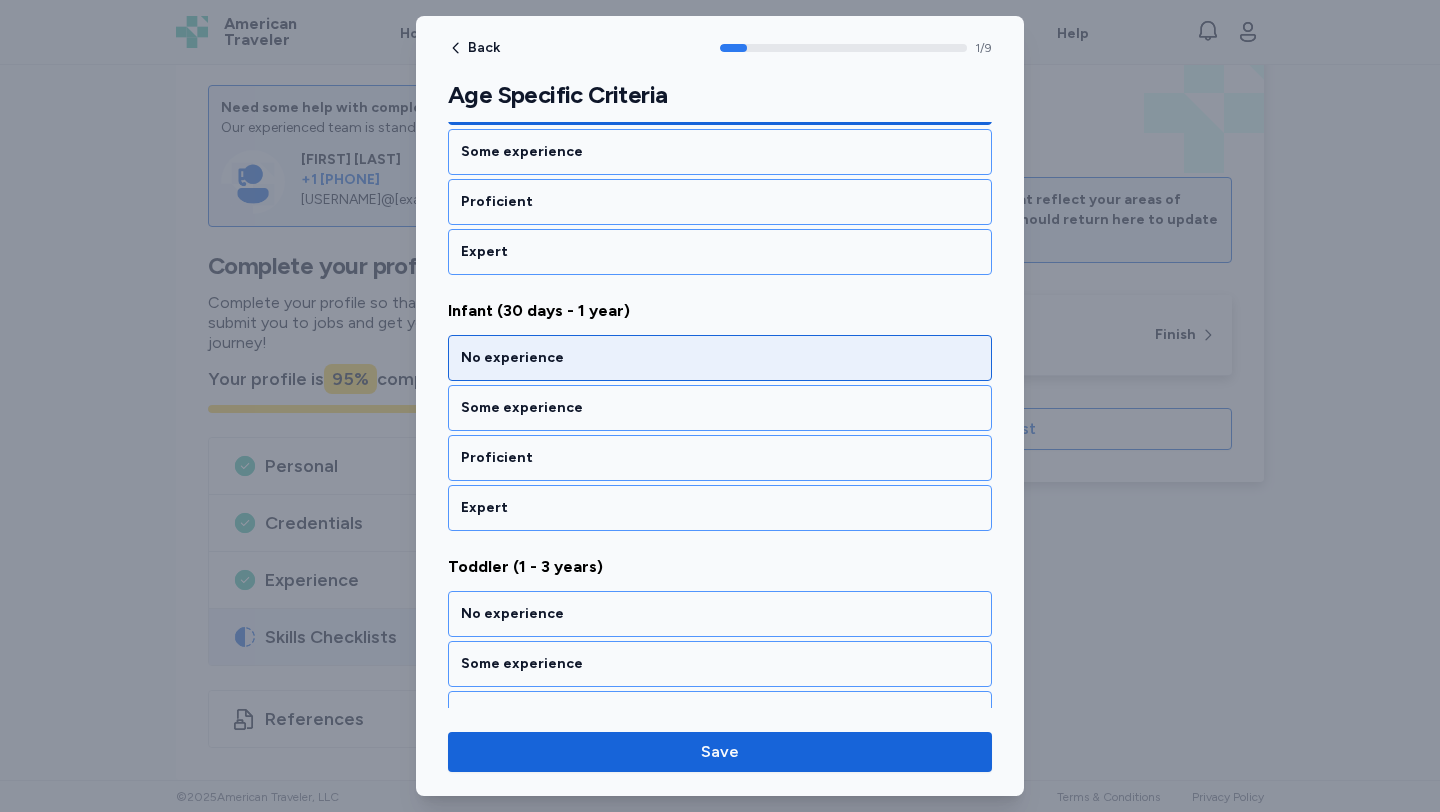 click on "No experience" at bounding box center (720, 358) 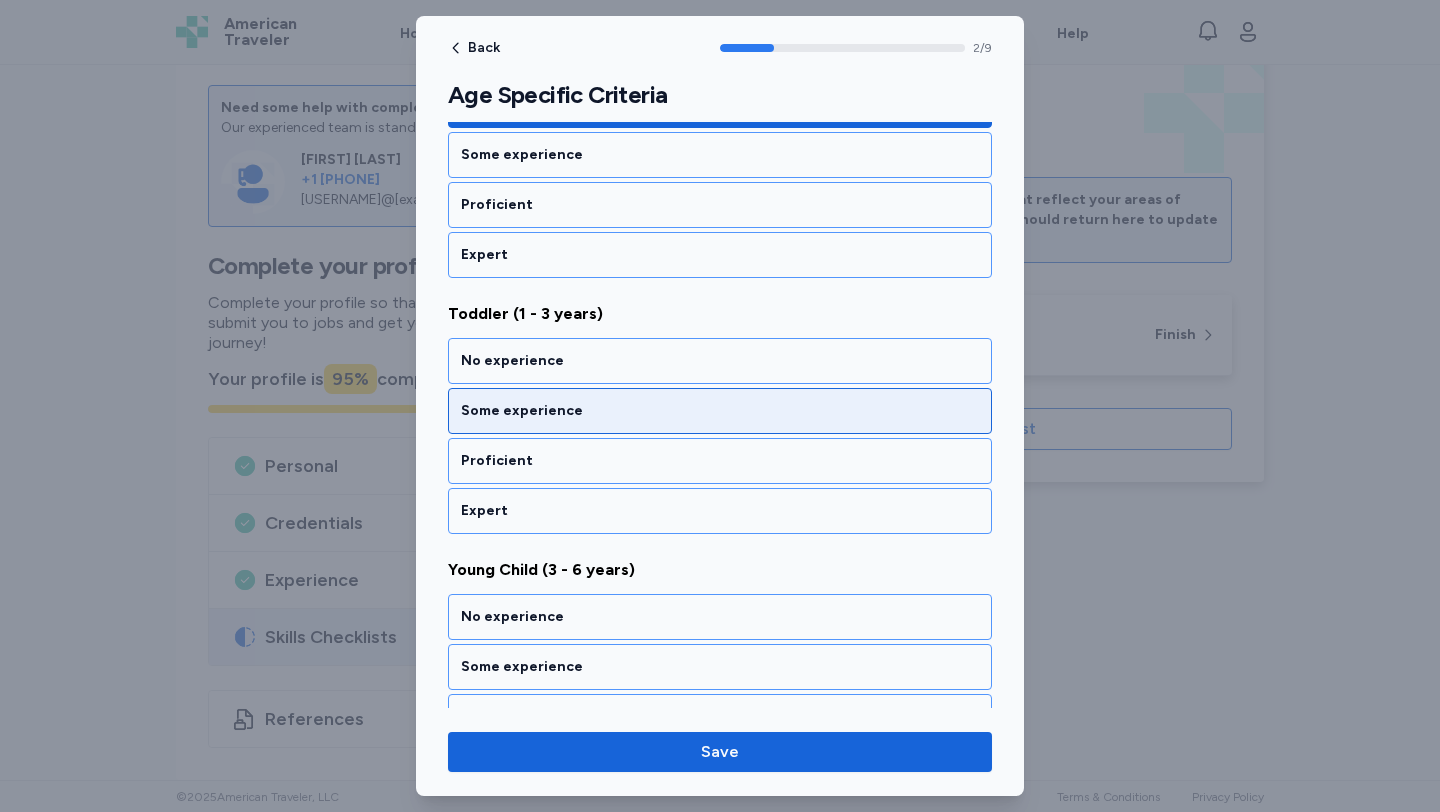 scroll, scrollTop: 629, scrollLeft: 0, axis: vertical 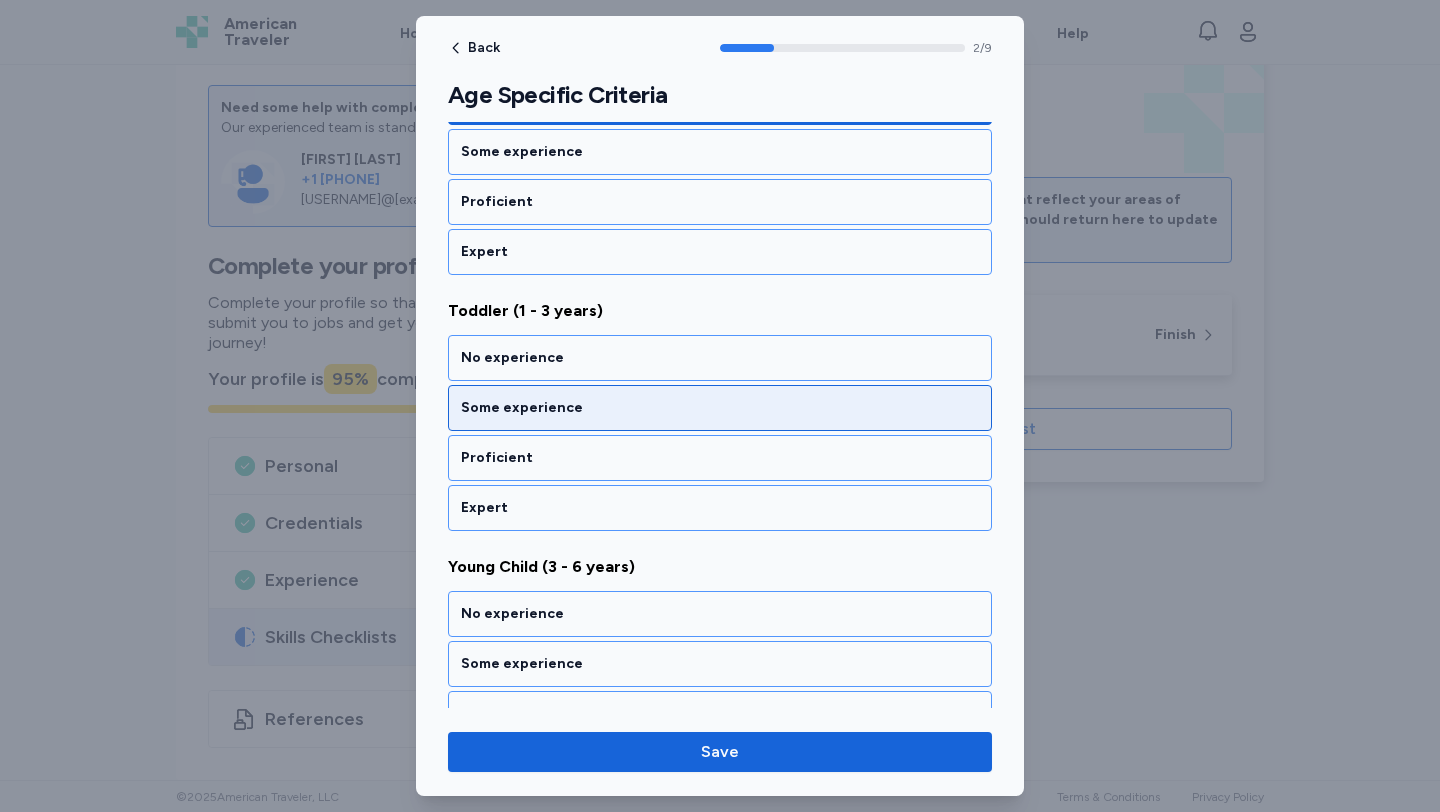 click on "Some experience" at bounding box center [720, 408] 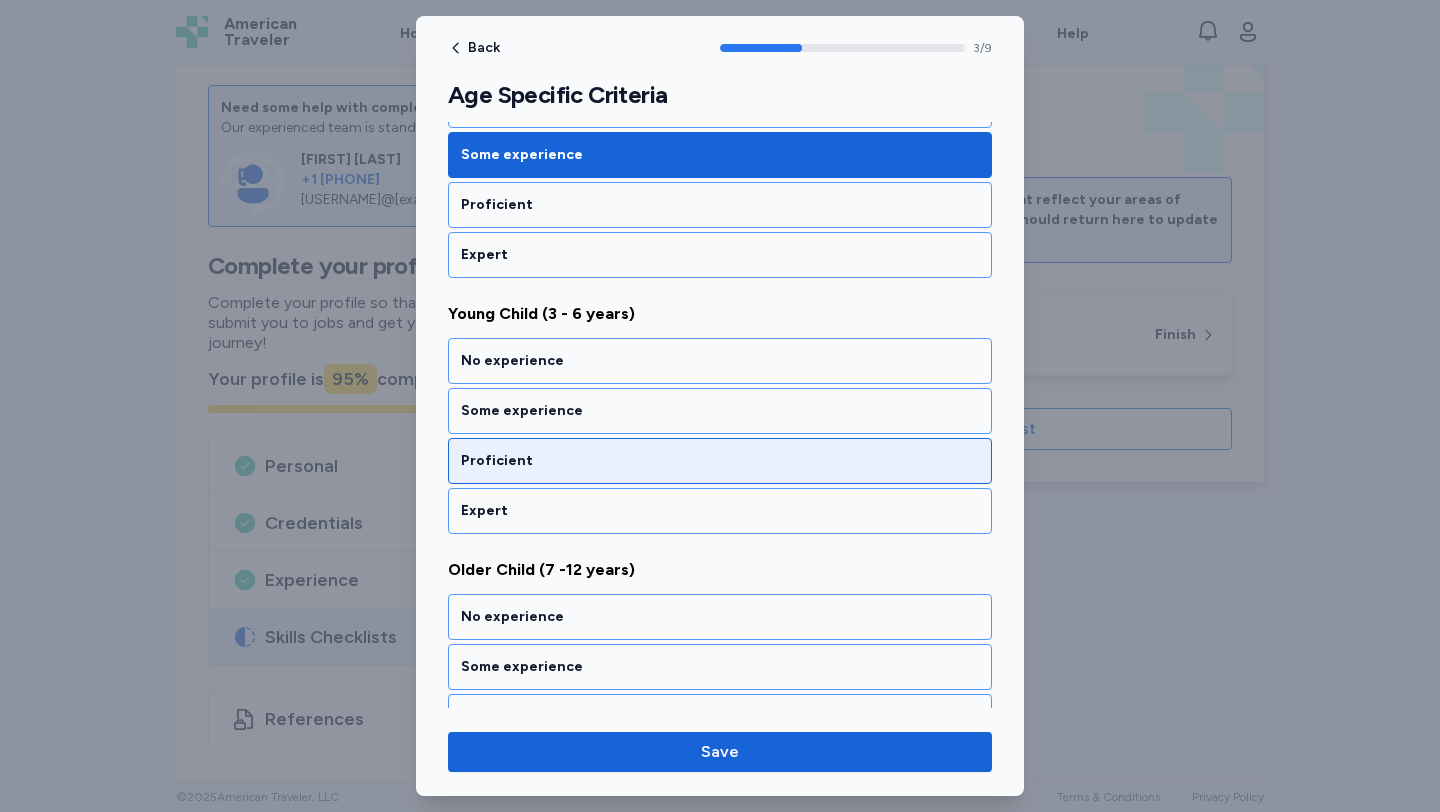 scroll, scrollTop: 885, scrollLeft: 0, axis: vertical 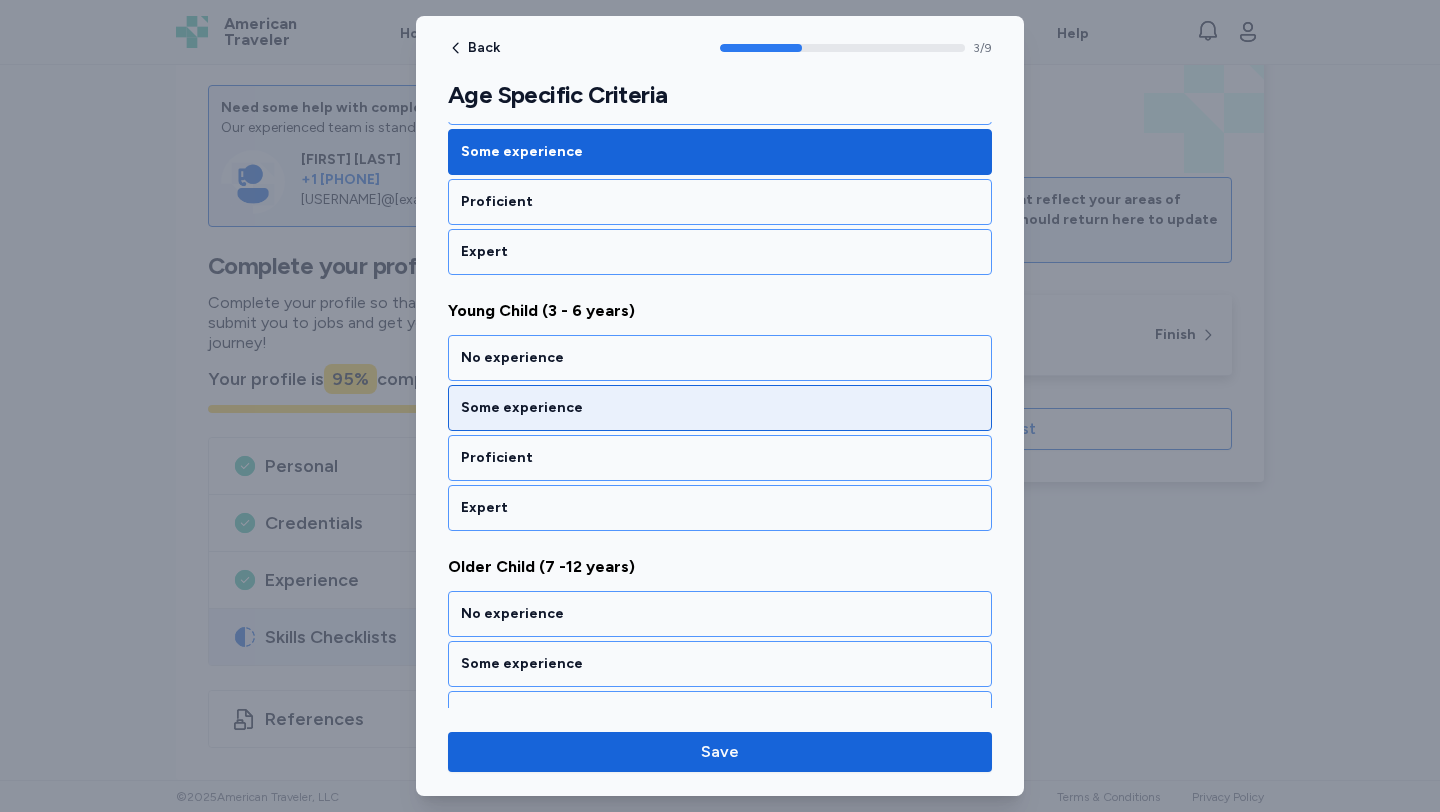 click on "Some experience" at bounding box center [720, 408] 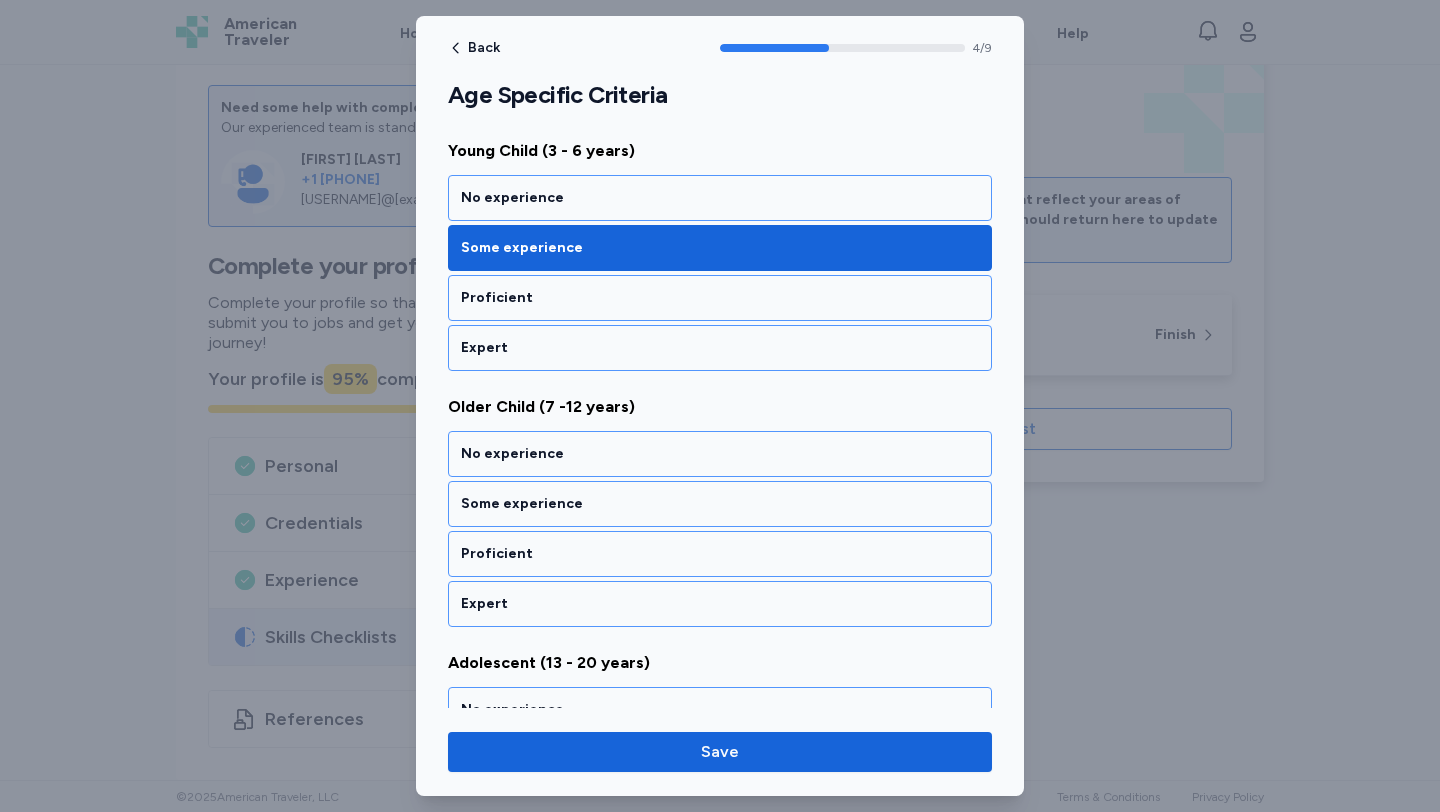 scroll, scrollTop: 1141, scrollLeft: 0, axis: vertical 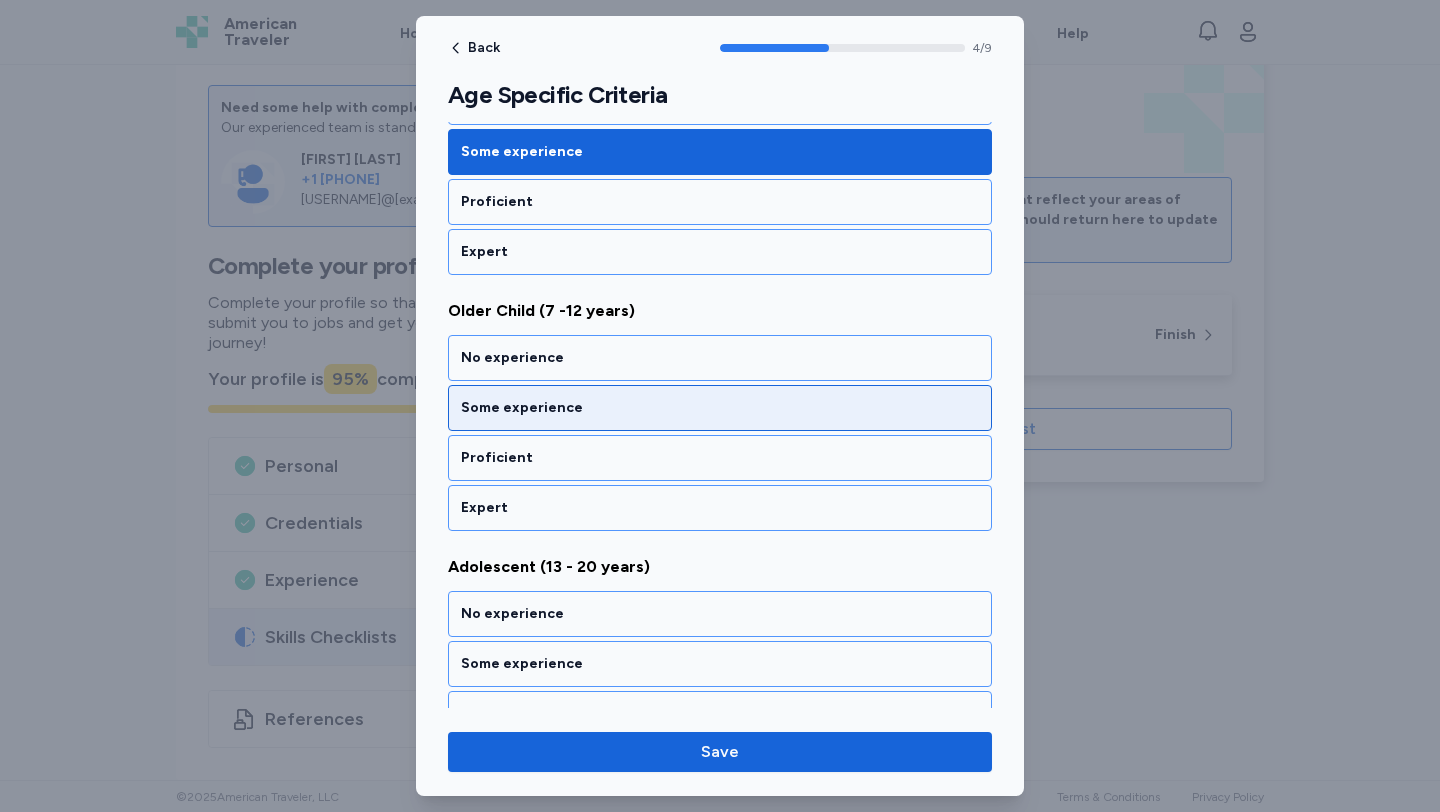 click on "Some experience" at bounding box center [720, 408] 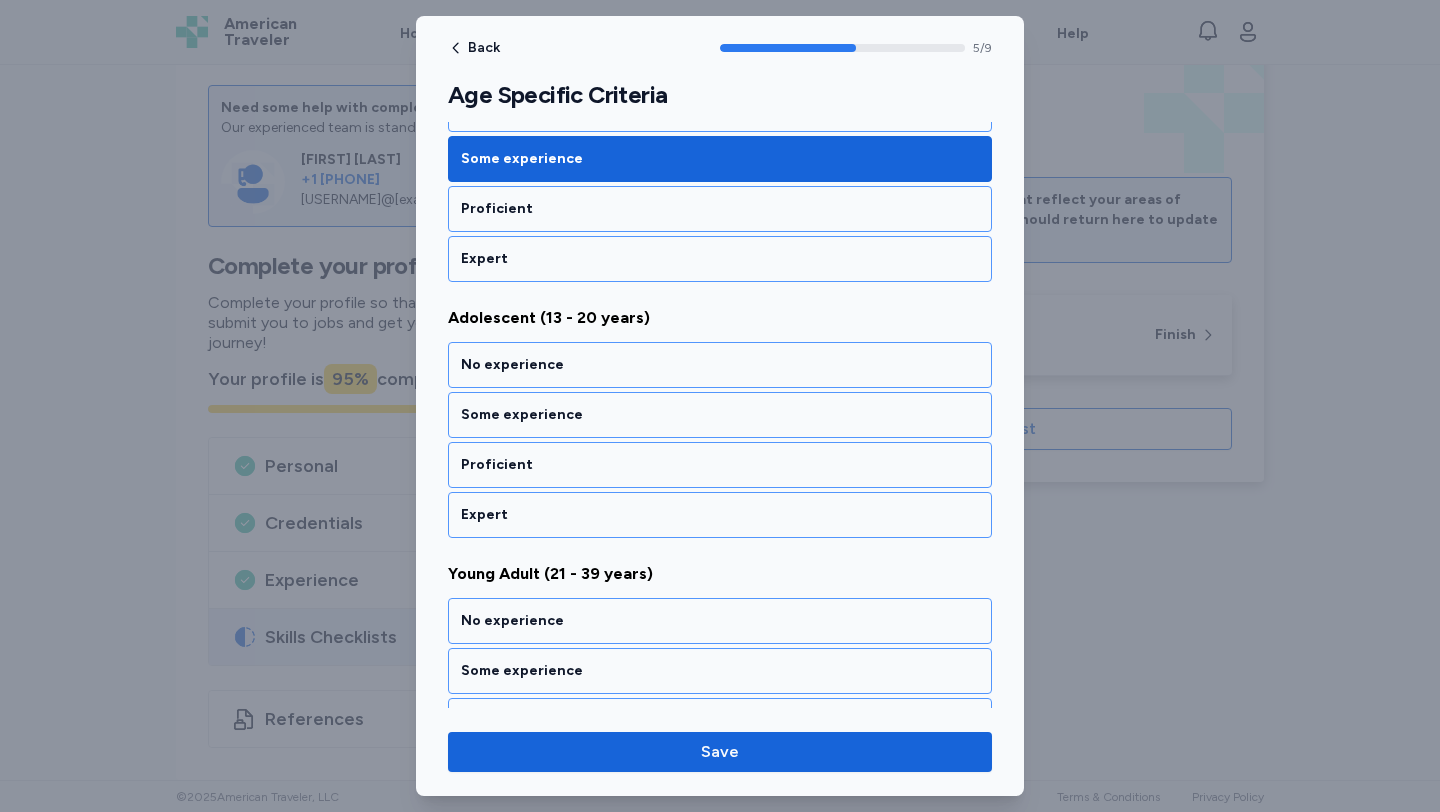 scroll, scrollTop: 1397, scrollLeft: 0, axis: vertical 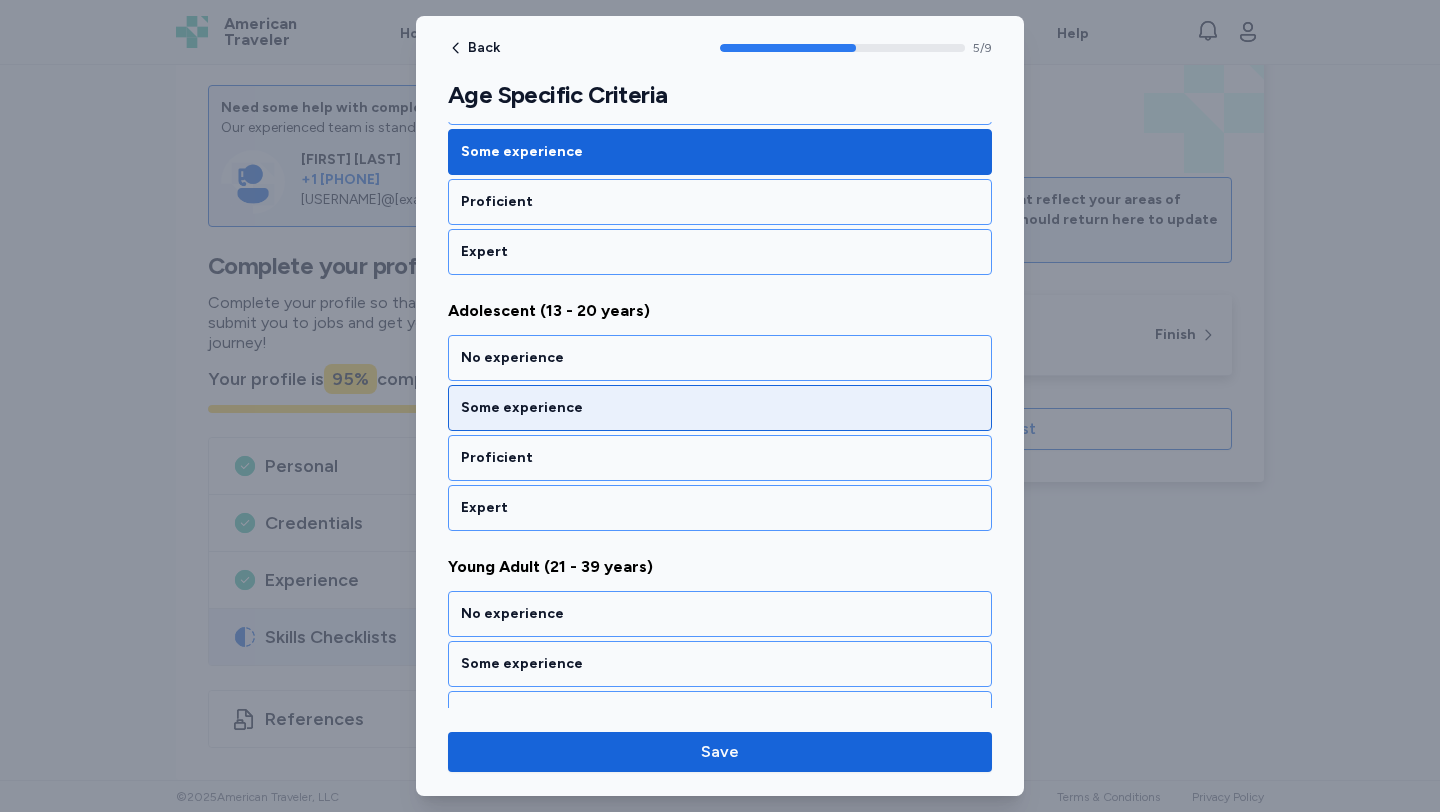 click on "Some experience" at bounding box center (720, 408) 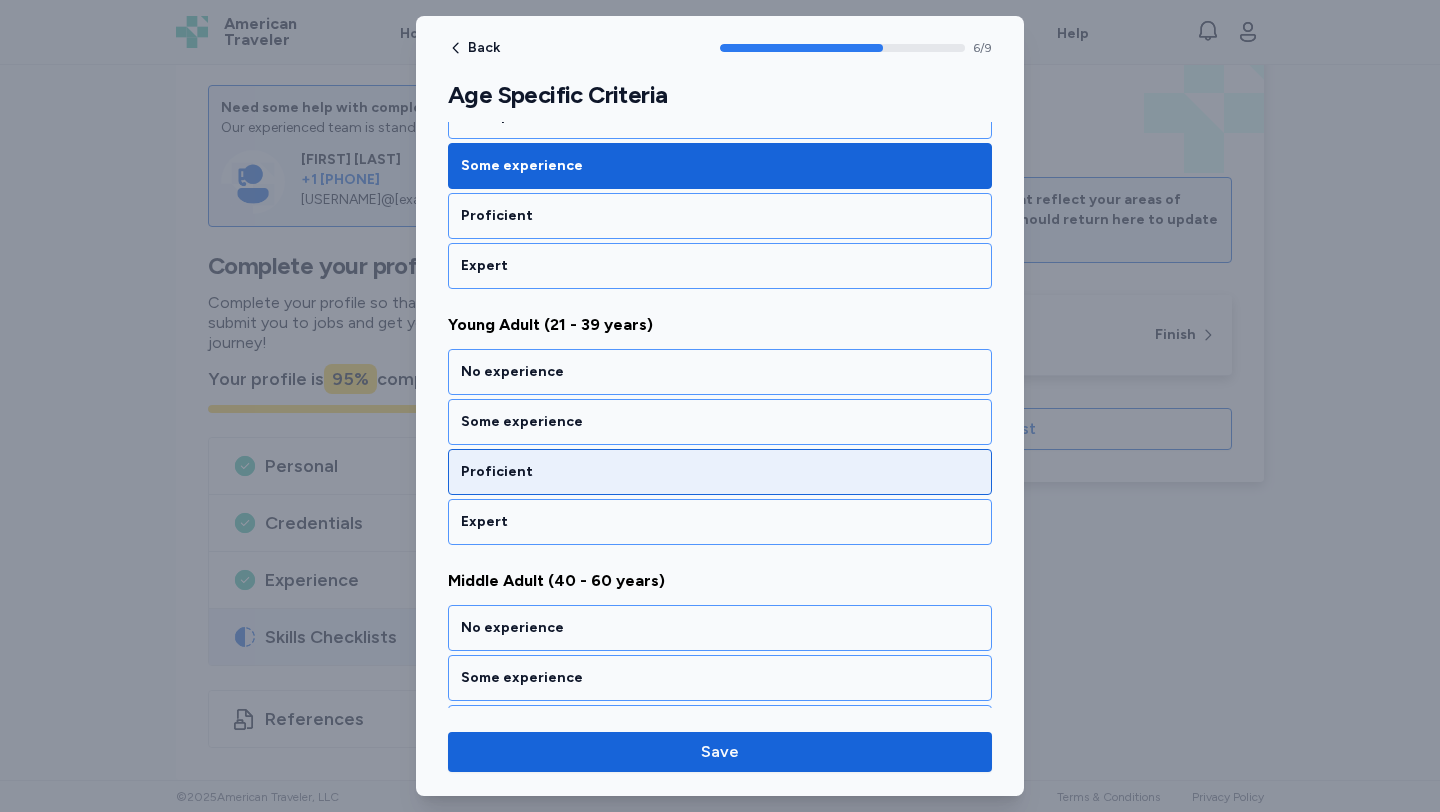scroll, scrollTop: 1653, scrollLeft: 0, axis: vertical 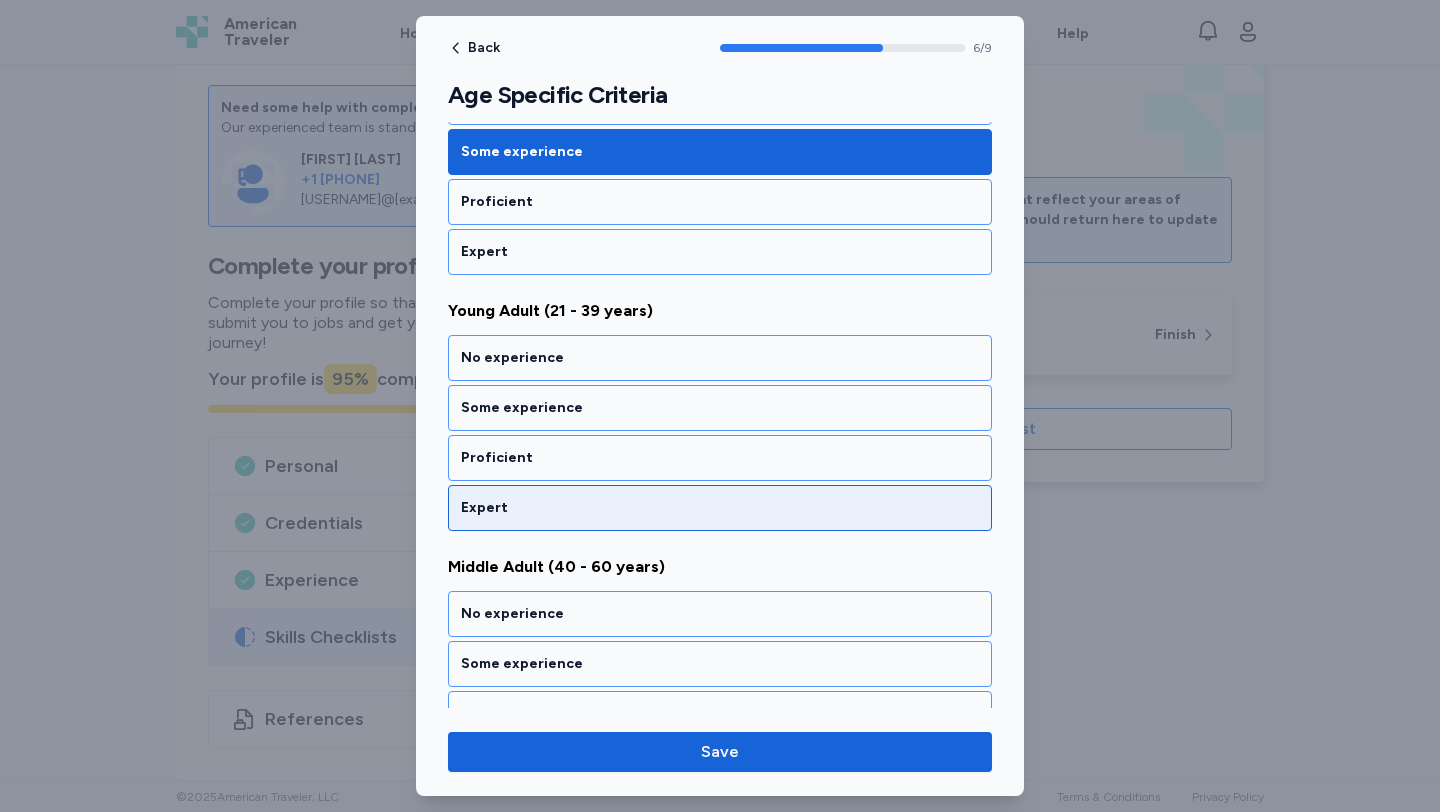 click on "Expert" at bounding box center [720, 508] 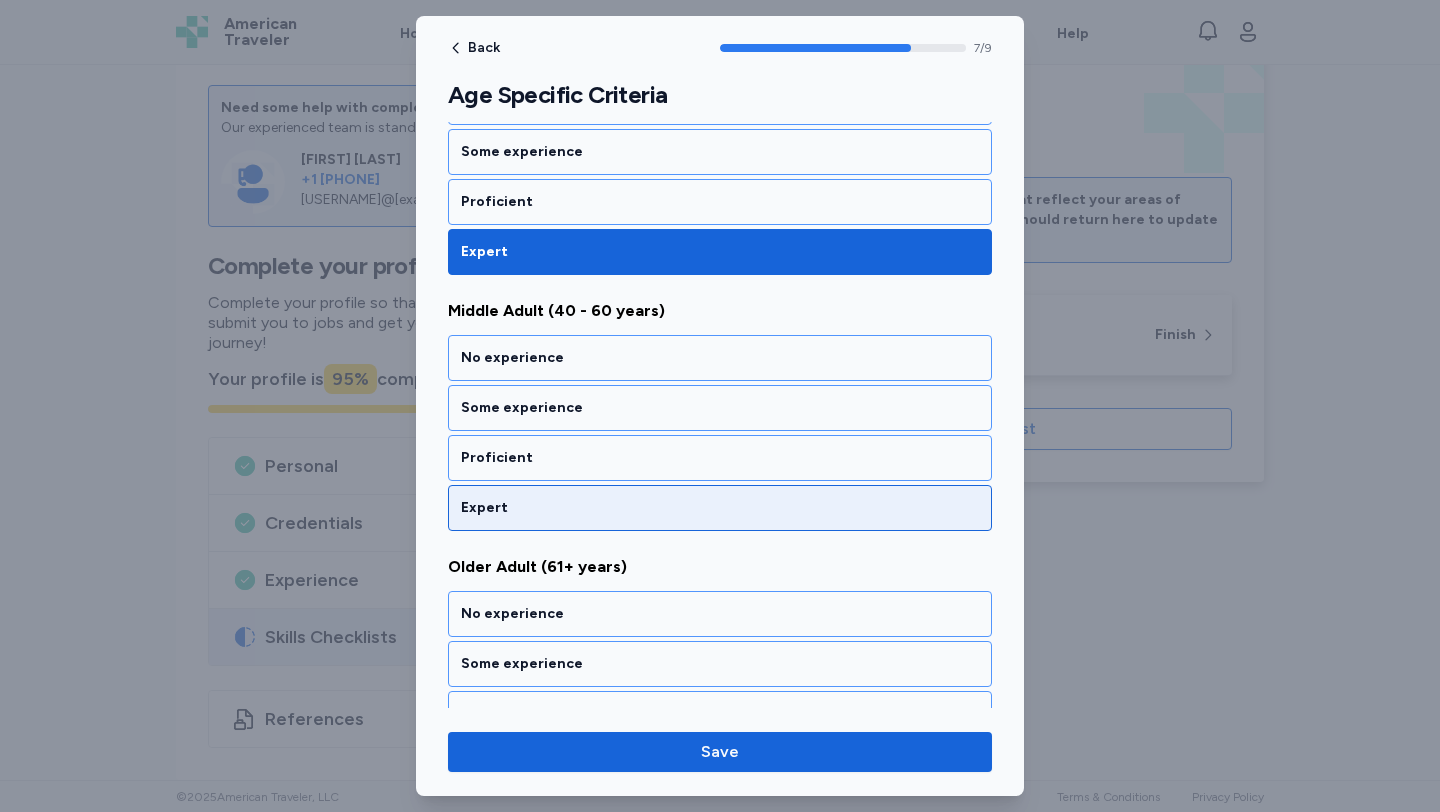 click on "Expert" at bounding box center (720, 508) 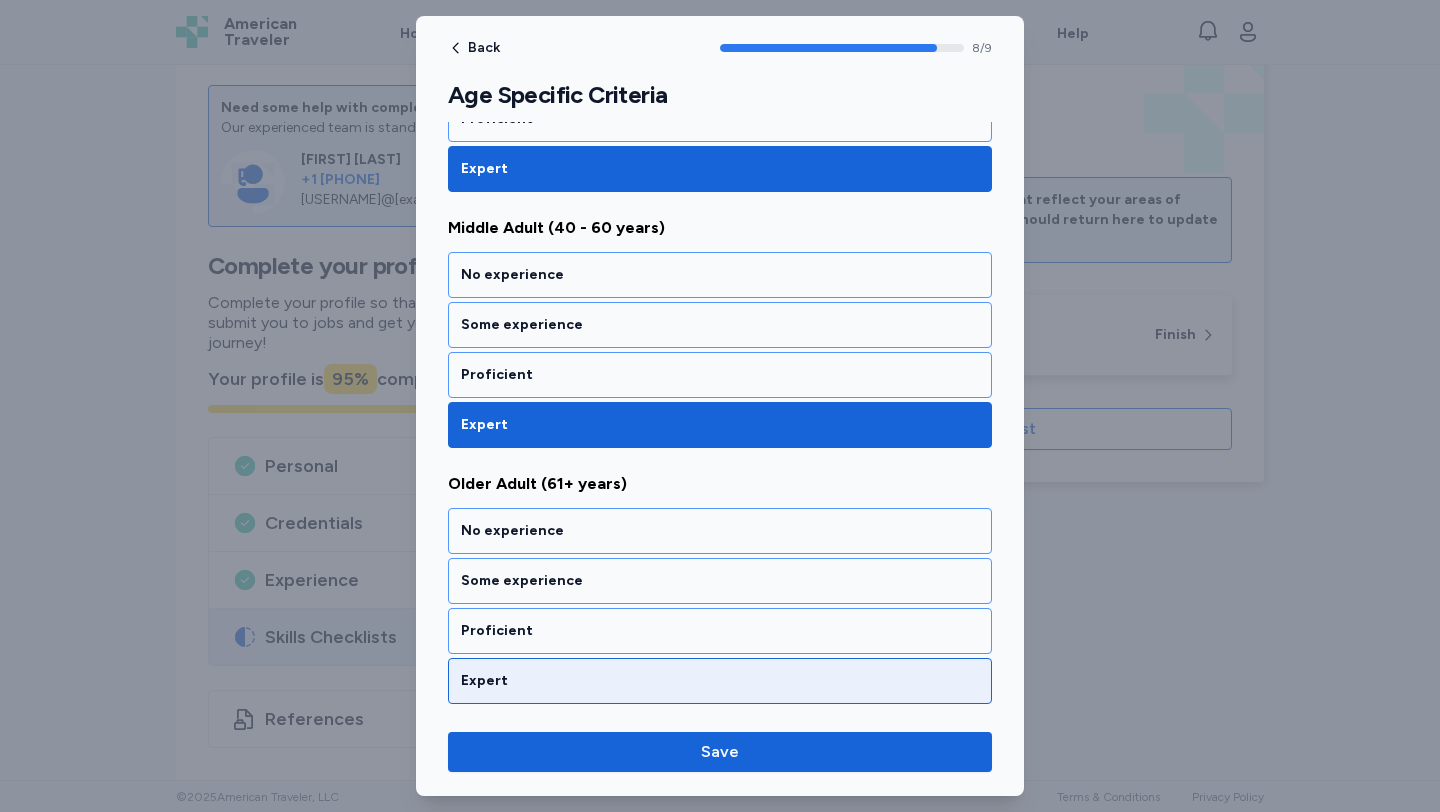 click on "Expert" at bounding box center (720, 681) 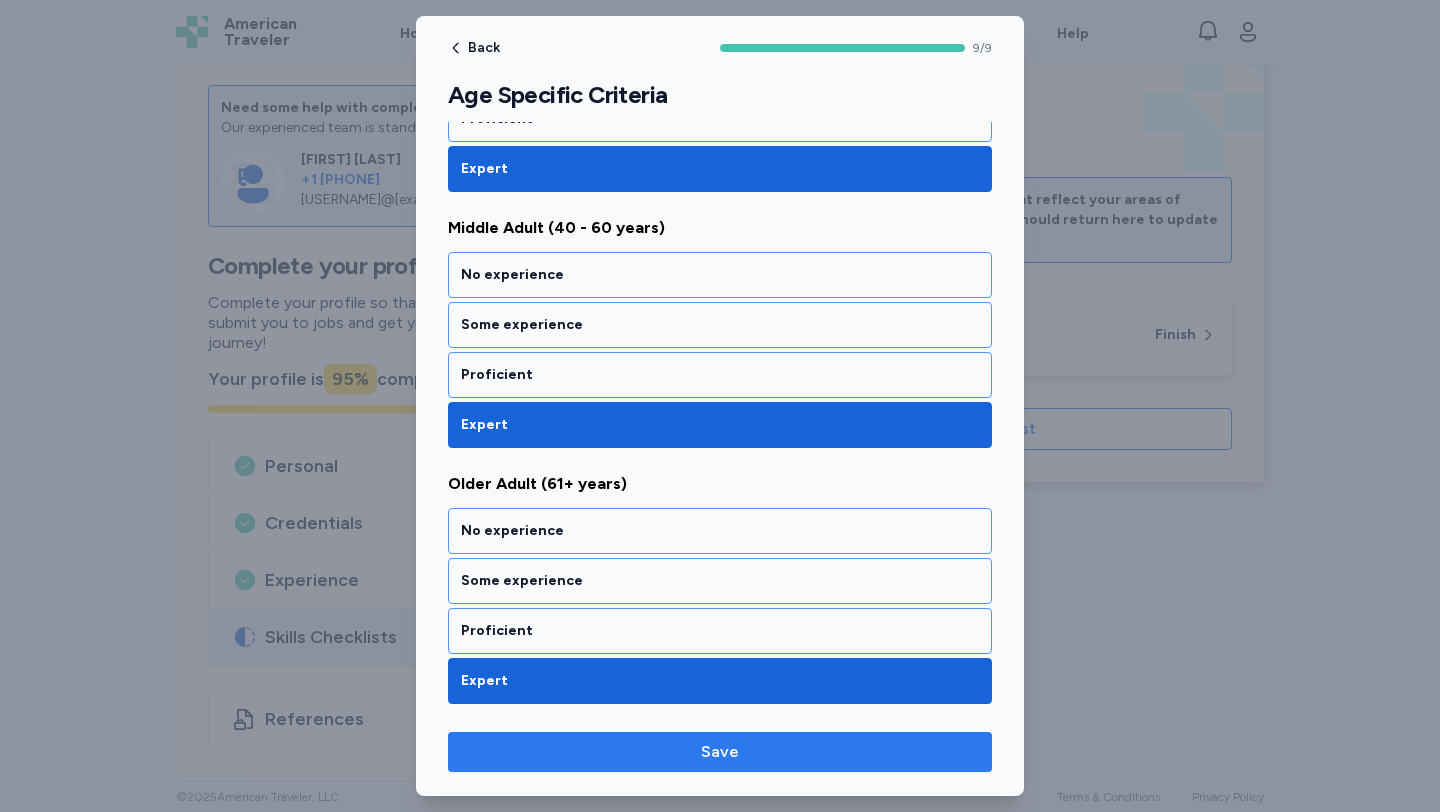 click on "Save" at bounding box center (720, 752) 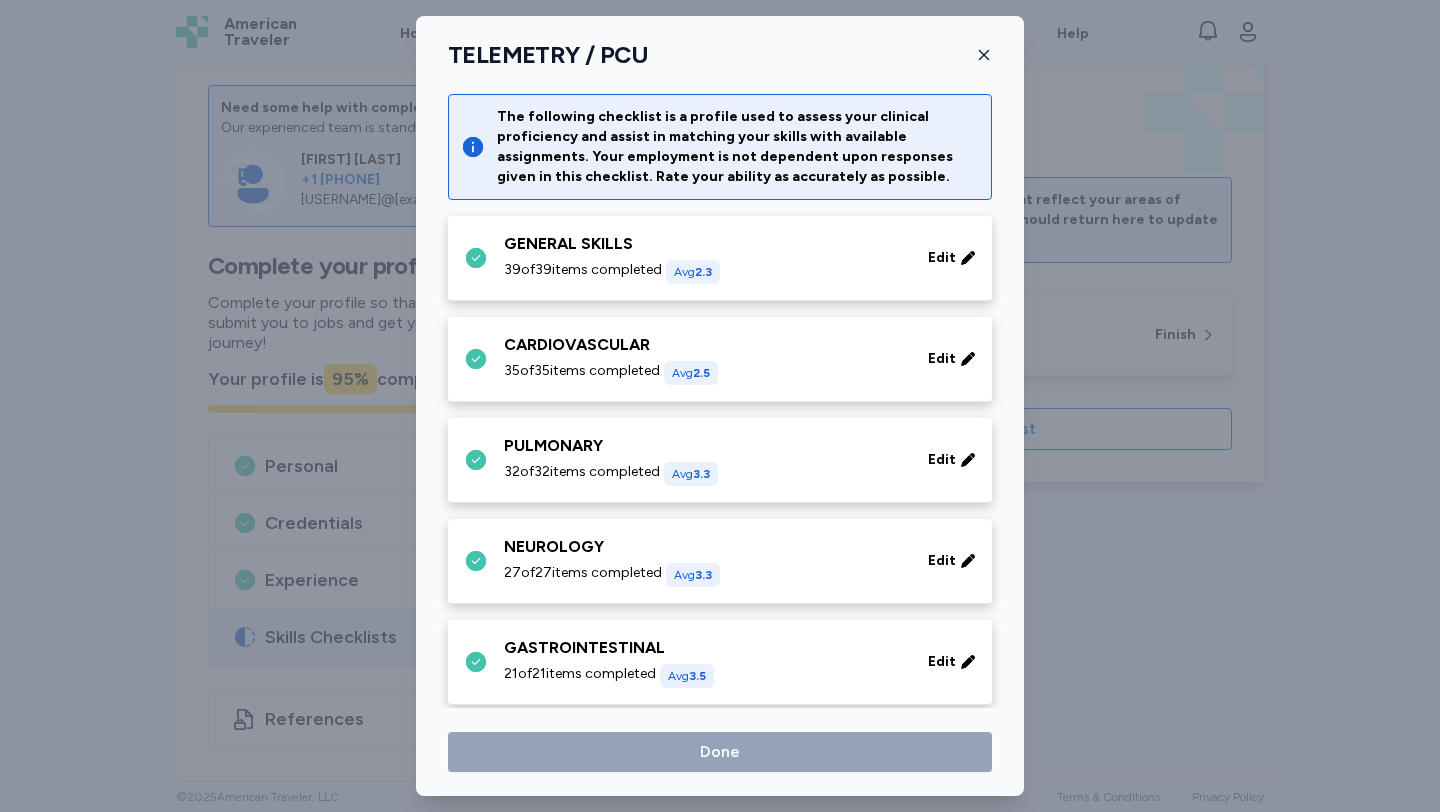 scroll, scrollTop: 817, scrollLeft: 0, axis: vertical 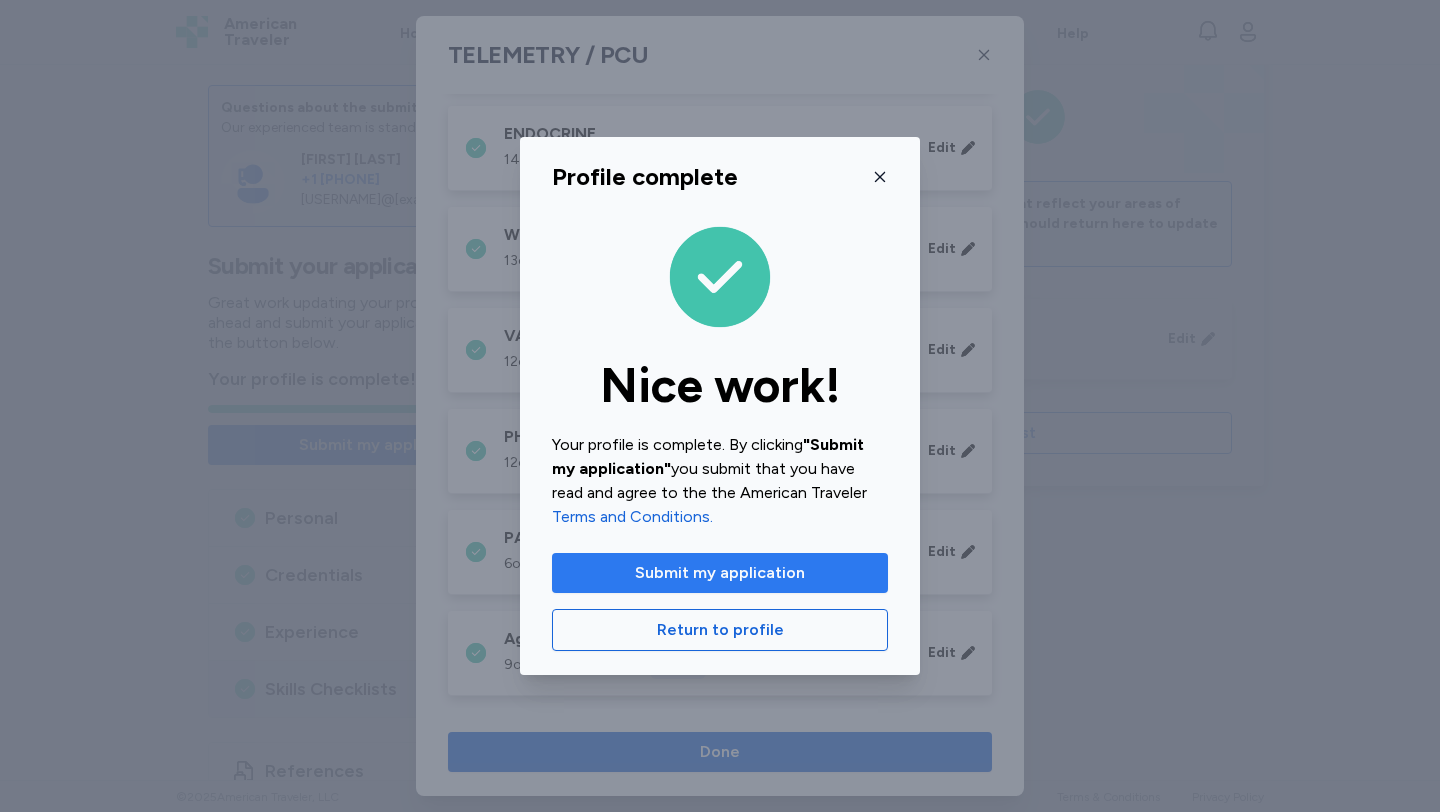 click on "Submit my application" at bounding box center (720, 573) 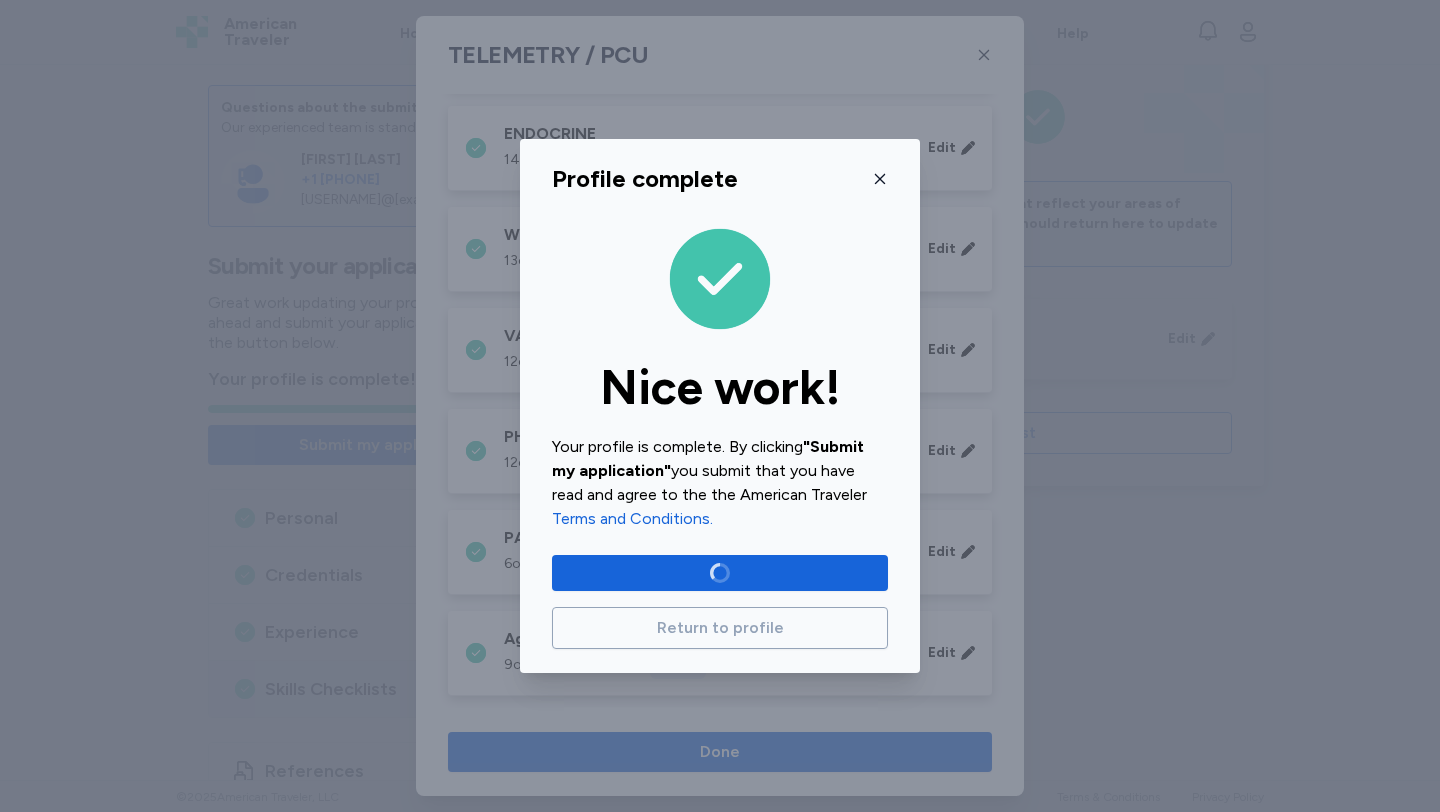 scroll, scrollTop: 0, scrollLeft: 0, axis: both 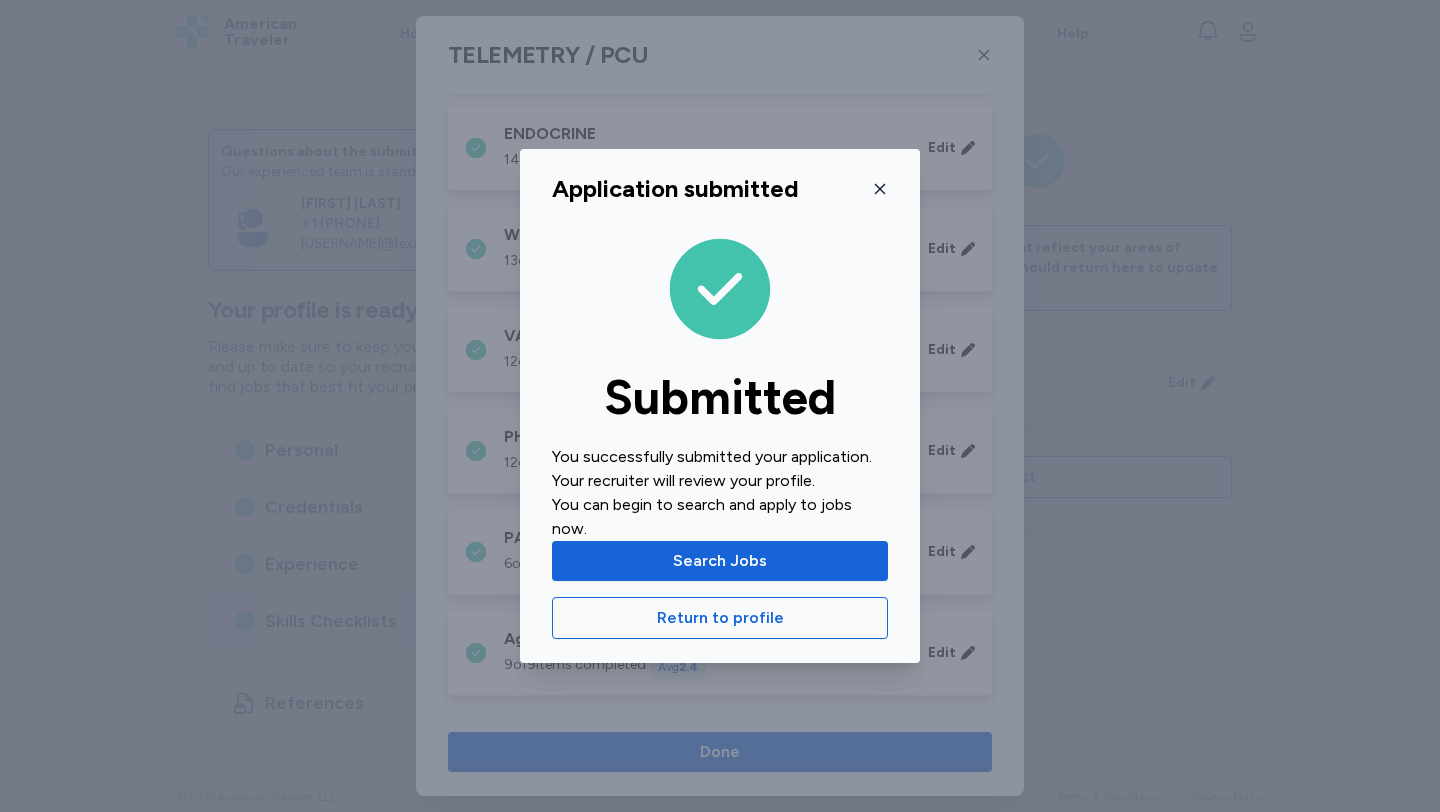 click 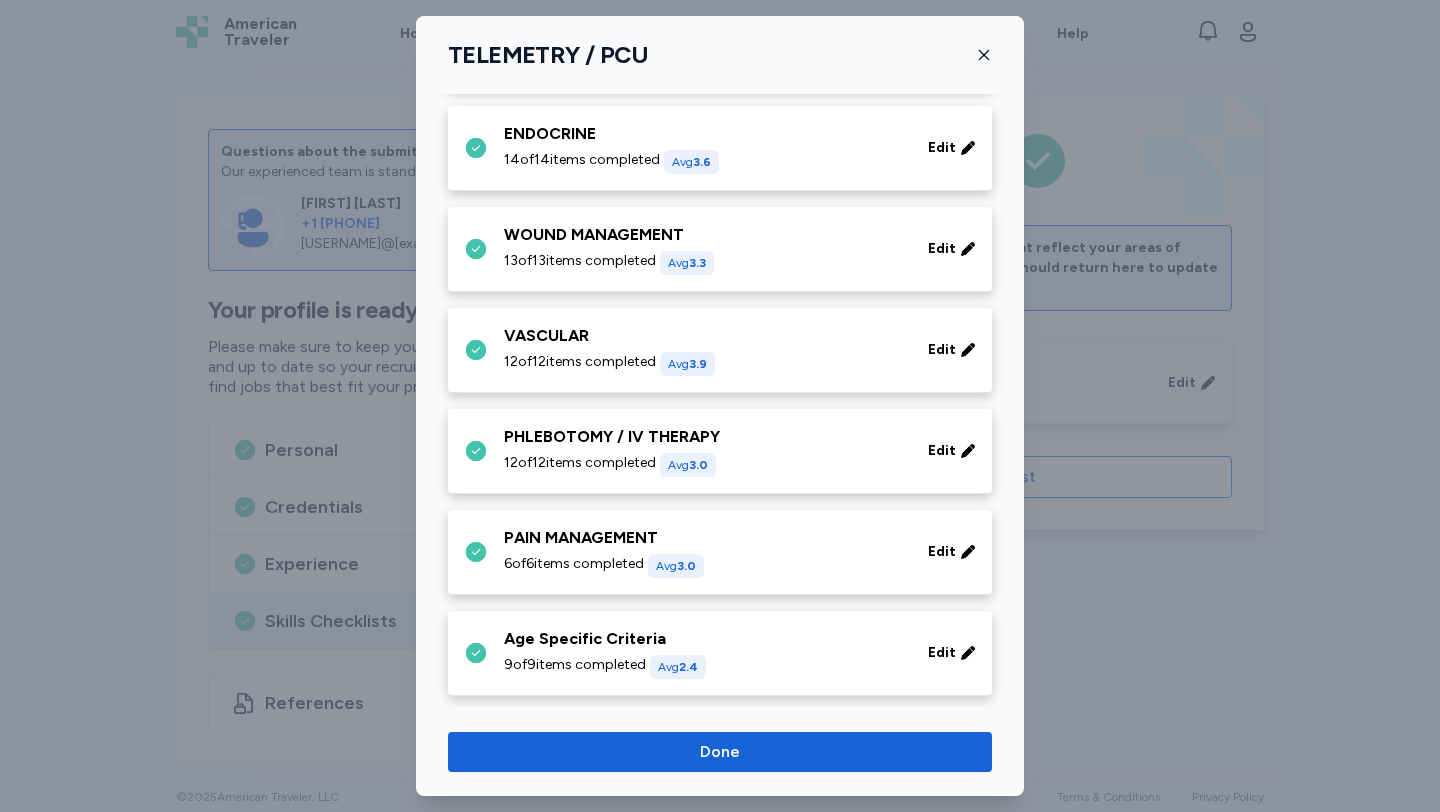 click 